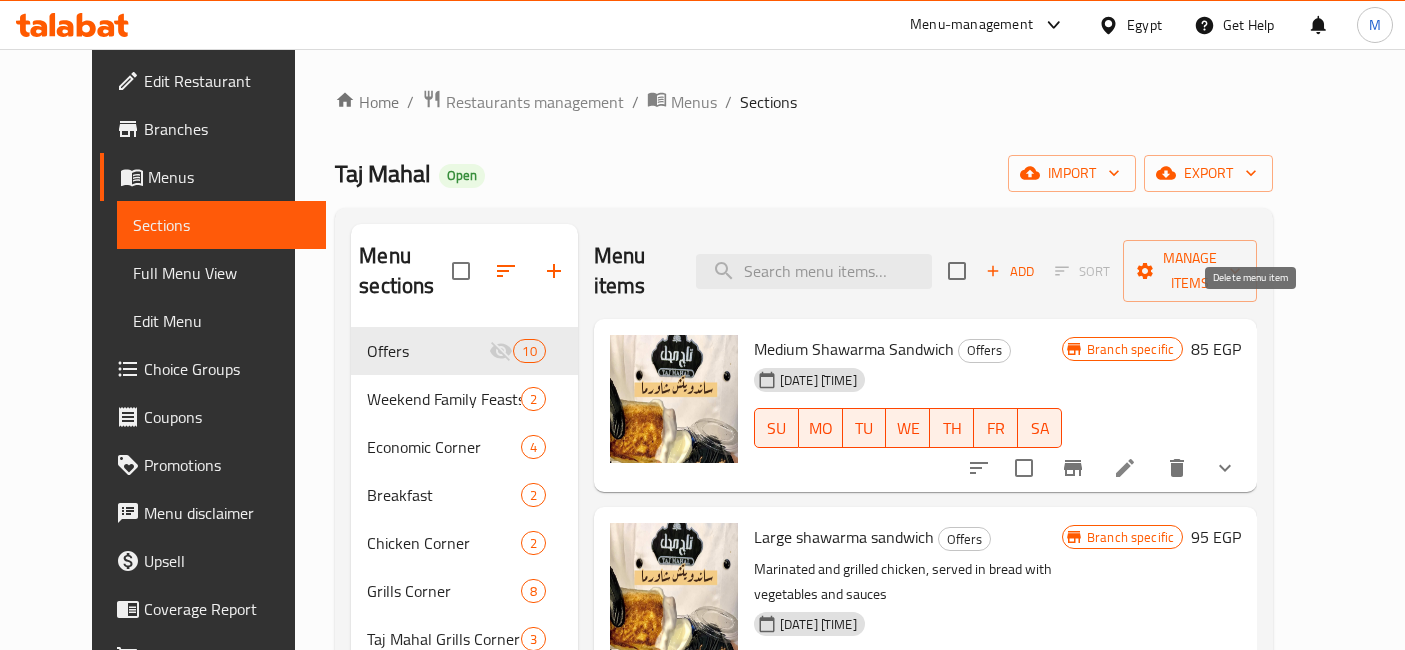 scroll, scrollTop: 0, scrollLeft: 0, axis: both 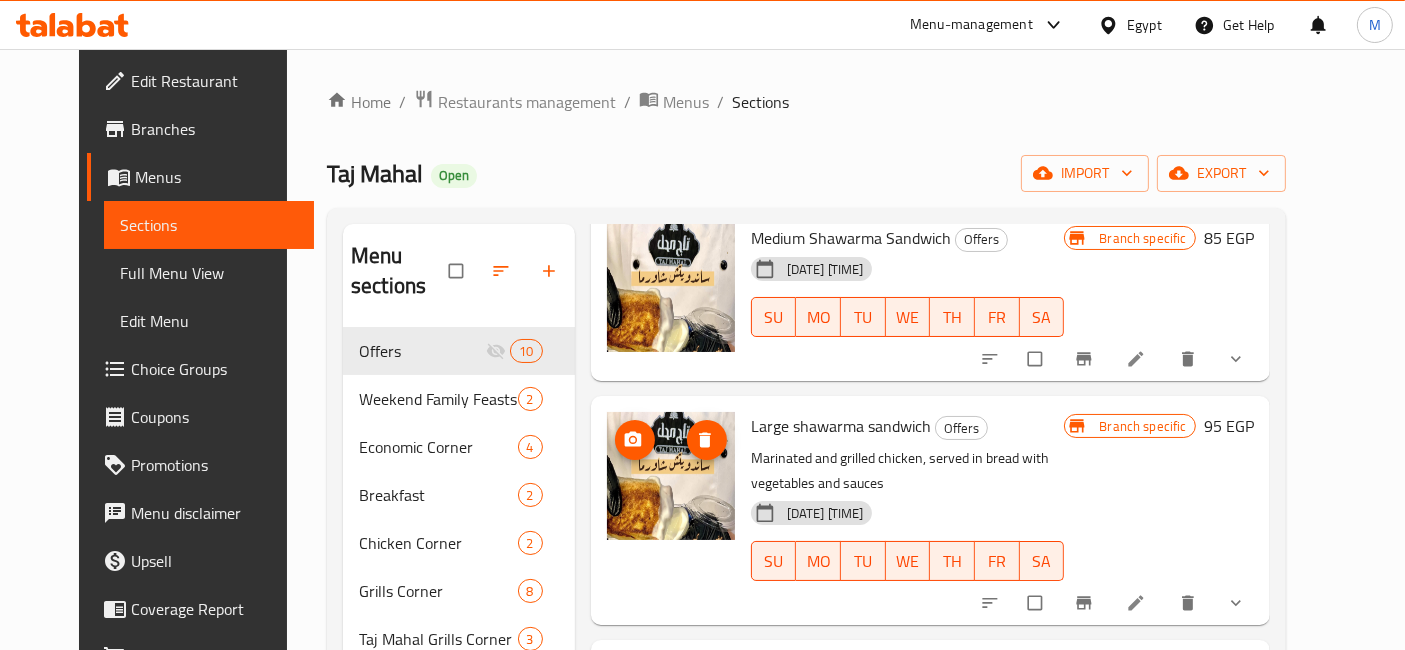 click at bounding box center [671, 476] 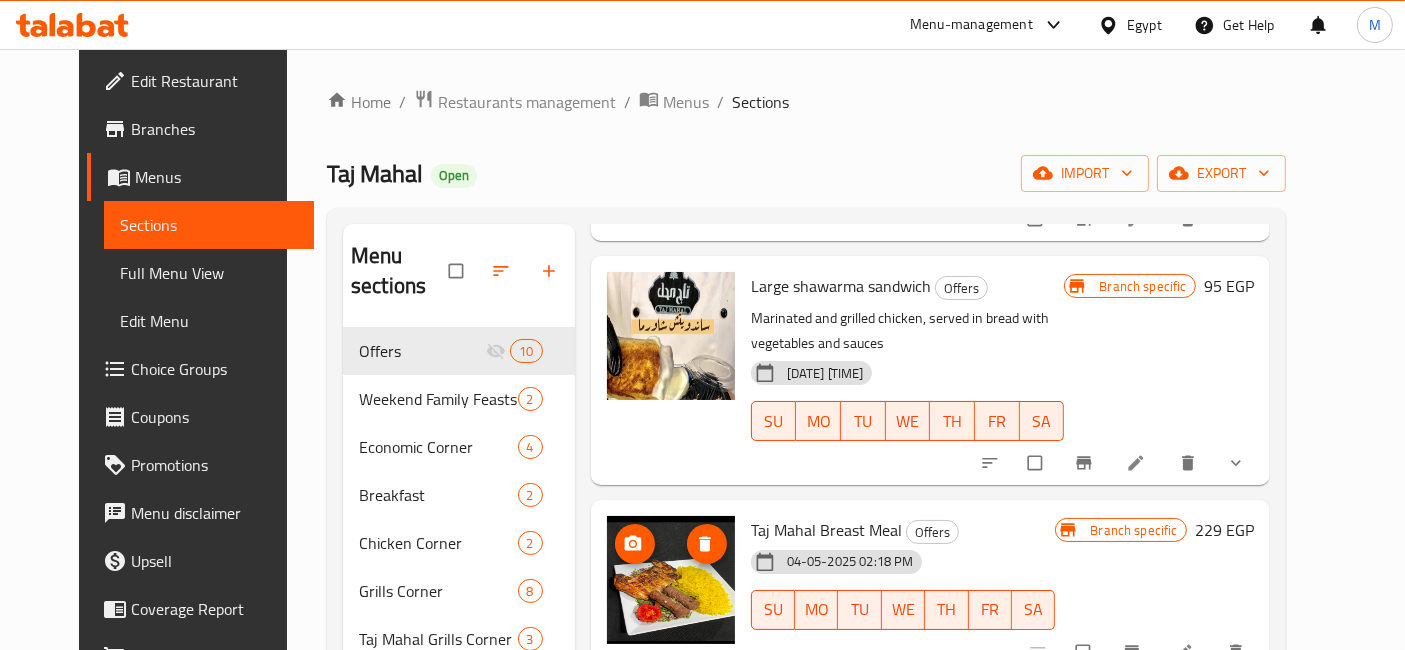 scroll, scrollTop: 222, scrollLeft: 0, axis: vertical 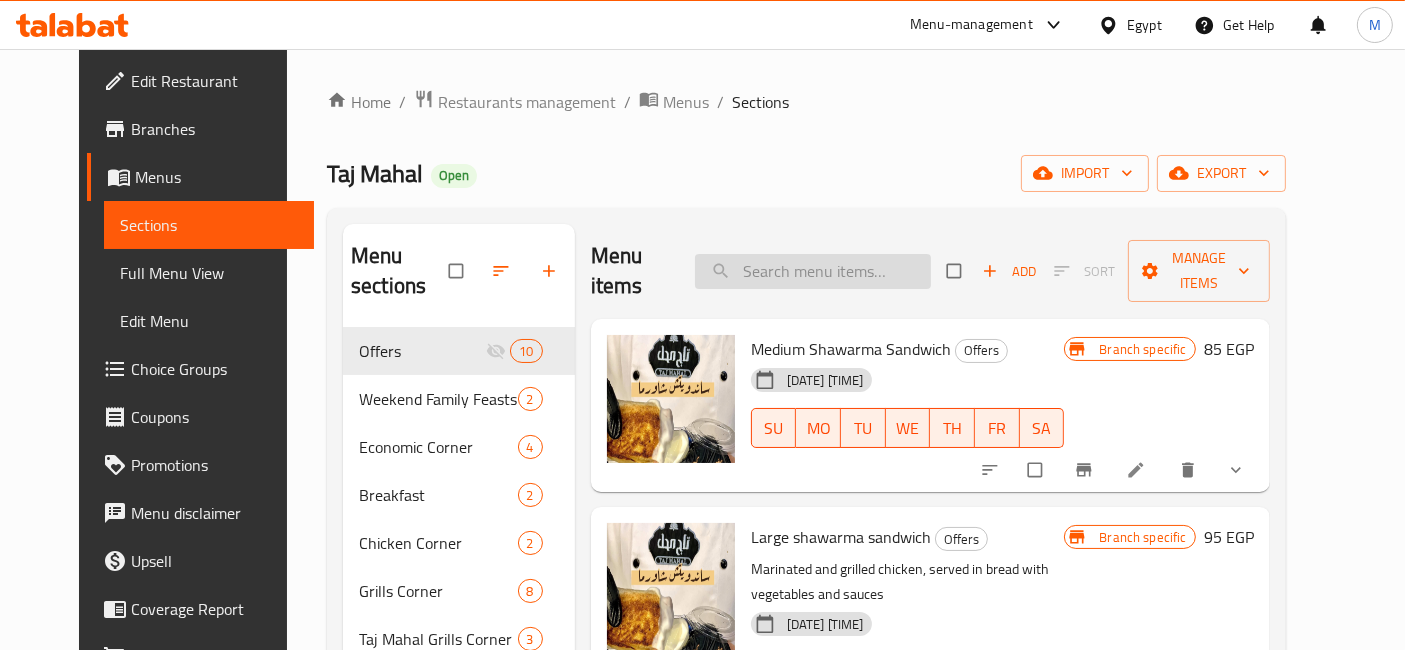 click at bounding box center (813, 271) 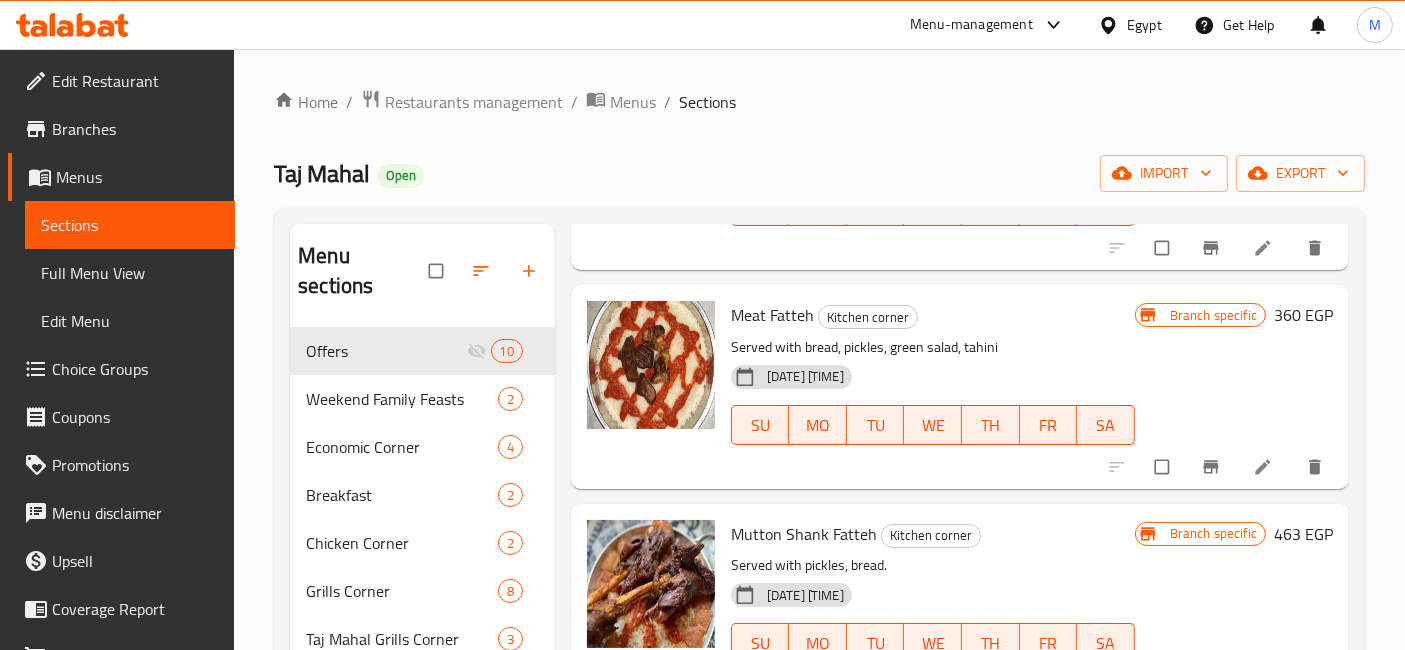 scroll, scrollTop: 333, scrollLeft: 0, axis: vertical 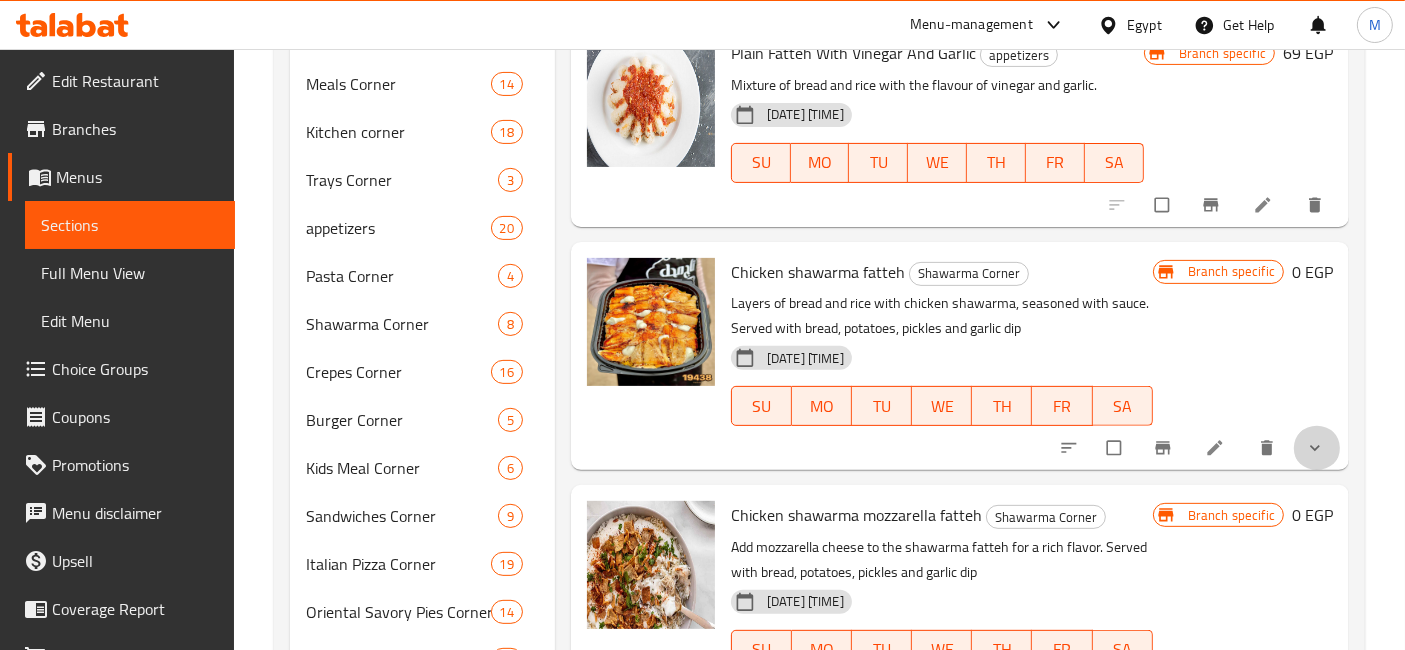 click at bounding box center [1317, 448] 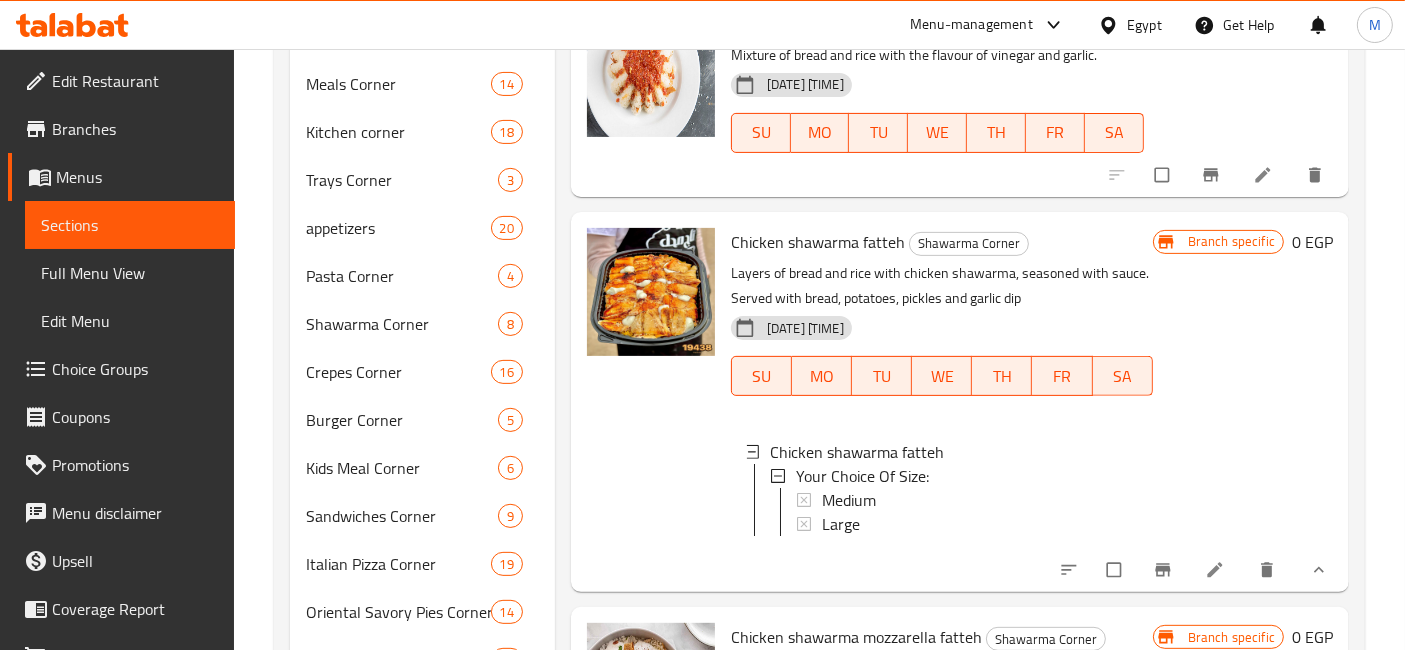 click at bounding box center [1317, 570] 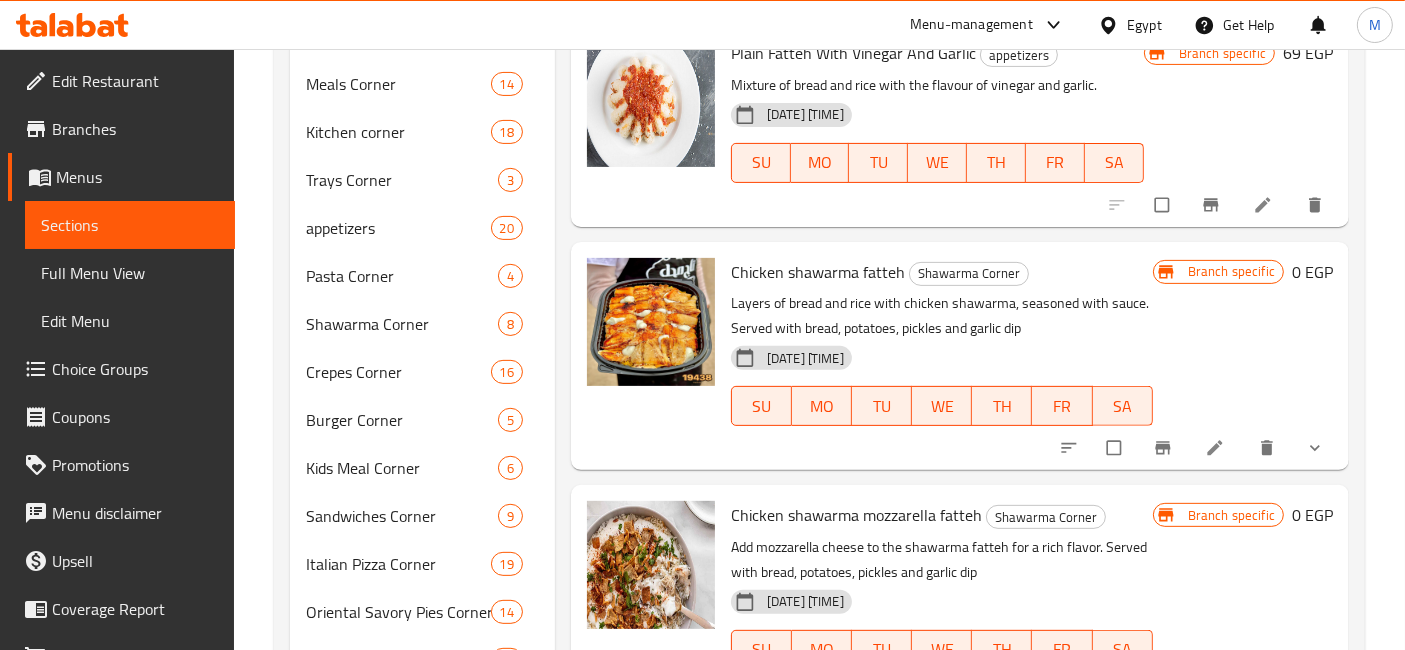 scroll, scrollTop: 0, scrollLeft: 0, axis: both 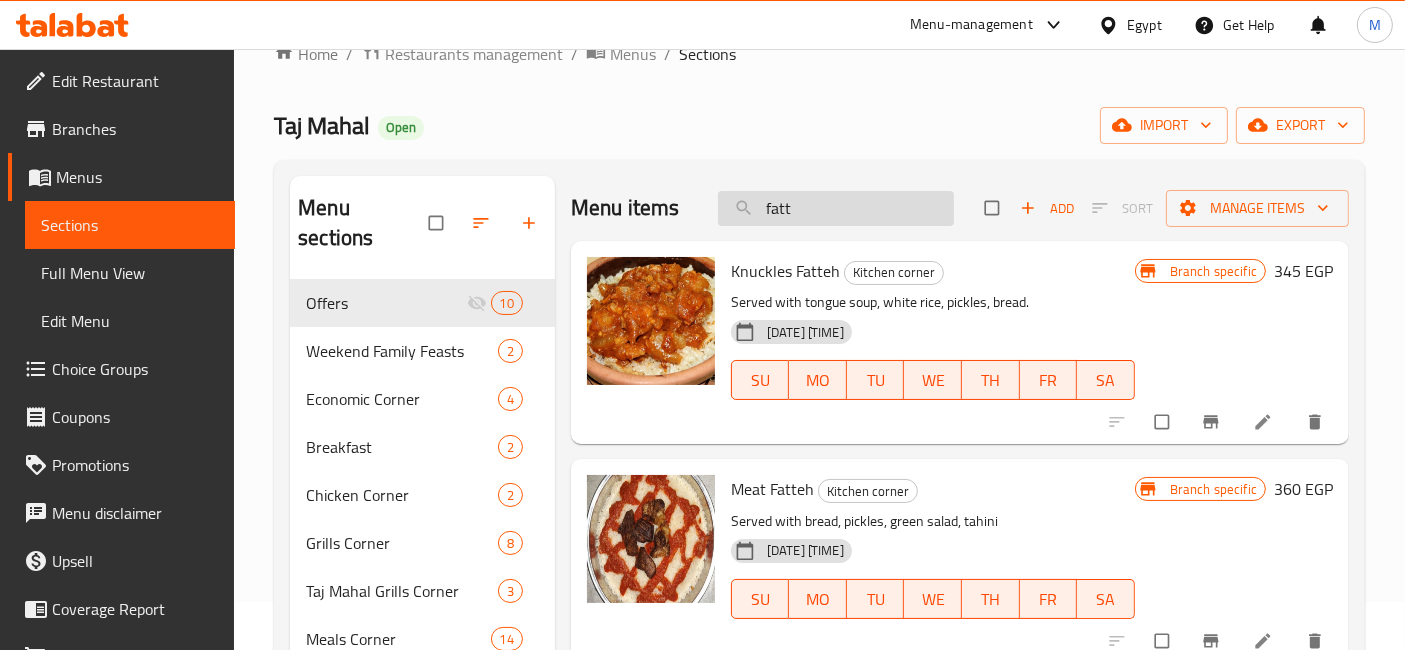 click on "fatt" at bounding box center (836, 208) 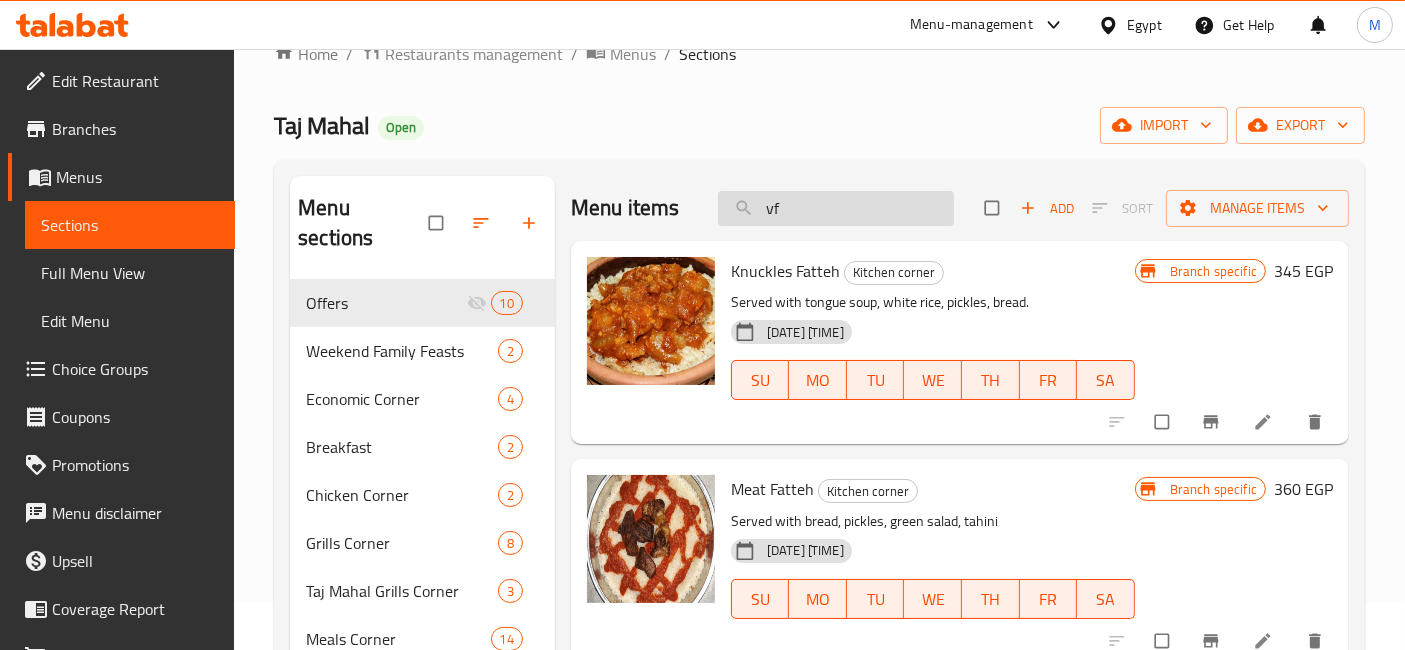 type on "v" 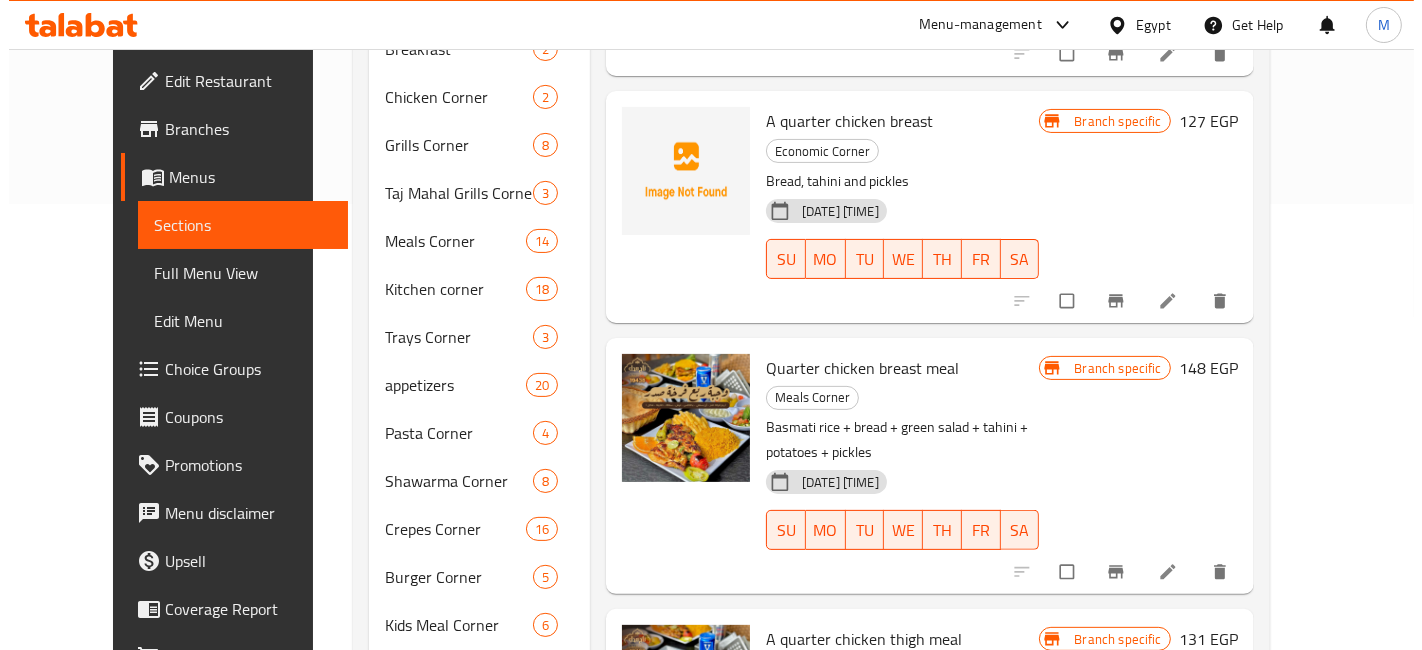 scroll, scrollTop: 492, scrollLeft: 0, axis: vertical 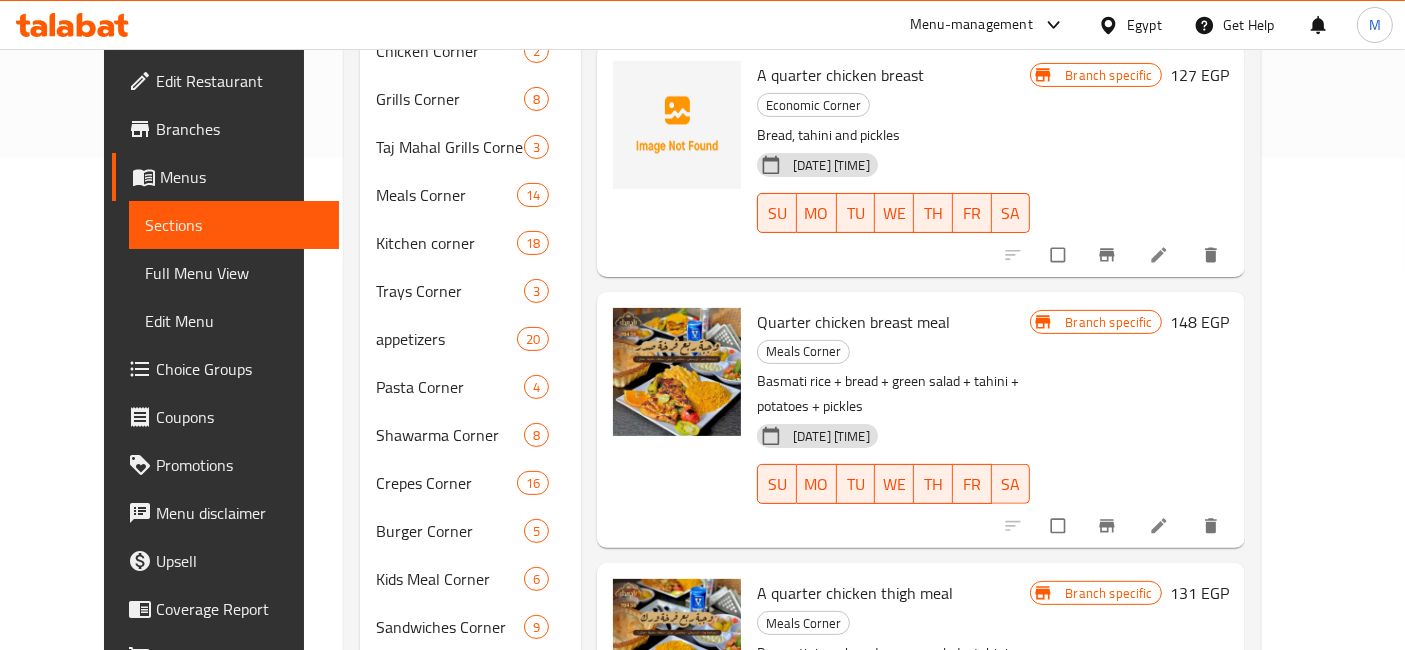 type on "ربع ف" 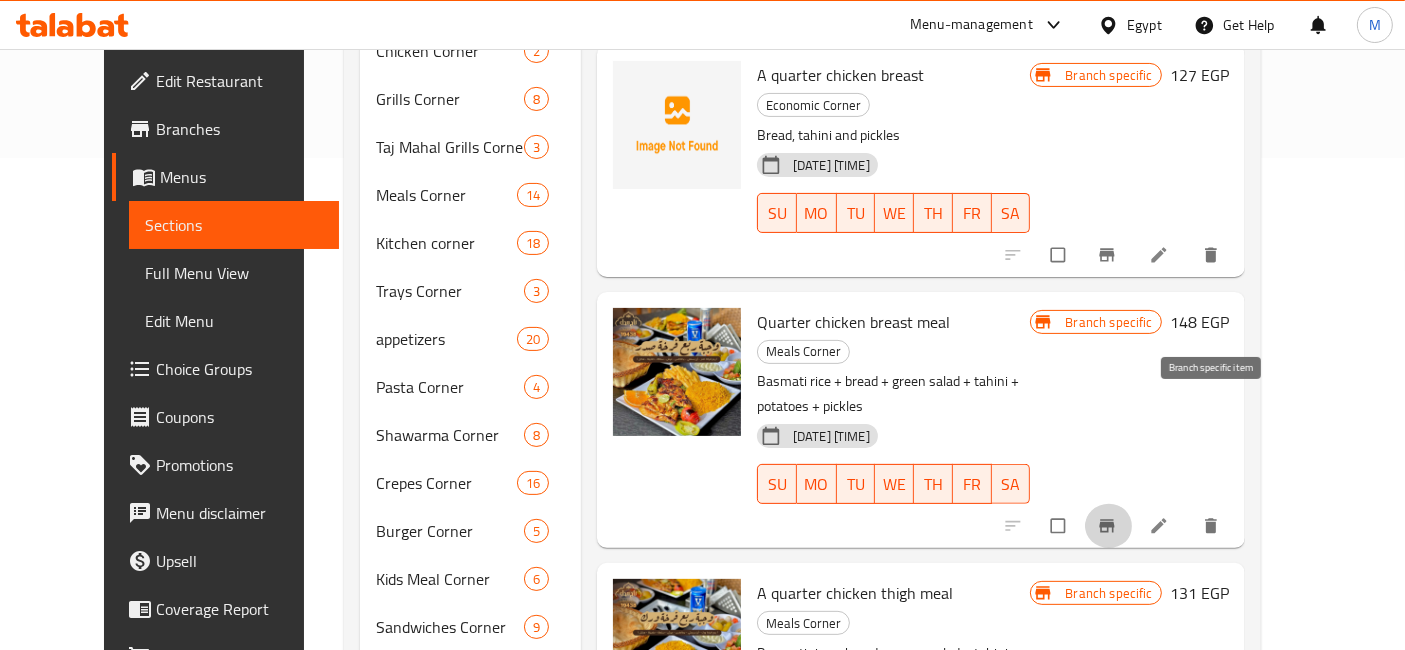 click 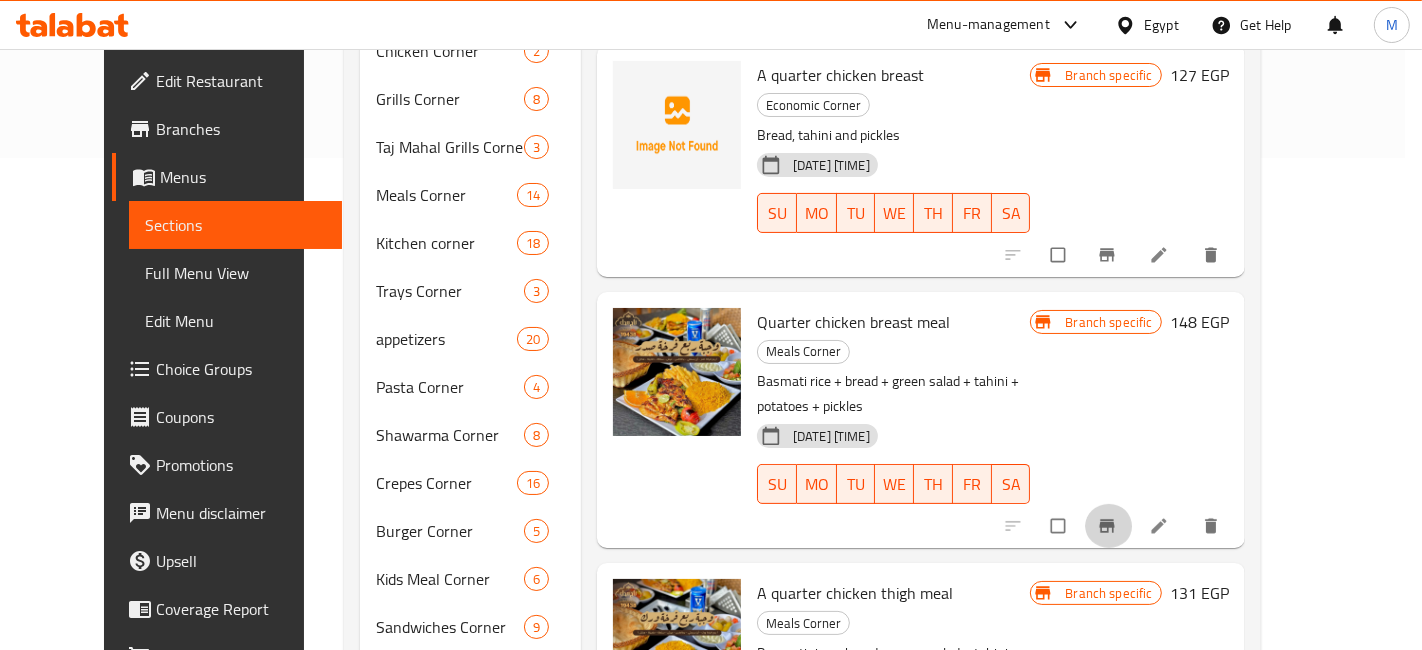 type 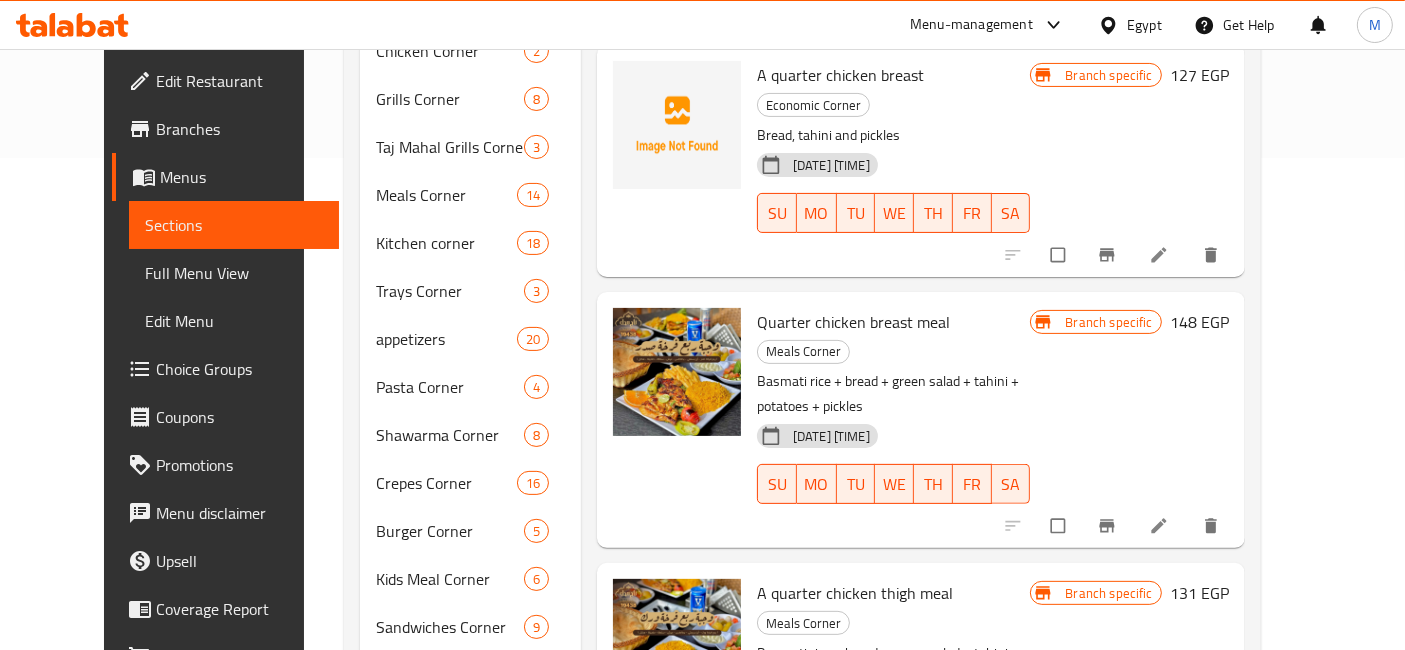 click 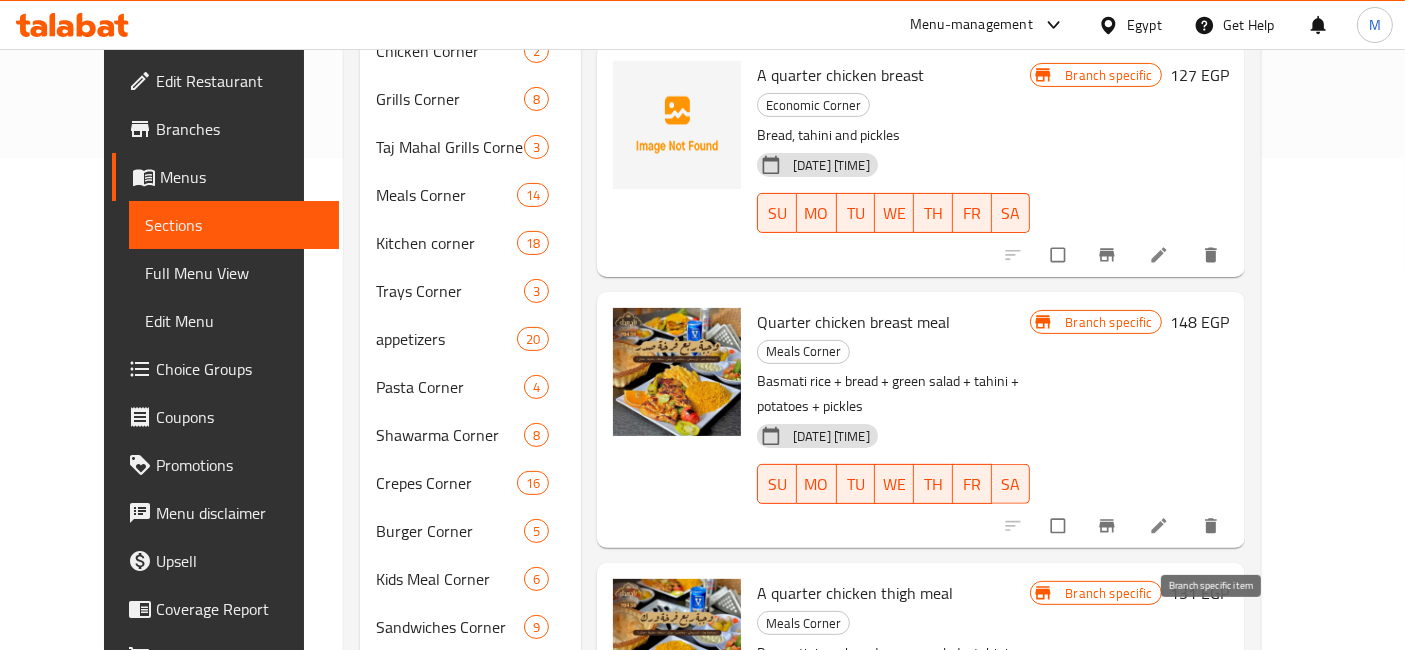 click 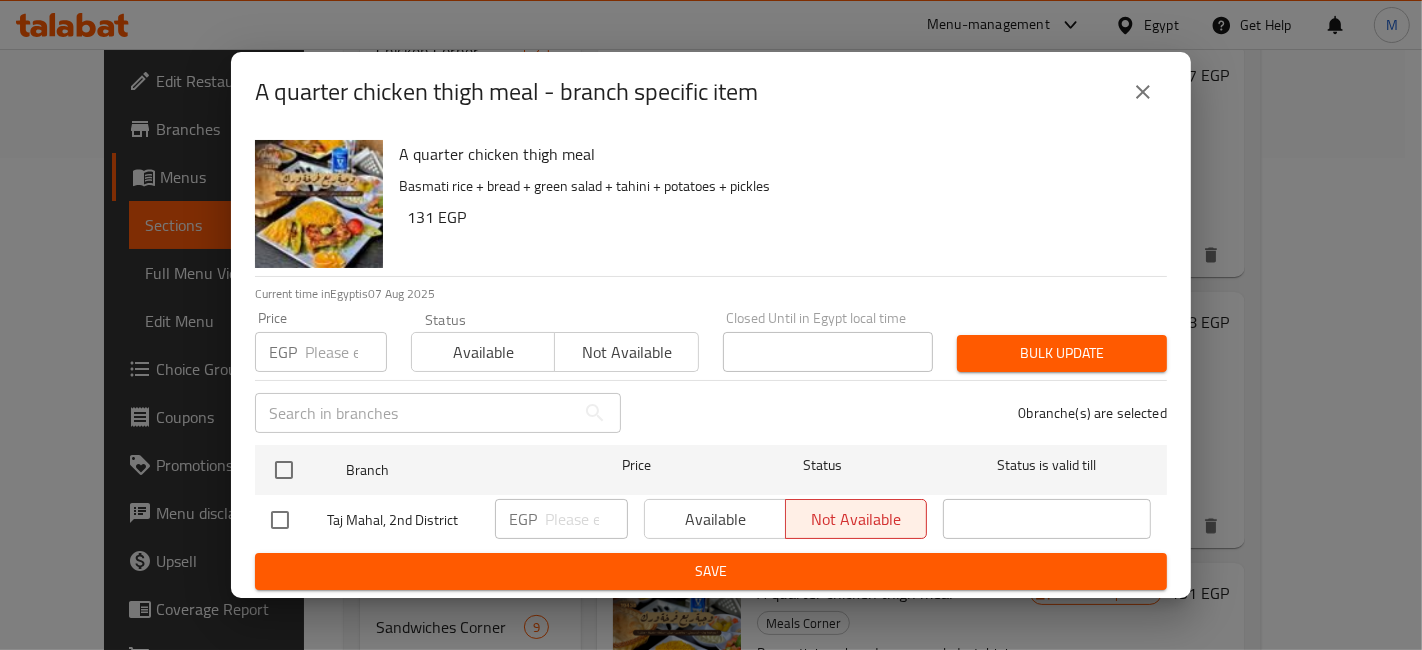 type 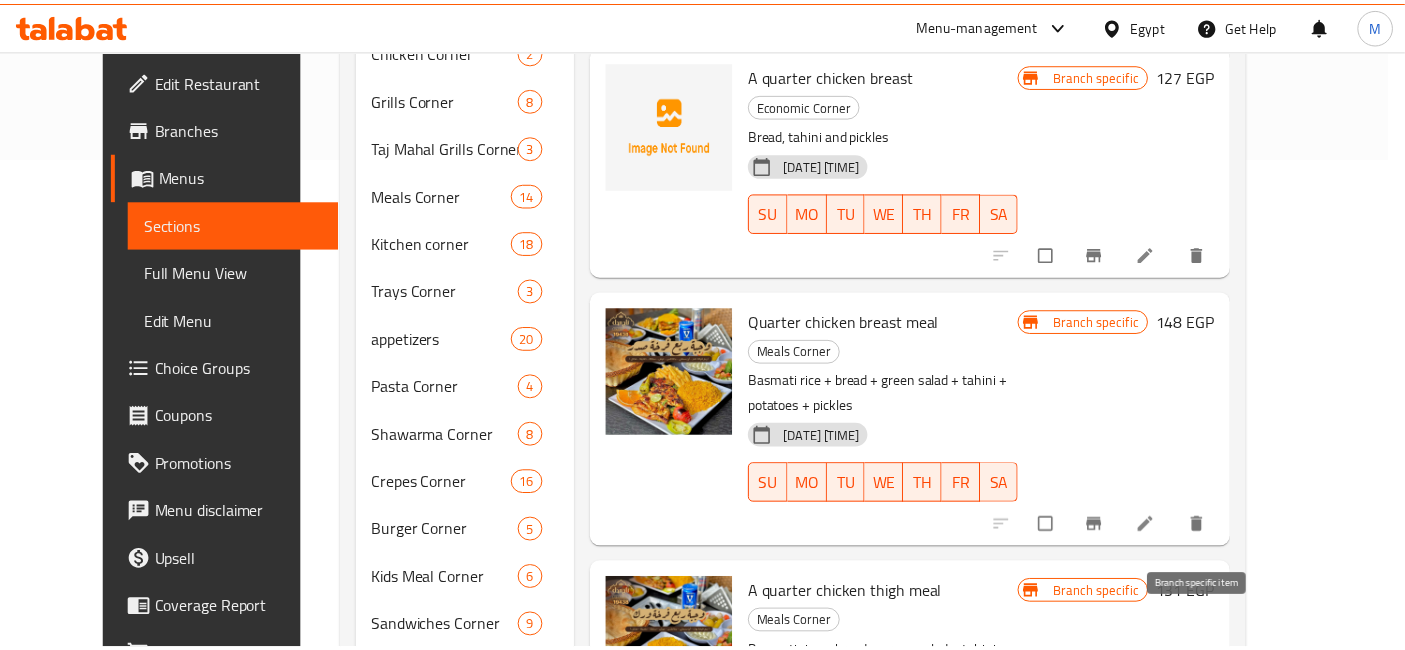 scroll, scrollTop: 497, scrollLeft: 0, axis: vertical 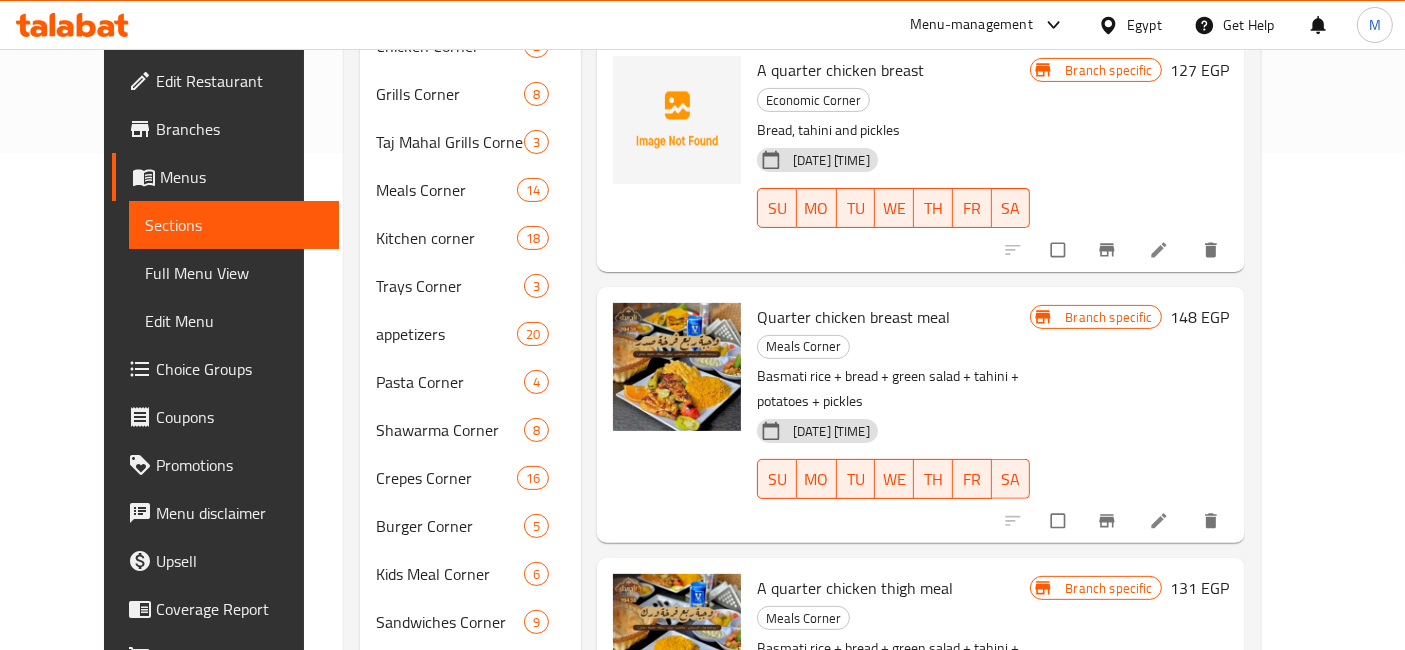 drag, startPoint x: 670, startPoint y: 525, endPoint x: 1242, endPoint y: 327, distance: 605.2999 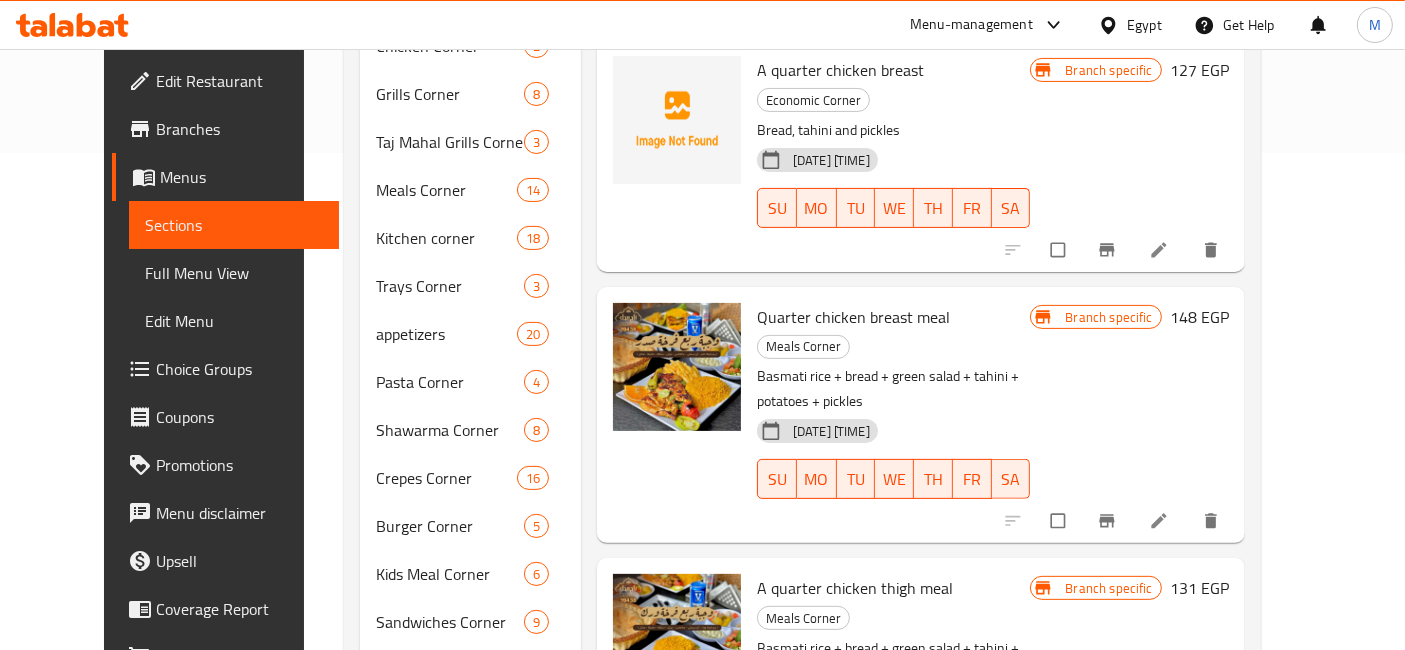 click on "03-03-2025 09:09 AM SU MO TU WE TH FR SA" at bounding box center [894, 737] 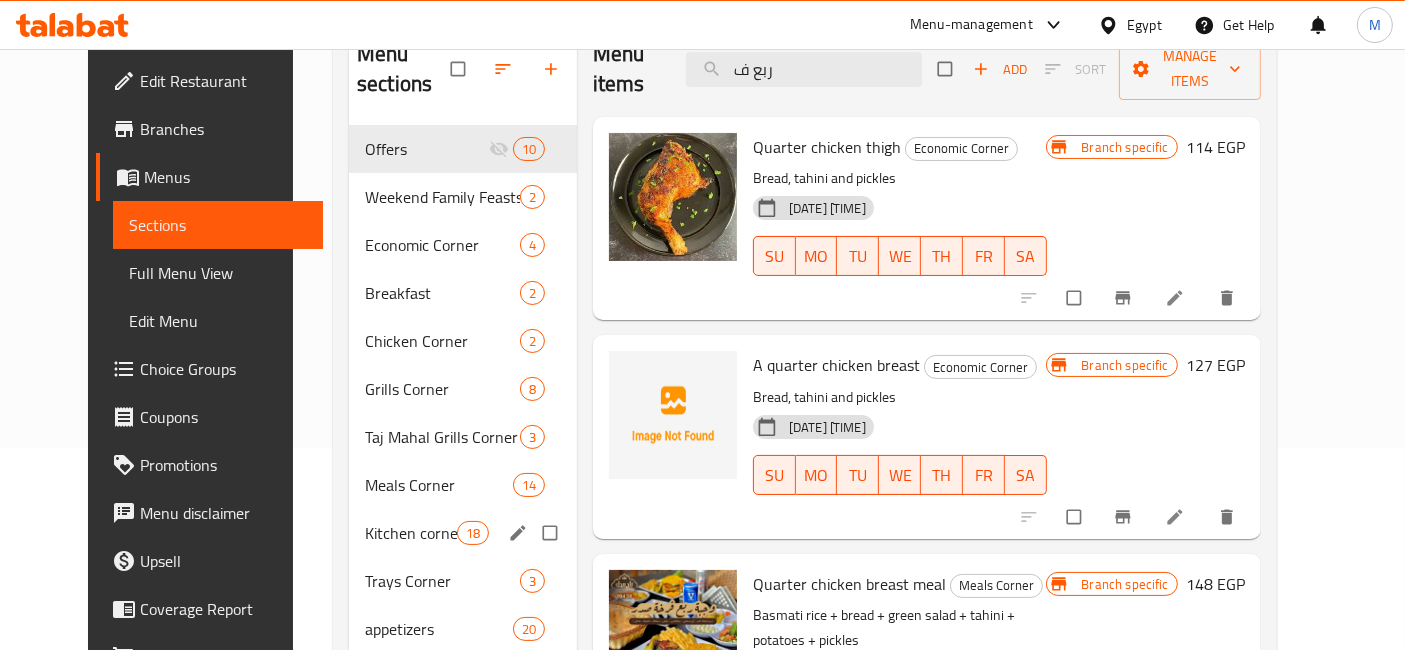 scroll, scrollTop: 163, scrollLeft: 0, axis: vertical 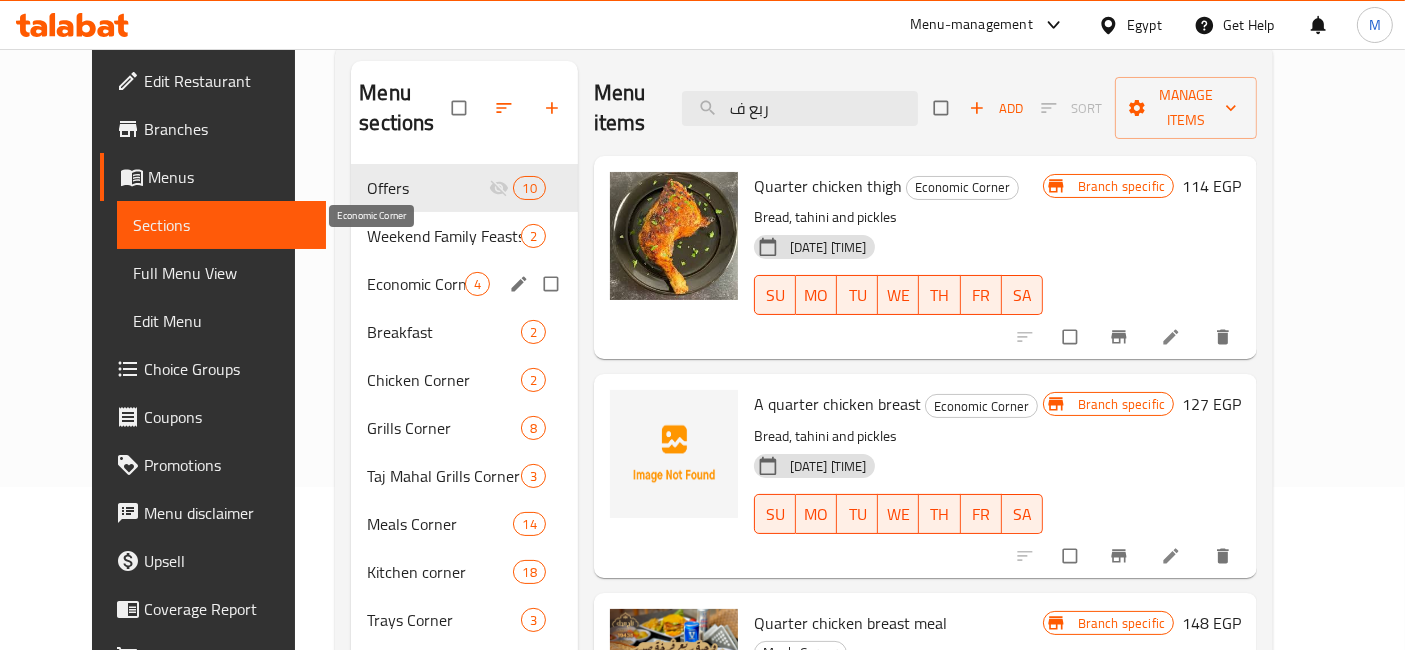 click on "Economic Corner" at bounding box center [415, 284] 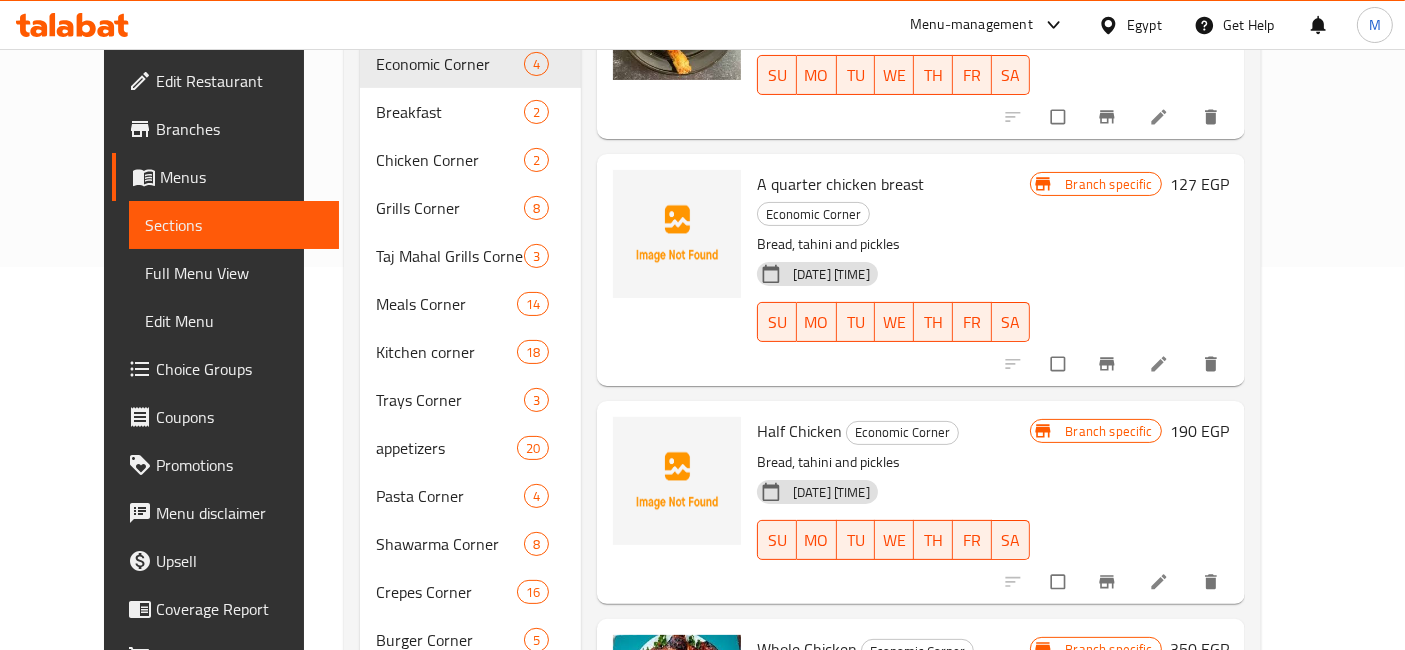 scroll, scrollTop: 385, scrollLeft: 0, axis: vertical 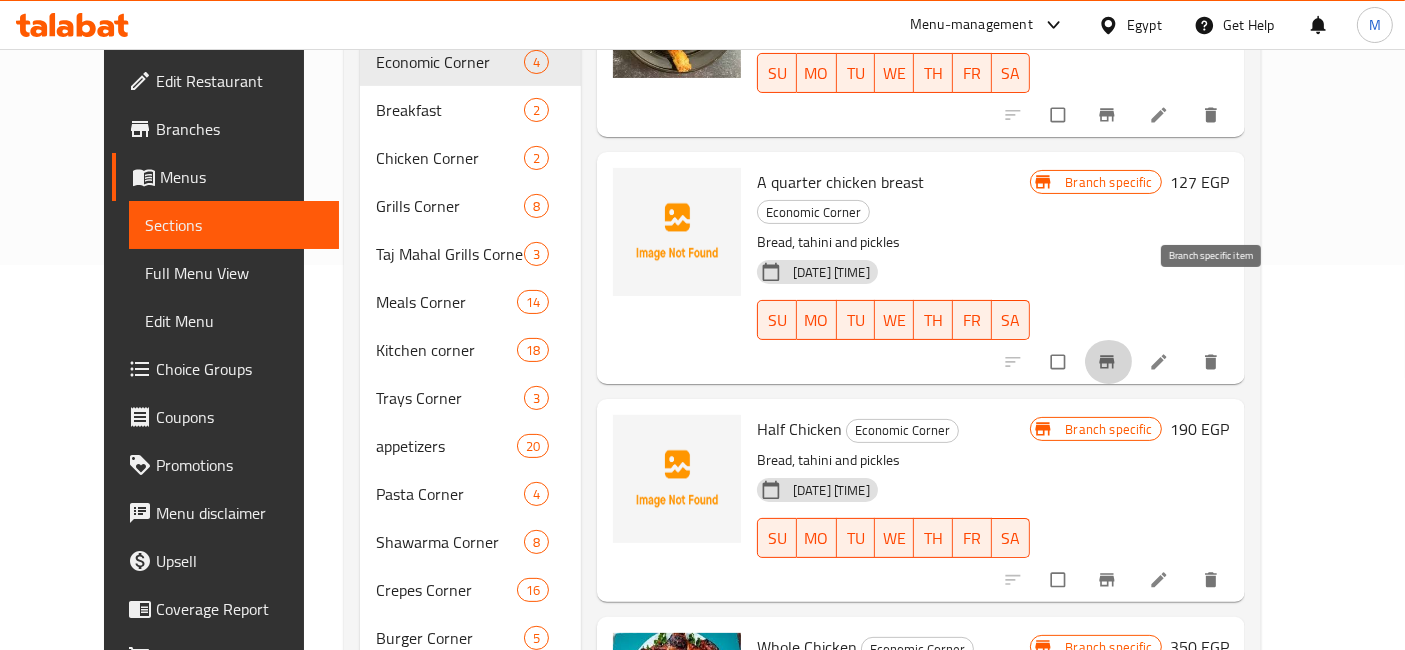 click 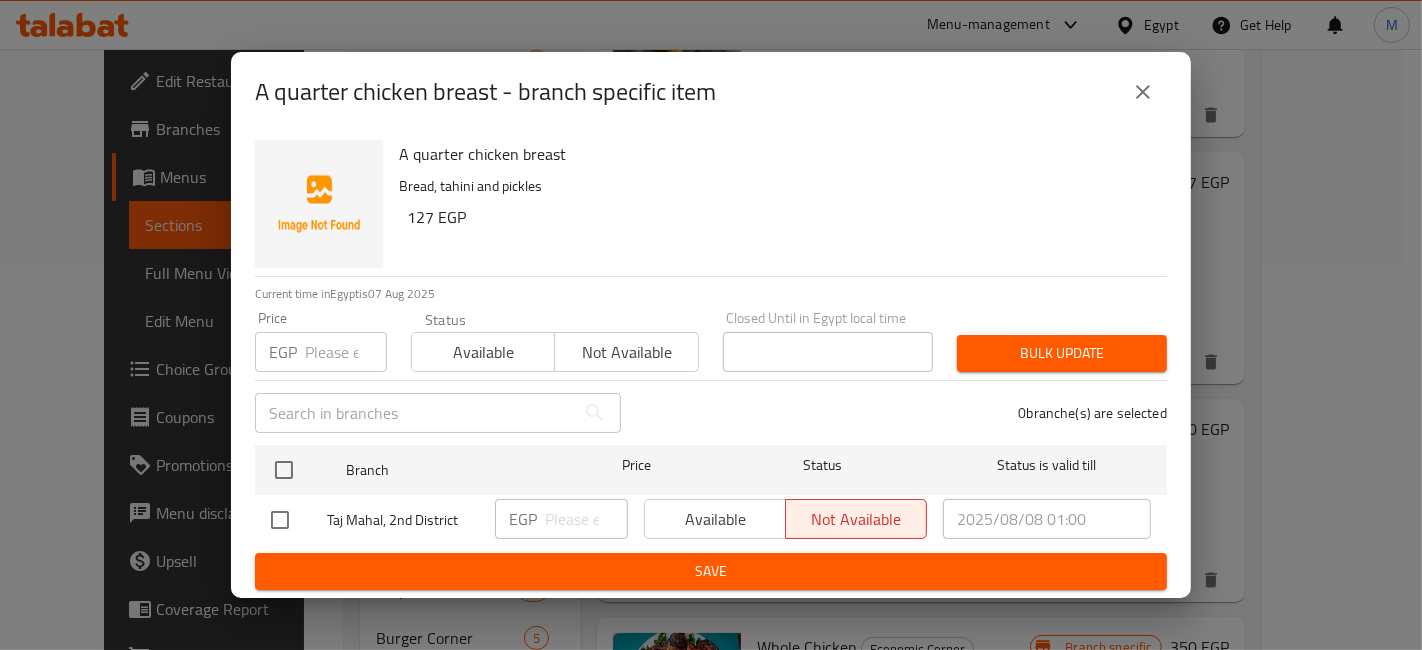 type 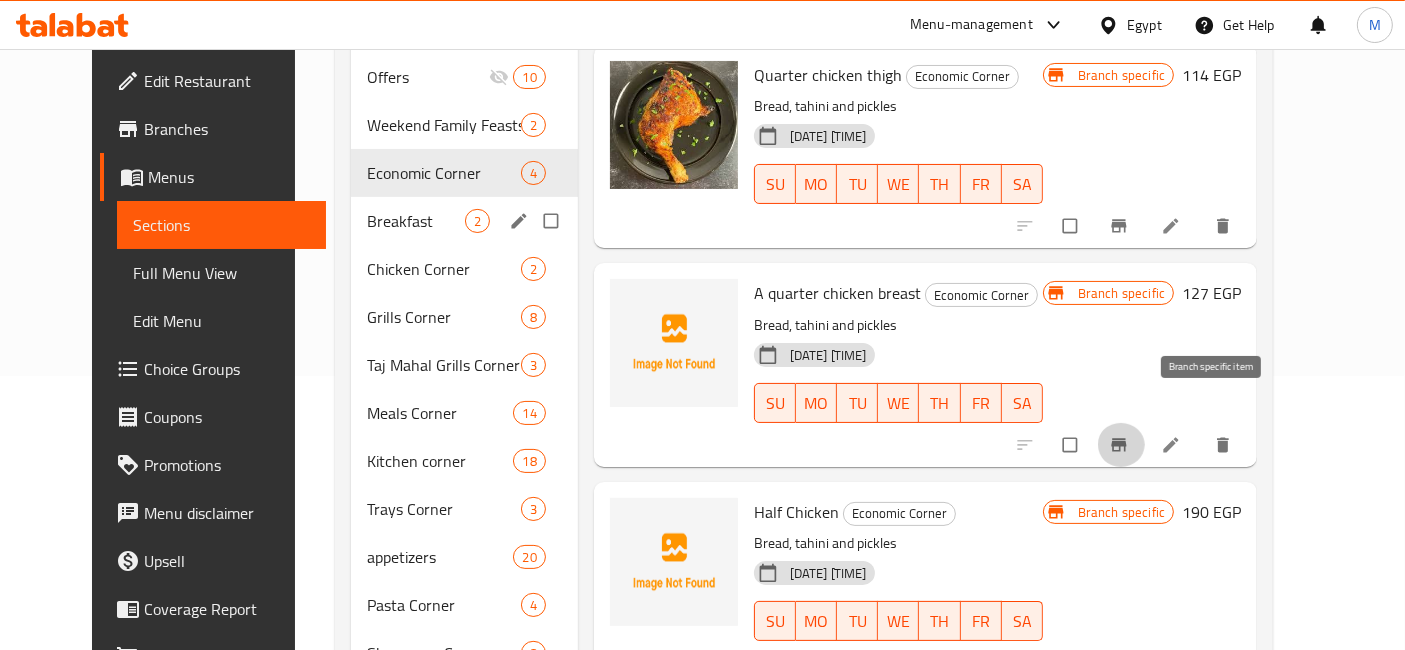scroll, scrollTop: 52, scrollLeft: 0, axis: vertical 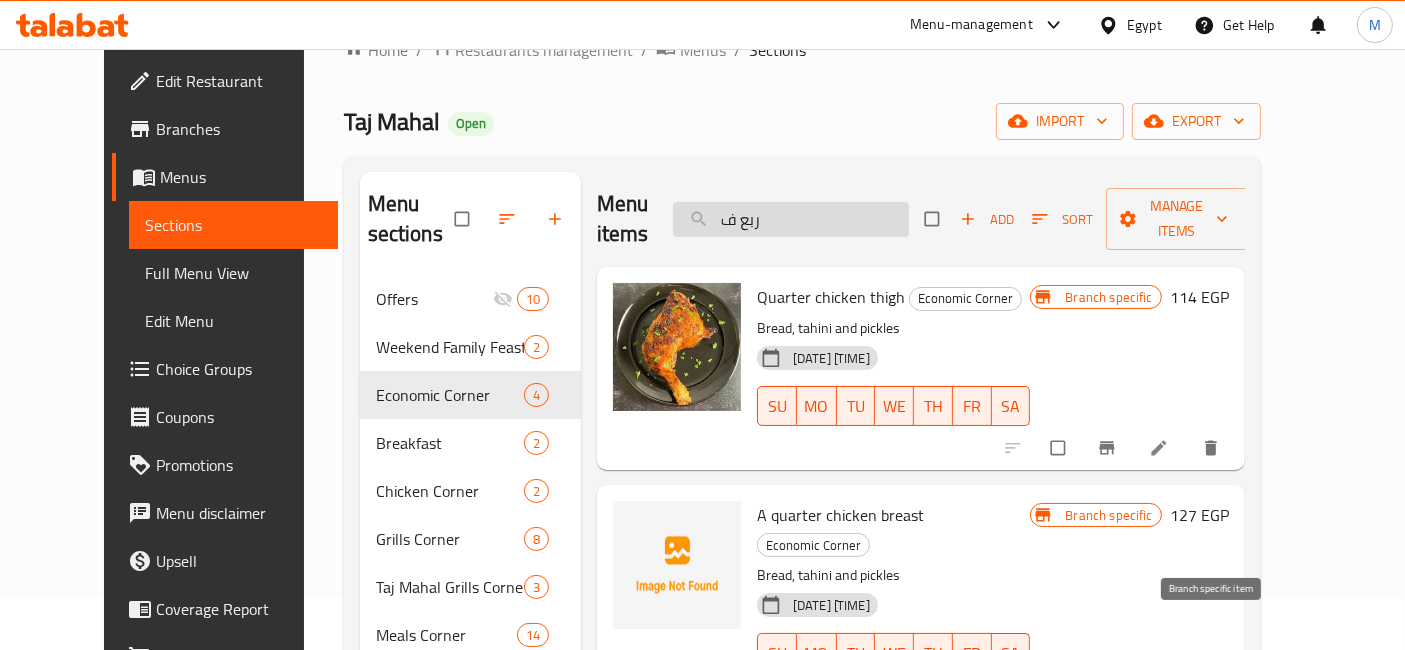 click on "ربع ف" at bounding box center [791, 219] 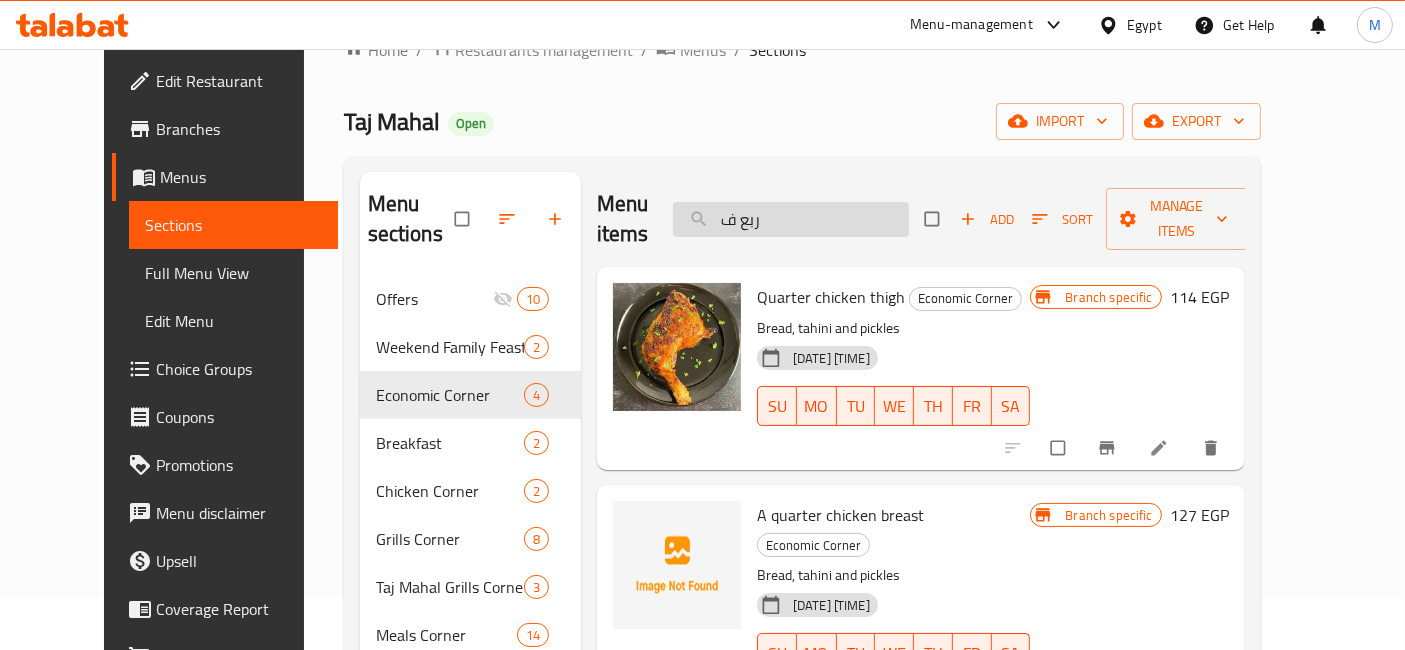 click on "ربع ف" at bounding box center [791, 219] 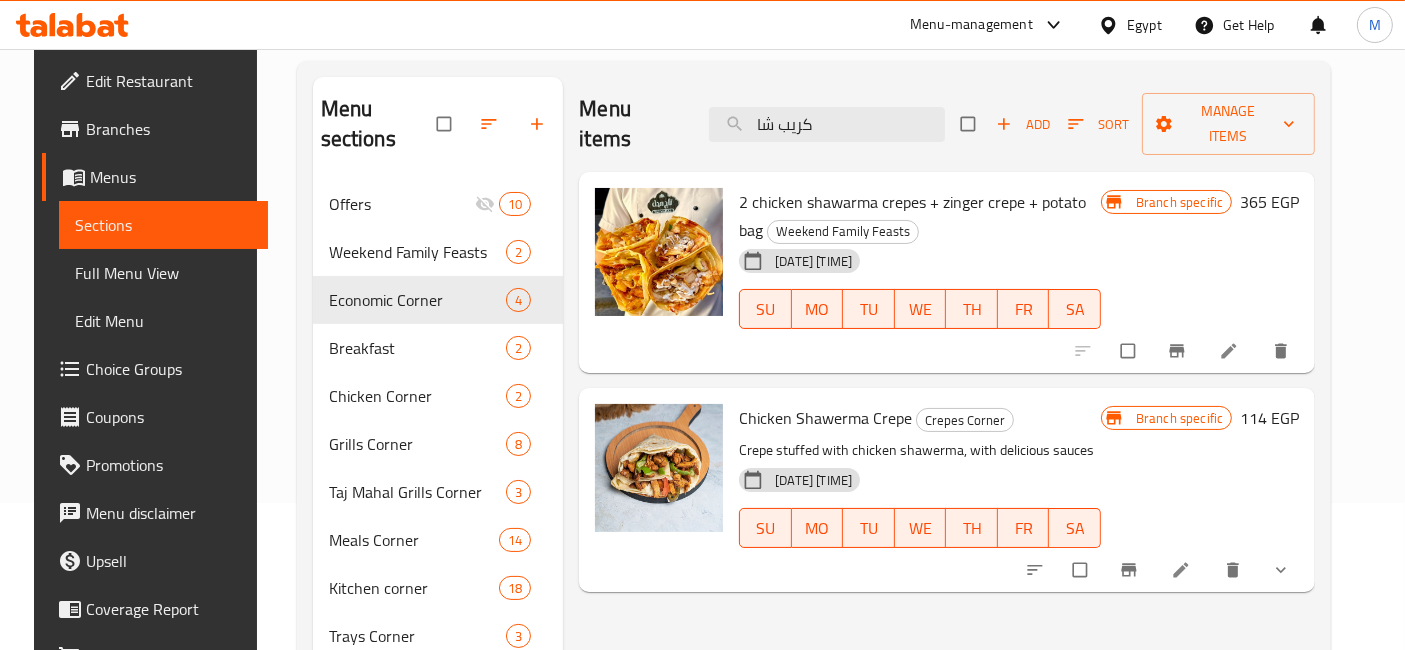 scroll, scrollTop: 163, scrollLeft: 0, axis: vertical 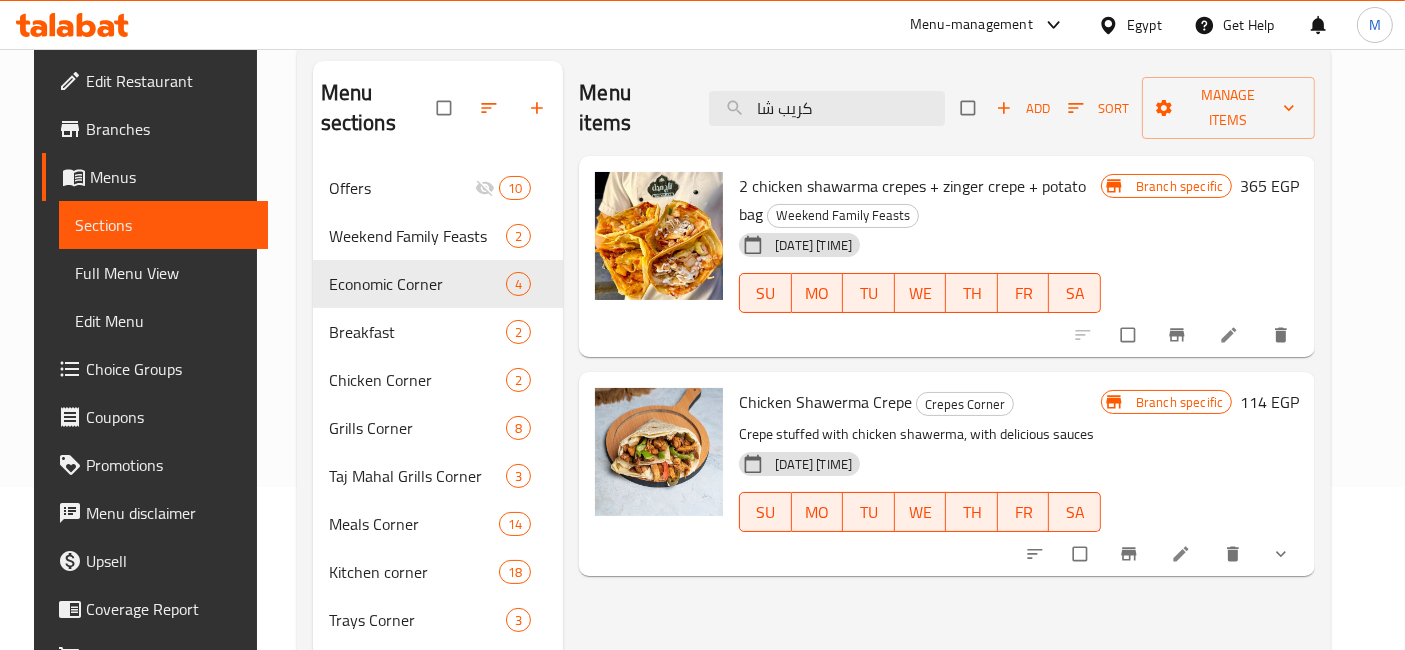 type on "كريب شا" 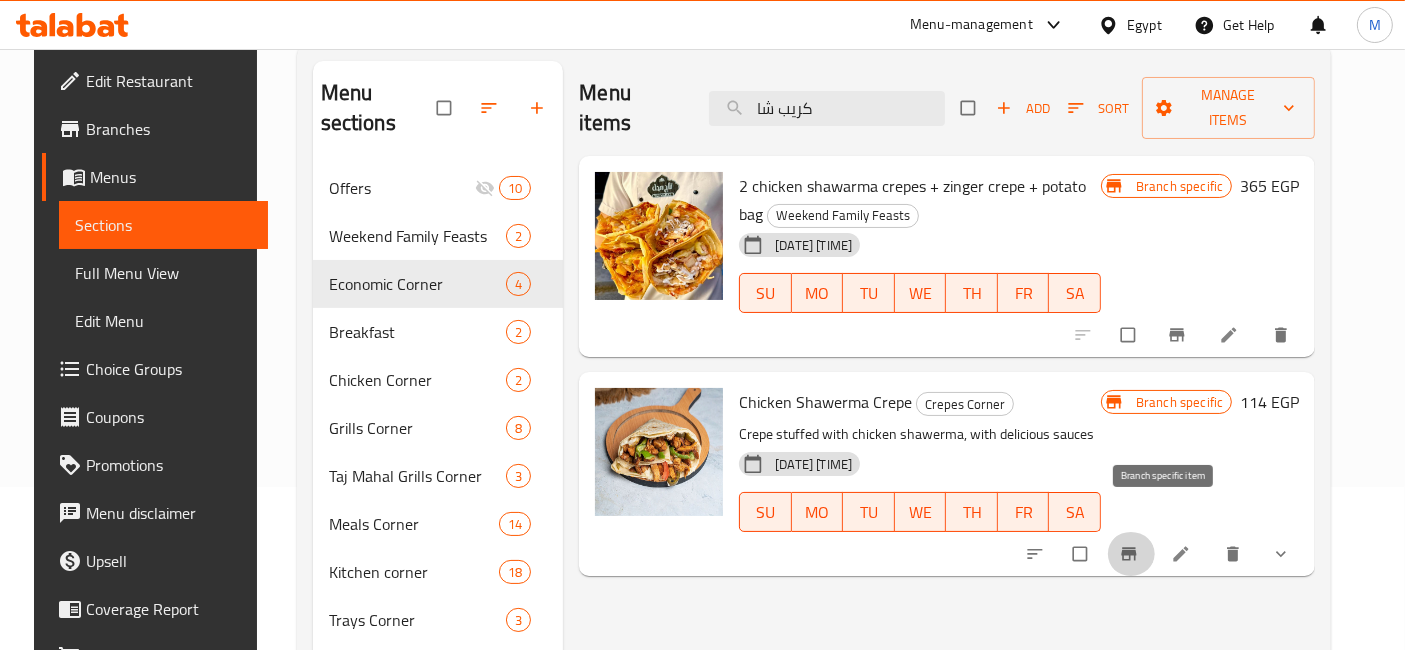 click 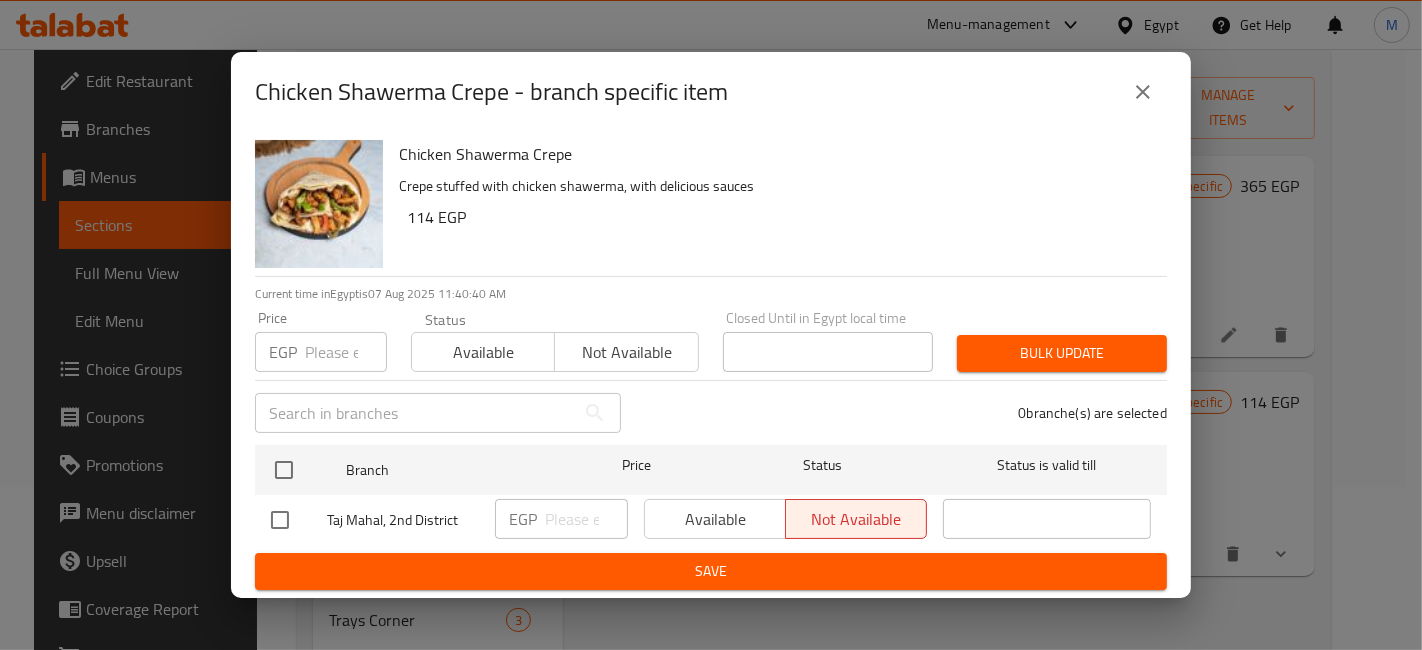 type 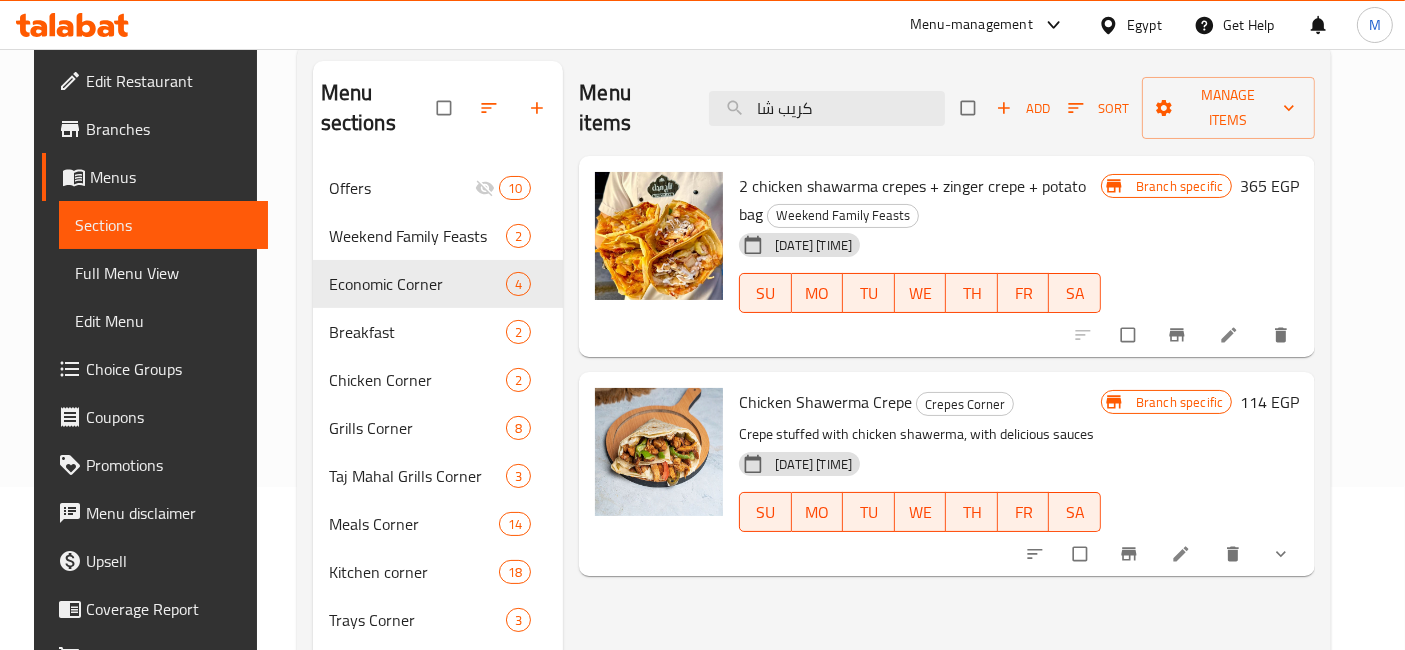 click on "114   EGP" at bounding box center [1269, 402] 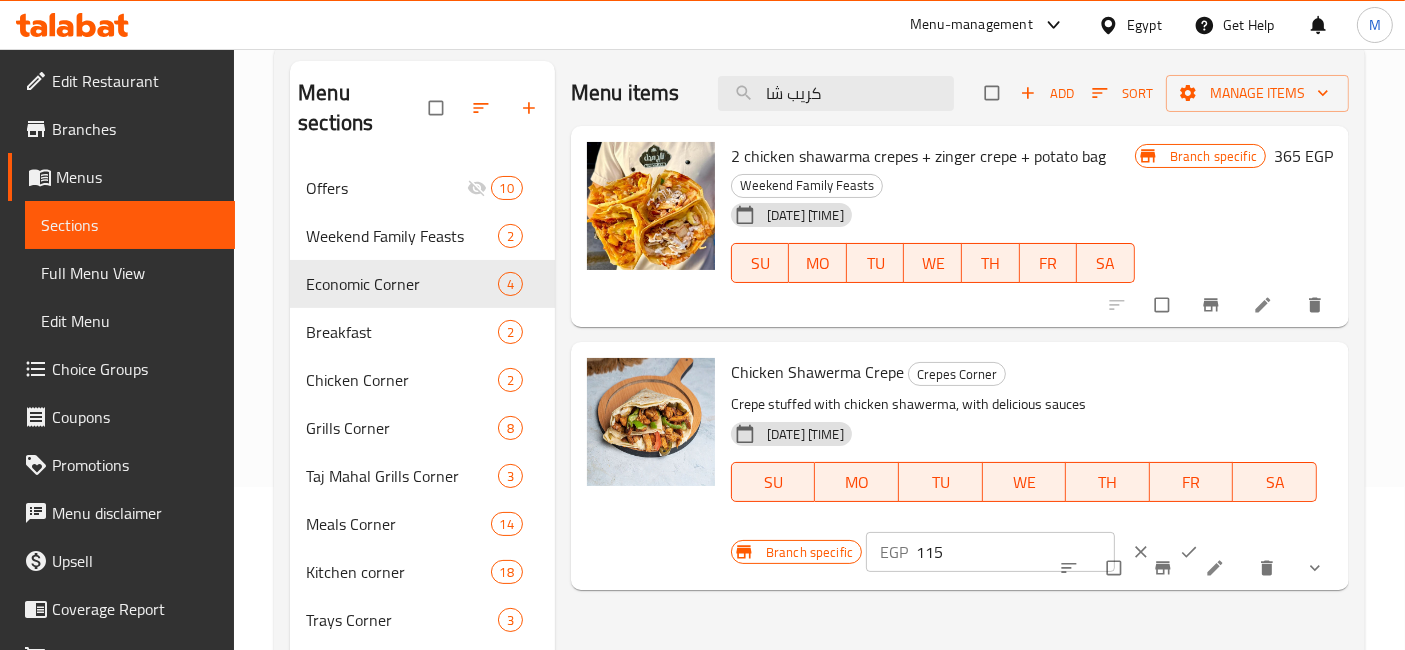 click on "115" at bounding box center [1015, 552] 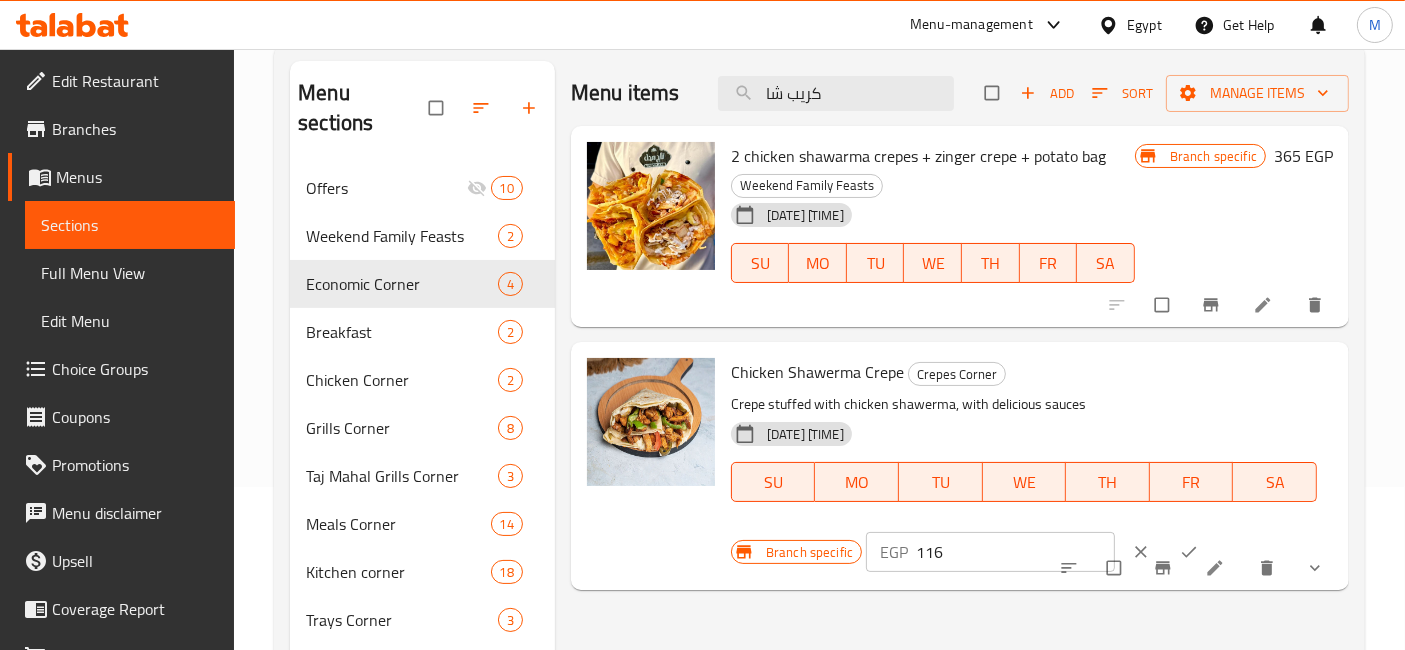click on "116" at bounding box center (1015, 552) 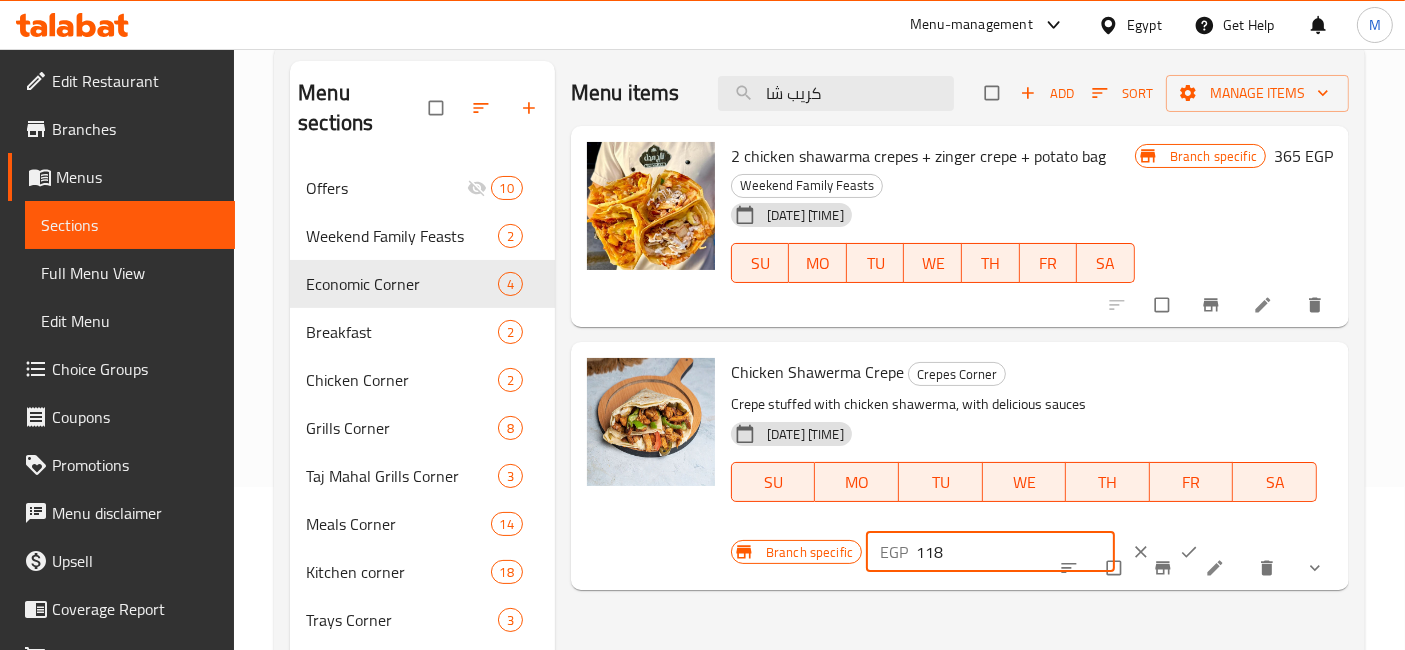 click on "118" at bounding box center [1015, 552] 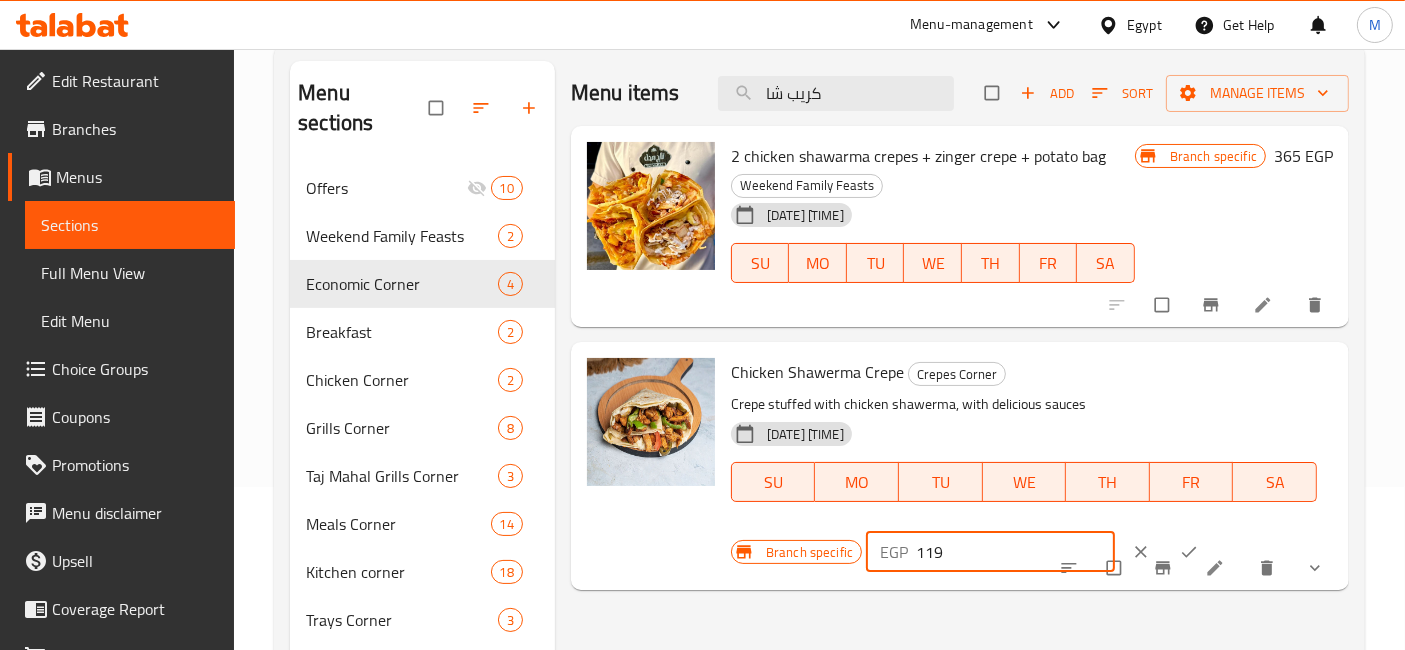type on "119" 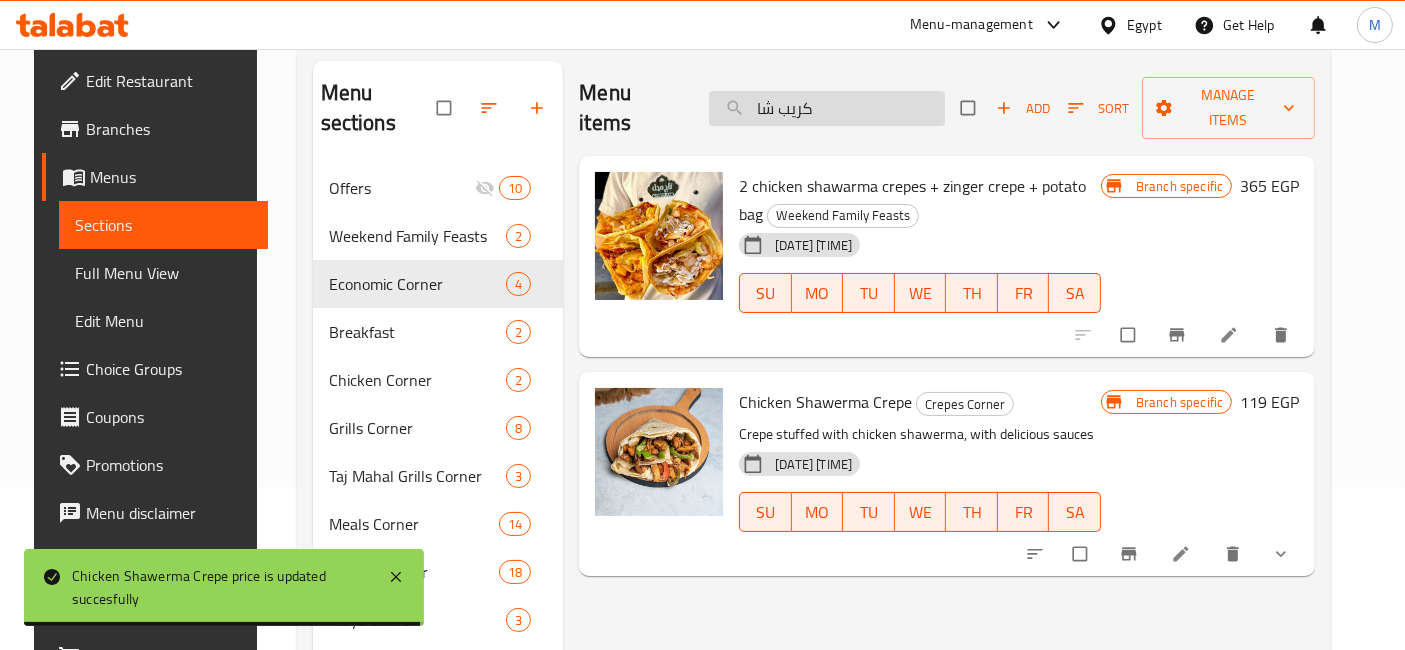 click on "كريب شا" at bounding box center [827, 108] 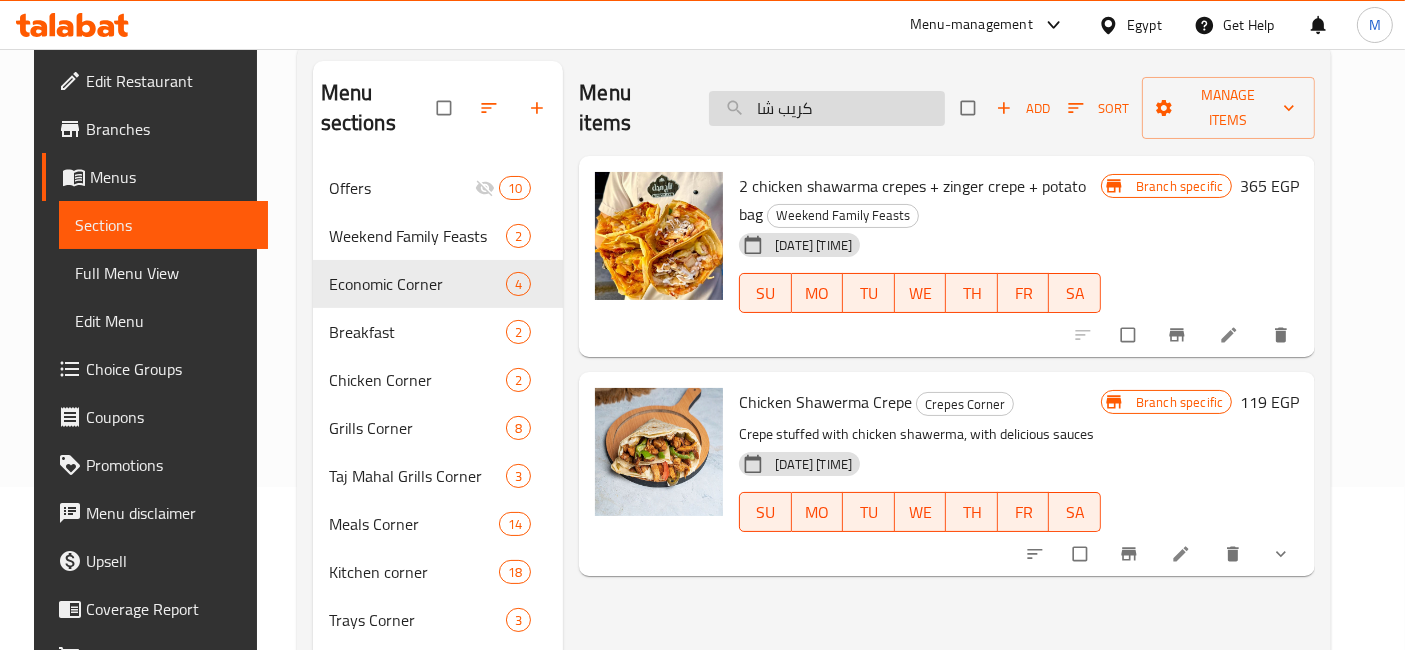 click on "كريب شا" at bounding box center (827, 108) 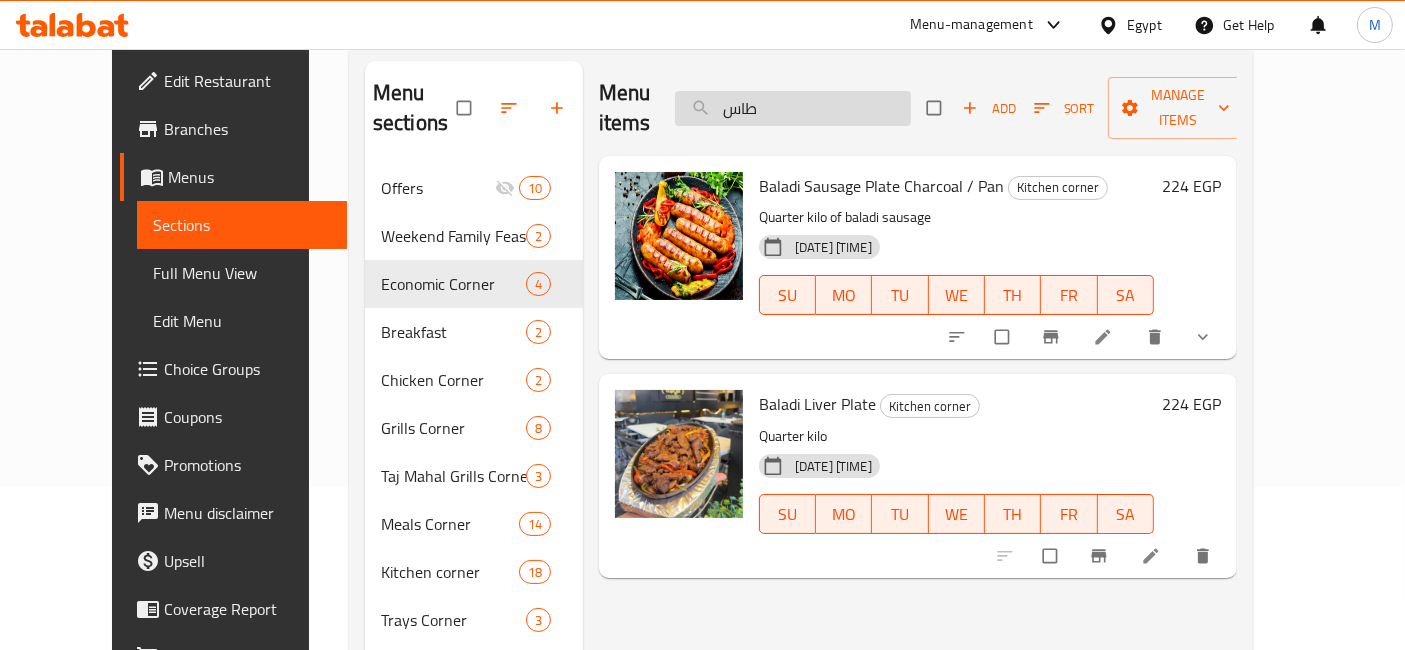 click on "طاس" at bounding box center (793, 108) 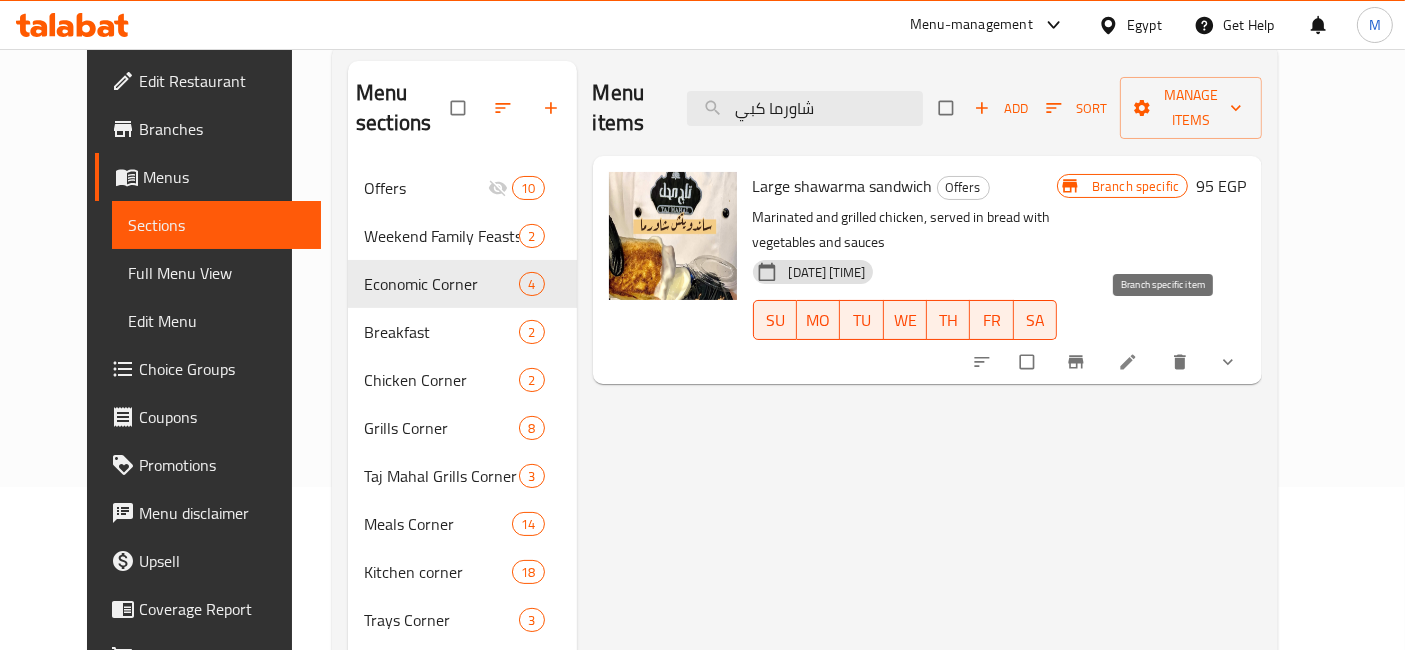 type on "شاورما كبي" 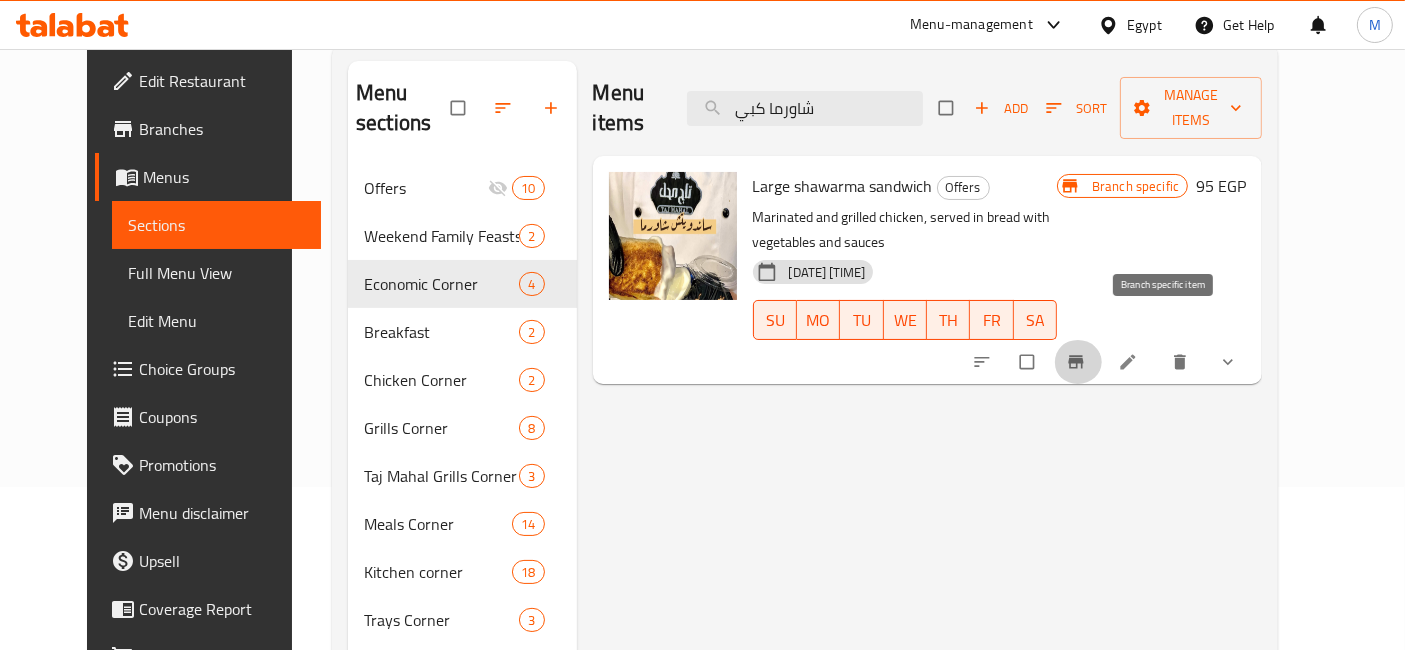 click at bounding box center [1078, 362] 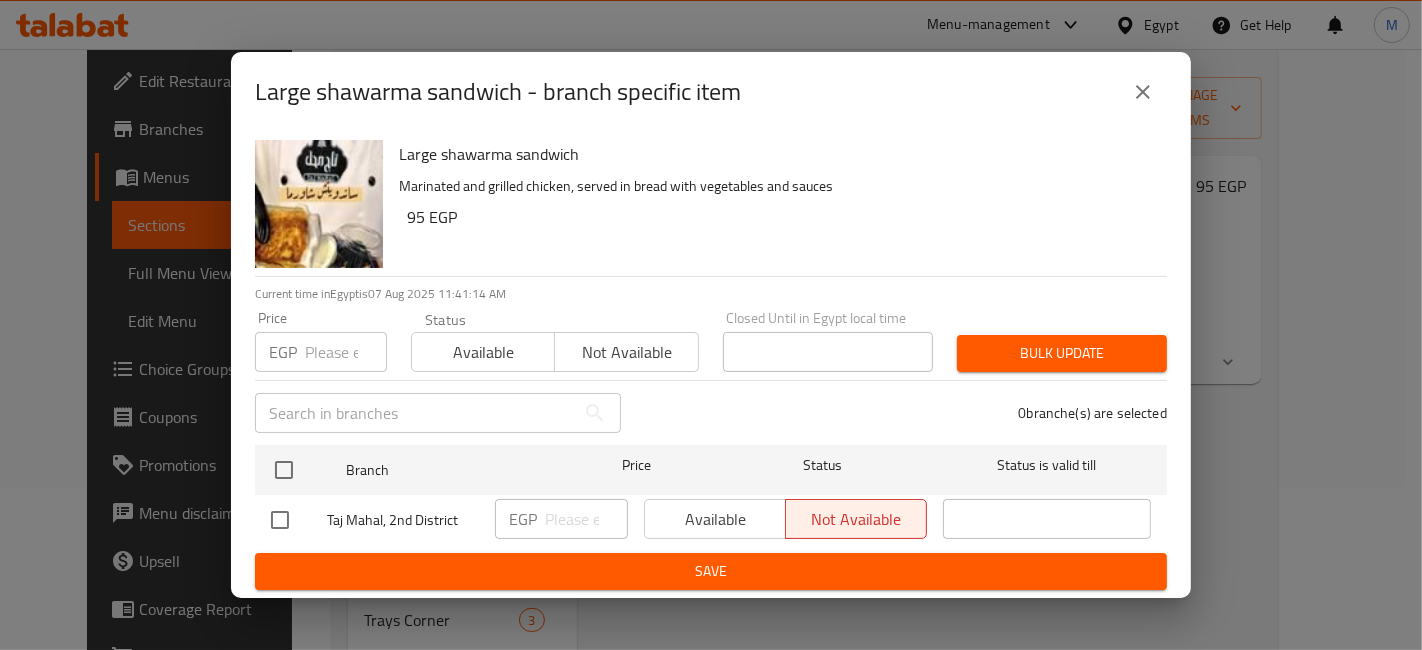 type 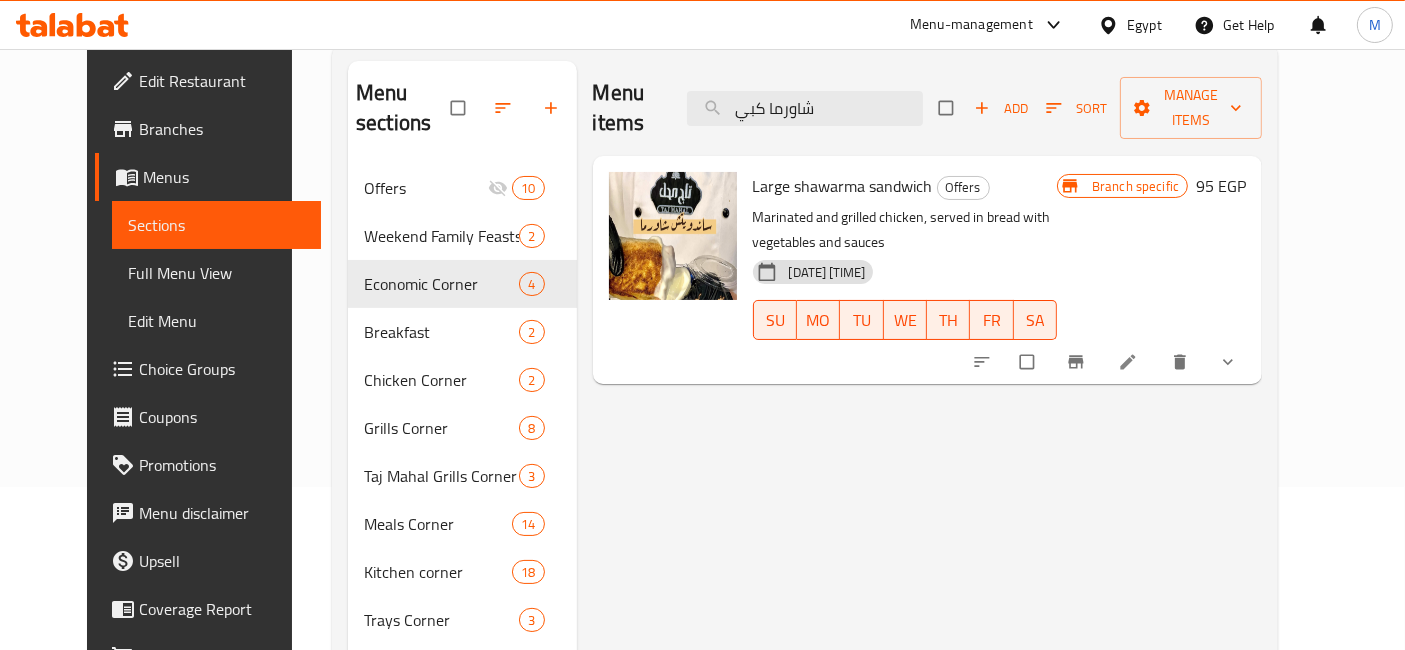 click on "95   EGP" at bounding box center [1221, 186] 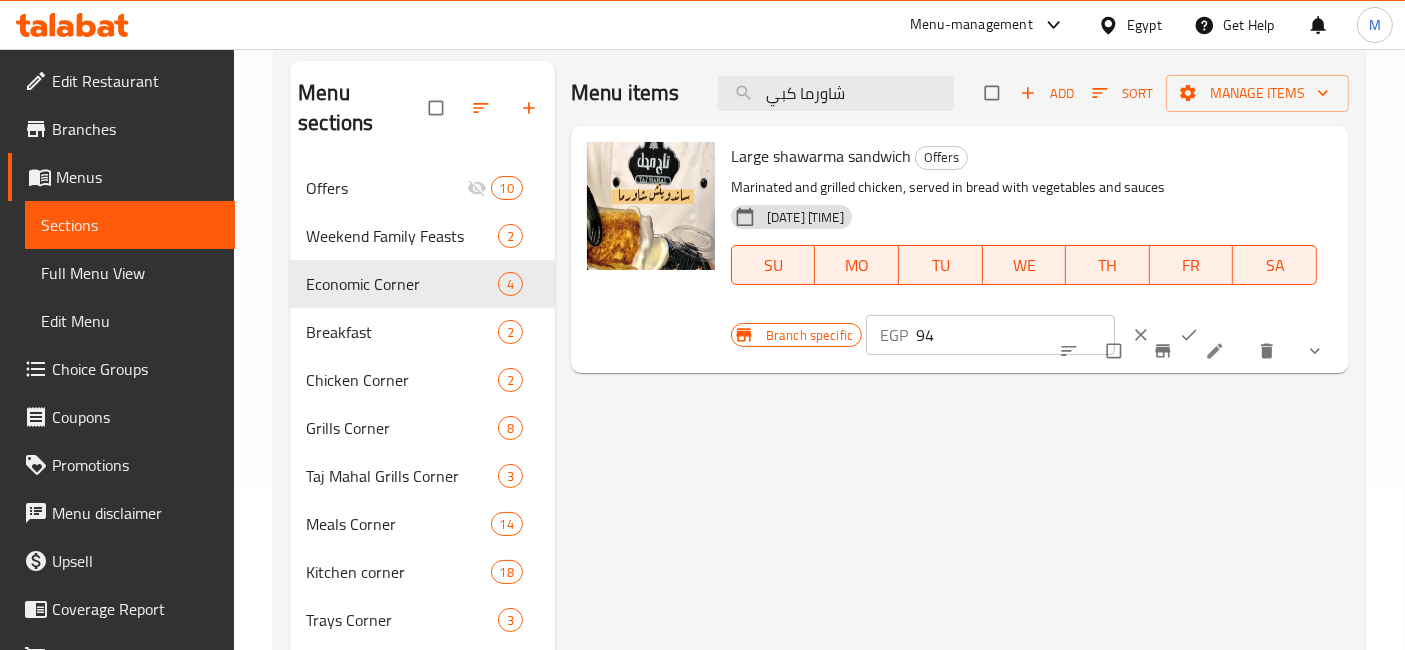click on "94" at bounding box center [1015, 335] 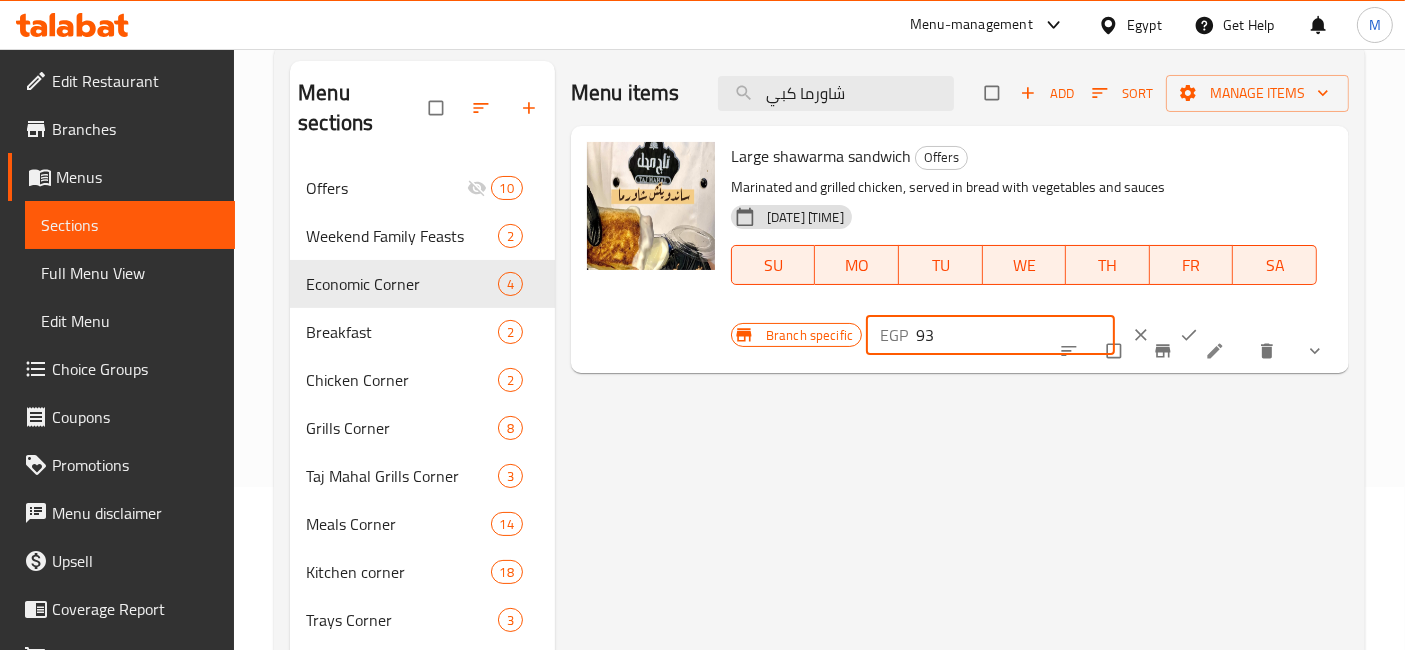 click on "93" at bounding box center (1015, 335) 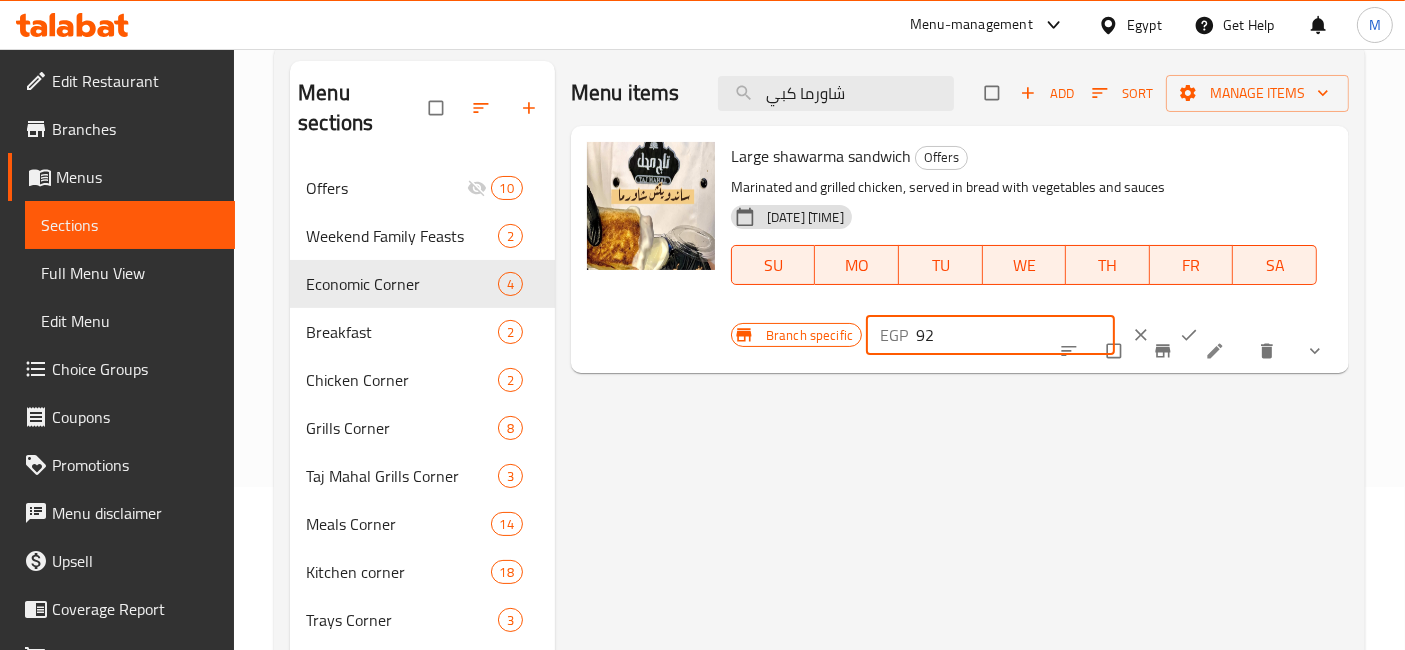 click on "92" at bounding box center [1015, 335] 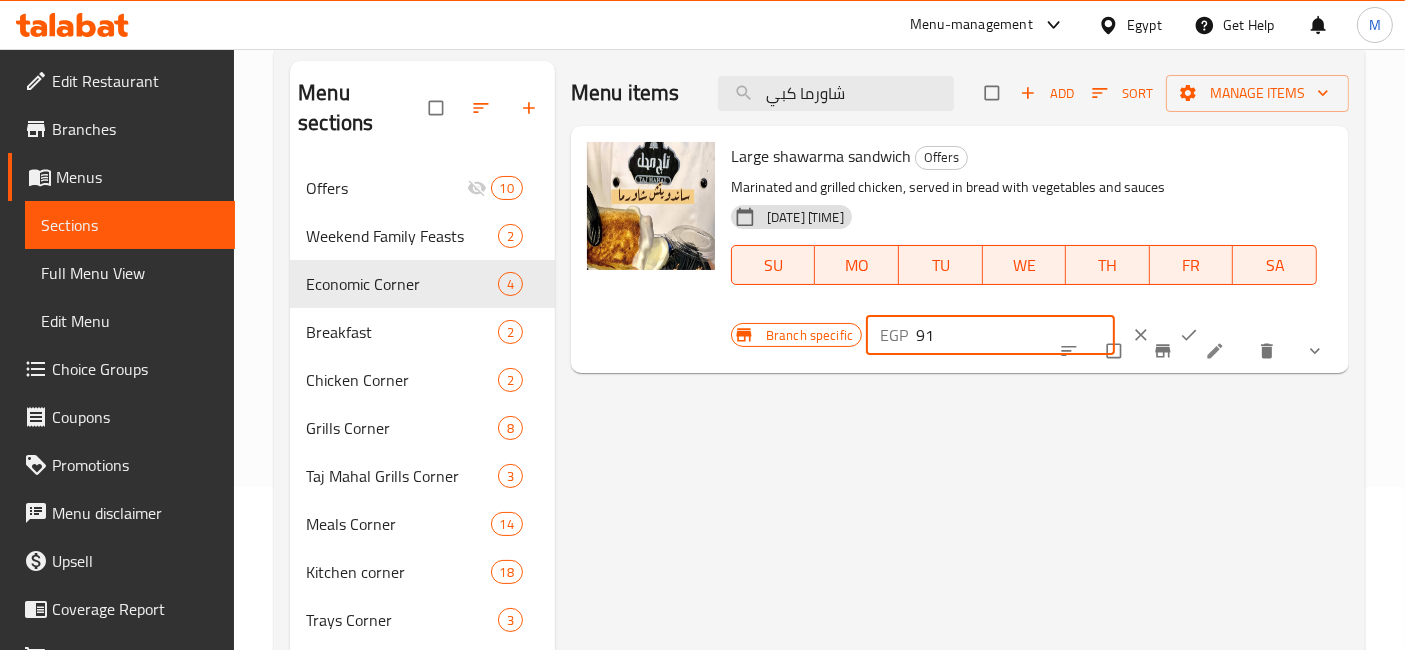 click on "91" at bounding box center (1015, 335) 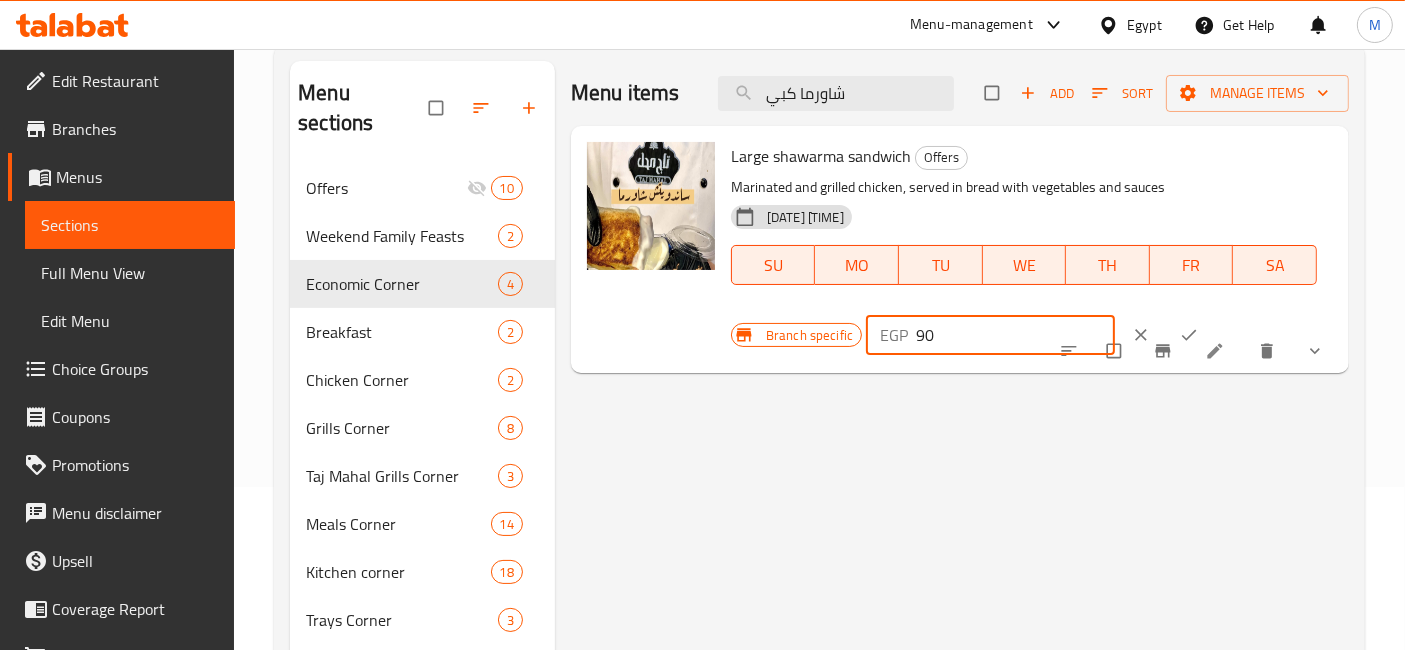click on "90" at bounding box center [1015, 335] 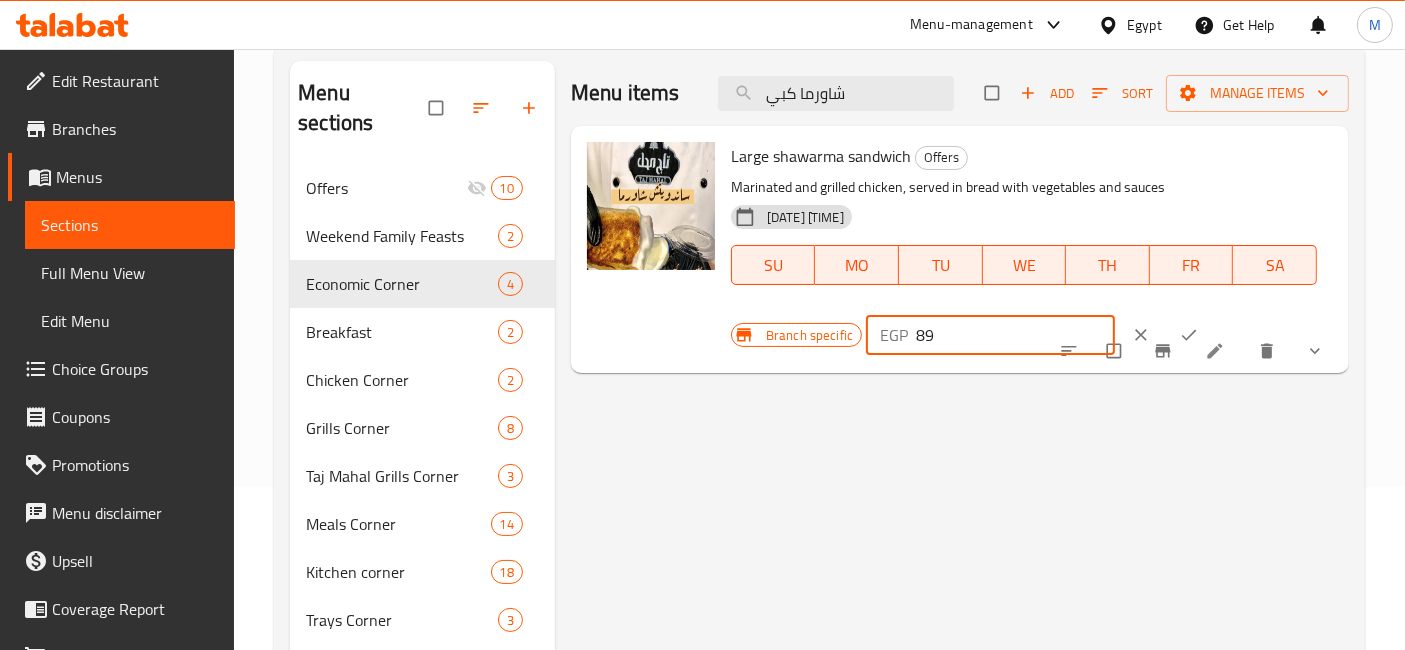 click on "89" at bounding box center [1015, 335] 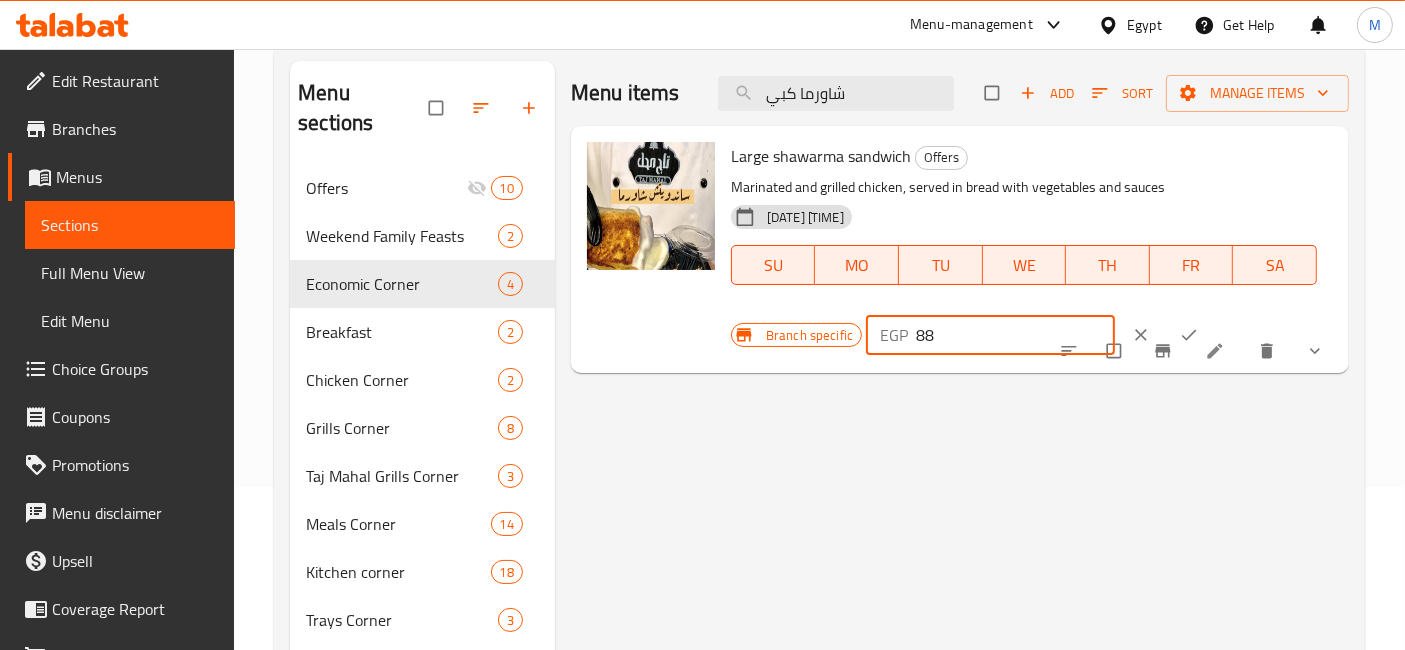 click on "88" at bounding box center (1015, 335) 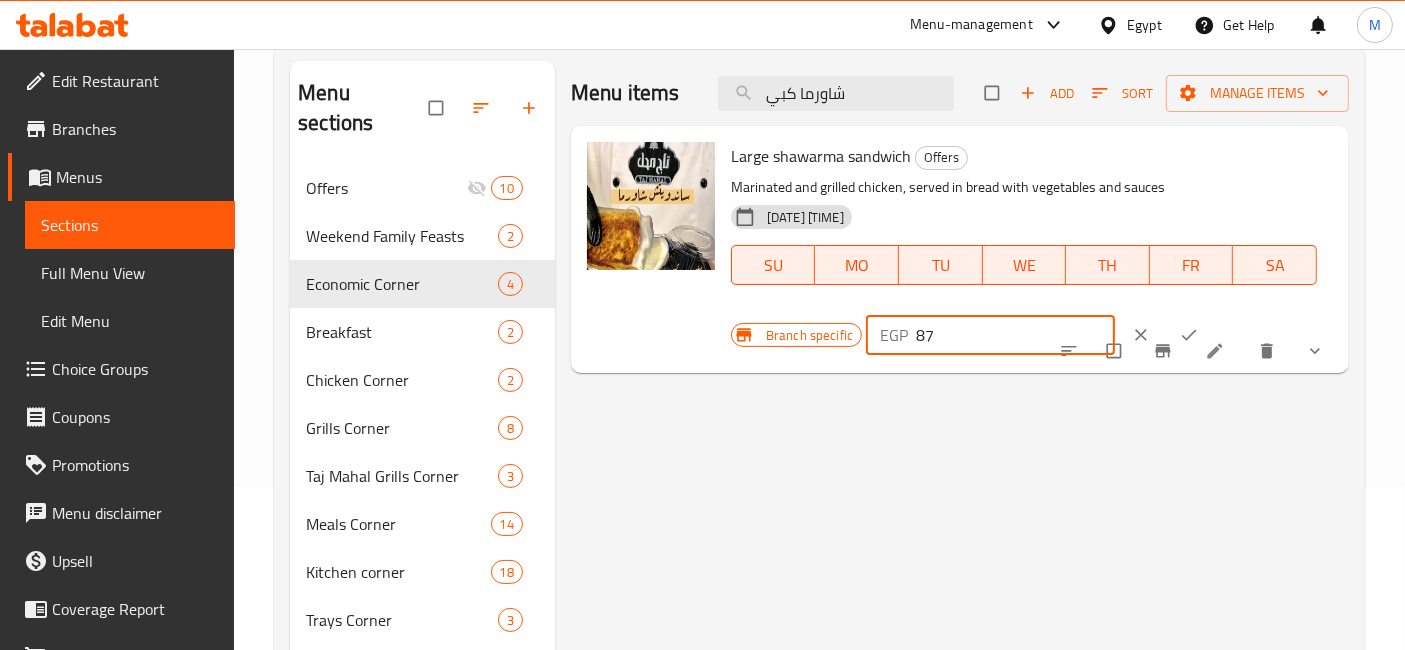 type on "87" 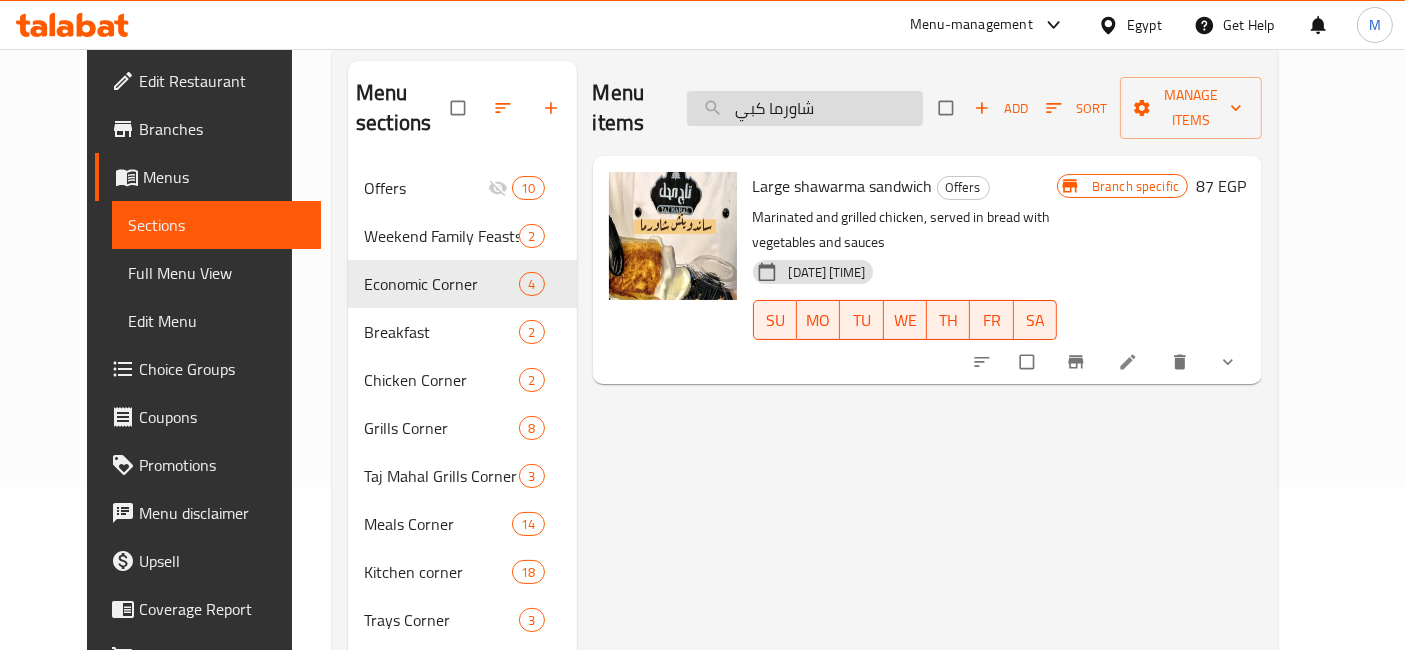 click on "شاورما كبي" at bounding box center [805, 108] 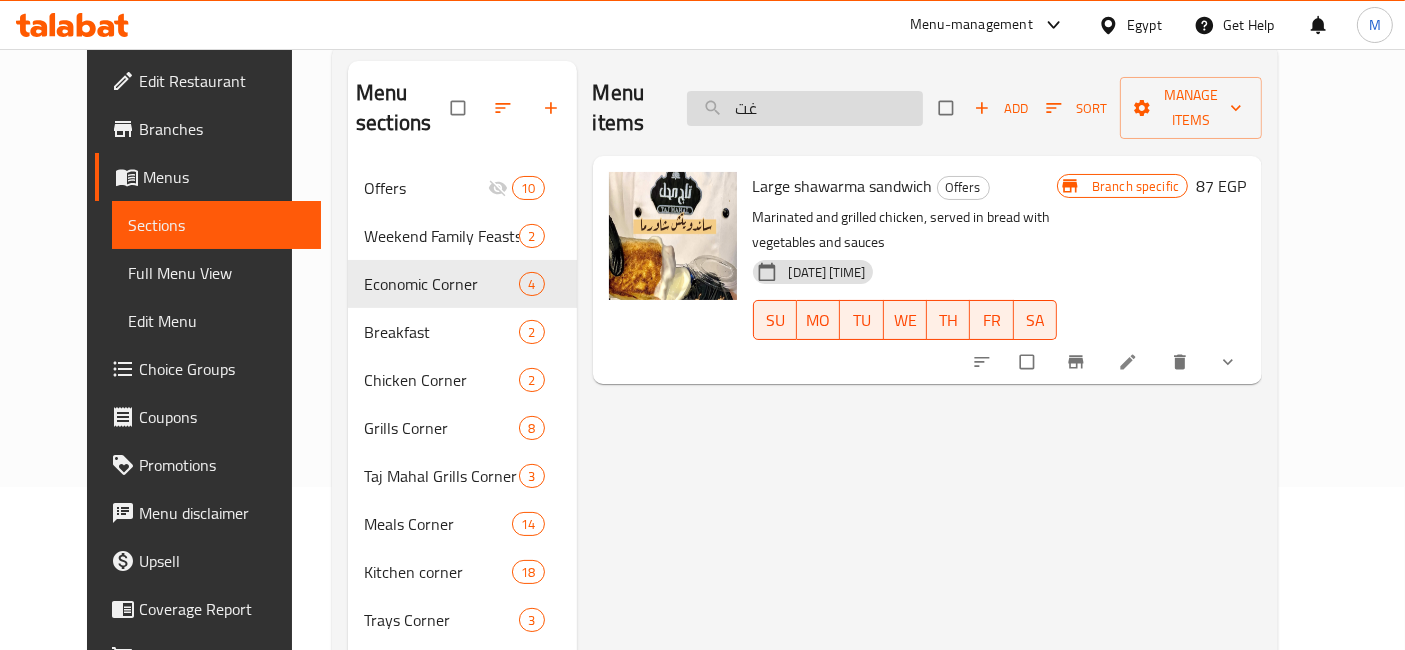 type on "غ" 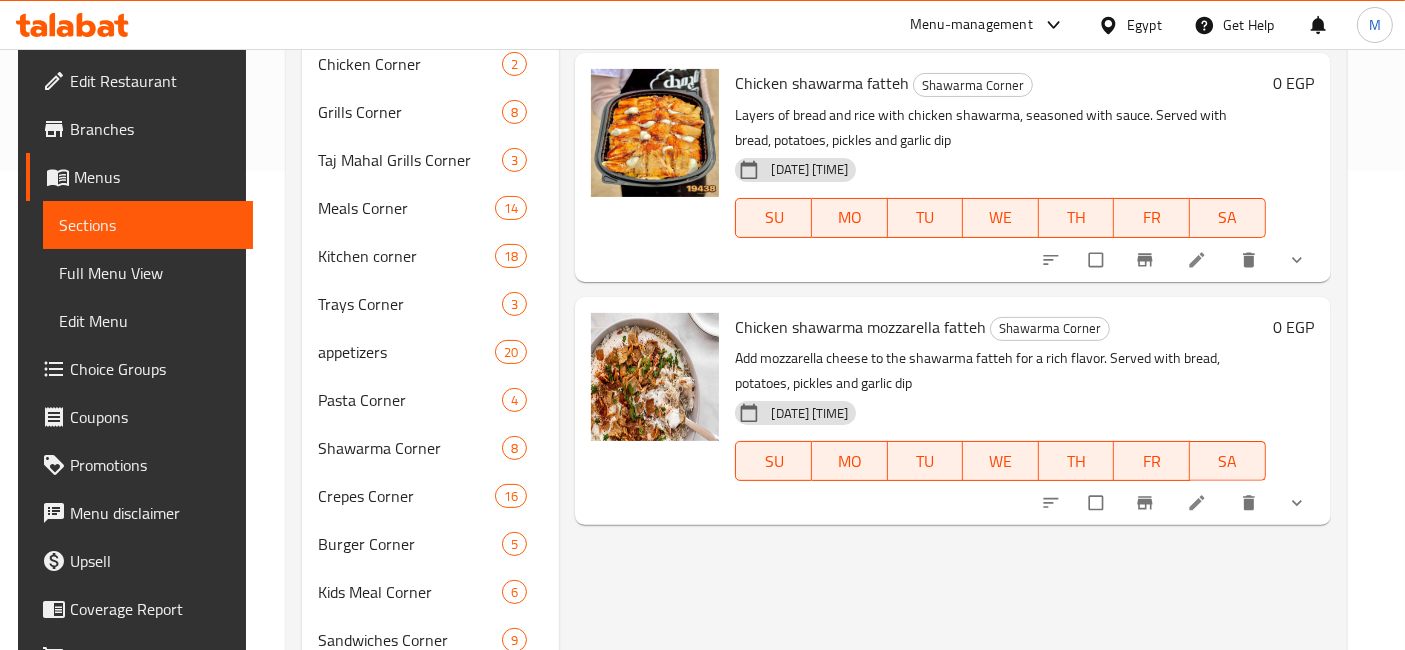 scroll, scrollTop: 497, scrollLeft: 0, axis: vertical 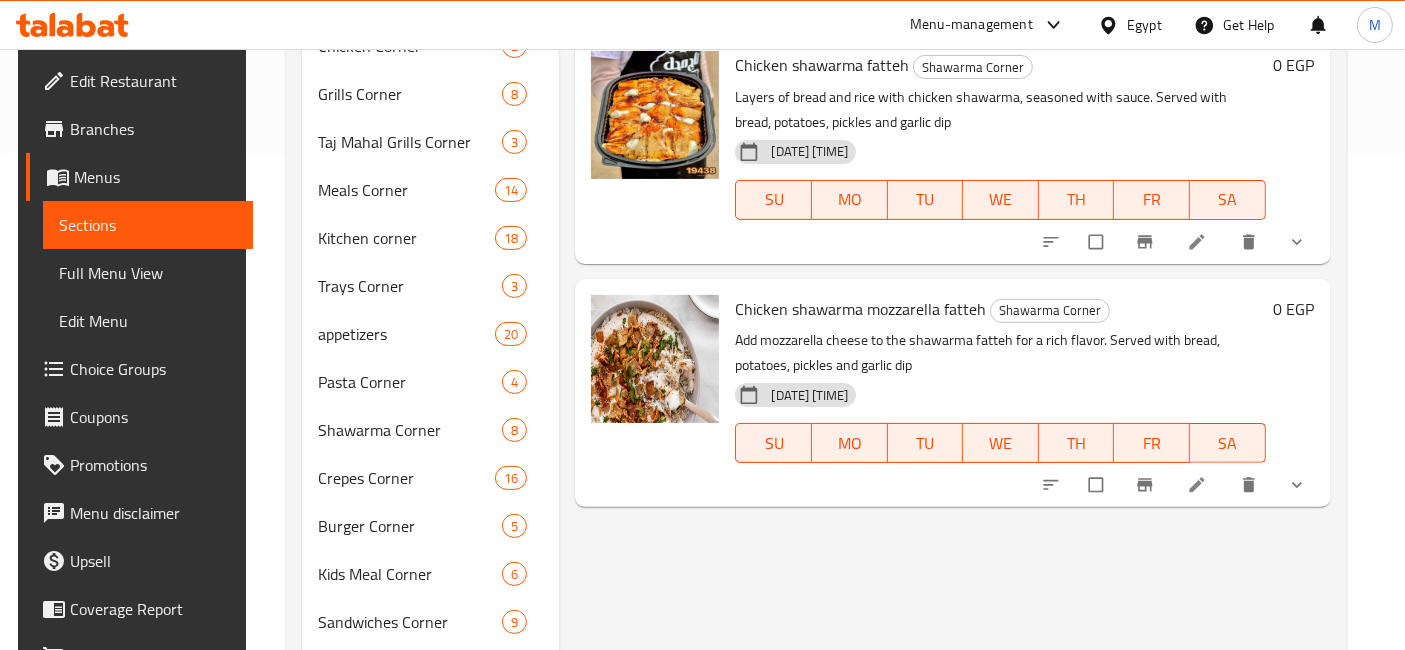 type on "فتة ش" 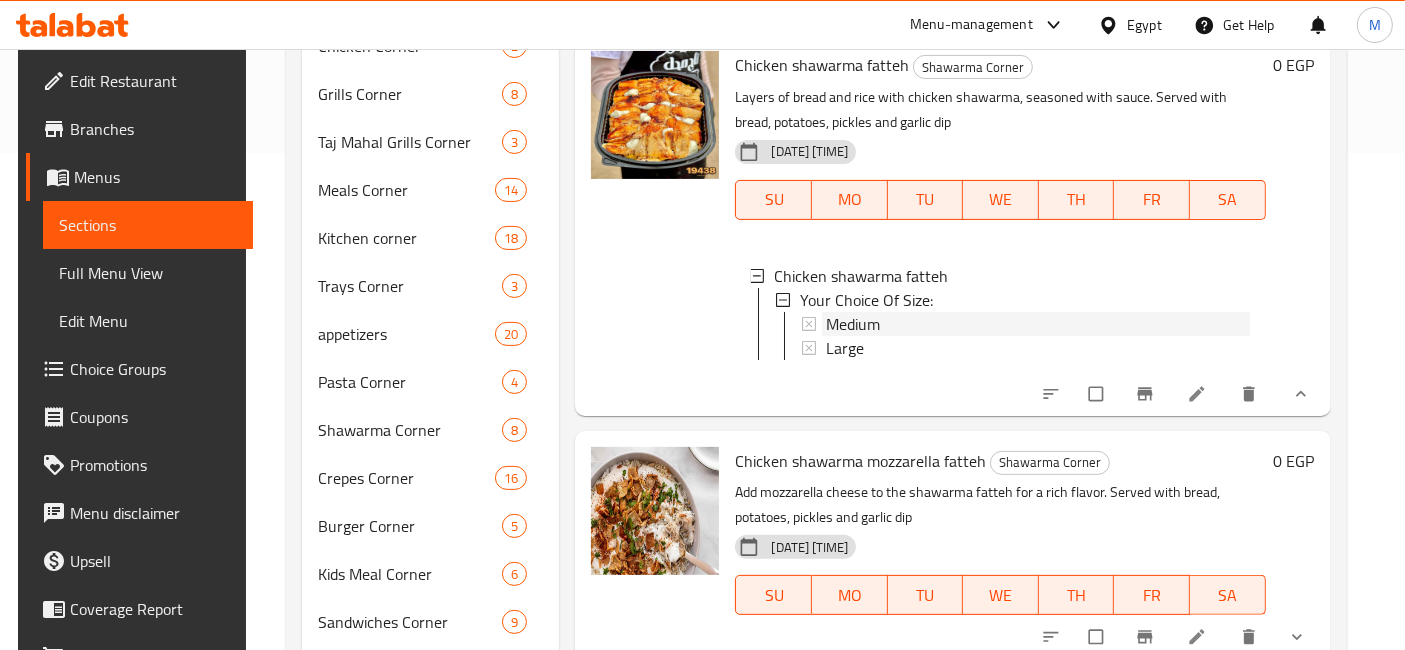 click on "Medium" at bounding box center (1037, 324) 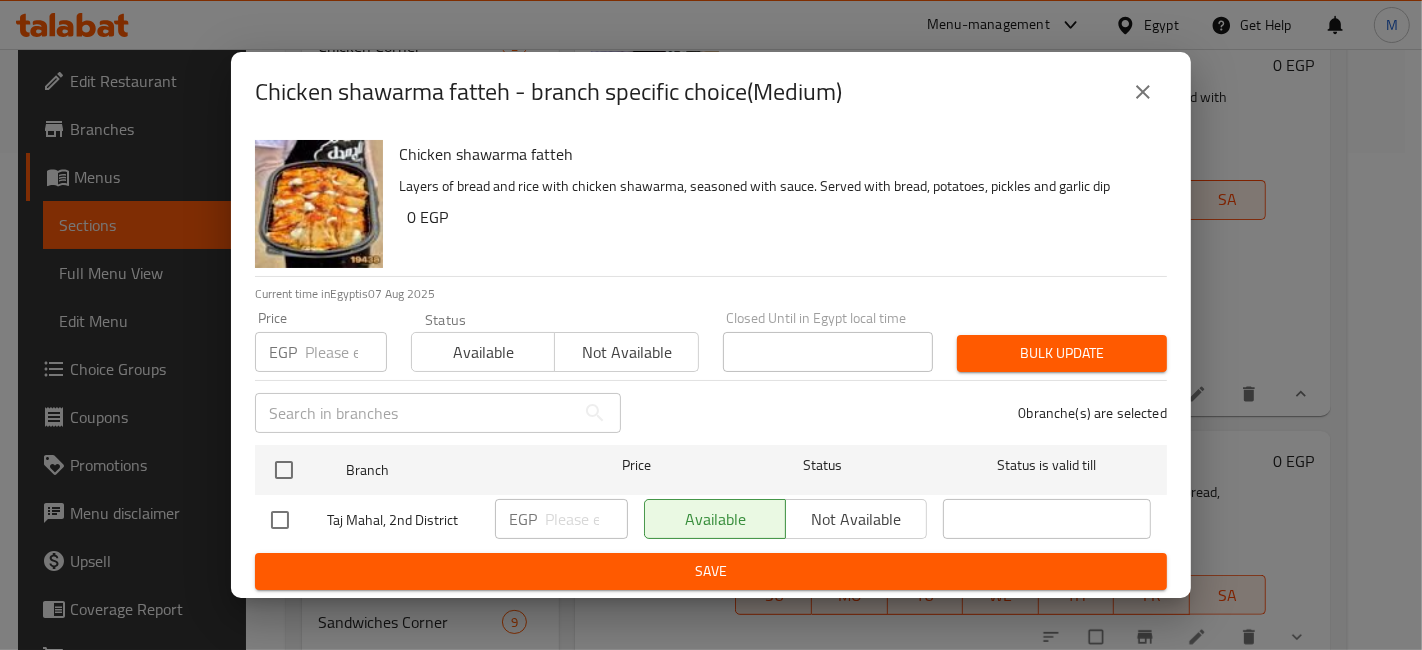 type 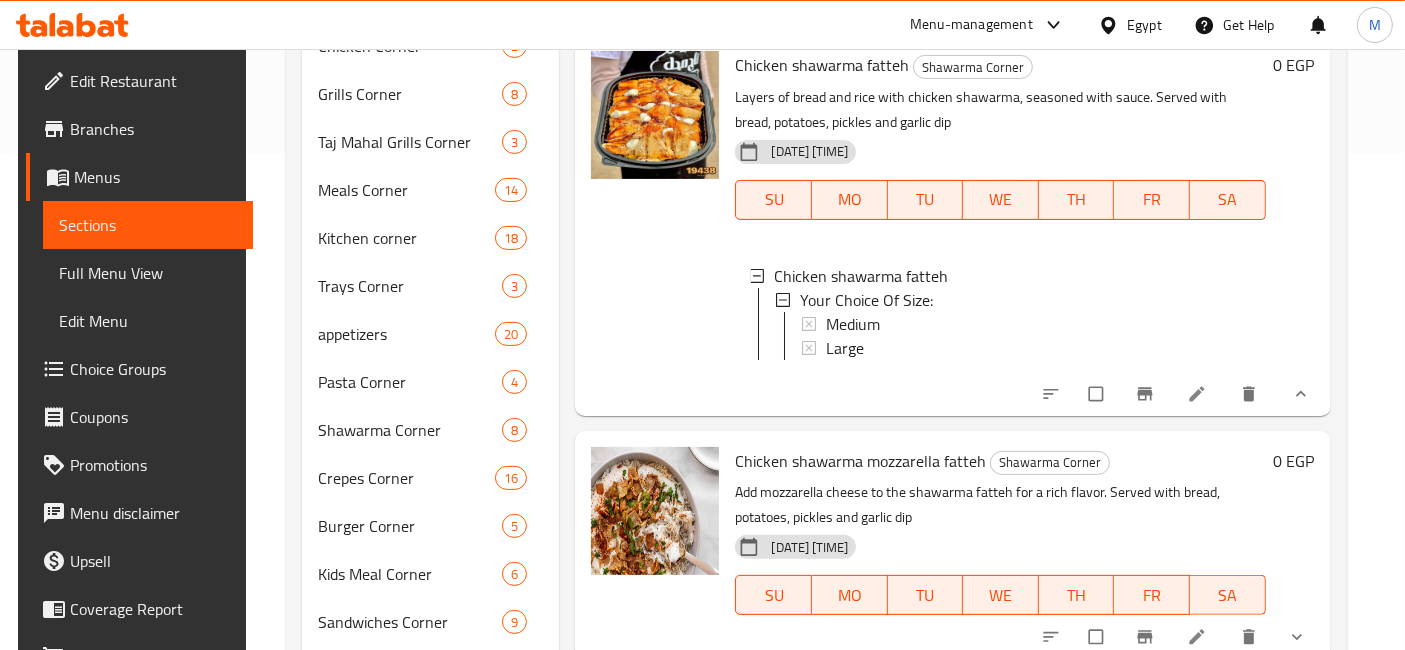 click 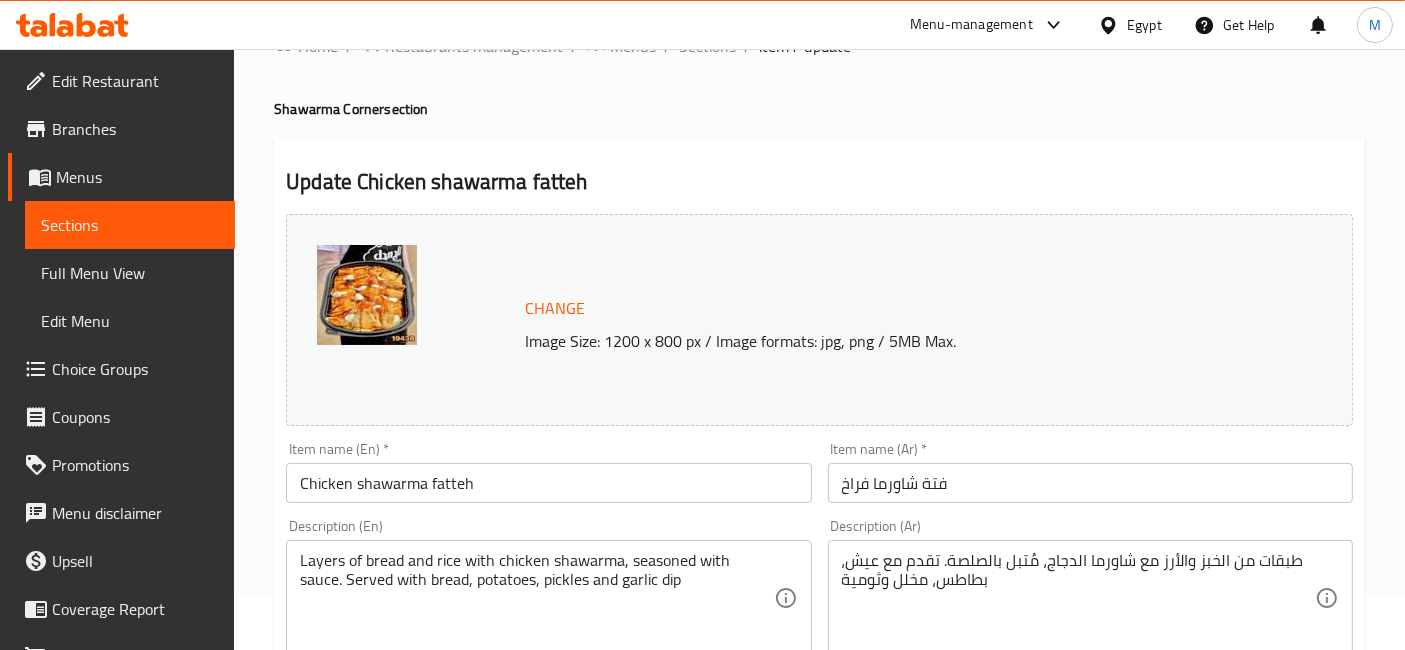 scroll, scrollTop: 0, scrollLeft: 0, axis: both 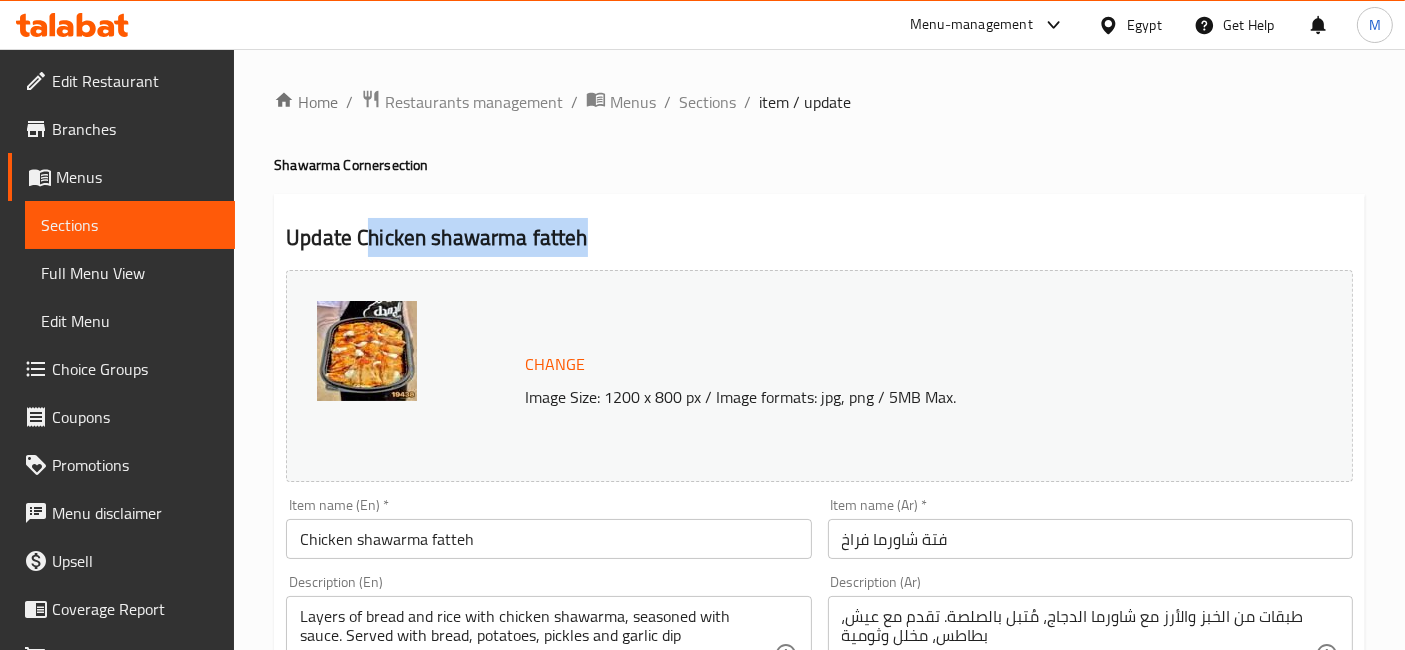 drag, startPoint x: 645, startPoint y: 222, endPoint x: 367, endPoint y: 232, distance: 278.1798 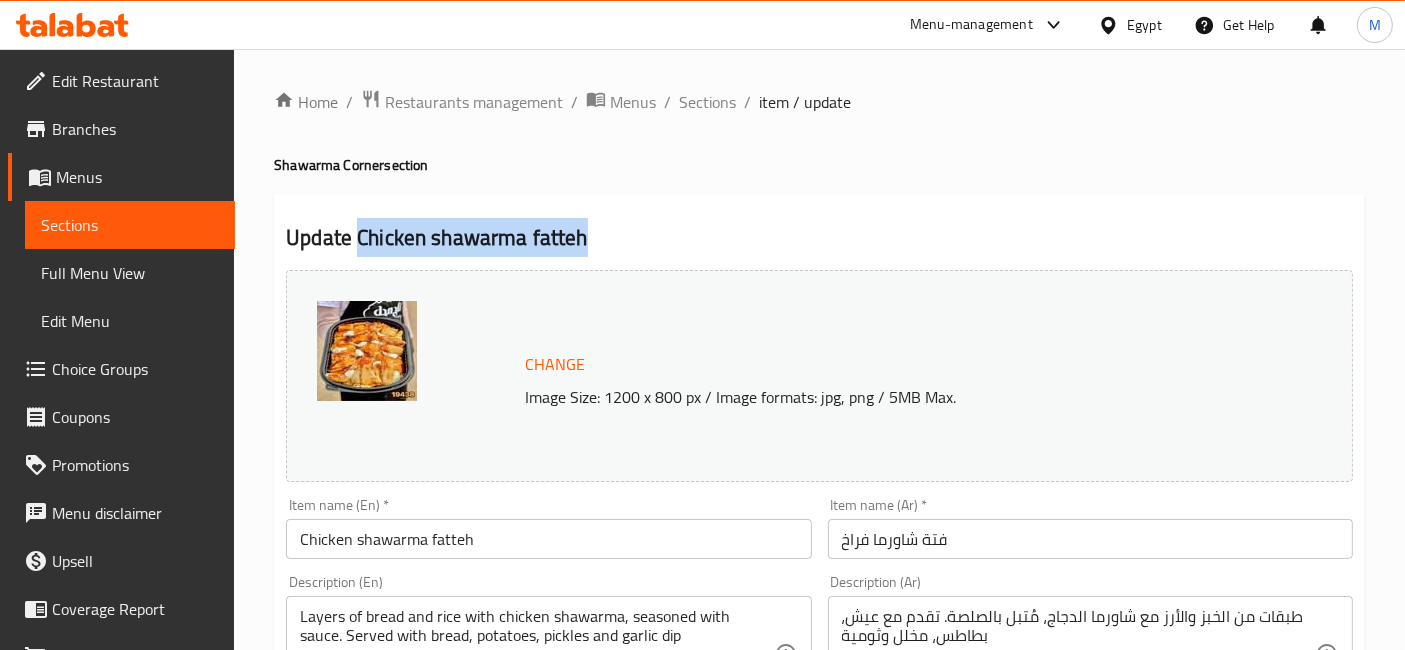 drag, startPoint x: 605, startPoint y: 235, endPoint x: 356, endPoint y: 236, distance: 249.00201 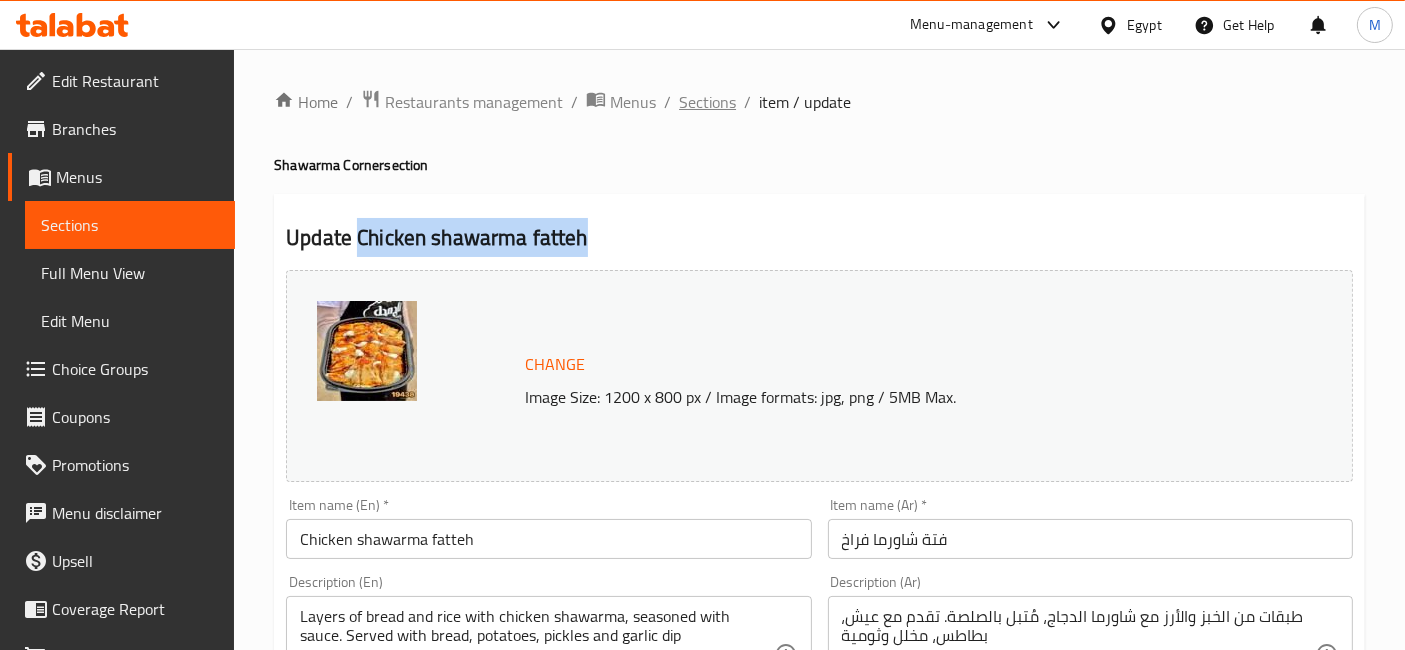 click on "Sections" at bounding box center (707, 102) 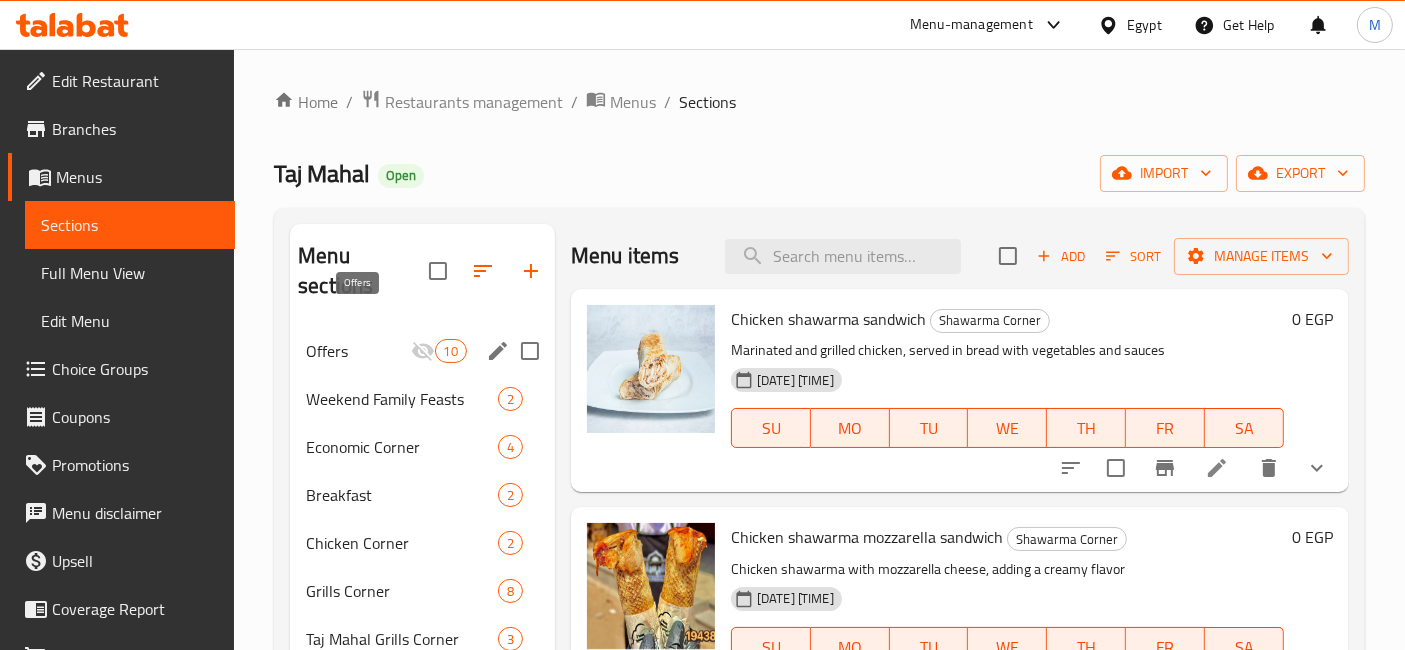 click on "Offers" at bounding box center [358, 351] 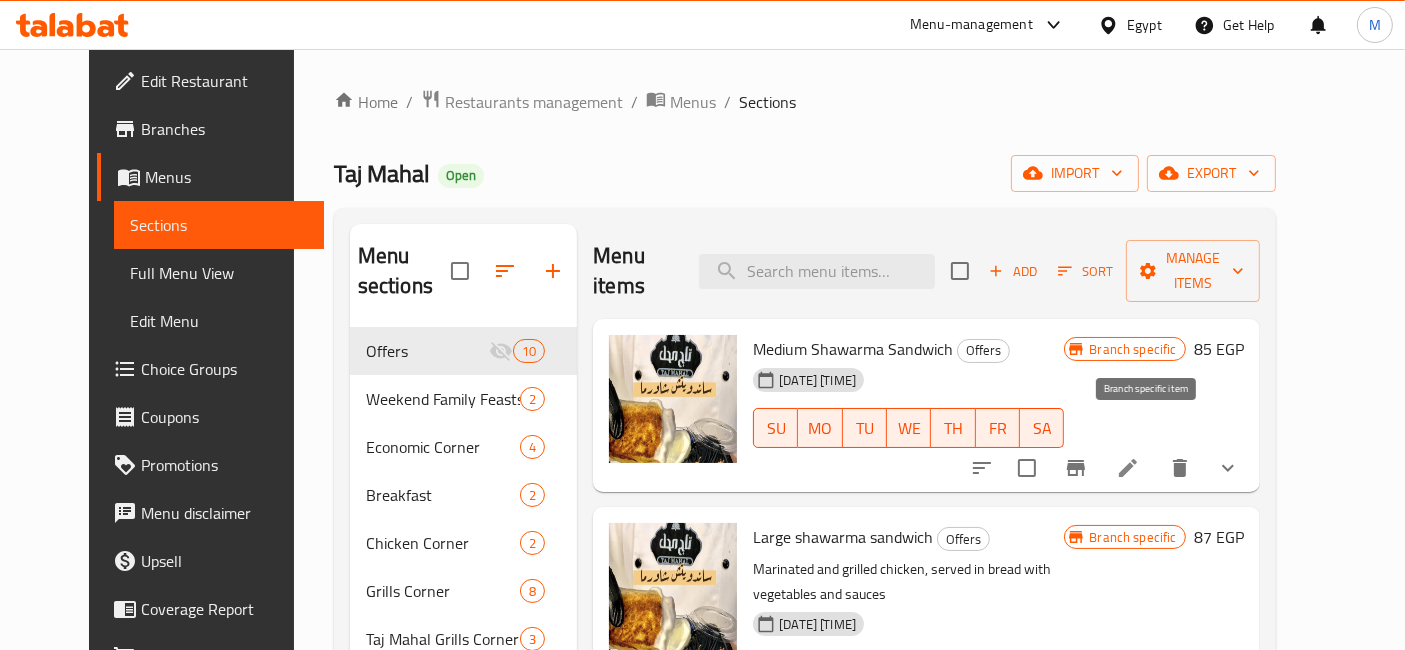 click 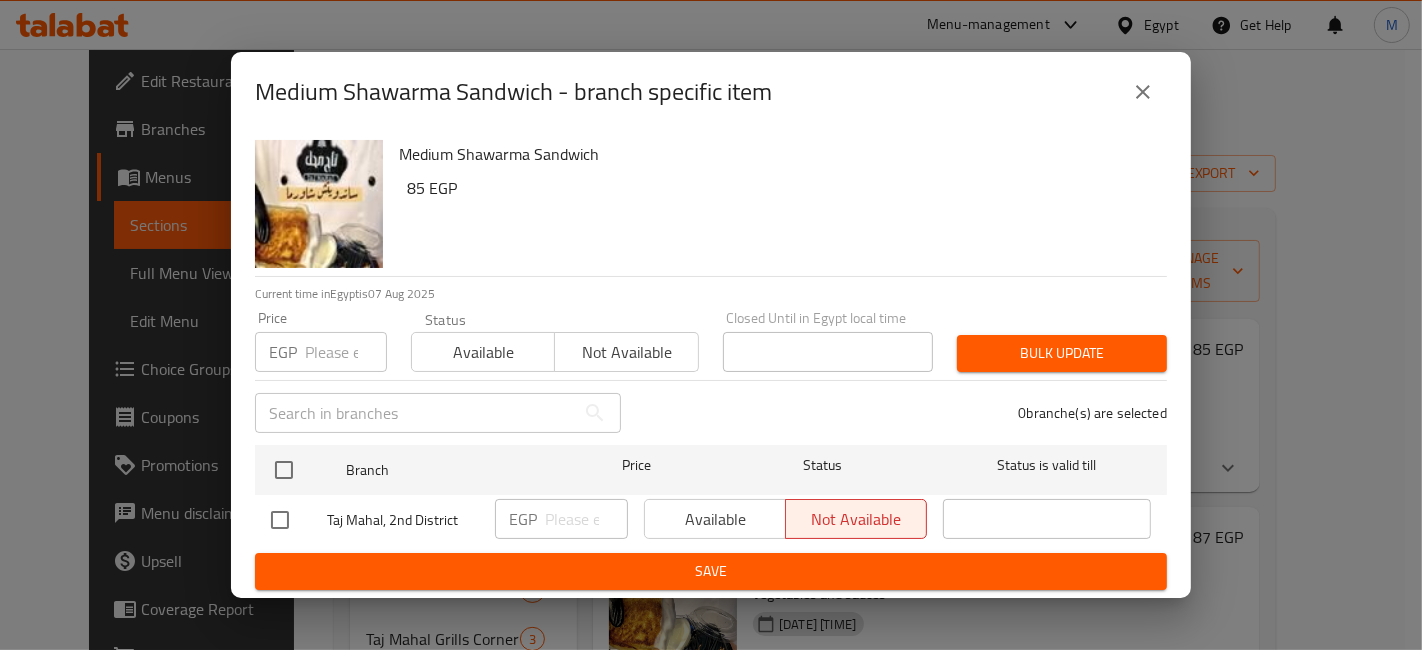 type 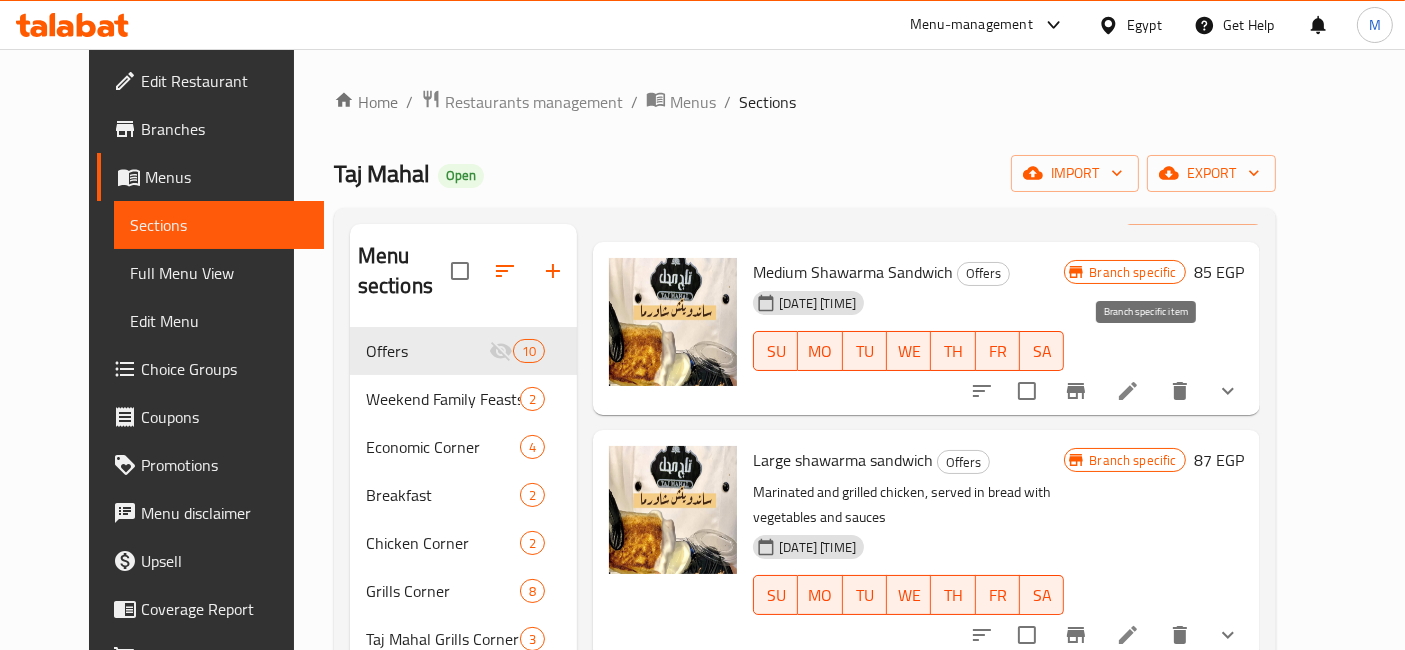scroll, scrollTop: 111, scrollLeft: 0, axis: vertical 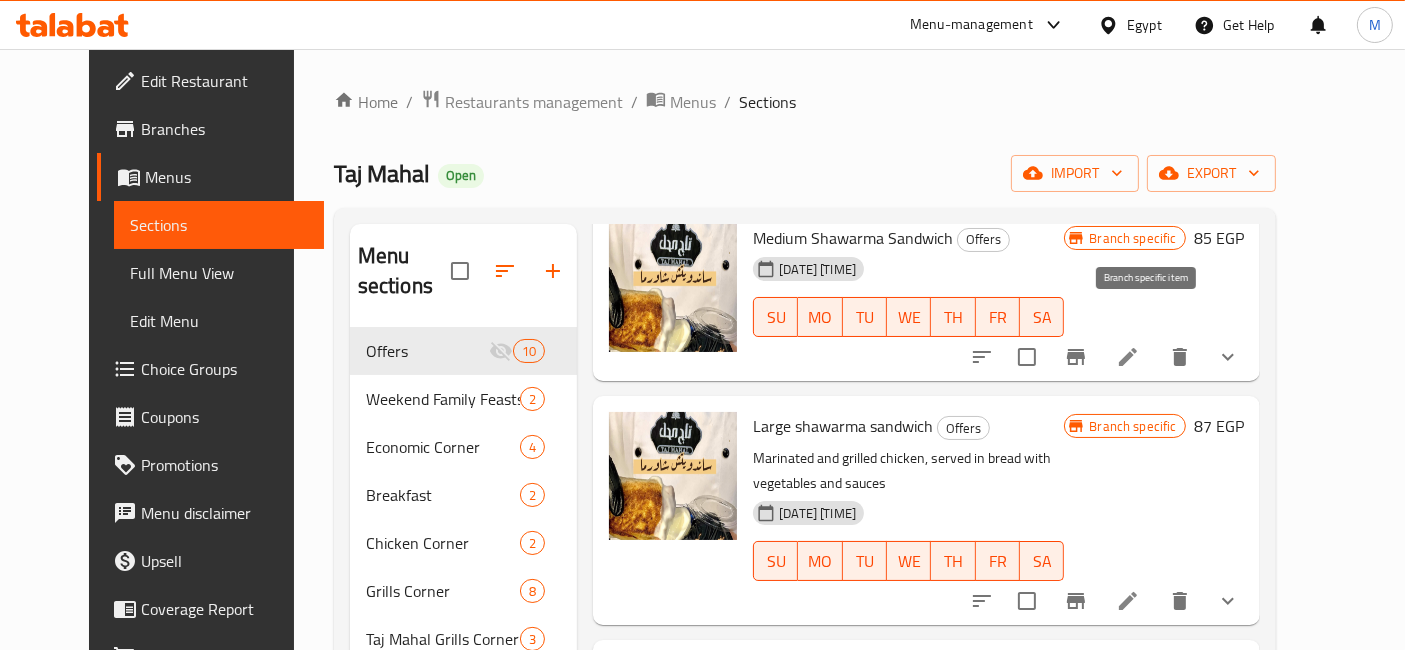 click 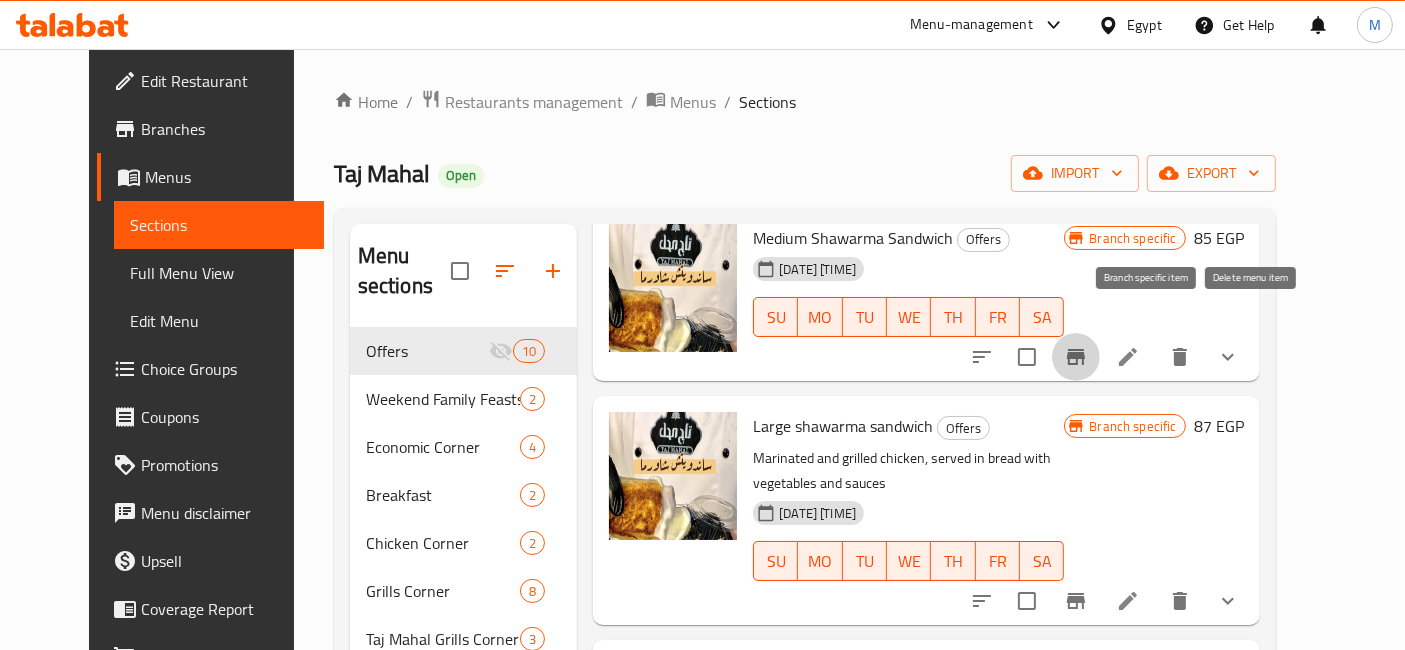 click 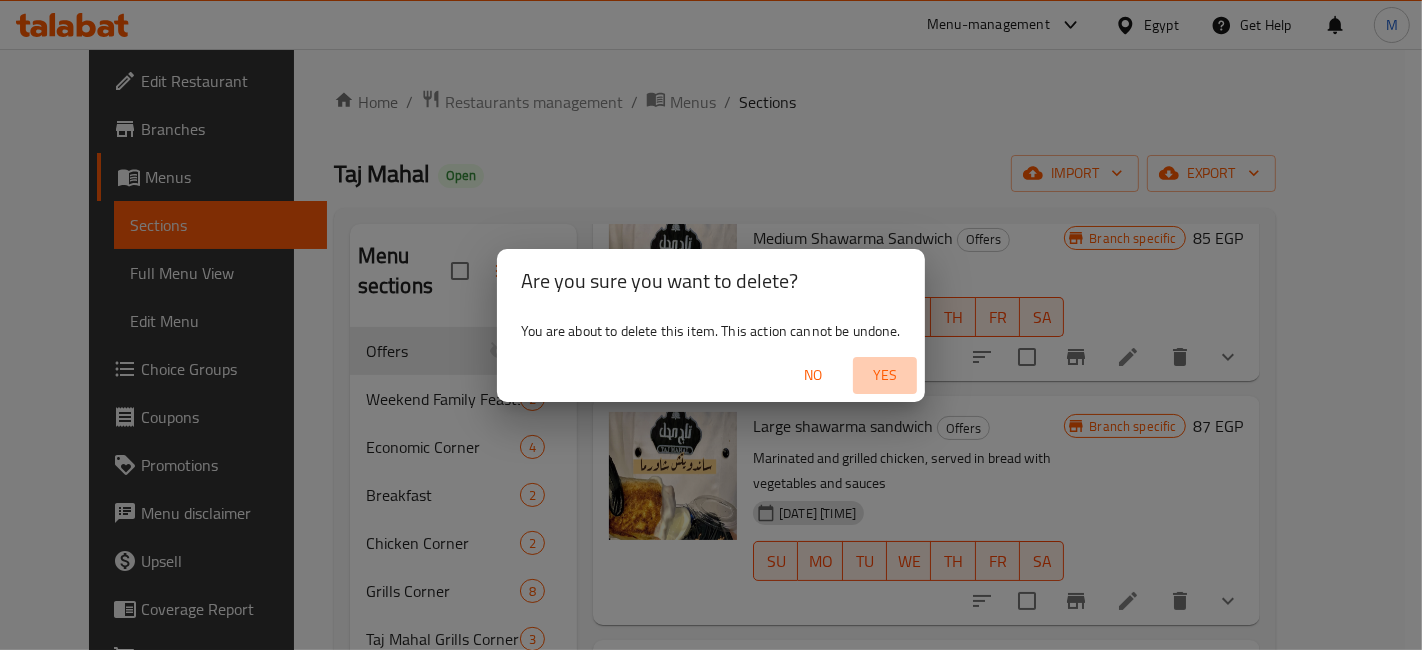 click on "Yes" at bounding box center (885, 375) 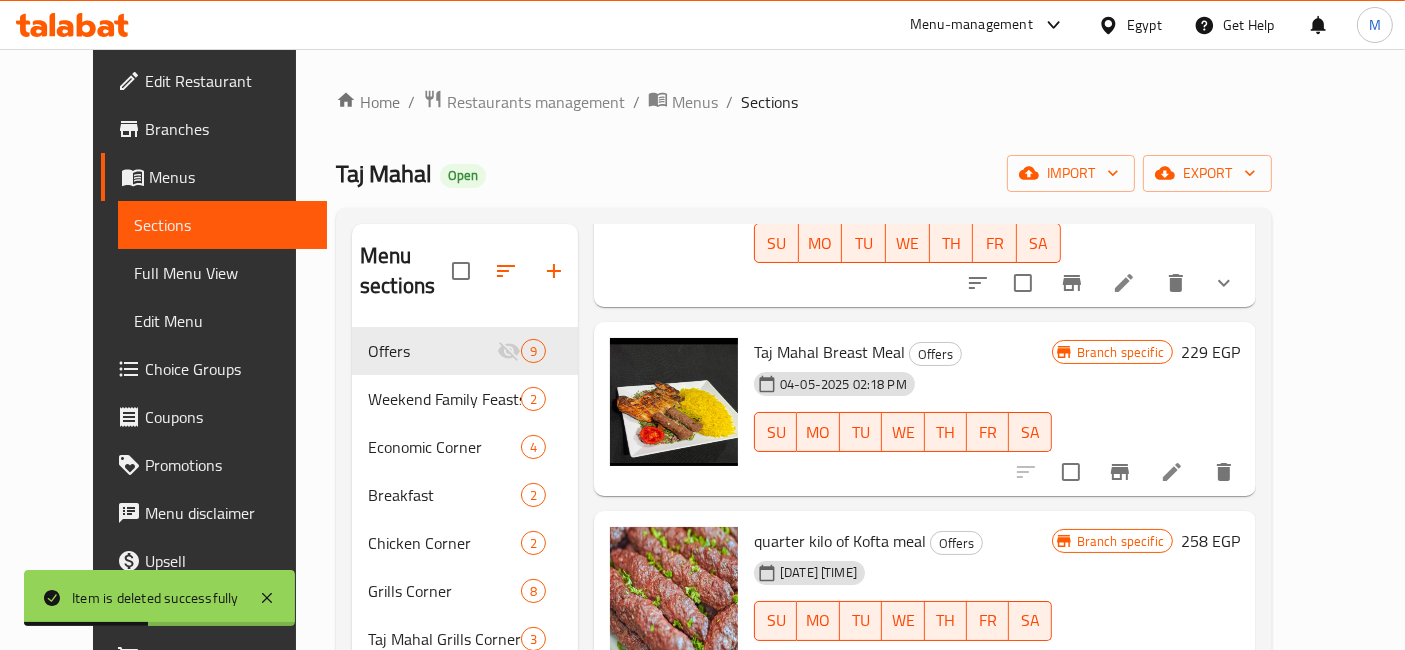 scroll, scrollTop: 222, scrollLeft: 0, axis: vertical 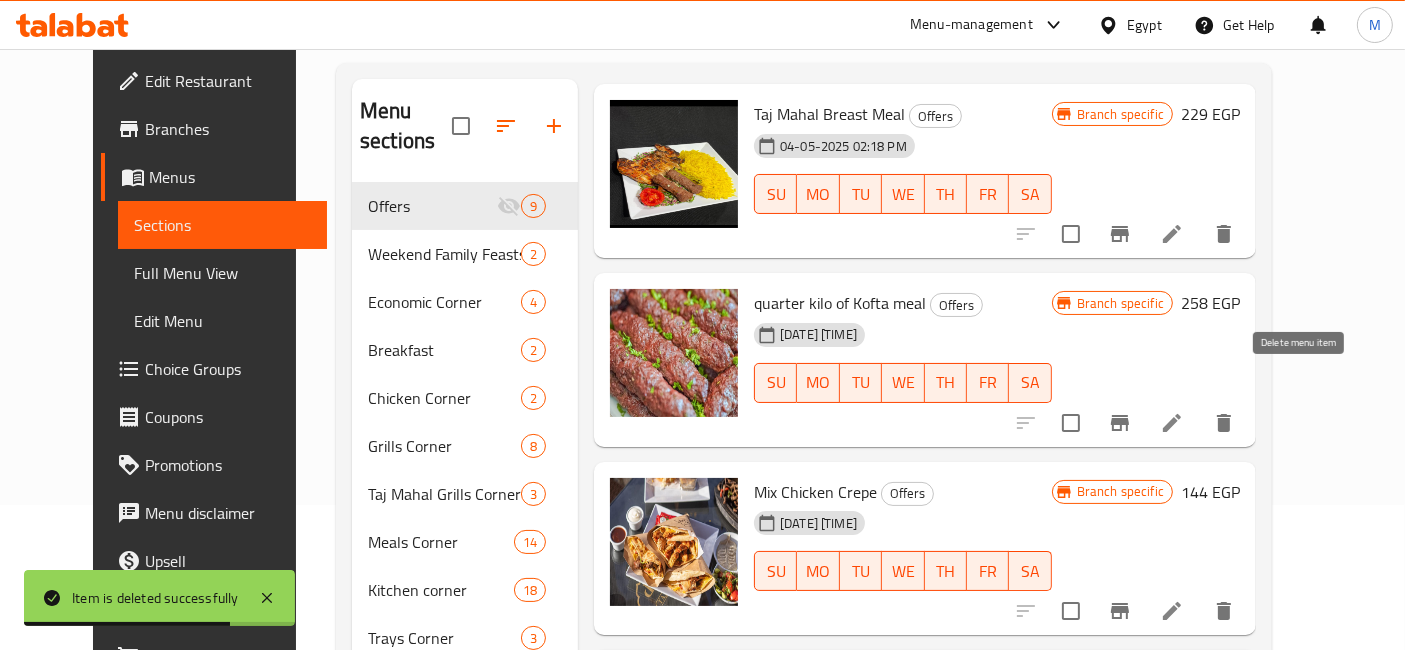 click at bounding box center (1224, 423) 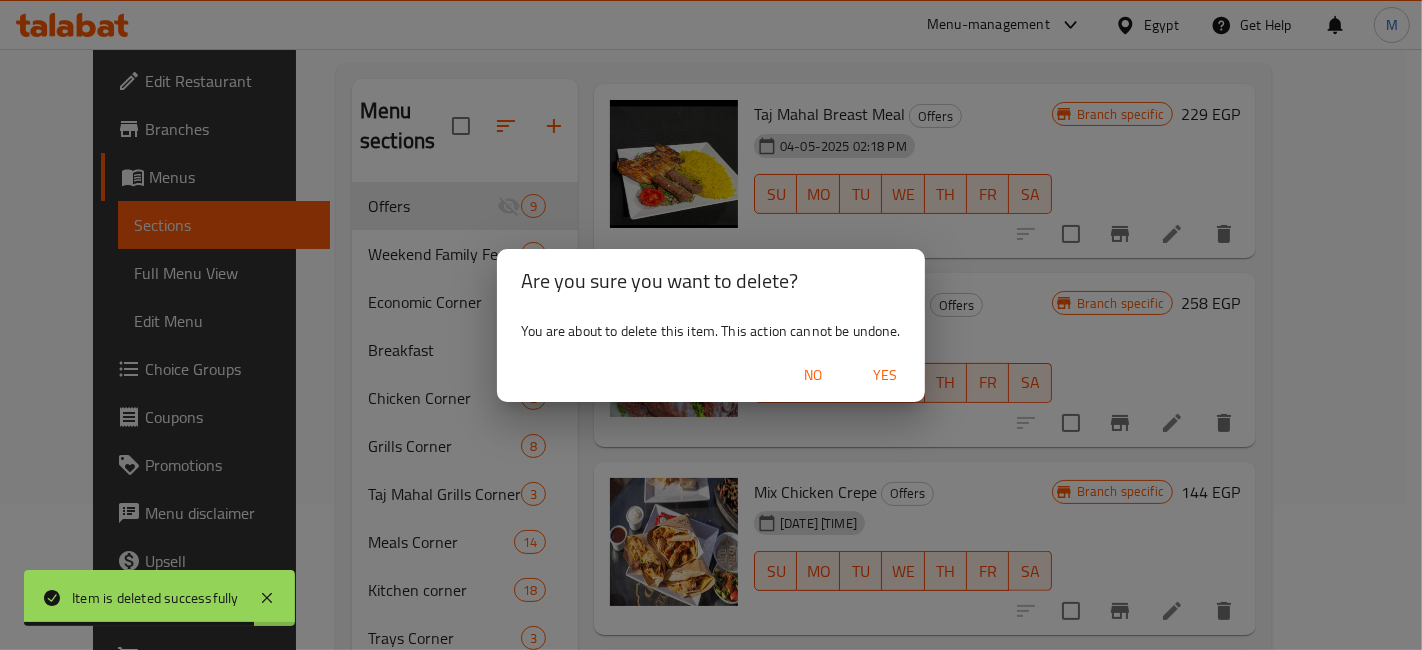 click on "Yes" at bounding box center (885, 375) 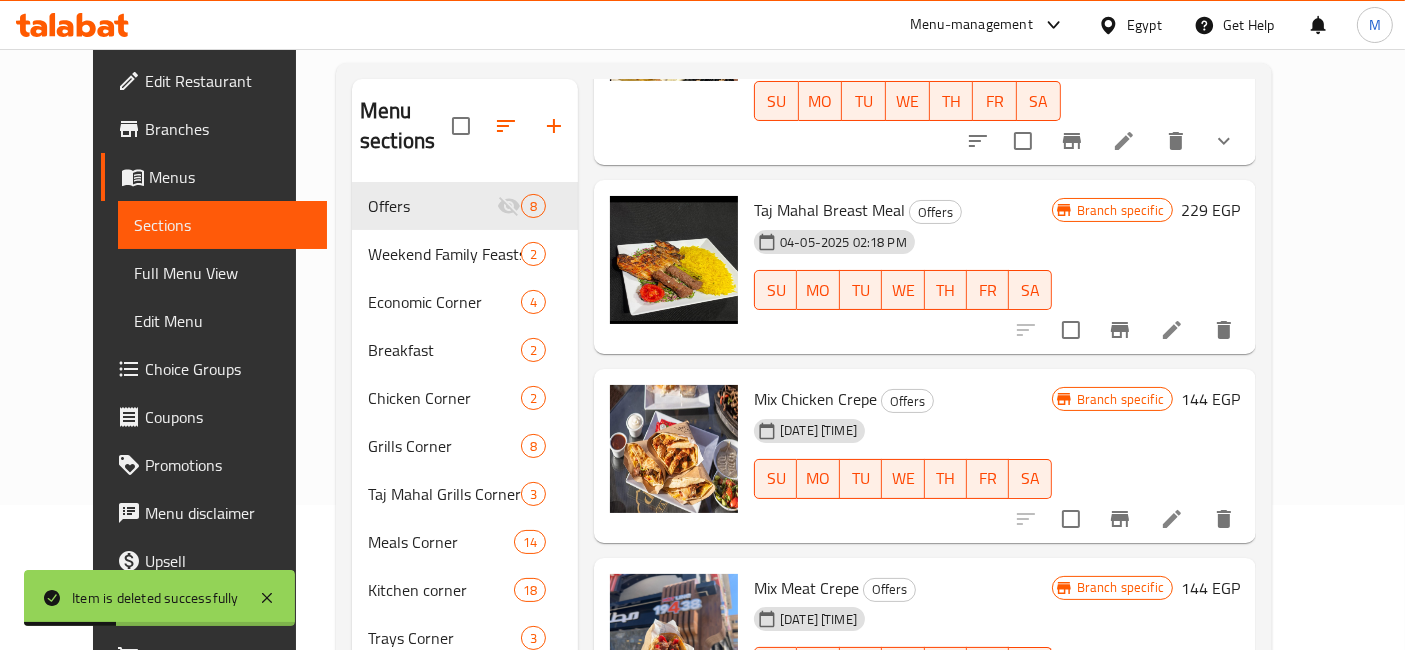 scroll, scrollTop: 332, scrollLeft: 0, axis: vertical 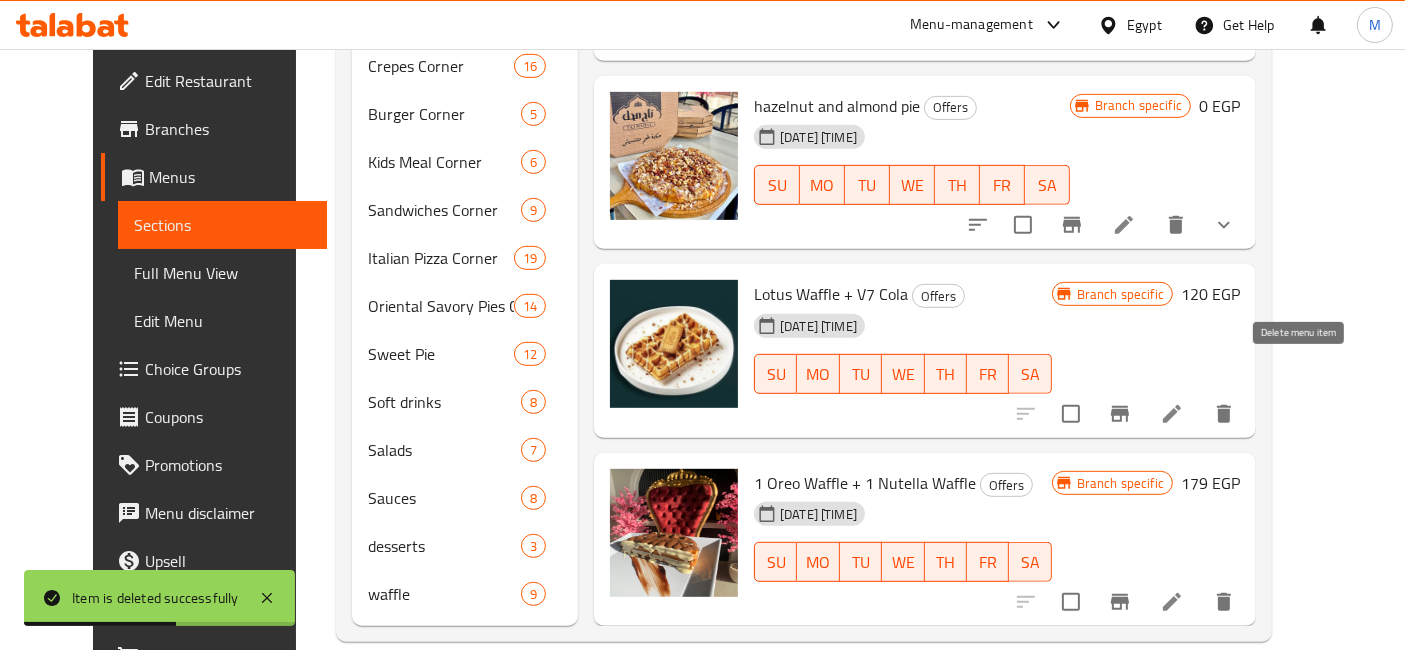 click at bounding box center [1224, 414] 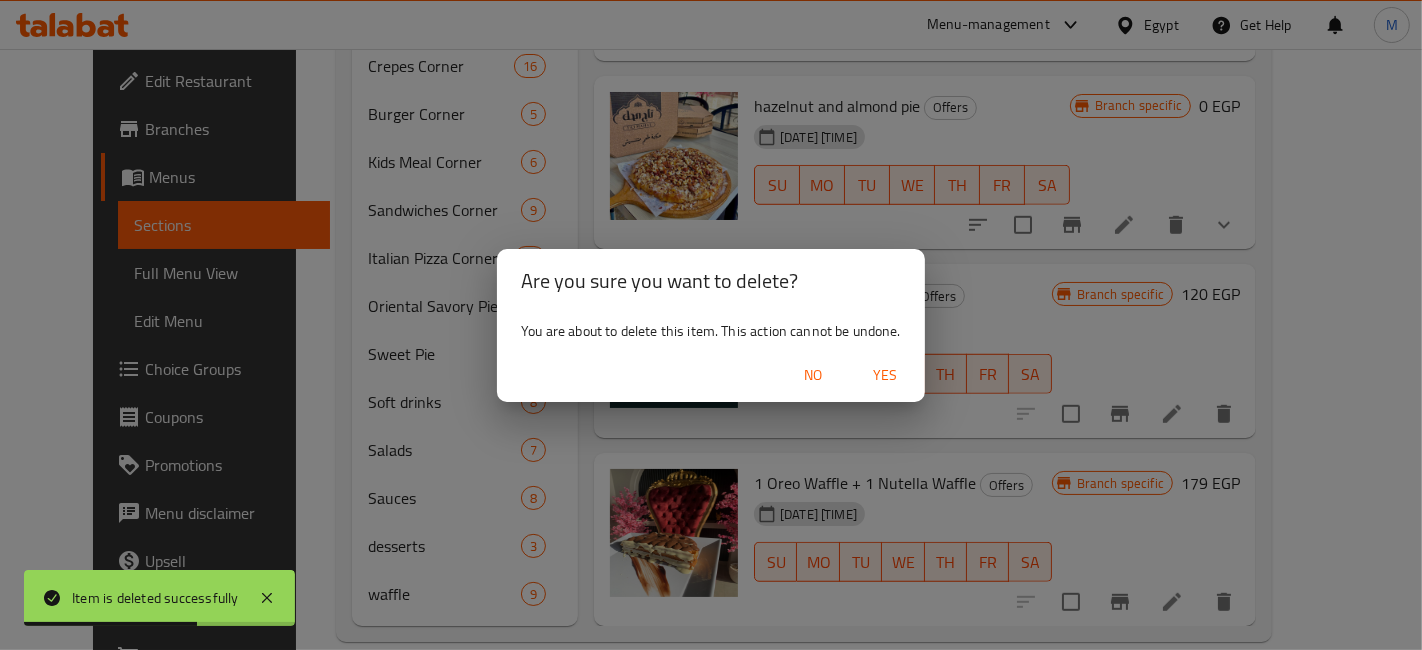 click on "Yes" at bounding box center (885, 375) 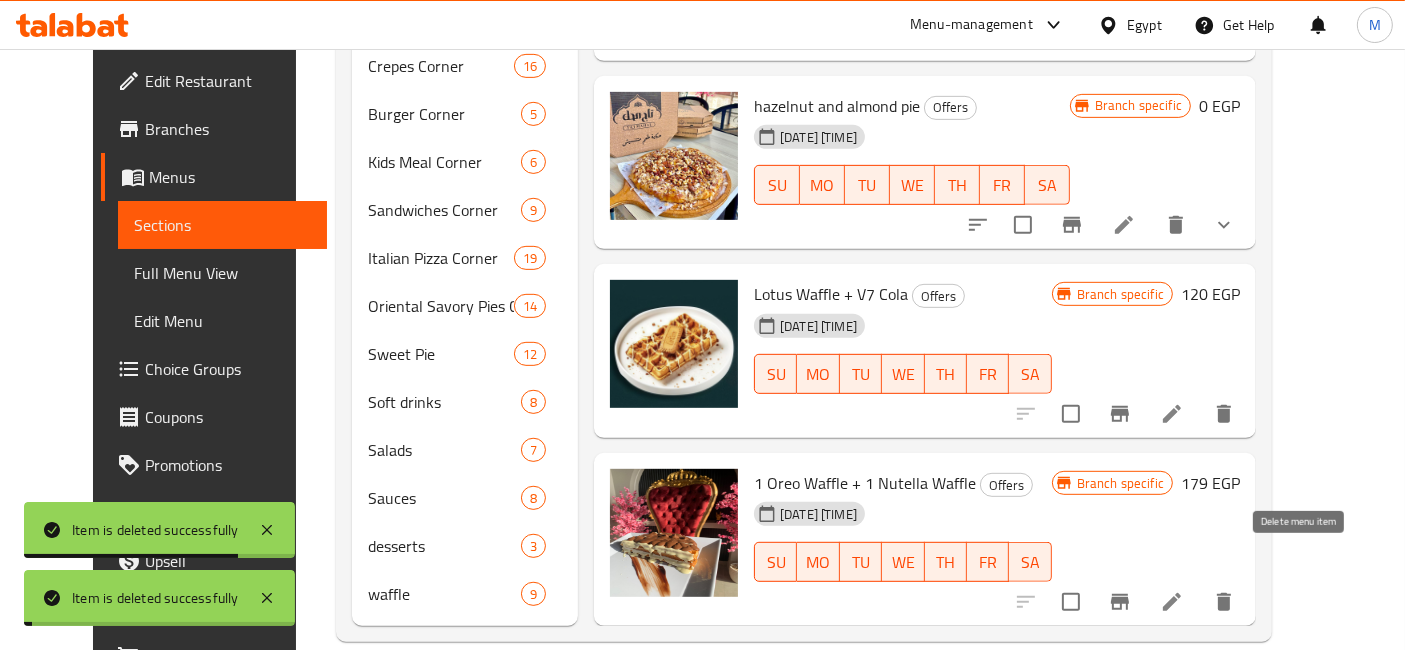 click 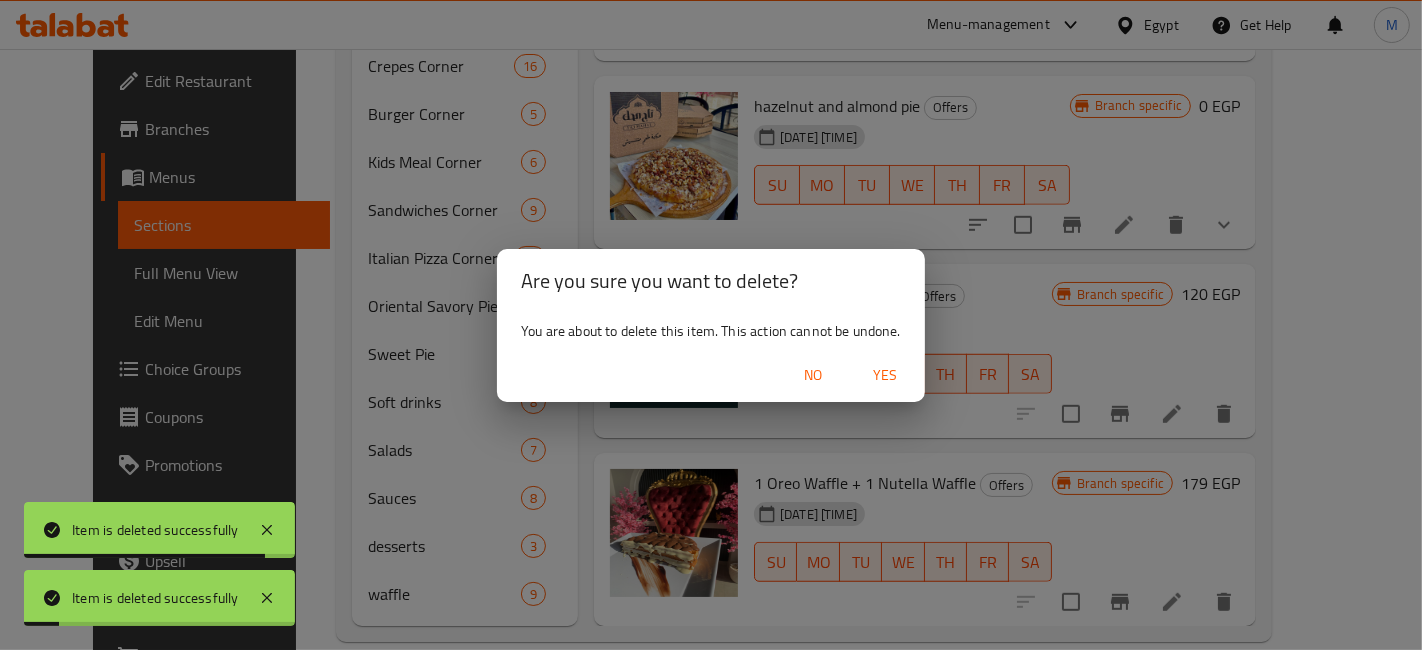 click on "Yes" at bounding box center (885, 375) 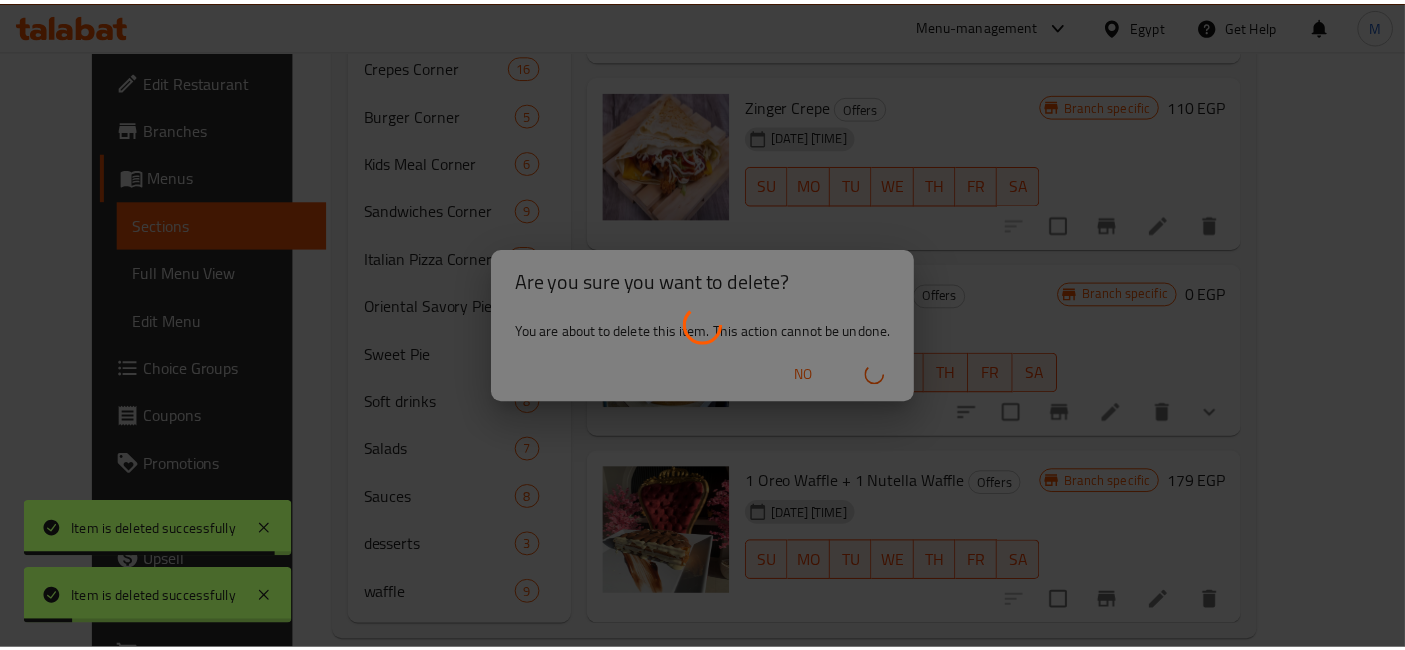 scroll, scrollTop: 144, scrollLeft: 0, axis: vertical 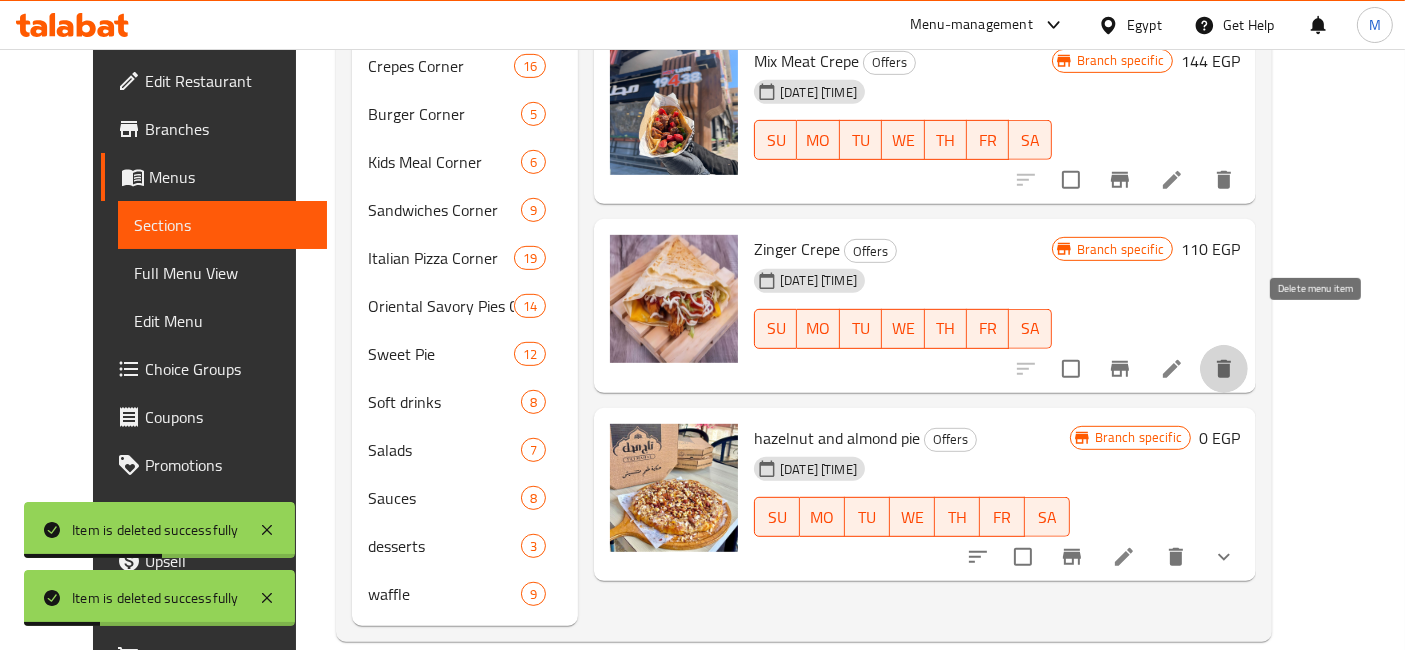 click 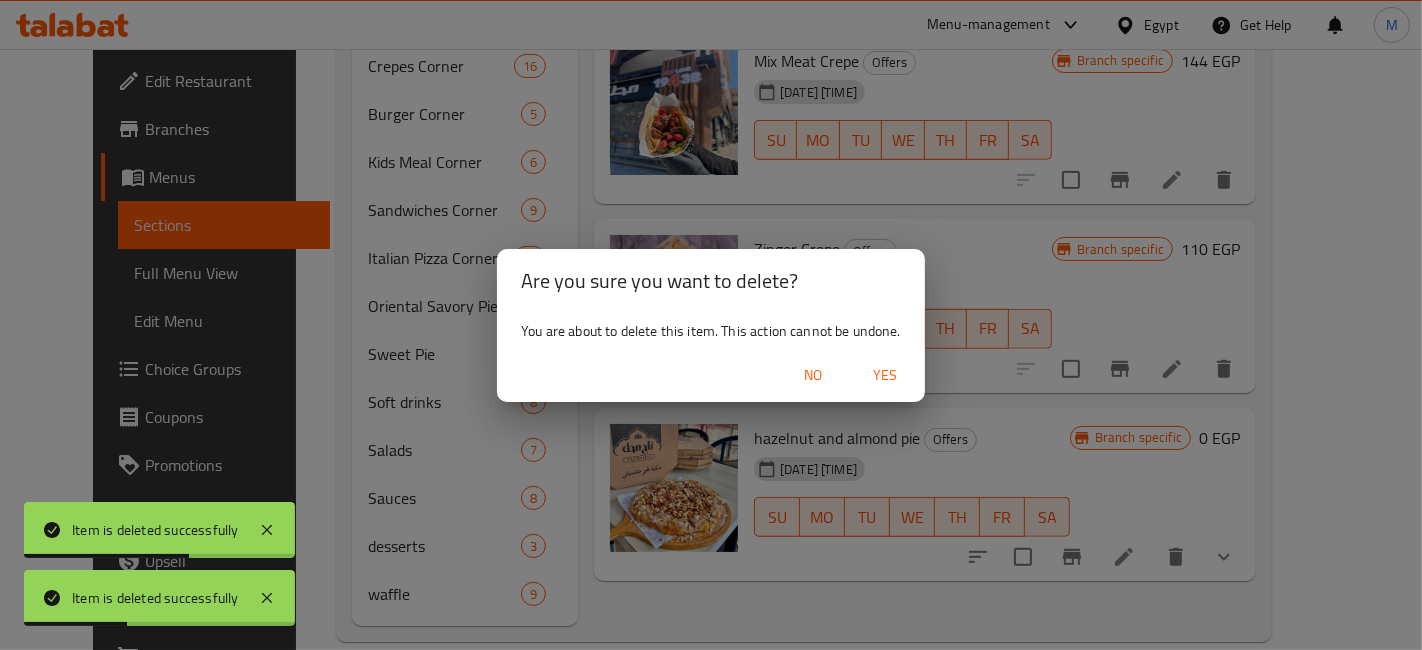 click on "Yes" at bounding box center [885, 375] 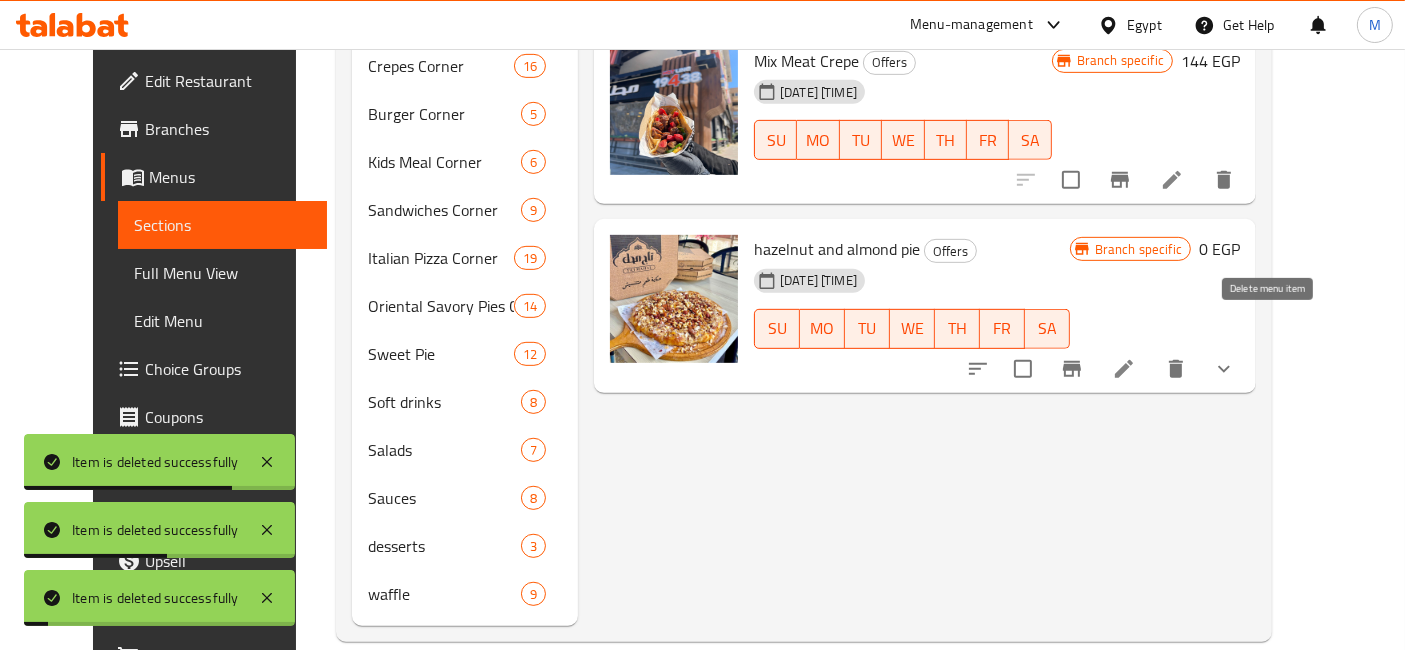 click on "Menu items Add Sort Manage items Large shawarma sandwich   Offers  Marinated and grilled chicken, served in bread with vegetables and sauces 20-04-2025 04:58 PM SU MO TU WE TH FR SA Branch specific 87   EGP Taj Mahal Breast Meal   Offers  04-05-2025 02:18 PM SU MO TU WE TH FR SA Branch specific 229   EGP Mix Chicken Crepe   Offers  04-05-2025 02:19 PM SU MO TU WE TH FR SA Branch specific 144   EGP Mix Meat Crepe    Offers  04-05-2025 02:19 PM SU MO TU WE TH FR SA Branch specific 144   EGP hazelnut and almond pie   Offers  04-05-2025 02:21 PM SU MO TU WE TH FR SA Branch specific 0   EGP" at bounding box center [917, -30] 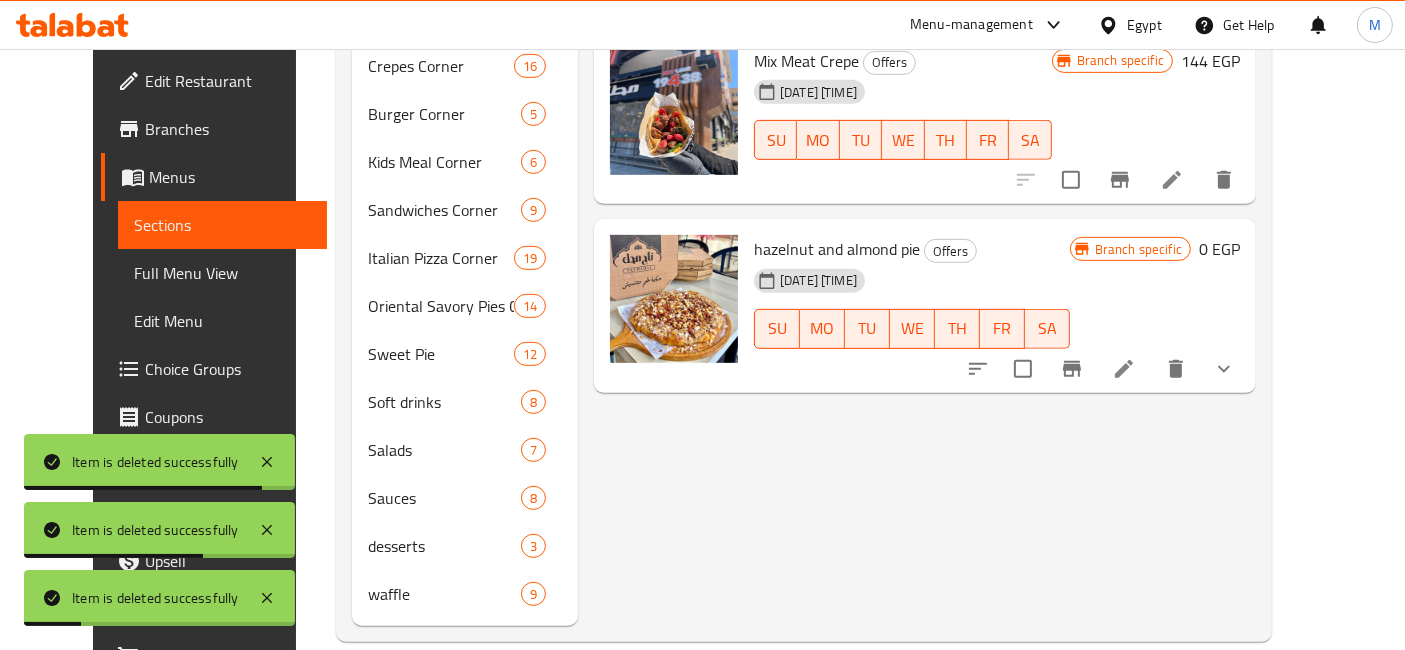 click at bounding box center [1176, 369] 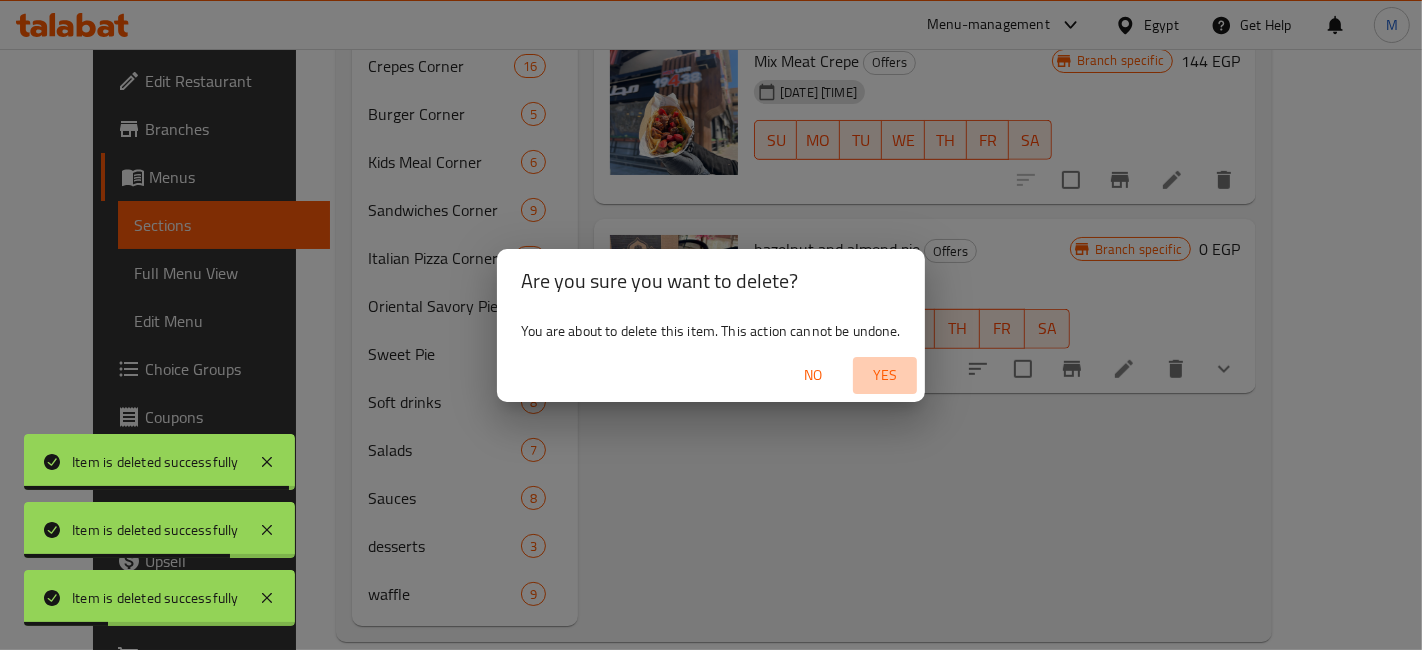 click on "Yes" at bounding box center (885, 375) 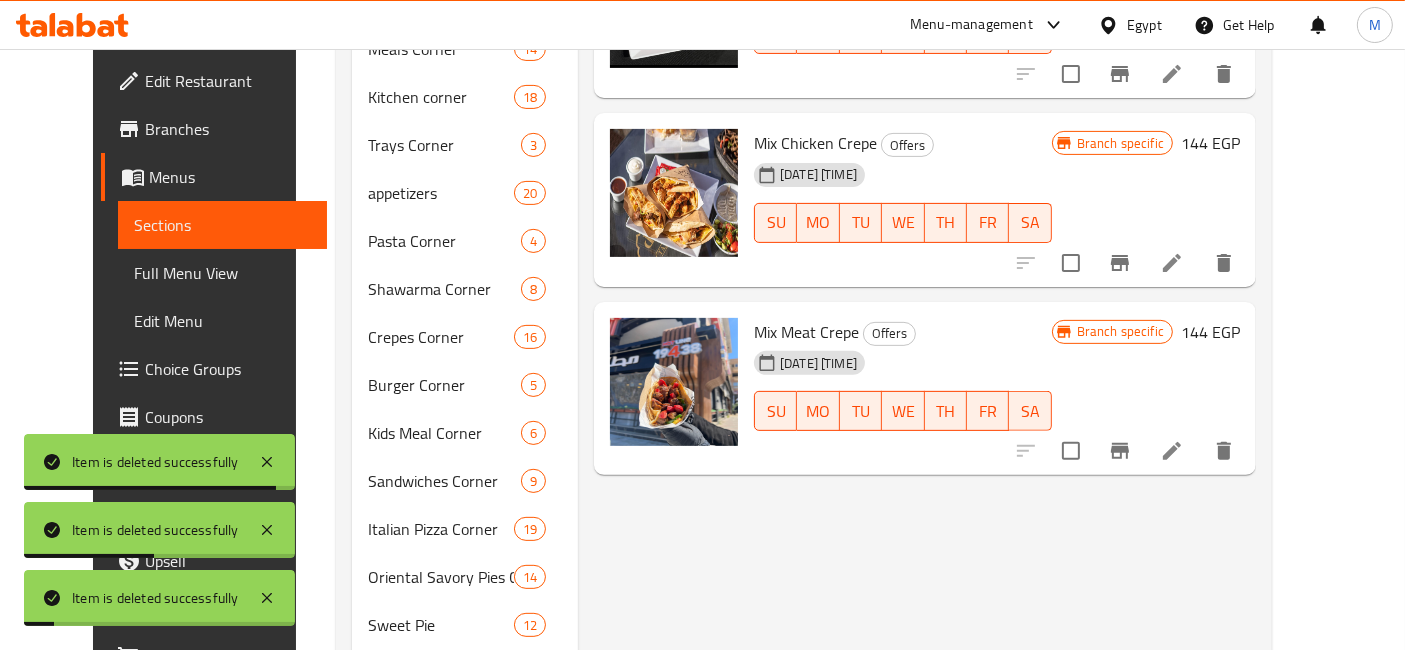 scroll, scrollTop: 576, scrollLeft: 0, axis: vertical 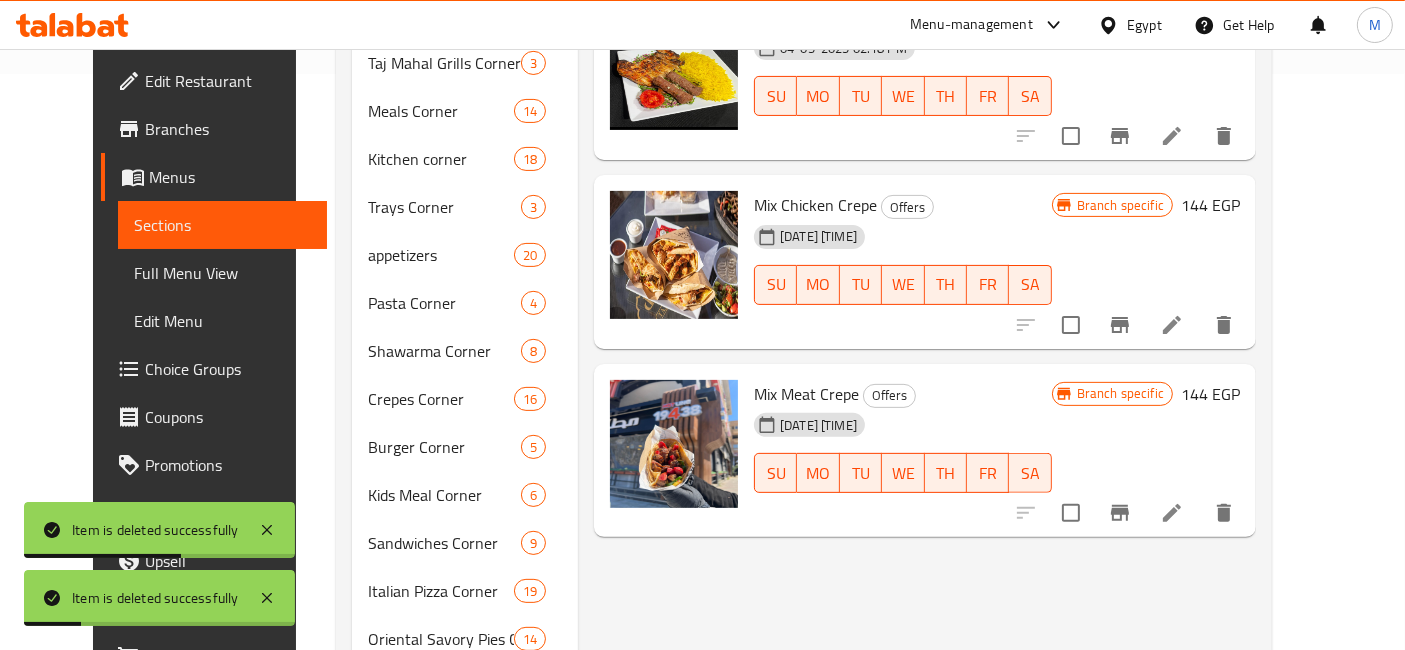 click at bounding box center [1224, 513] 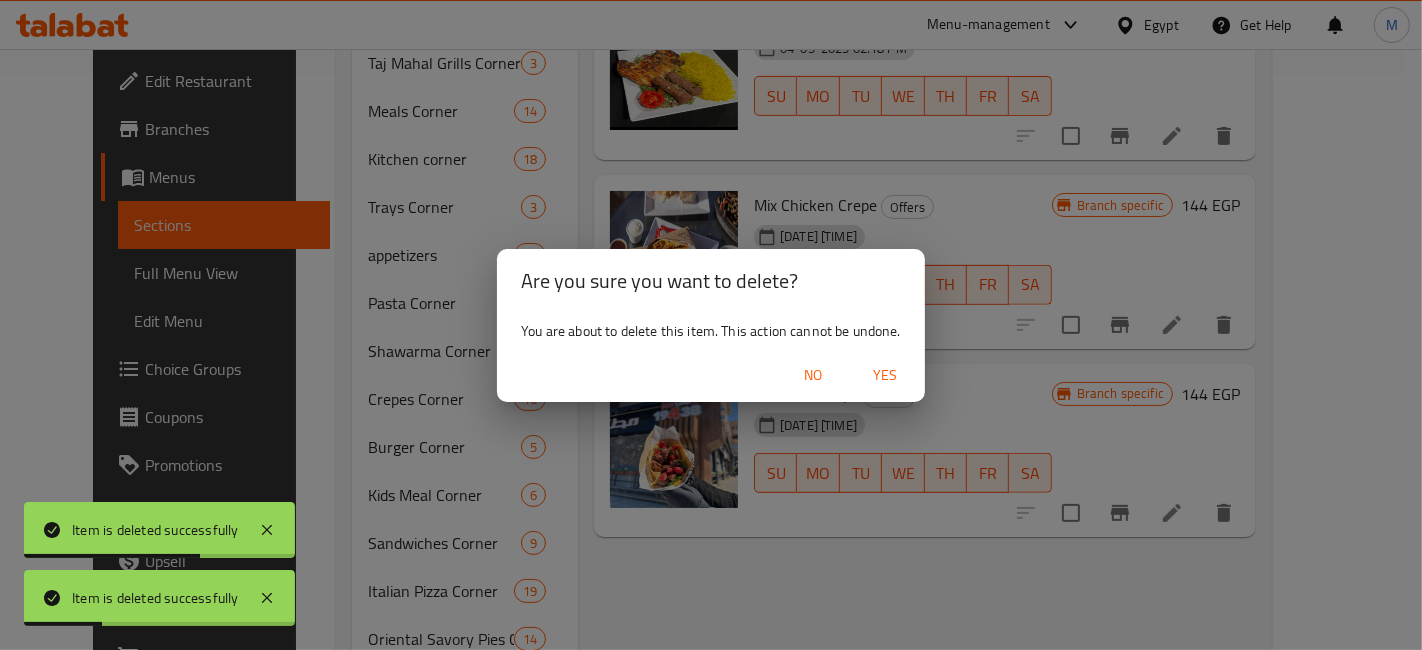 click on "Yes" at bounding box center [885, 375] 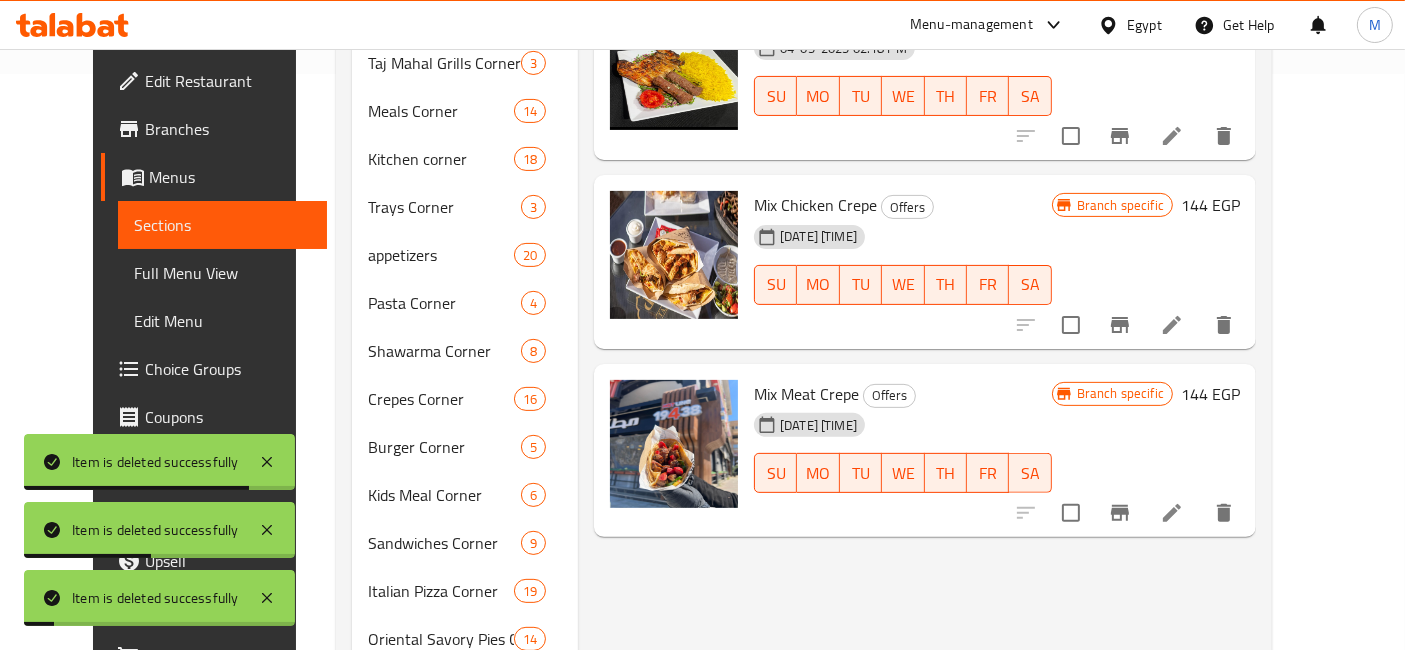 scroll, scrollTop: 465, scrollLeft: 0, axis: vertical 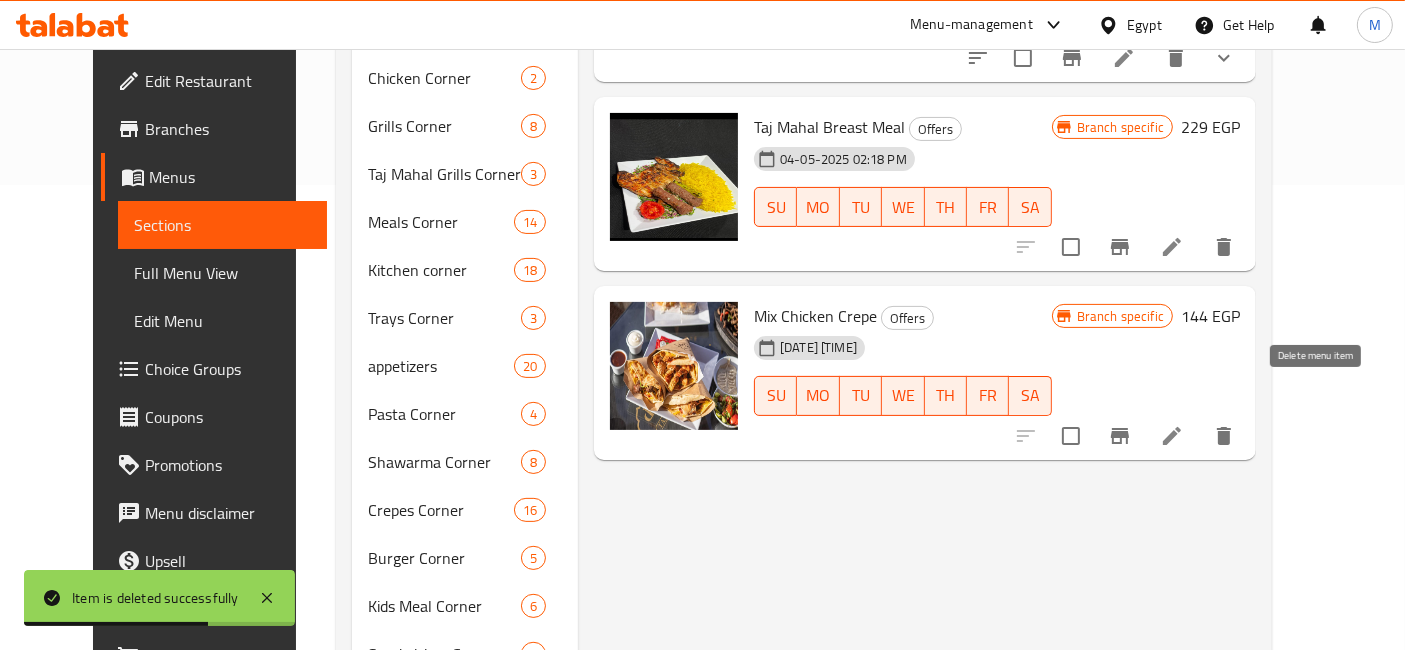 click 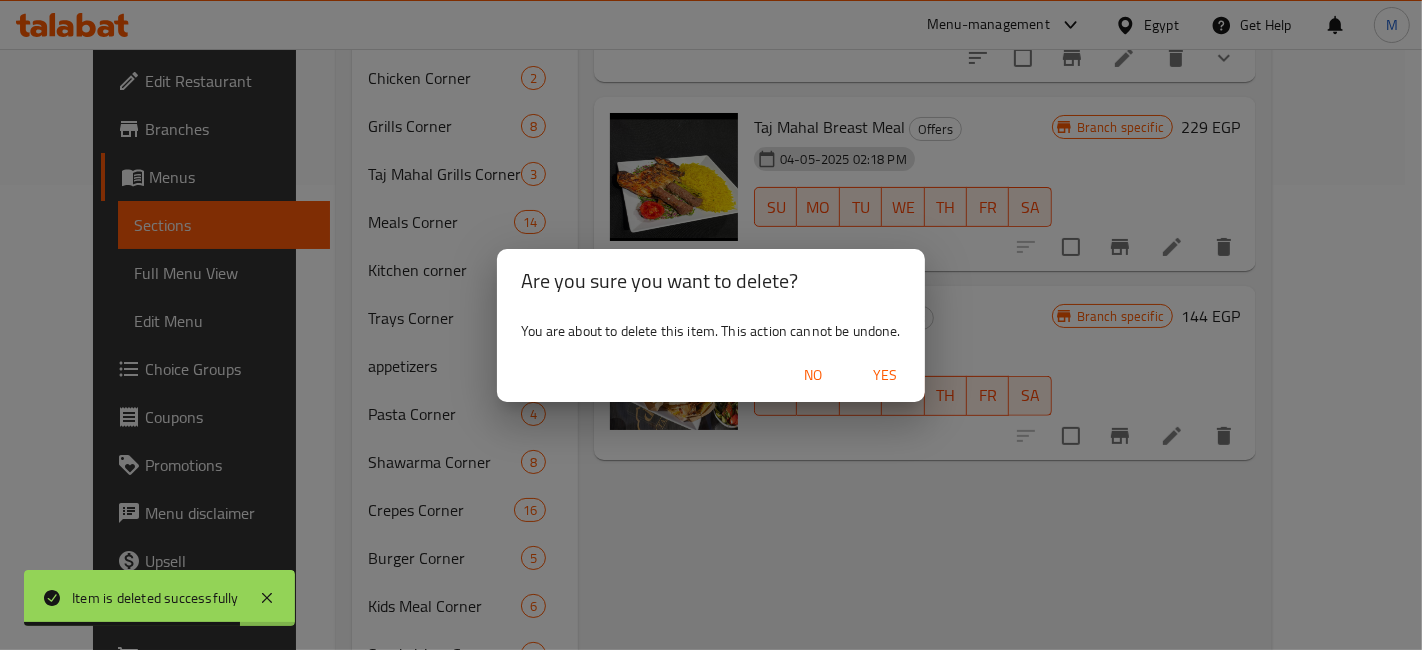 click on "Yes" at bounding box center [885, 375] 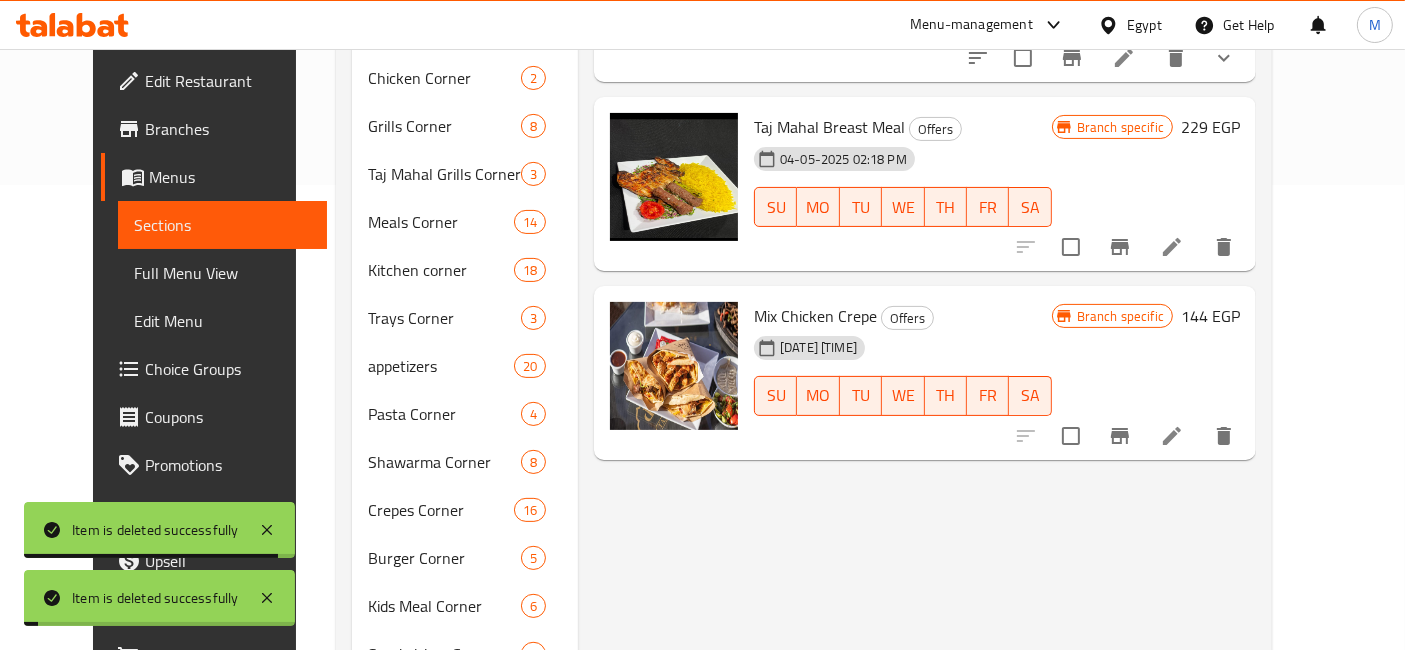 scroll, scrollTop: 242, scrollLeft: 0, axis: vertical 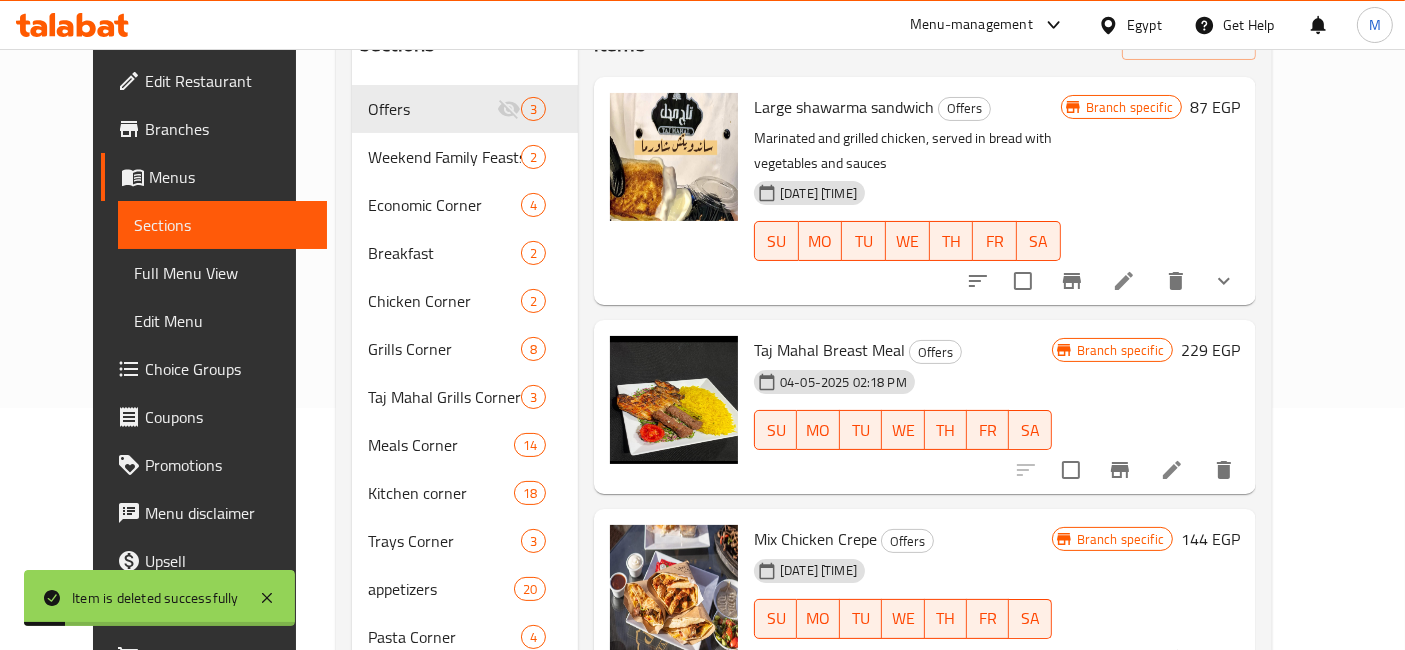 click 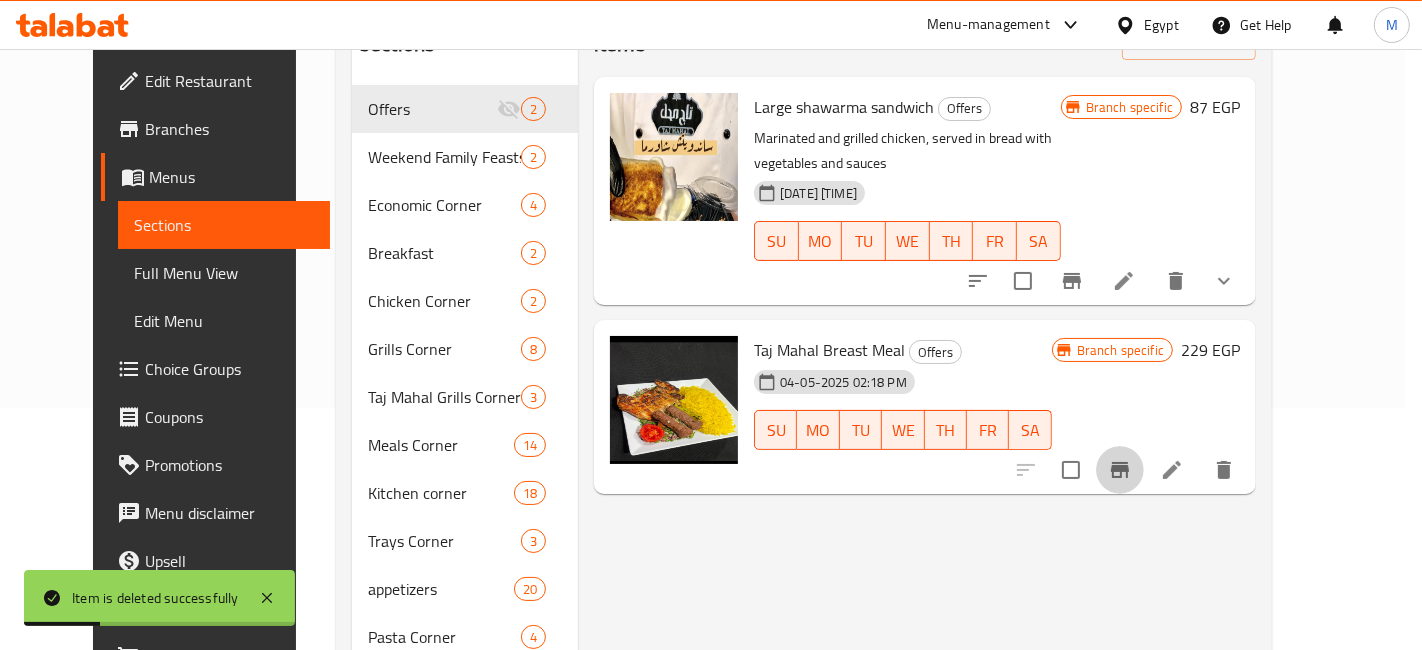 type 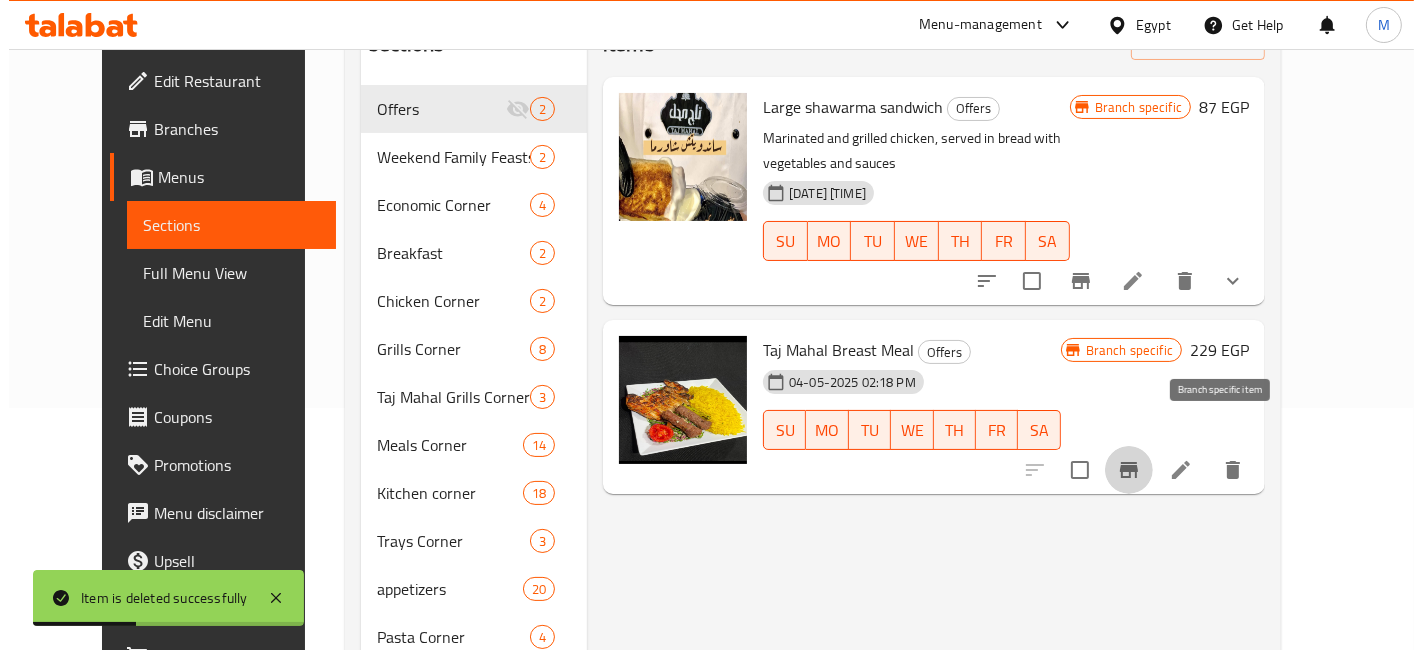 scroll, scrollTop: 131, scrollLeft: 0, axis: vertical 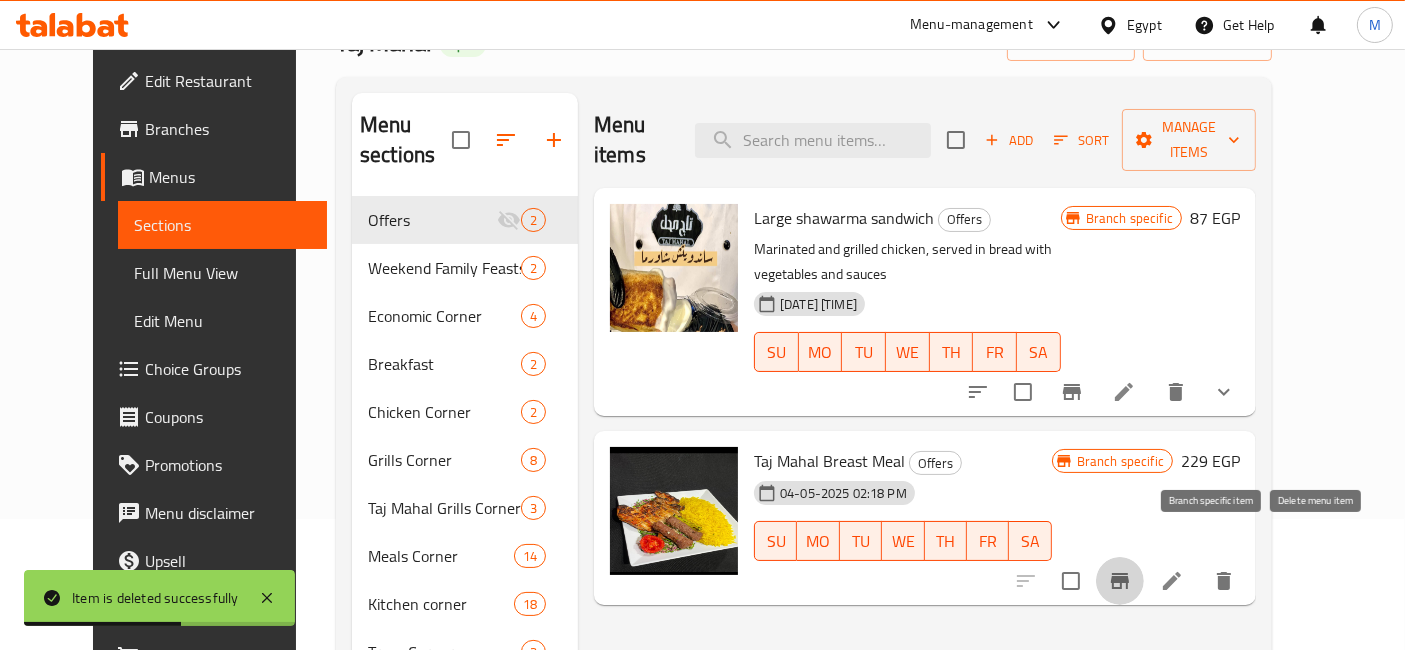 click 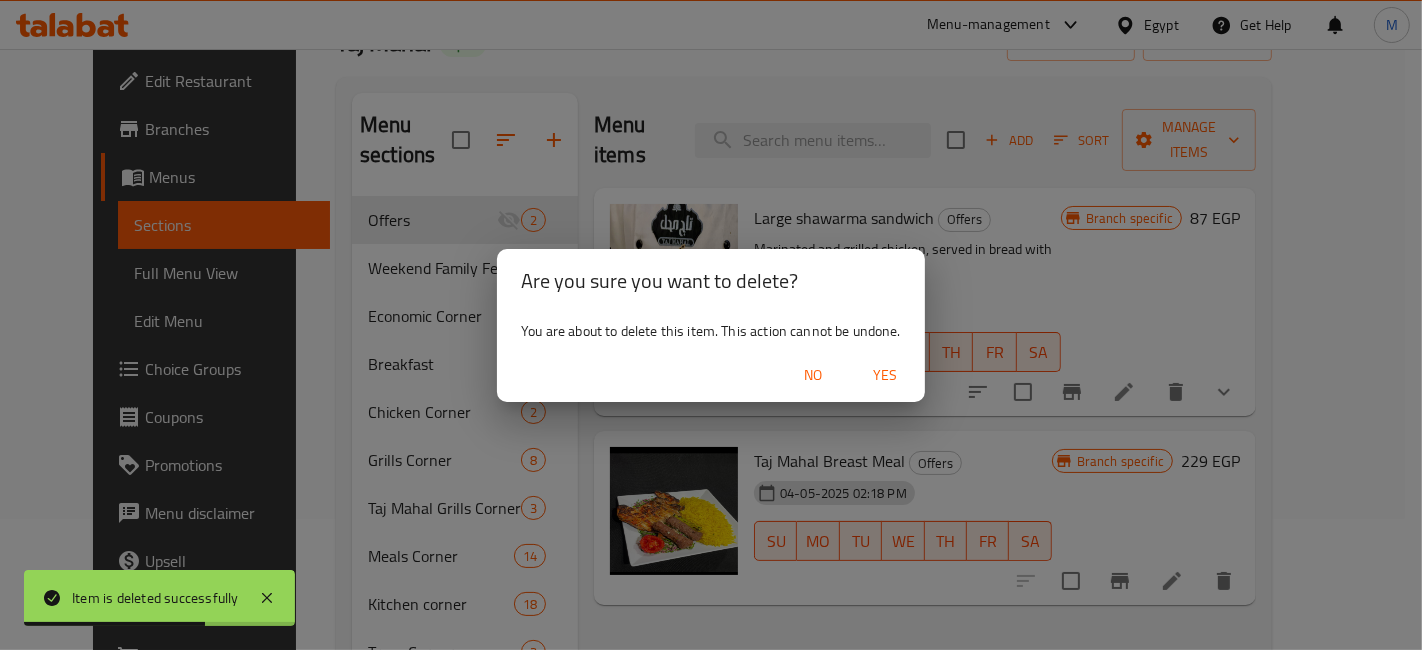 click on "Yes" at bounding box center (885, 375) 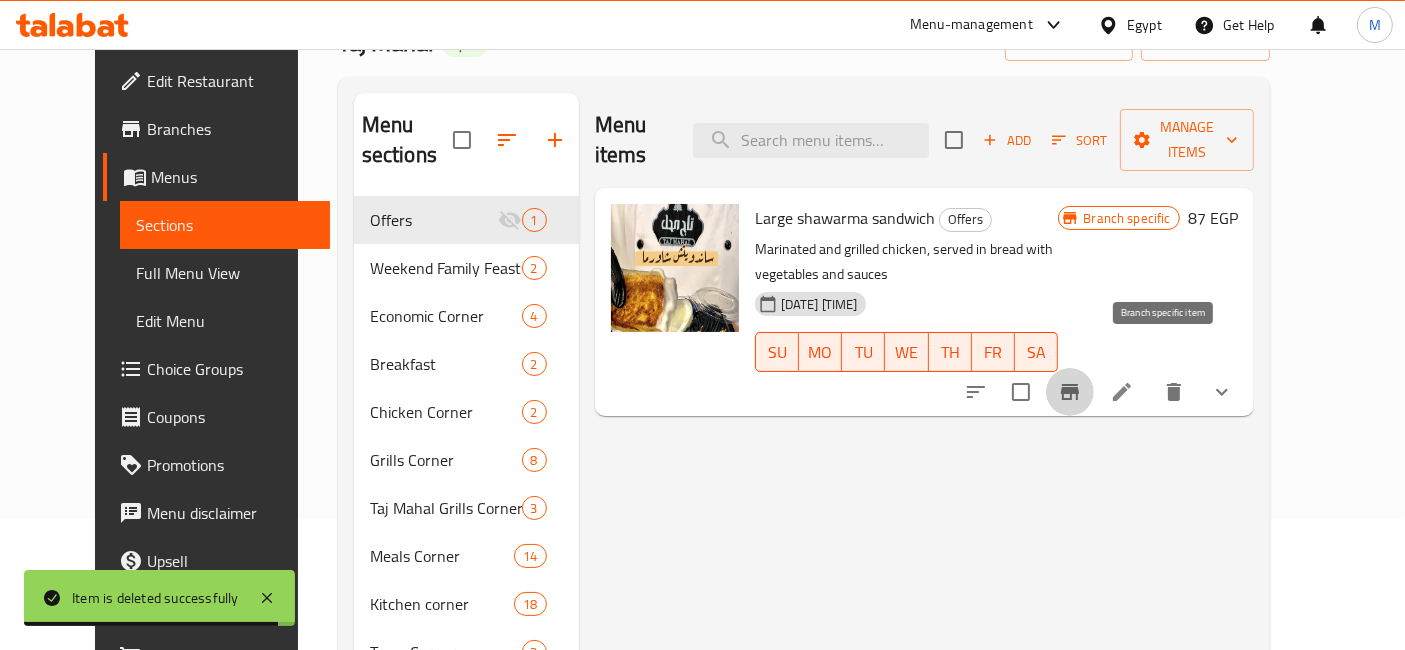 click 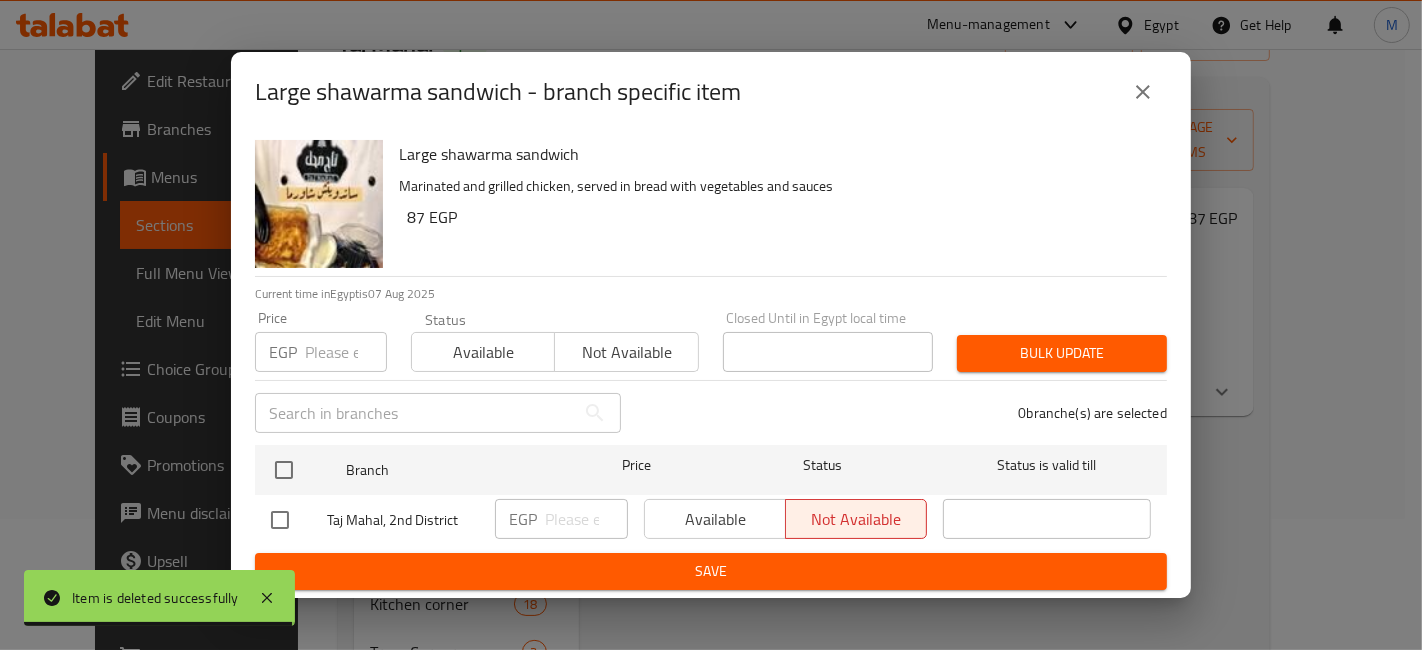 type 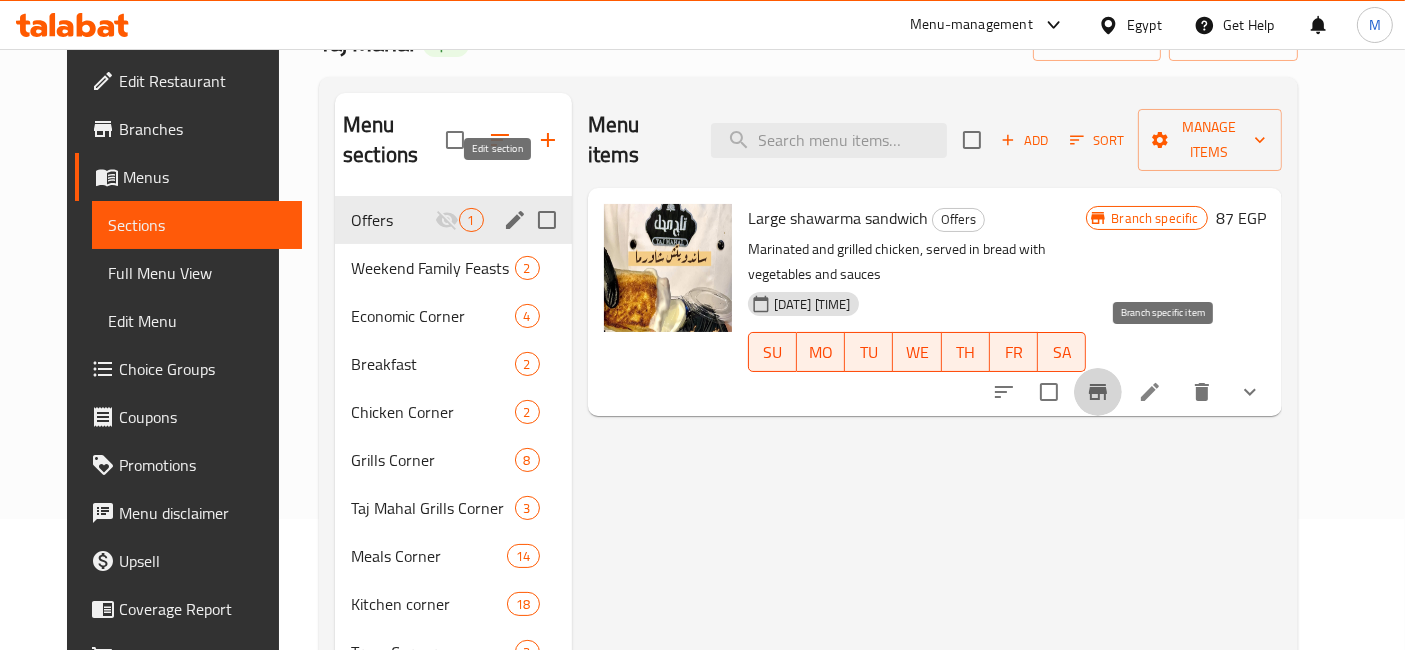 click 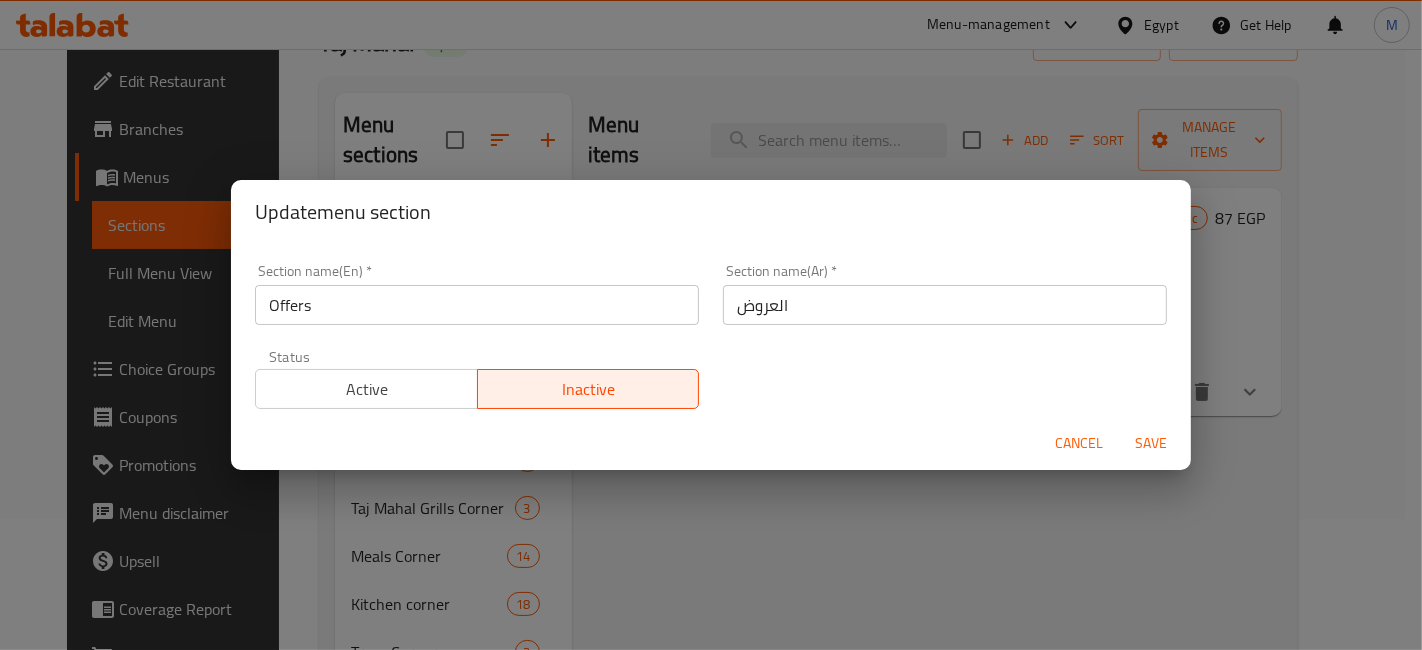 click on "Status Active Inactive" at bounding box center [477, 379] 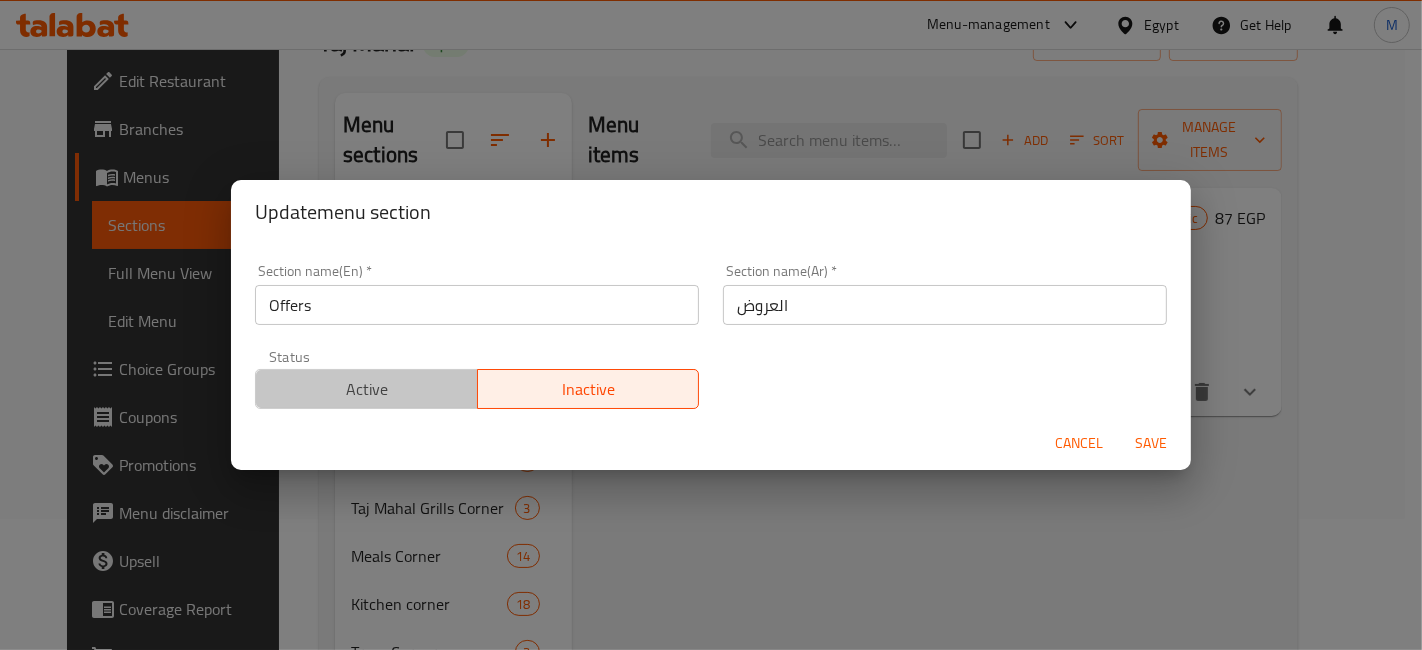 click on "Active" at bounding box center (367, 389) 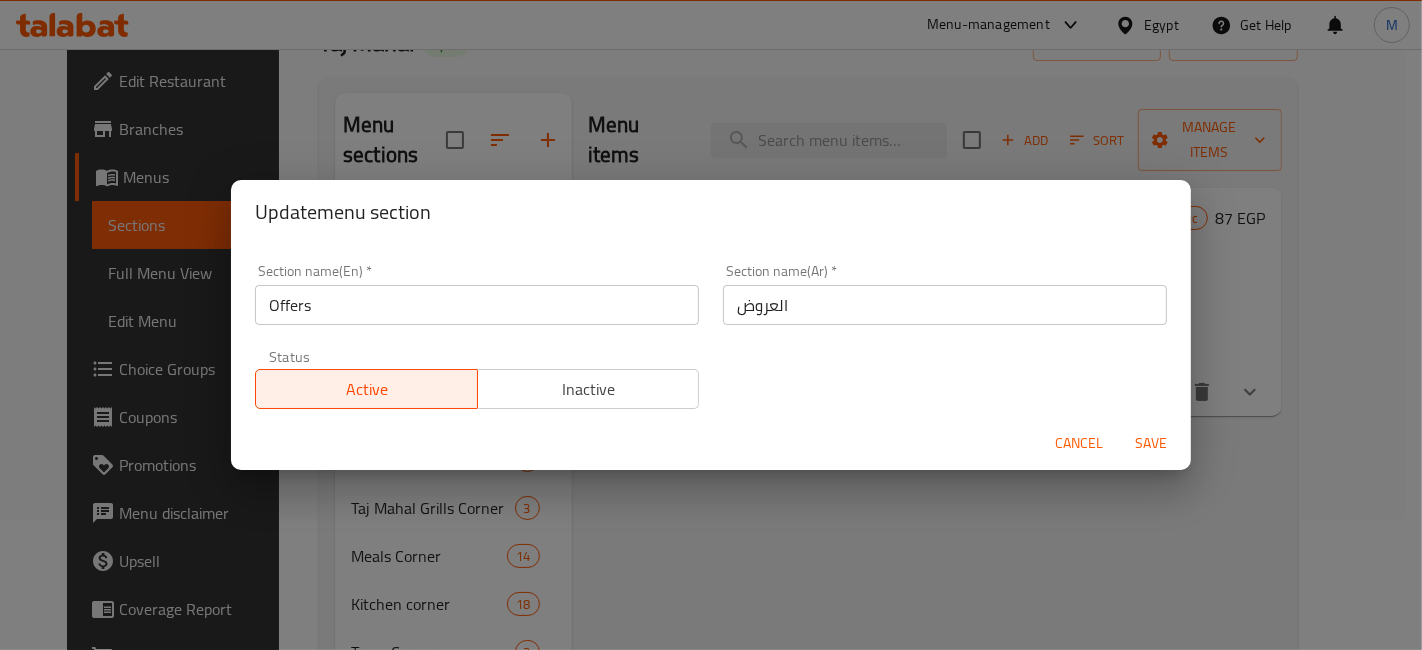click on "Save" at bounding box center (1151, 443) 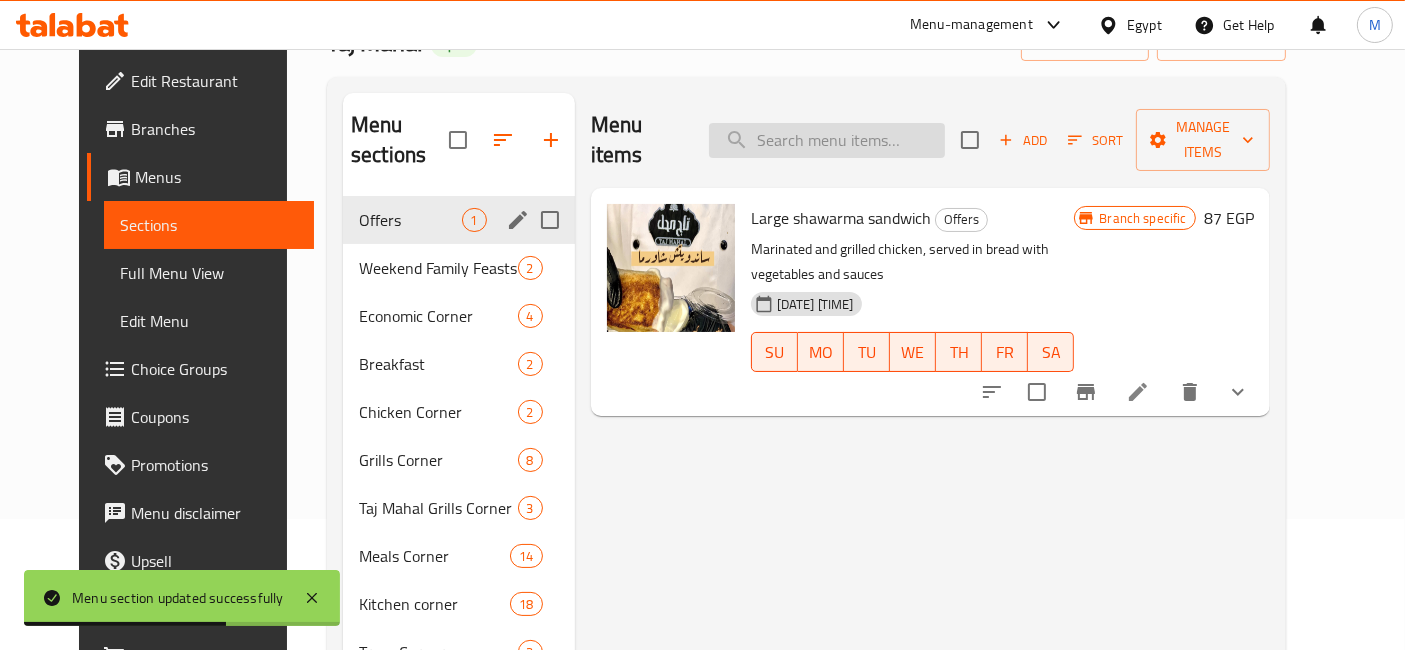 type 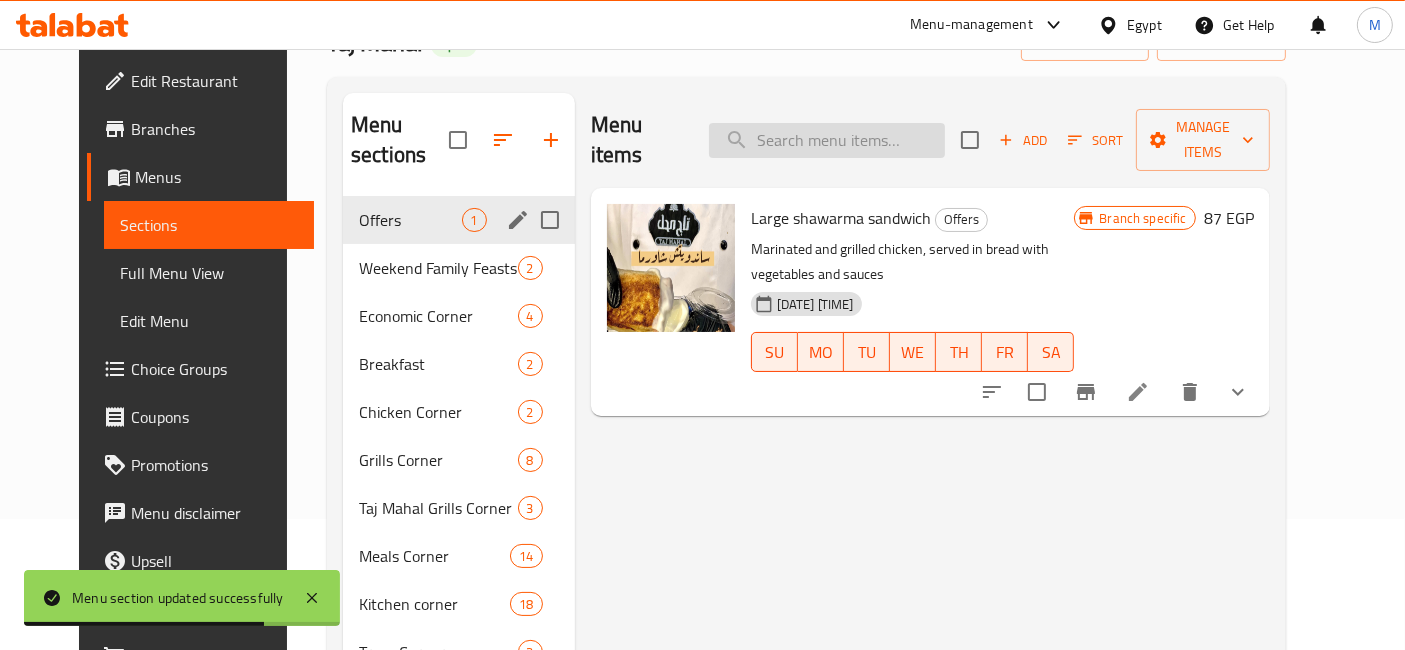click at bounding box center (827, 140) 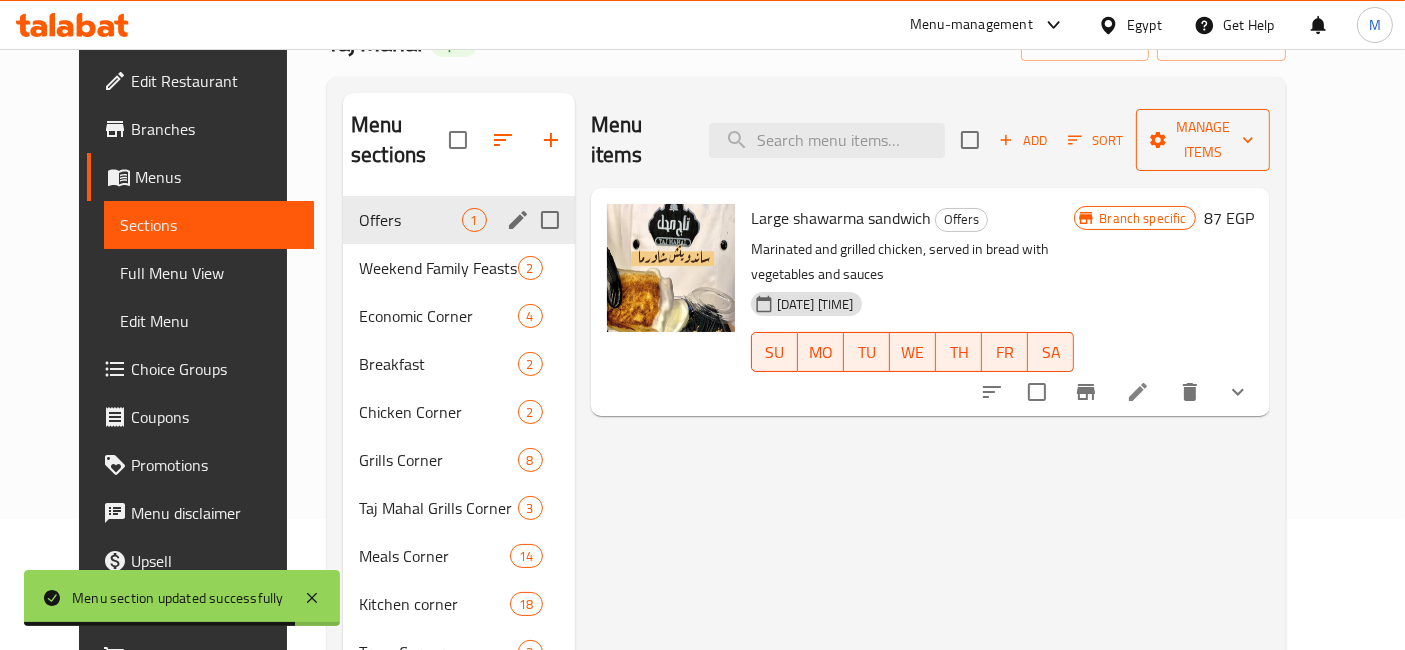 click 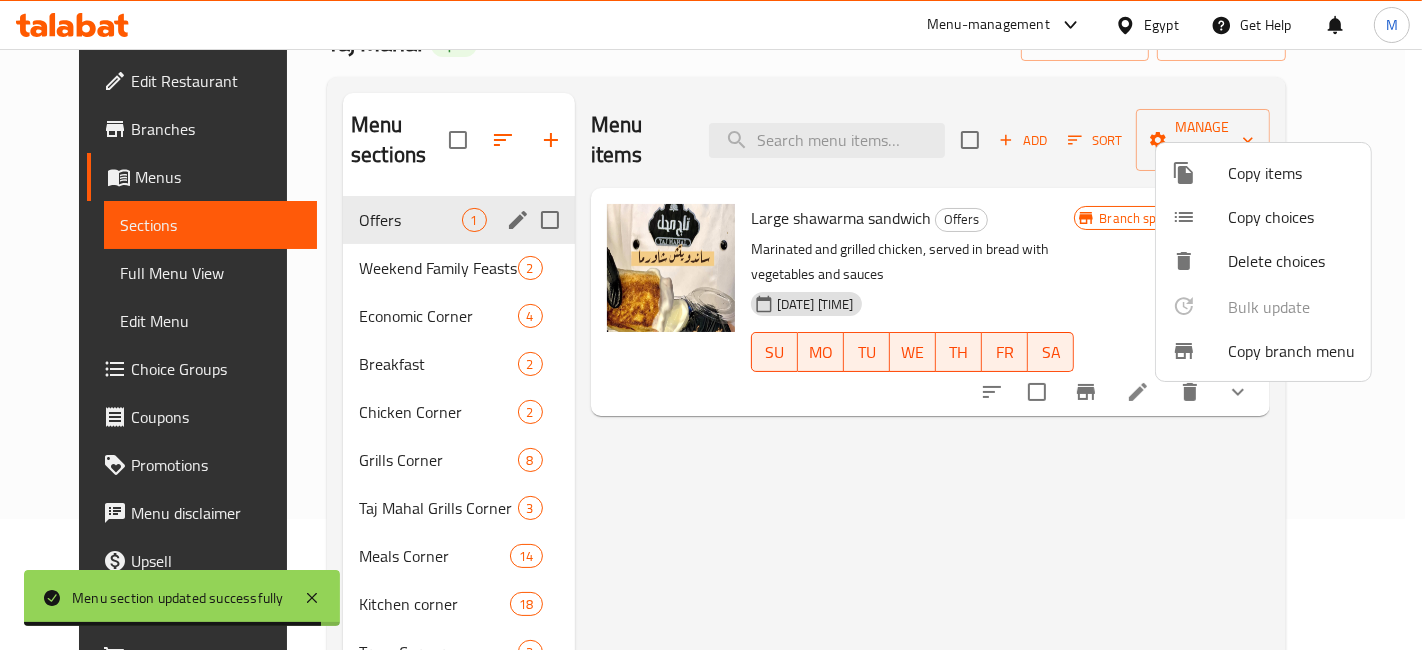 click on "Copy items" at bounding box center (1291, 173) 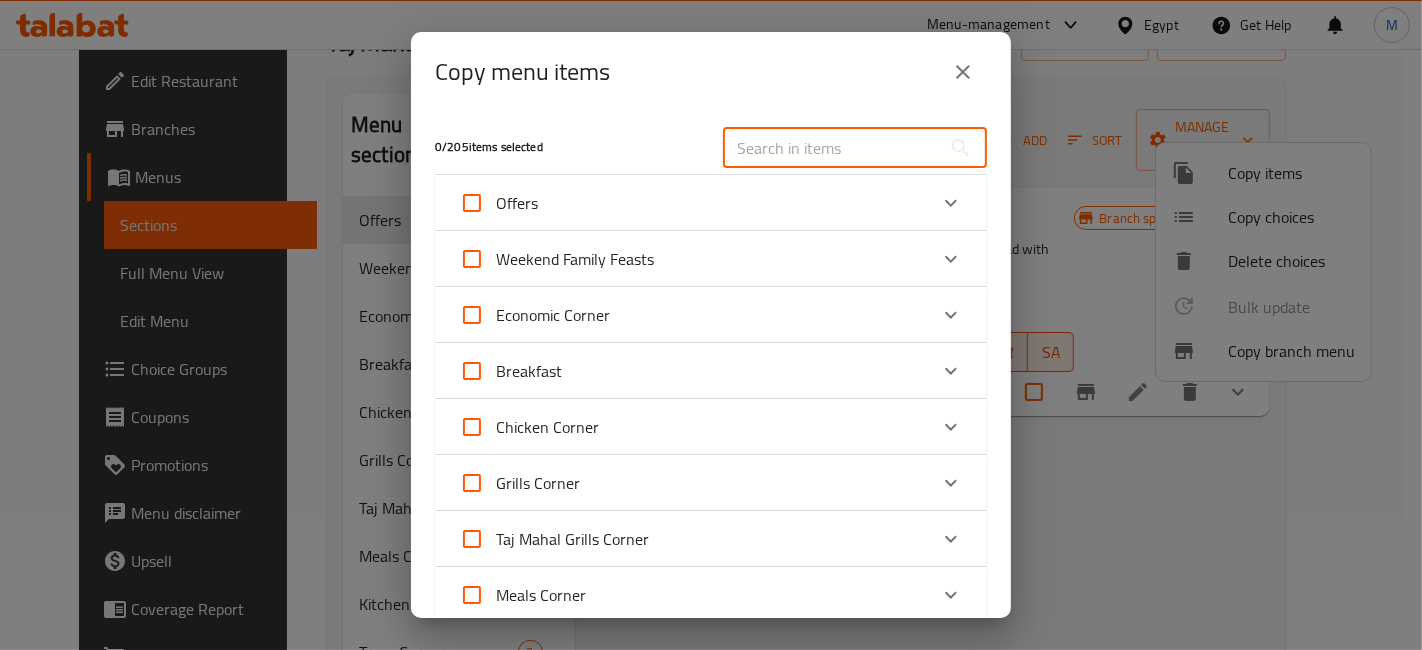 click at bounding box center [832, 148] 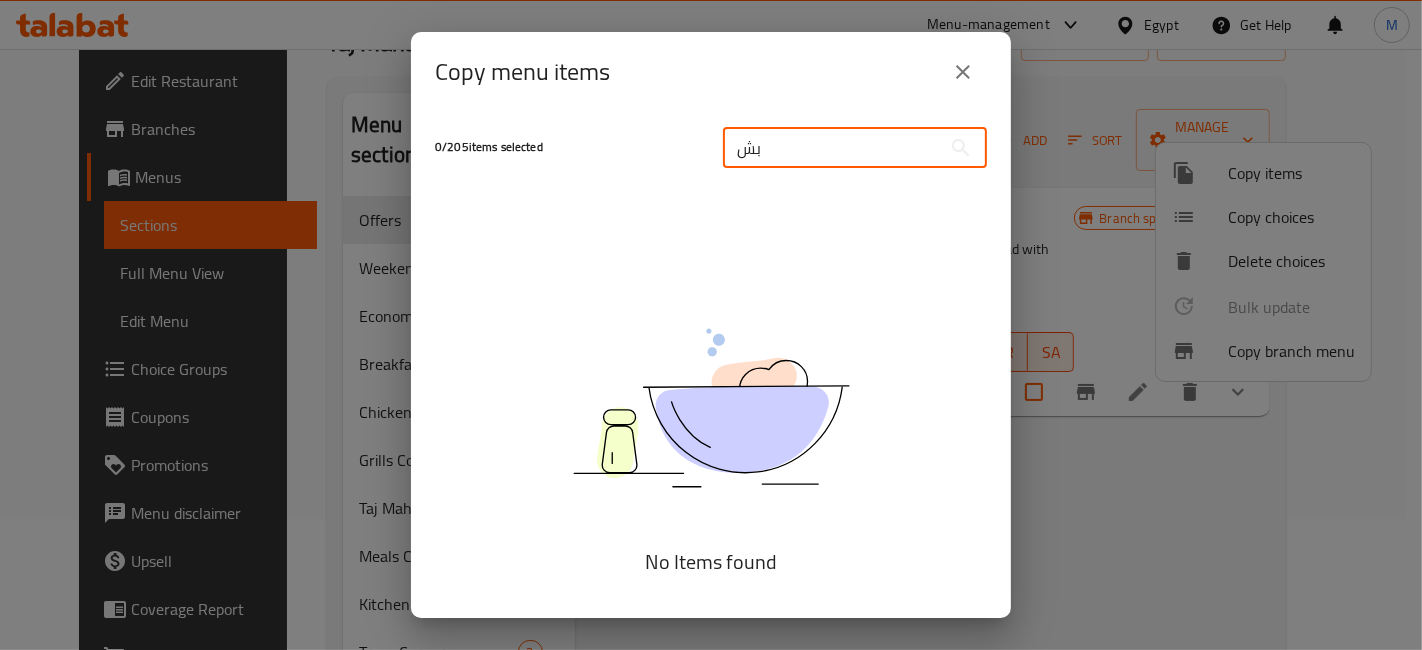 type on "ب" 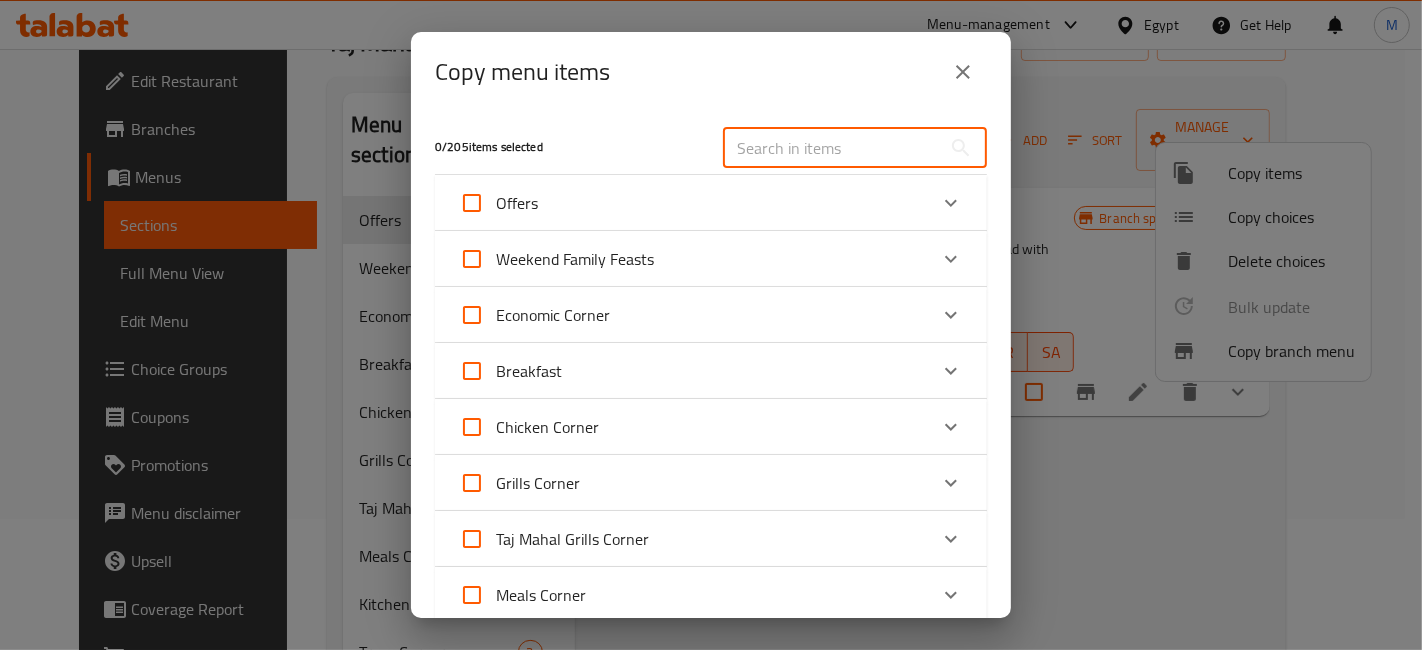 paste on "Chicken shawarma fatteh" 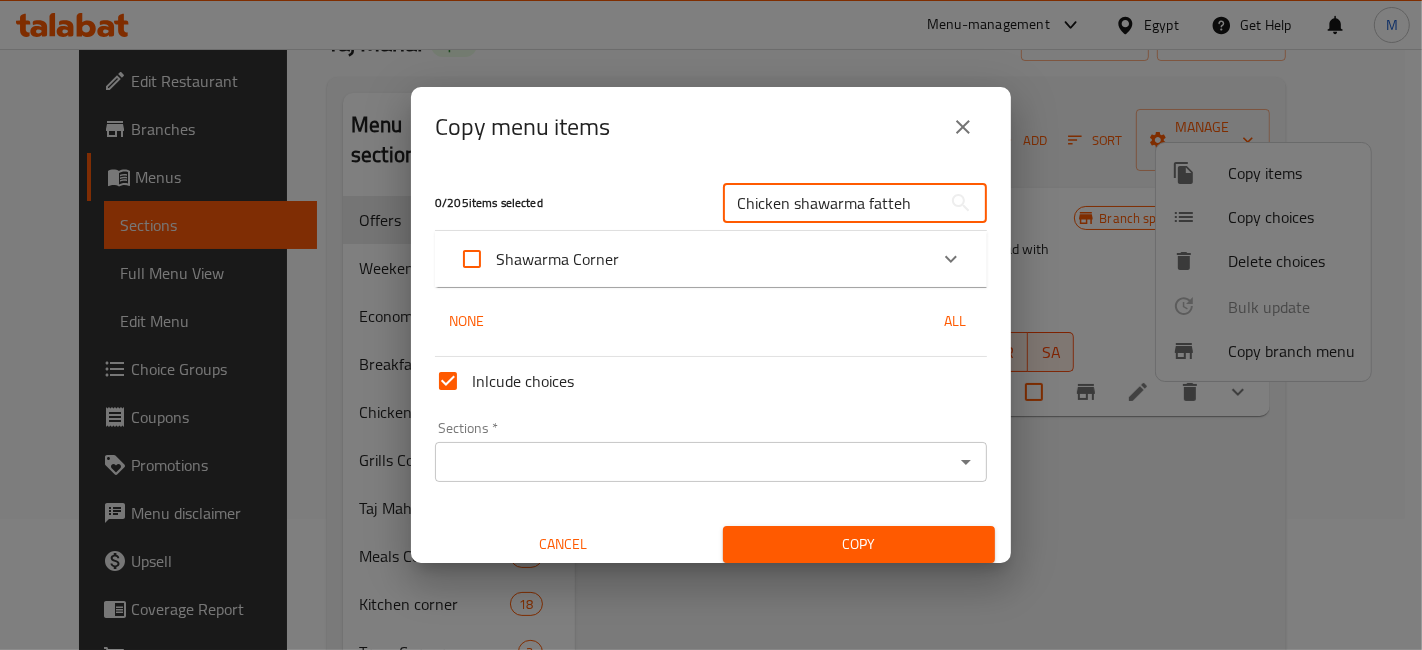 type on "Chicken shawarma fatteh" 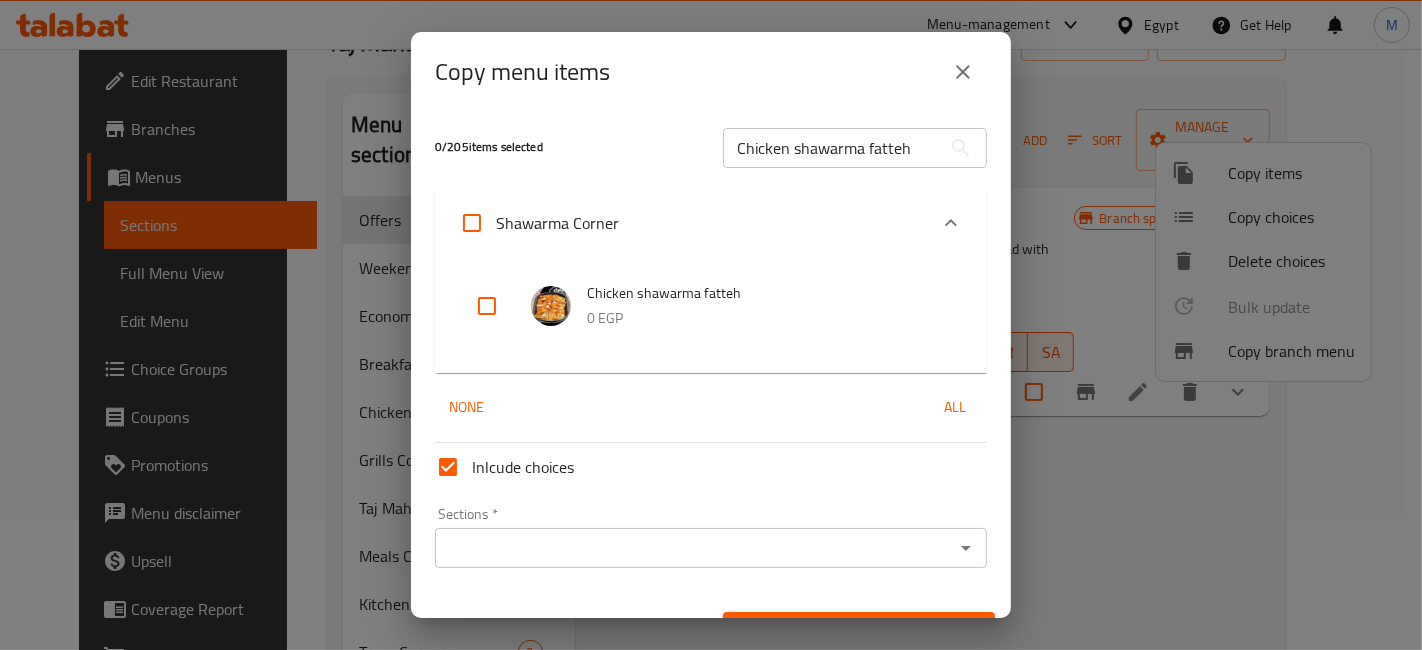 click at bounding box center (487, 306) 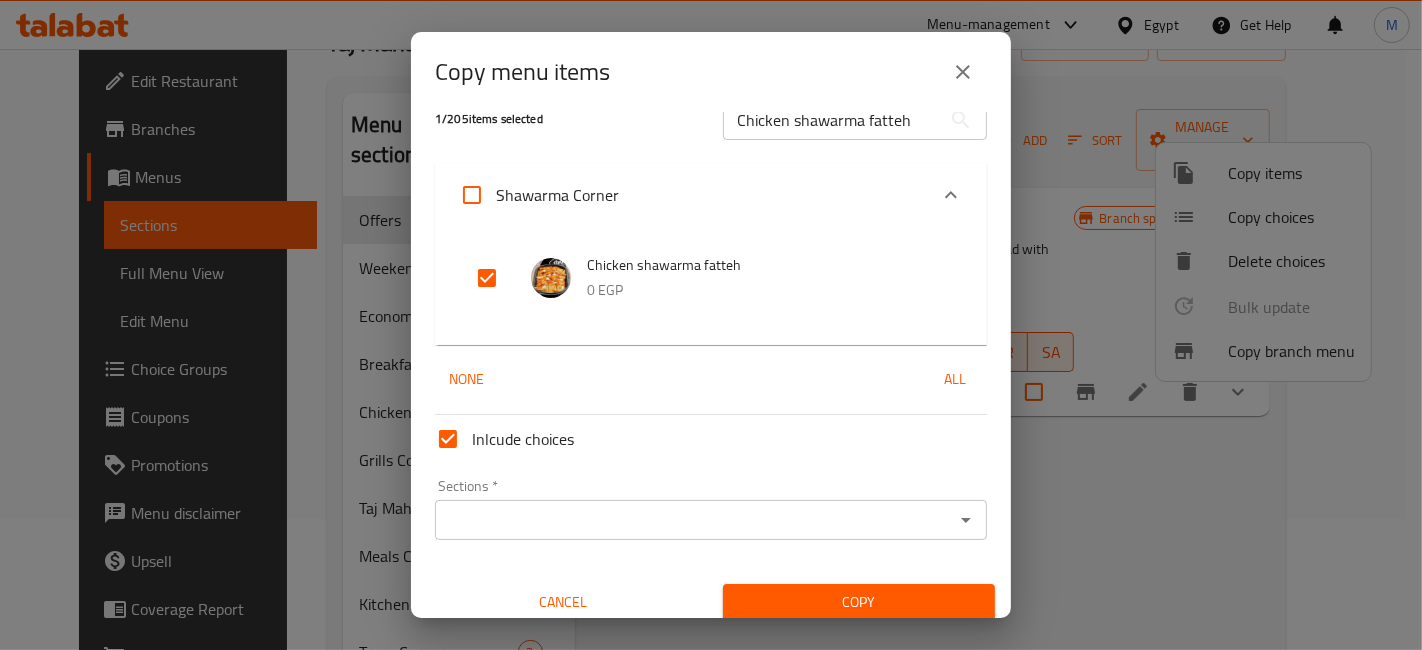 scroll, scrollTop: 42, scrollLeft: 0, axis: vertical 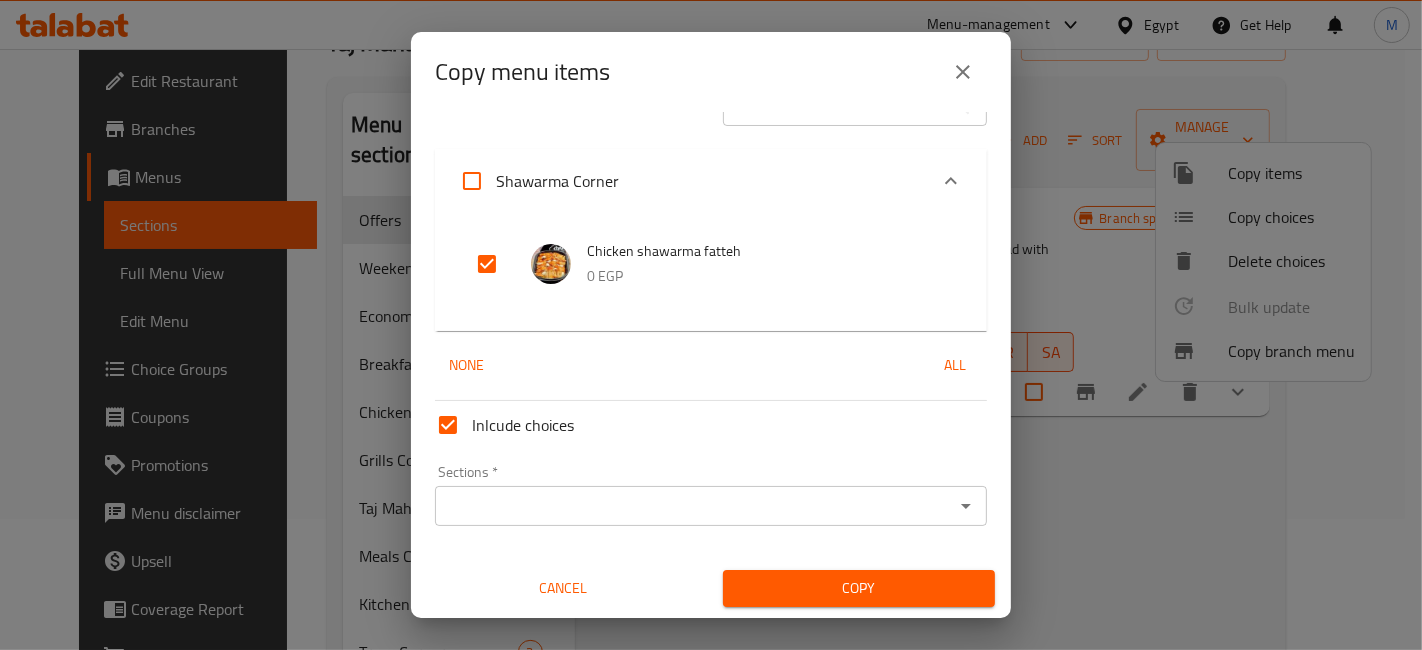 click on "Sections   *" at bounding box center (694, 506) 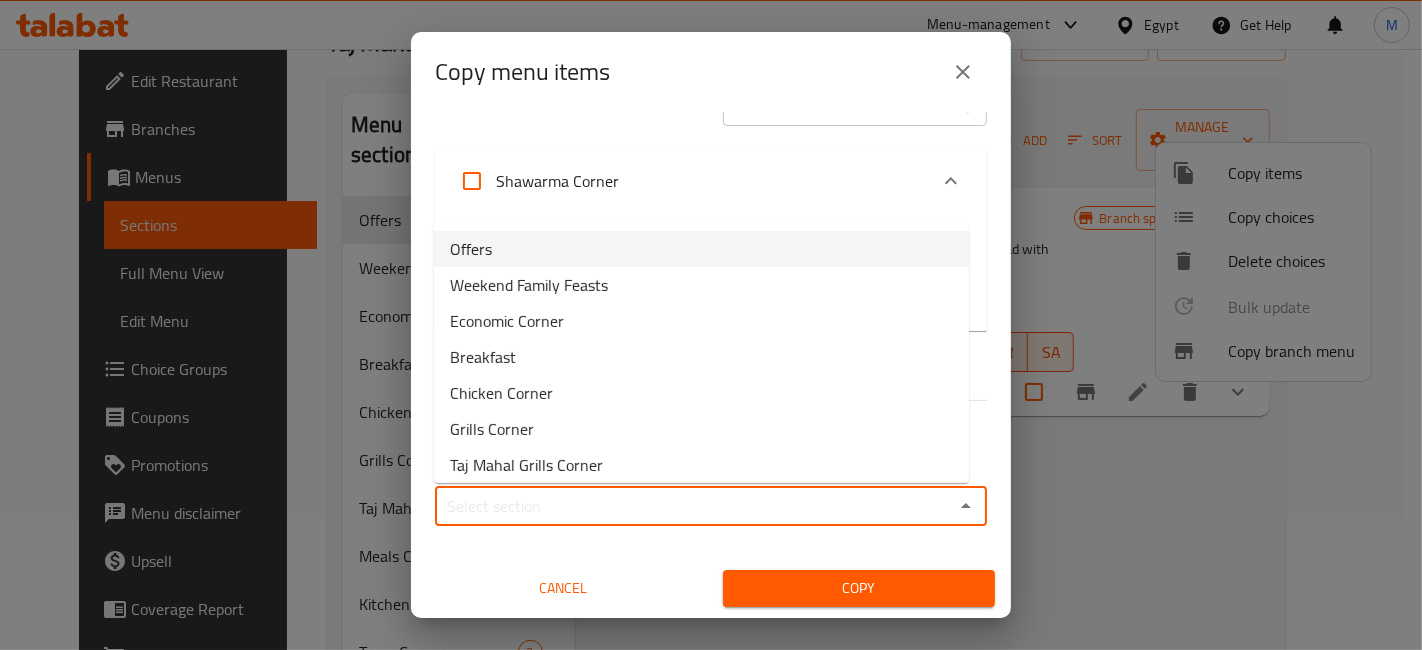 click on "Offers" at bounding box center [701, 249] 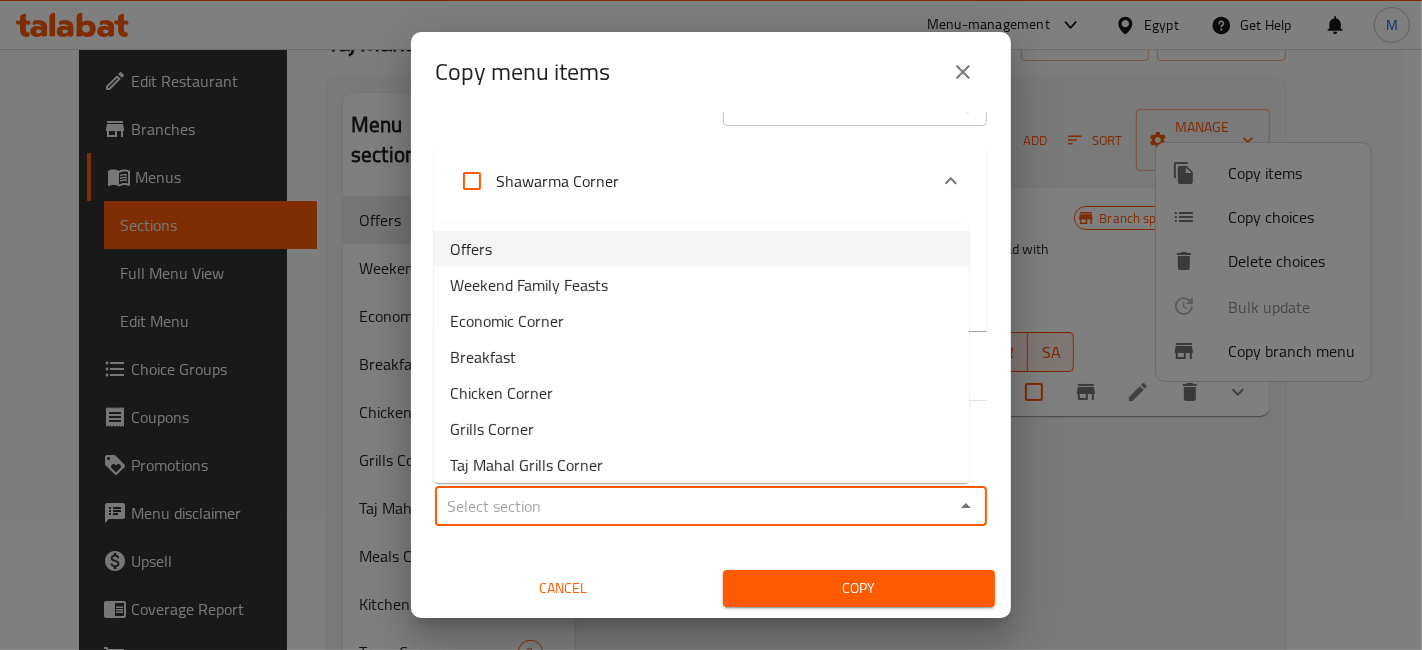 type on "Offers" 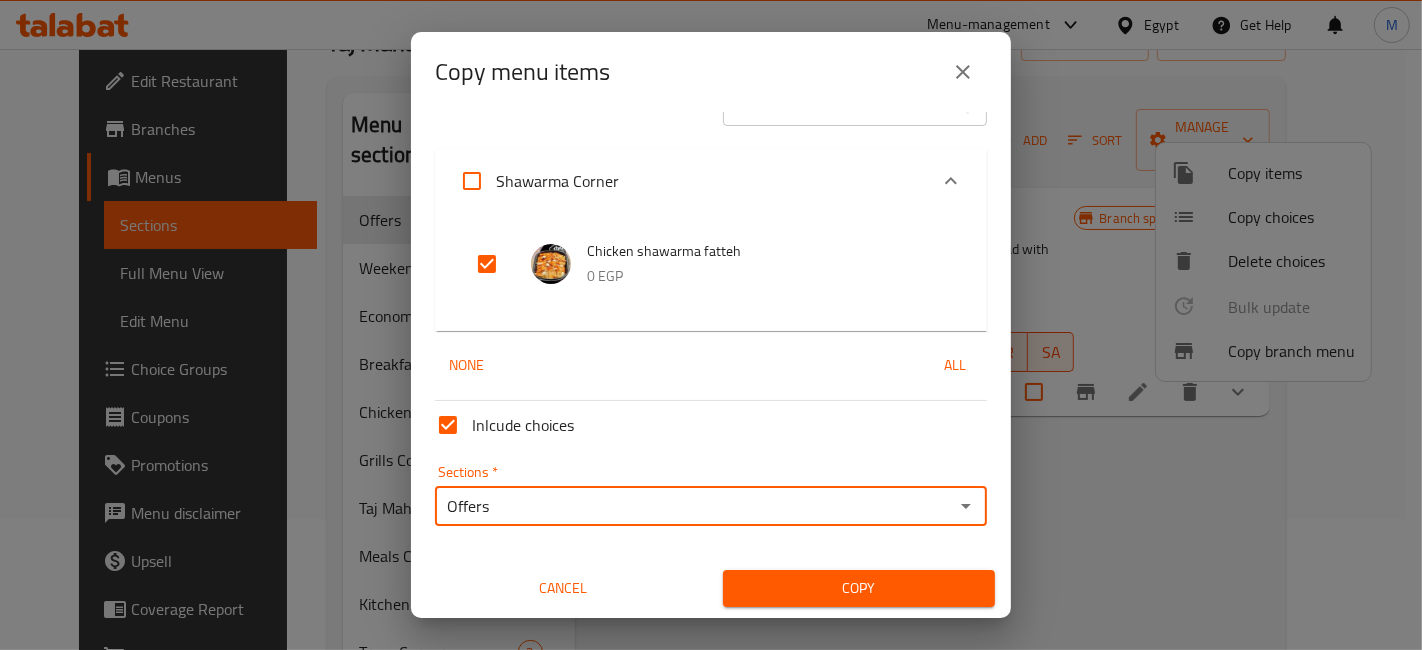 click on "Copy" at bounding box center (859, 588) 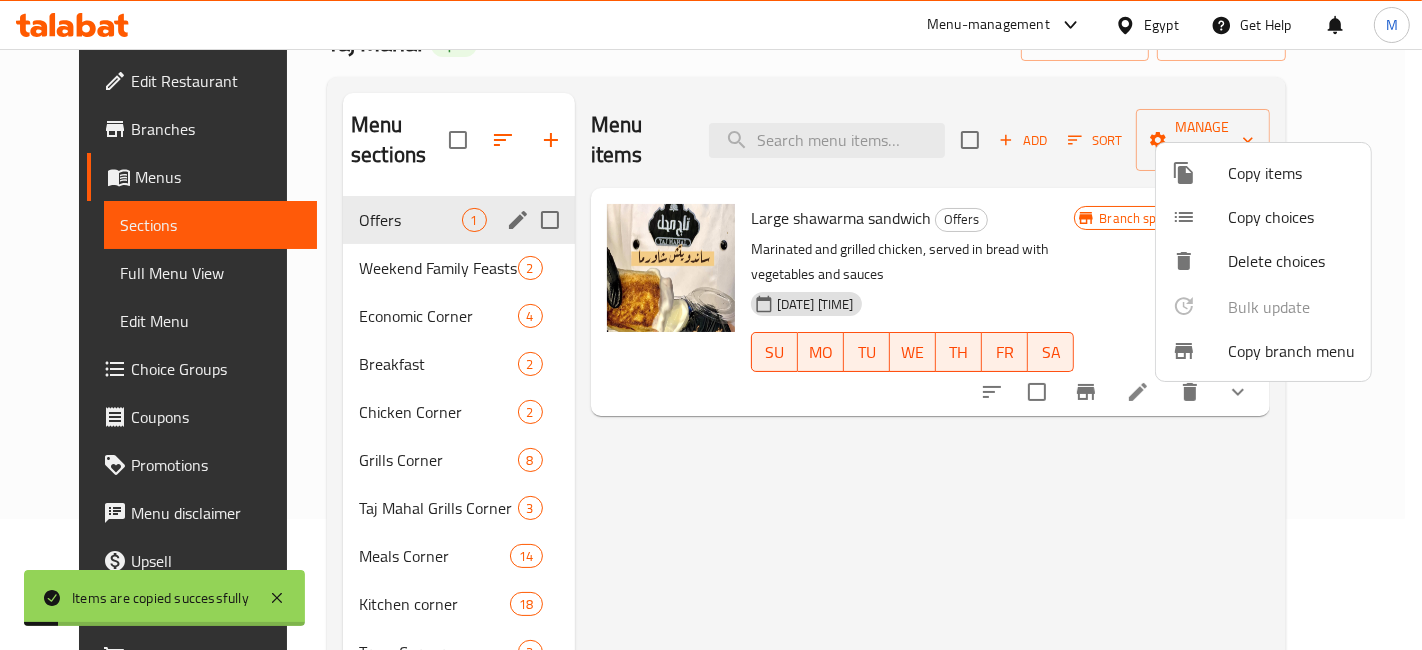 click at bounding box center [711, 325] 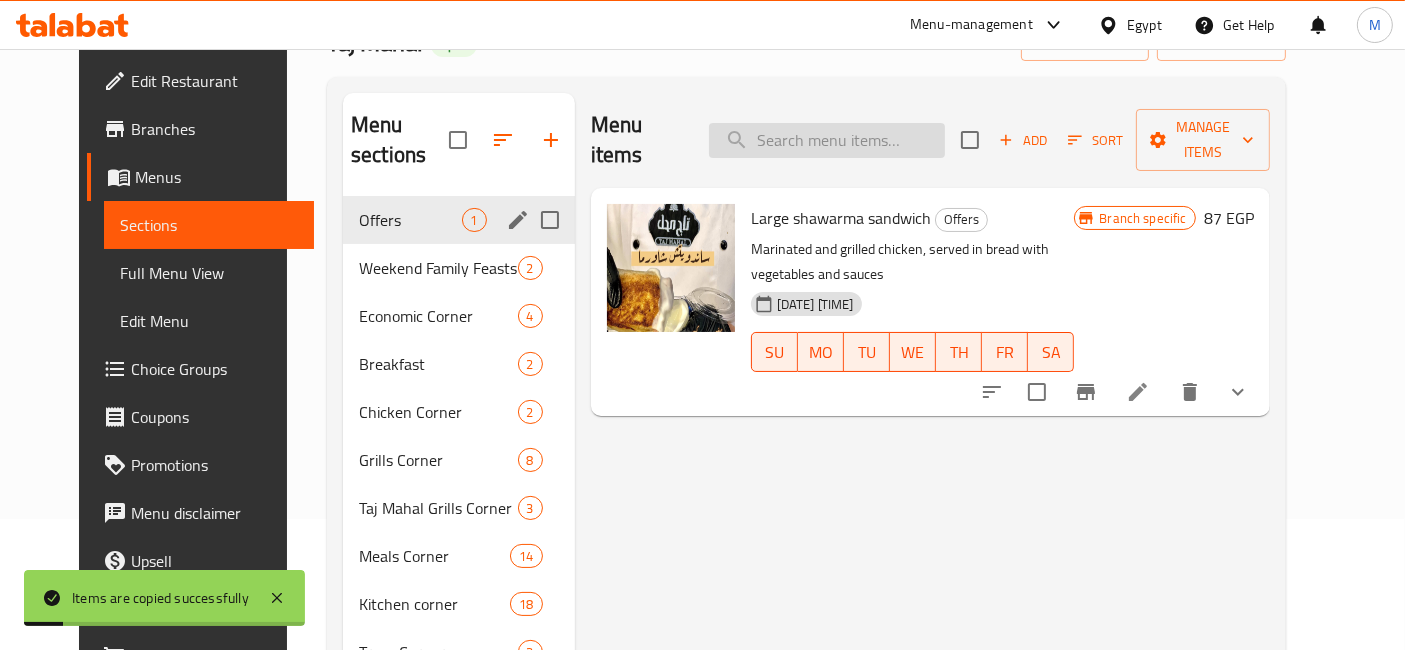 click at bounding box center (827, 140) 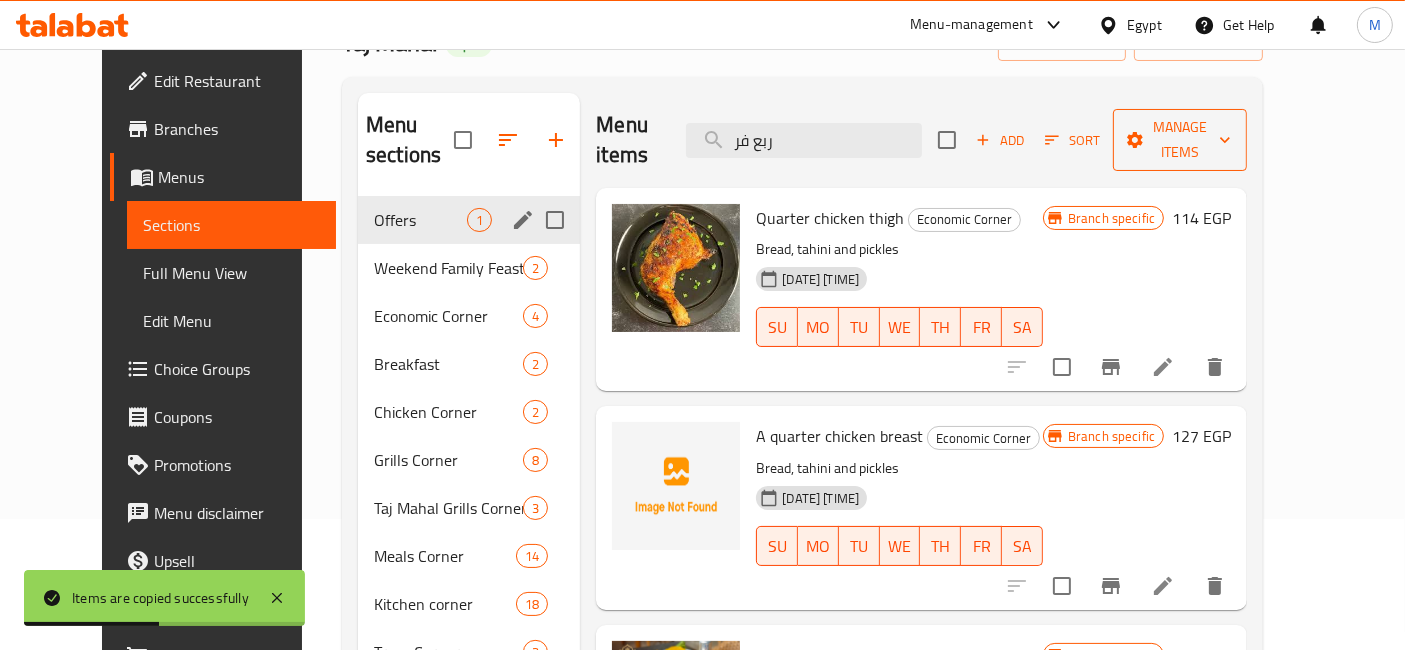 type on "ربع فر" 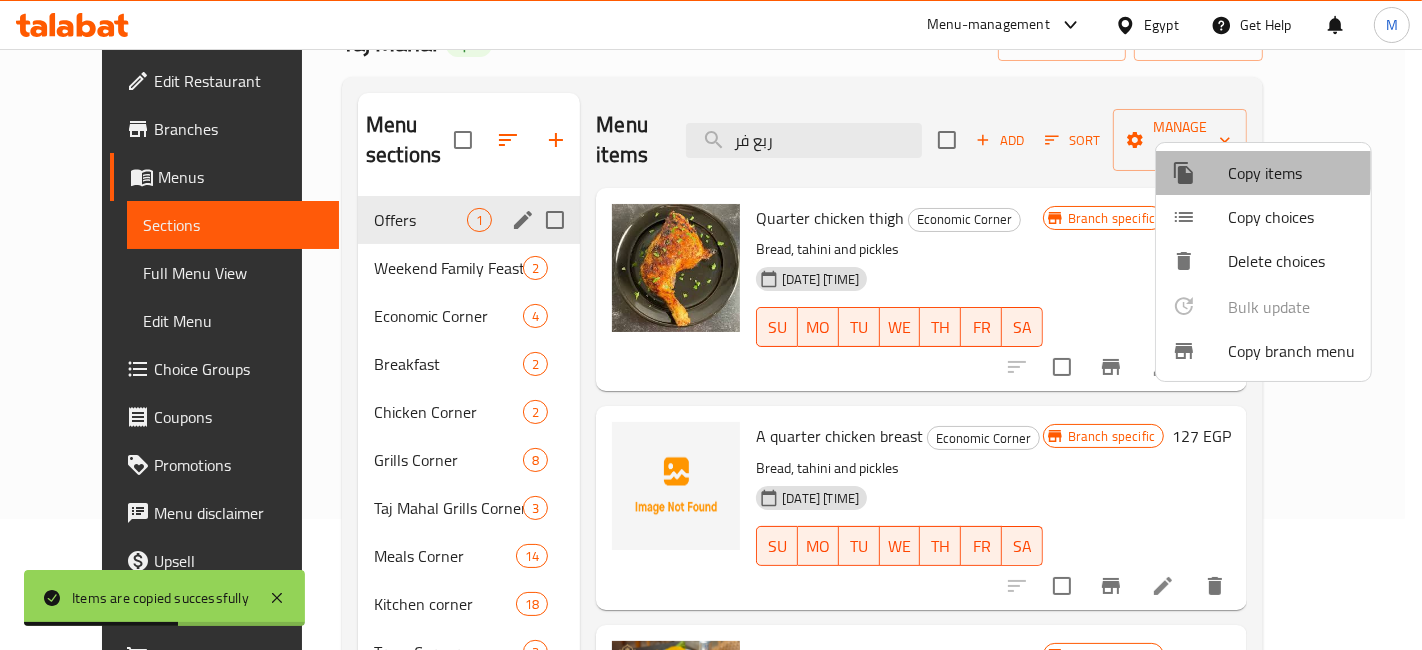 click on "Copy items" at bounding box center [1291, 173] 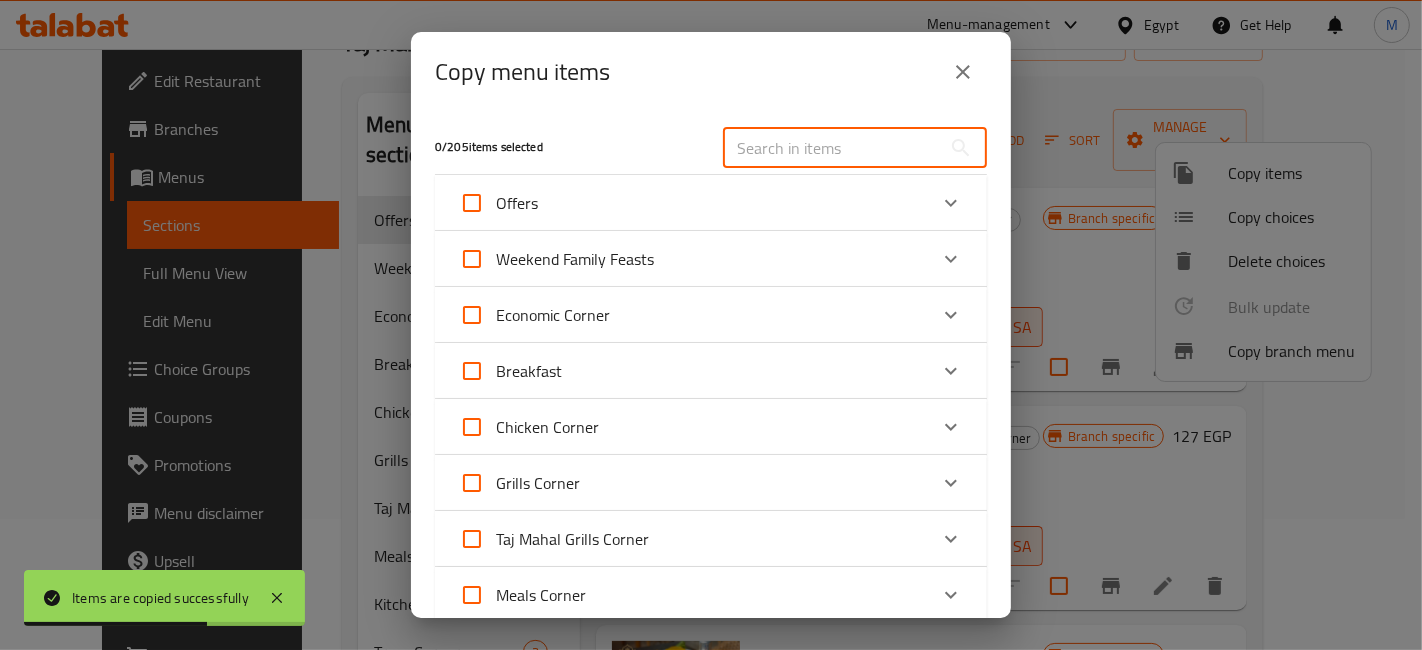click at bounding box center [832, 148] 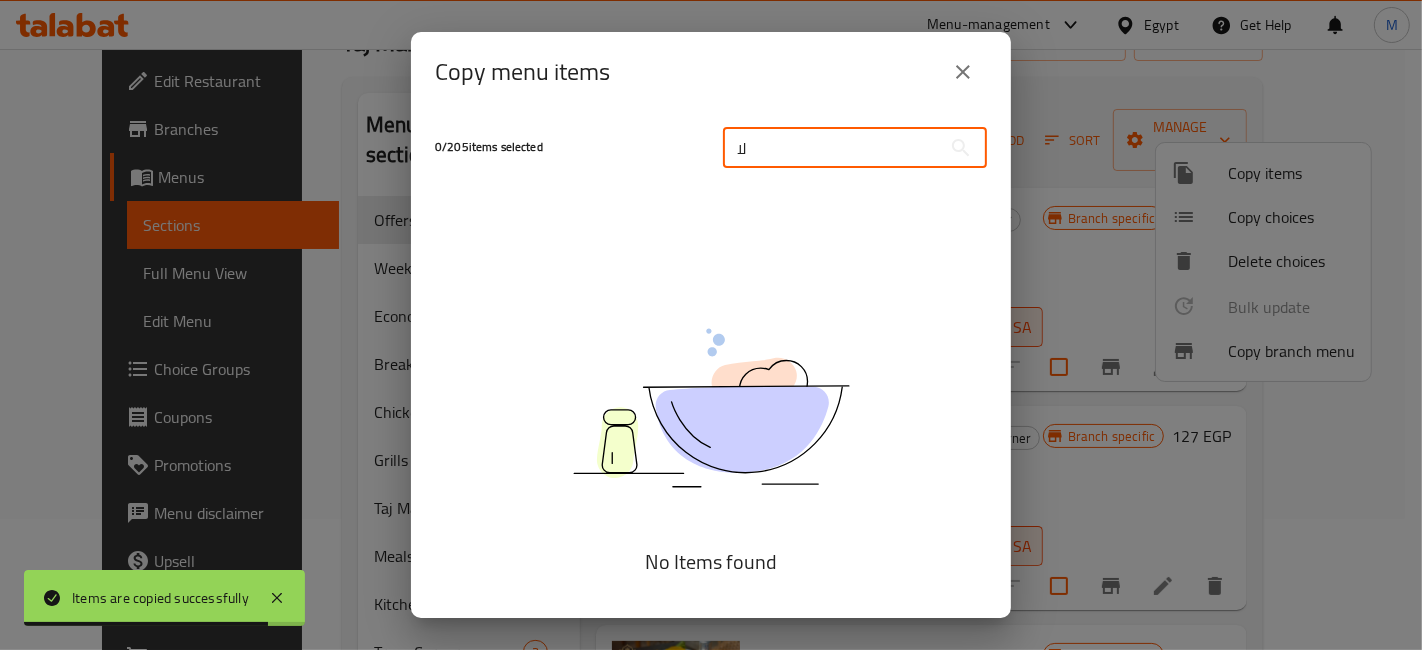 type on "ل" 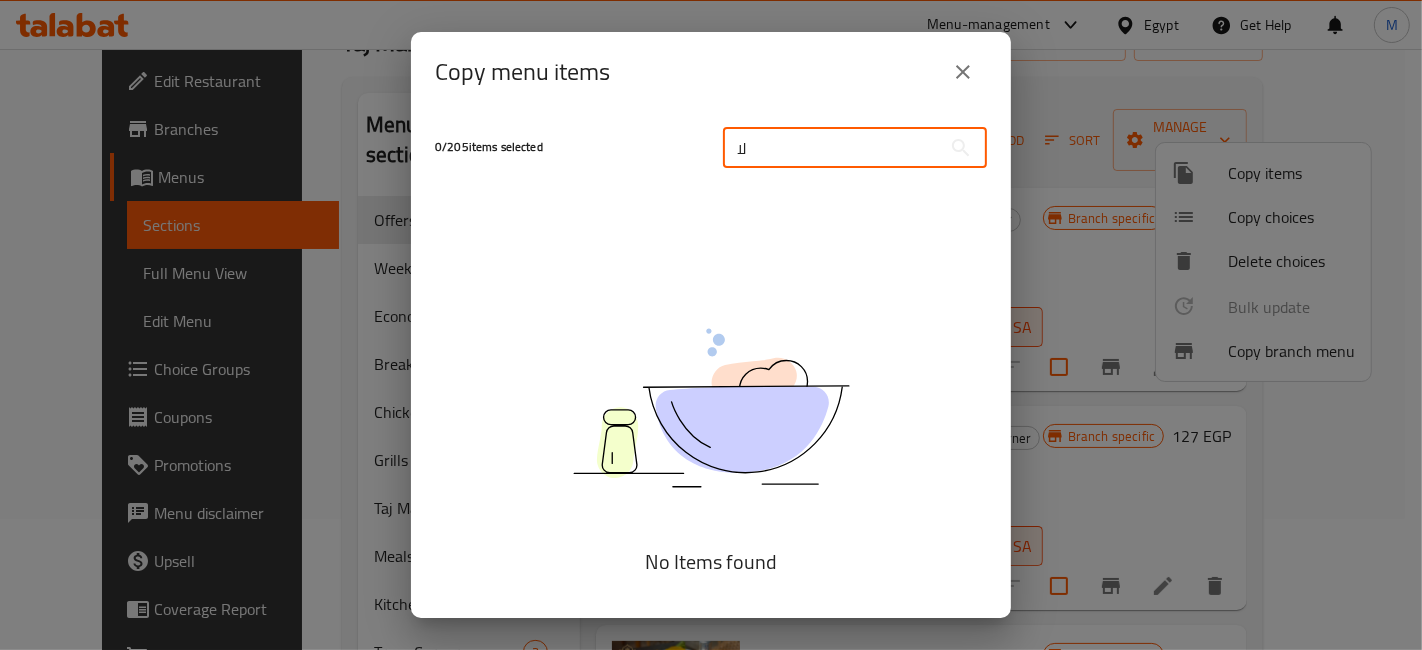 type on "ل" 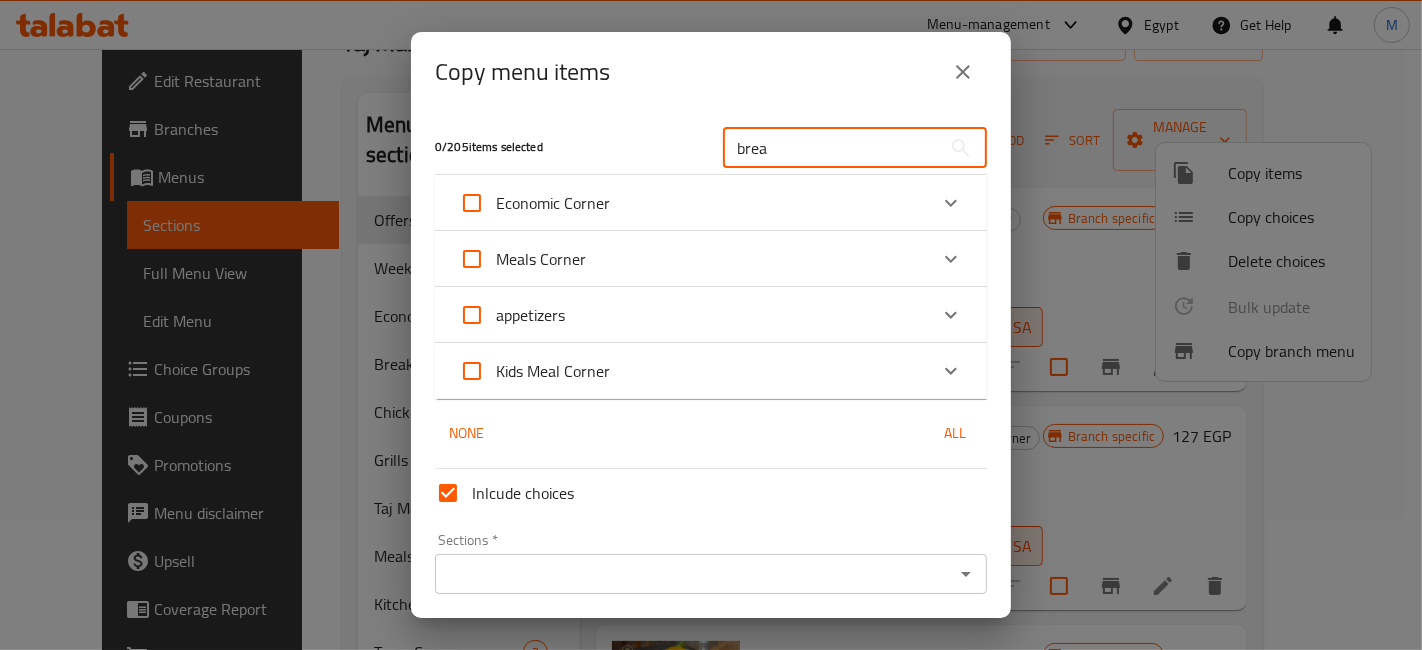 type on "brea" 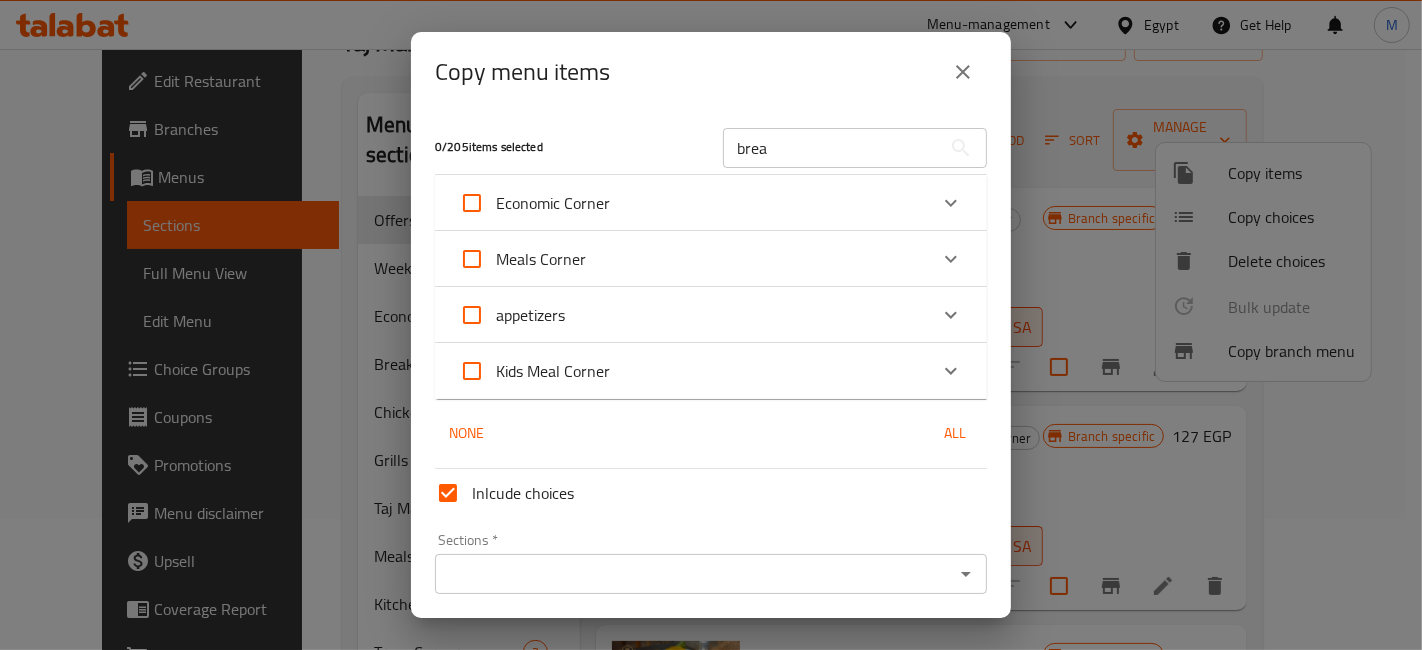 click on "Meals Corner" at bounding box center (693, 259) 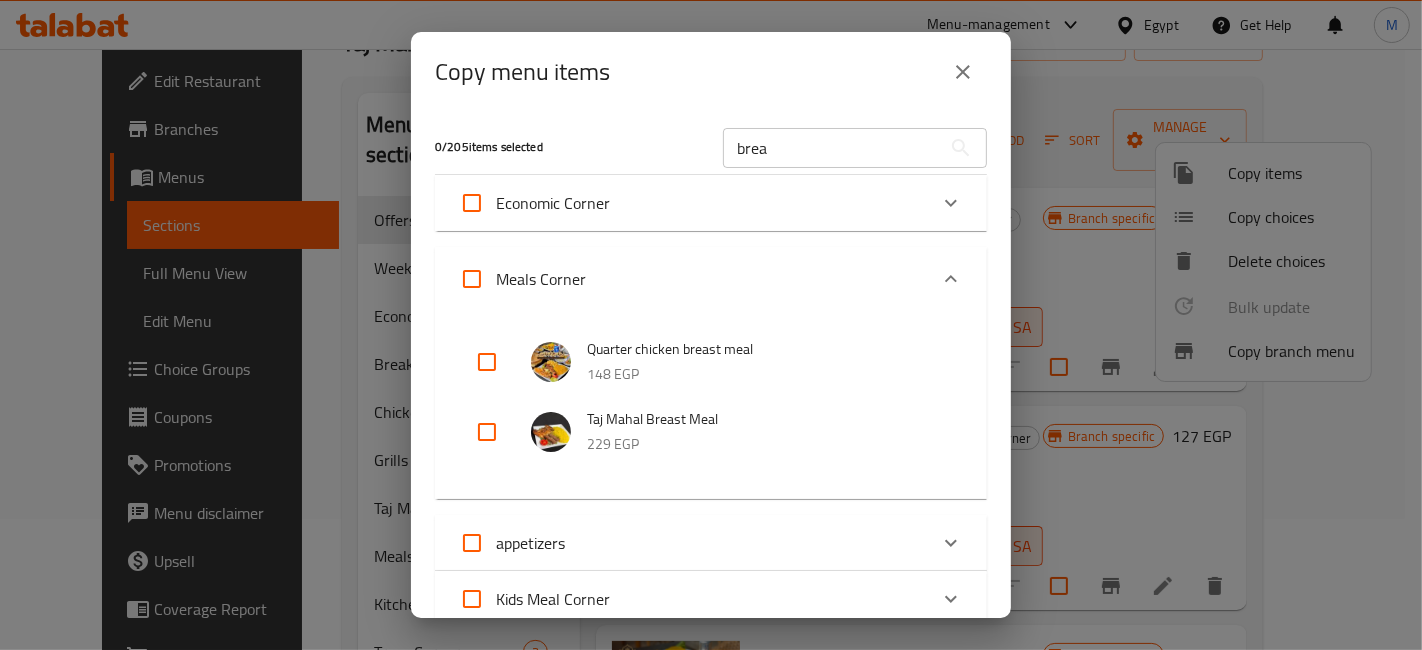 click at bounding box center [487, 362] 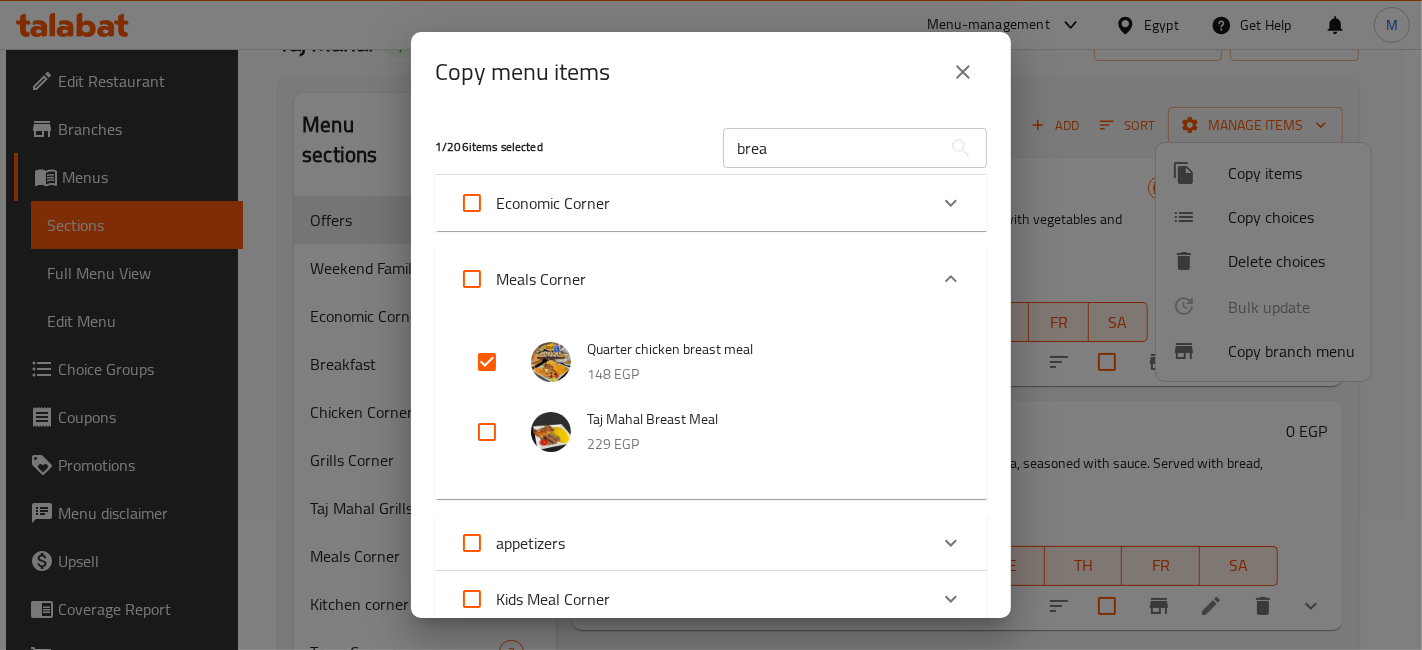 click on "brea" at bounding box center [832, 148] 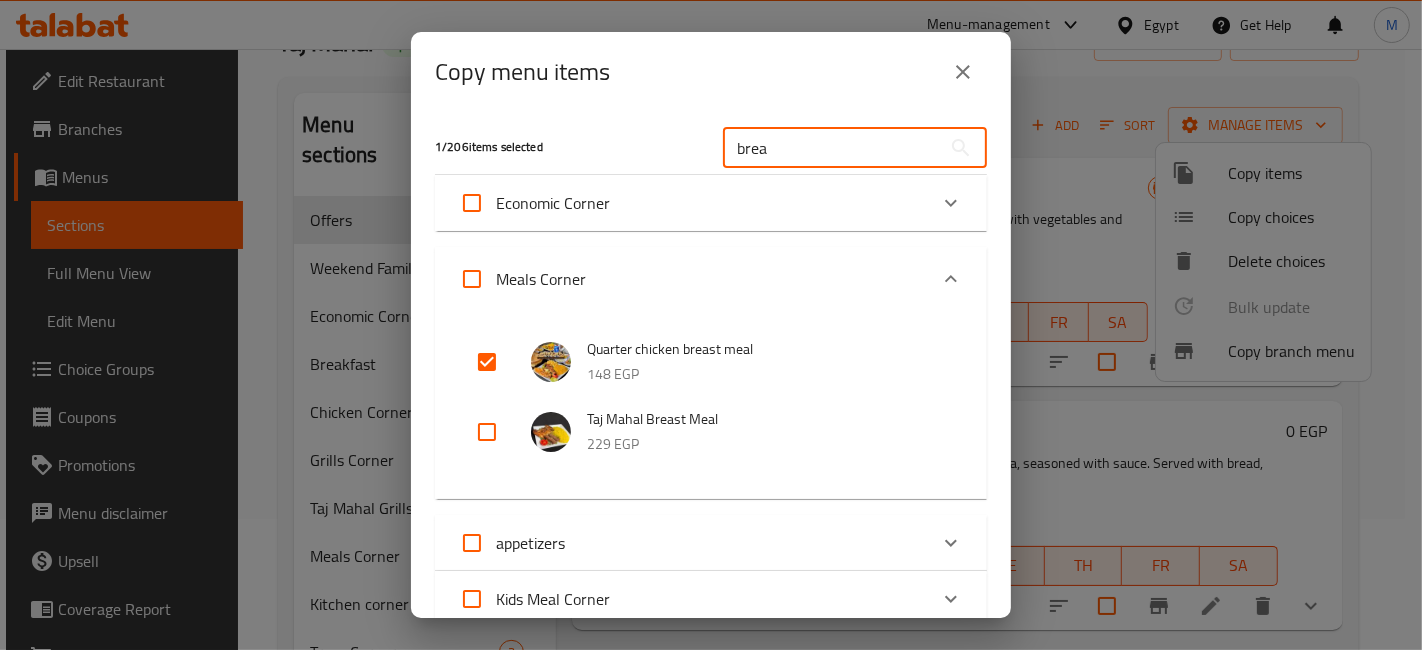 click on "brea" at bounding box center (832, 148) 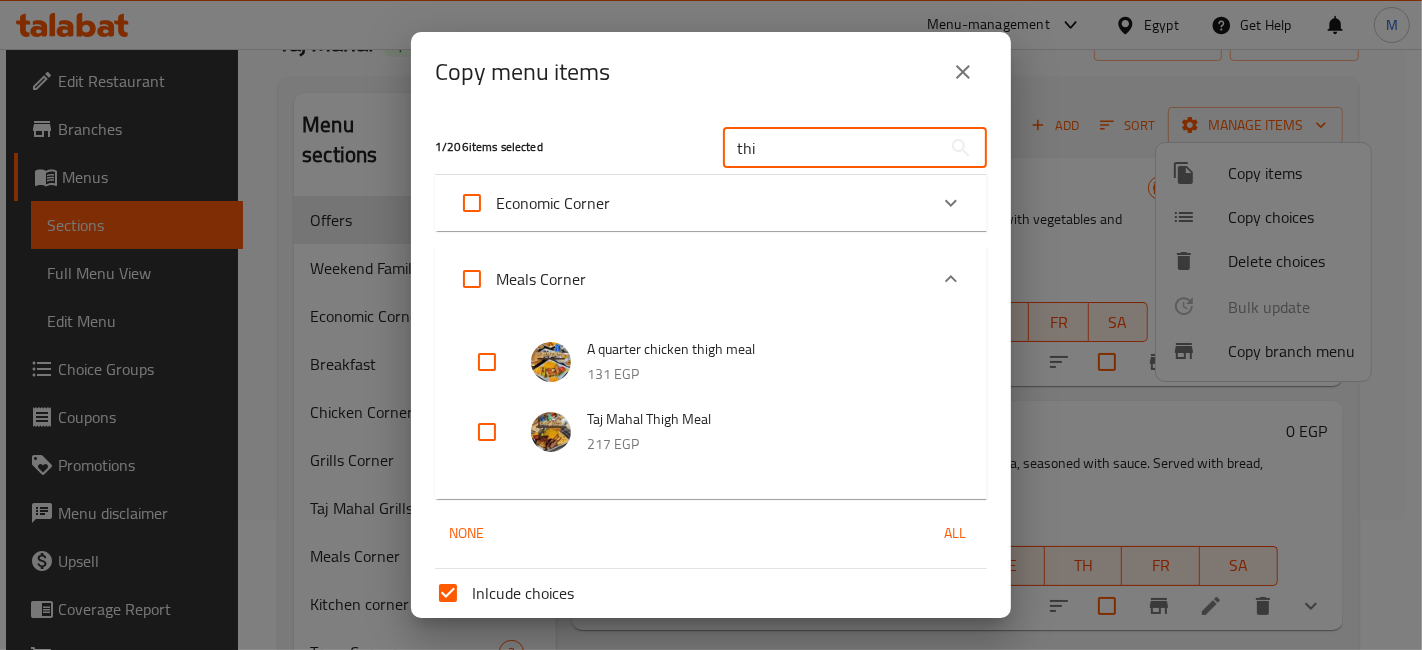 type on "thig" 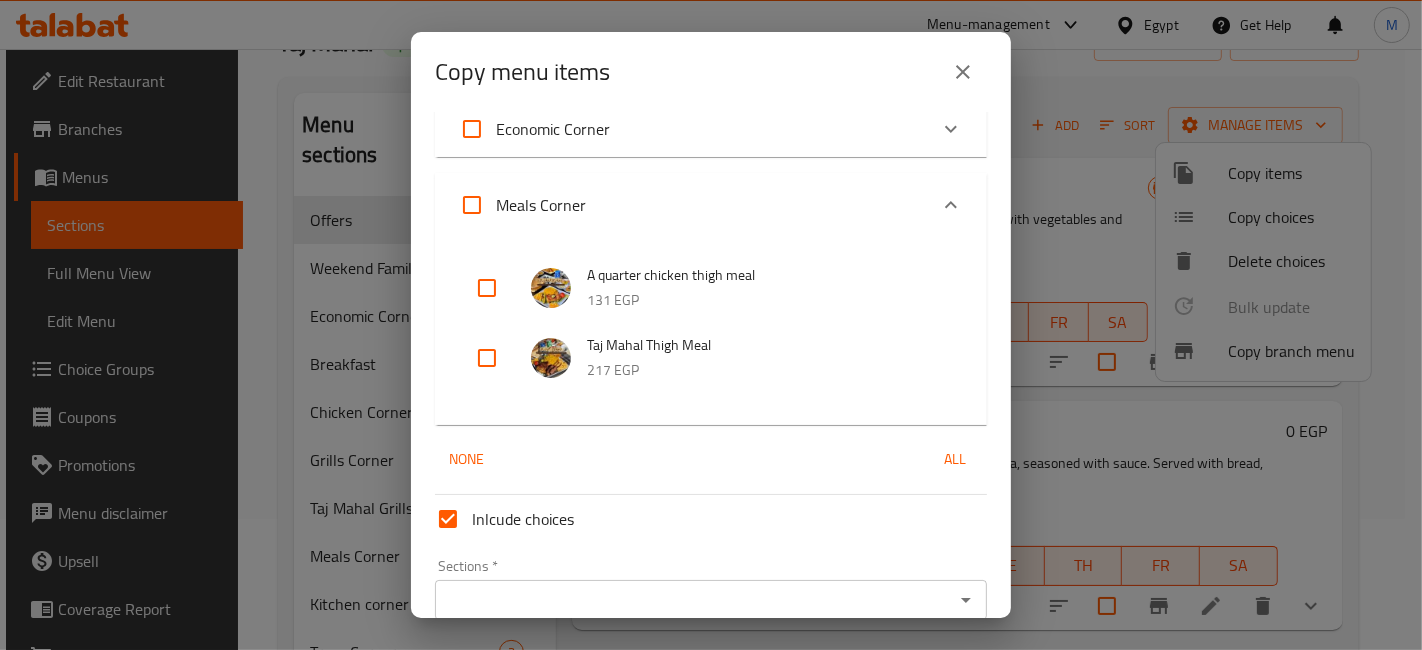scroll, scrollTop: 0, scrollLeft: 0, axis: both 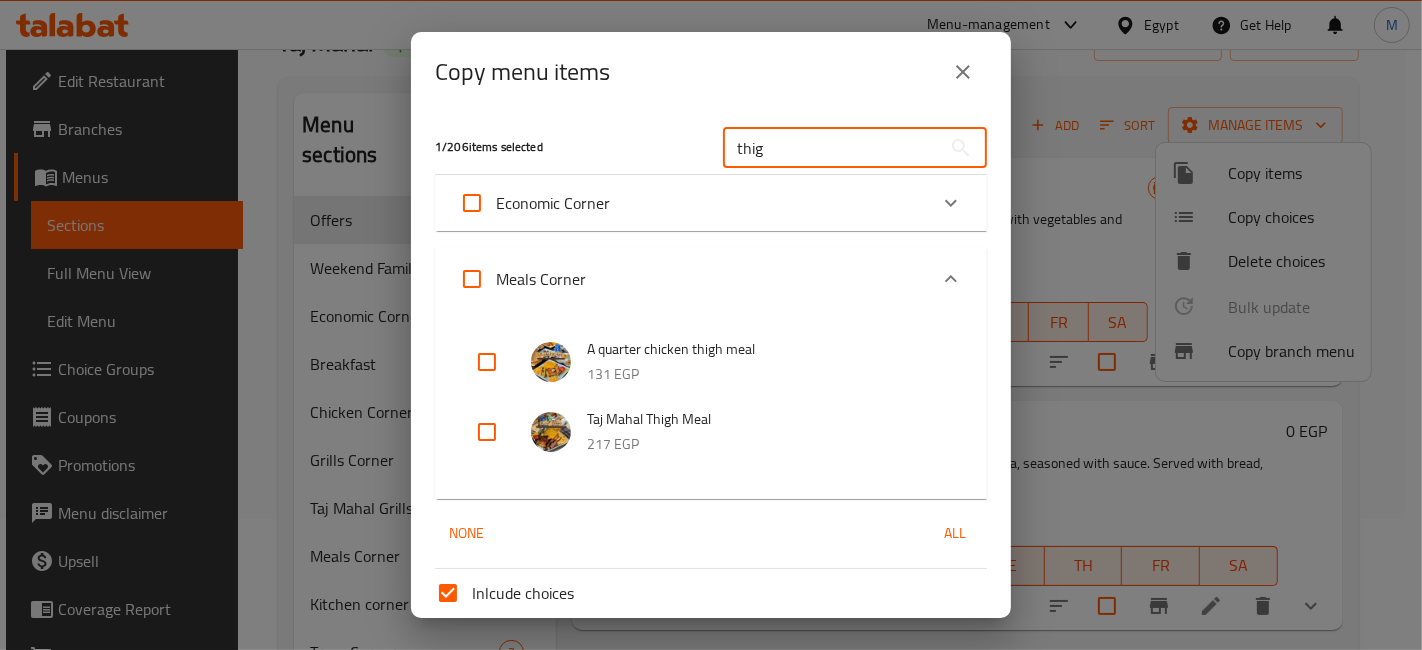 click on "thig" at bounding box center [832, 148] 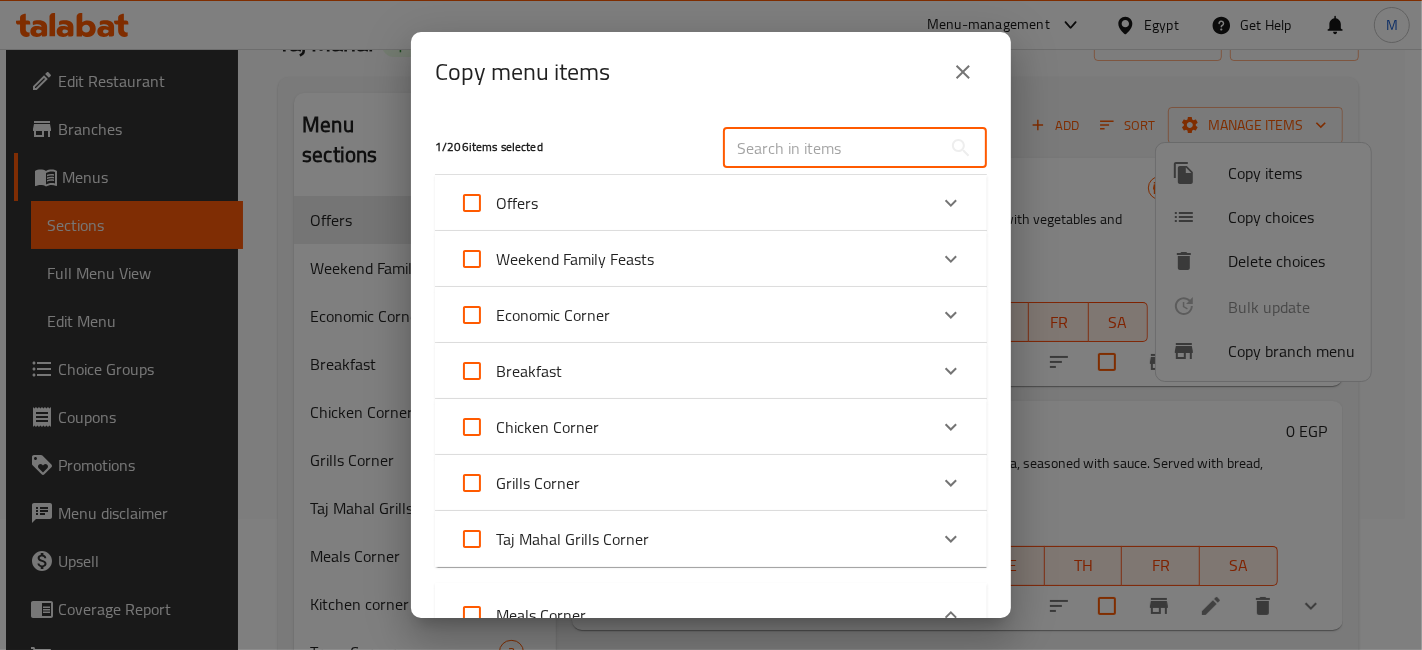 click at bounding box center [832, 148] 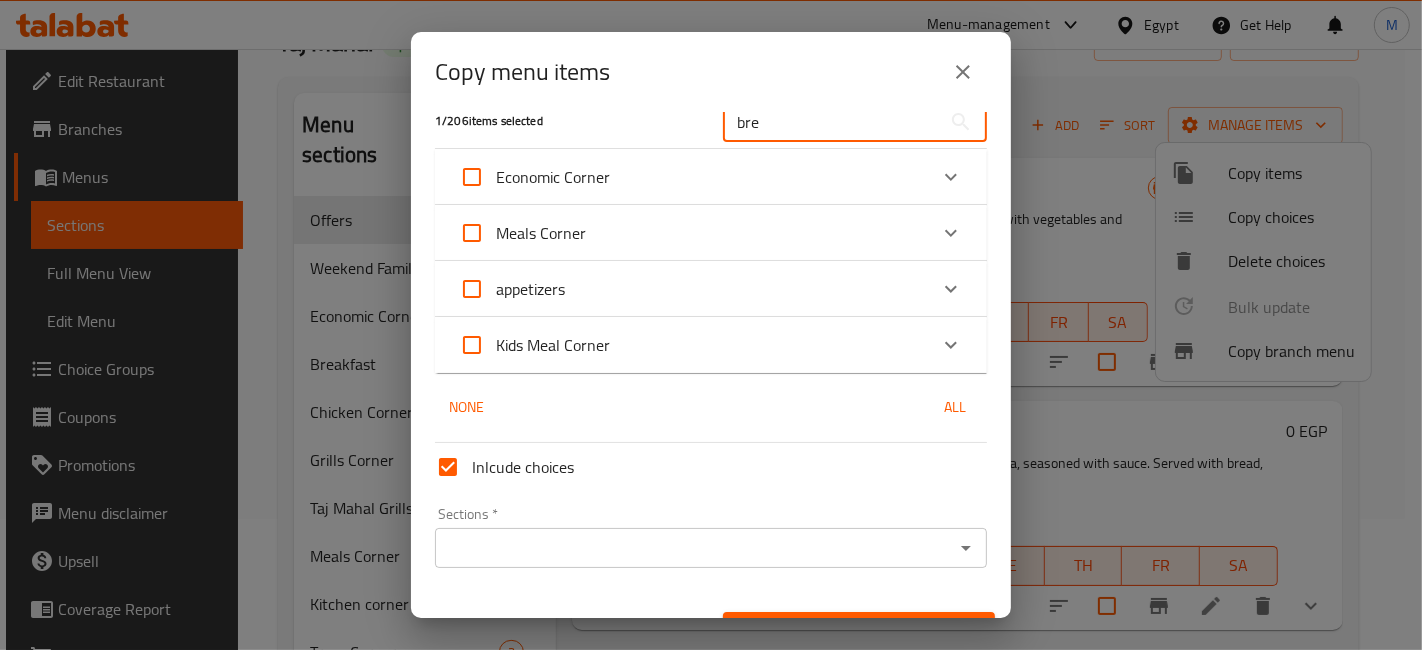 scroll, scrollTop: 0, scrollLeft: 0, axis: both 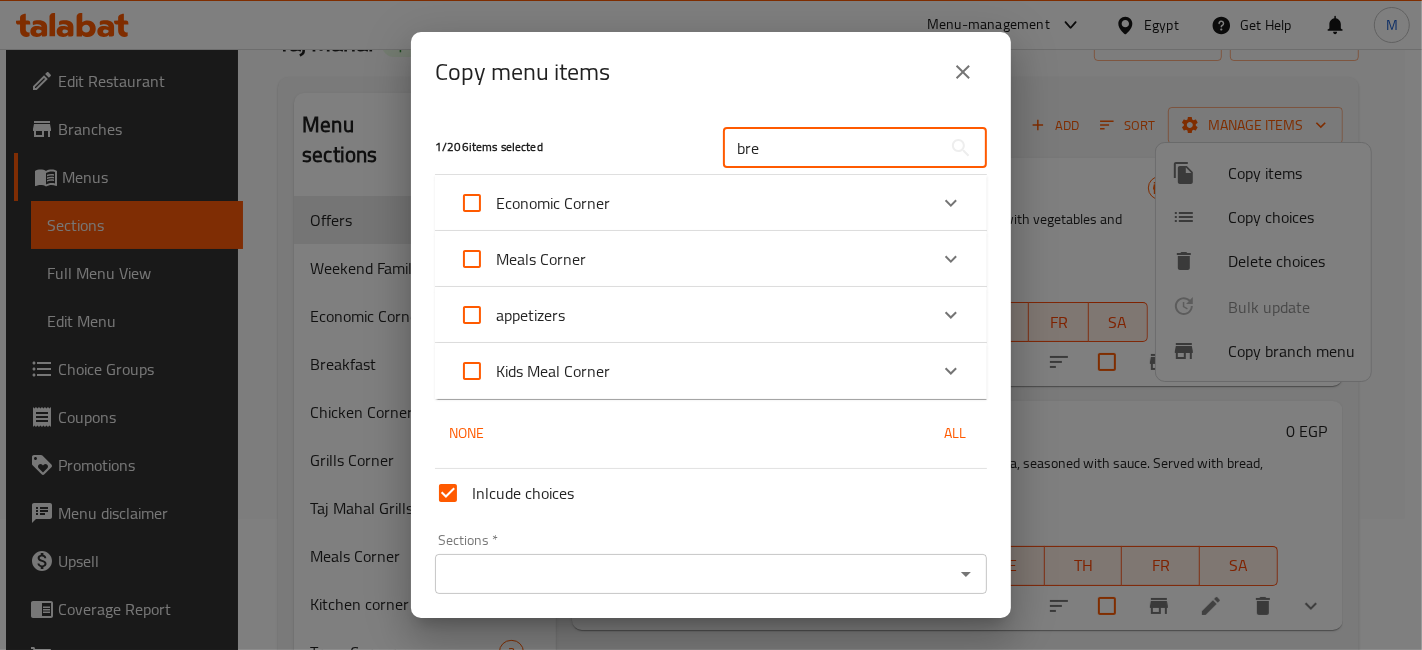 click on "Economic Corner" at bounding box center (693, 203) 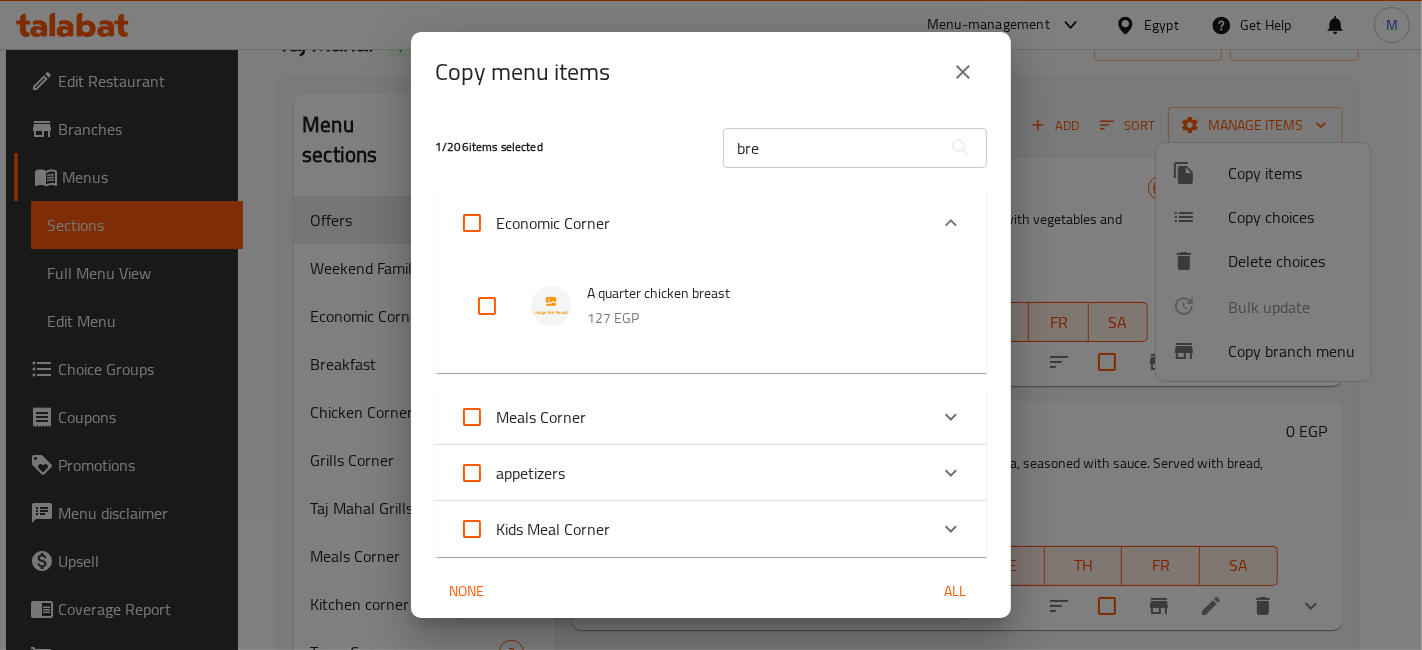 click on "Economic Corner" at bounding box center (711, 223) 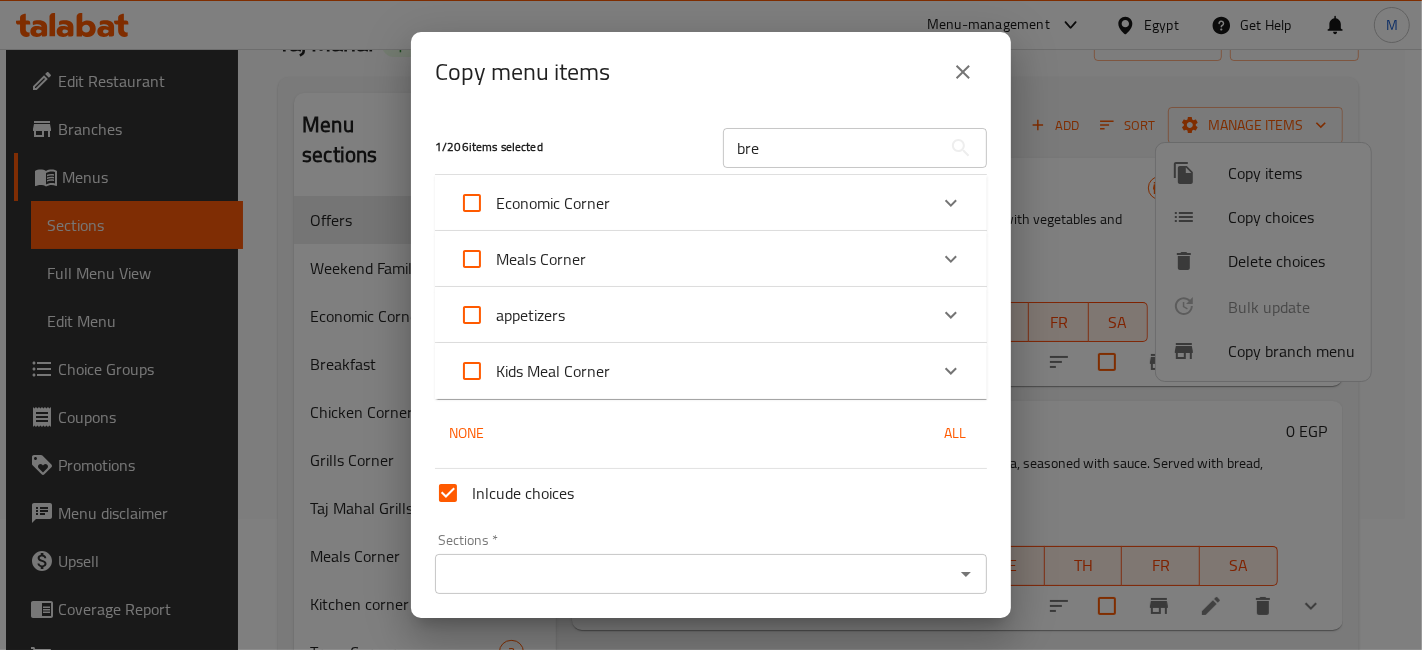 click on "Meals Corner" at bounding box center (693, 259) 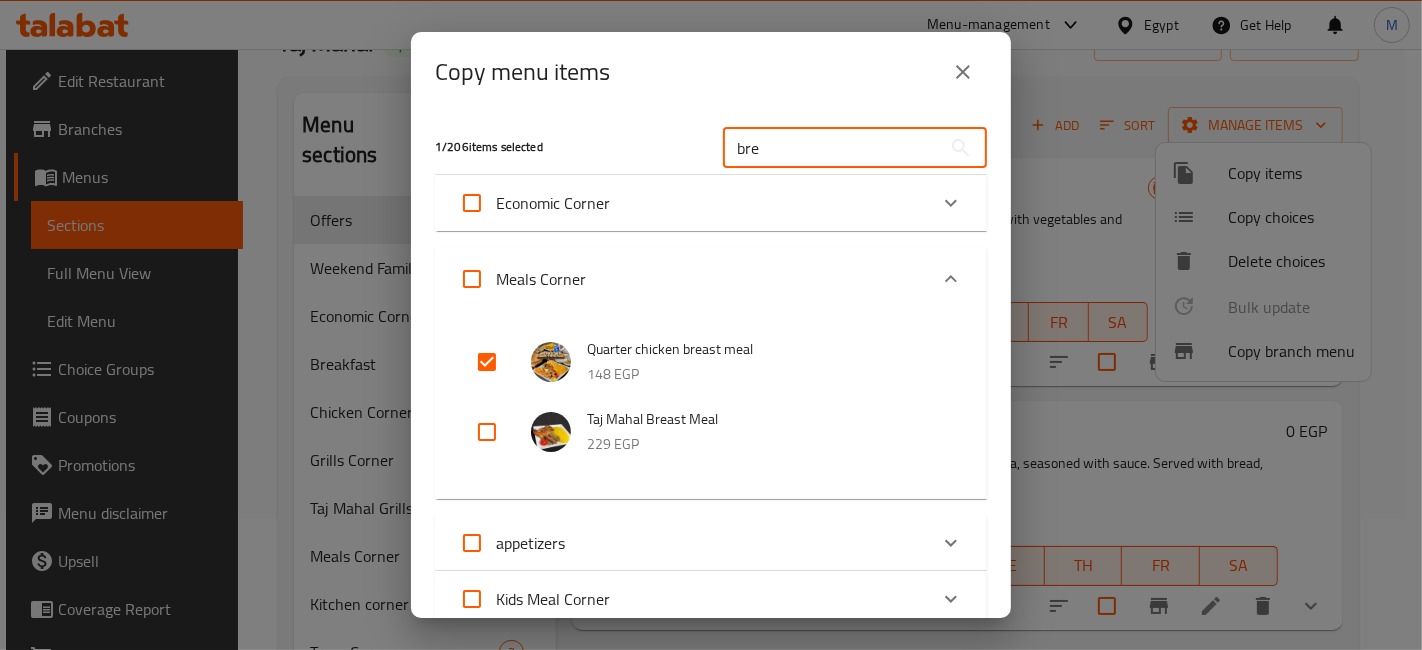 click on "bre" at bounding box center [832, 148] 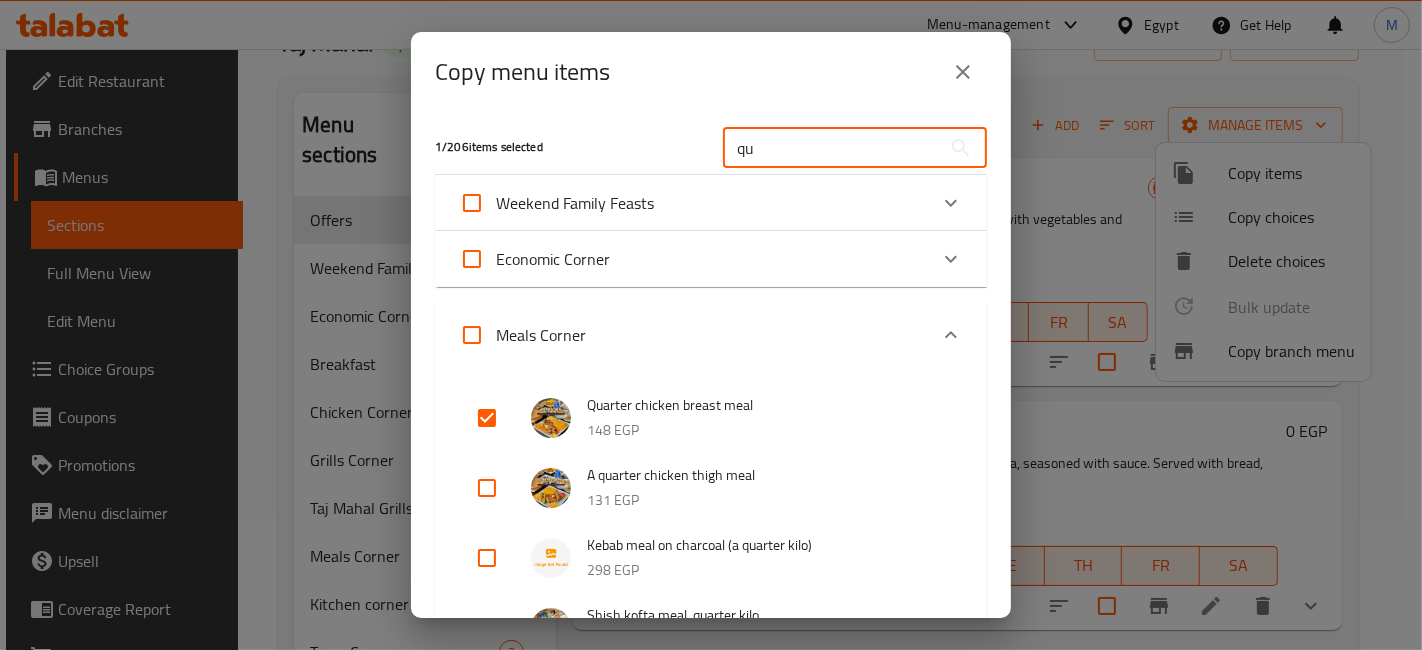 scroll, scrollTop: 111, scrollLeft: 0, axis: vertical 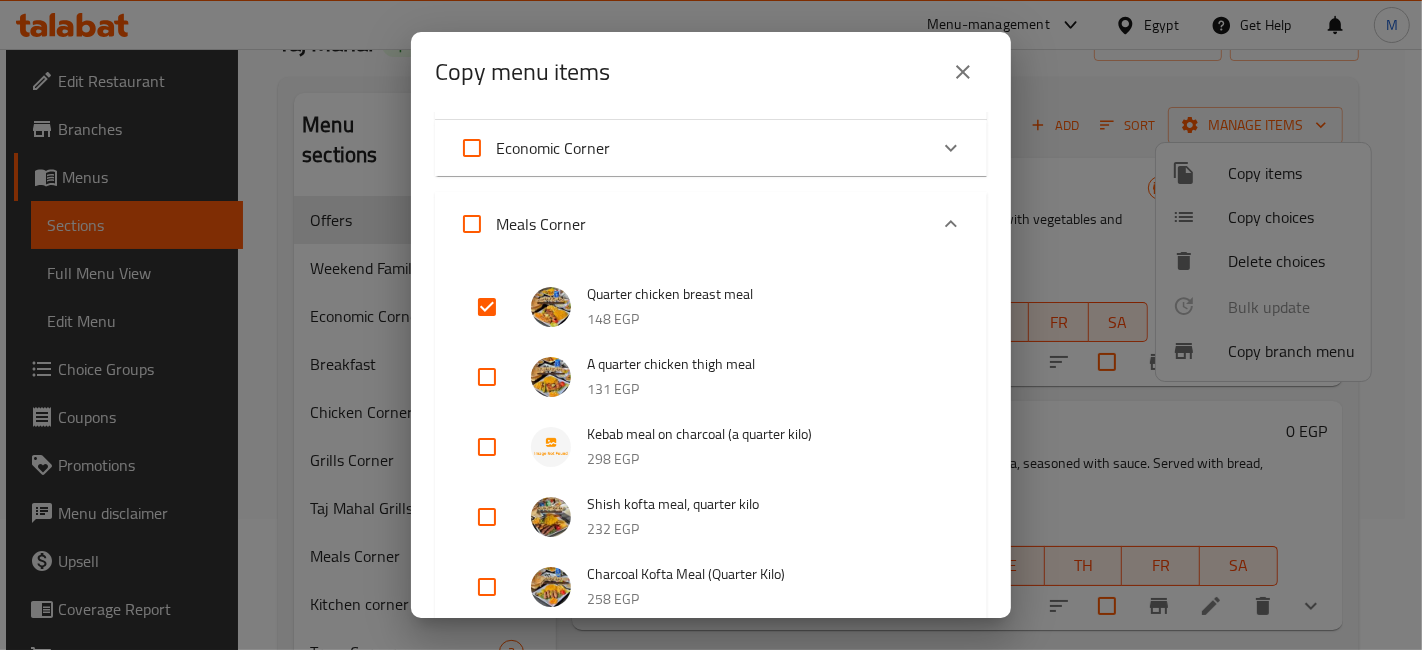 type on "qu" 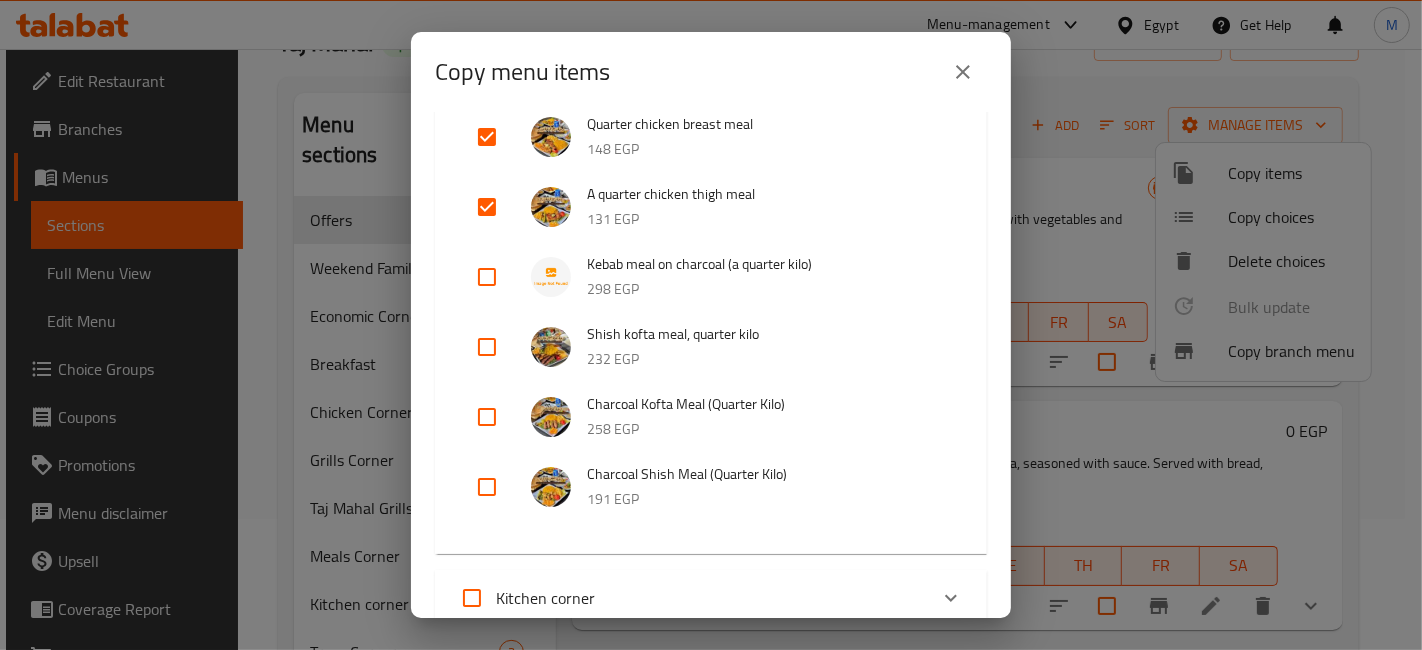 scroll, scrollTop: 688, scrollLeft: 0, axis: vertical 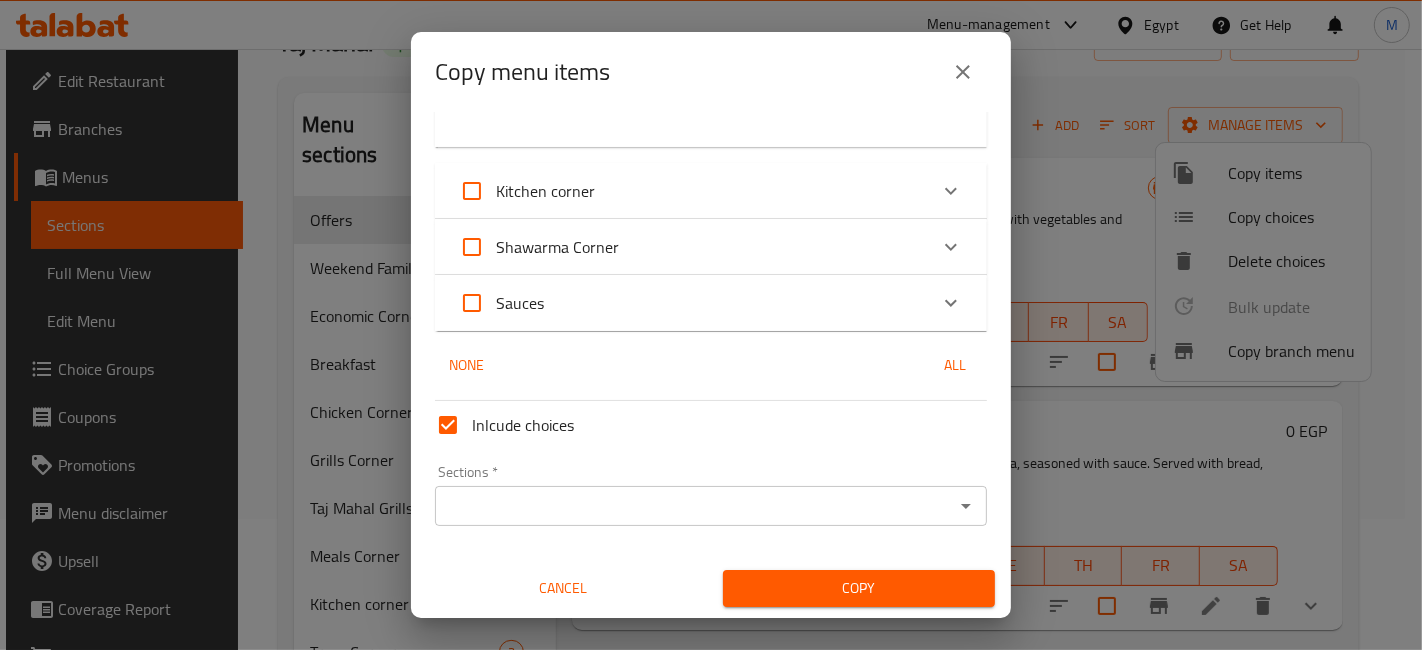 click on "Sections   *" at bounding box center [694, 506] 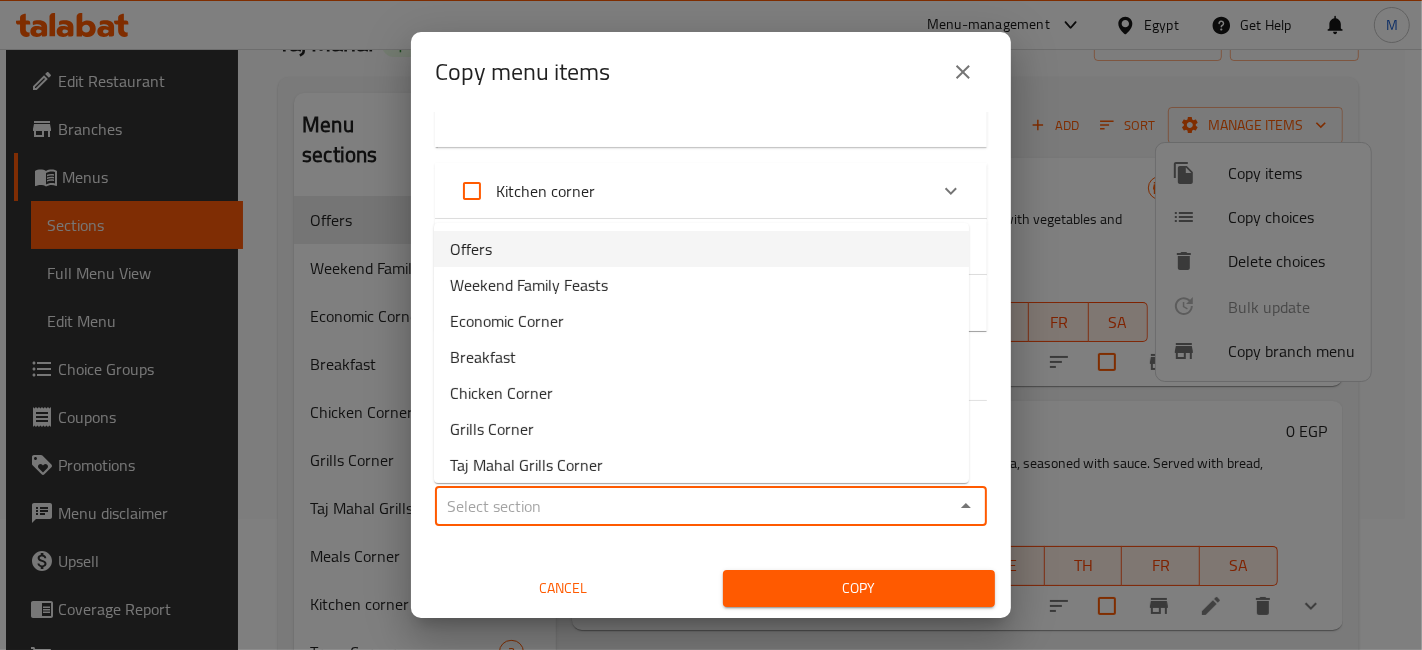 click on "Offers" at bounding box center [701, 249] 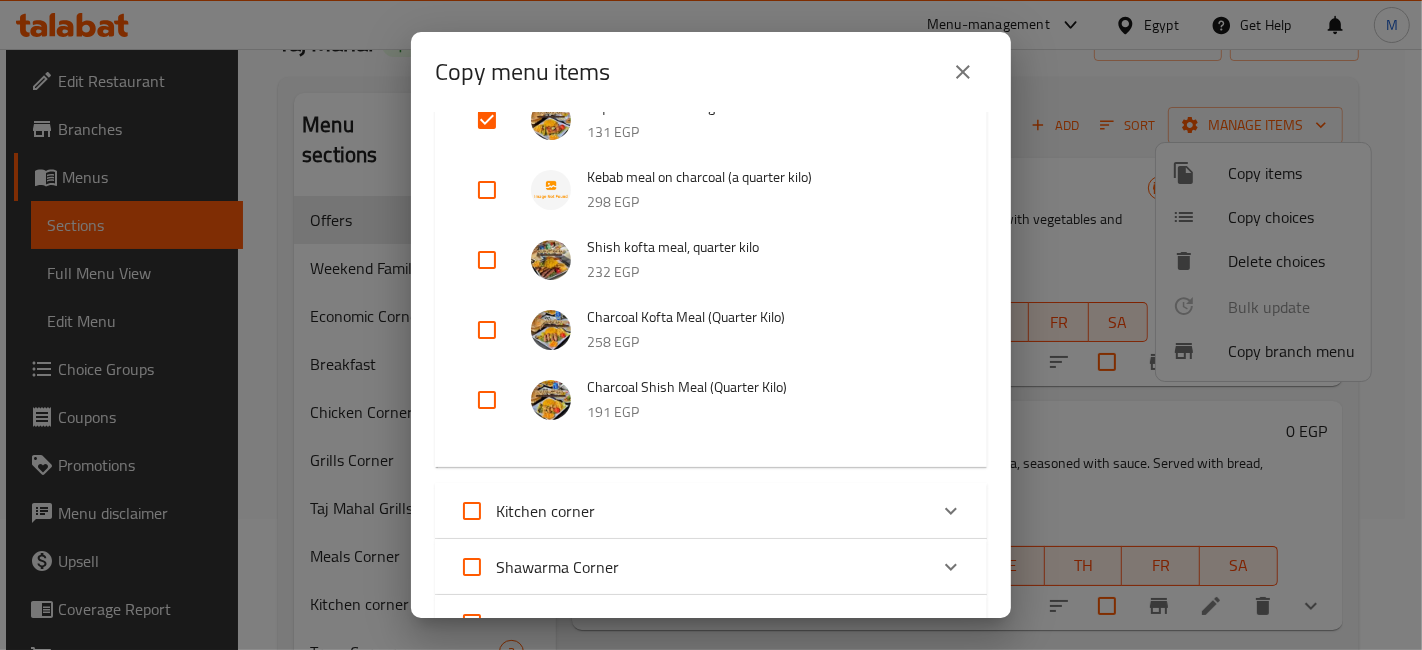 scroll, scrollTop: 0, scrollLeft: 0, axis: both 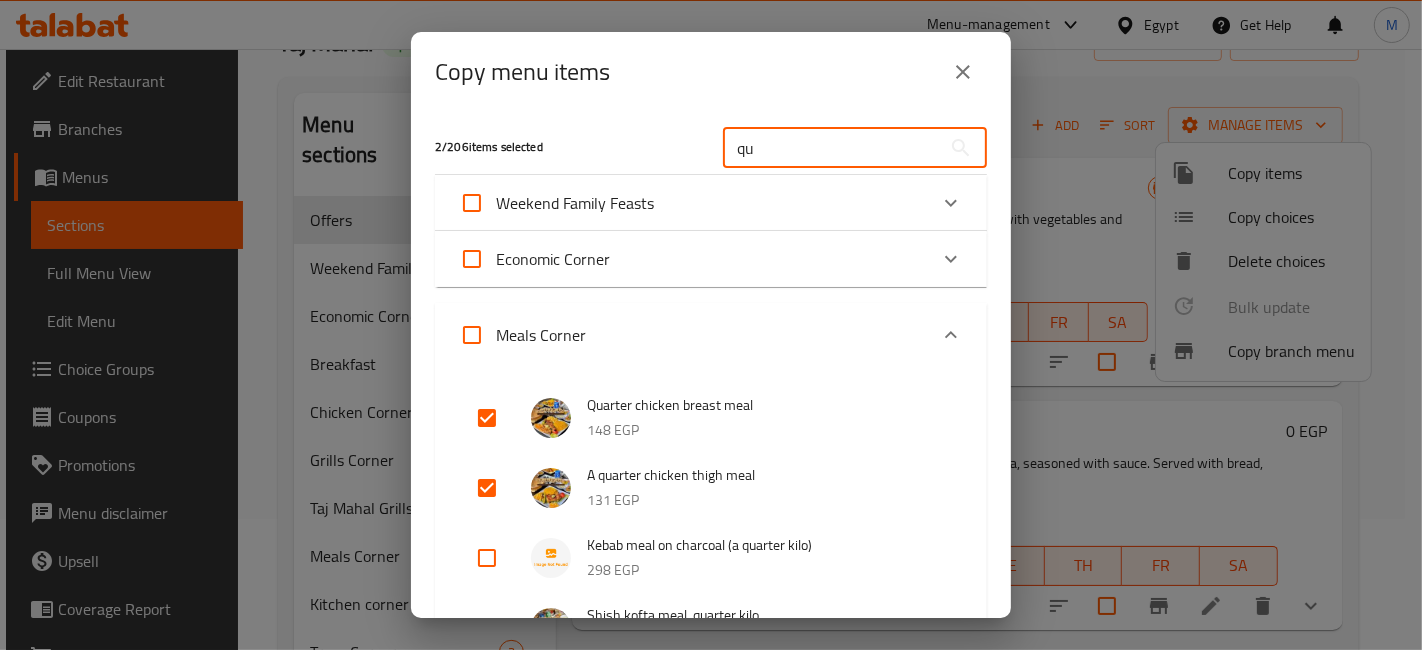 click on "qu" at bounding box center (832, 148) 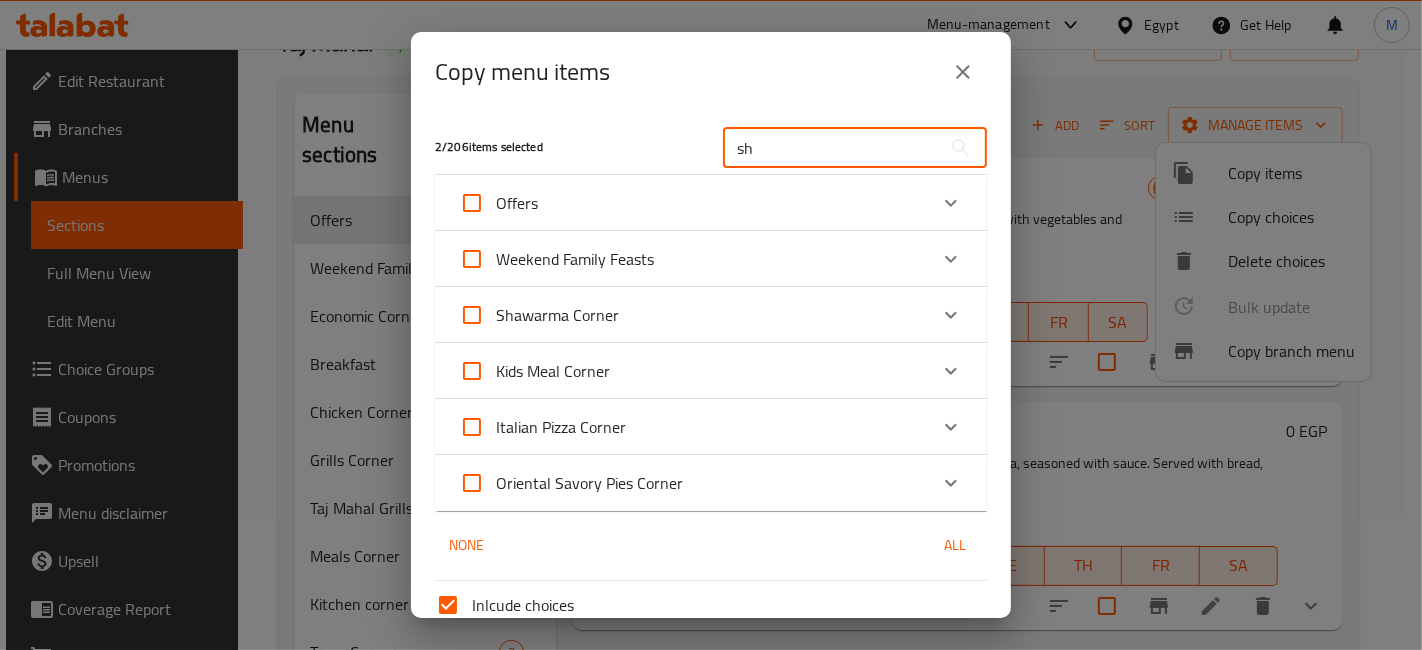 type on "s" 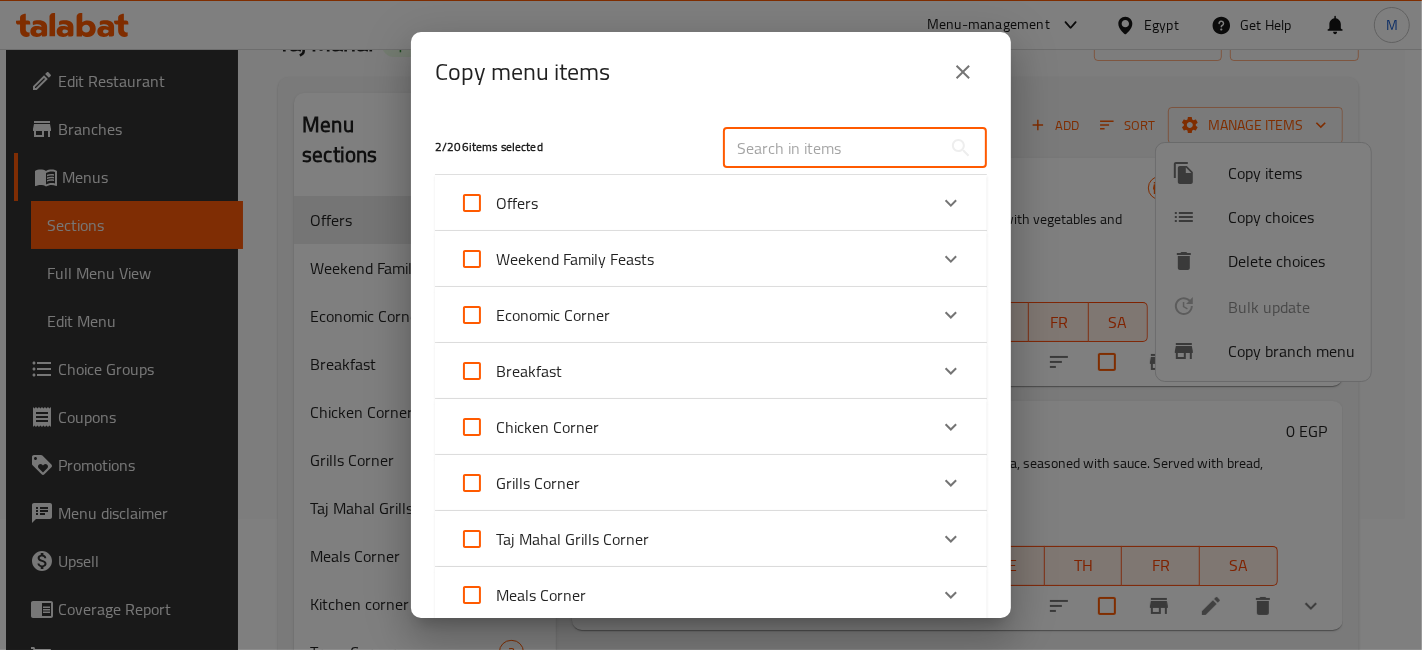 type 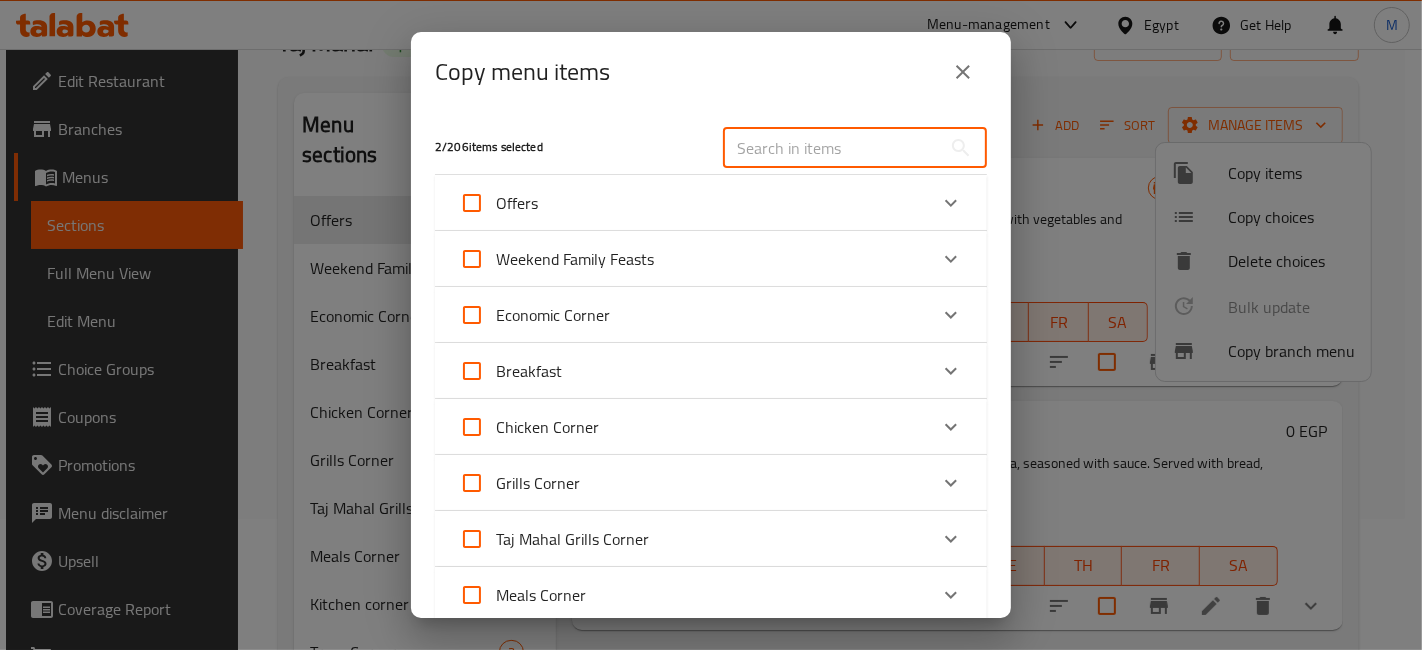 type 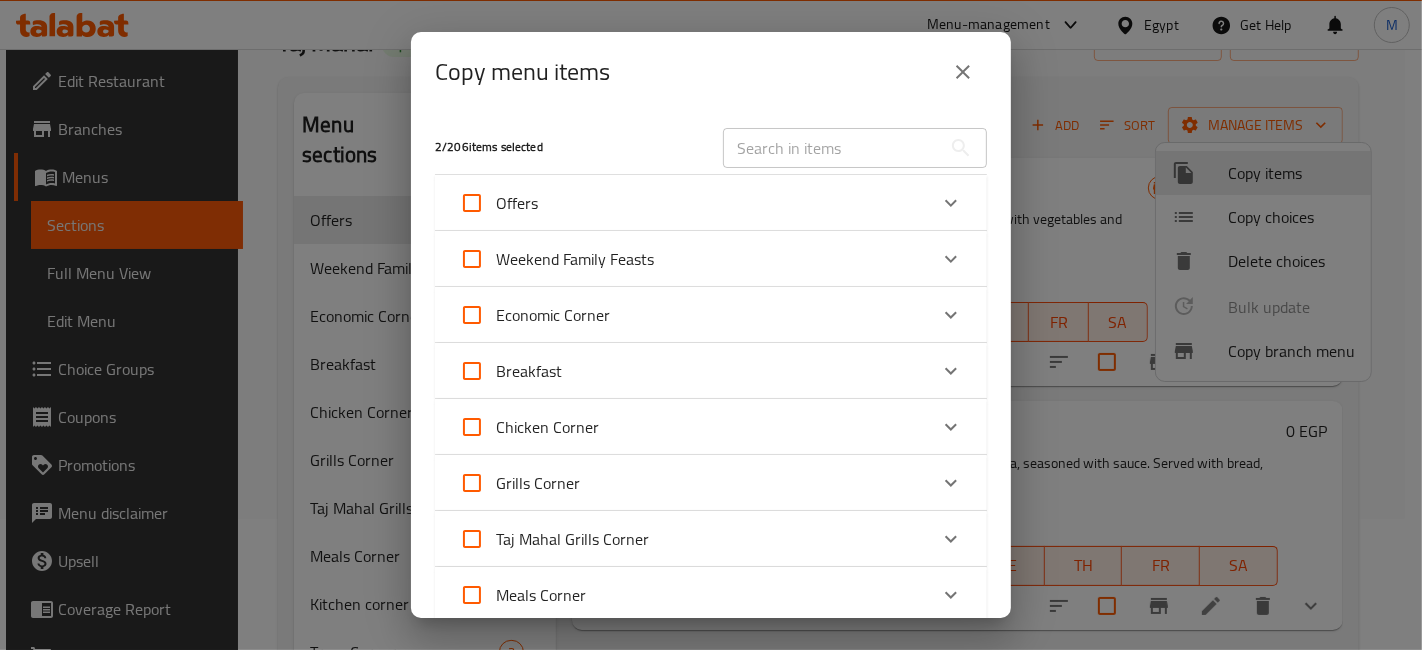 type 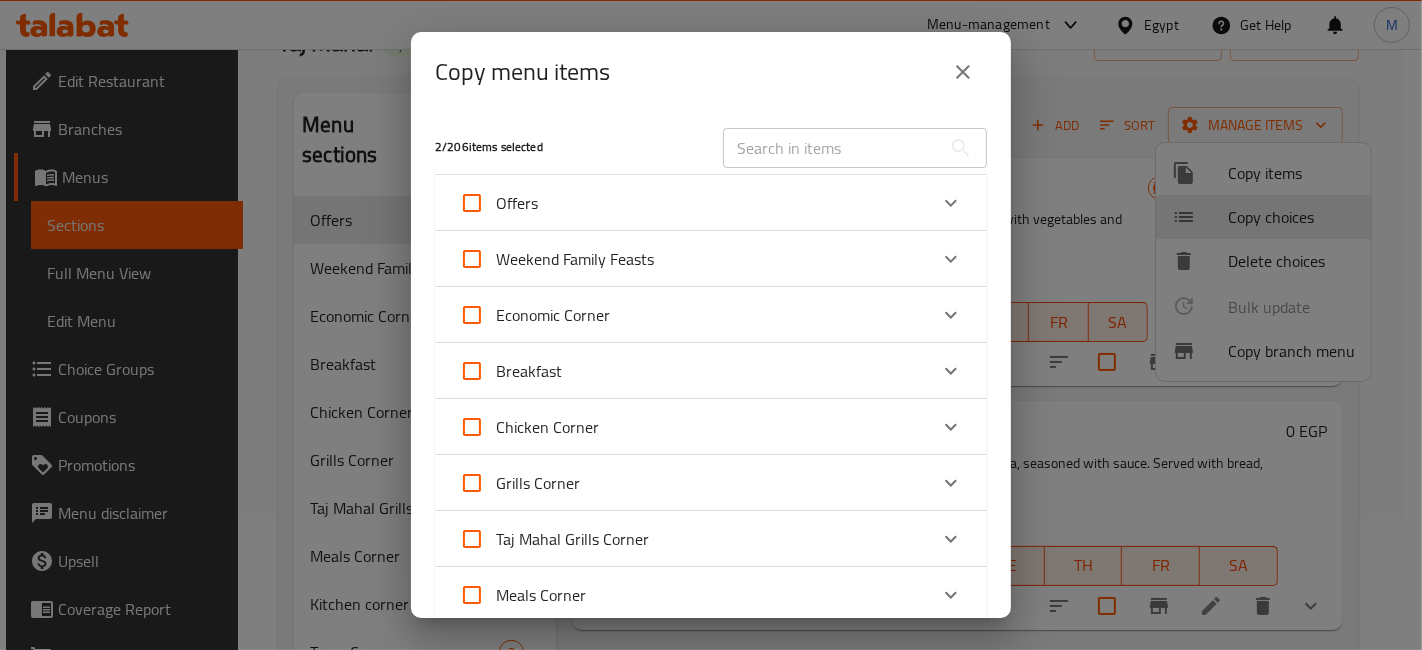 click at bounding box center [832, 148] 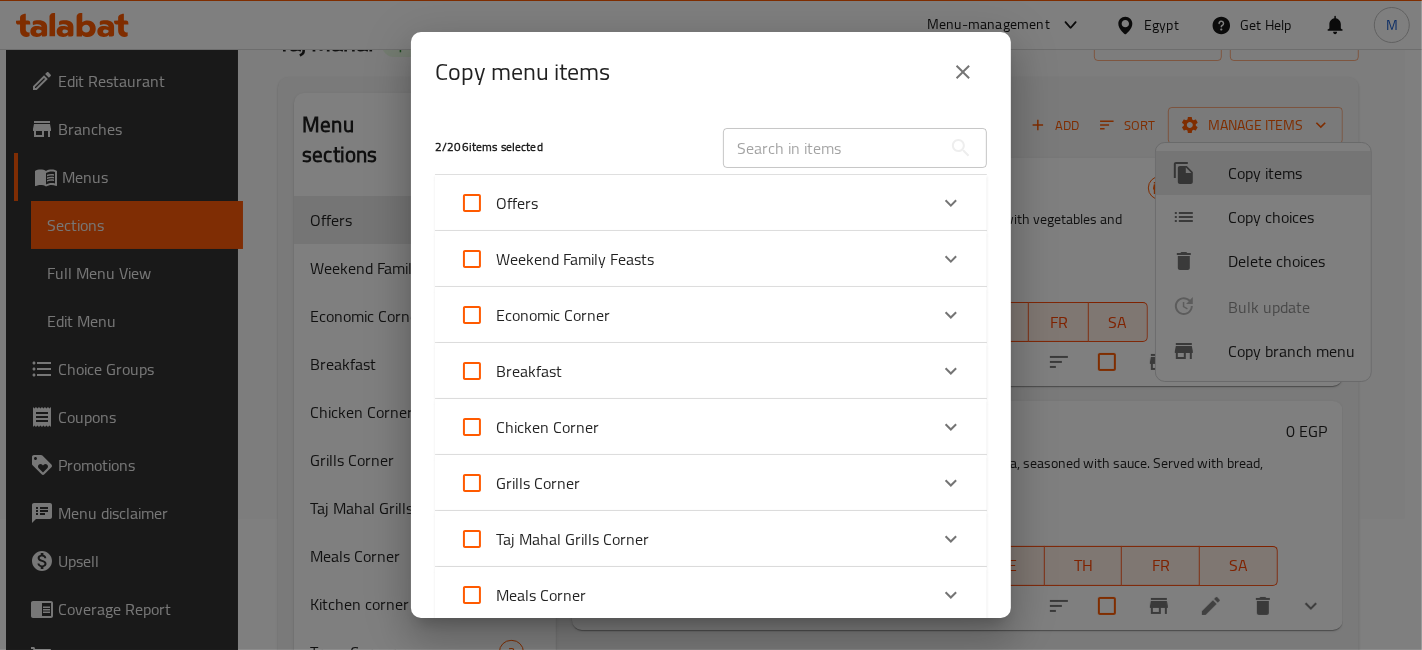 click on "​" at bounding box center [855, 148] 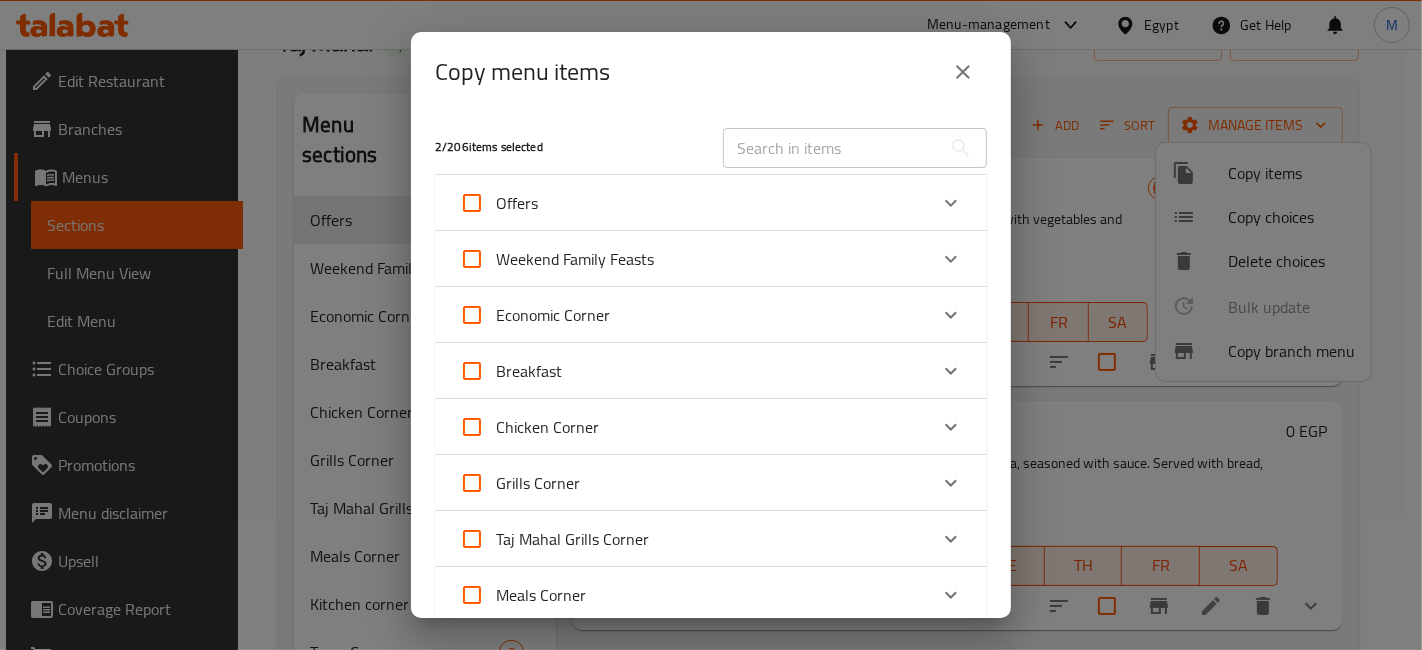 click at bounding box center (832, 148) 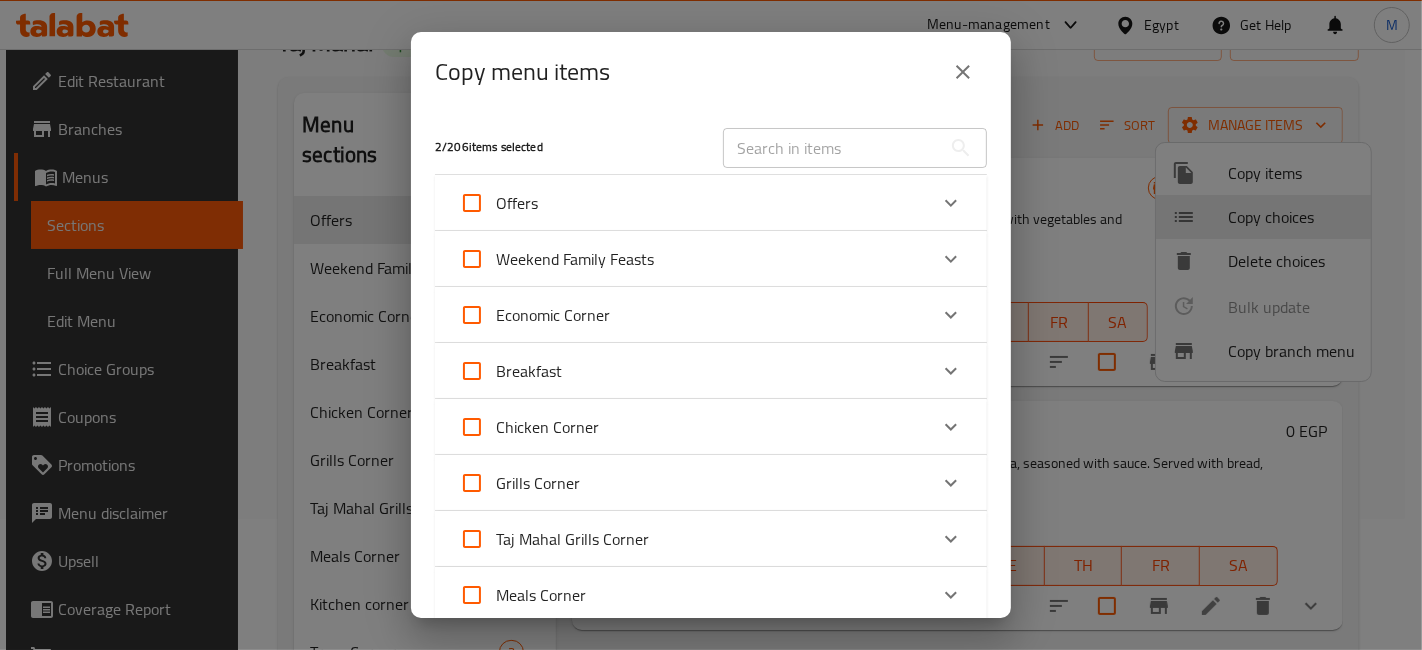 click at bounding box center (832, 148) 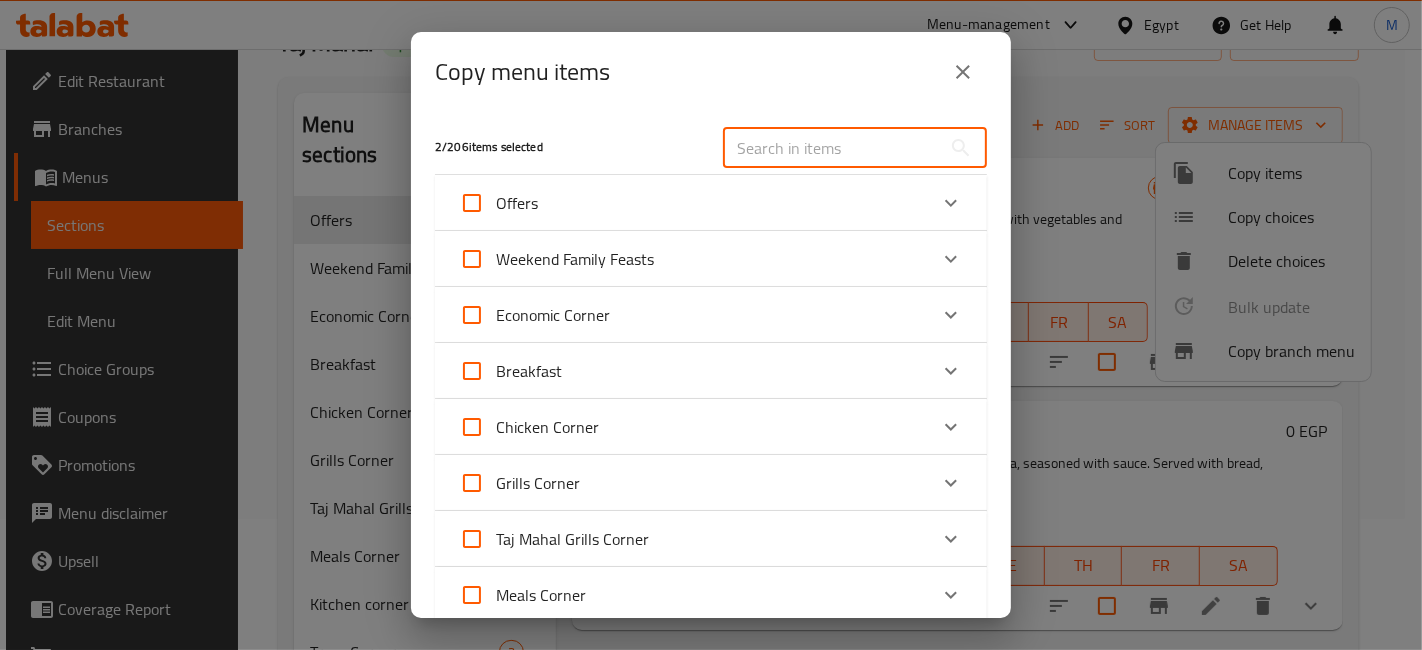 click at bounding box center [832, 148] 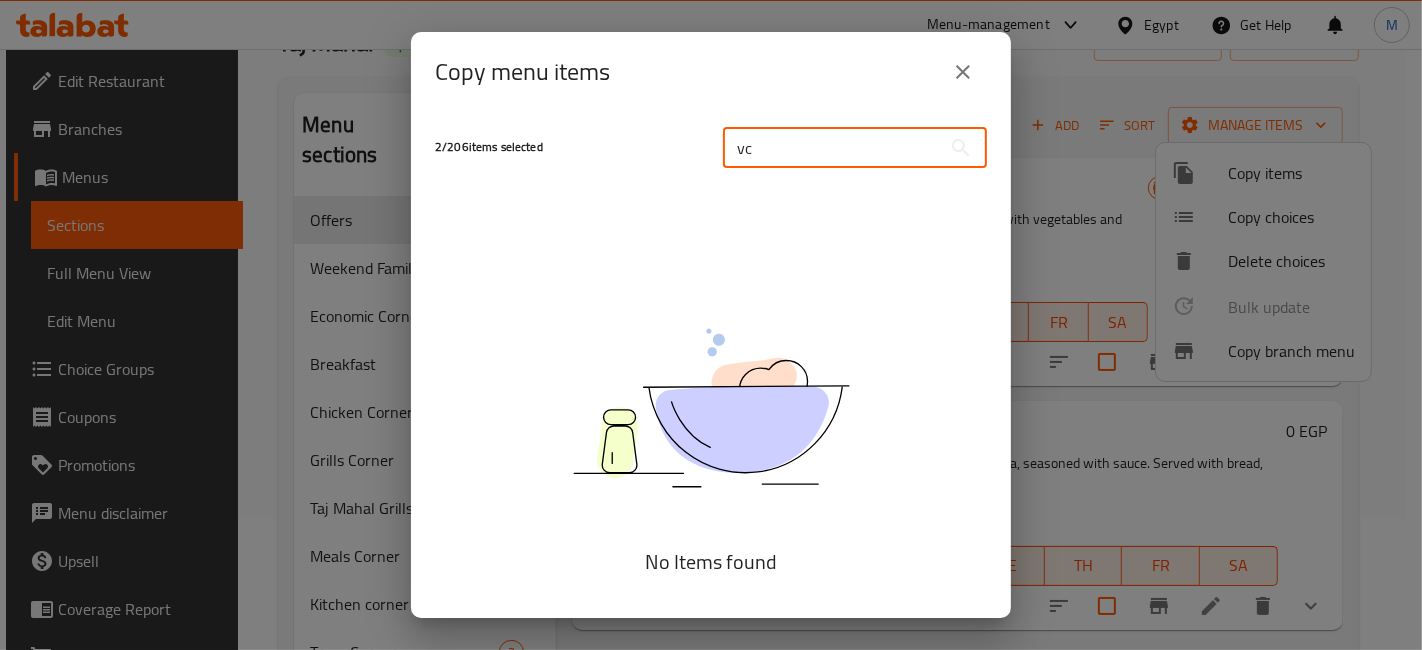 type on "v" 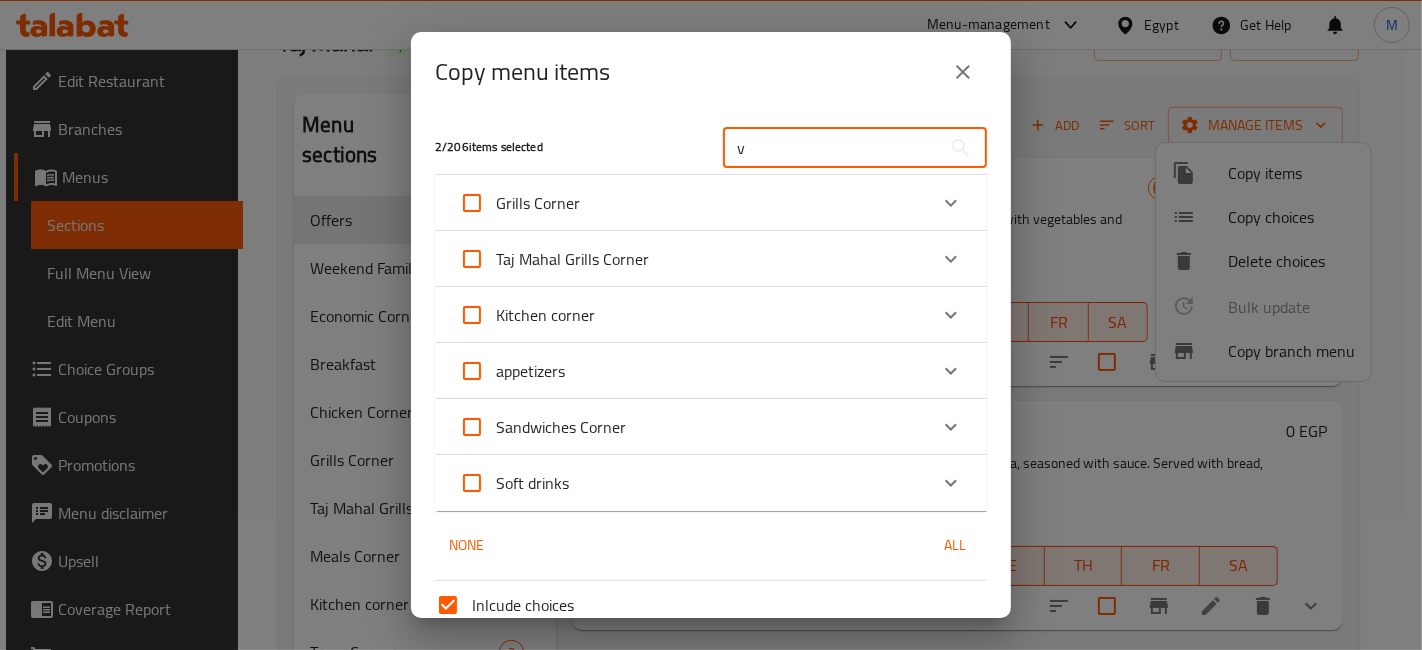 type 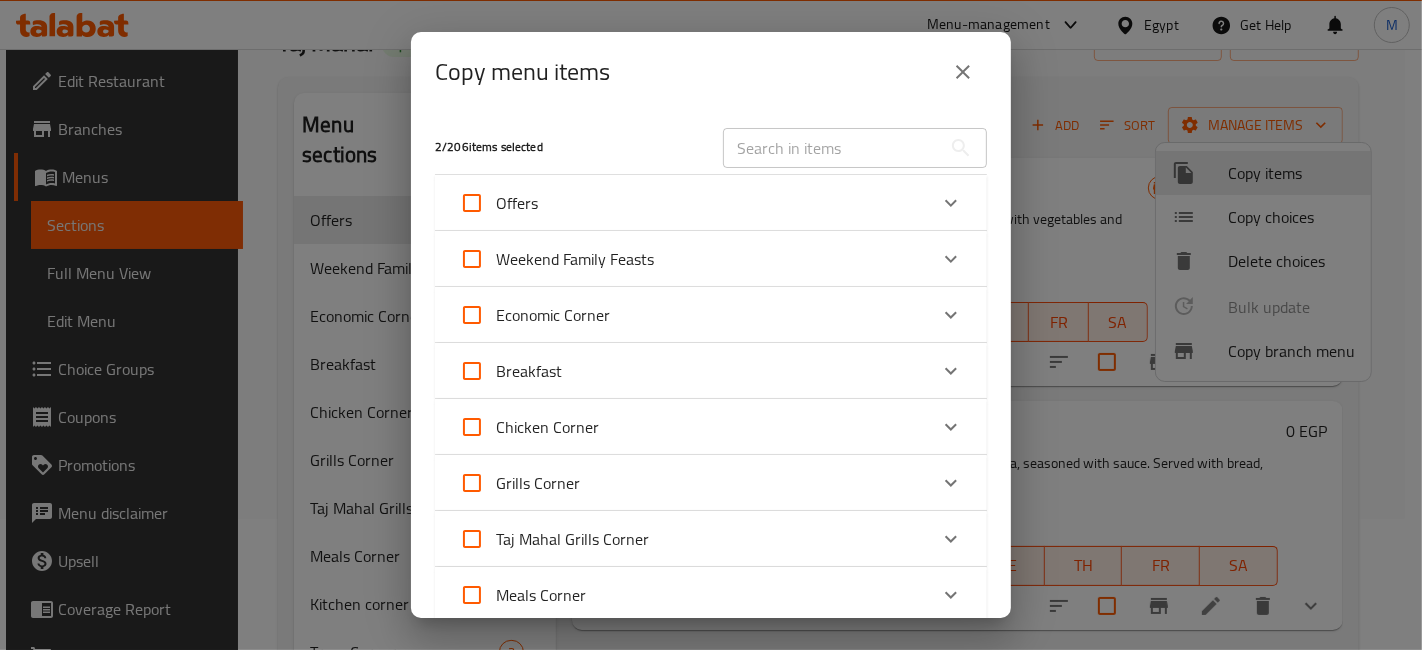 click at bounding box center (832, 148) 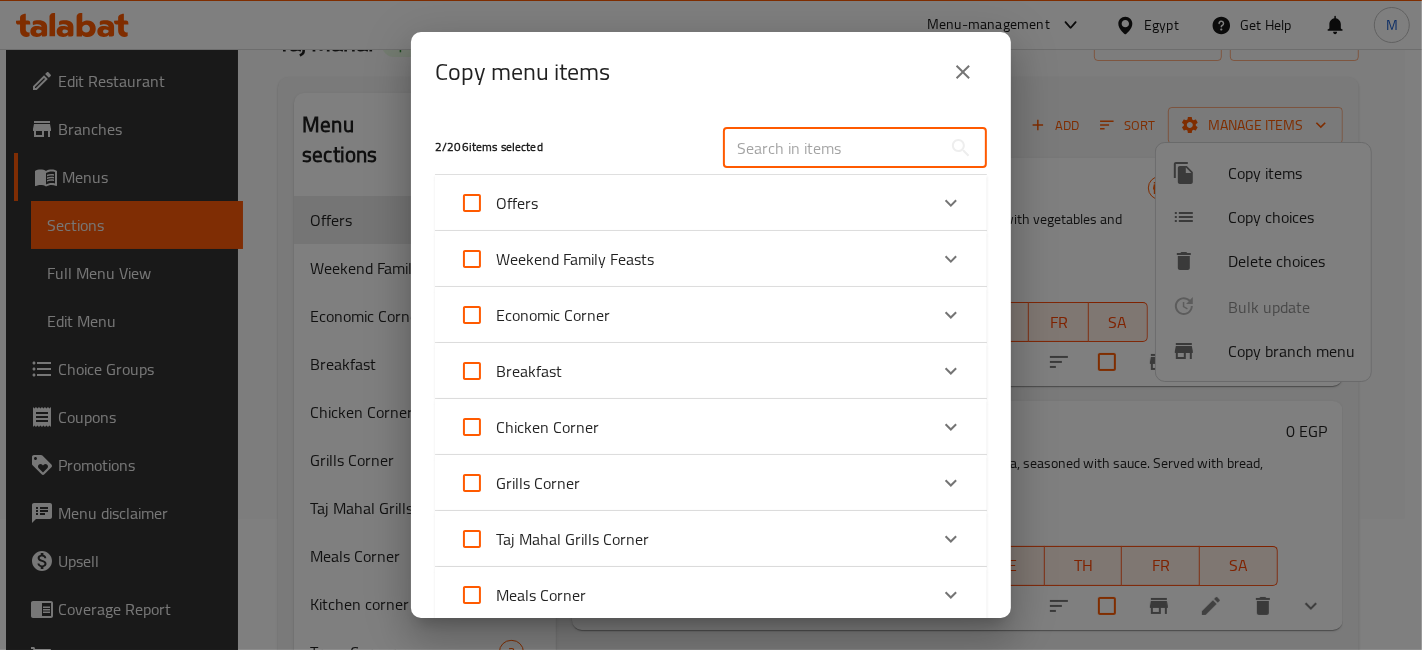click at bounding box center [832, 148] 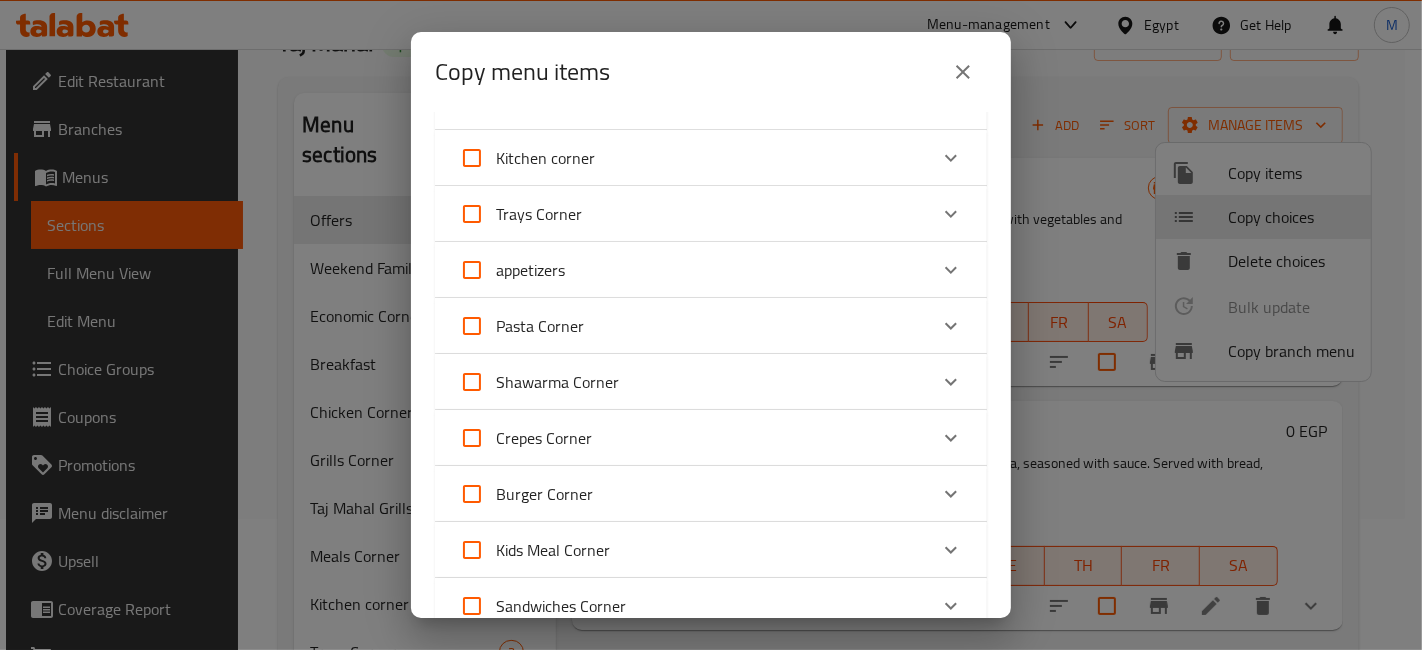 scroll, scrollTop: 555, scrollLeft: 0, axis: vertical 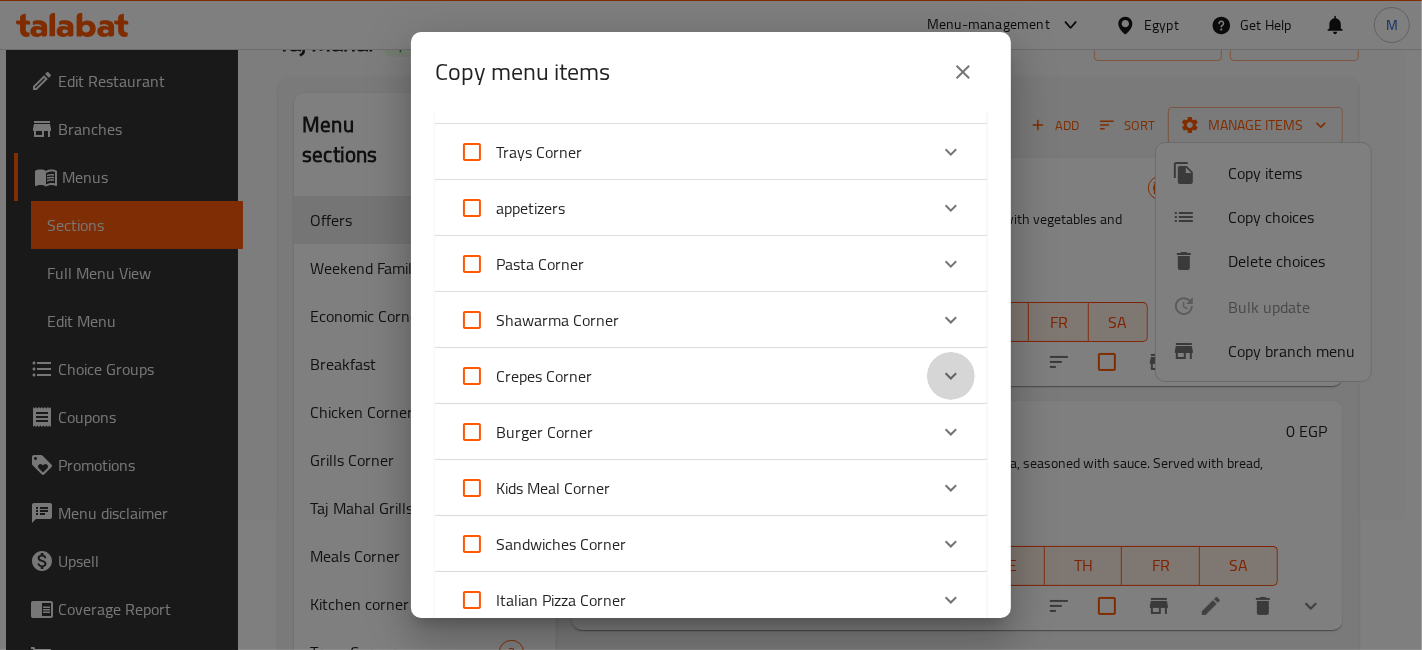 click 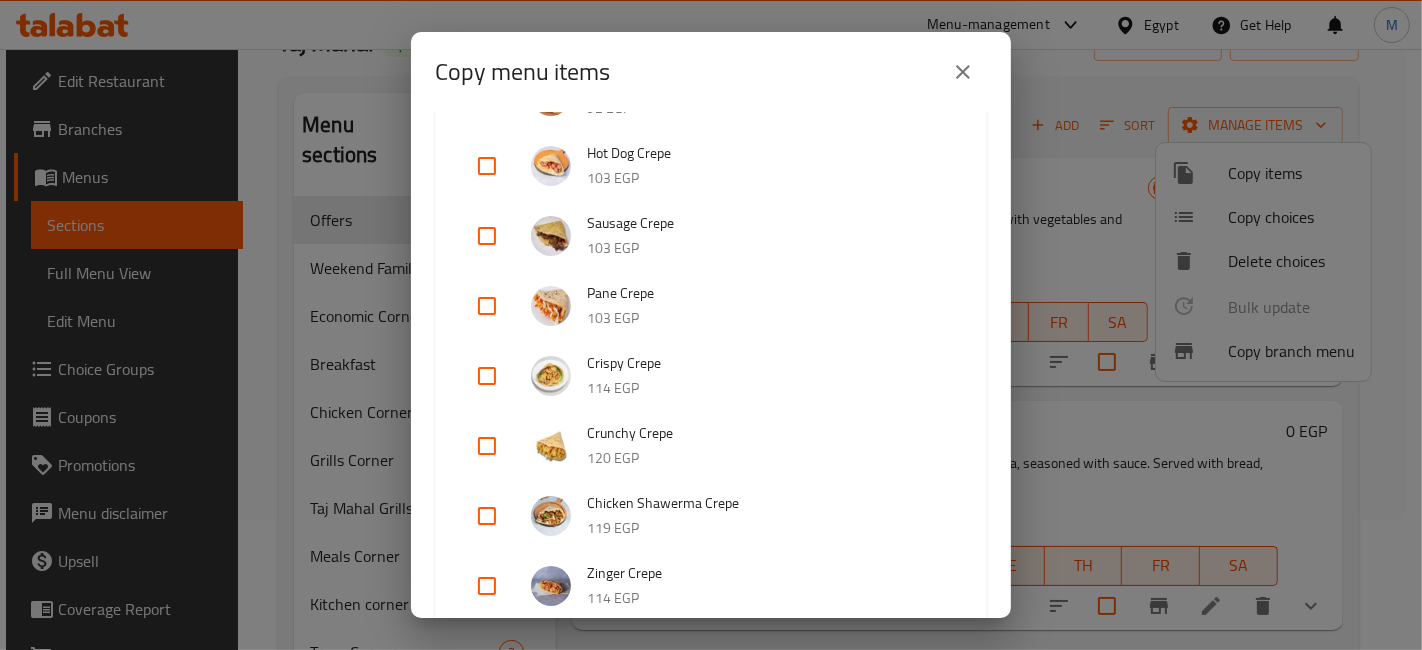 scroll, scrollTop: 1111, scrollLeft: 0, axis: vertical 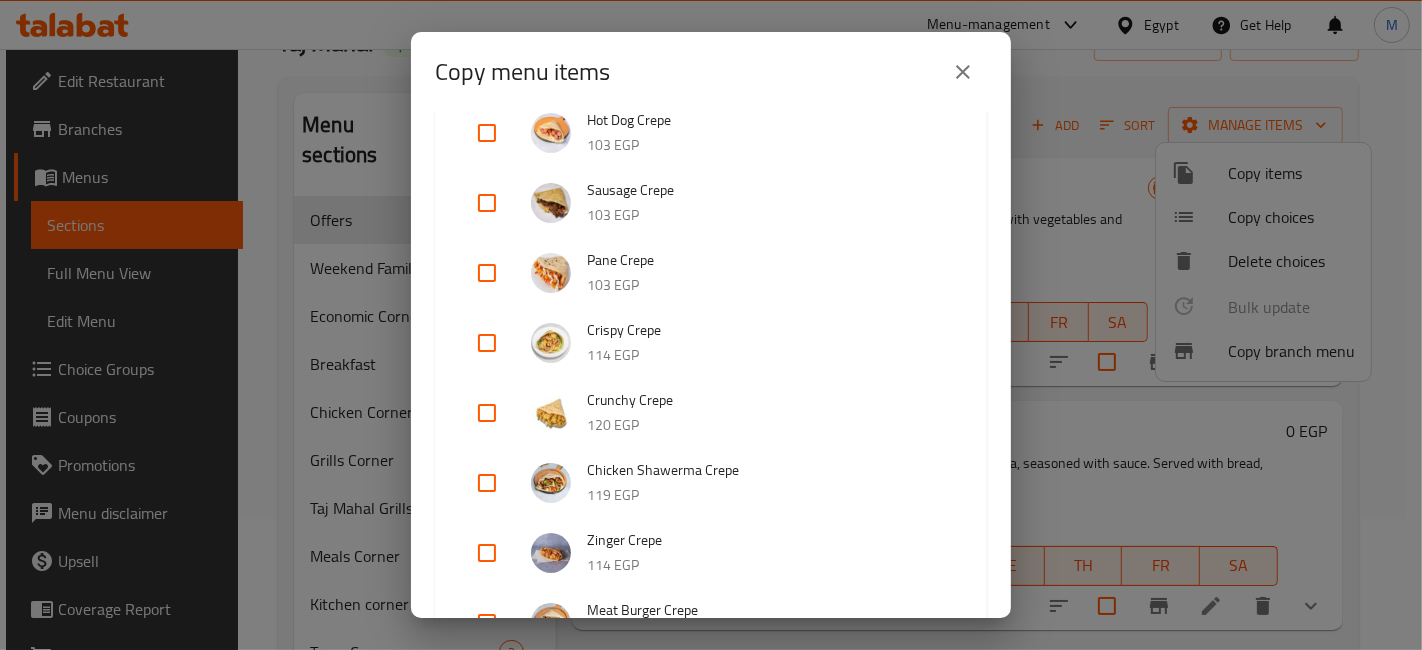 click at bounding box center (487, 483) 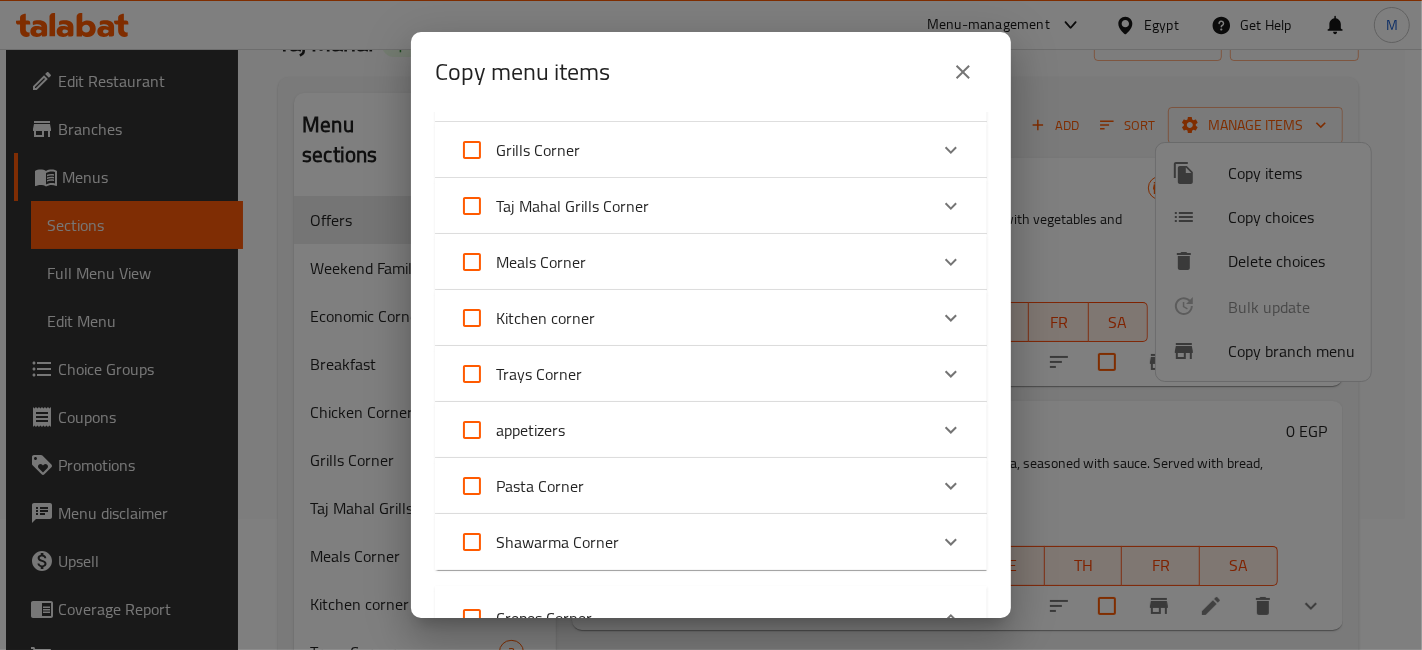 scroll, scrollTop: 0, scrollLeft: 0, axis: both 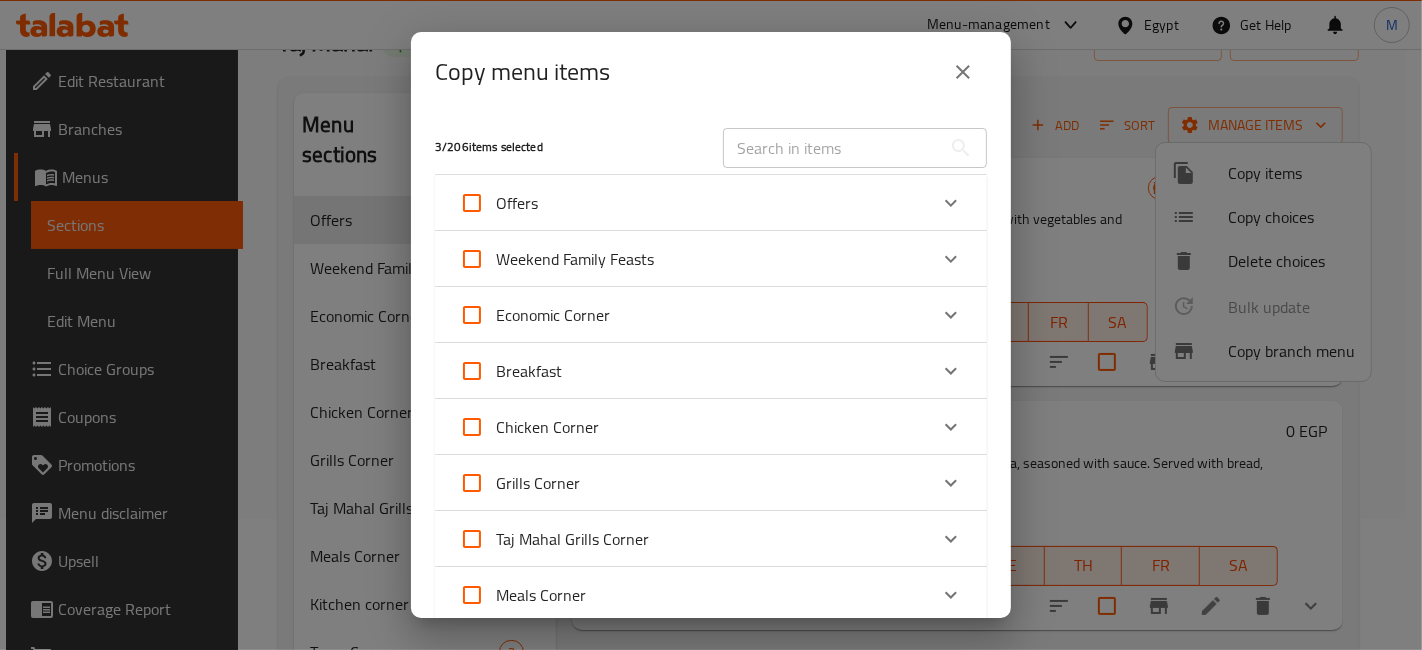 drag, startPoint x: 766, startPoint y: 145, endPoint x: 534, endPoint y: 286, distance: 271.48663 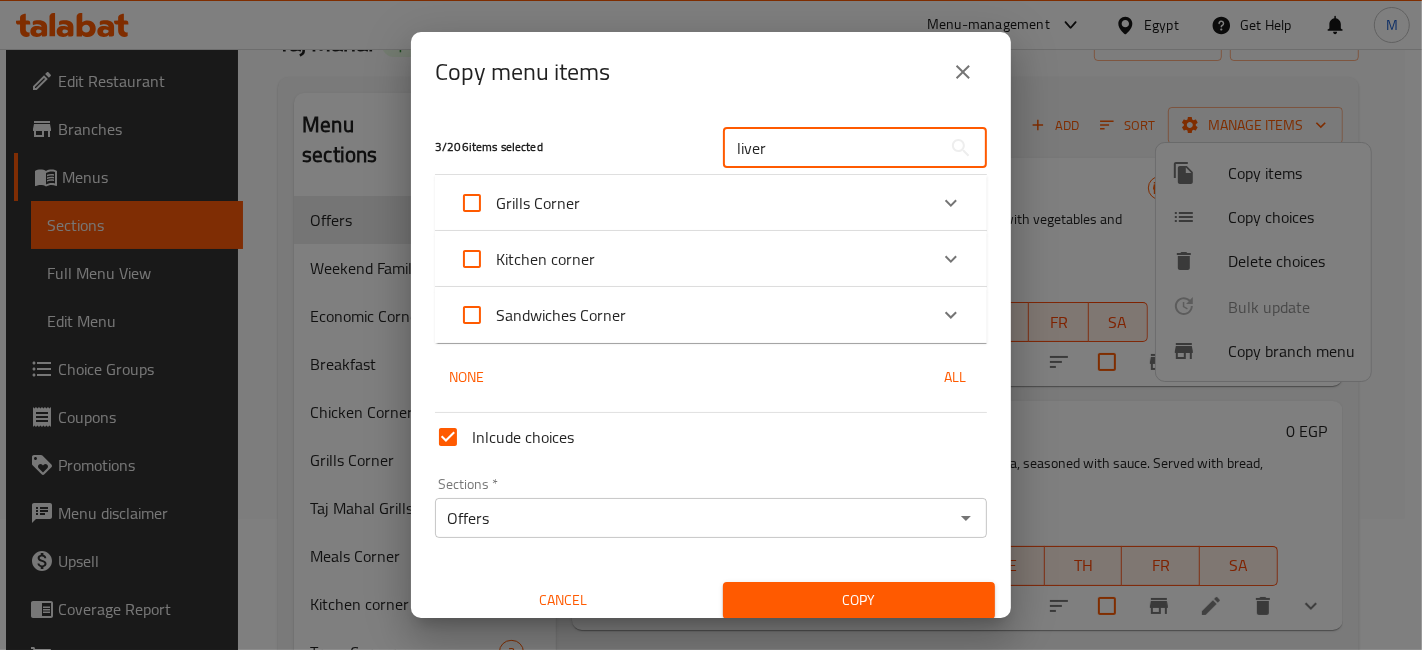 type on "liver" 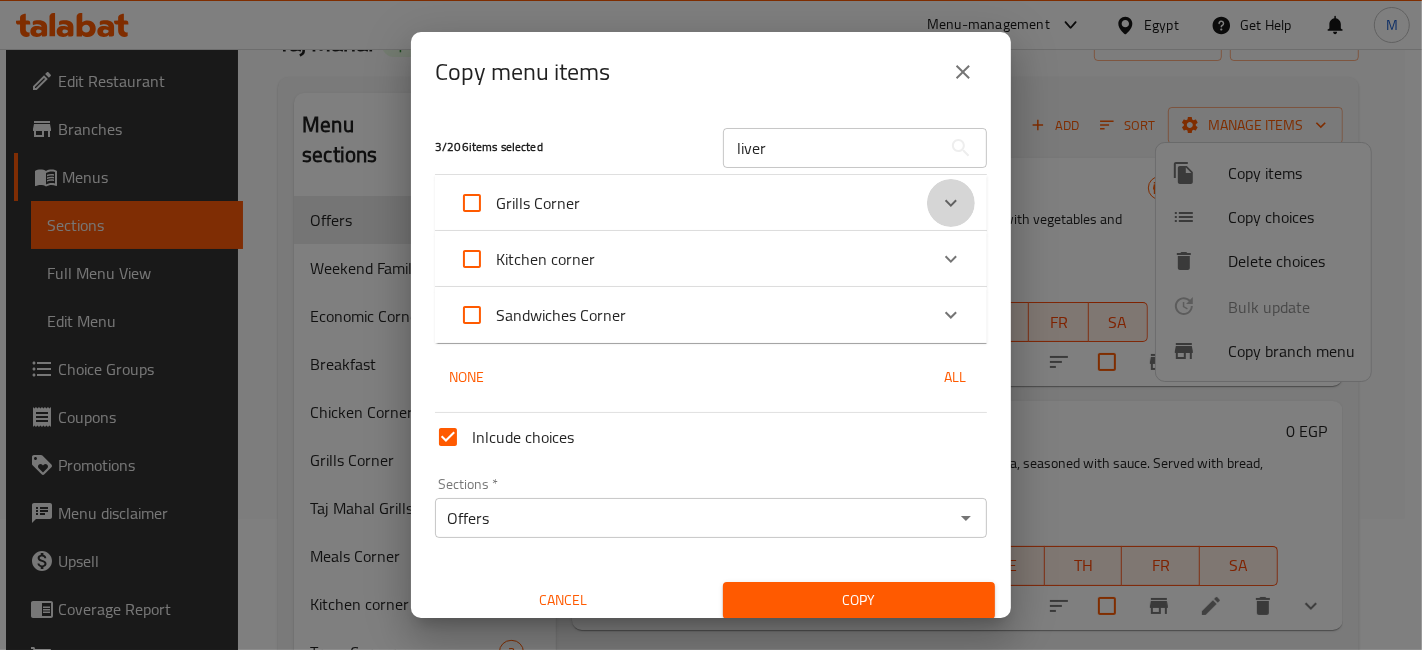 click 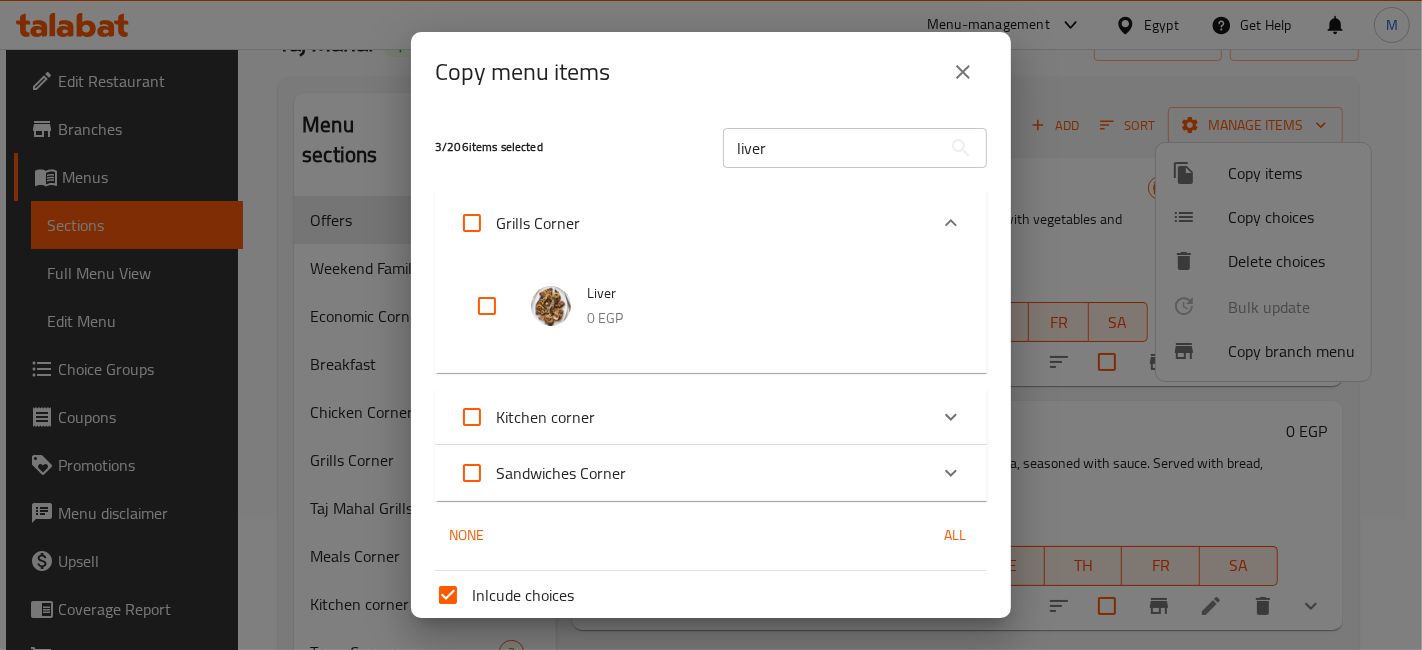 click 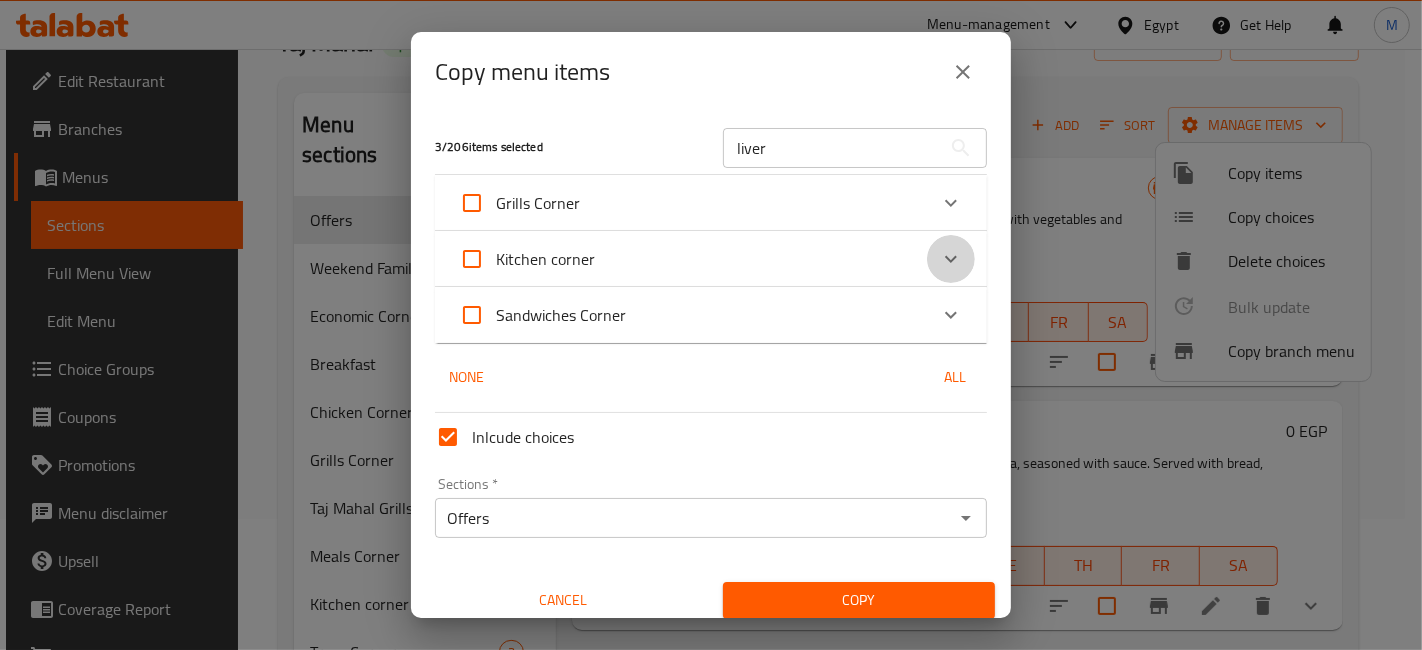 click 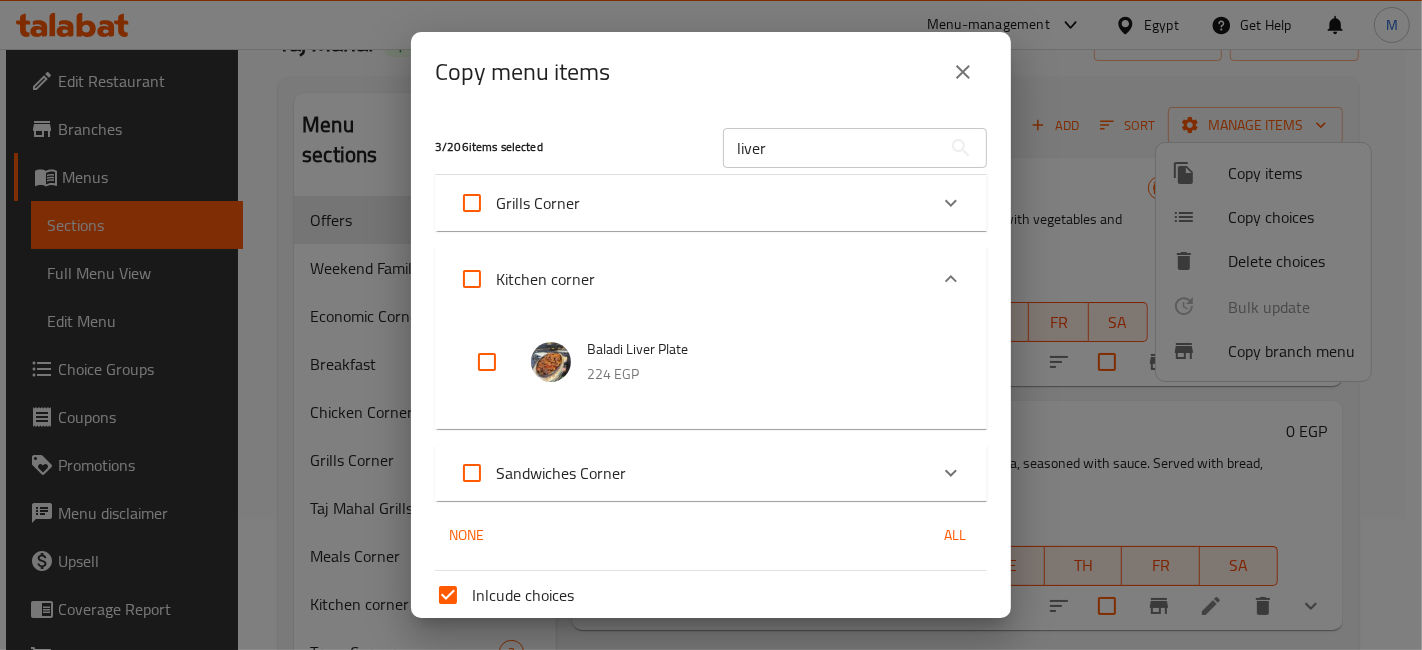 click at bounding box center (487, 362) 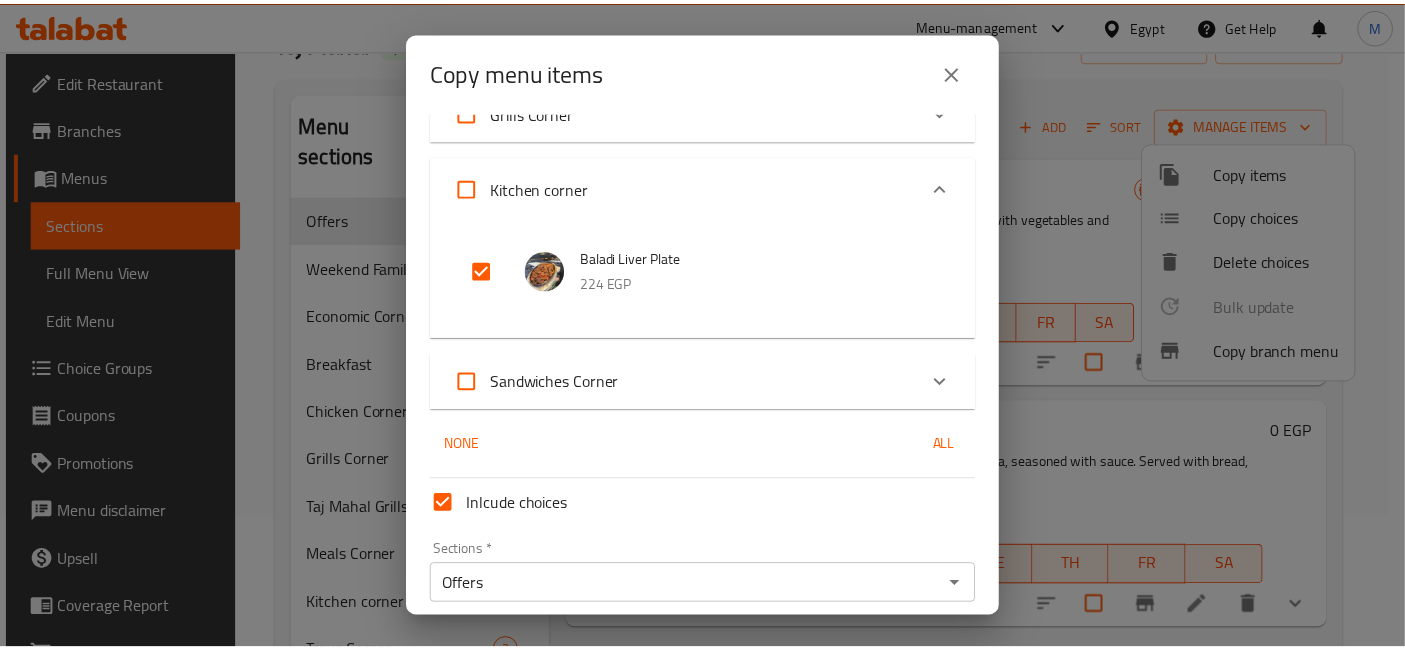 scroll, scrollTop: 170, scrollLeft: 0, axis: vertical 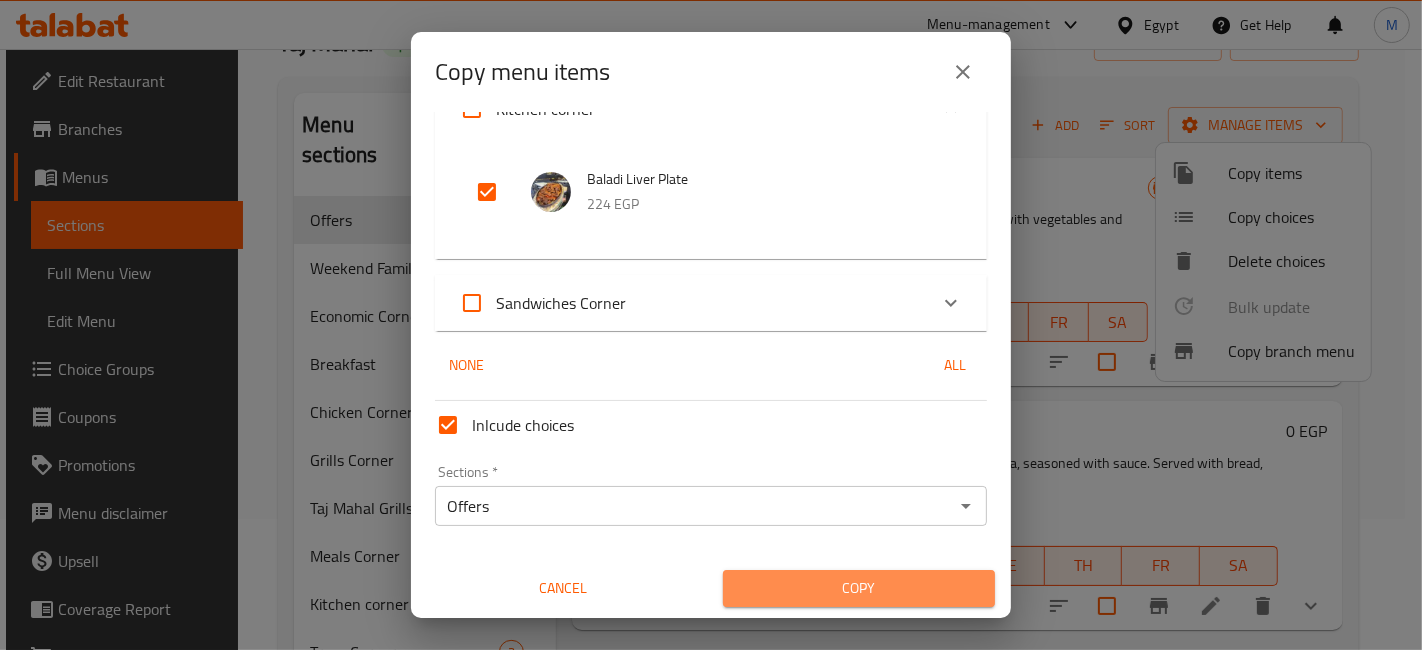 click on "Copy" at bounding box center (859, 588) 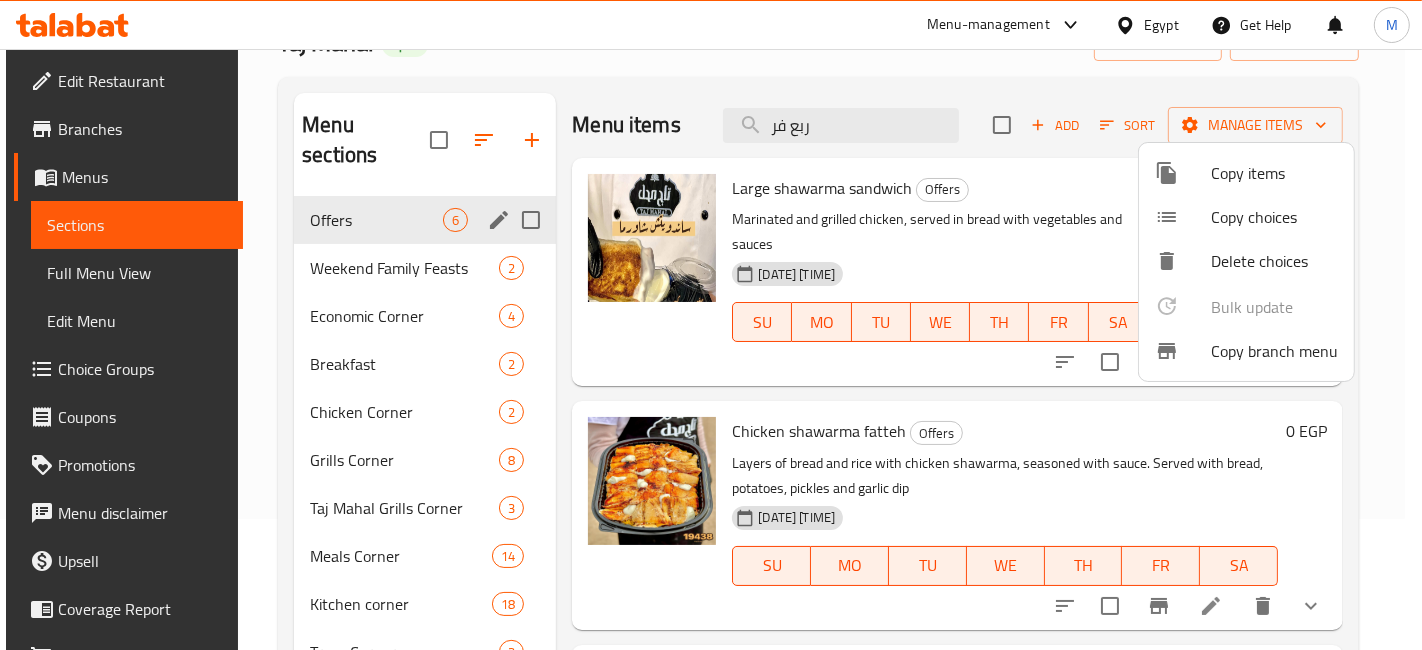 click at bounding box center (711, 325) 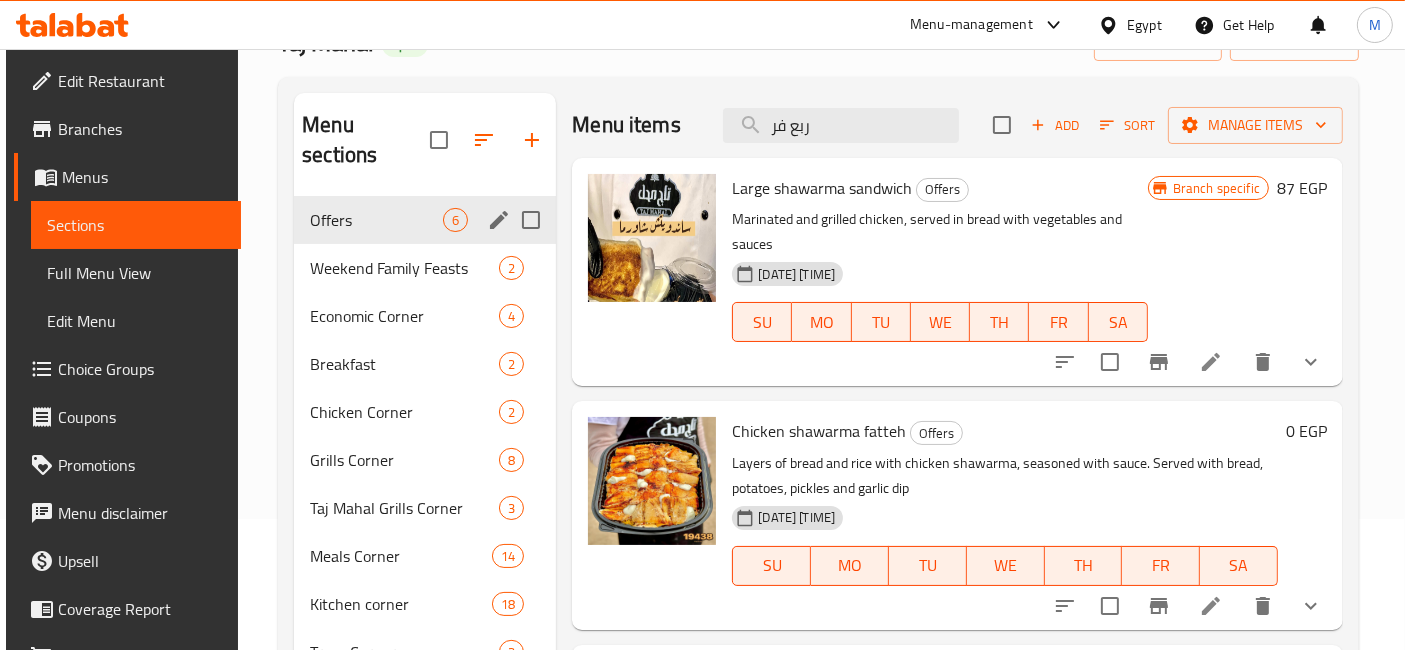 drag, startPoint x: 754, startPoint y: 41, endPoint x: 1226, endPoint y: 363, distance: 571.3738 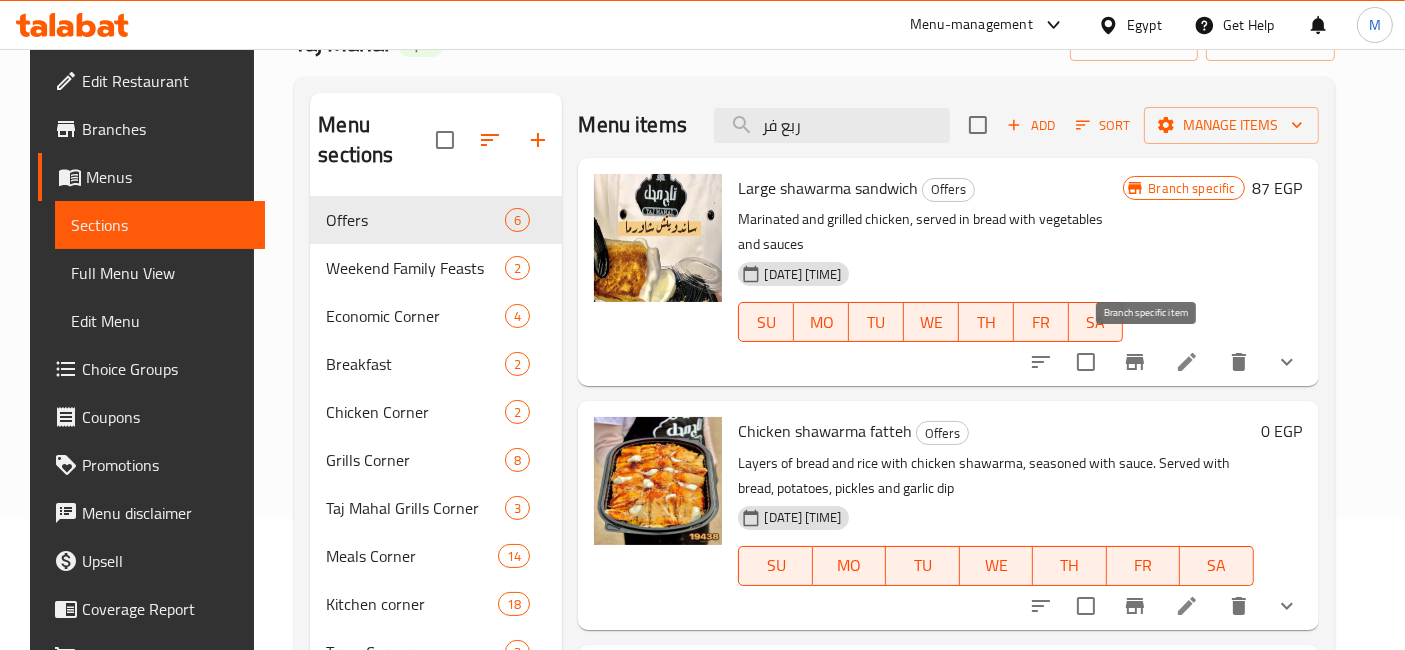 click 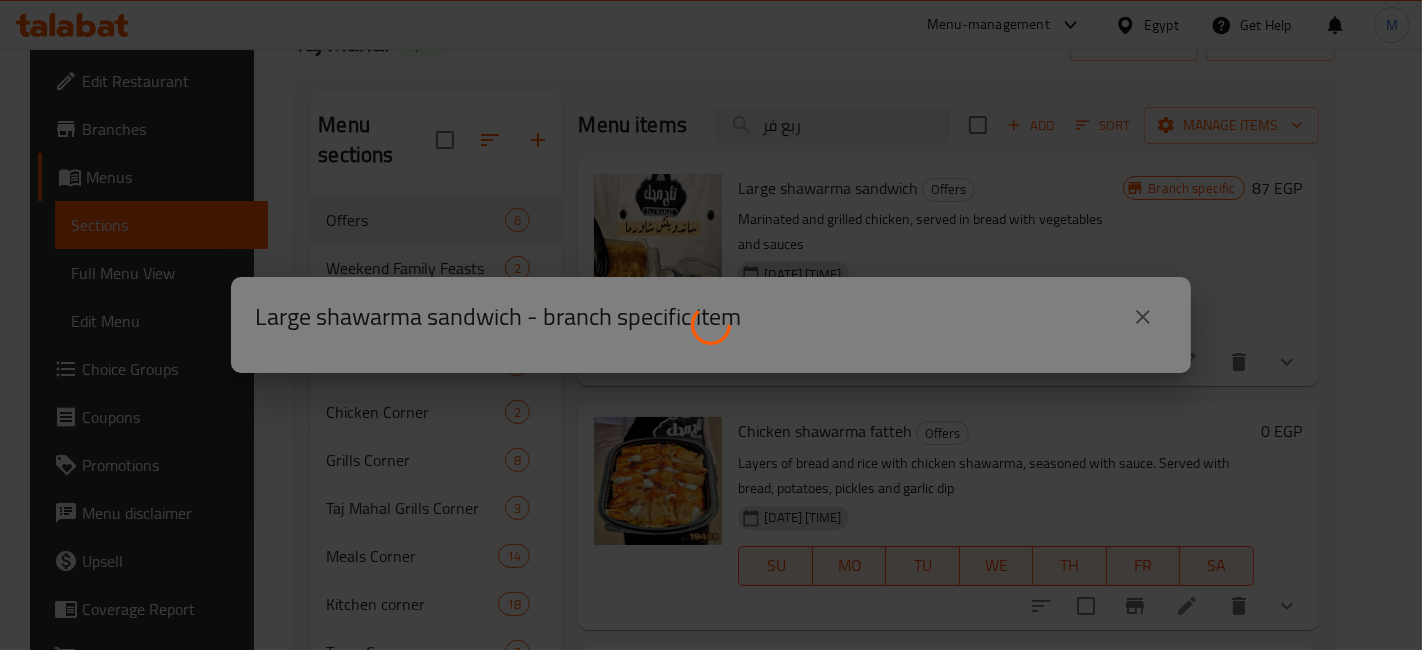 type 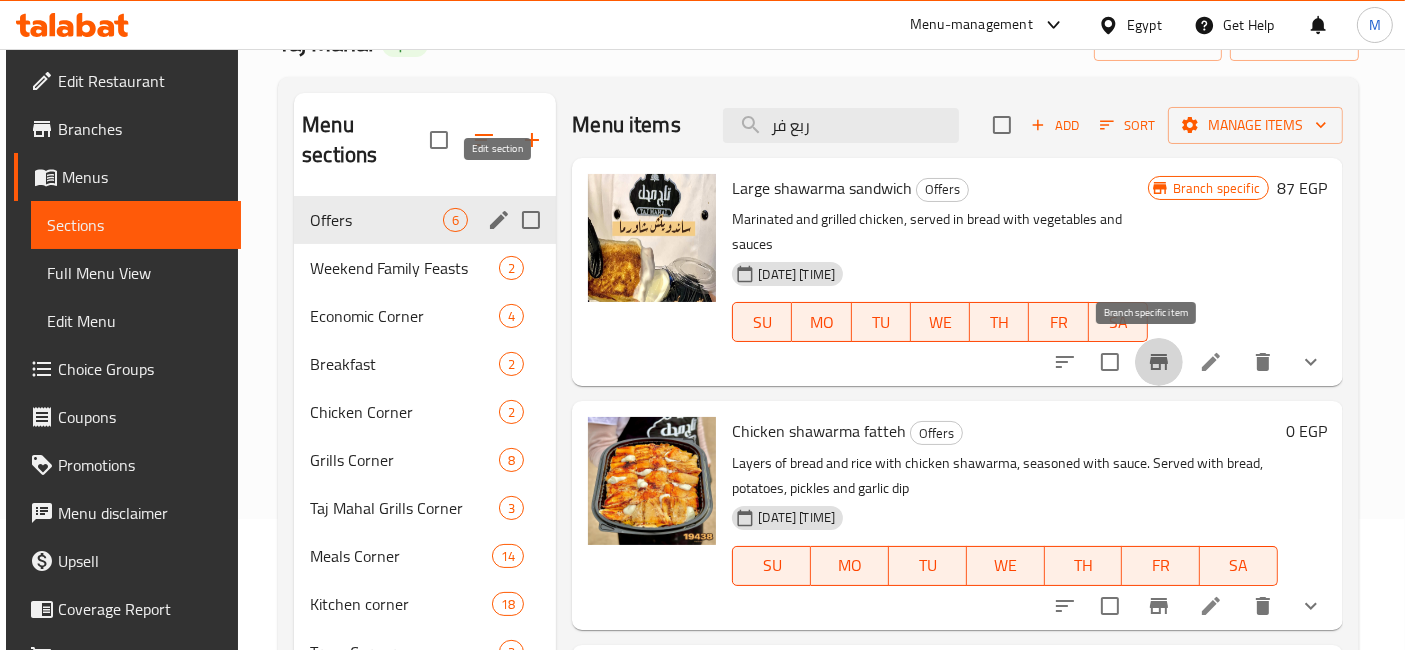 click 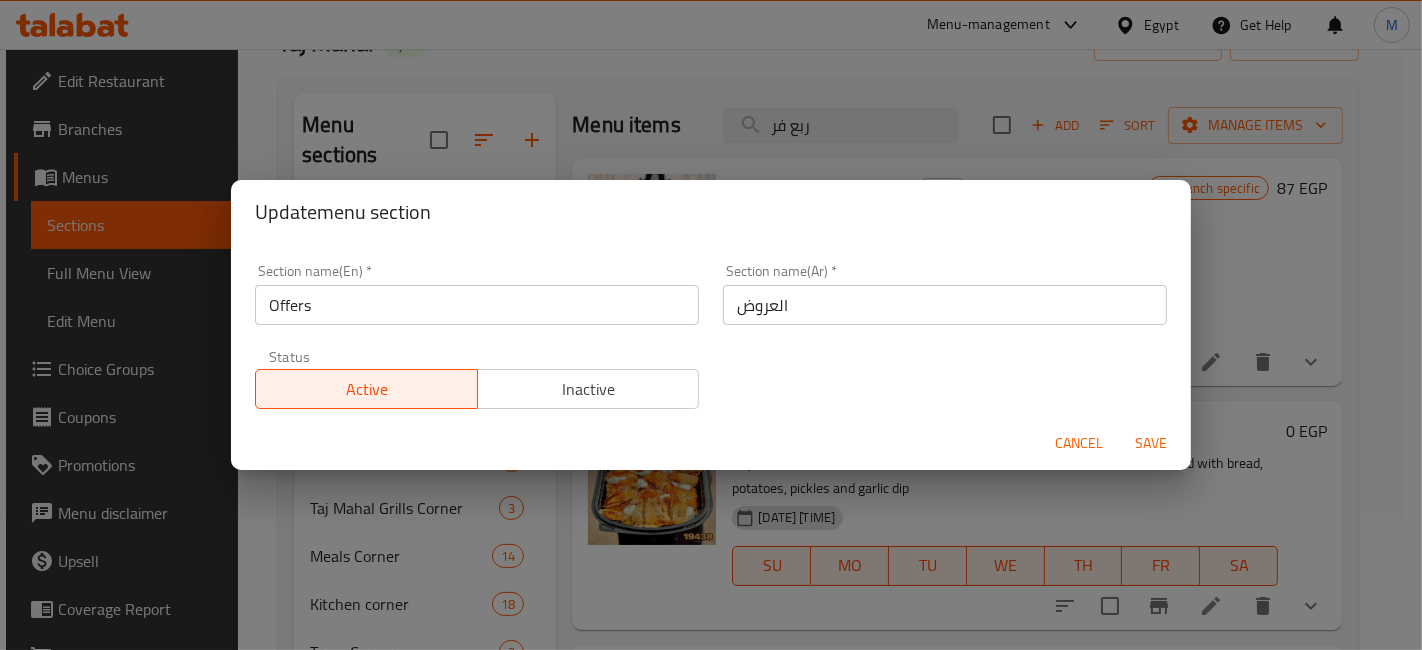 click on "Inactive" at bounding box center (589, 389) 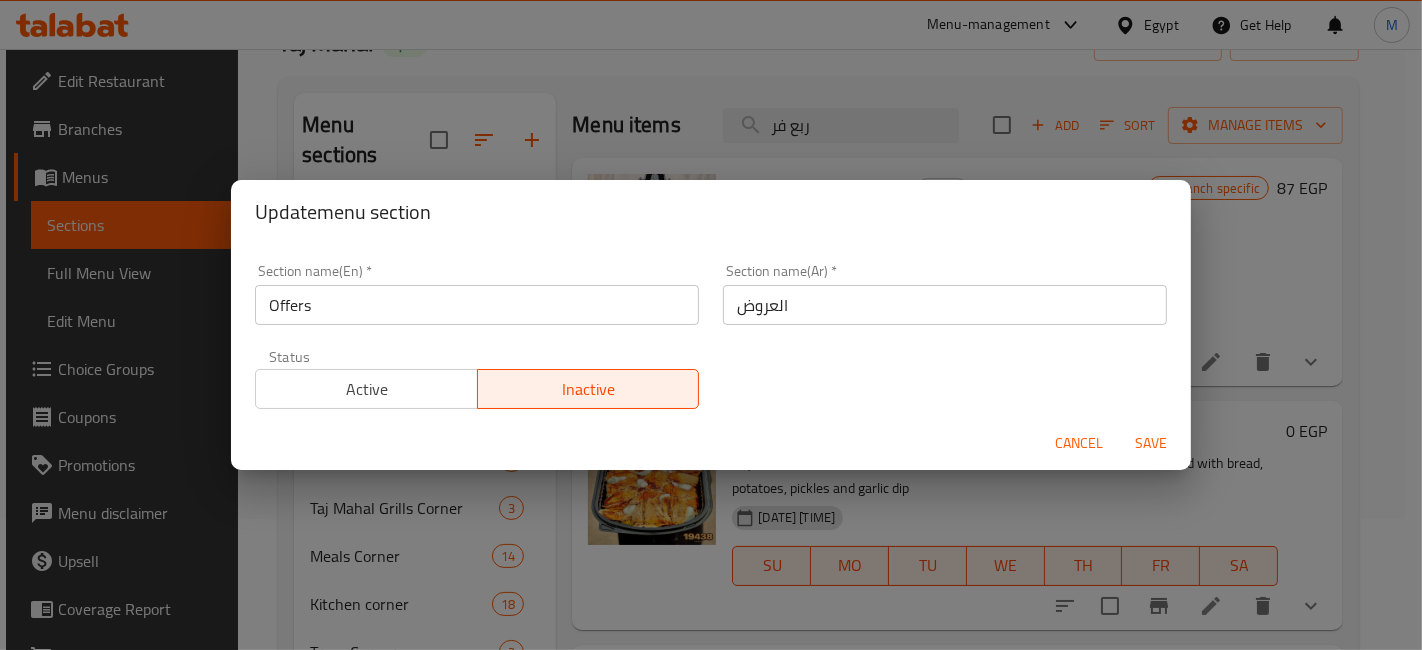 click on "Save" at bounding box center [1151, 443] 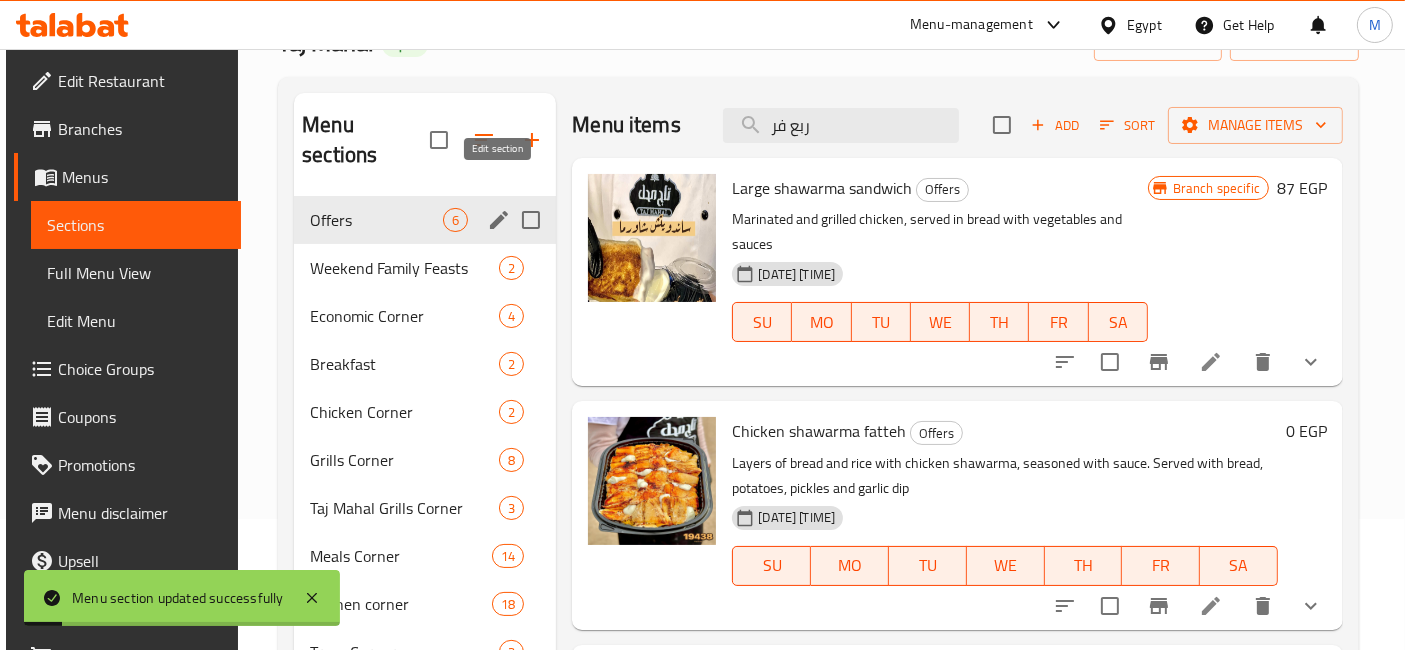 click 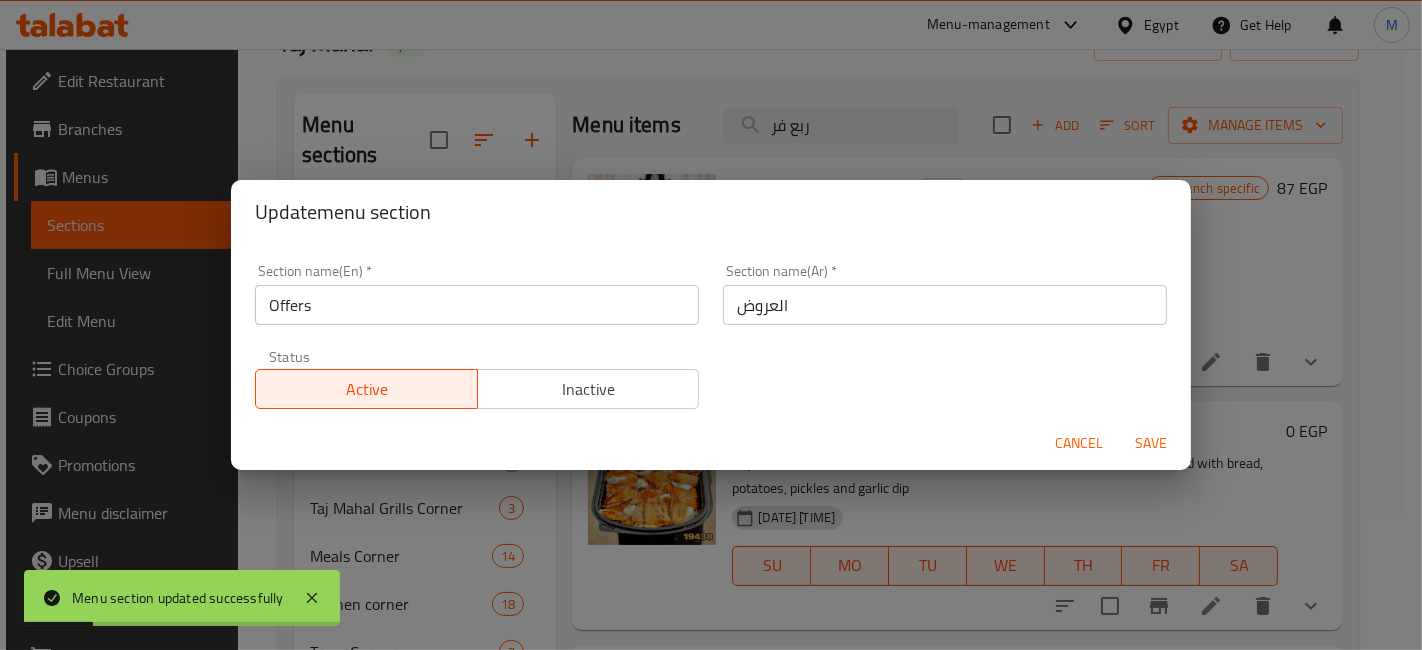 click on "العروض" at bounding box center (945, 305) 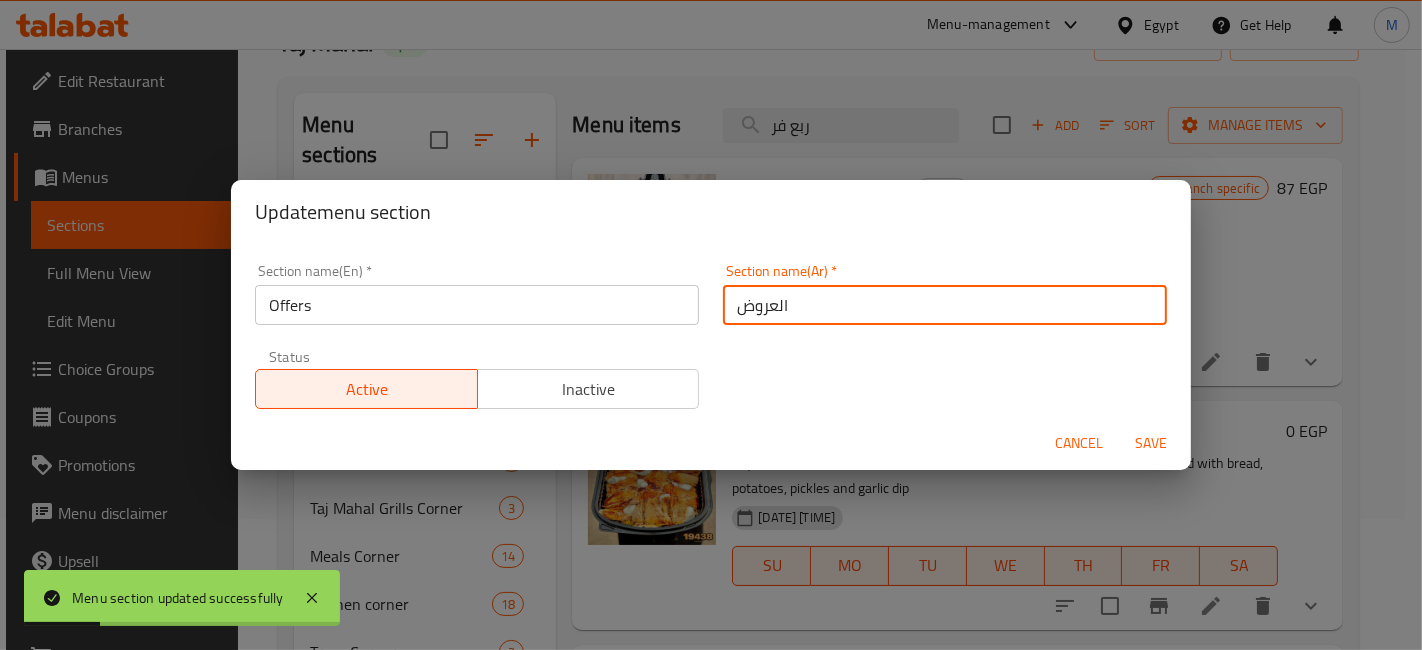 click on "العروض" at bounding box center [945, 305] 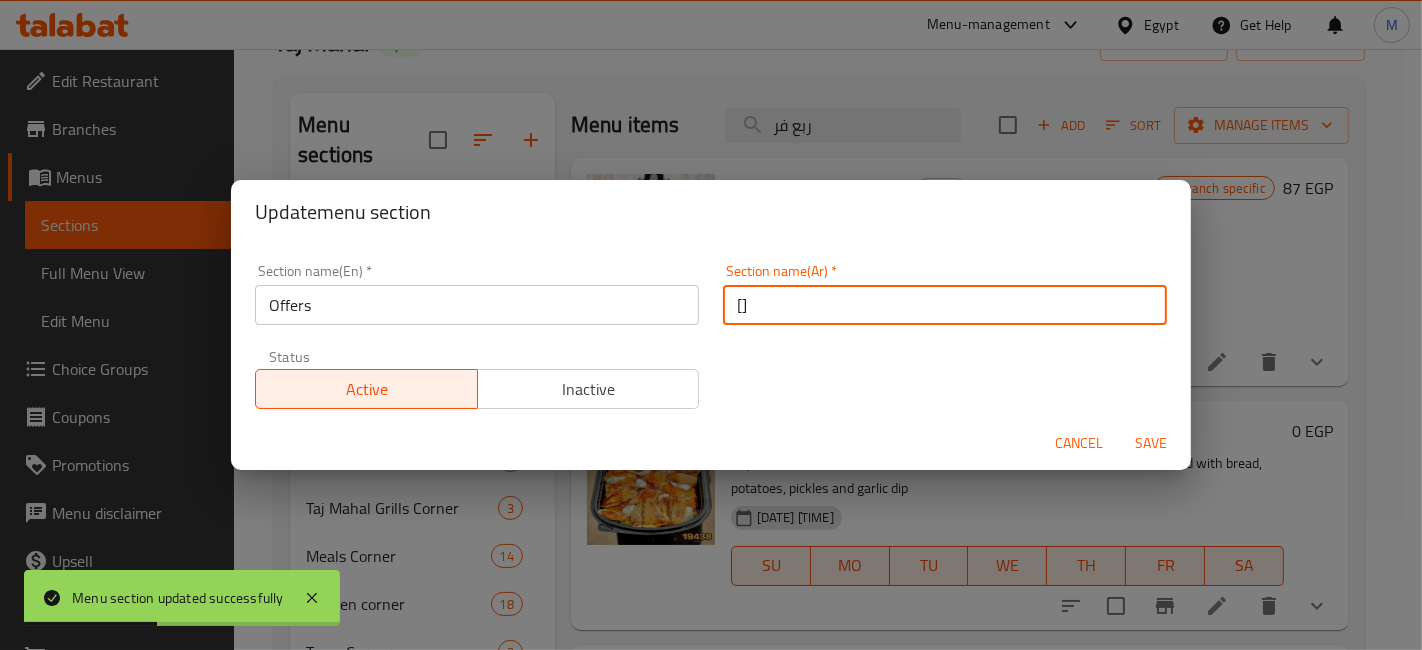 type on "[" 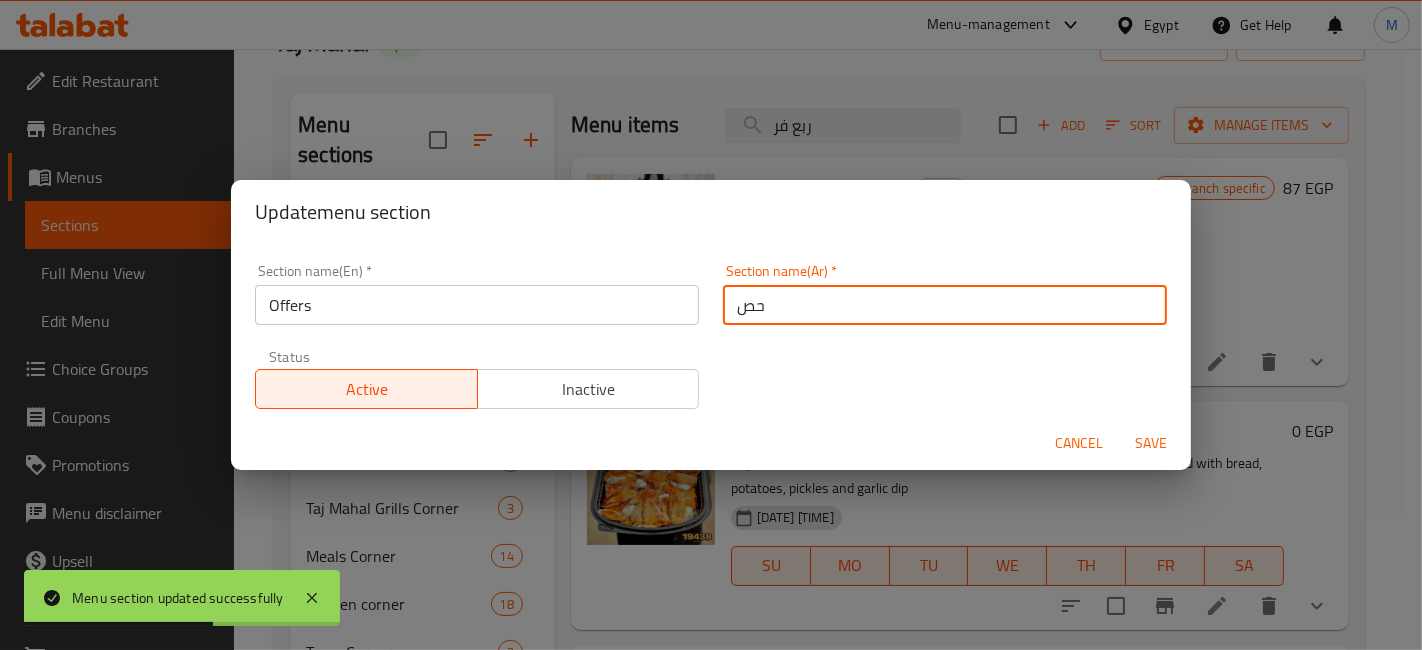 type on "ح" 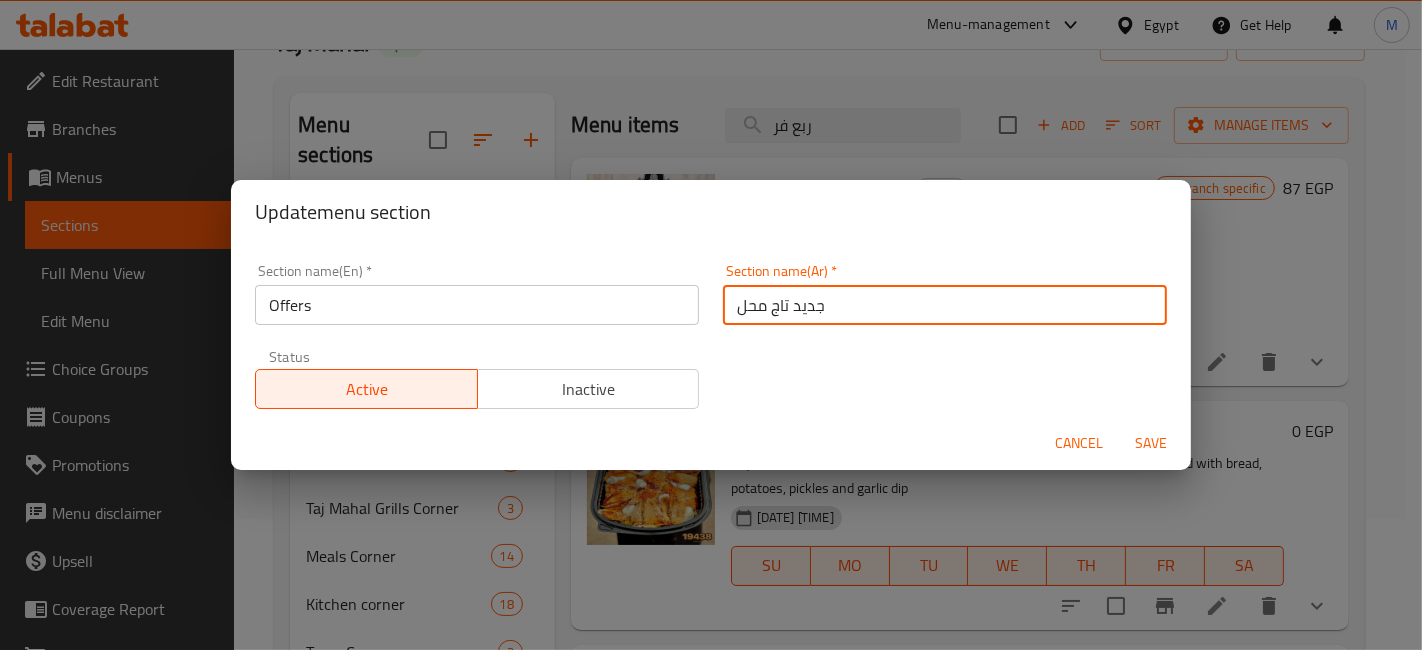 type on "جديد تاج محل" 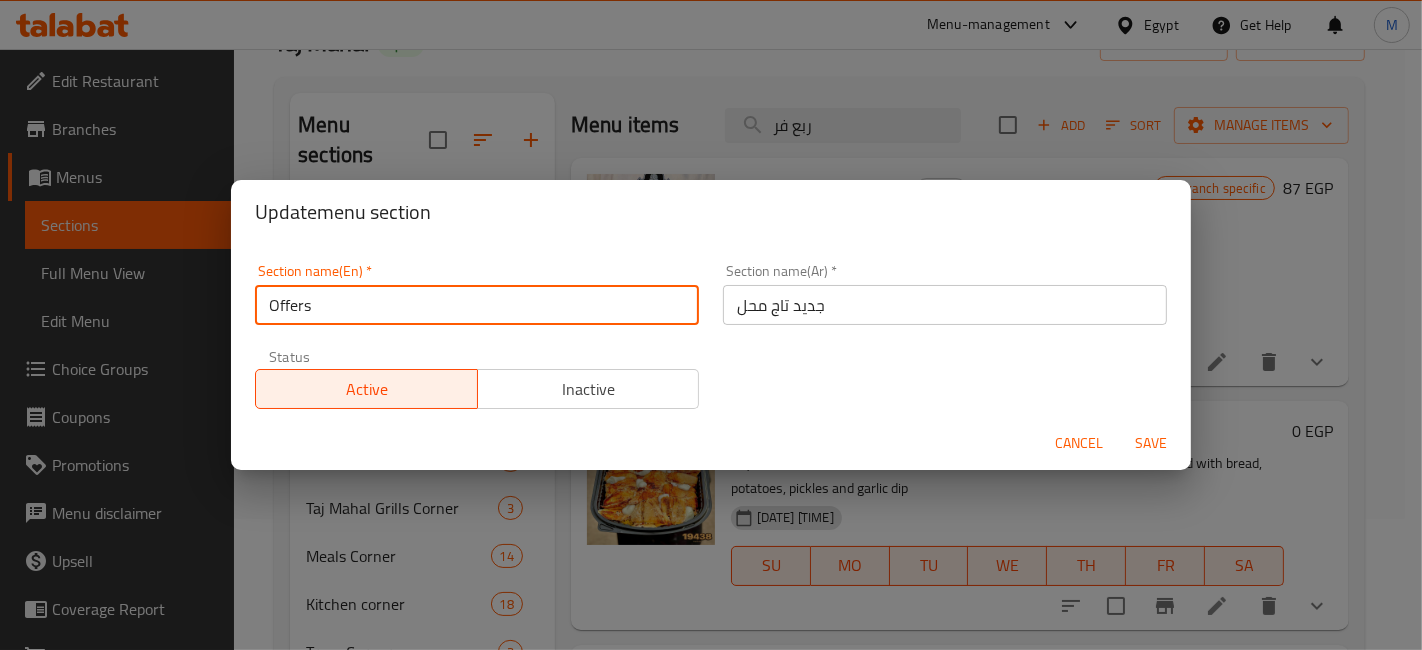 click on "Offers" at bounding box center (477, 305) 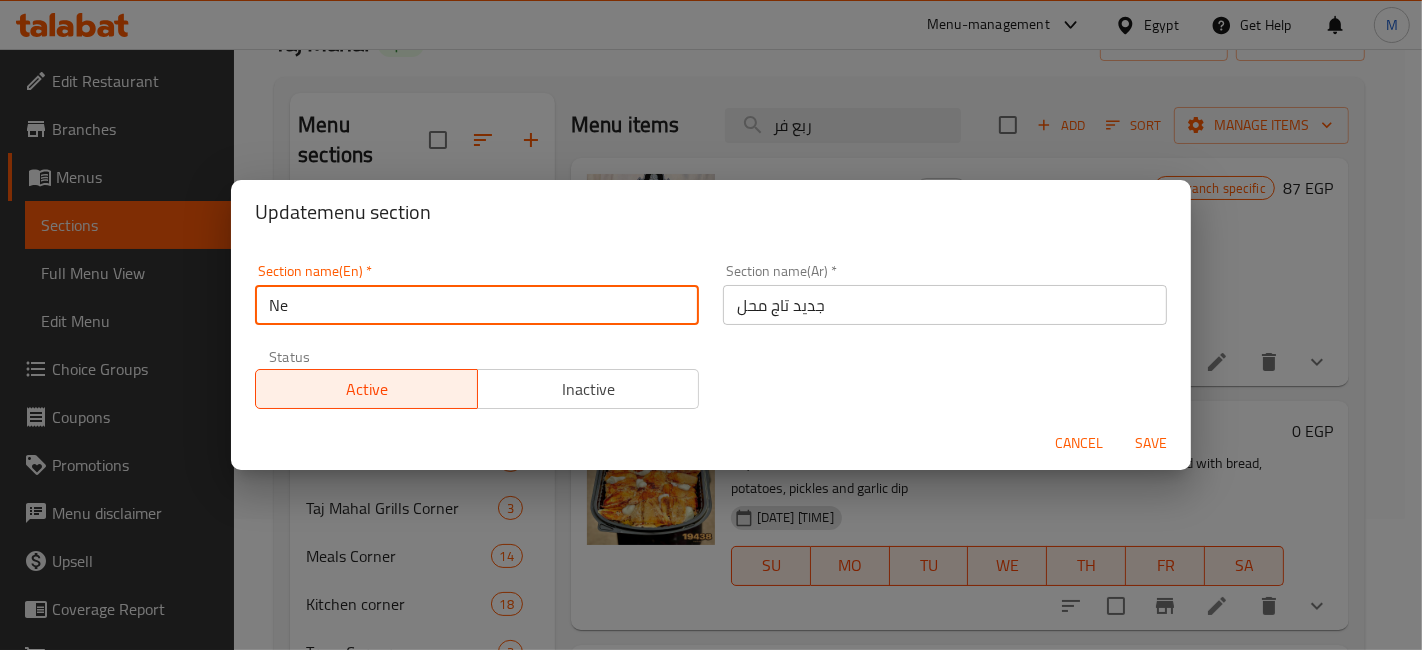 type on "N" 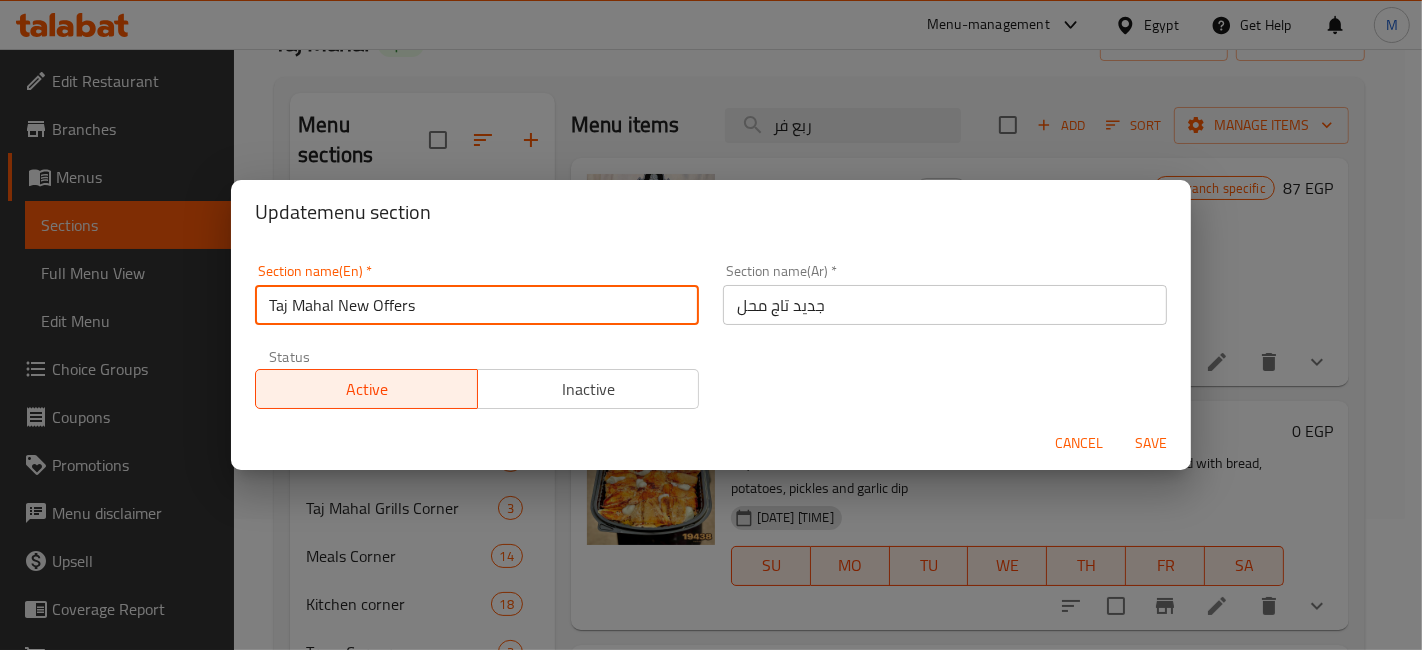 type on "Taj Mahal New Offers" 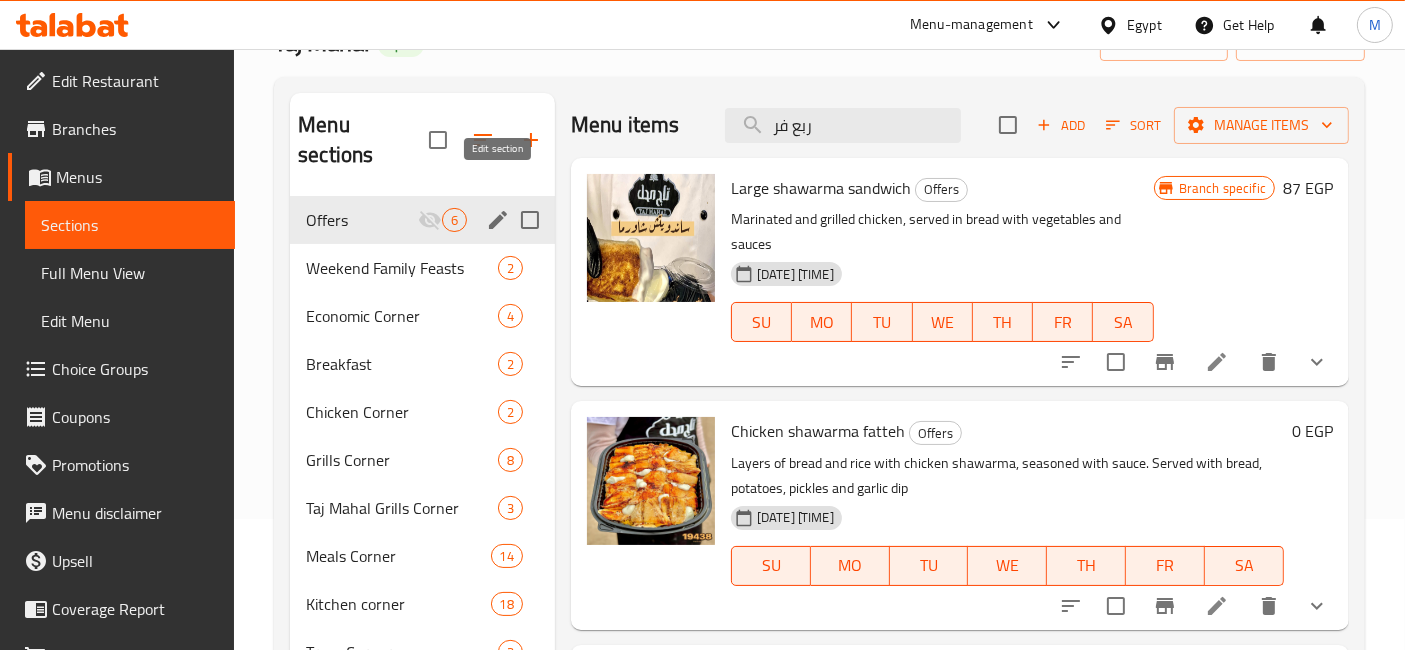 click 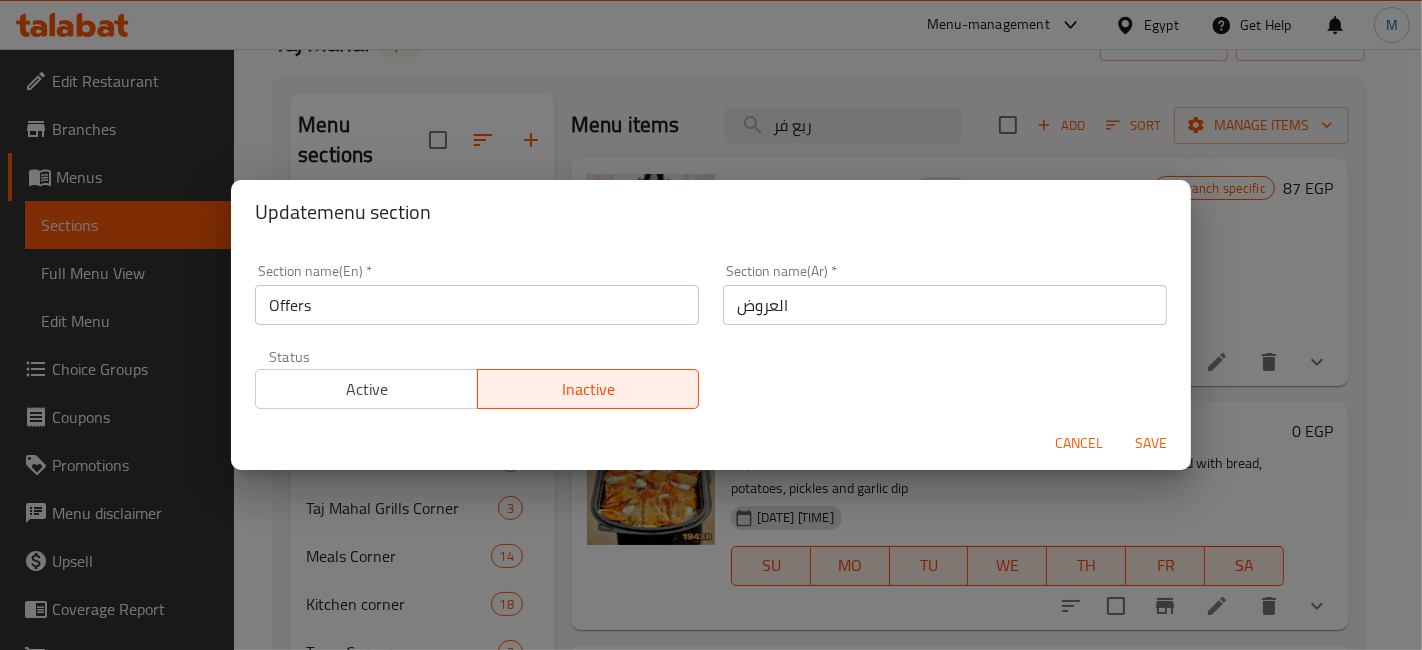 type 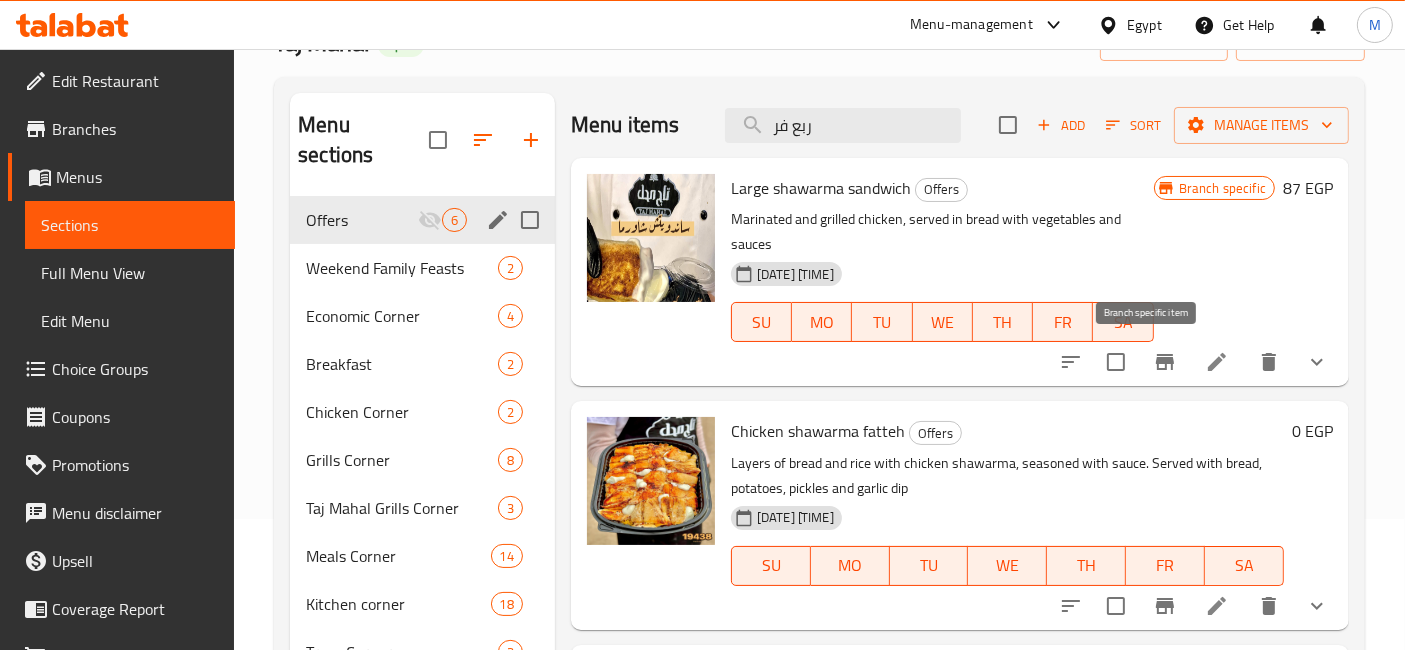 click 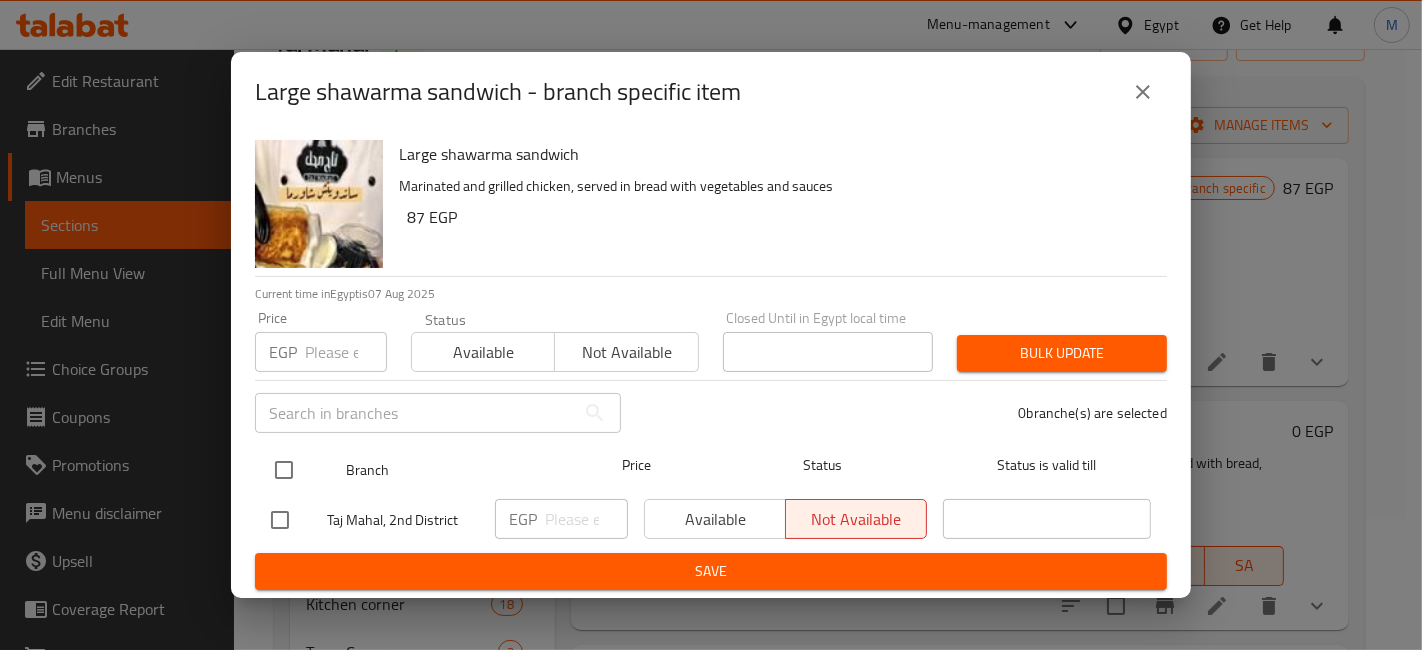 click at bounding box center [284, 470] 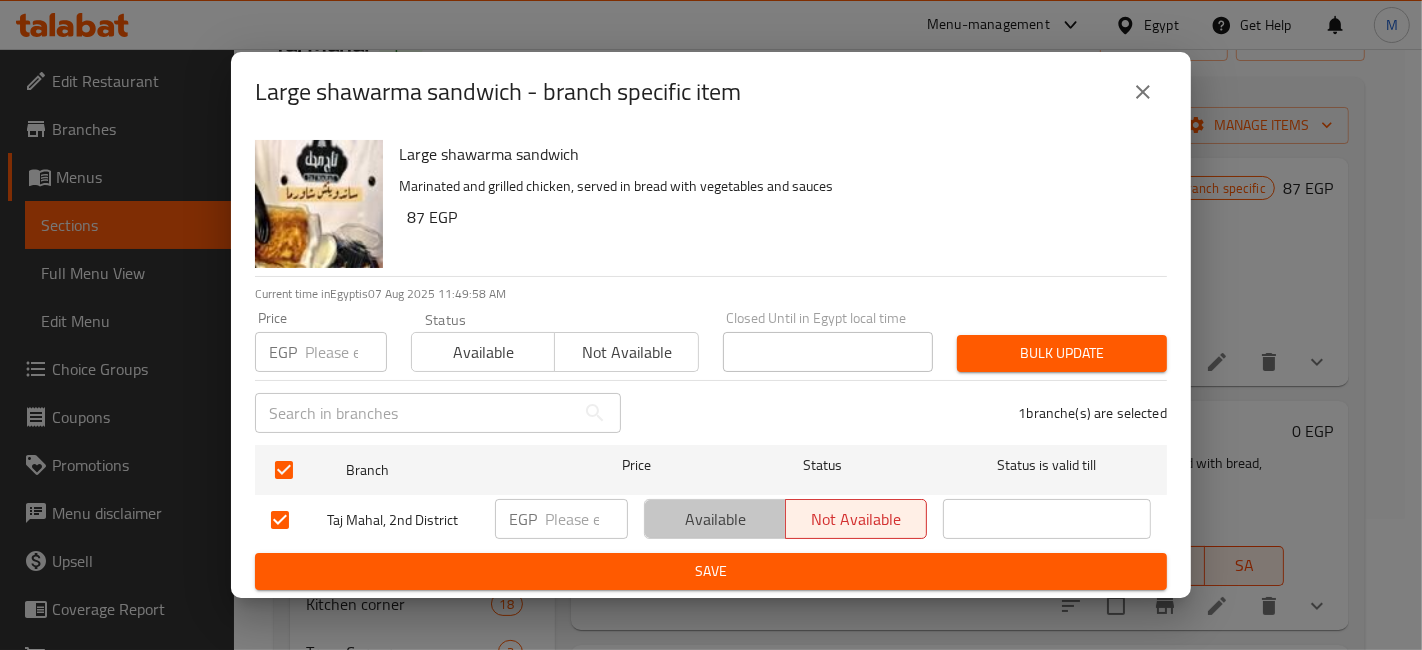 click on "Available" at bounding box center (715, 519) 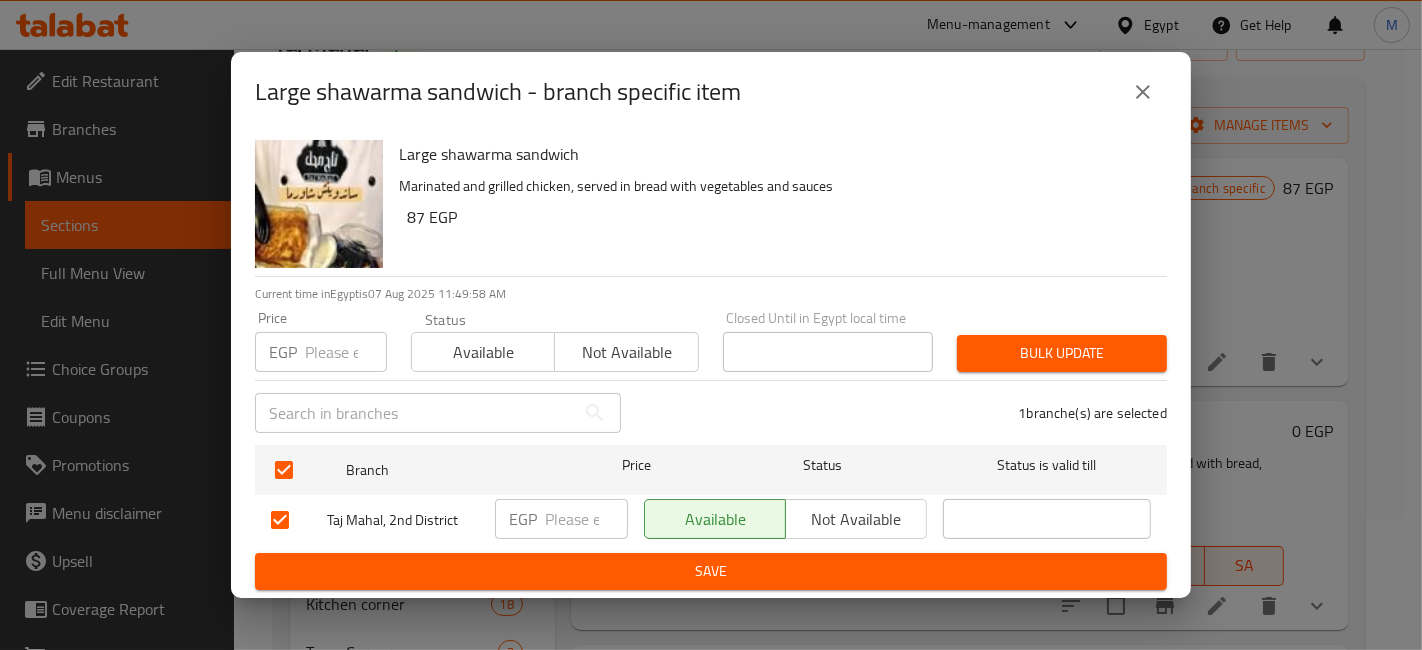 click on "Available Not available" at bounding box center [785, 520] 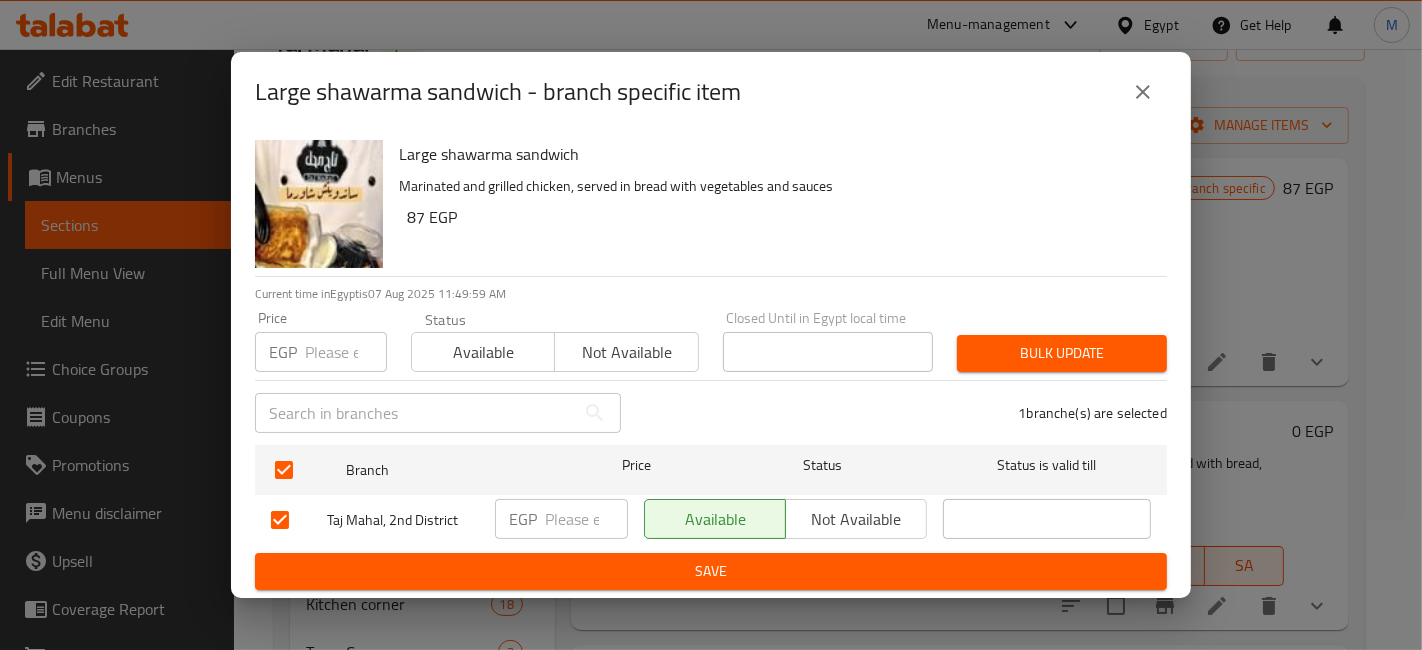click on "Save" at bounding box center [711, 571] 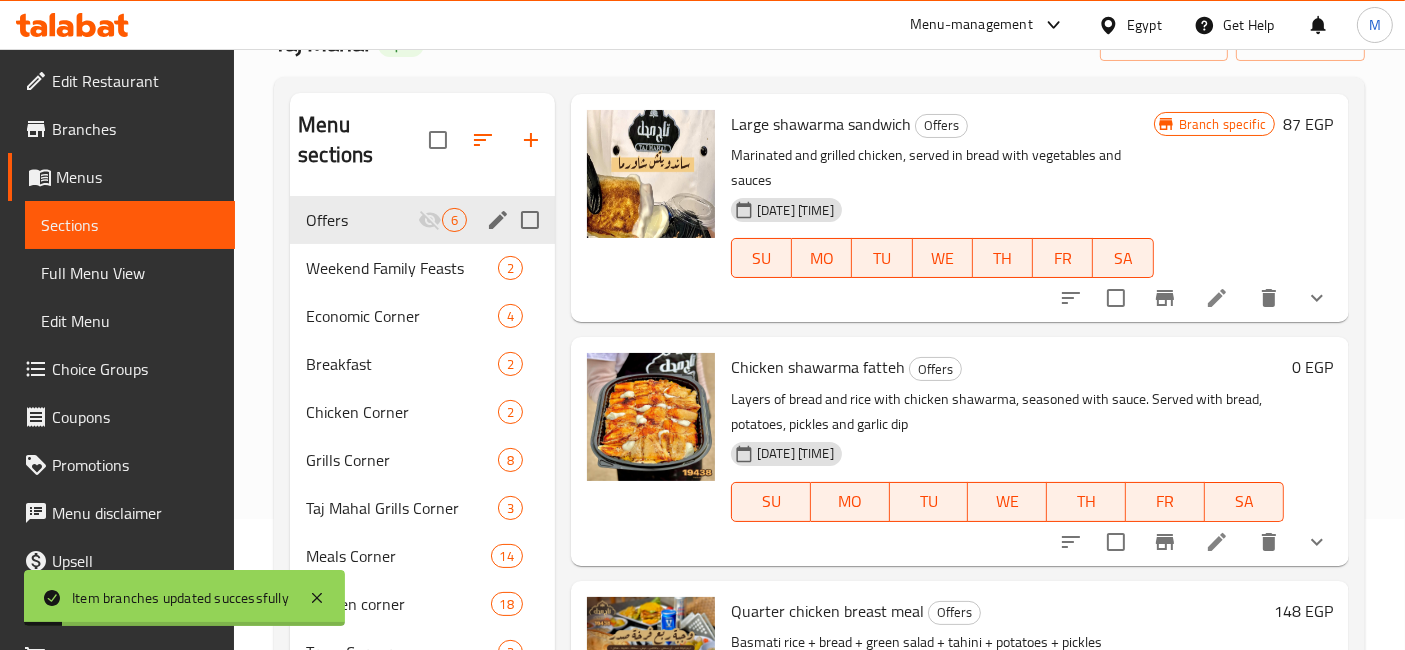 scroll, scrollTop: 111, scrollLeft: 0, axis: vertical 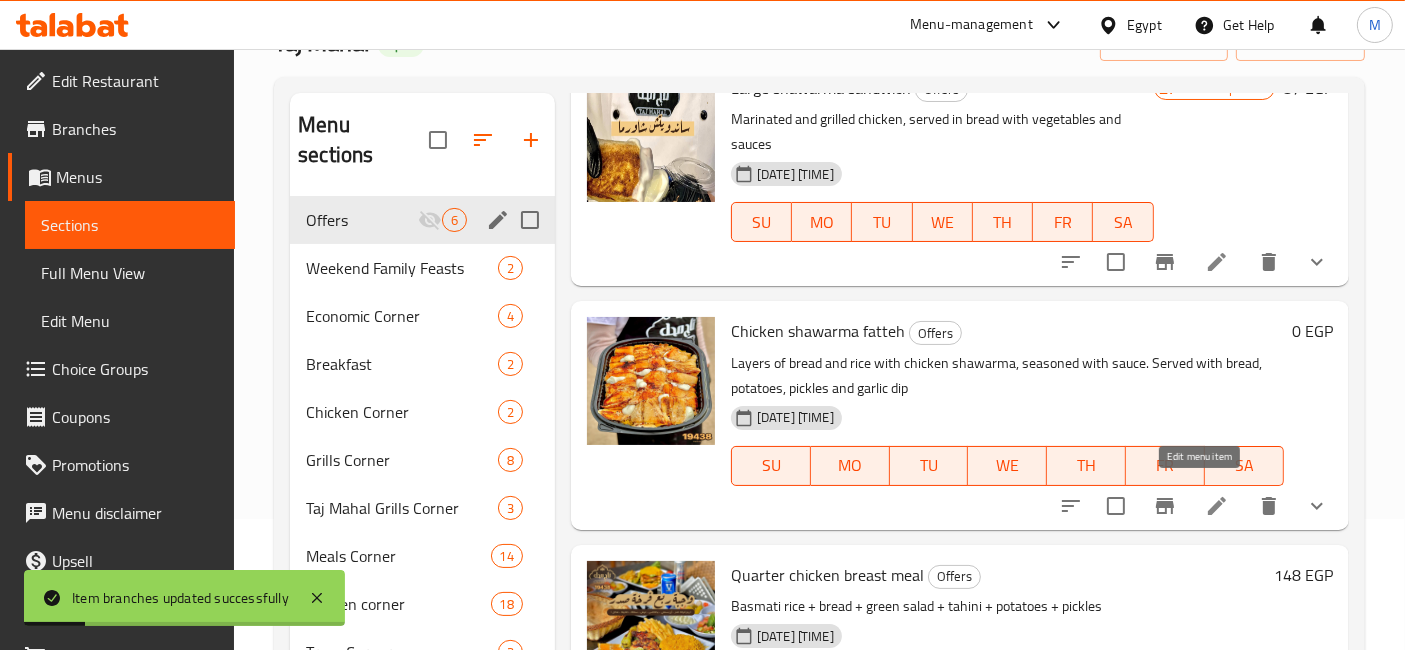 click 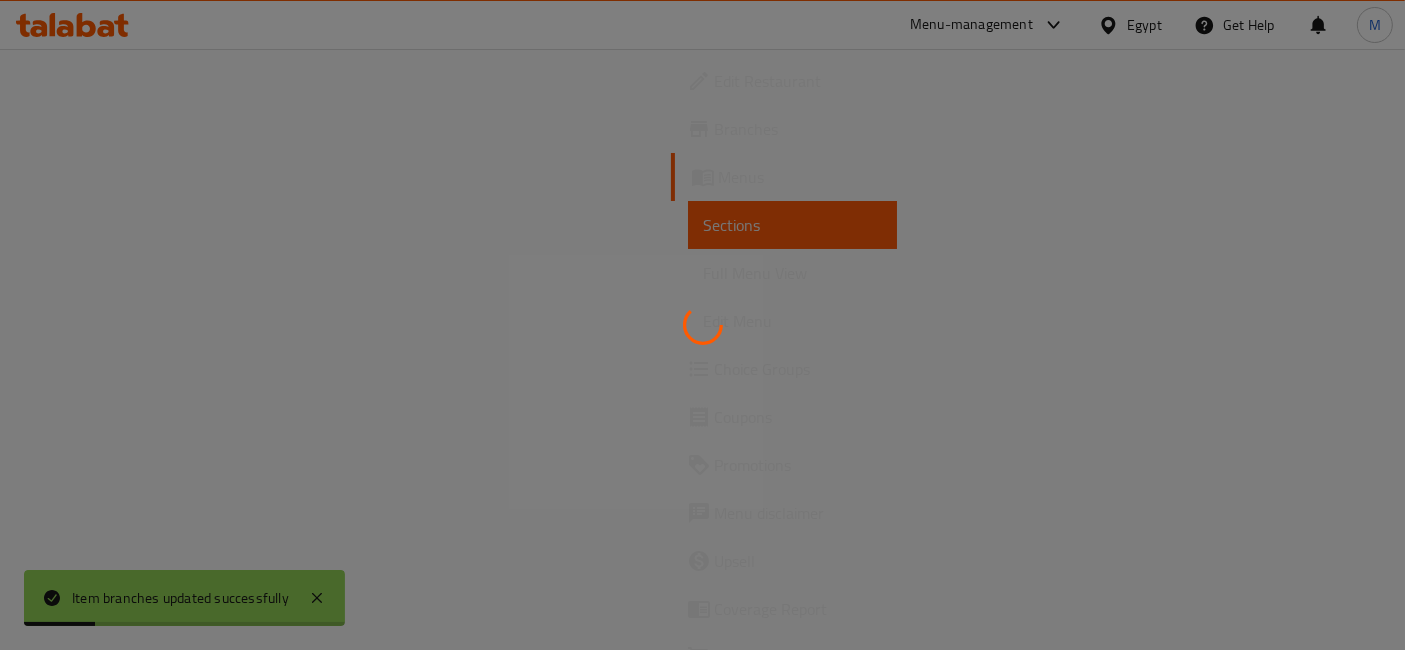 scroll, scrollTop: 0, scrollLeft: 0, axis: both 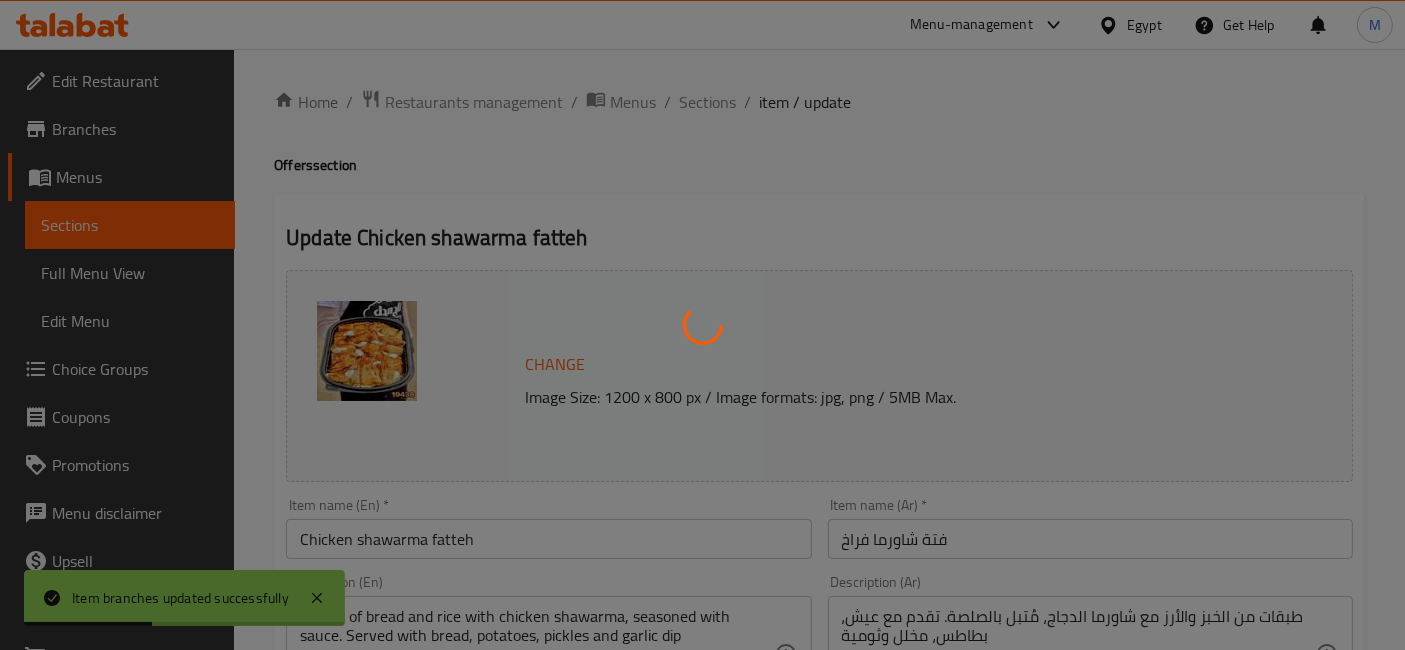 click at bounding box center [702, 325] 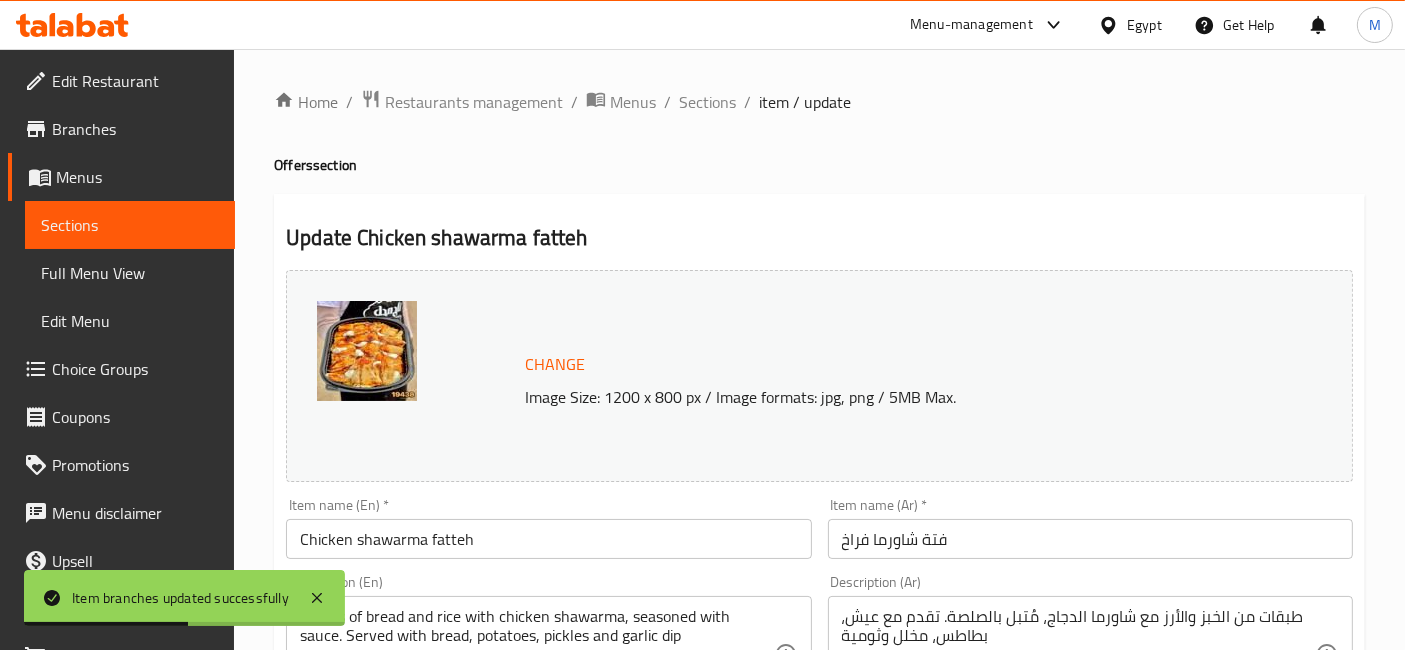 click on "فتة شاورما فراخ" at bounding box center [1090, 539] 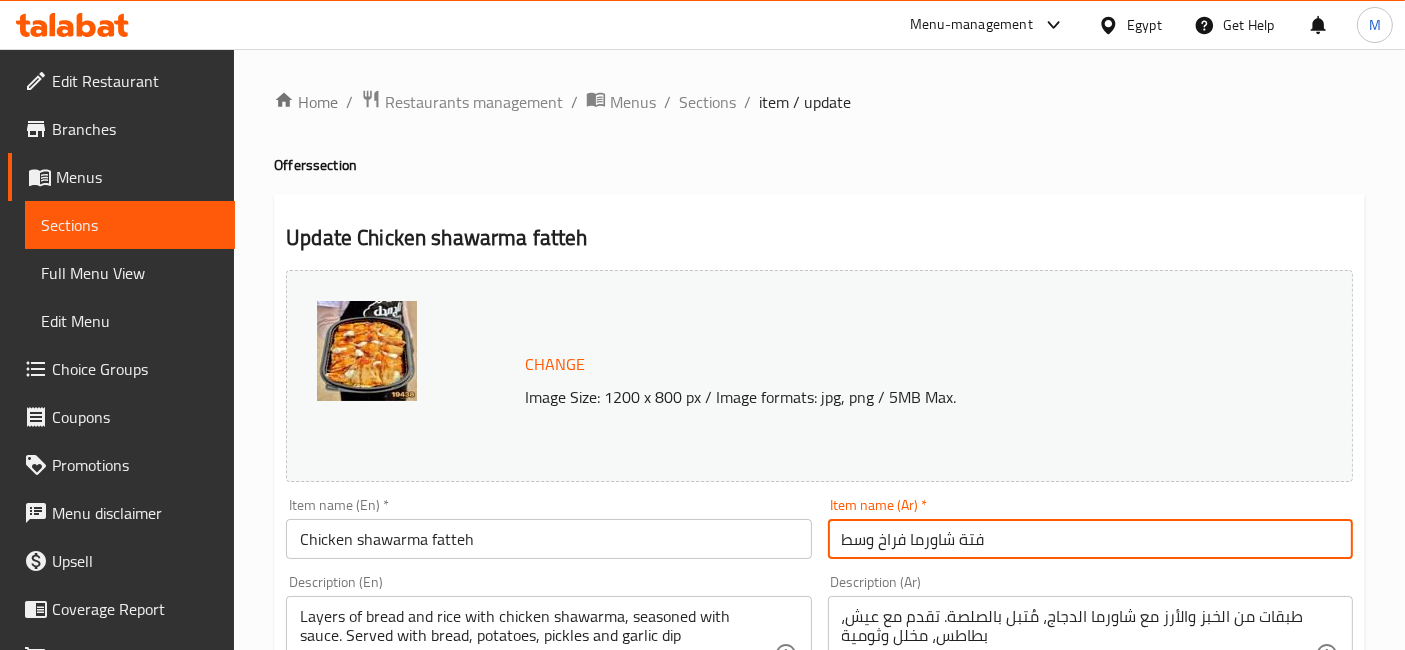 scroll, scrollTop: 834, scrollLeft: 0, axis: vertical 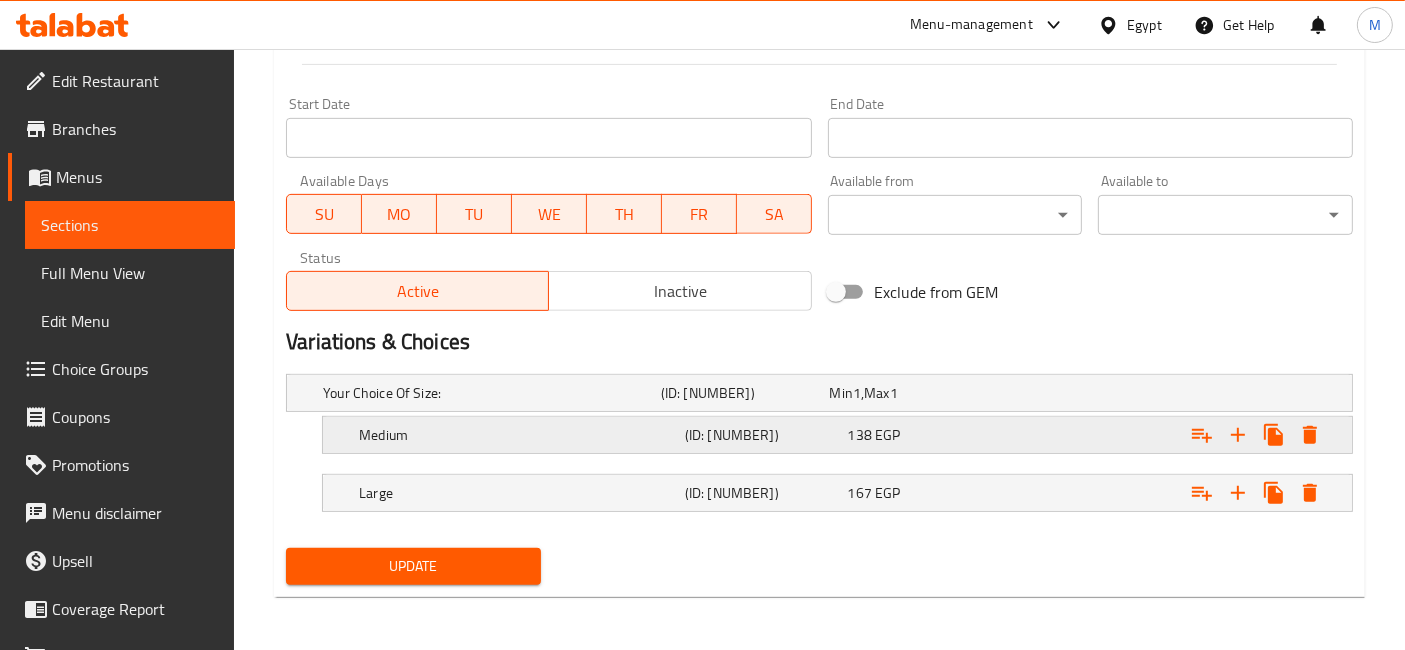 type on "فتة شاورما فراخ وسط" 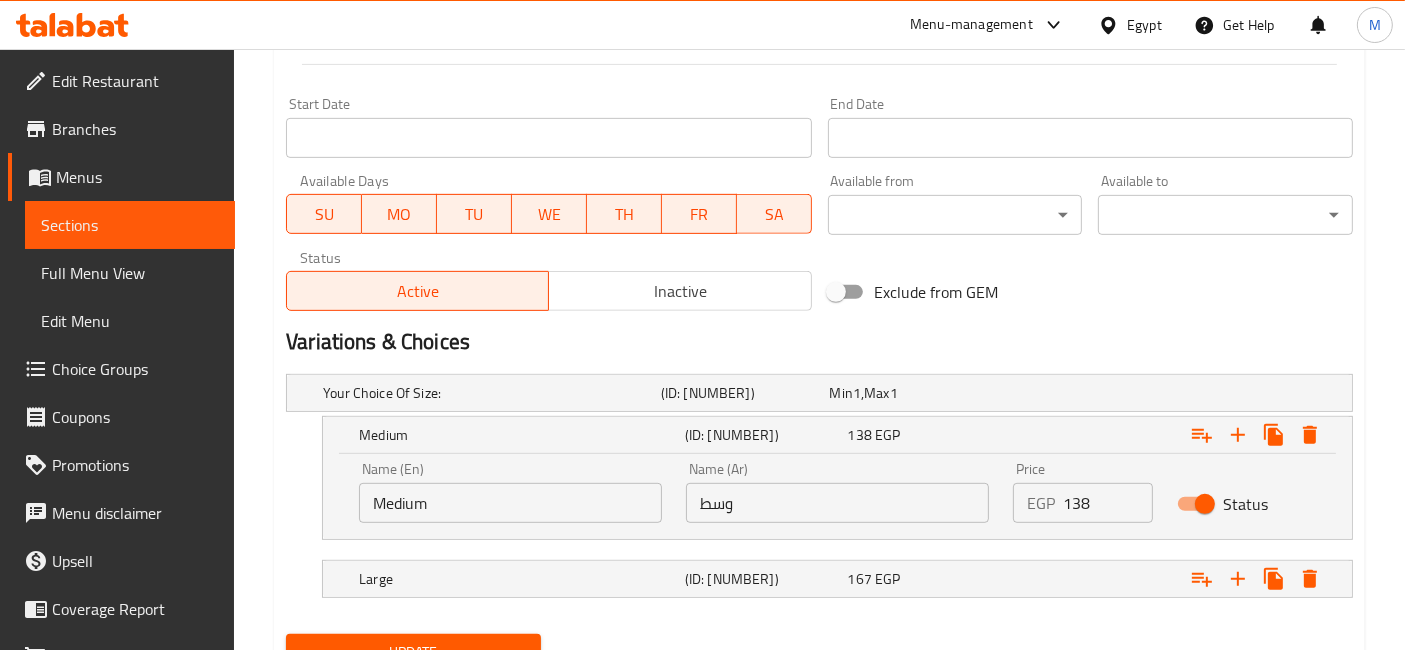 click on "Medium" at bounding box center (510, 503) 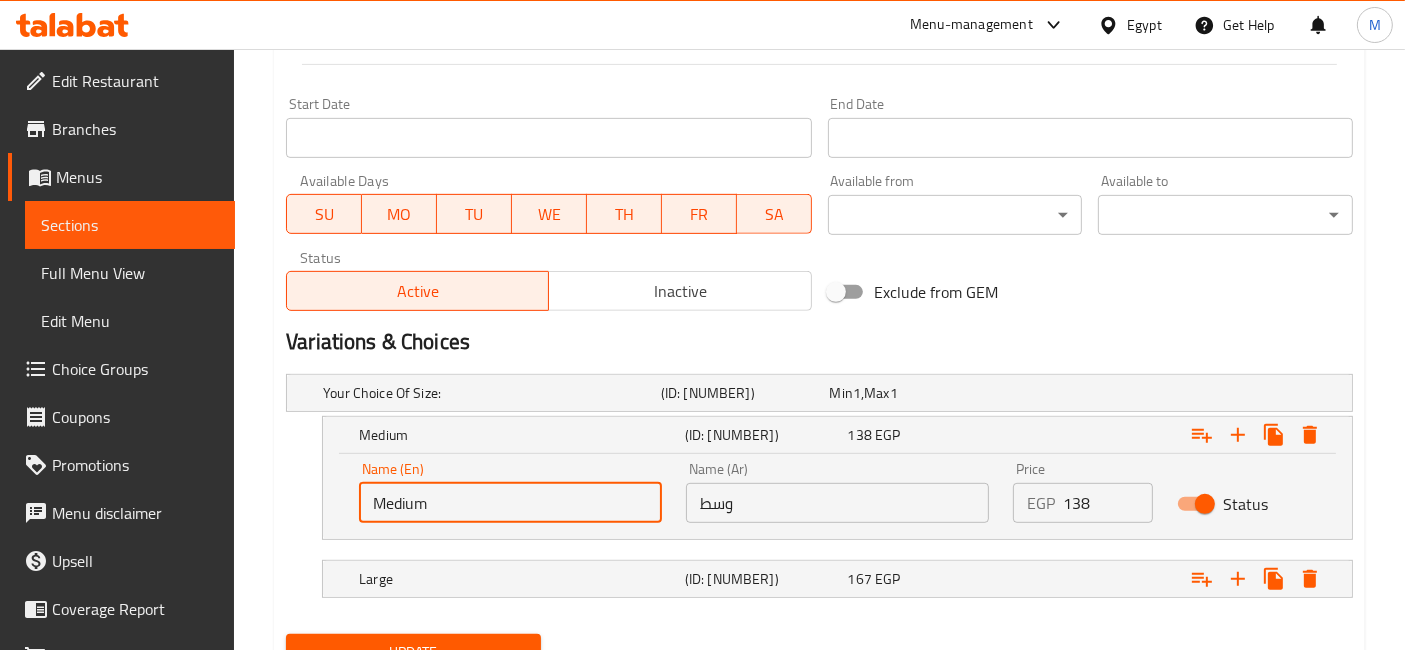 click on "Medium" at bounding box center [510, 503] 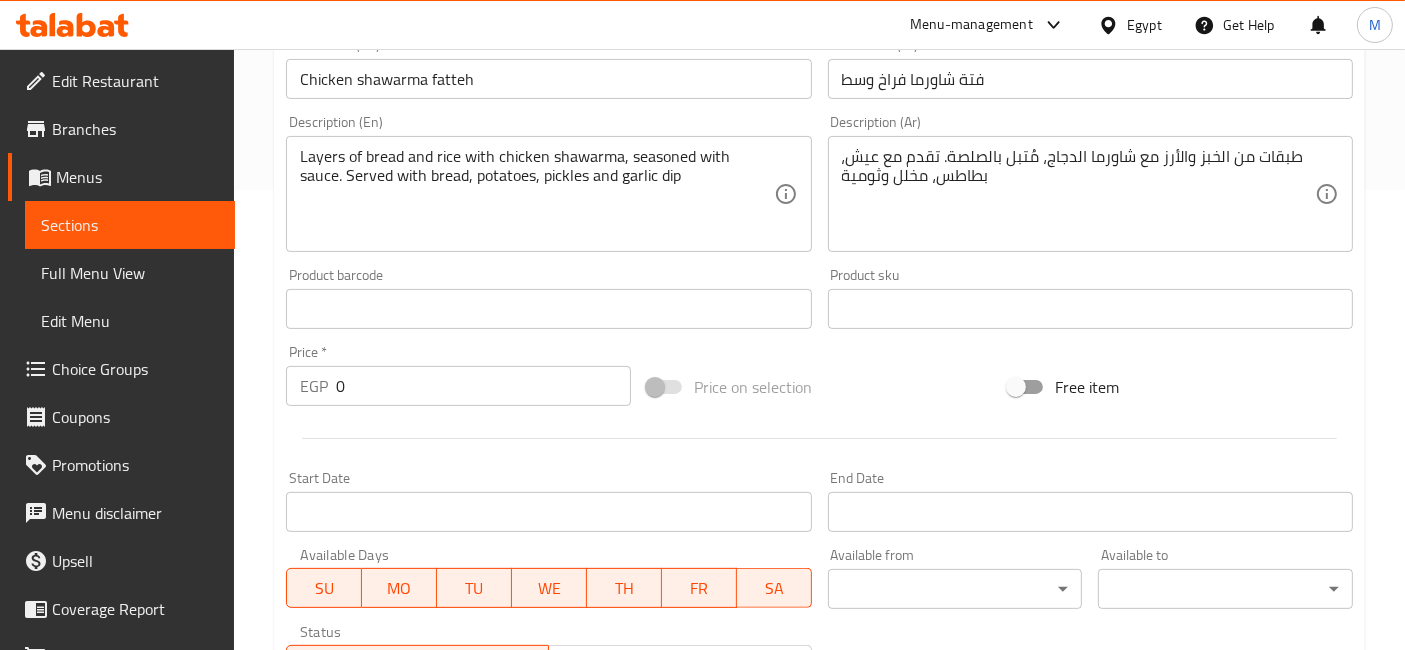 scroll, scrollTop: 167, scrollLeft: 0, axis: vertical 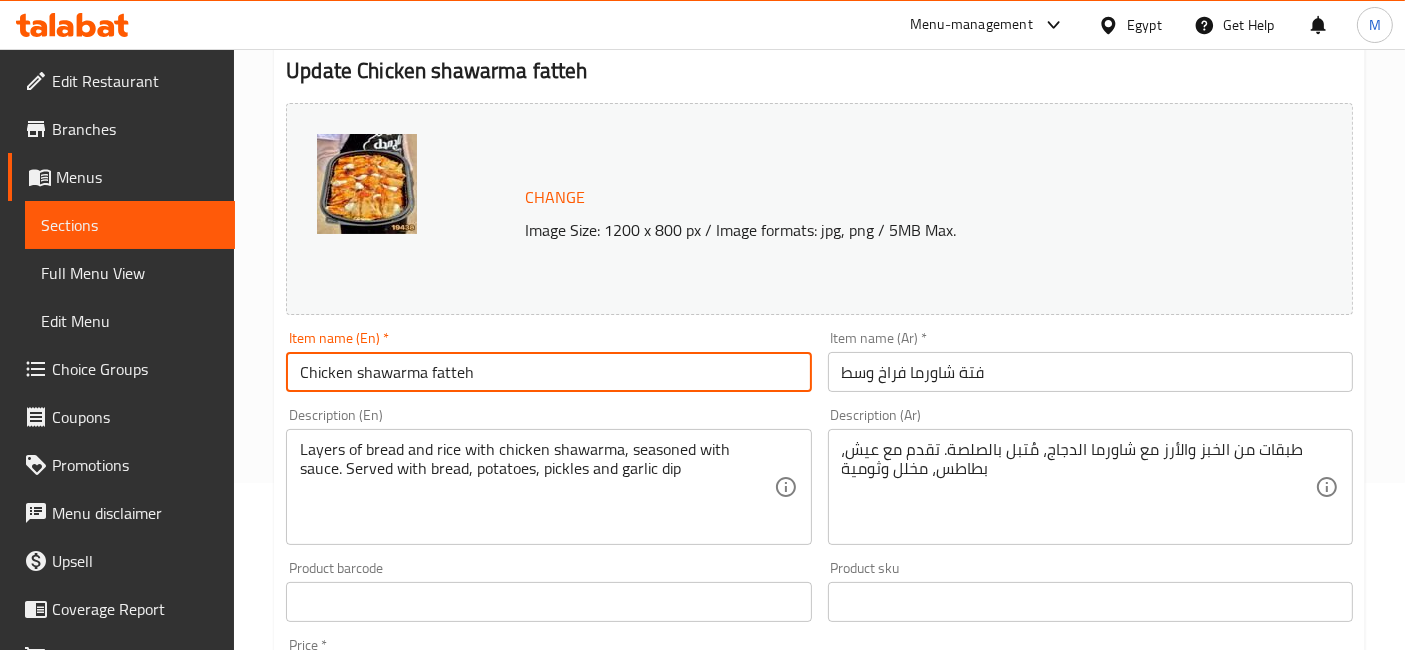 click on "Chicken shawarma fatteh" at bounding box center [548, 372] 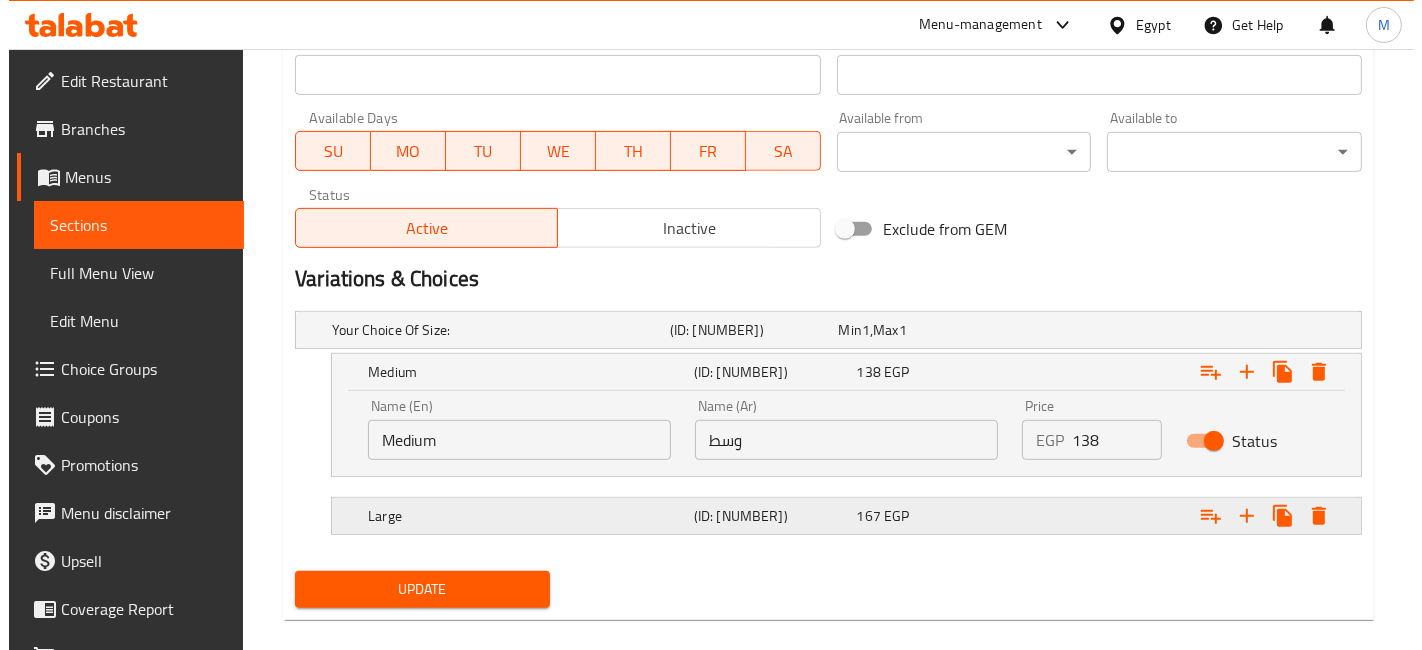 scroll, scrollTop: 920, scrollLeft: 0, axis: vertical 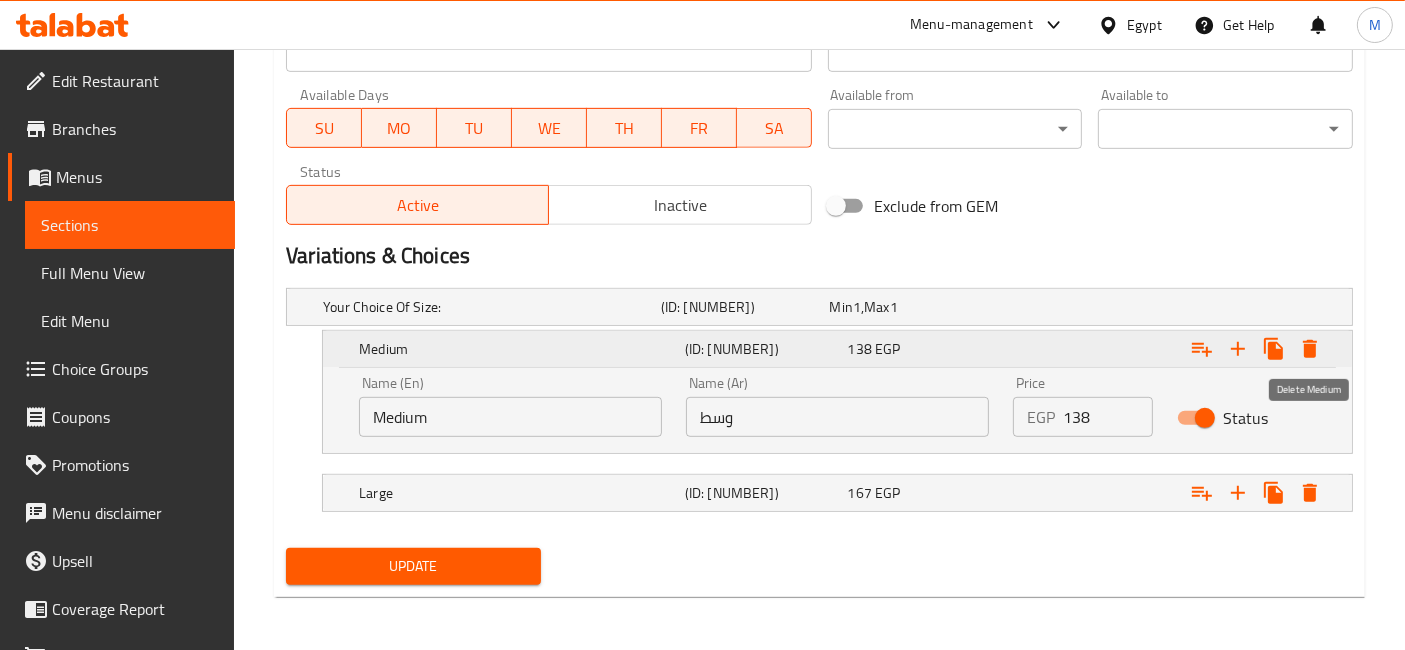 type on "Chicken shawarma fatteh Medium" 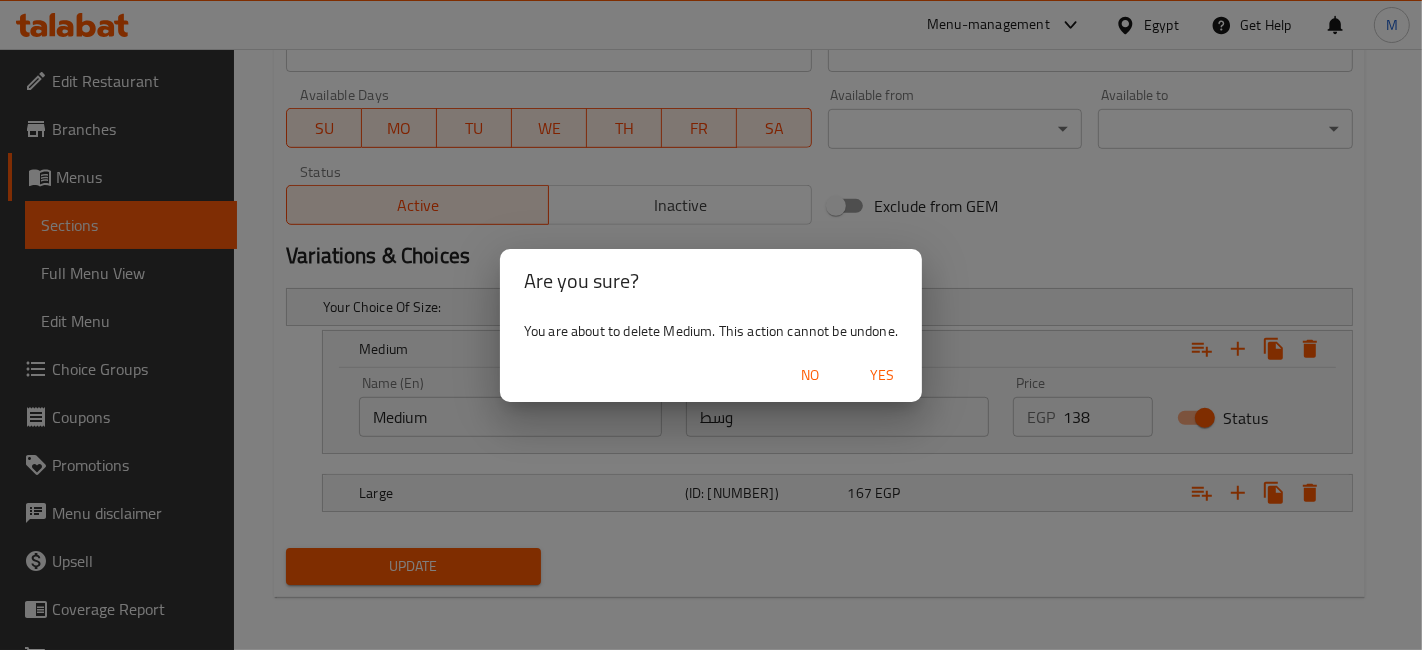 click on "Are you sure? You are about to delete Medium. This action cannot be undone. No Yes" at bounding box center (711, 325) 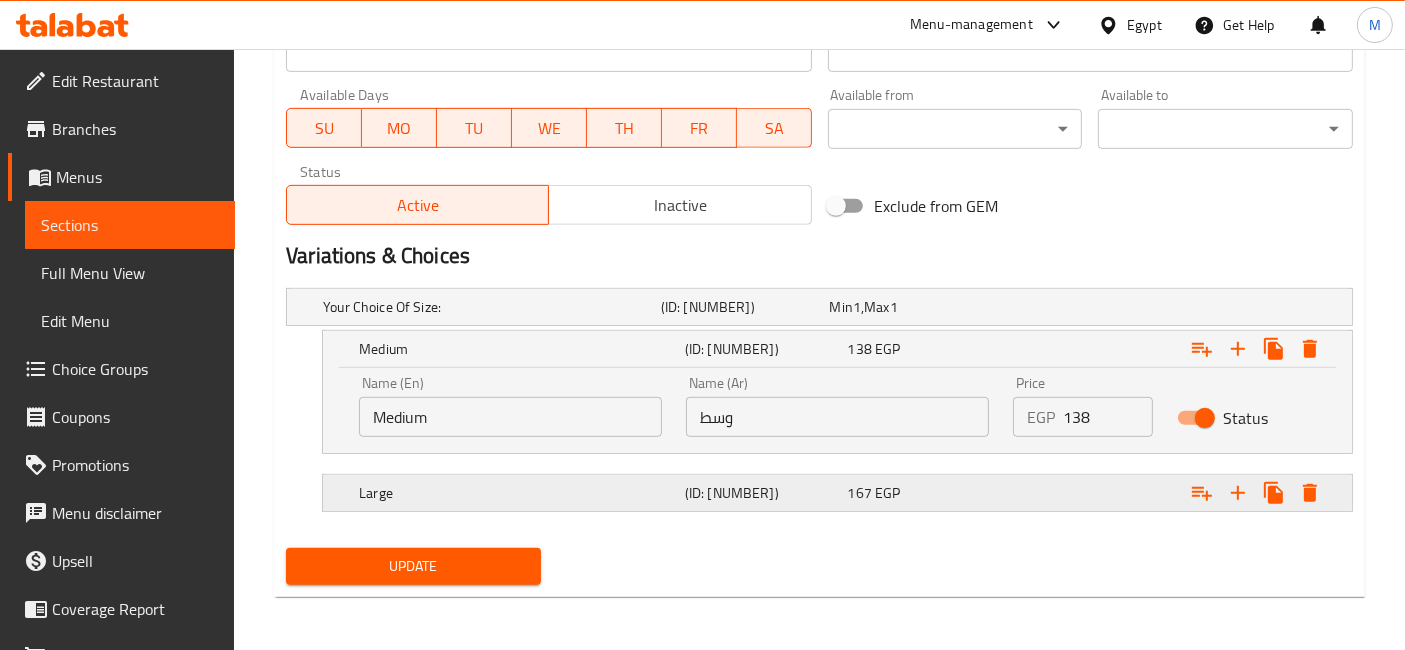 click 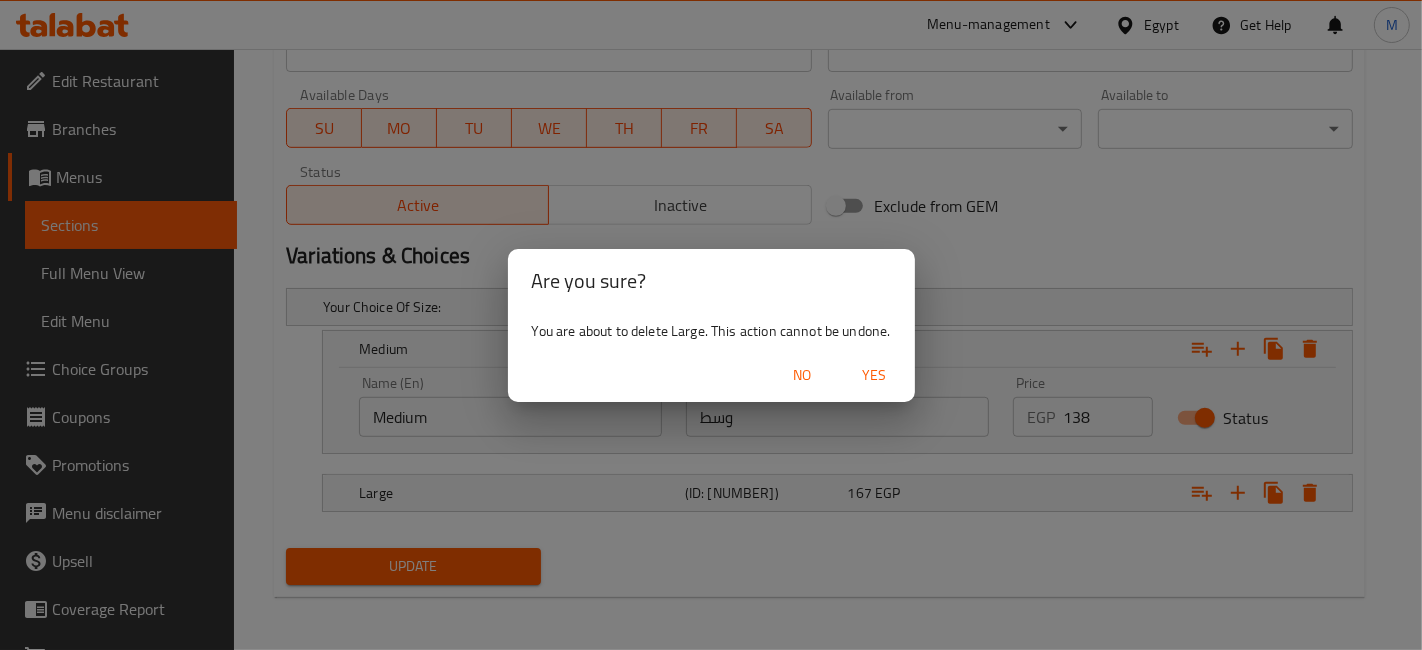 click on "Yes" at bounding box center (875, 375) 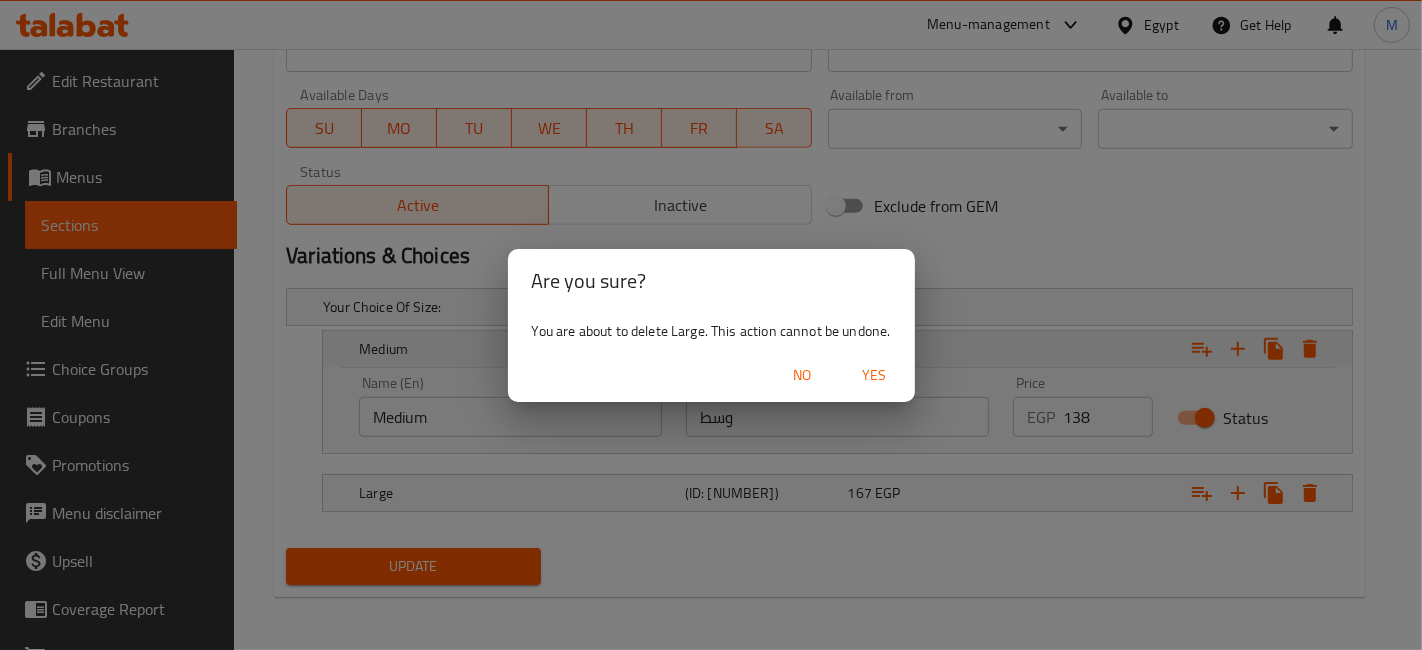 scroll, scrollTop: 862, scrollLeft: 0, axis: vertical 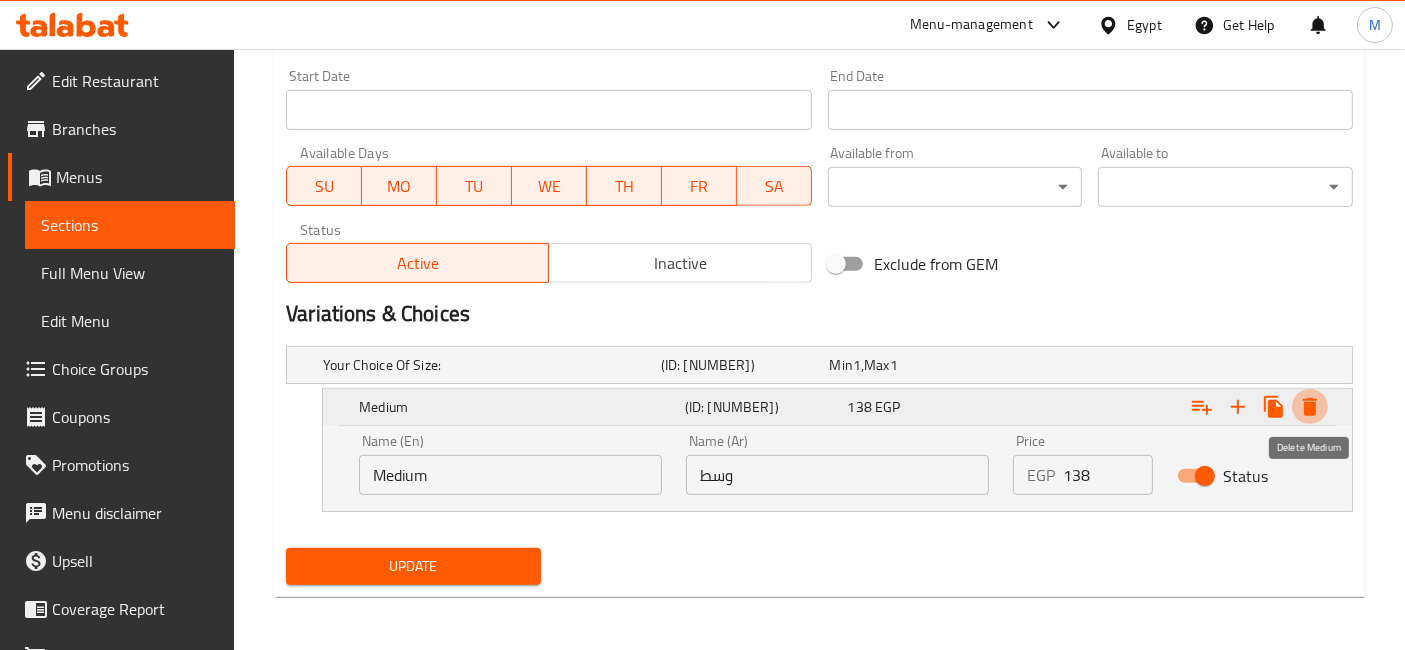 click 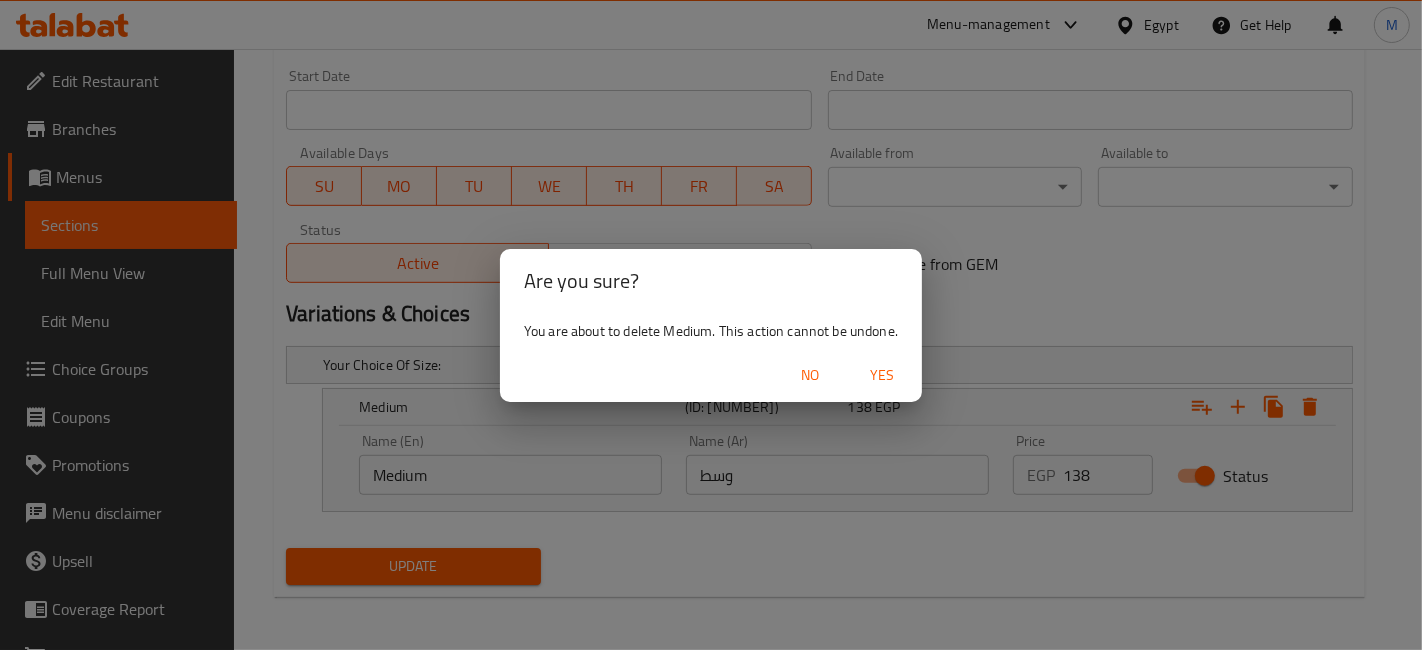 click on "Yes" at bounding box center [882, 375] 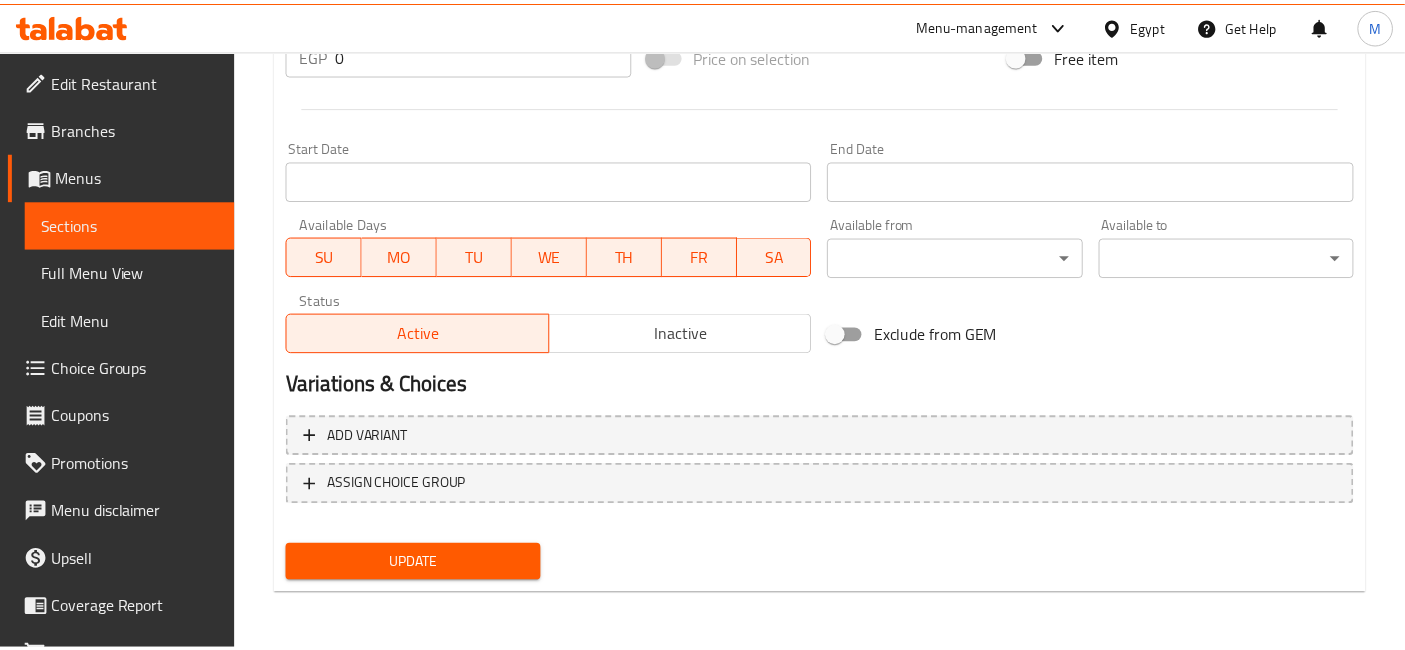 scroll, scrollTop: 789, scrollLeft: 0, axis: vertical 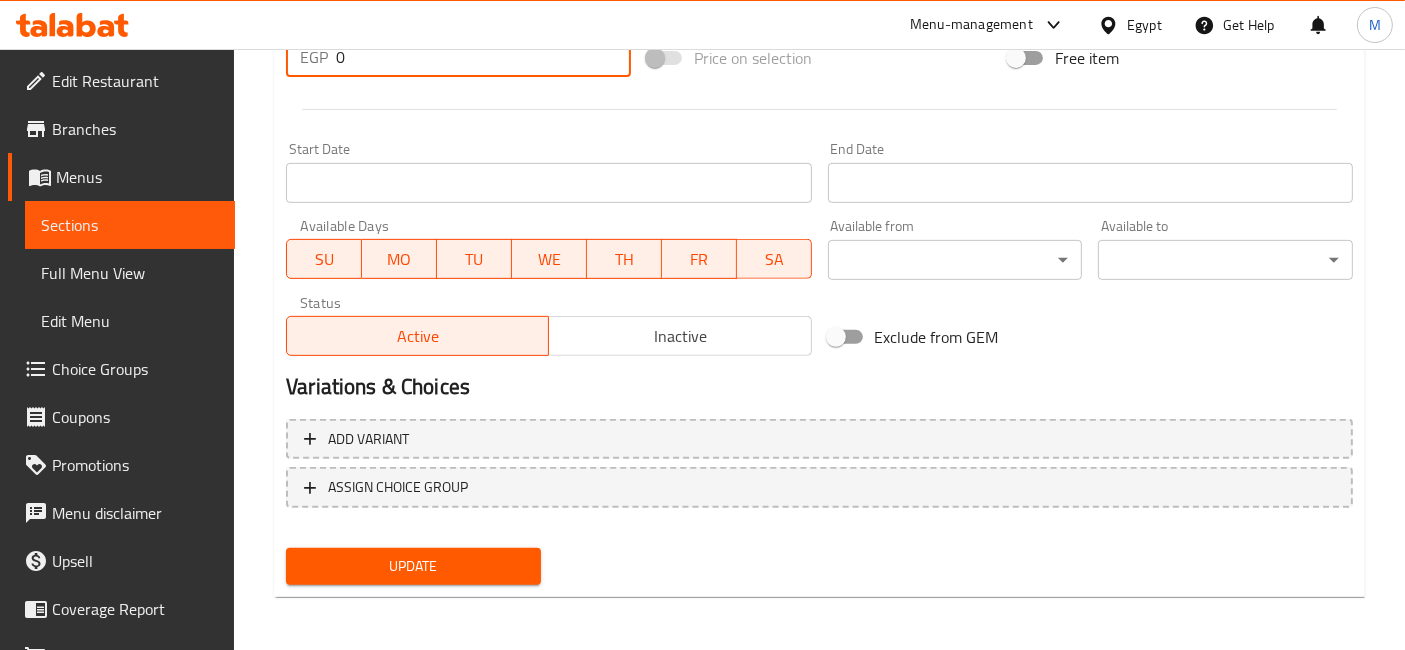 drag, startPoint x: 322, startPoint y: 64, endPoint x: 234, endPoint y: 53, distance: 88.68484 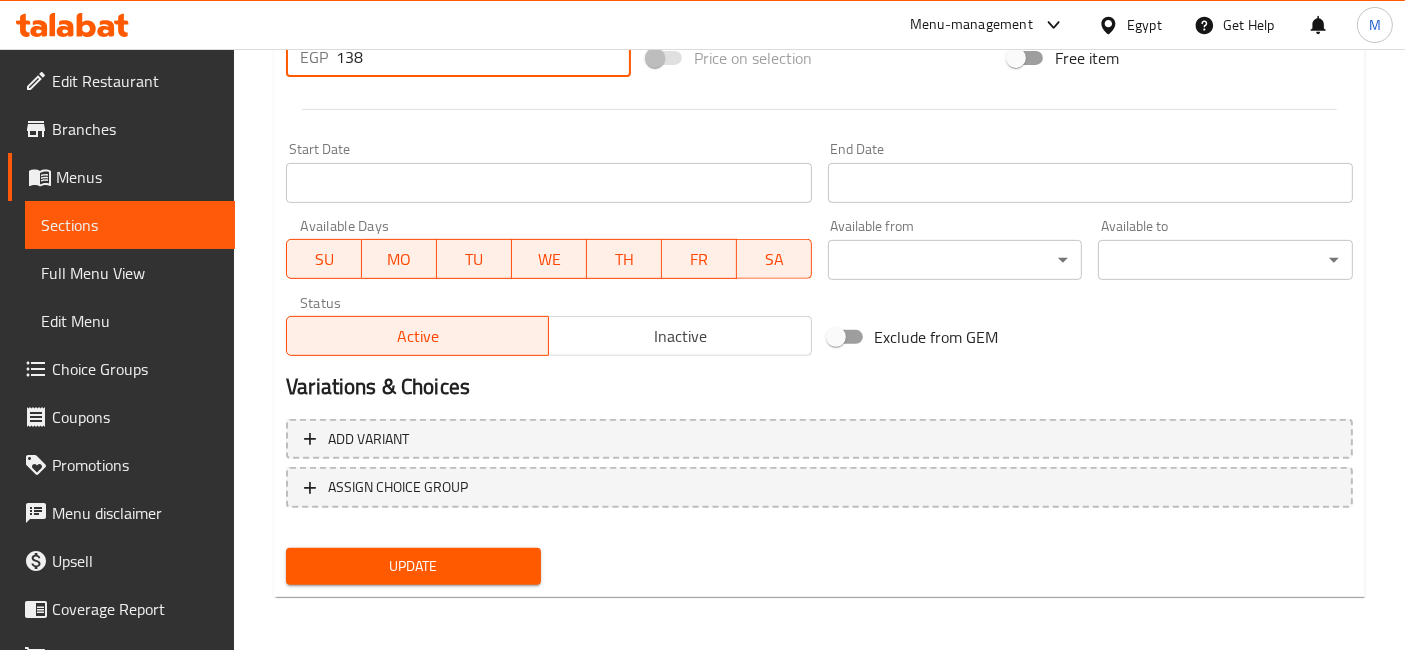 type on "138" 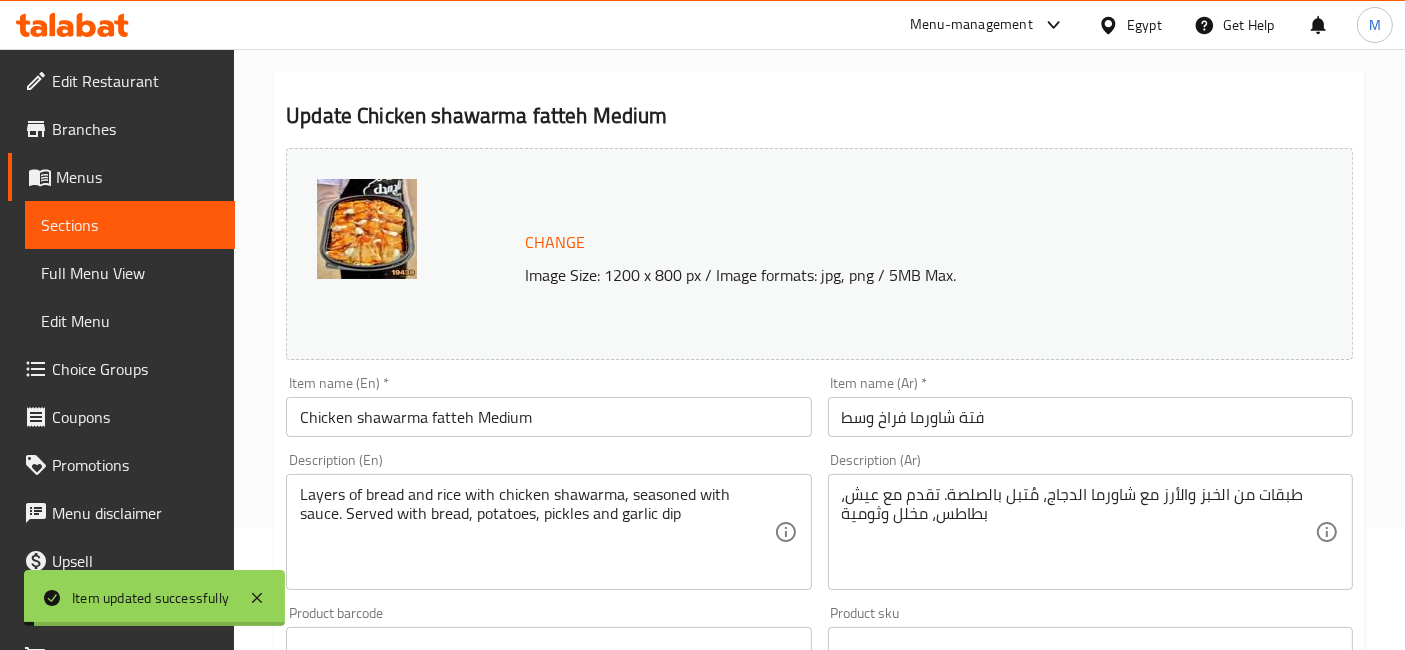 scroll, scrollTop: 11, scrollLeft: 0, axis: vertical 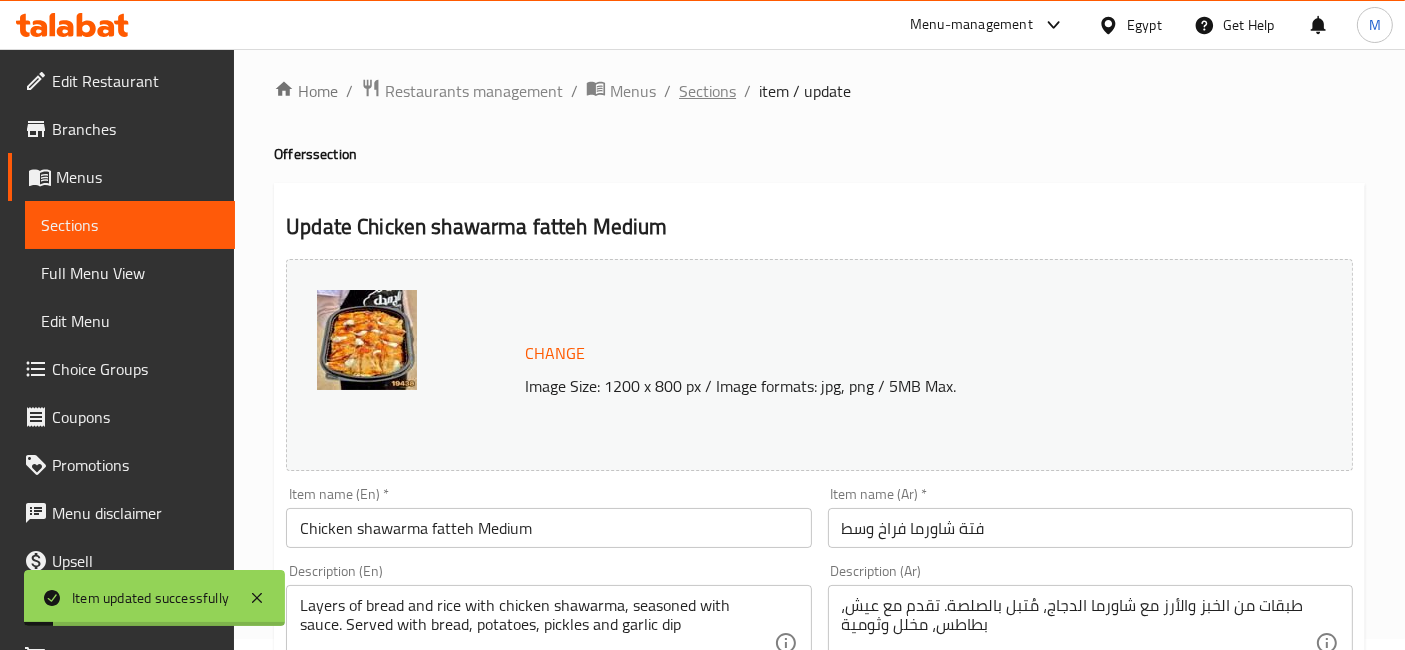 click on "Sections" at bounding box center (707, 91) 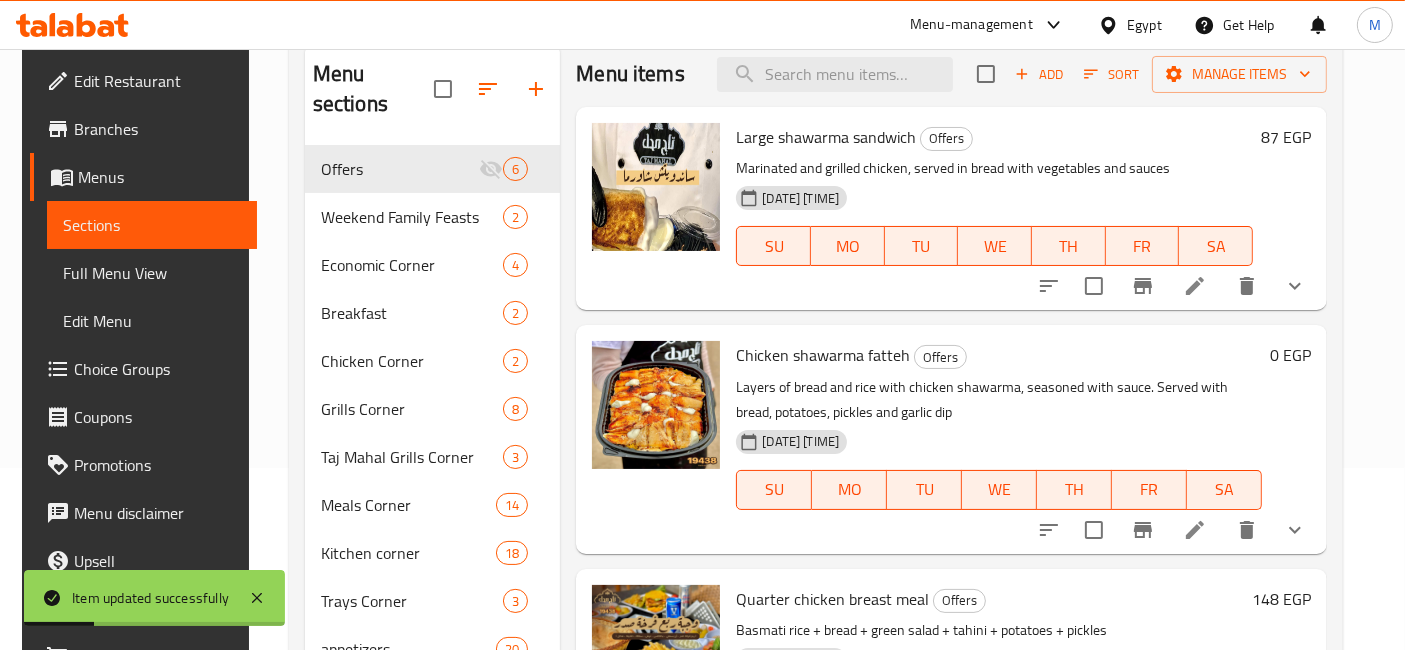scroll, scrollTop: 234, scrollLeft: 0, axis: vertical 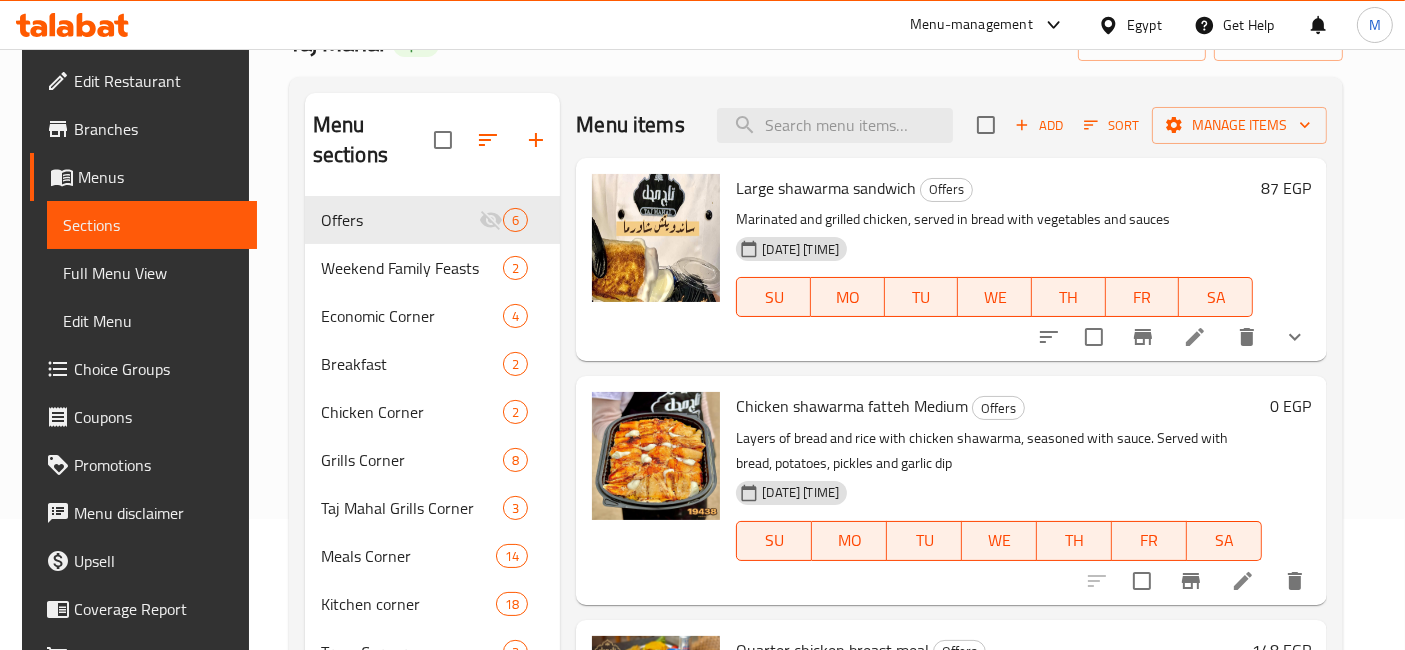 click on "Sort" at bounding box center [1111, 125] 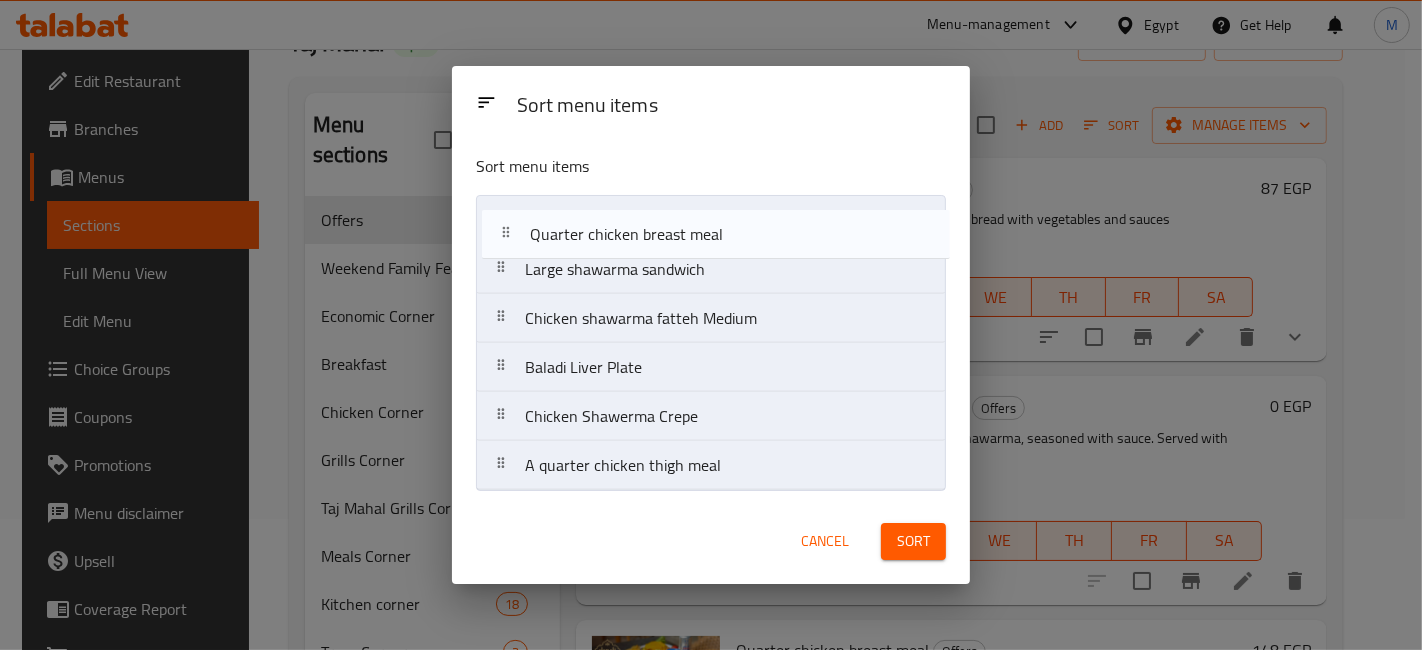 drag, startPoint x: 645, startPoint y: 335, endPoint x: 647, endPoint y: 242, distance: 93.0215 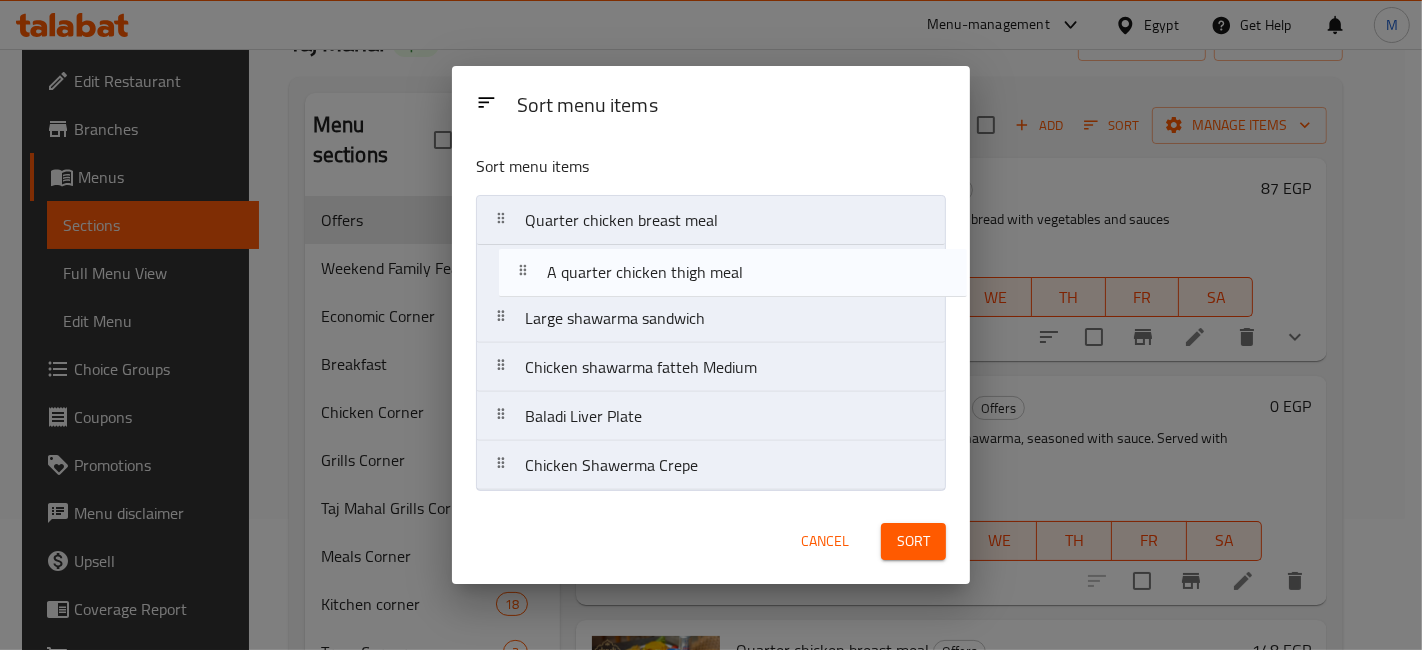 drag, startPoint x: 648, startPoint y: 465, endPoint x: 663, endPoint y: 270, distance: 195.57607 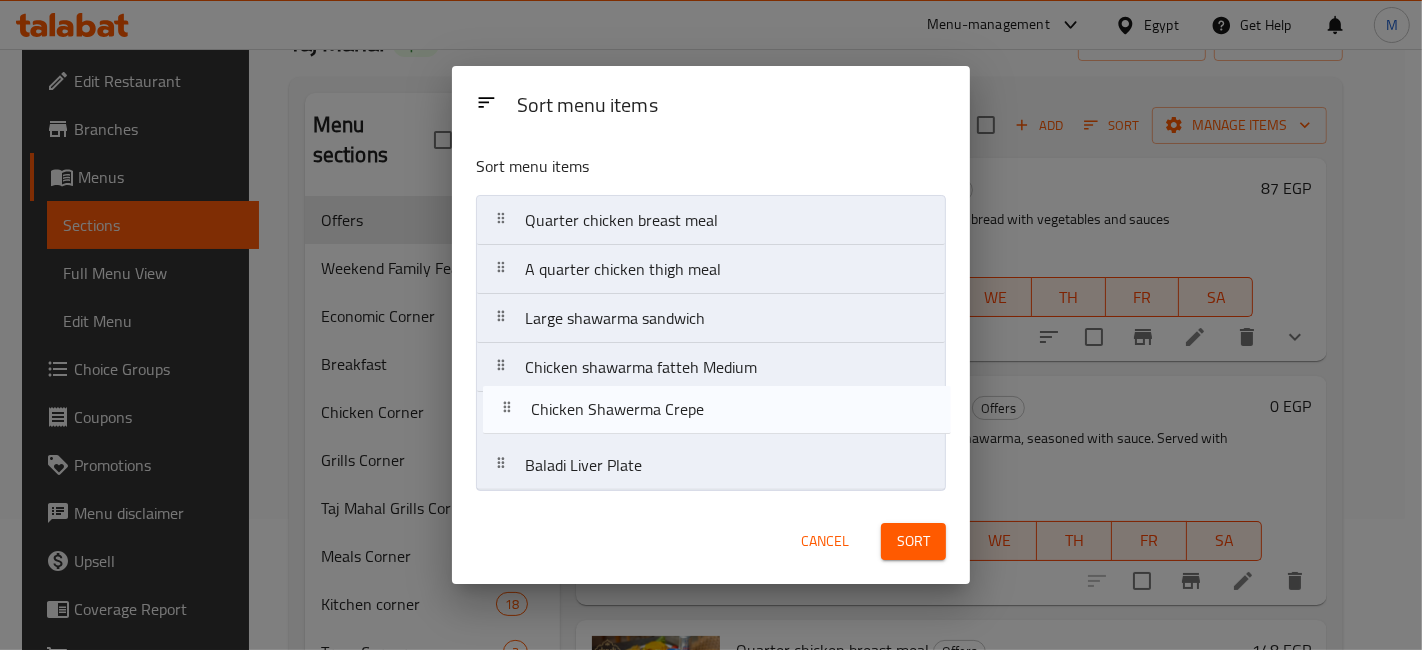 drag, startPoint x: 717, startPoint y: 461, endPoint x: 717, endPoint y: 395, distance: 66 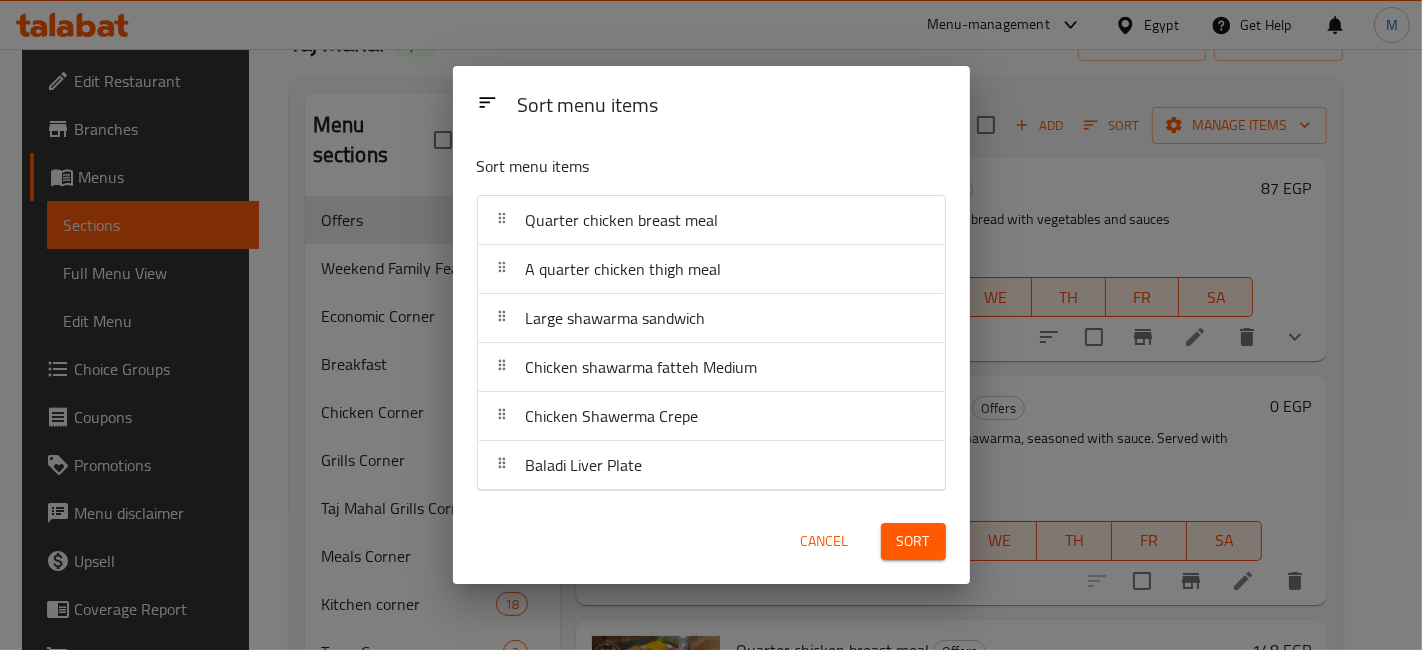 click on "Sort" at bounding box center (913, 541) 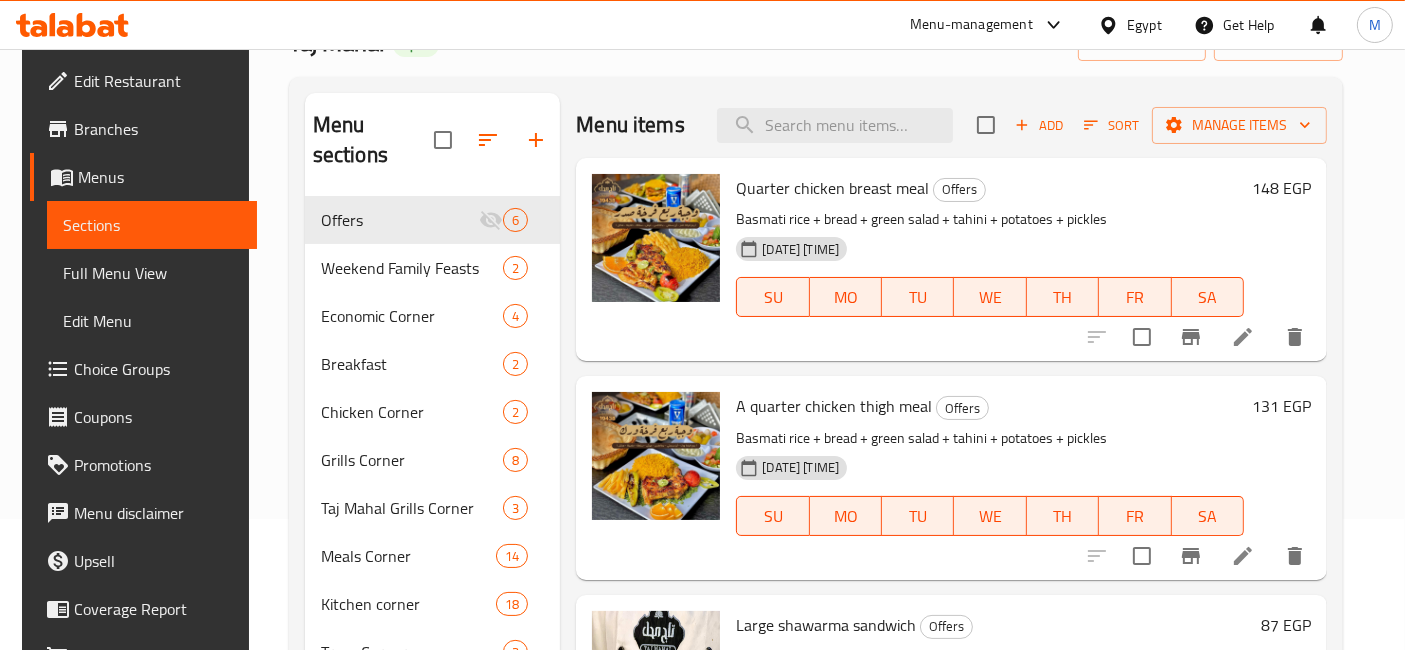 click on "148   EGP" at bounding box center (1277, 259) 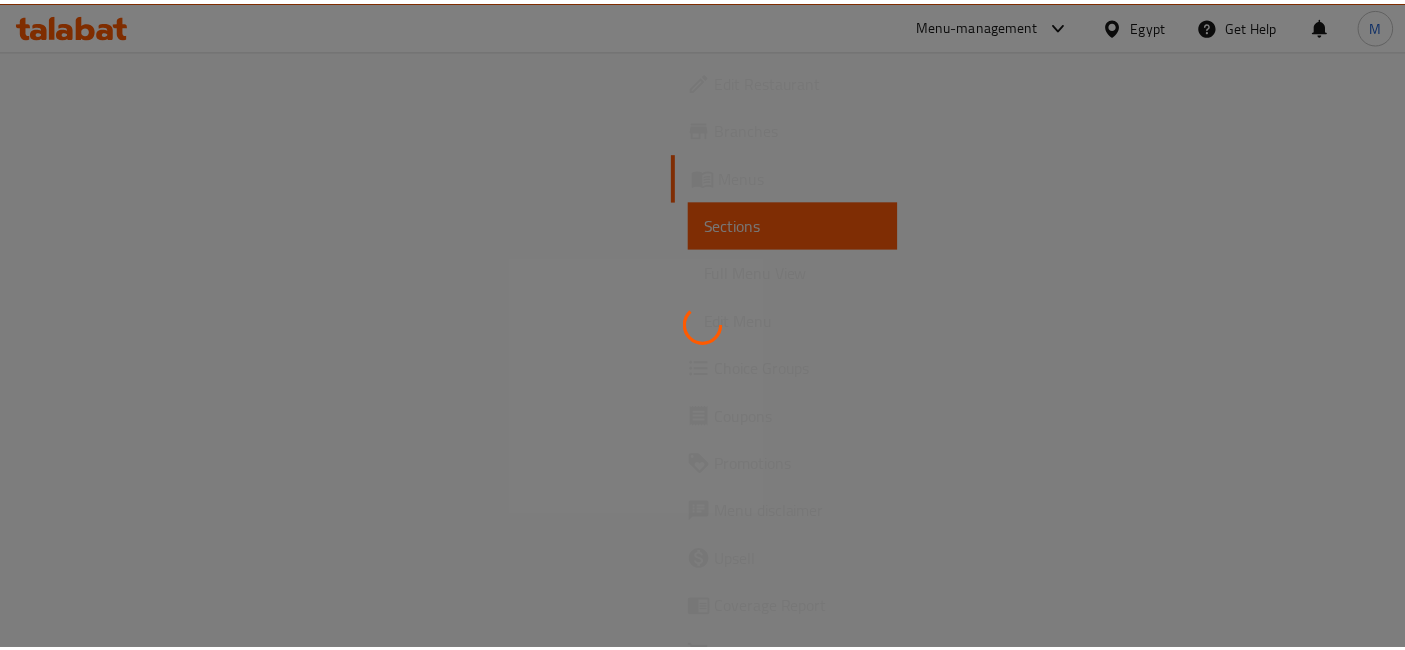 scroll, scrollTop: 0, scrollLeft: 0, axis: both 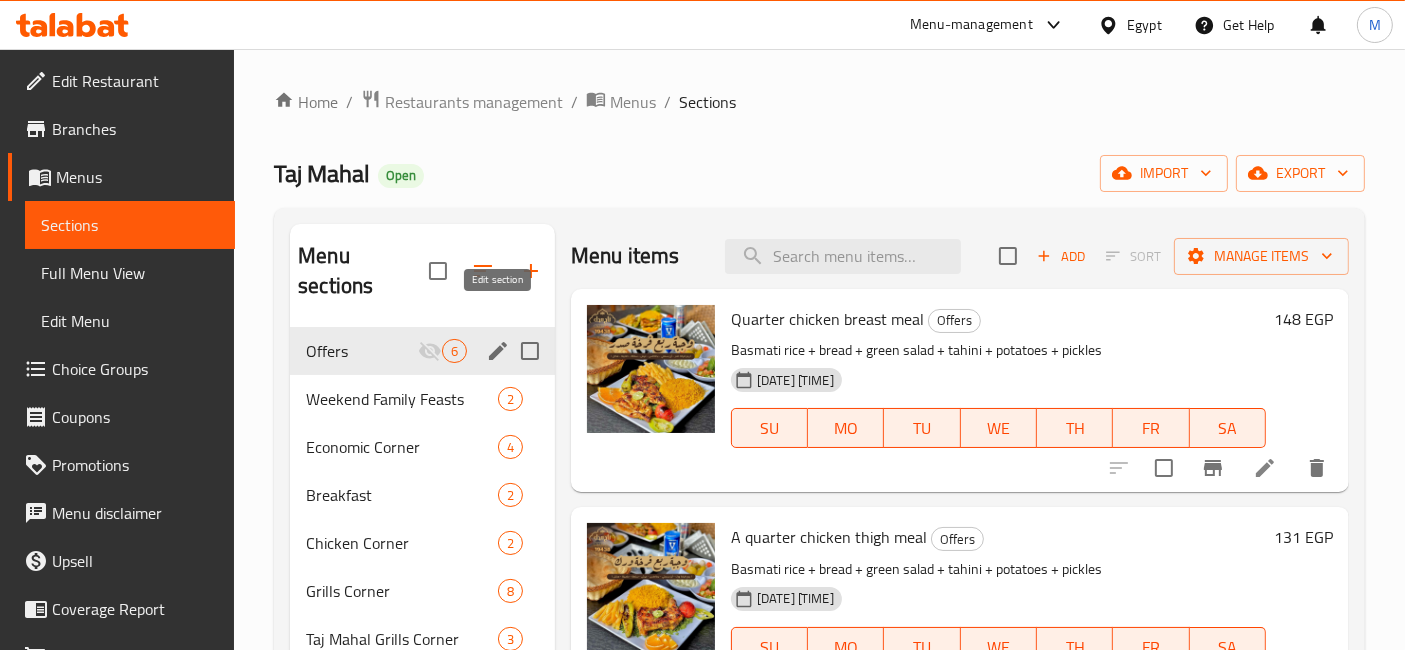 click 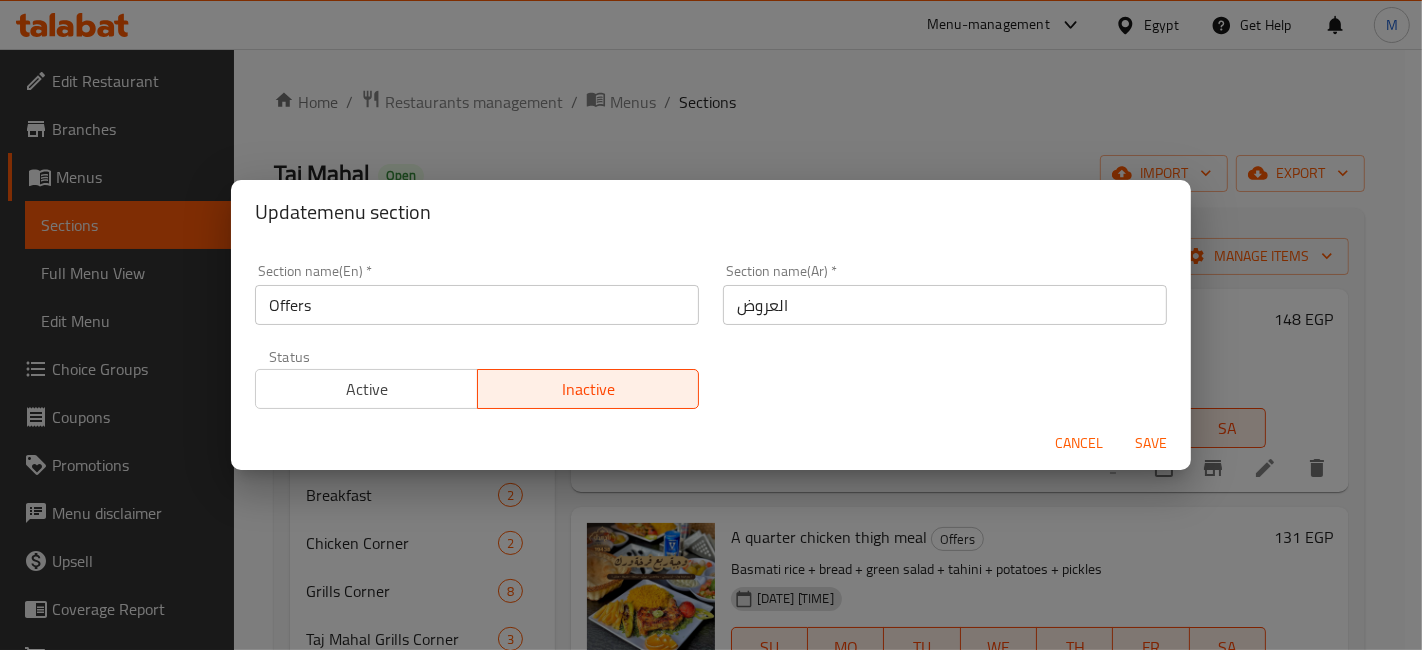 click on "Active" at bounding box center [367, 389] 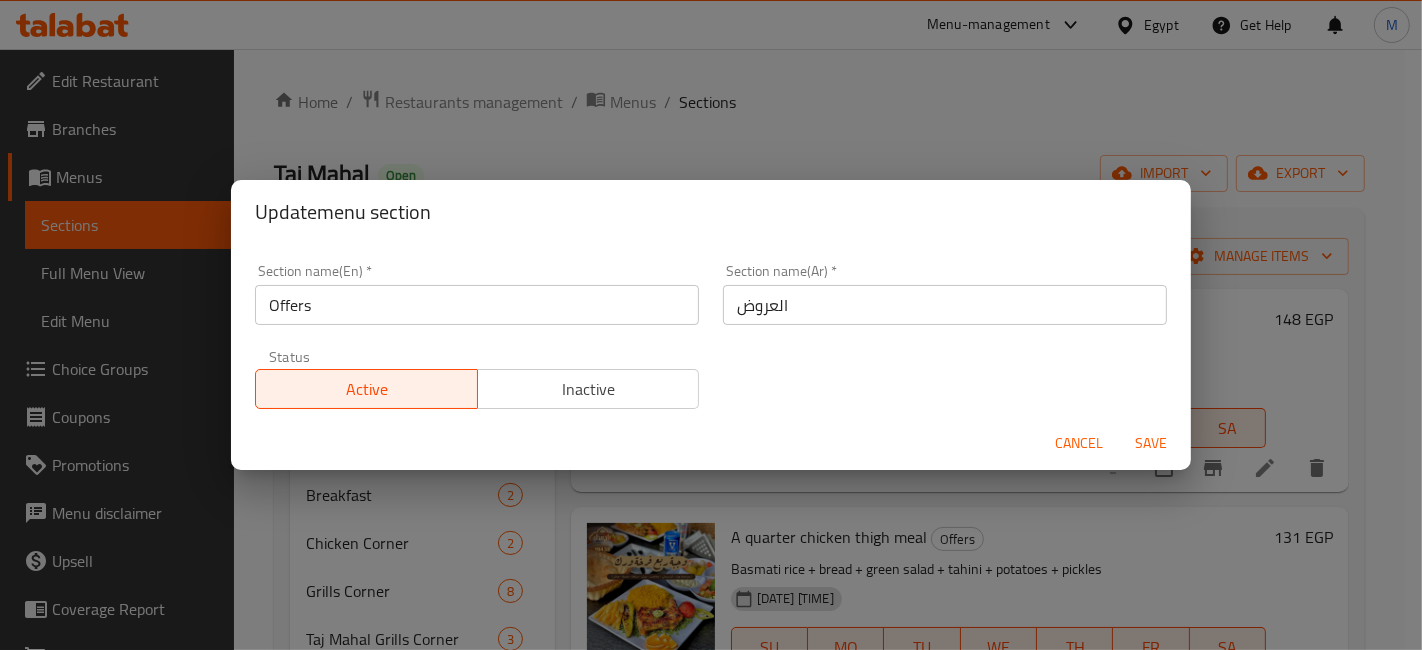 click on "Save" at bounding box center [1151, 443] 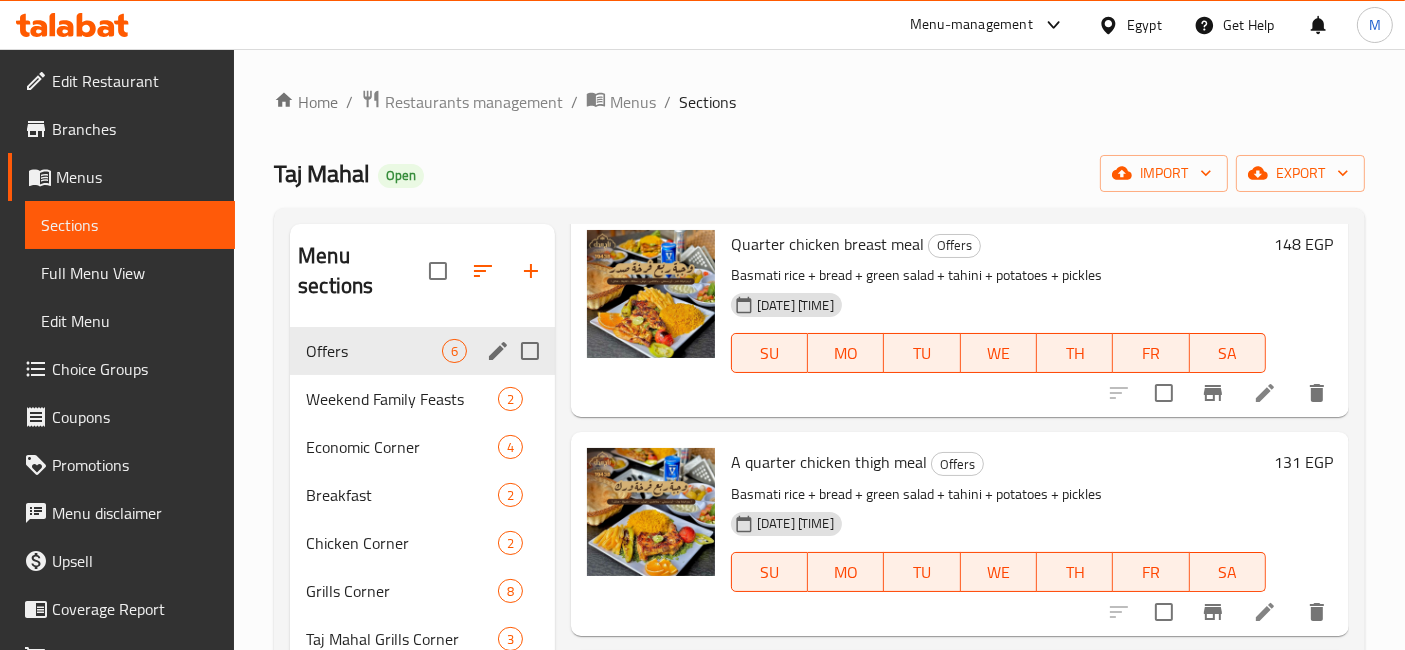 scroll, scrollTop: 105, scrollLeft: 0, axis: vertical 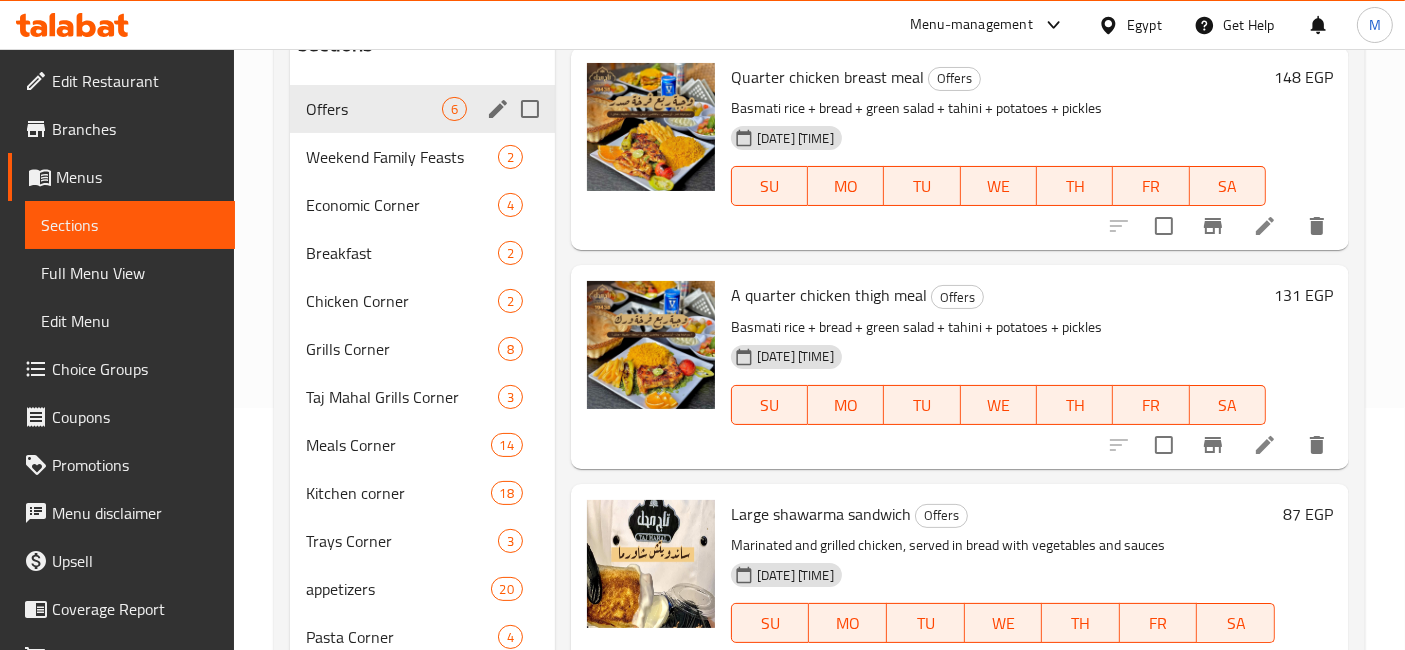 click on "87   EGP" at bounding box center [1308, 514] 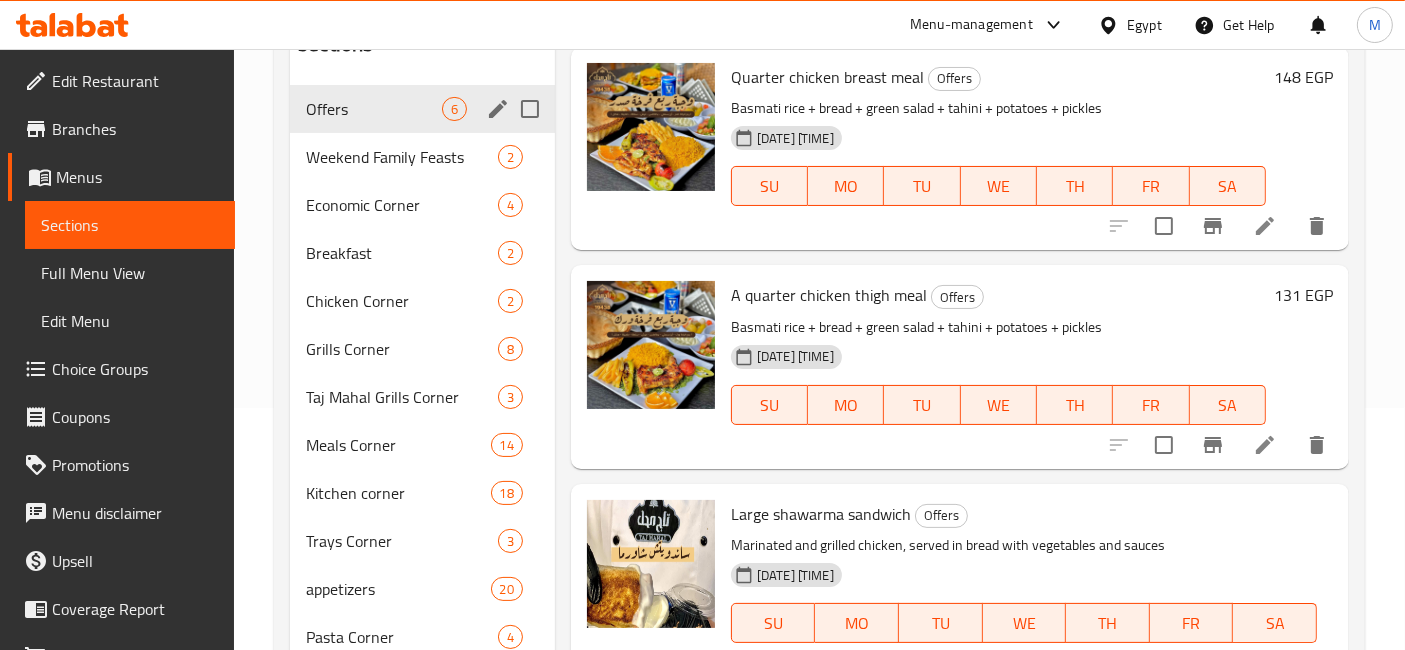click on "88" at bounding box center [881, 693] 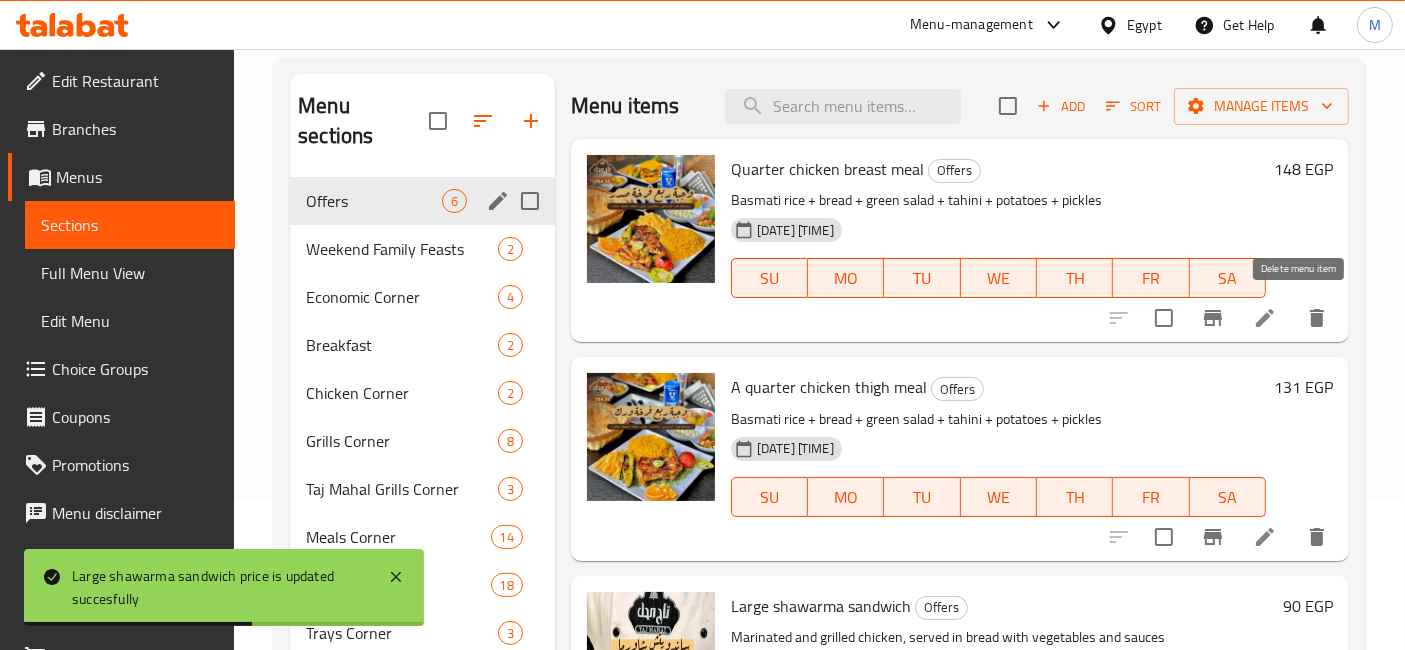 scroll, scrollTop: 20, scrollLeft: 0, axis: vertical 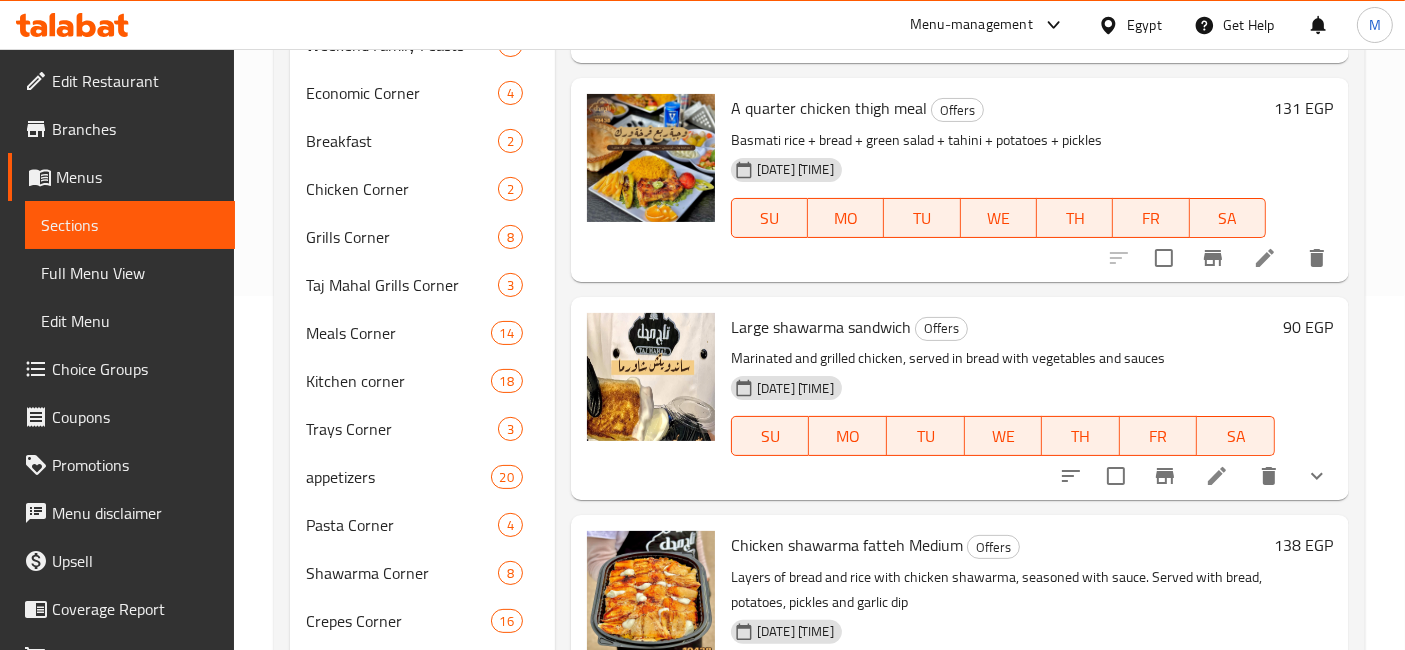 click on "138   EGP" at bounding box center (1303, 545) 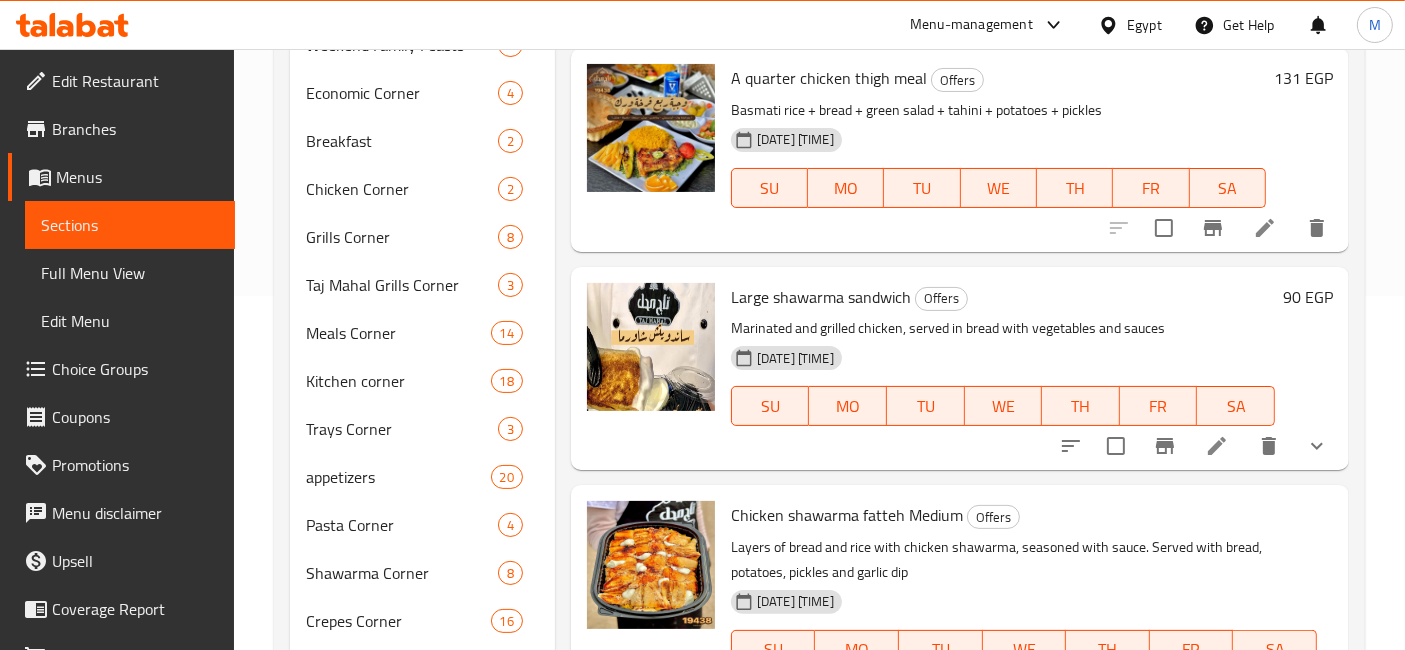 click on "139" at bounding box center (881, 720) 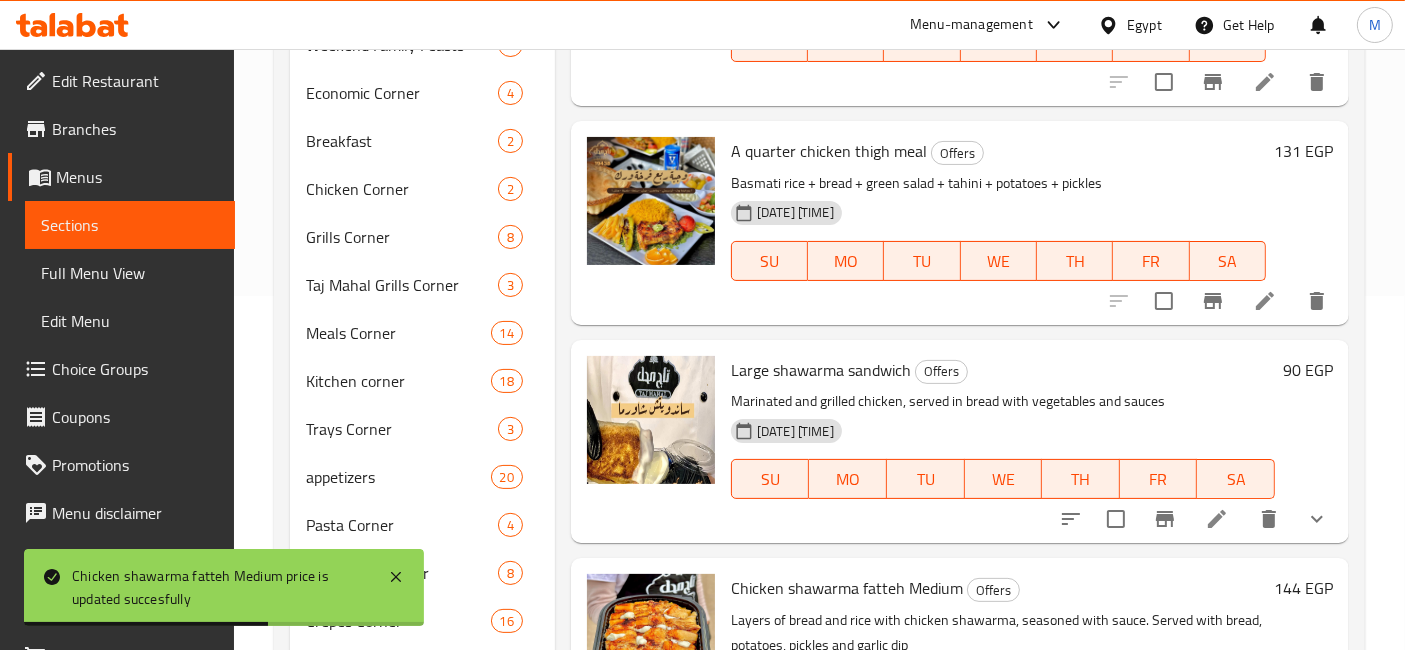 scroll, scrollTop: 0, scrollLeft: 0, axis: both 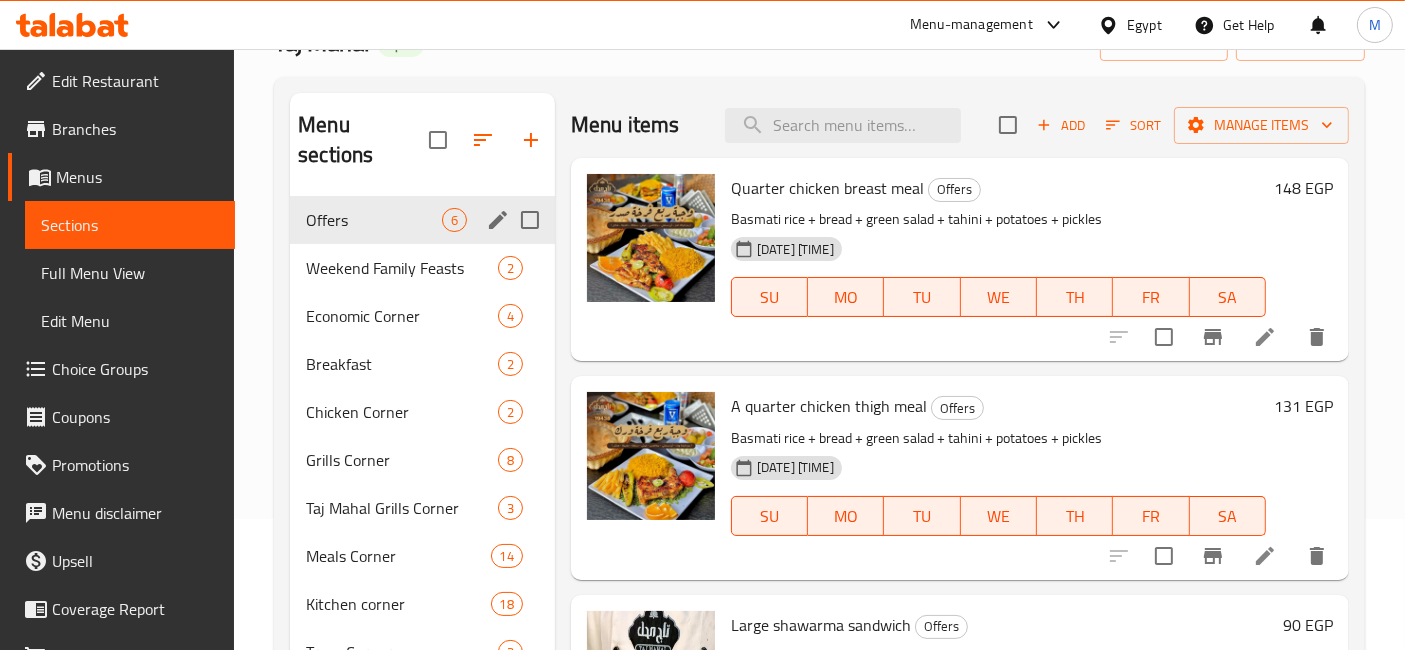click on "131   EGP" at bounding box center [1303, 406] 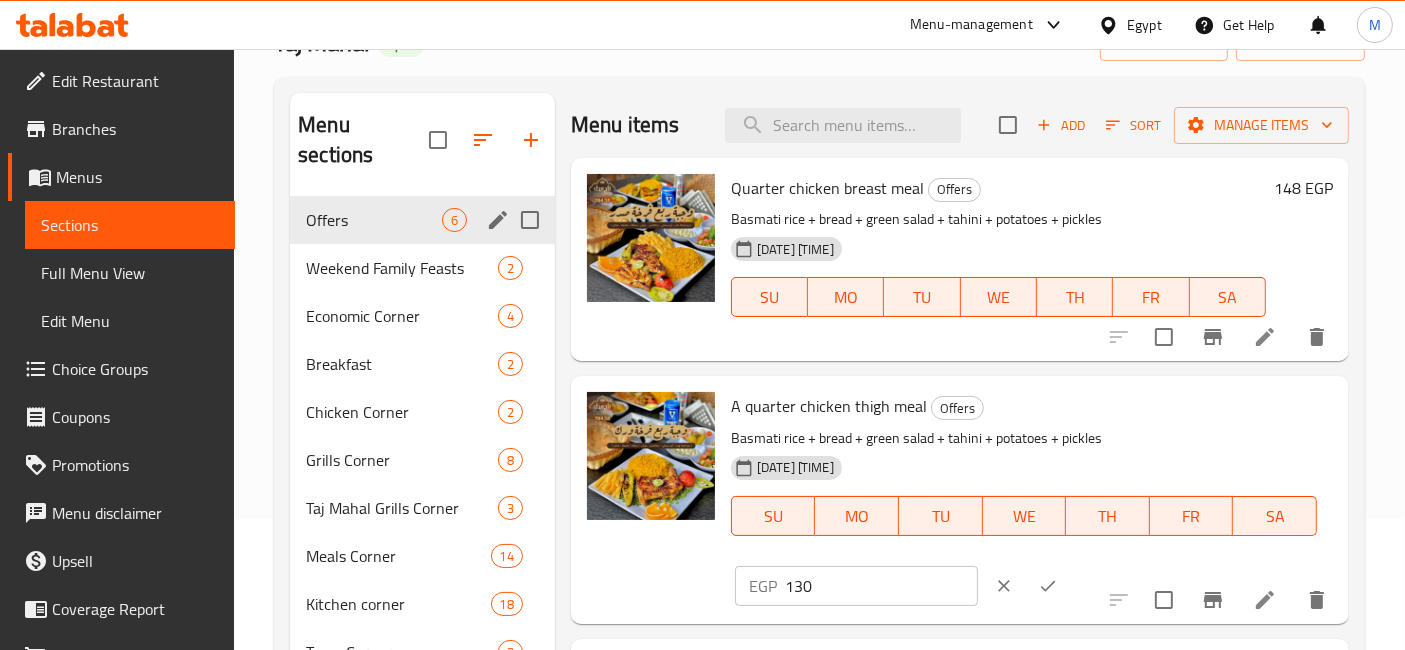 click on "130" at bounding box center [881, 586] 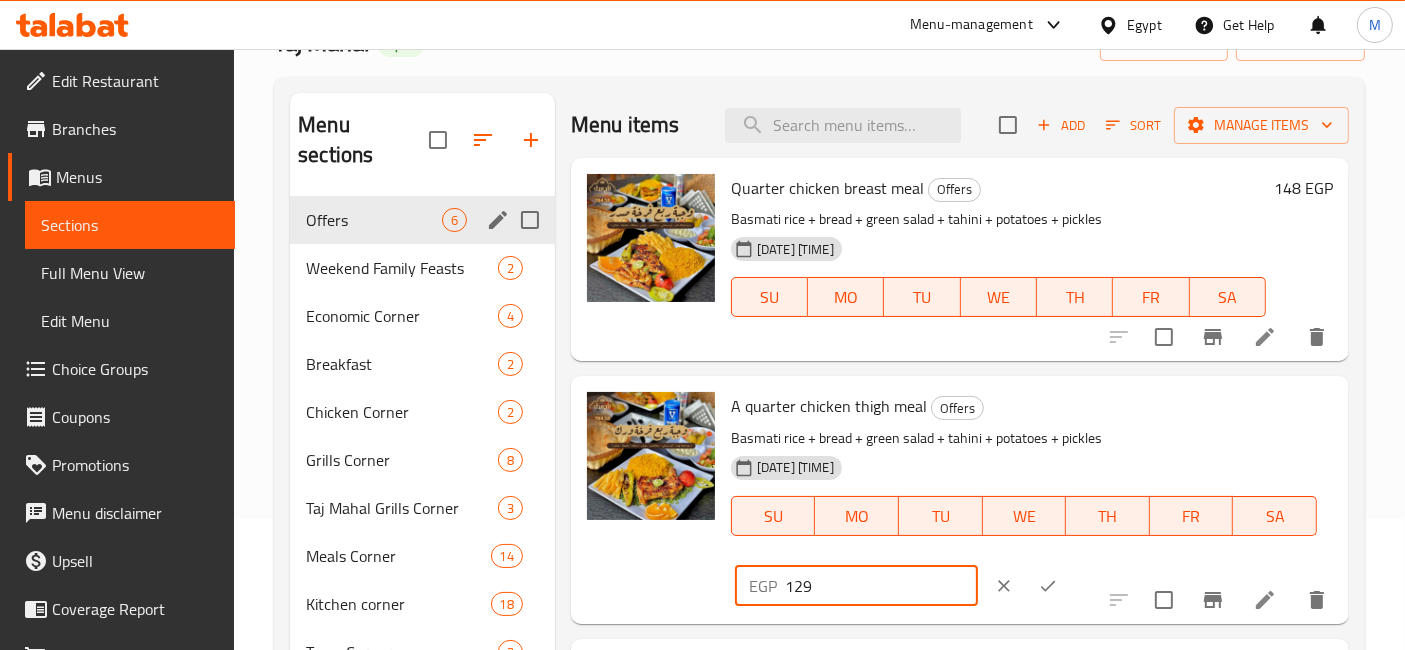 type on "129" 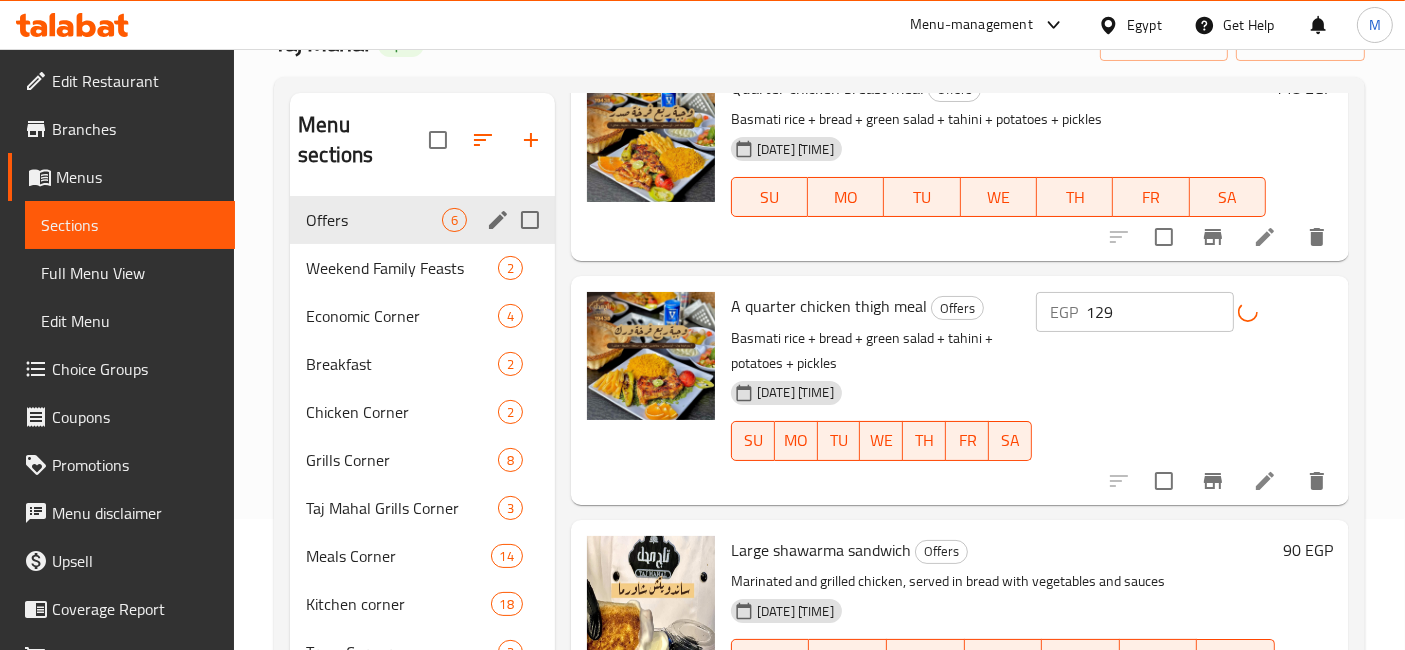 scroll, scrollTop: 105, scrollLeft: 0, axis: vertical 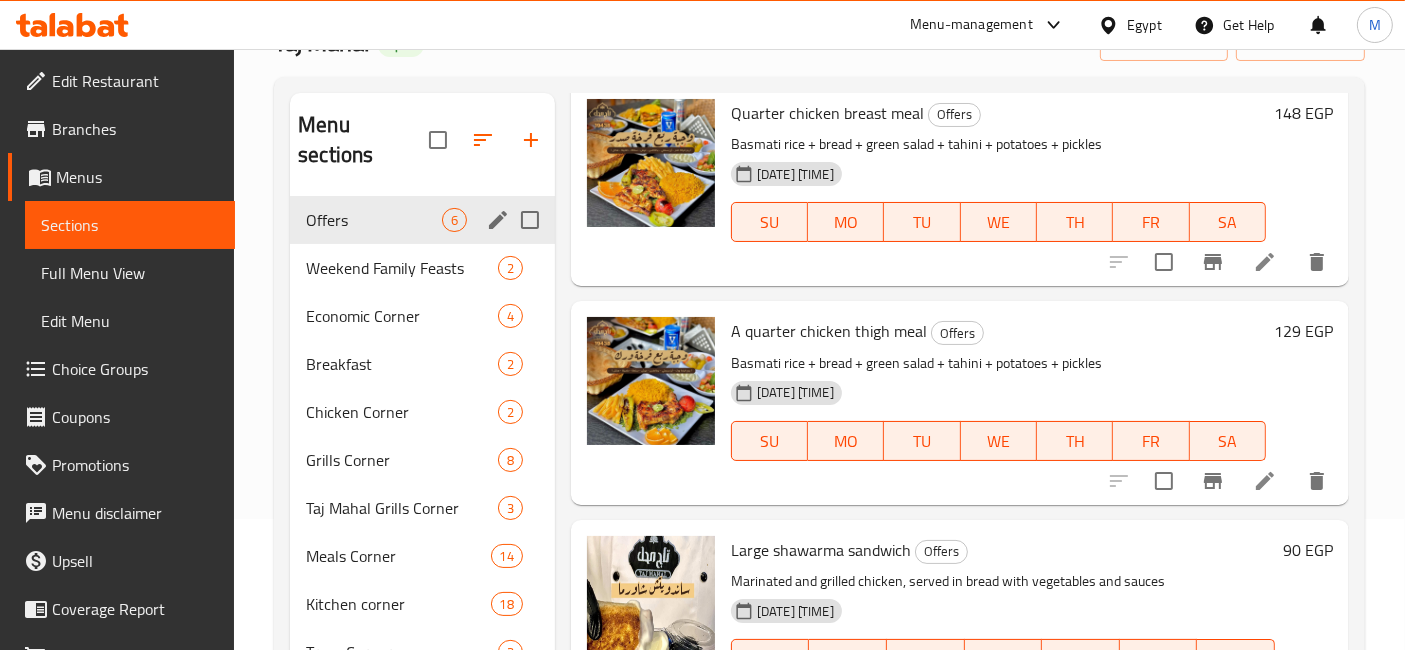 click 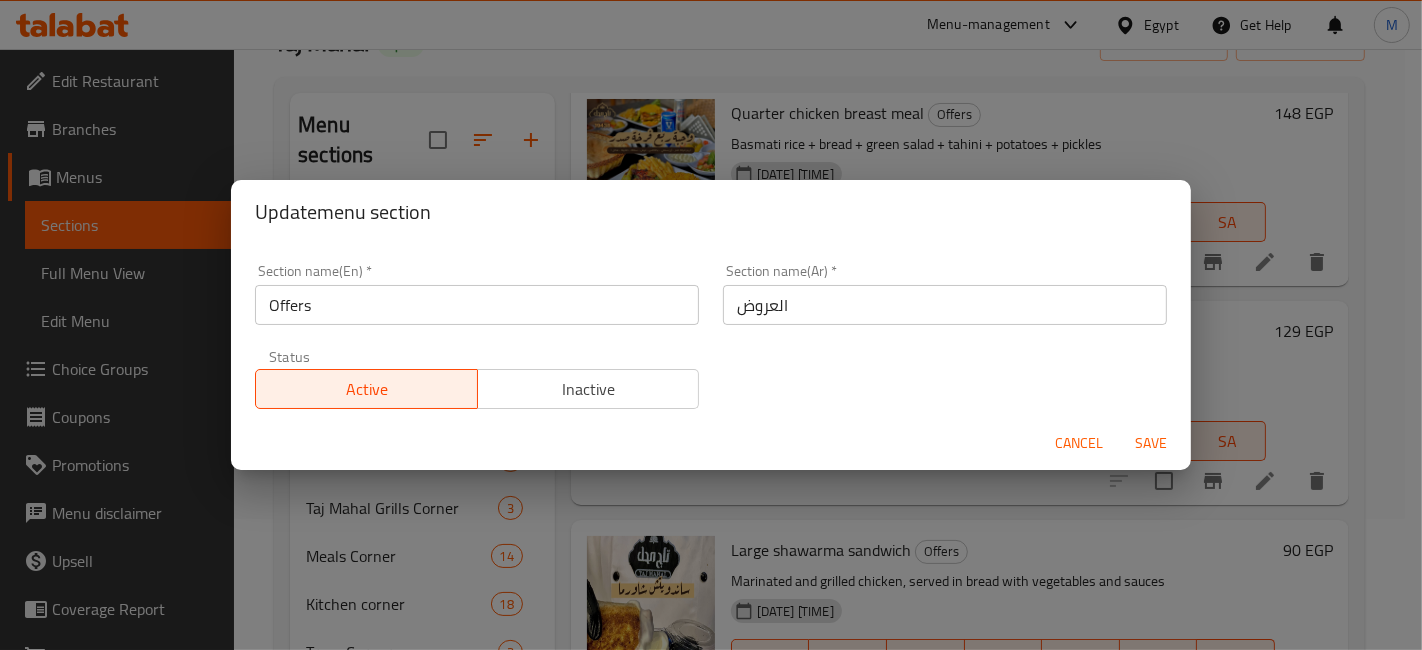 click on "Inactive" at bounding box center (589, 389) 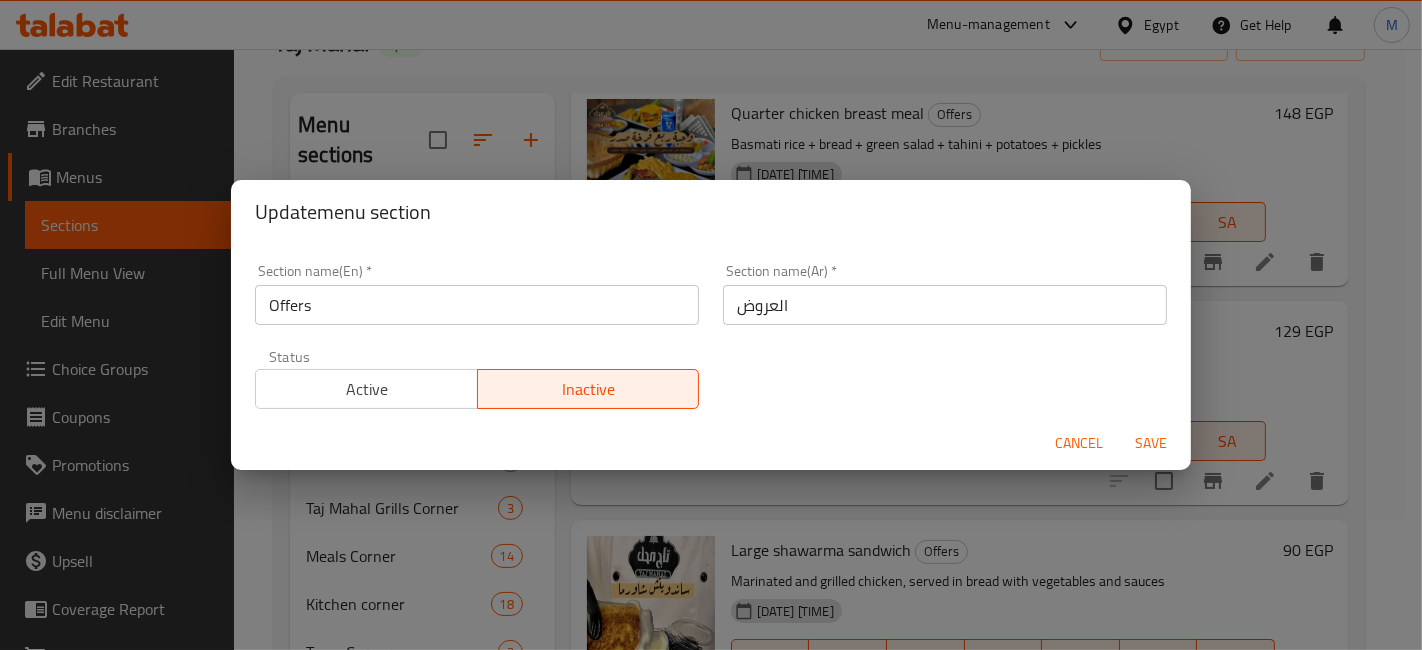 click on "Save" at bounding box center (1151, 443) 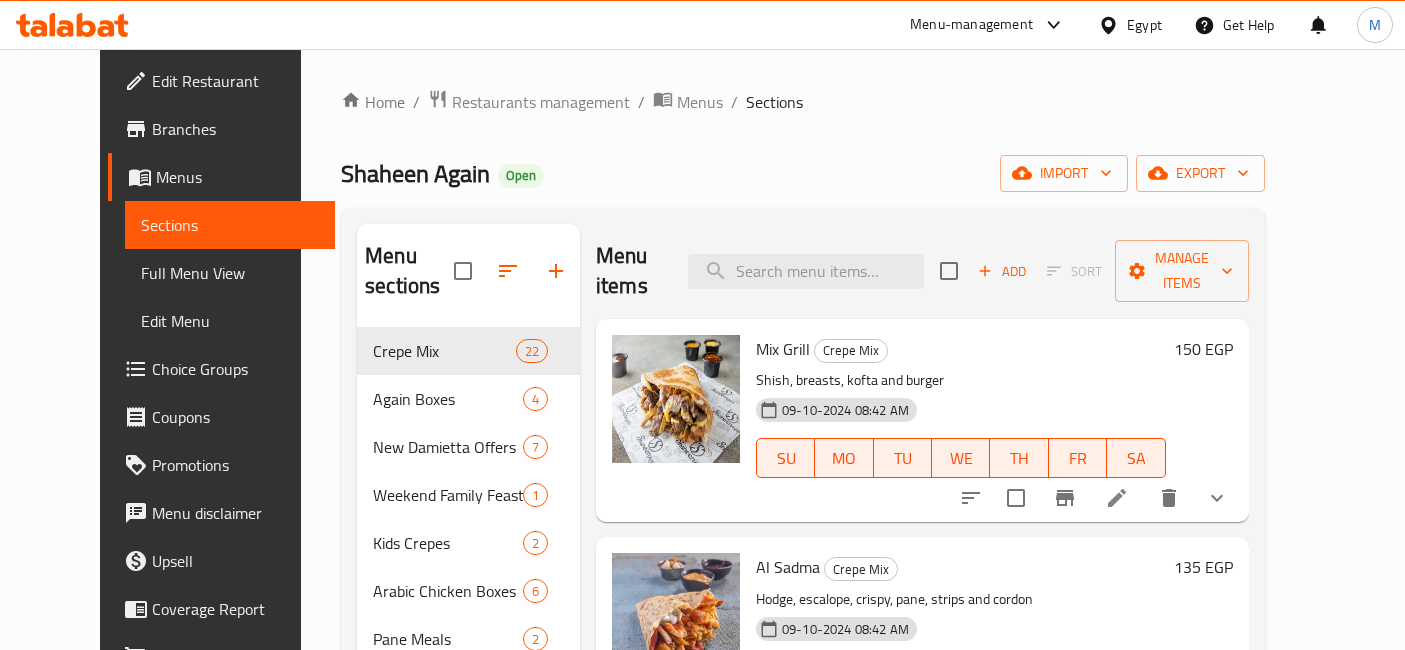 scroll, scrollTop: 87, scrollLeft: 0, axis: vertical 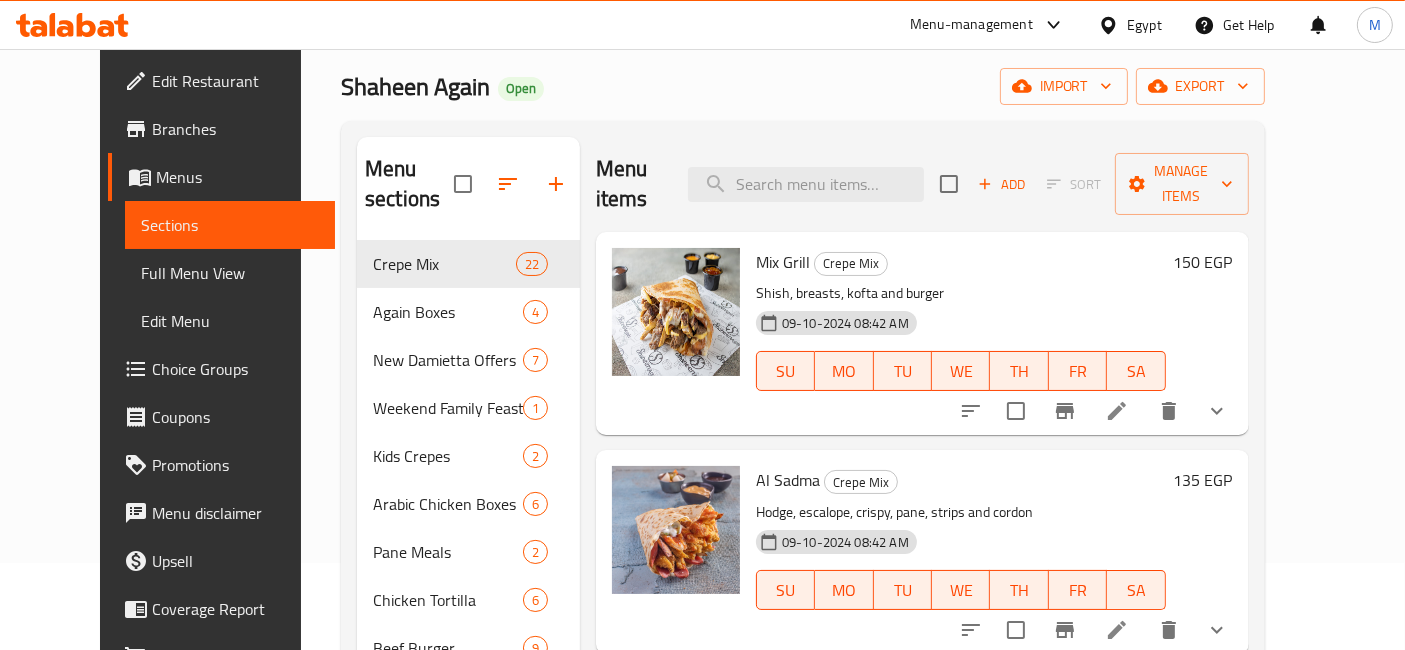 click on "150   EGP" at bounding box center [1203, 262] 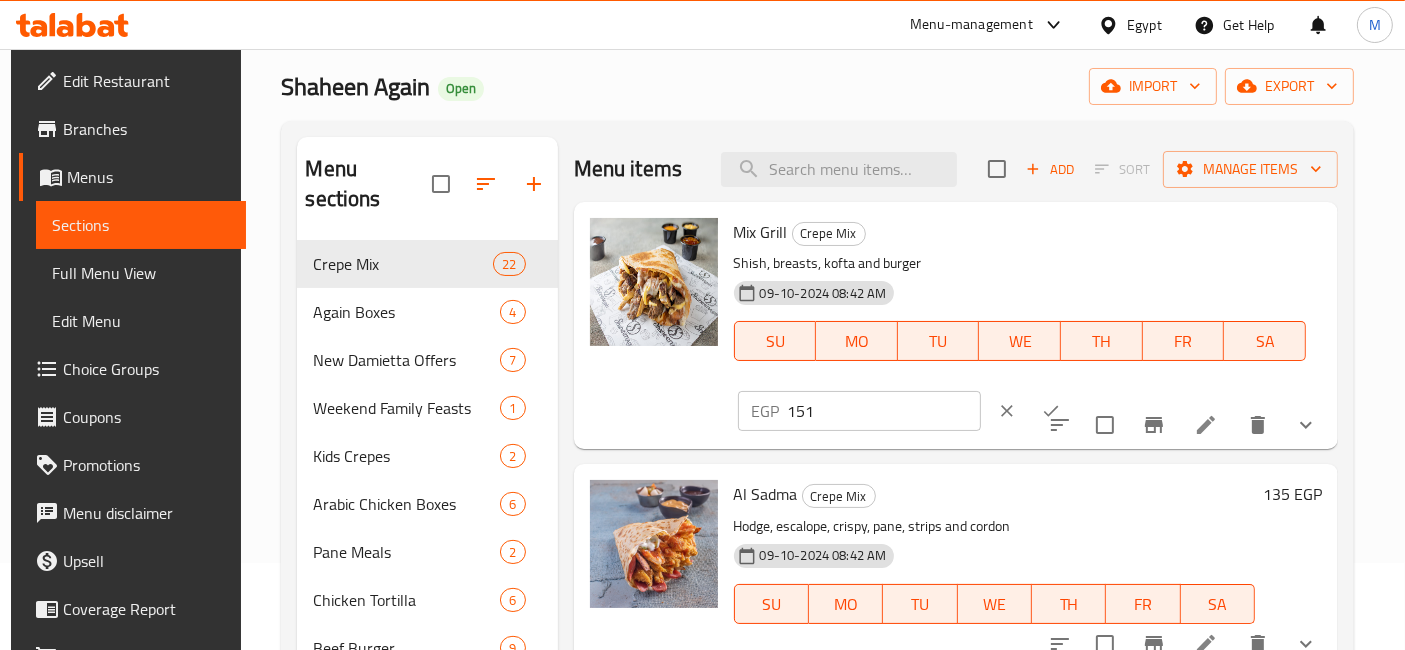 click on "151" at bounding box center (884, 411) 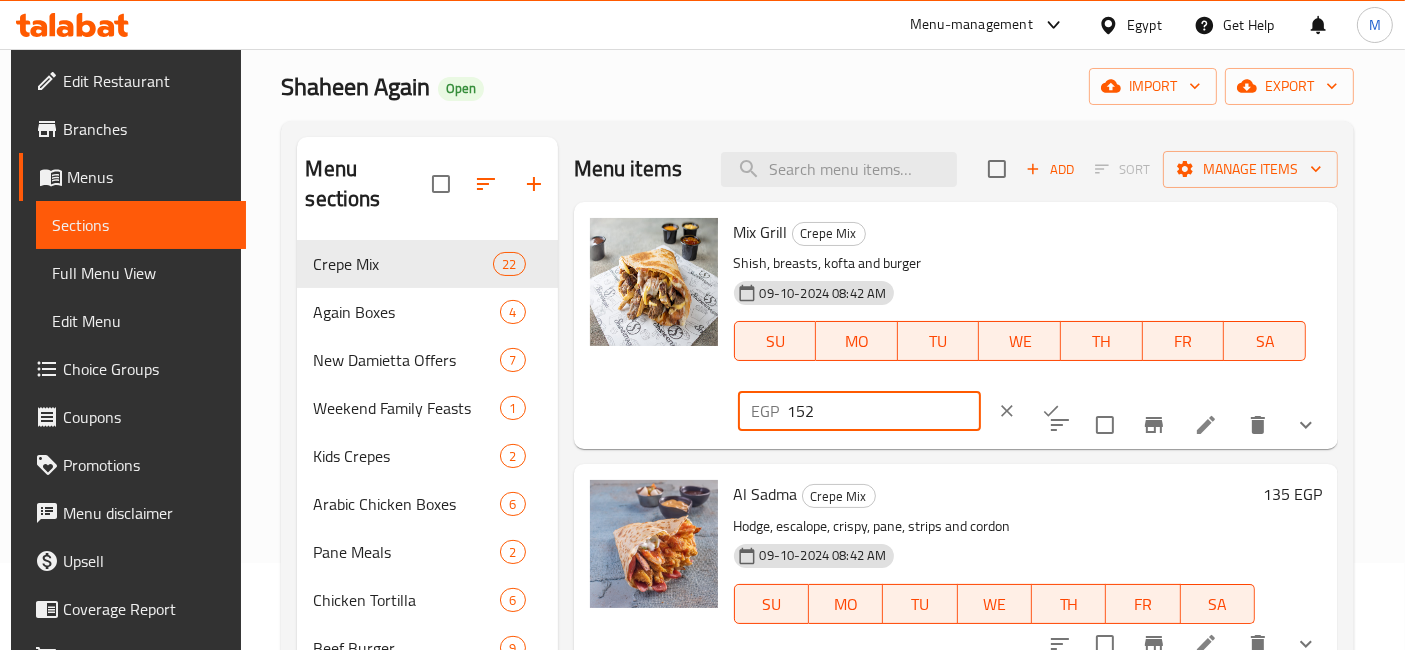 click on "152" at bounding box center [884, 411] 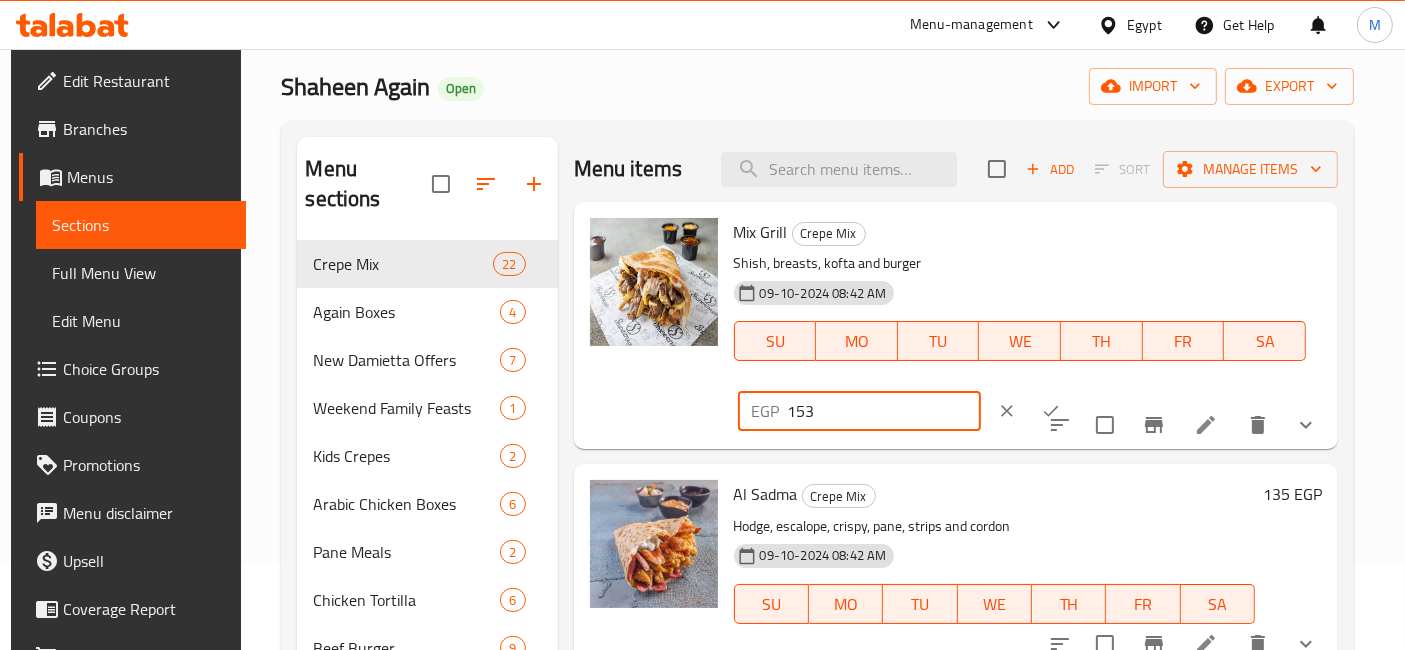 click on "153" at bounding box center [884, 411] 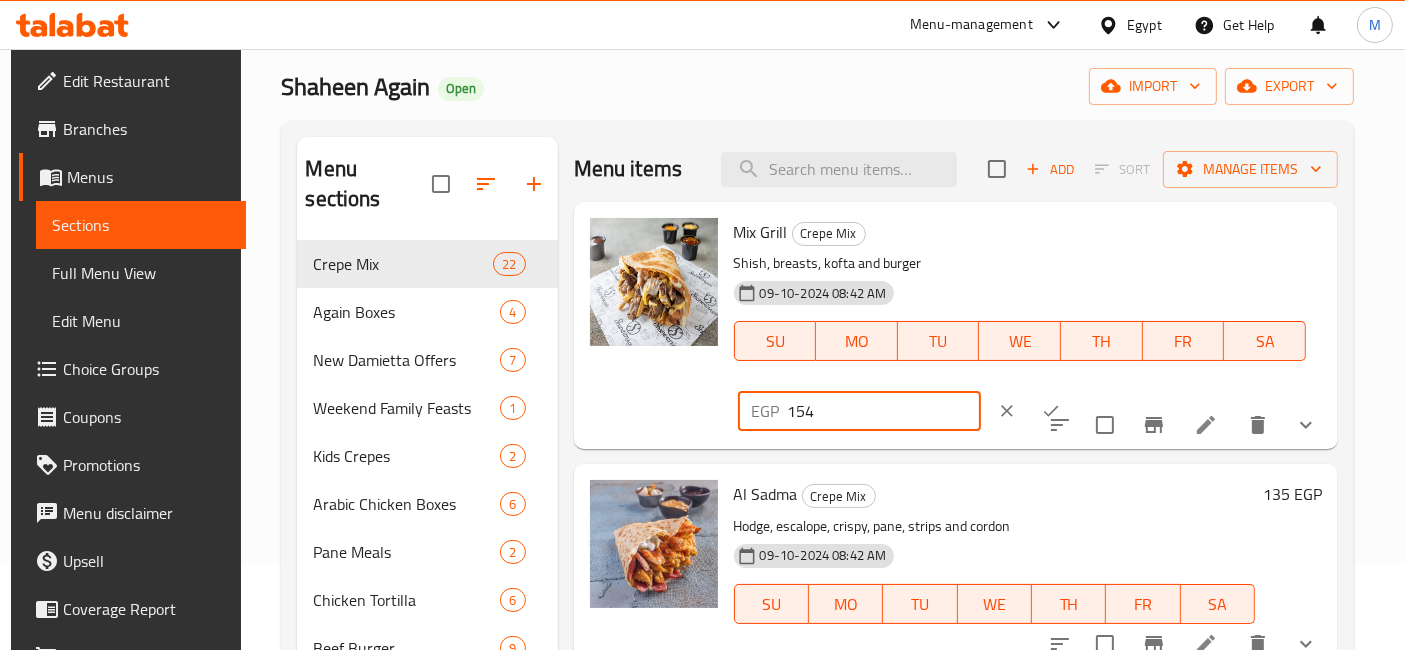 click on "154" at bounding box center (884, 411) 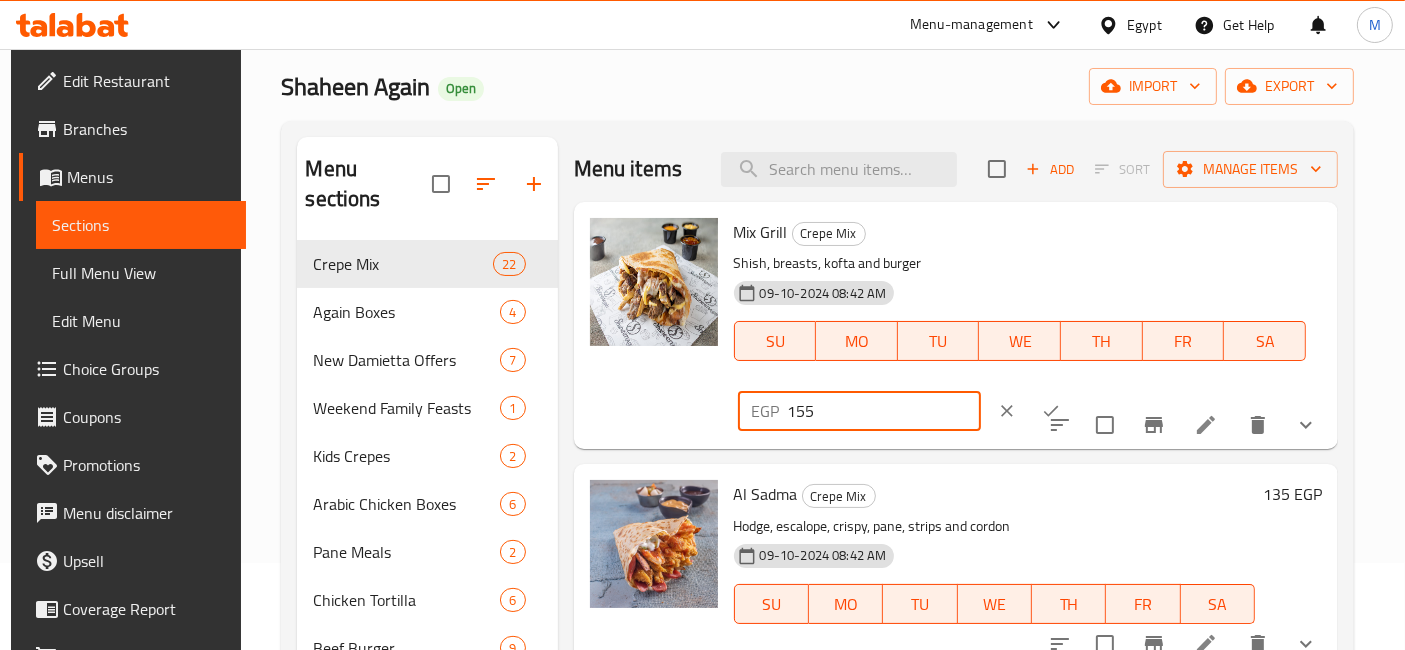type on "155" 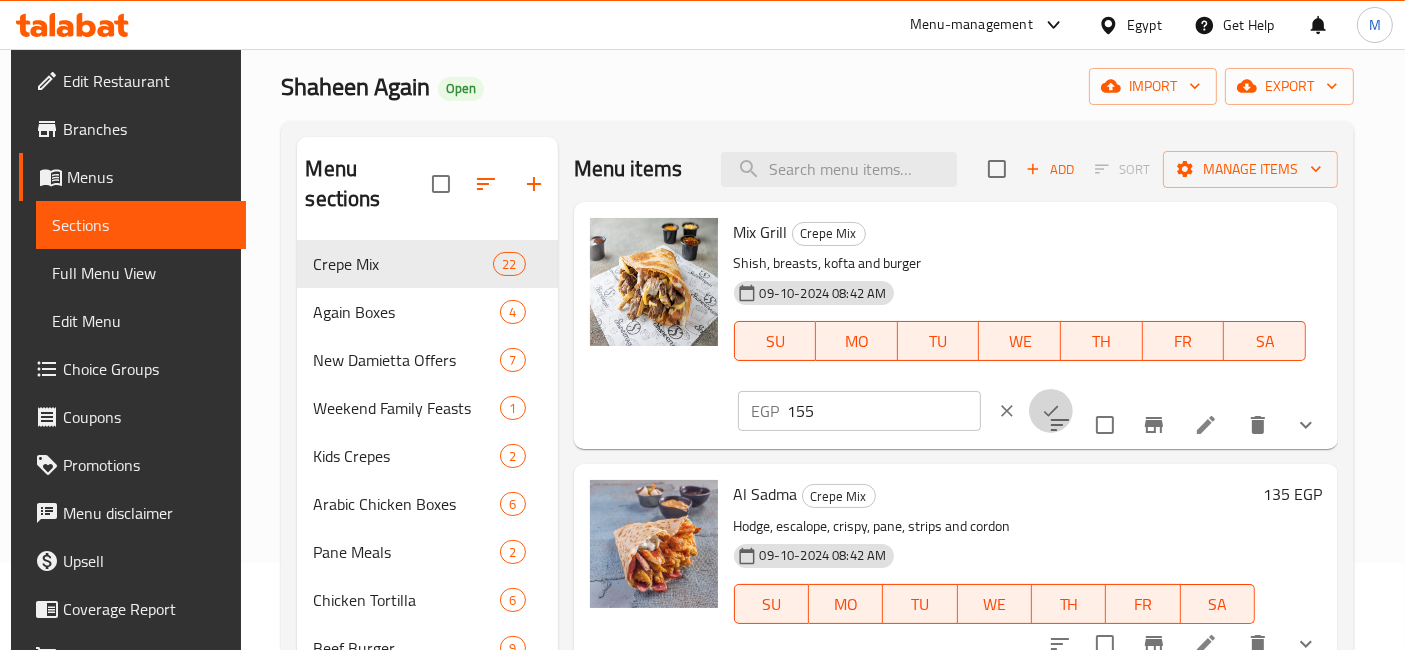click at bounding box center (1051, 411) 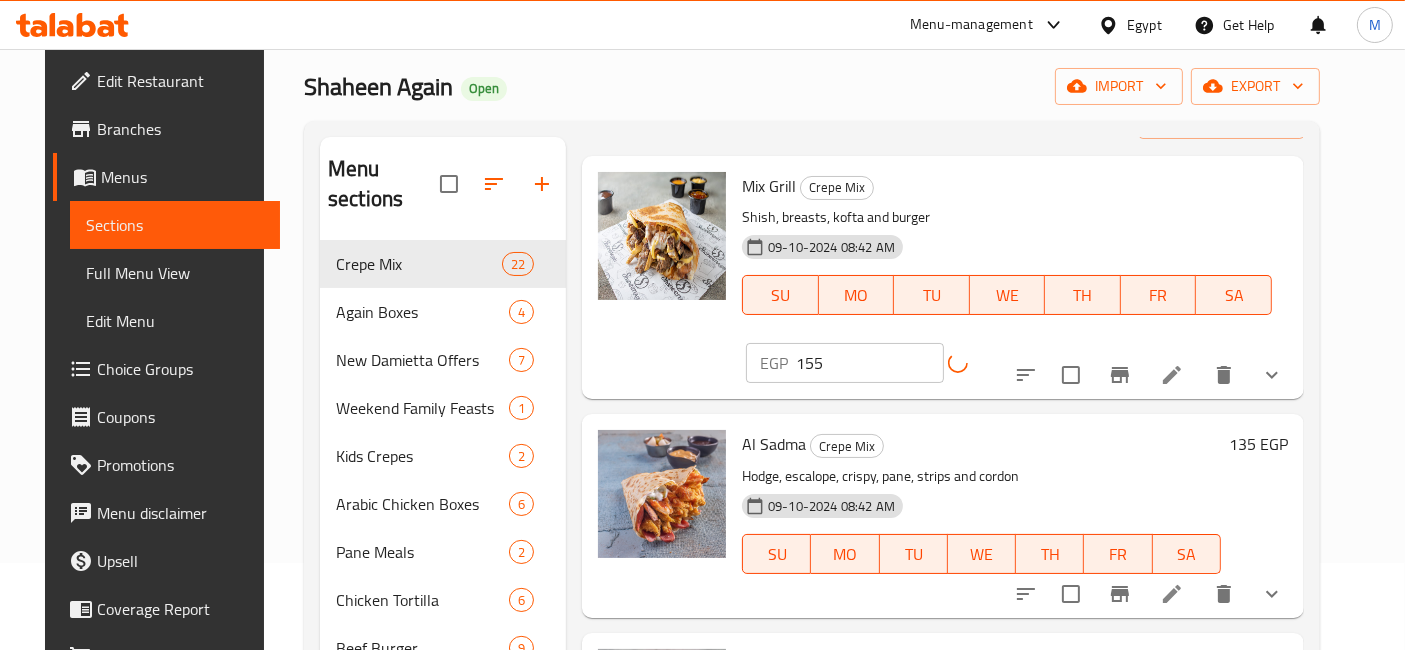 scroll, scrollTop: 111, scrollLeft: 0, axis: vertical 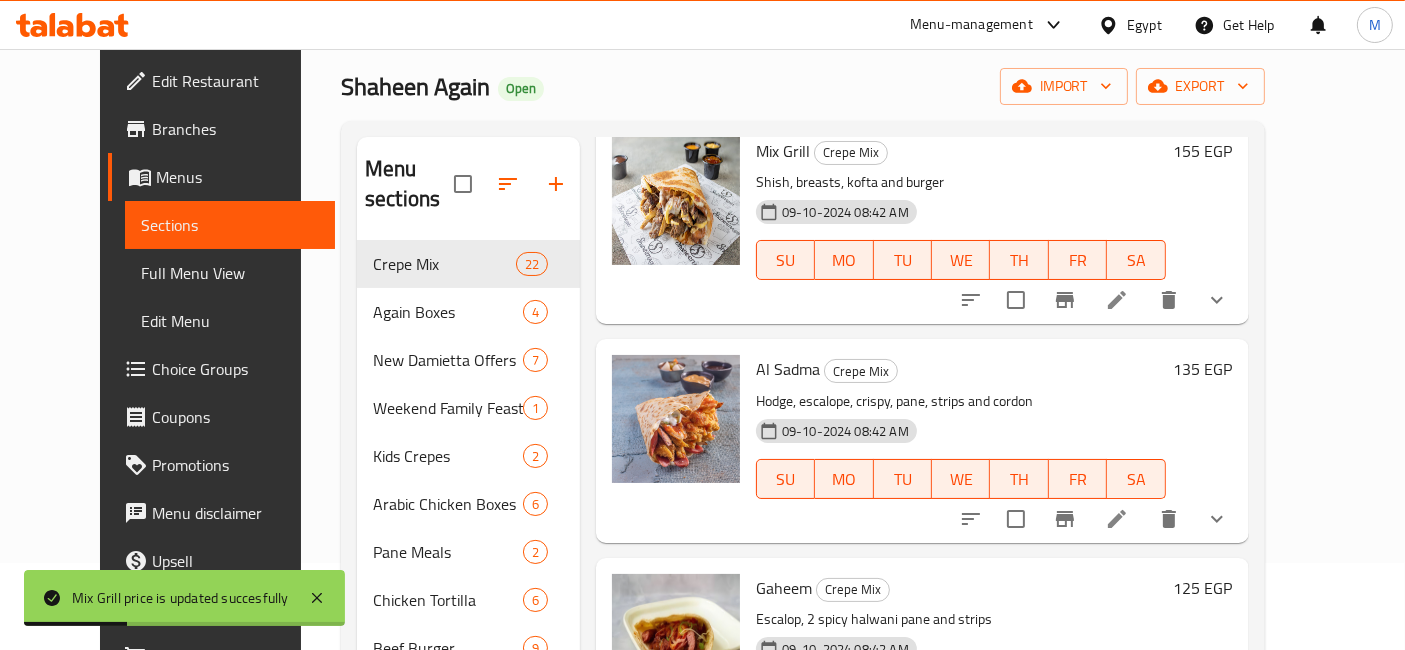 click on "135   EGP" at bounding box center [1203, 369] 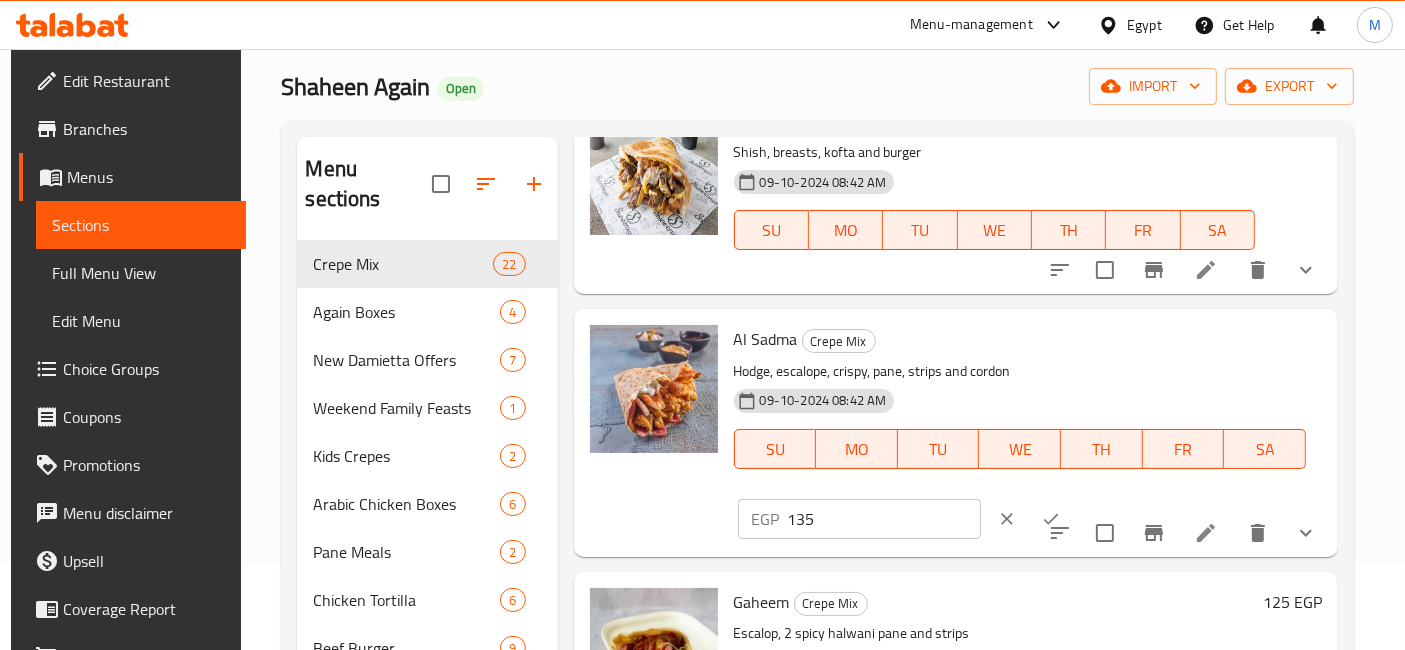 click 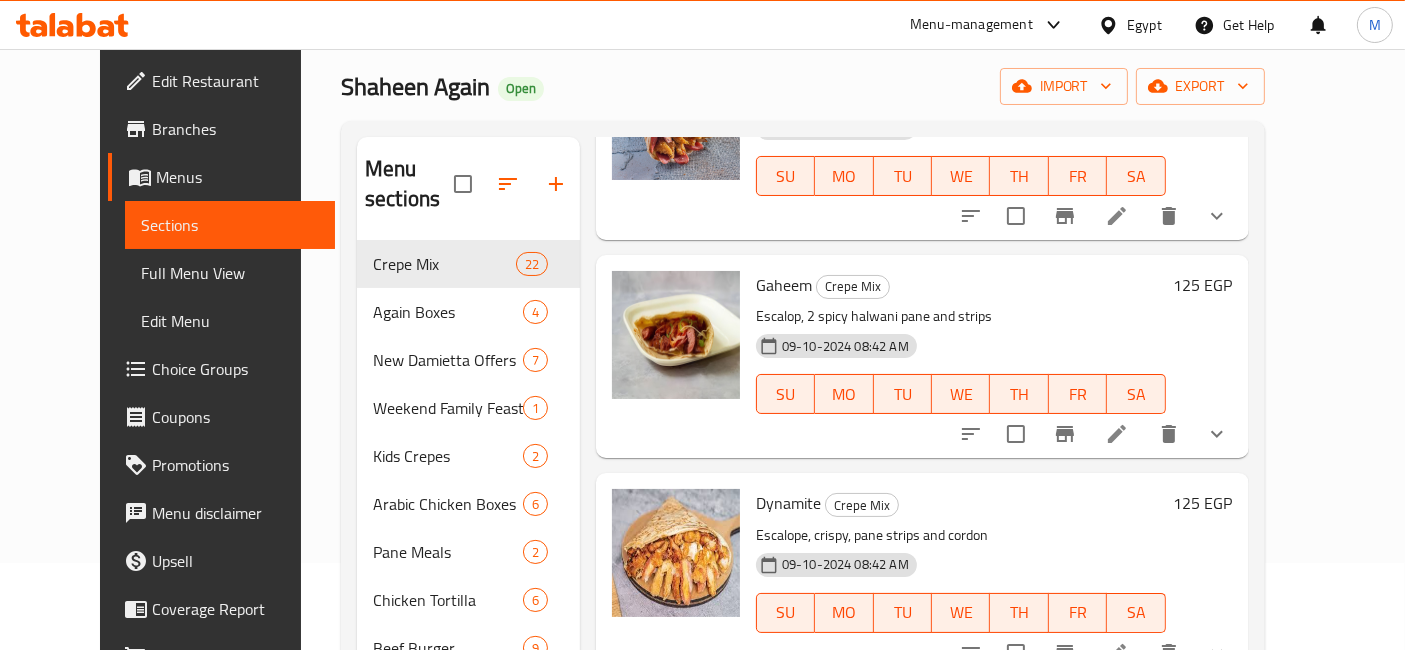 scroll, scrollTop: 444, scrollLeft: 0, axis: vertical 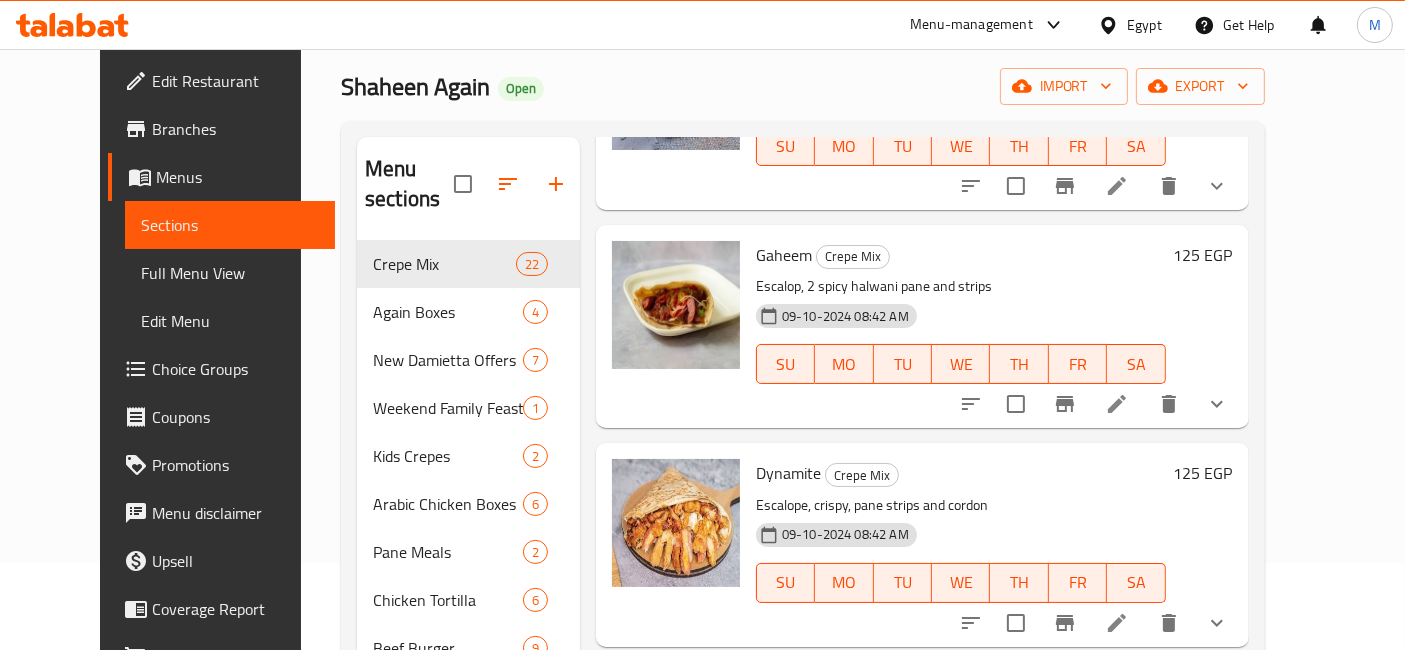 click on "125   EGP" at bounding box center [1203, 255] 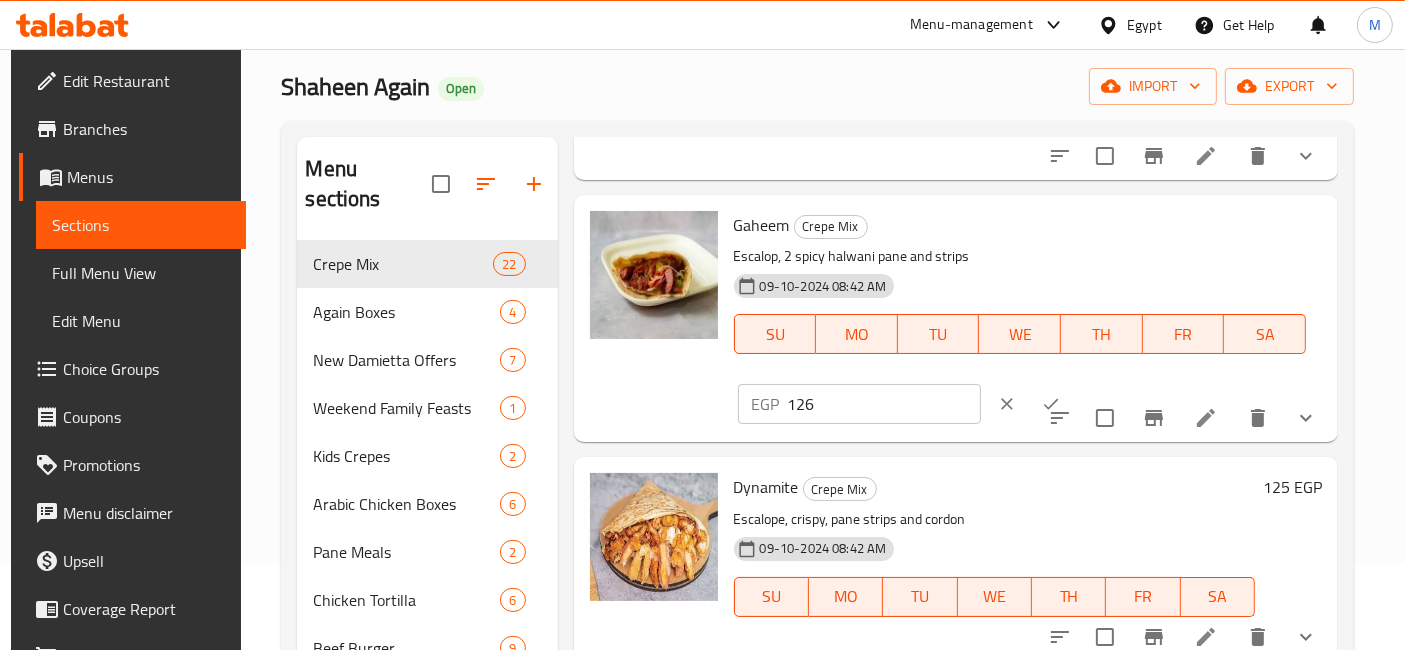 click on "126" at bounding box center [884, 404] 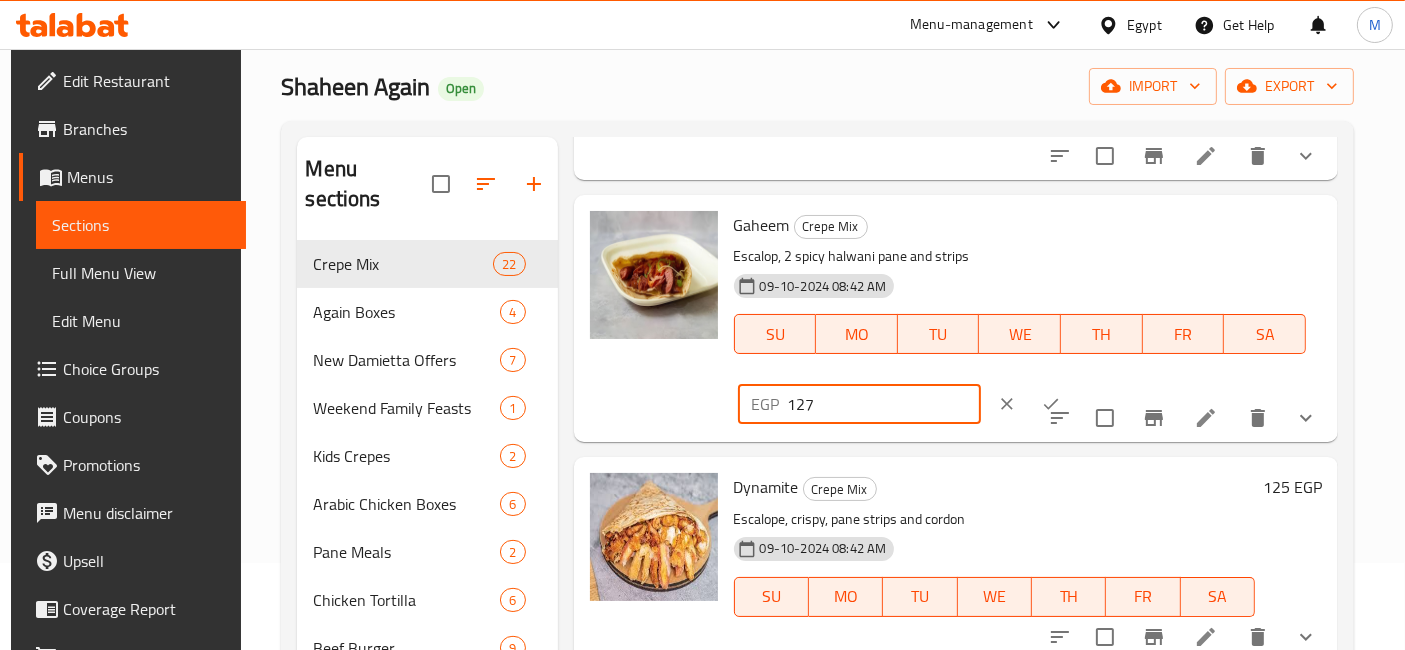 click on "127" at bounding box center (884, 404) 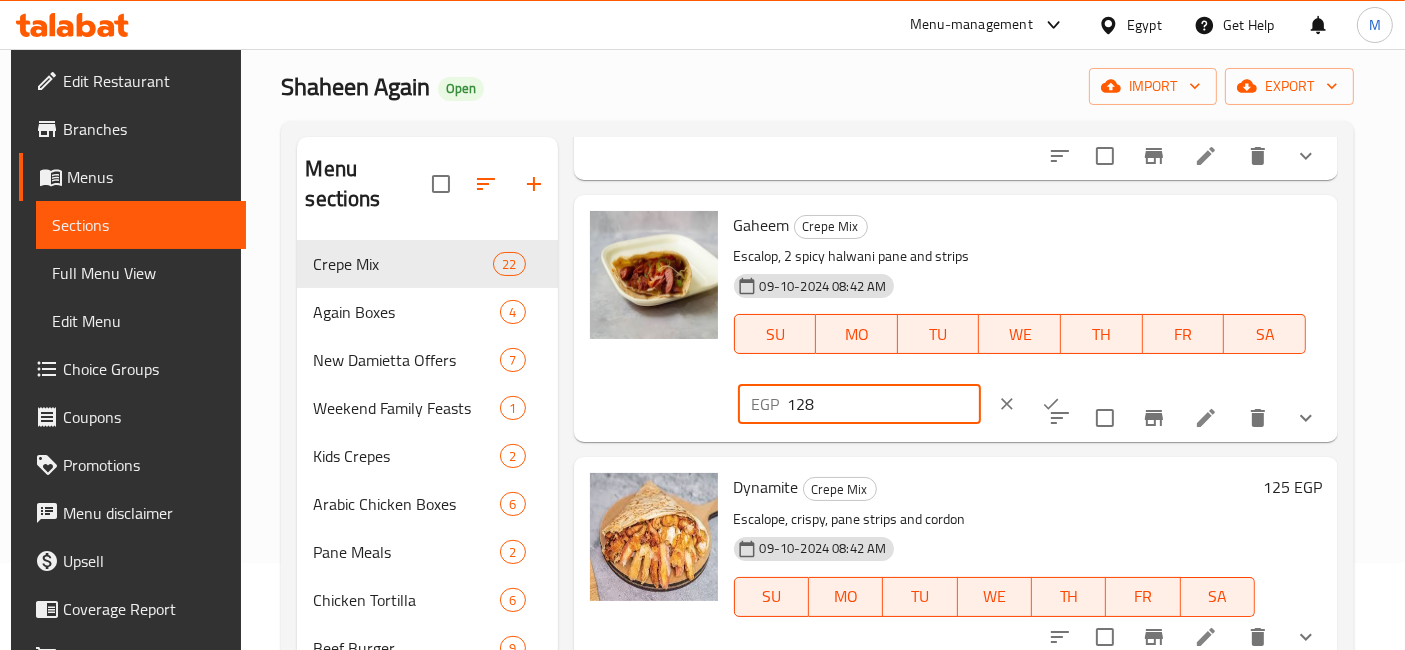 click on "128" at bounding box center [884, 404] 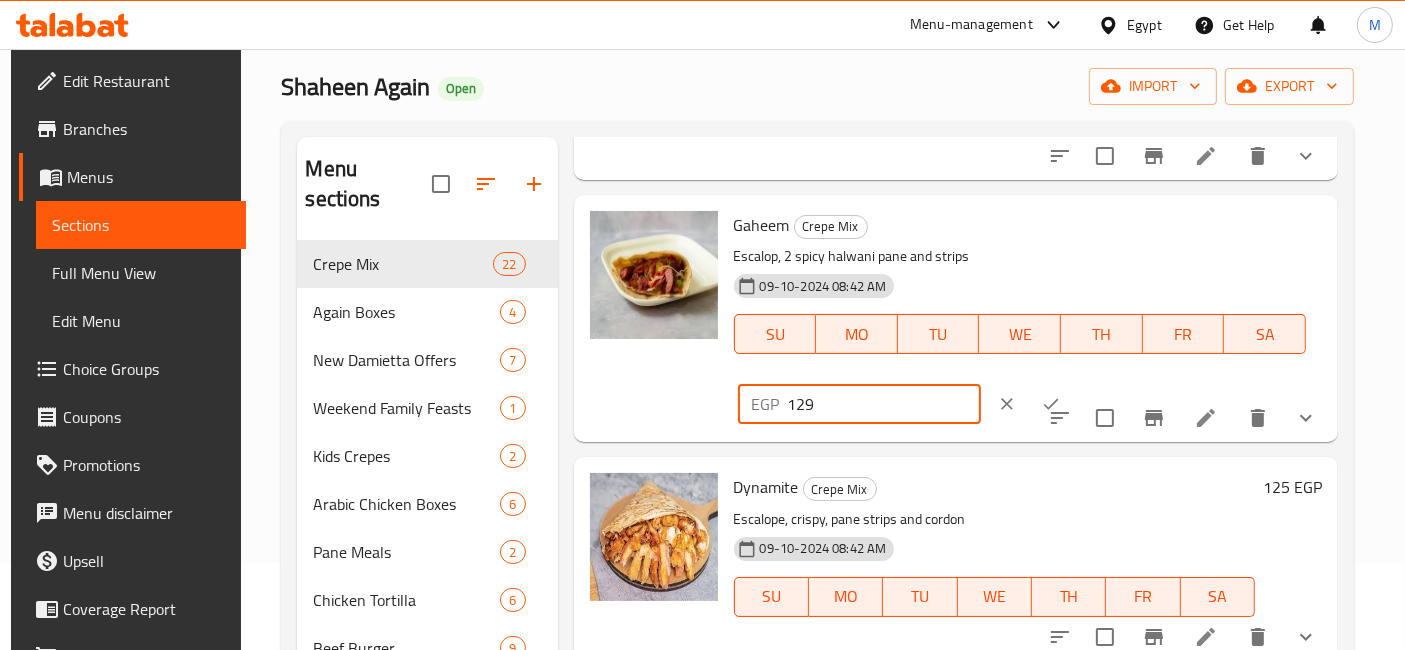 click on "129" at bounding box center [884, 404] 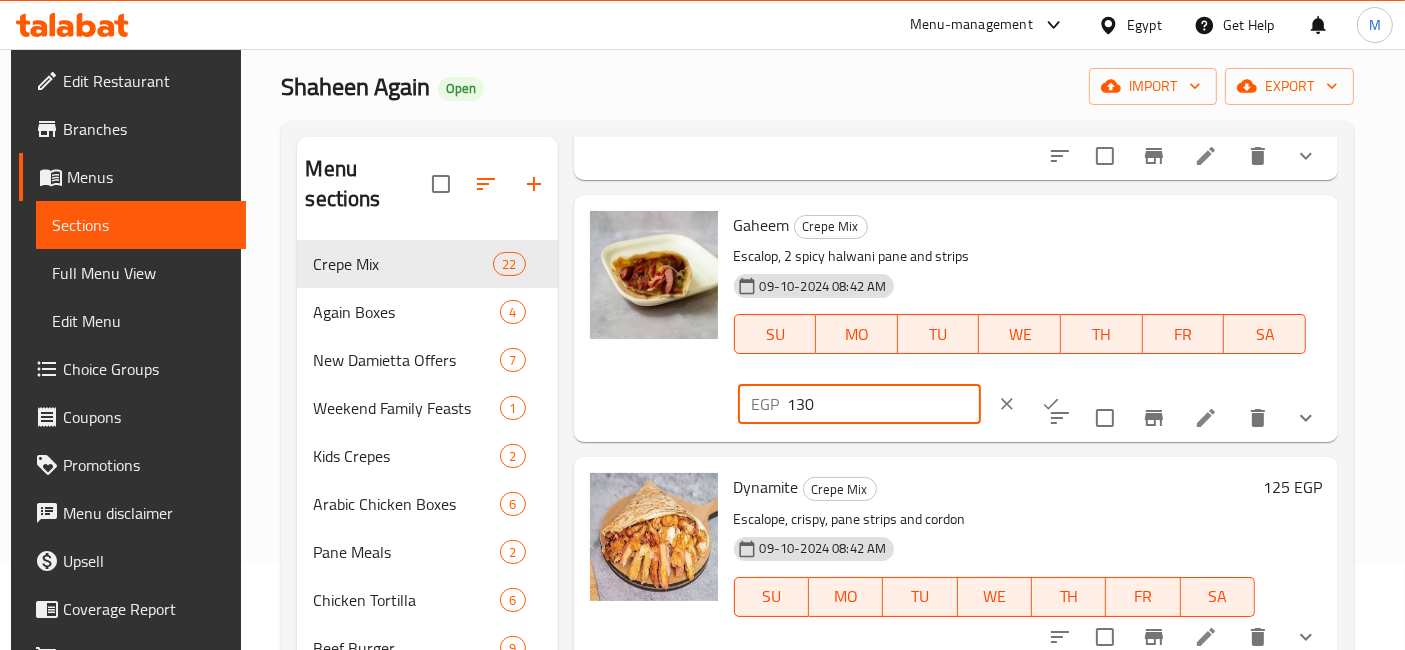 type on "130" 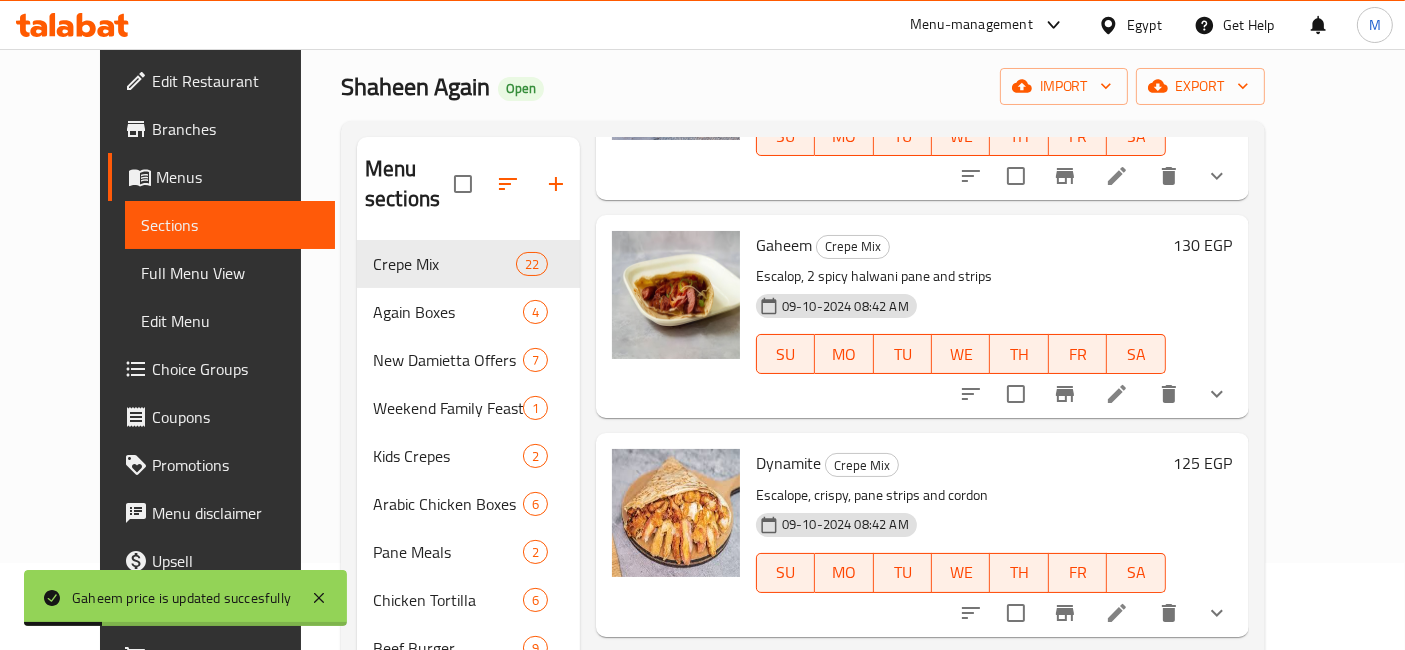 scroll, scrollTop: 444, scrollLeft: 0, axis: vertical 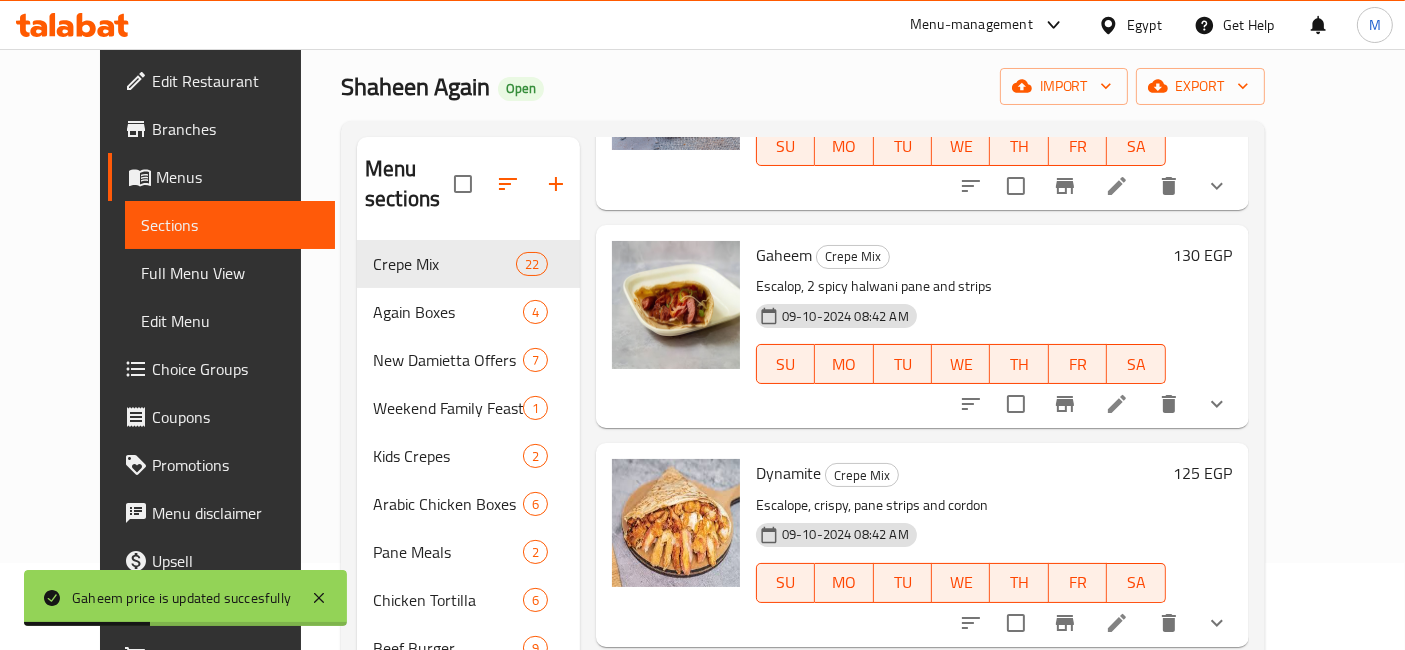 click on "130   EGP" at bounding box center (1203, 255) 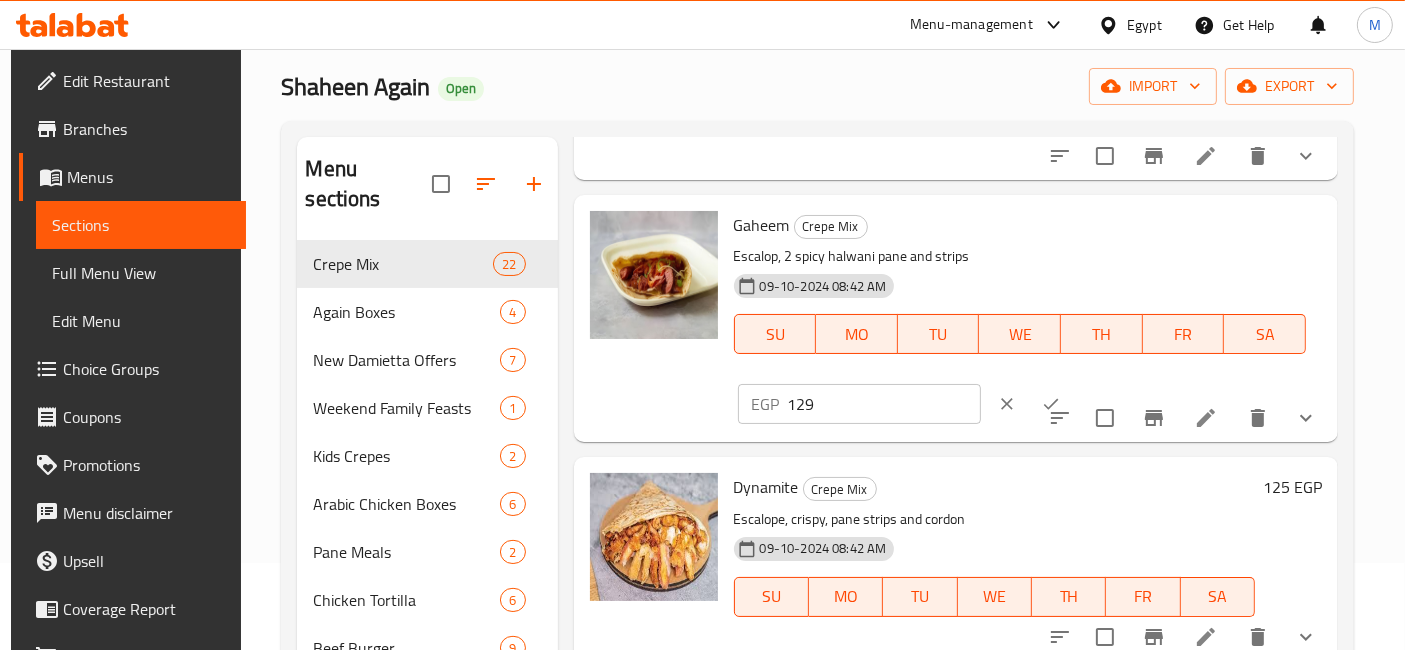 click on "129" at bounding box center (884, 404) 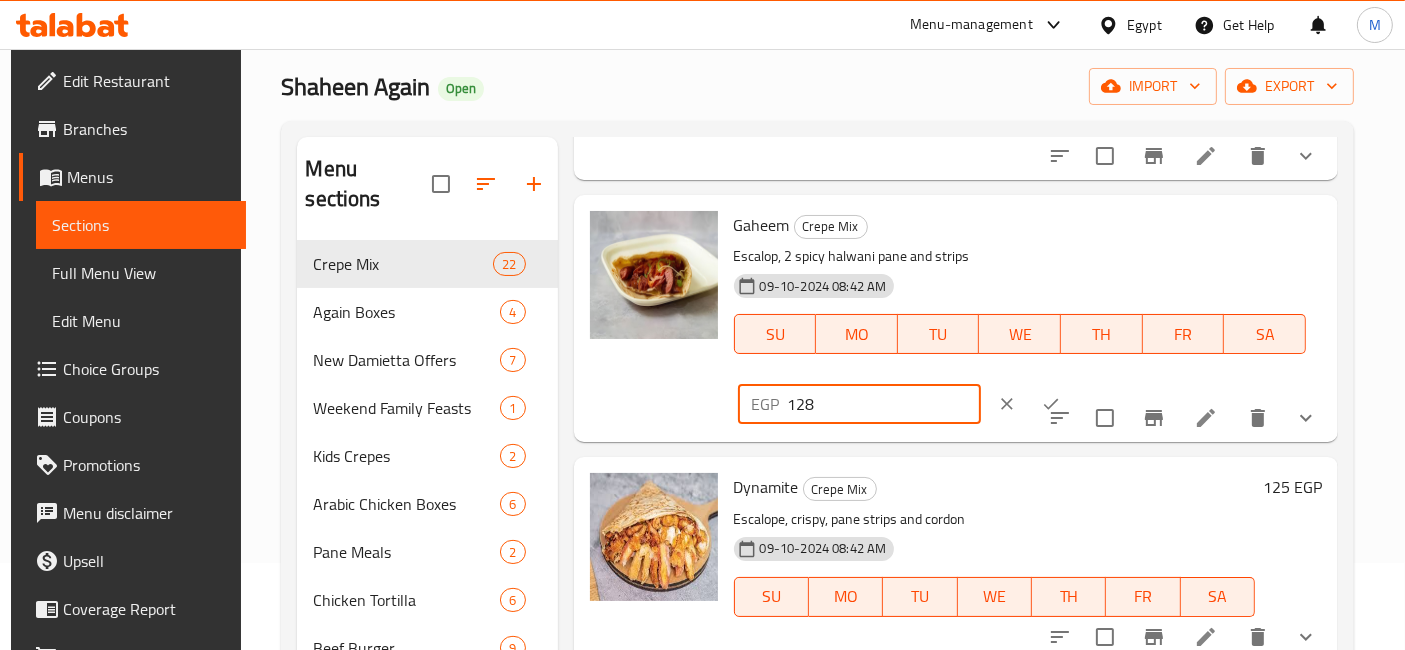 click on "128" at bounding box center [884, 404] 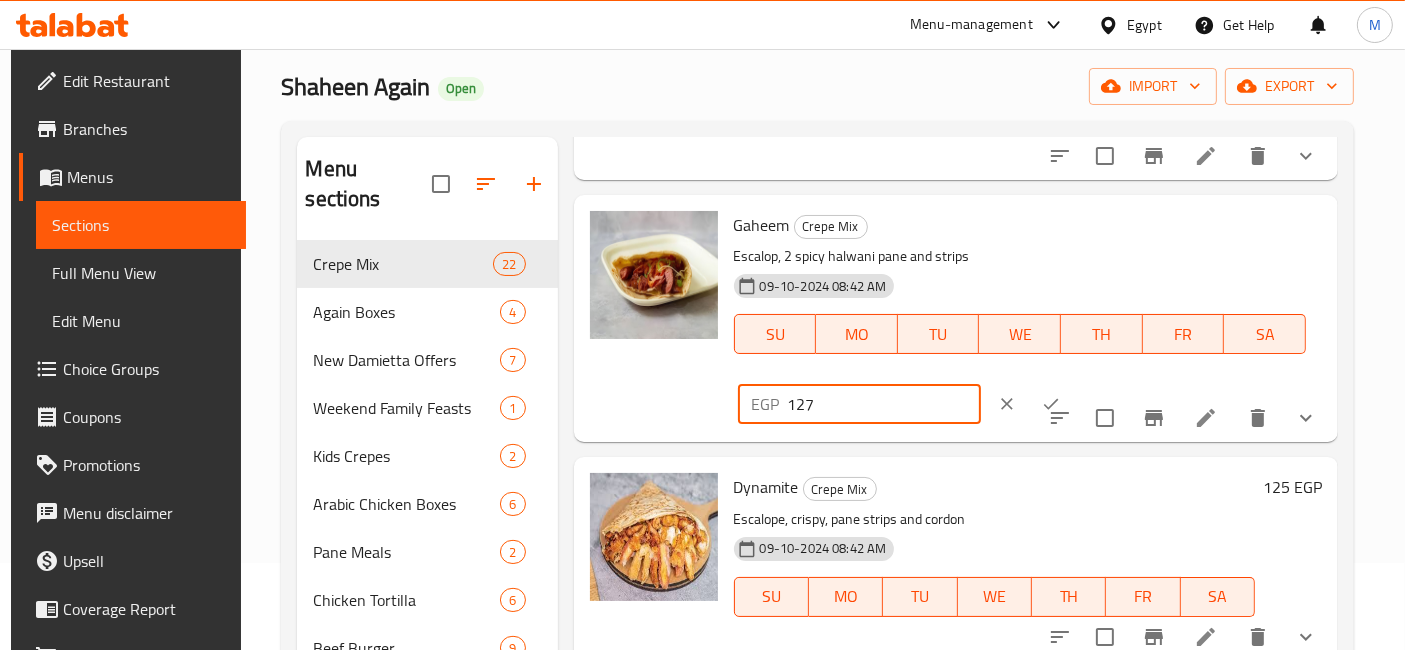 click on "127" at bounding box center [884, 404] 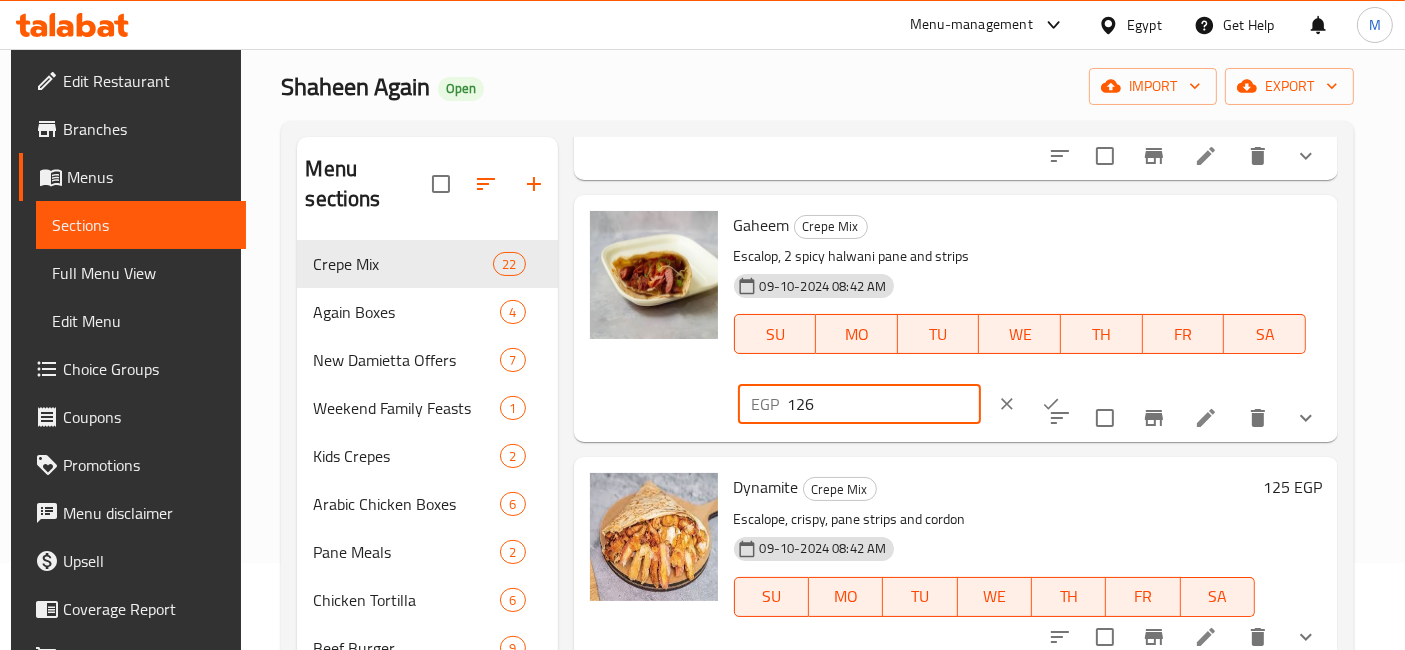 click on "126" at bounding box center [884, 404] 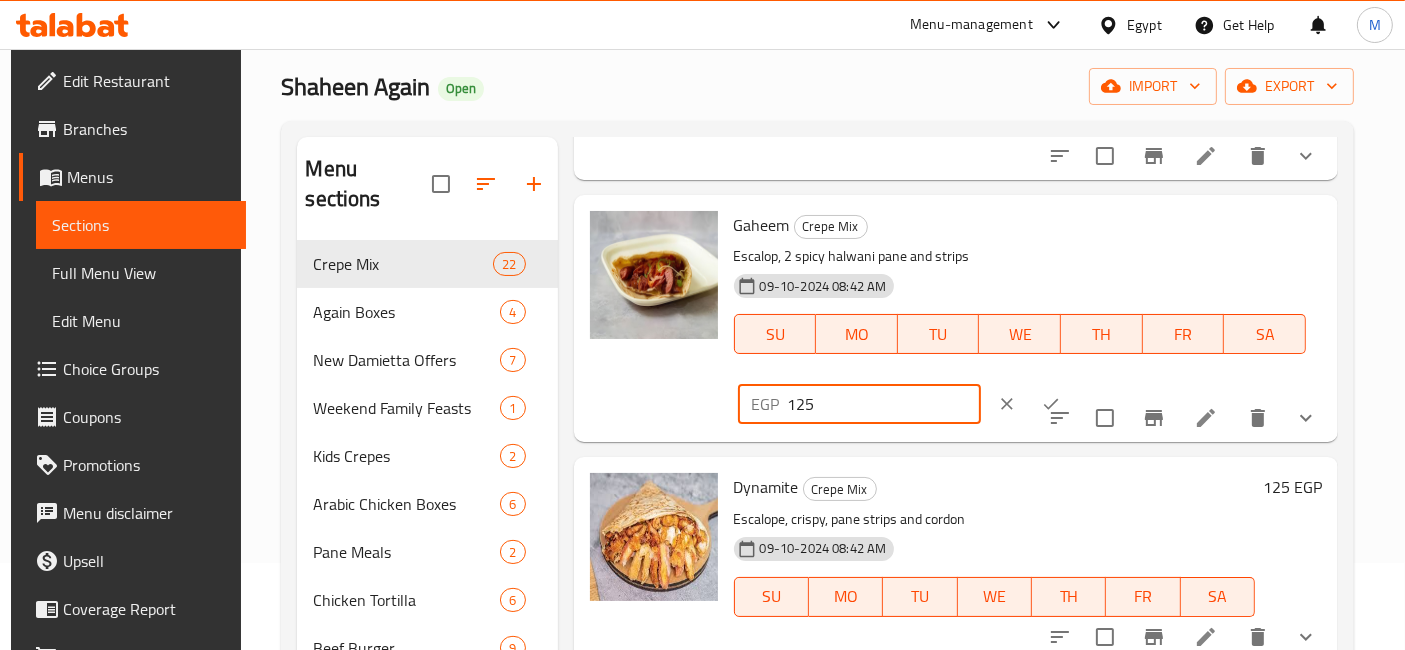 click on "125" at bounding box center (884, 404) 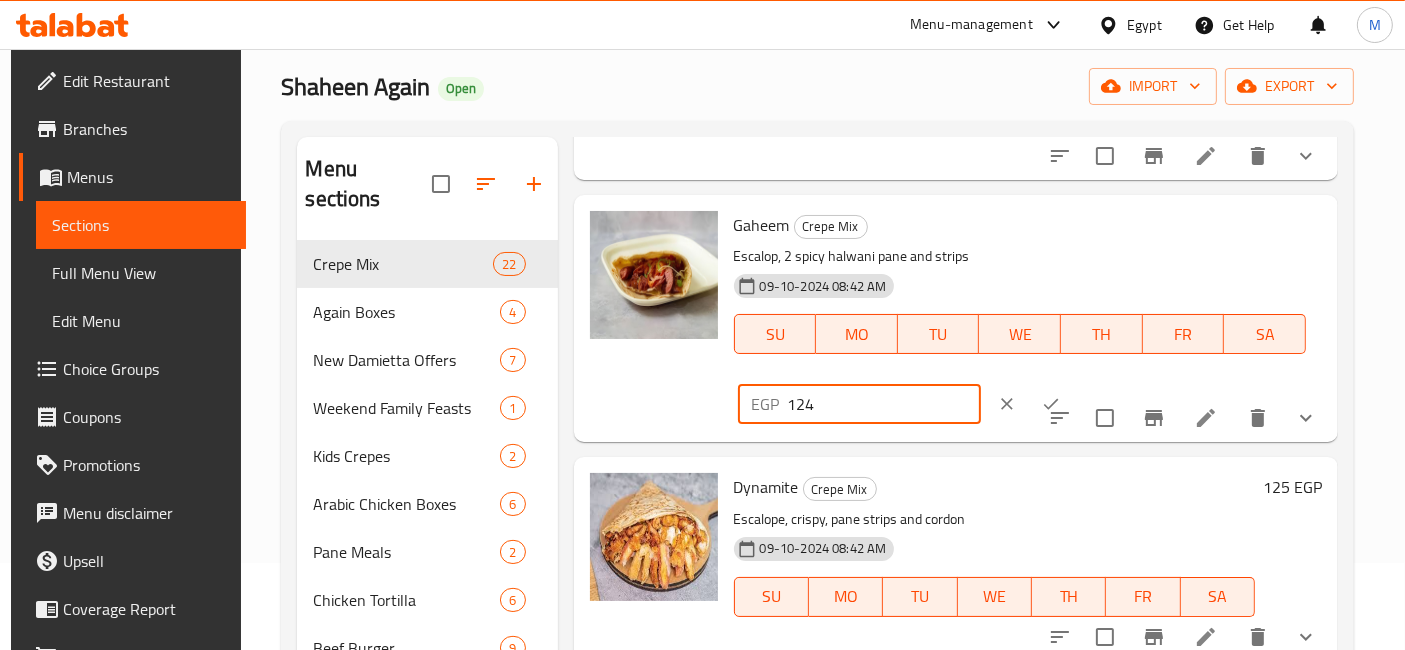 click on "124" at bounding box center [884, 404] 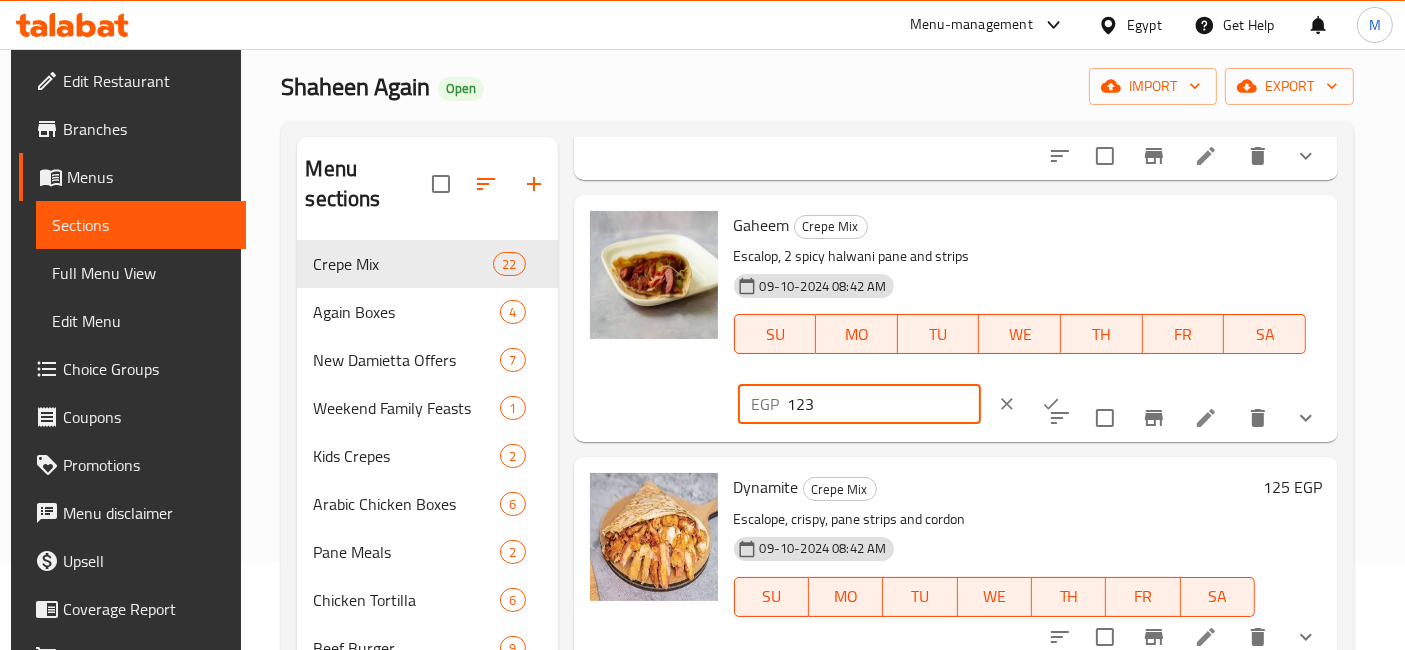 click on "123" at bounding box center (884, 404) 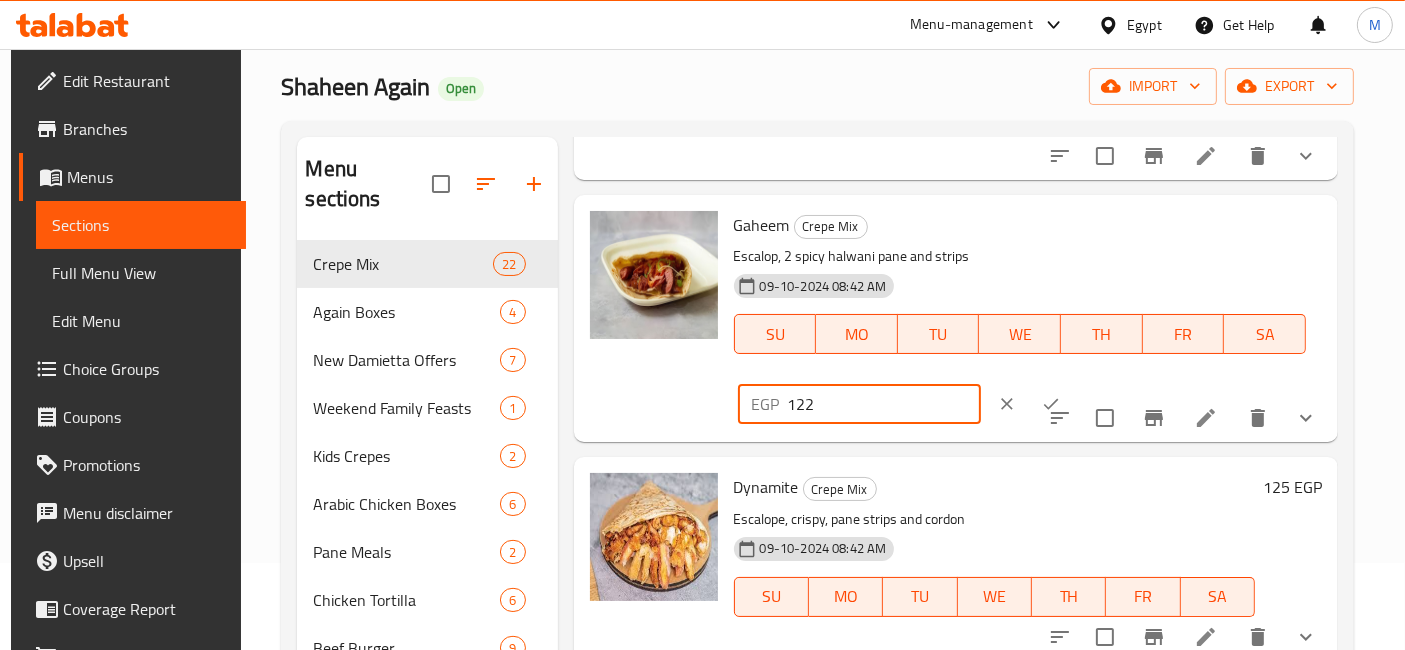 click on "122" at bounding box center [884, 404] 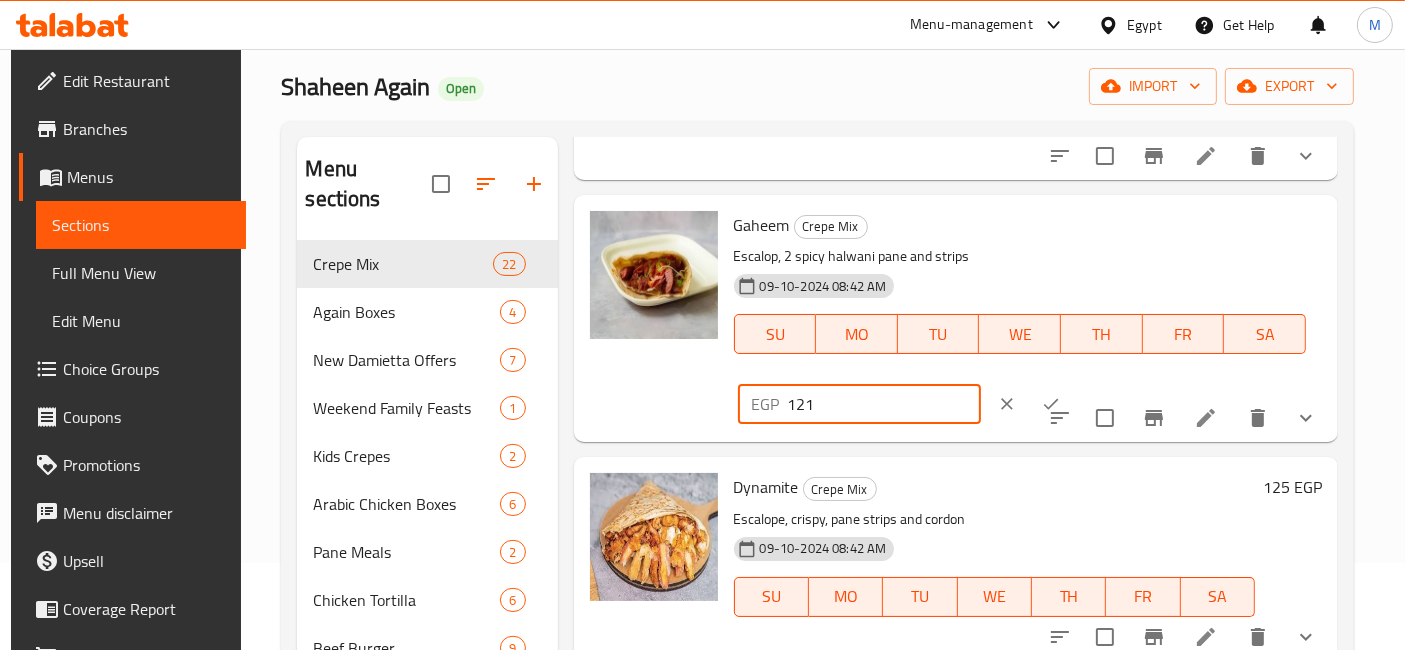 click on "121" at bounding box center (884, 404) 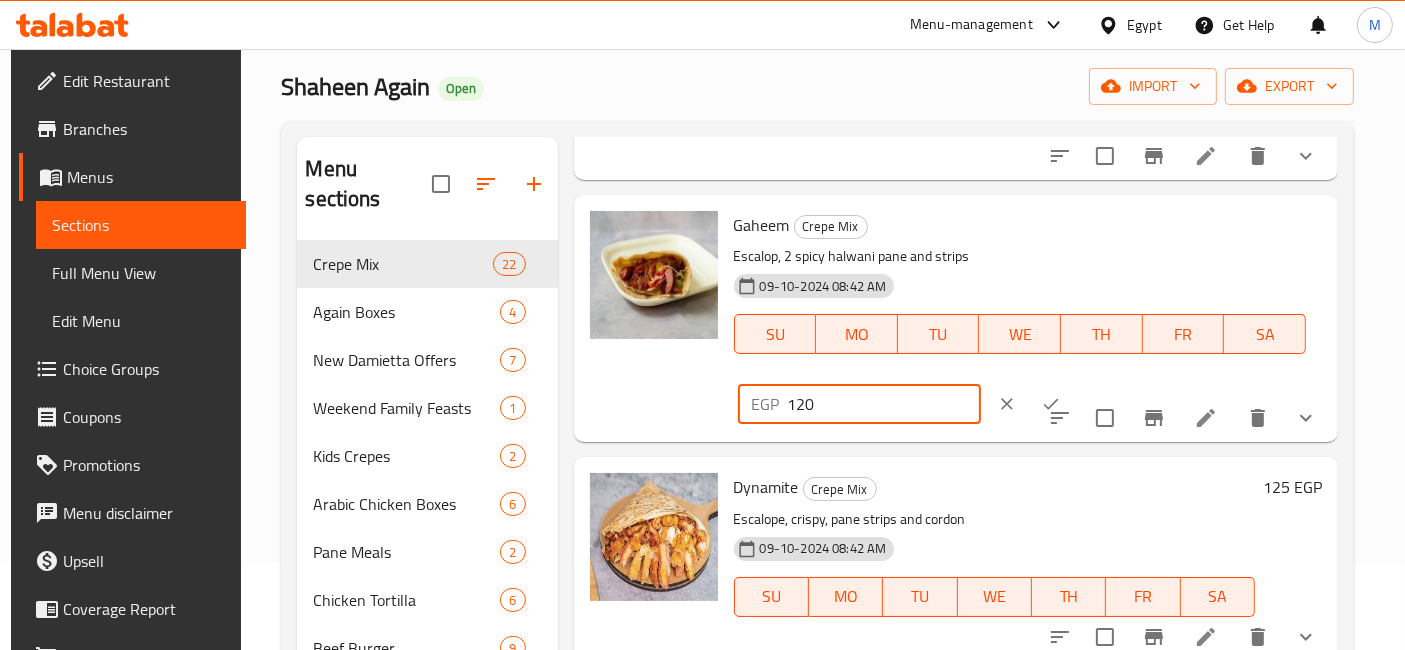 type on "120" 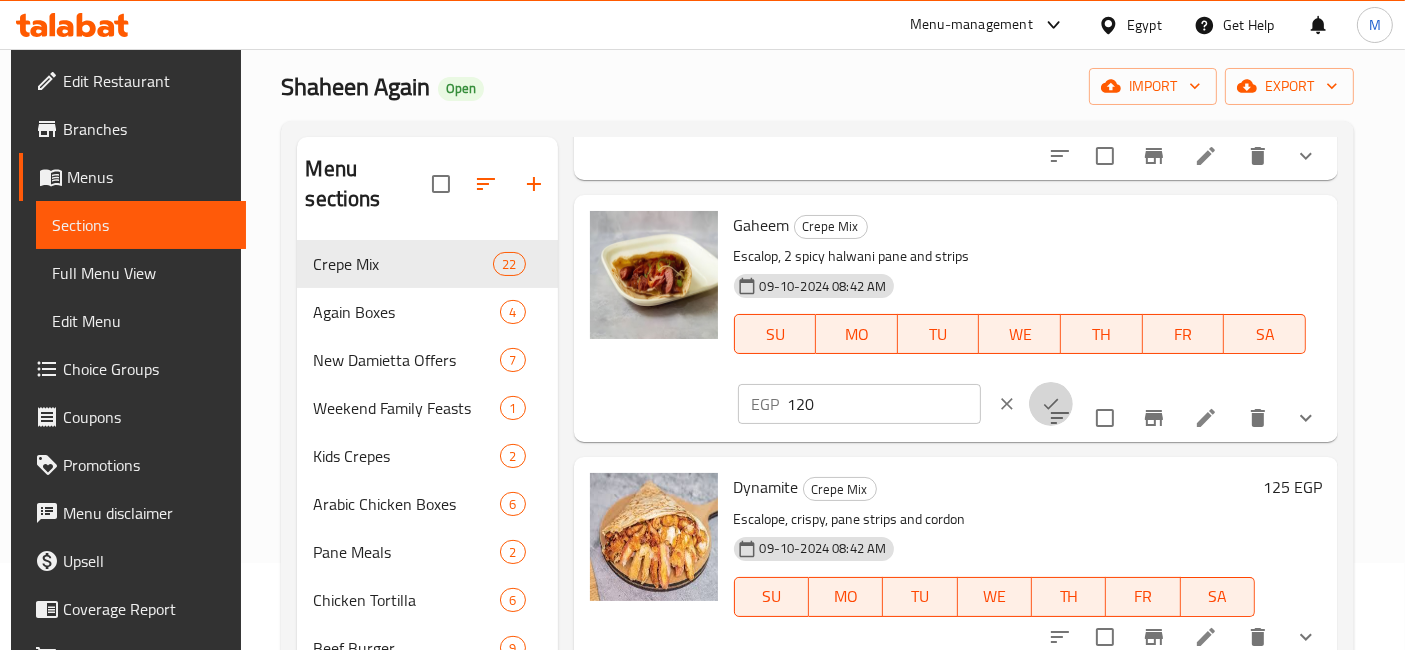 click 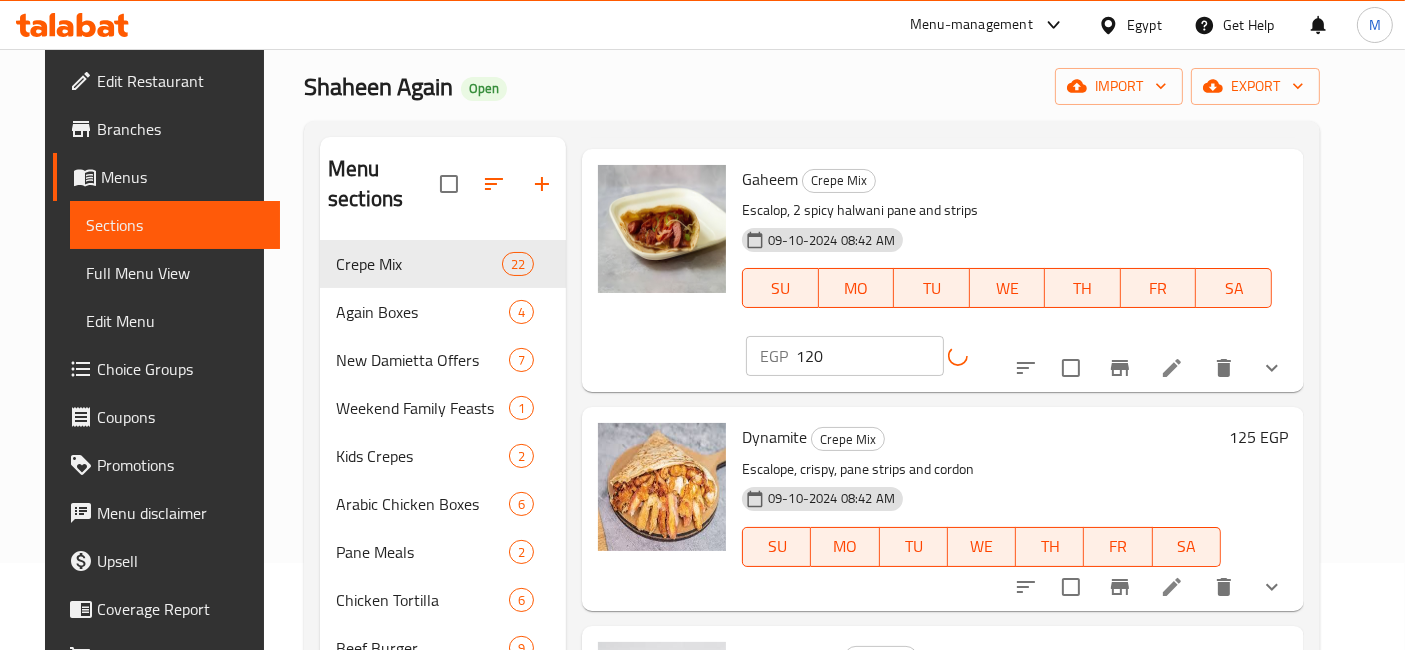 scroll, scrollTop: 555, scrollLeft: 0, axis: vertical 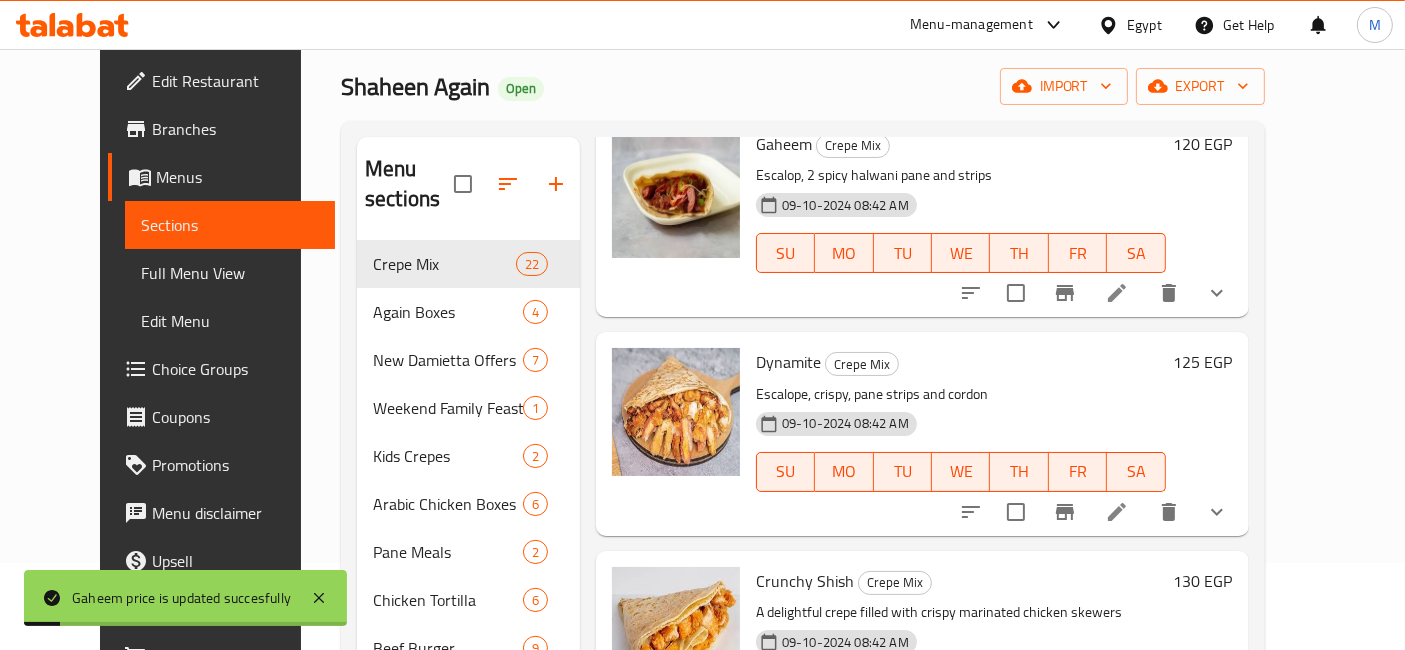 click on "125   EGP" at bounding box center (1203, 362) 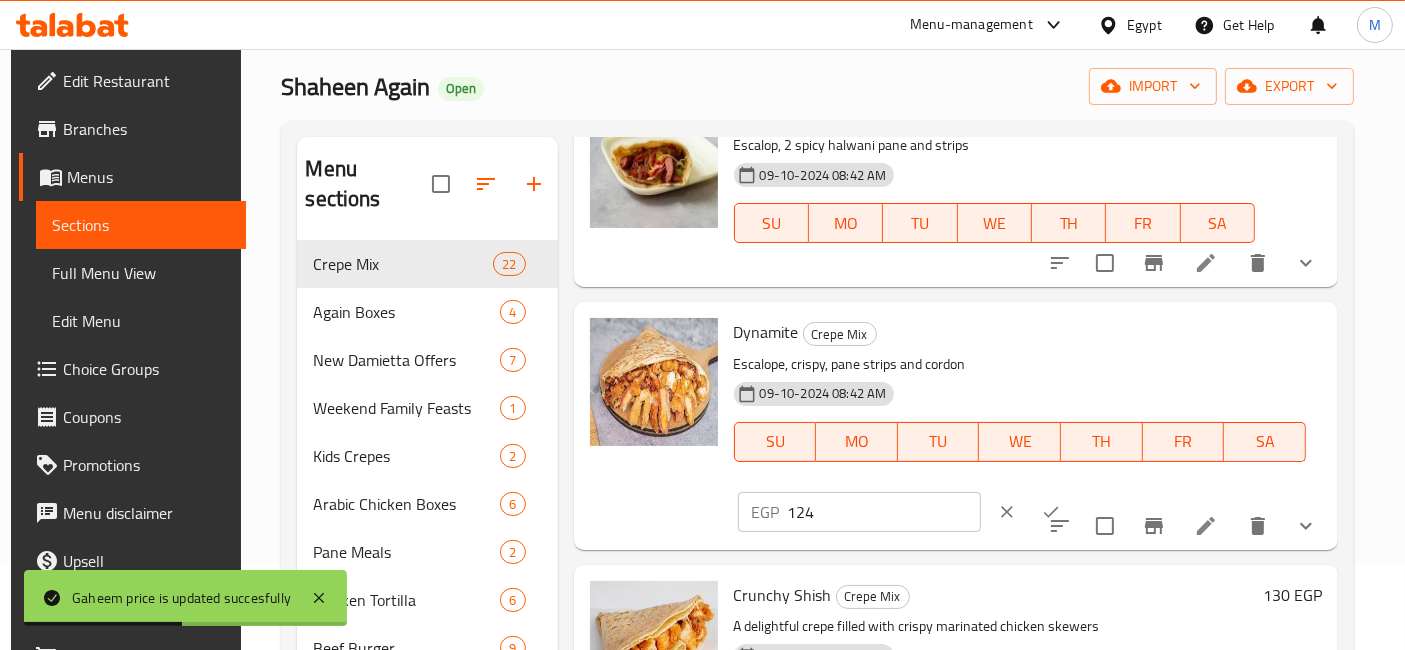 click on "124" at bounding box center (884, 512) 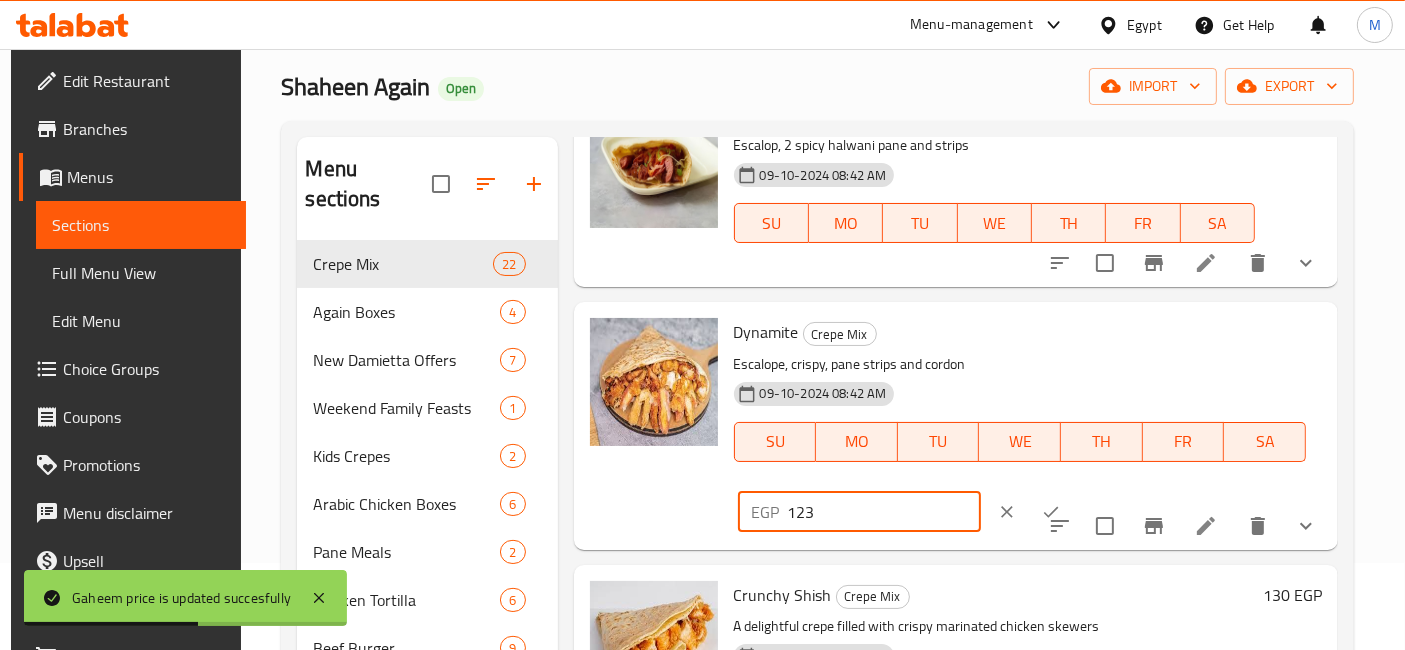 click on "123" at bounding box center [884, 512] 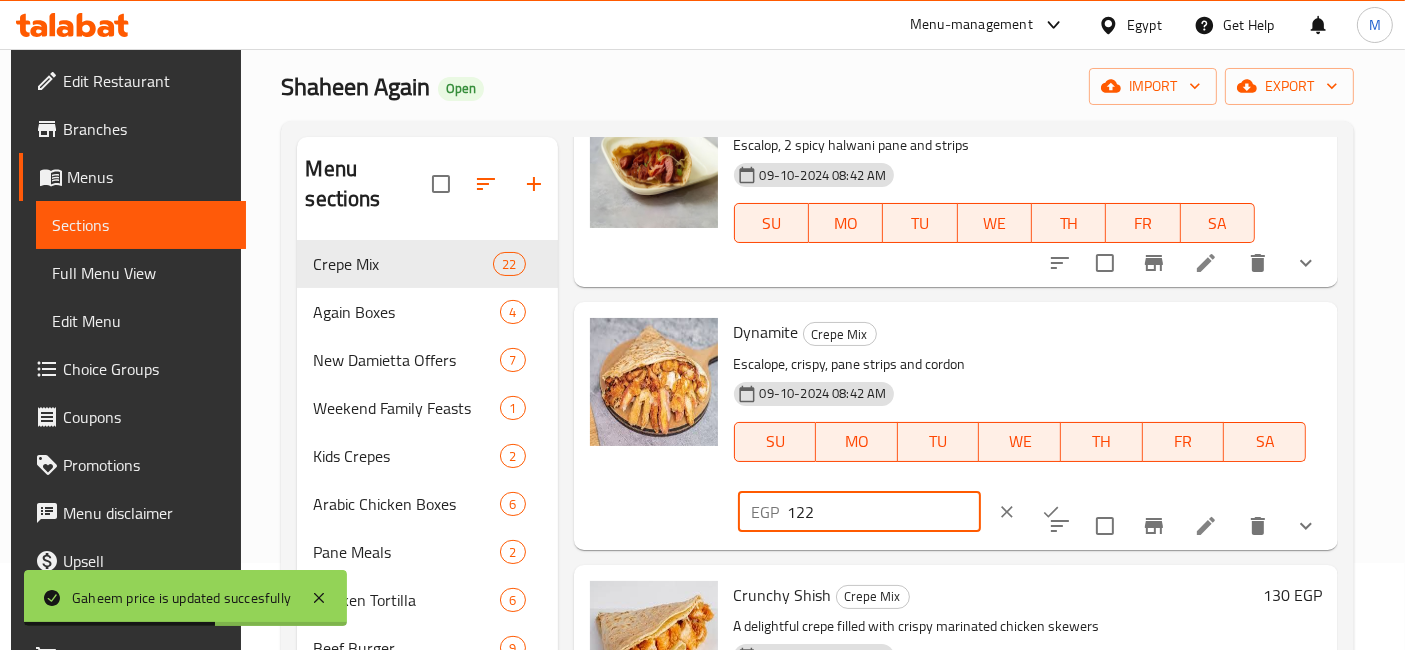 click on "122" at bounding box center [884, 512] 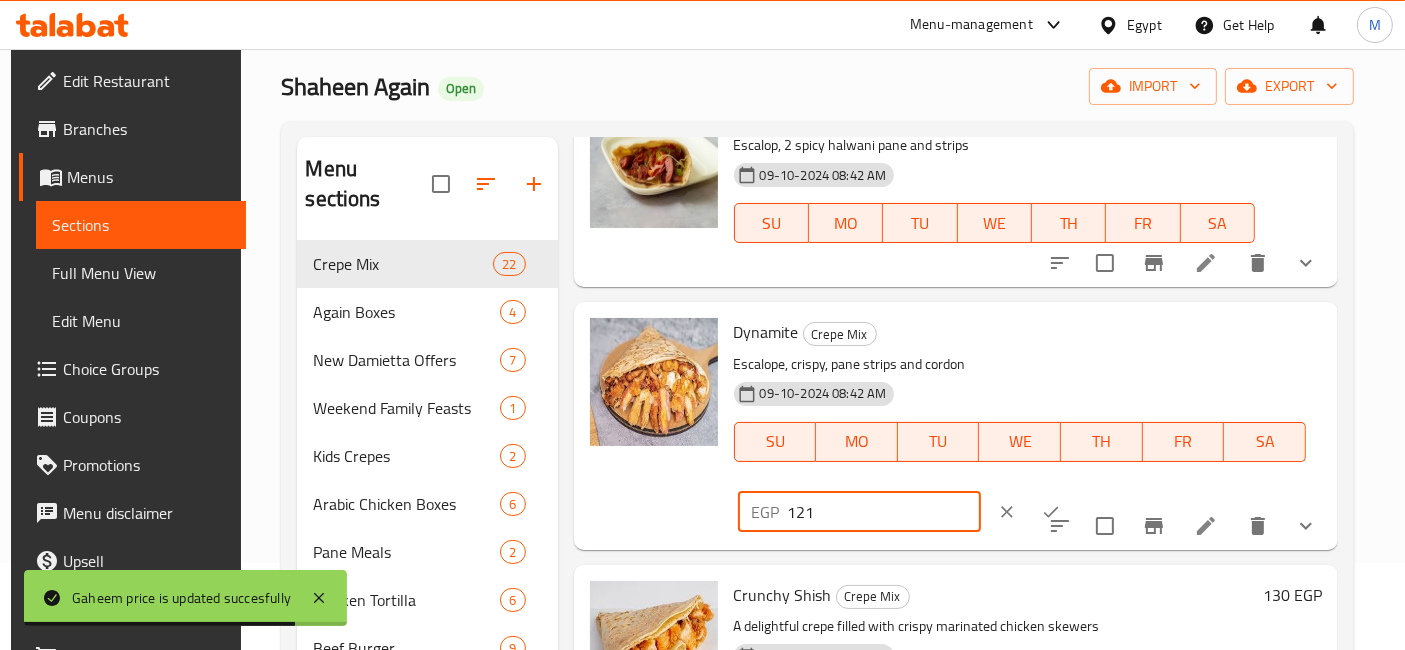 click on "121" at bounding box center [884, 512] 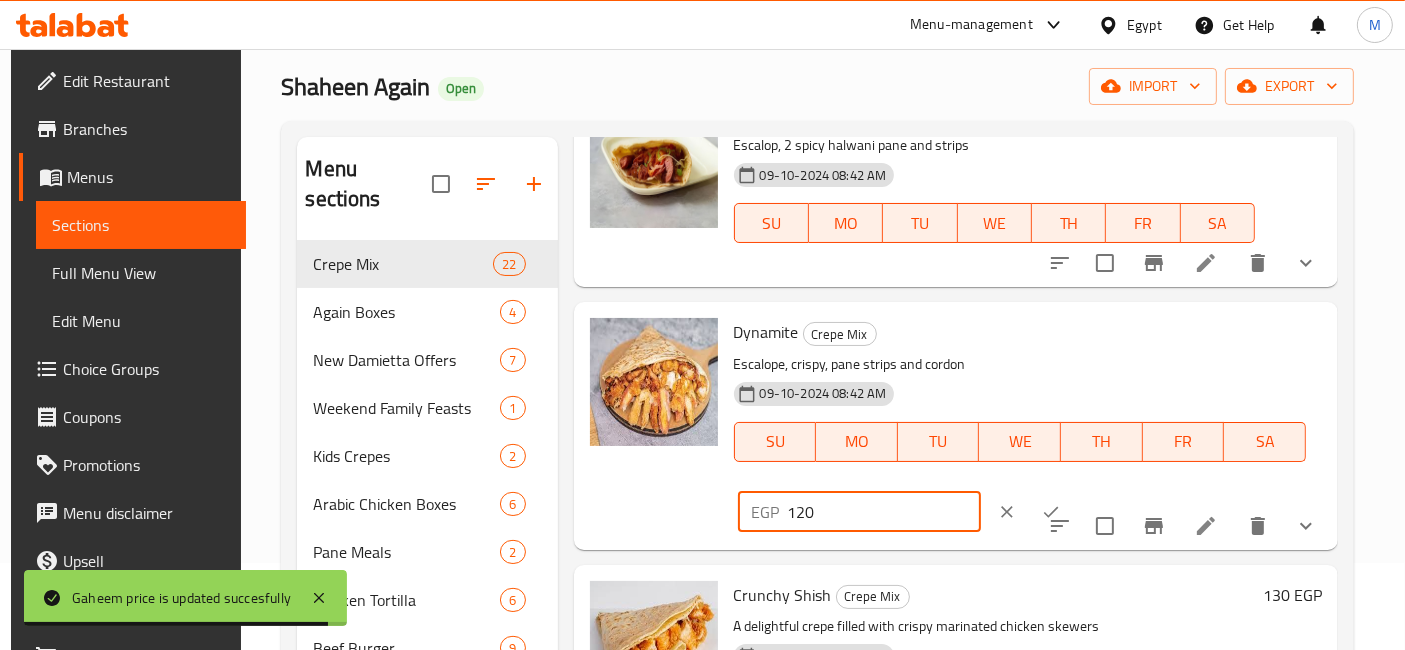 type on "120" 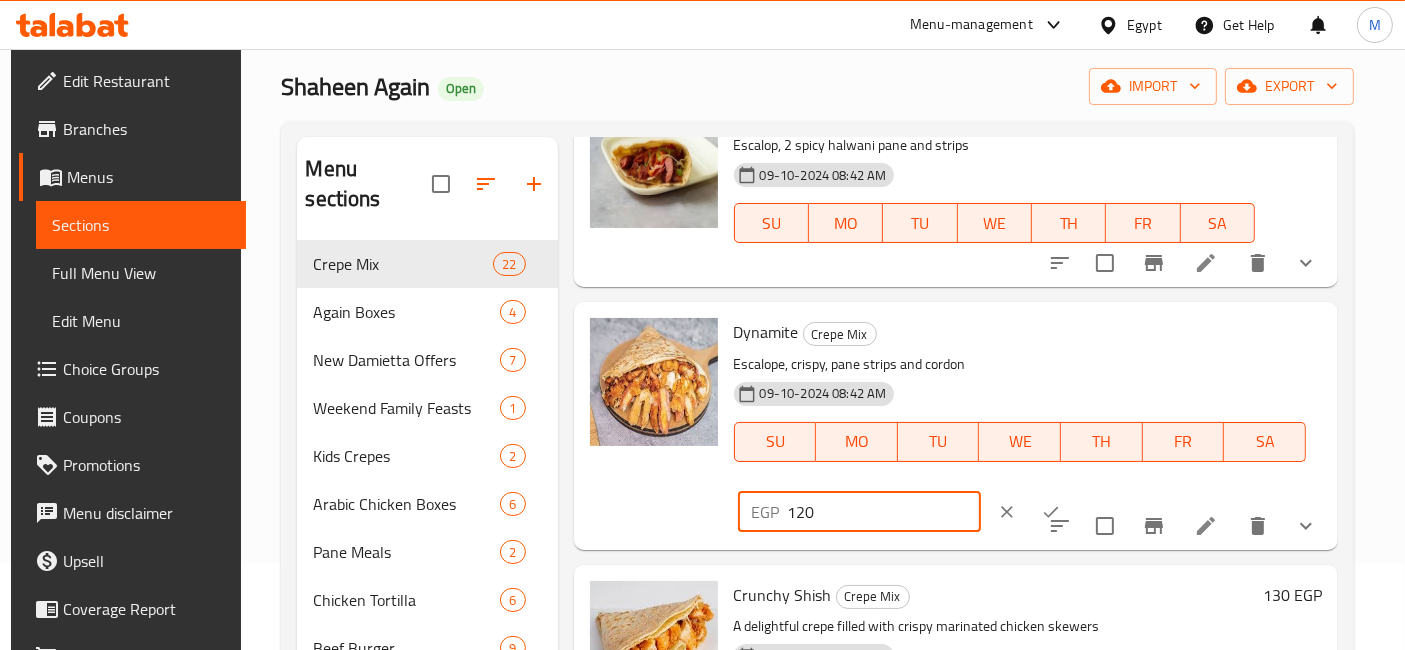 click 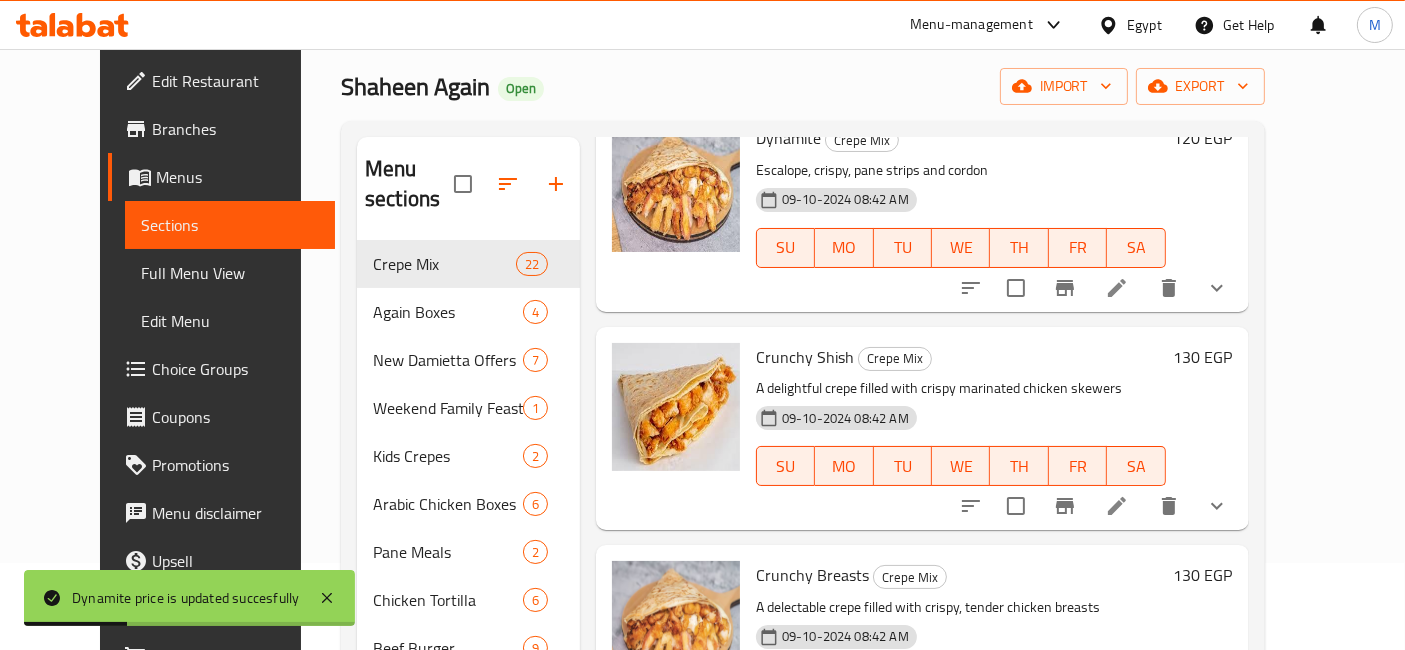 scroll, scrollTop: 888, scrollLeft: 0, axis: vertical 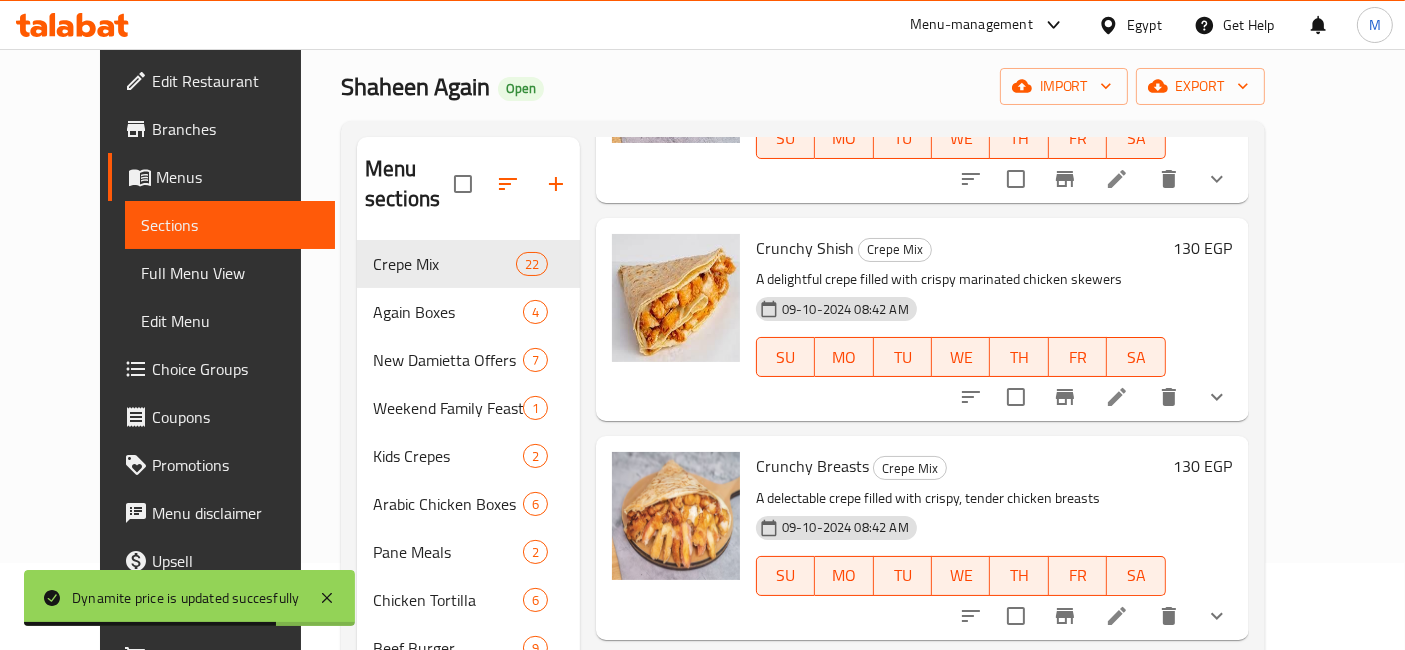 click on "130   EGP" at bounding box center (1203, 248) 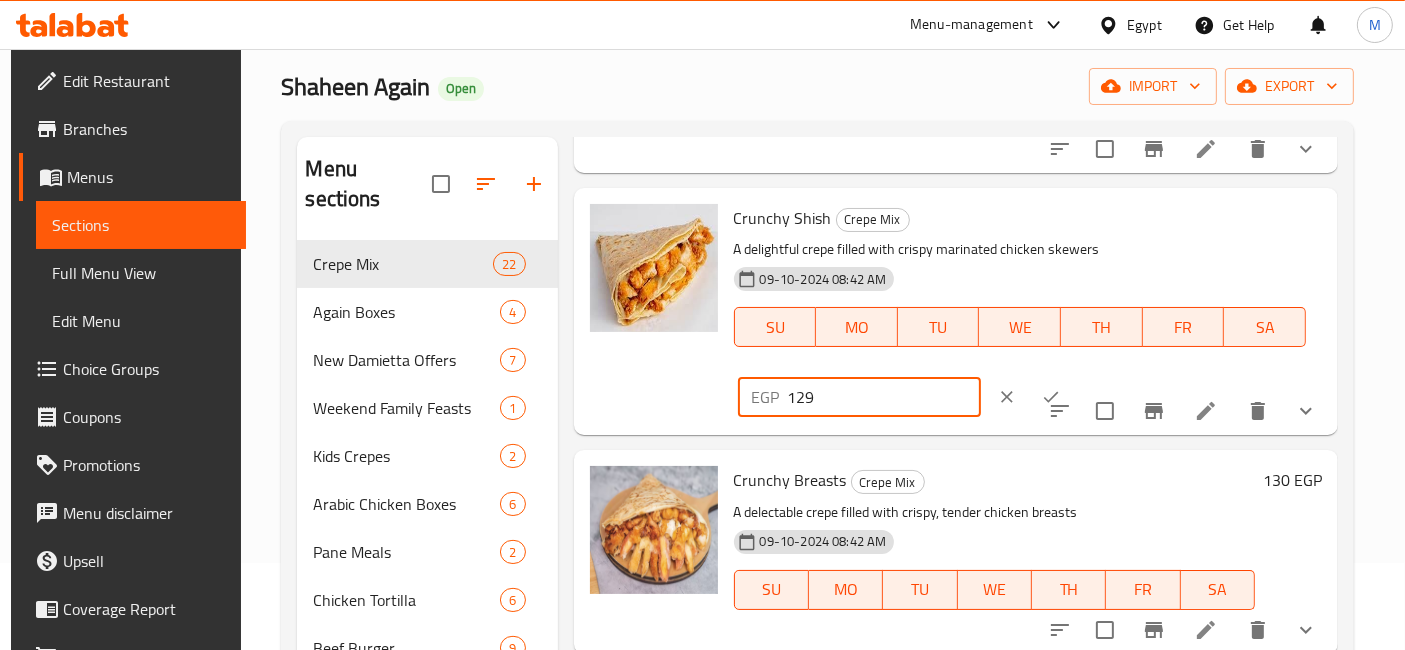 click on "129" at bounding box center [884, 397] 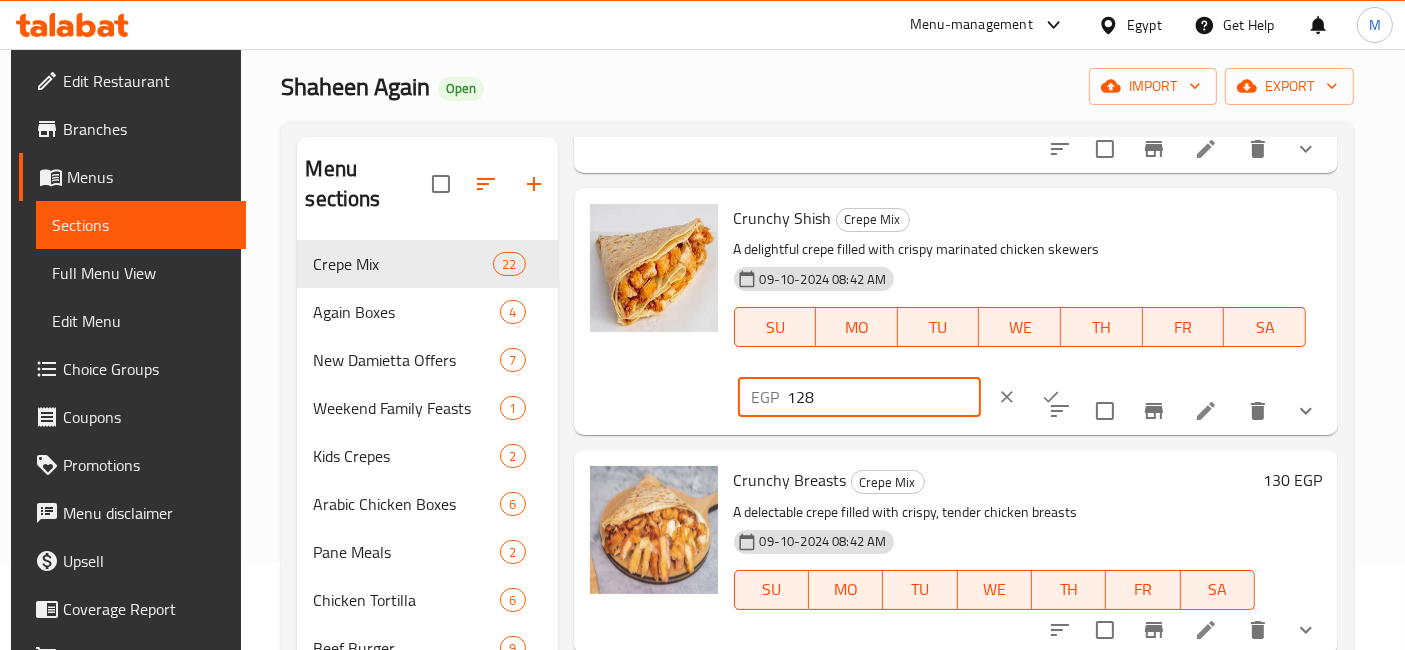 click on "128" at bounding box center [884, 397] 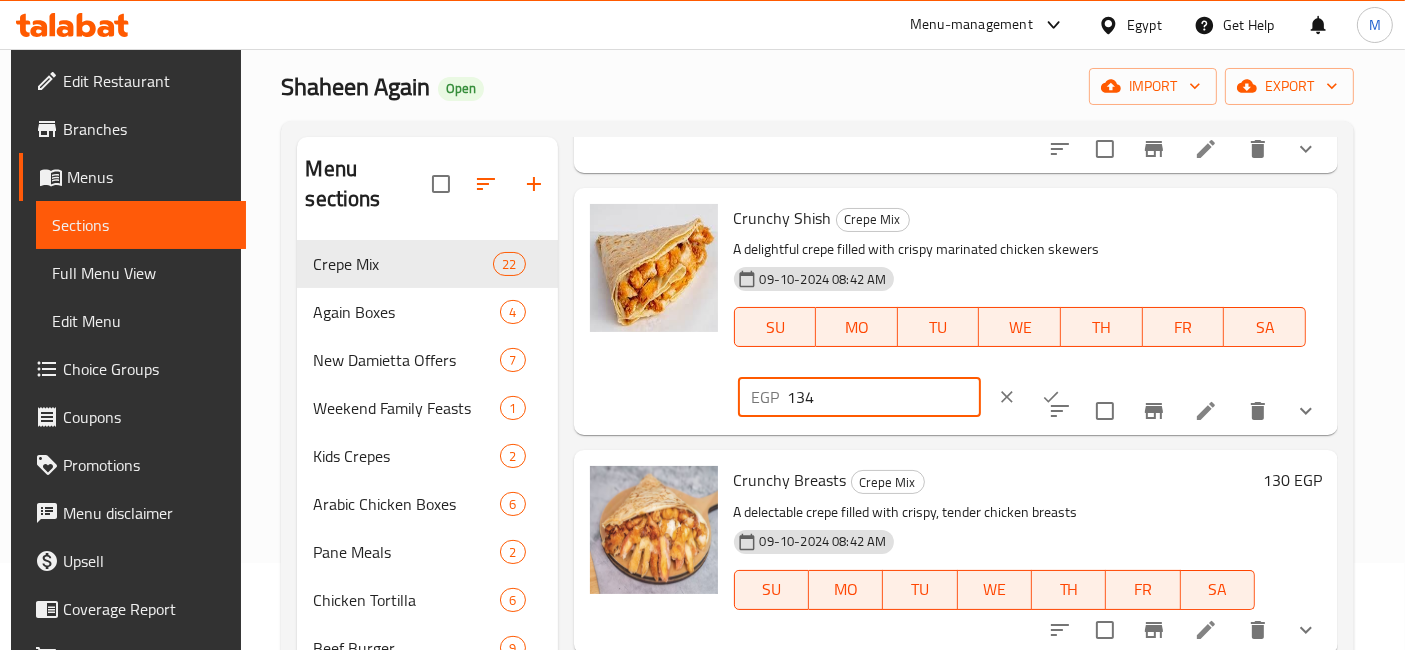 click on "134" at bounding box center [884, 397] 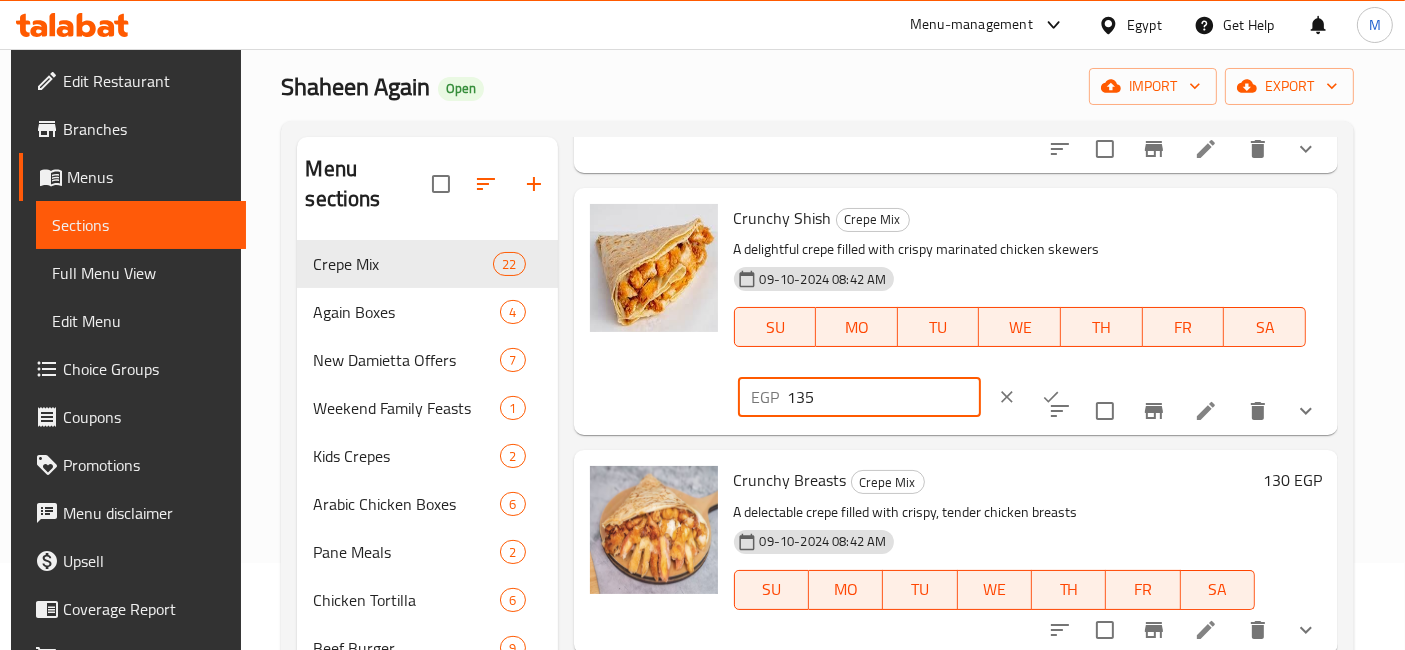 type on "135" 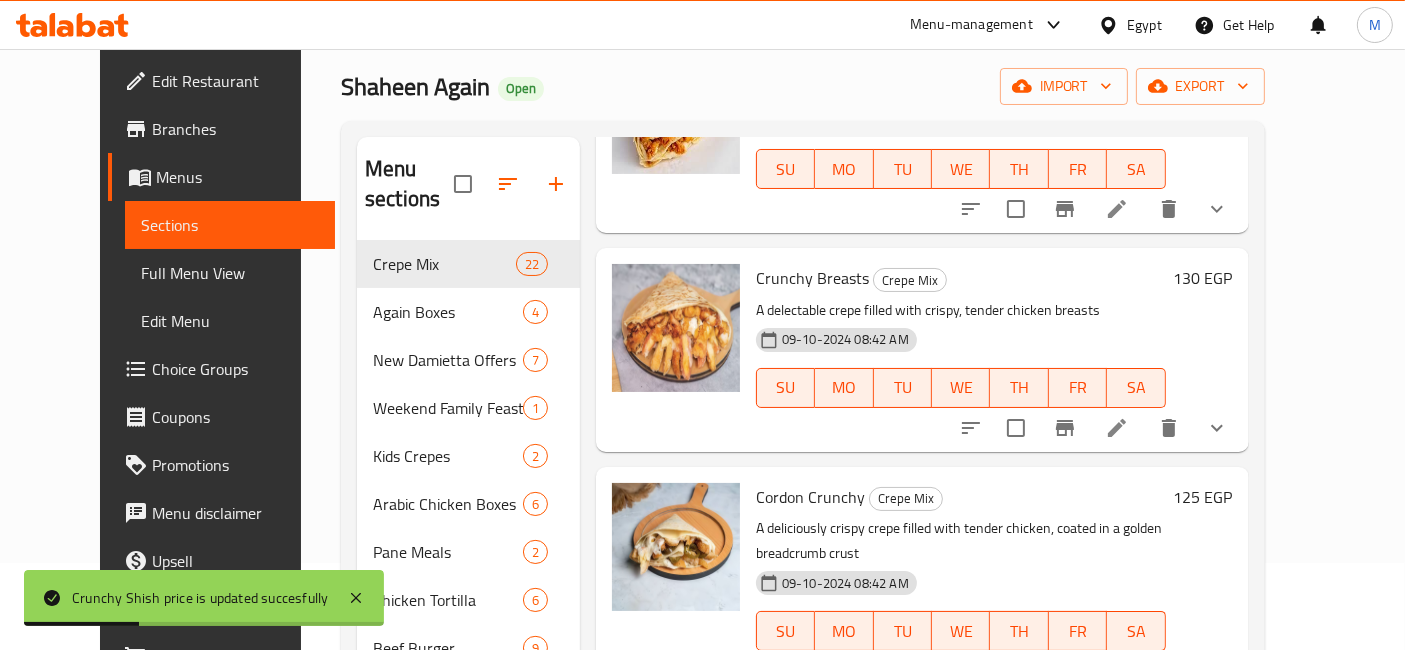 scroll, scrollTop: 1111, scrollLeft: 0, axis: vertical 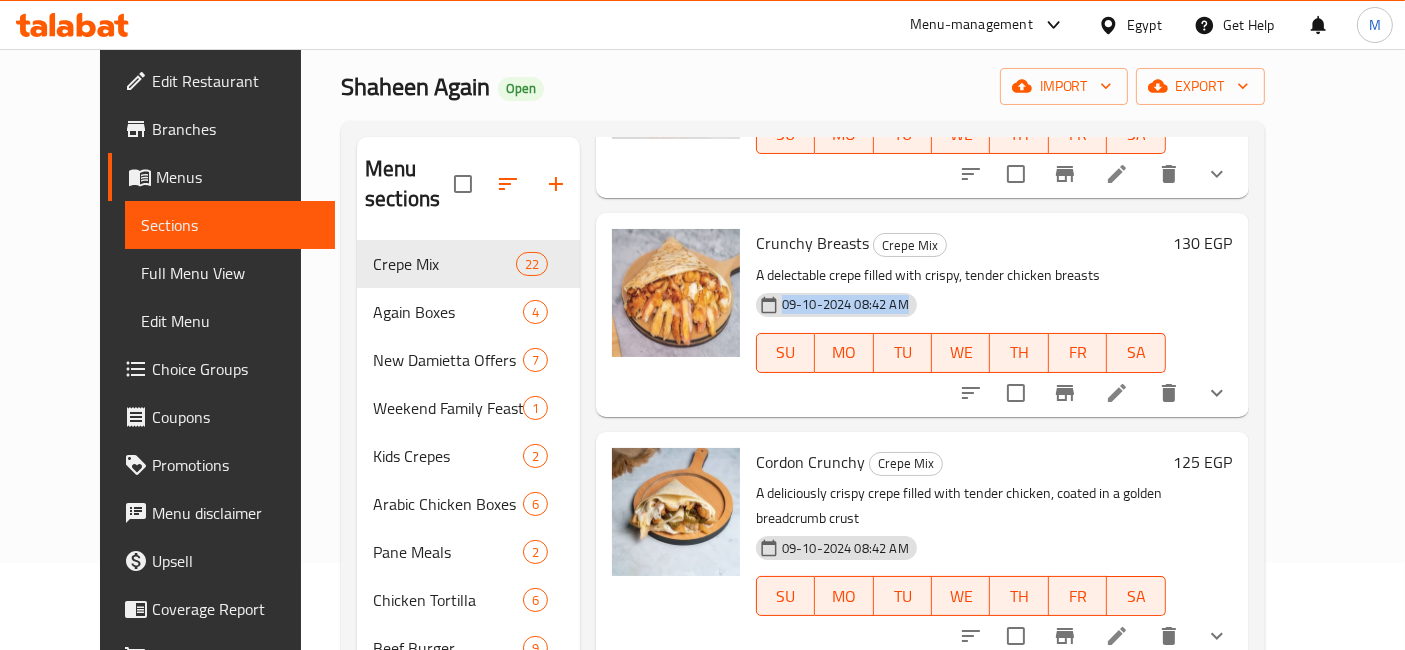 drag, startPoint x: 1200, startPoint y: 352, endPoint x: 1131, endPoint y: 253, distance: 120.67311 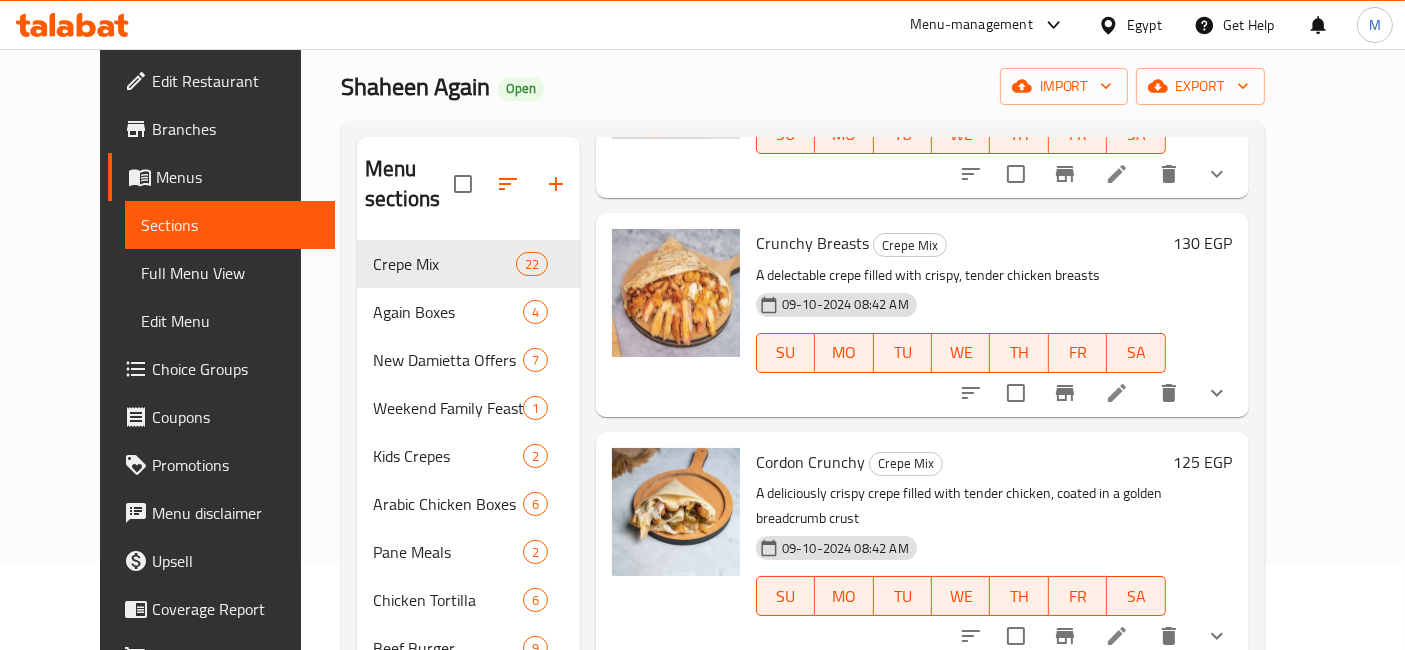 click on "130   EGP" at bounding box center [1203, 243] 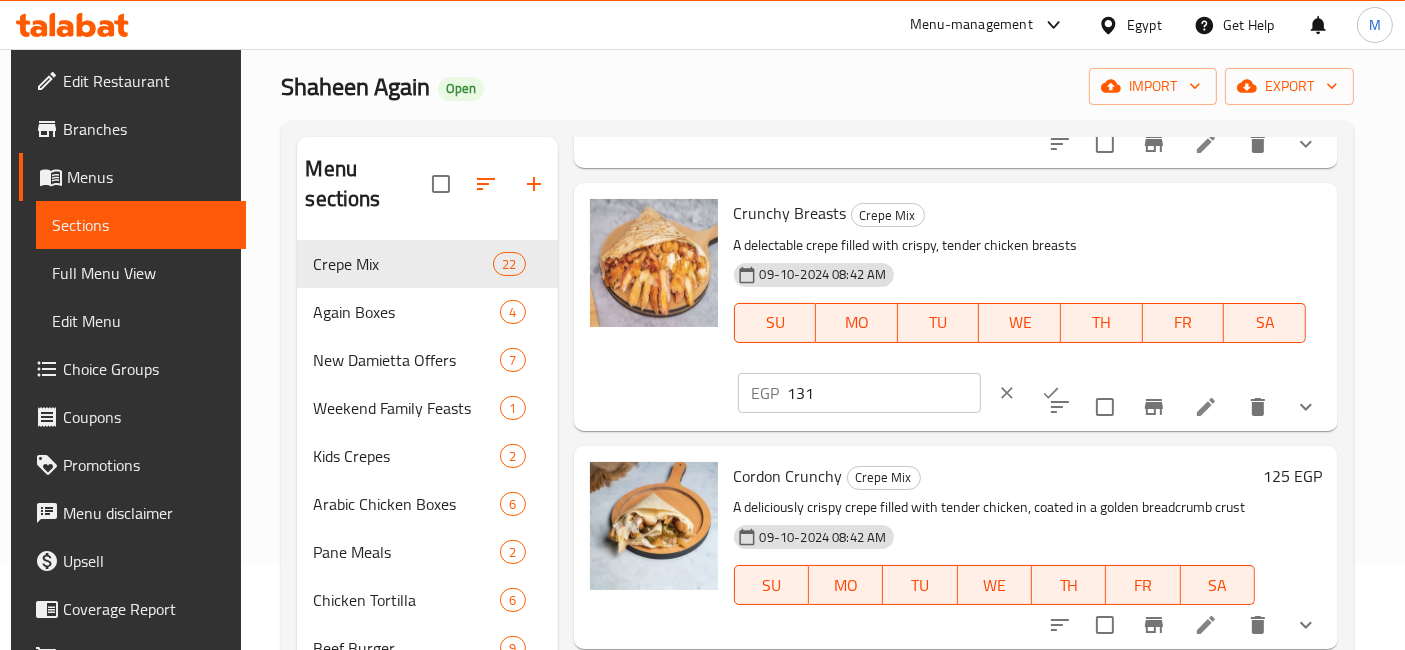 click on "131" at bounding box center (884, 393) 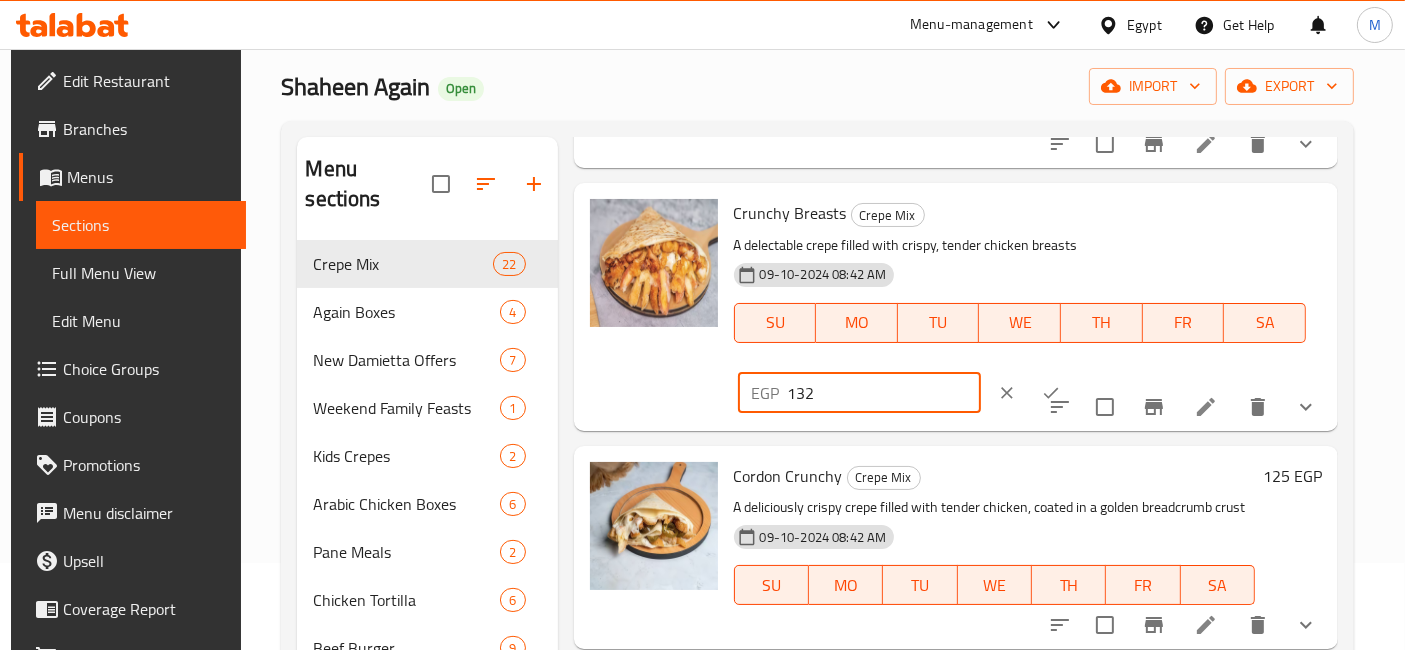 click on "132" at bounding box center [884, 393] 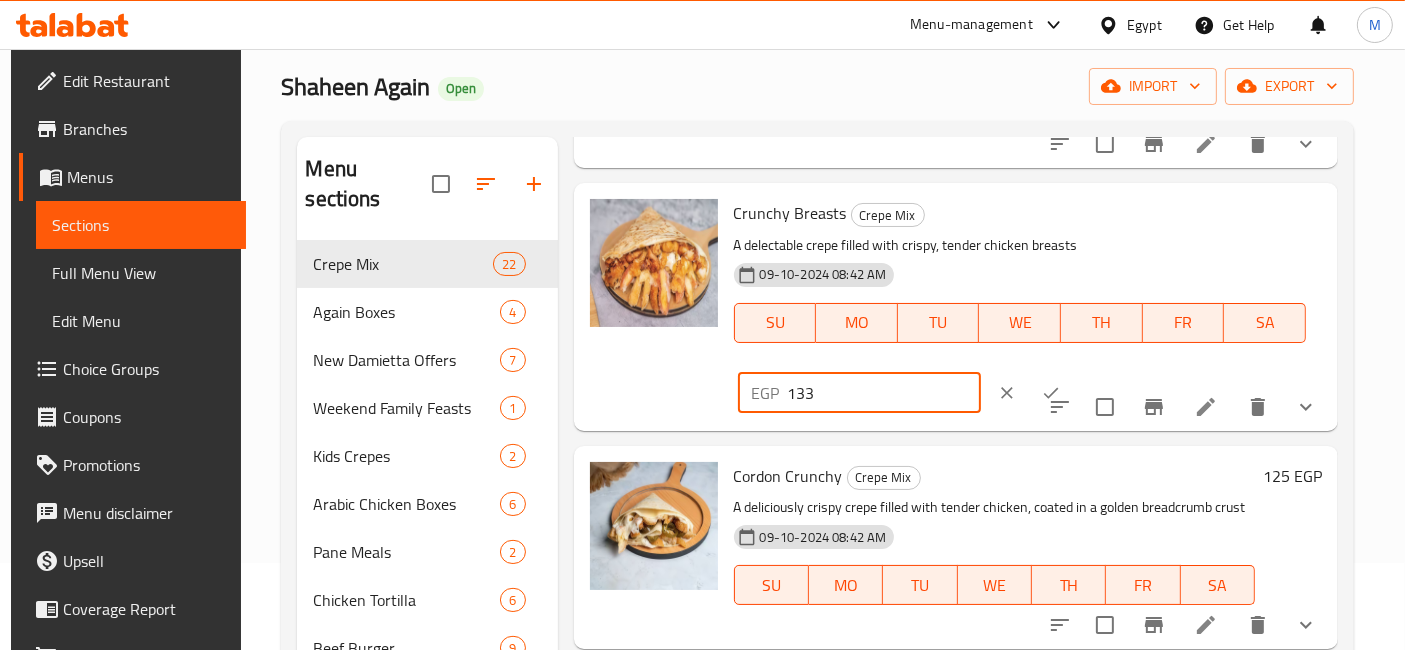 click on "133" at bounding box center (884, 393) 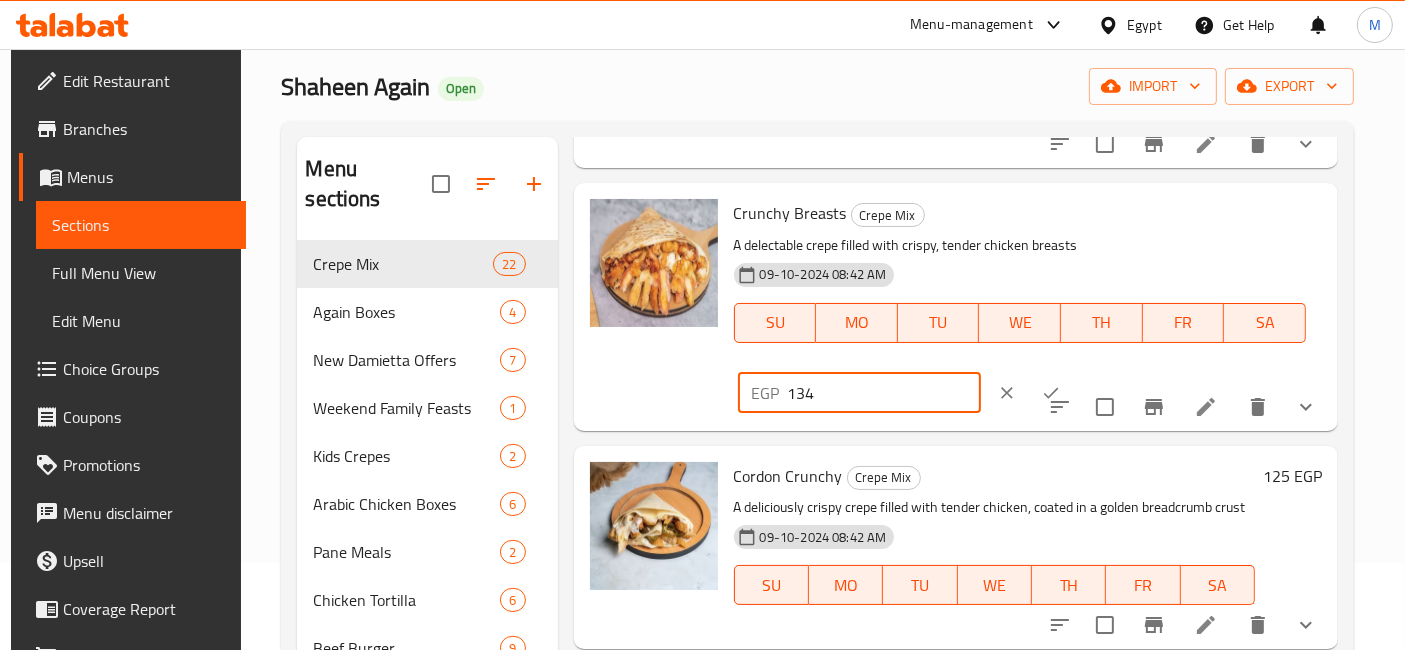click on "134" at bounding box center [884, 393] 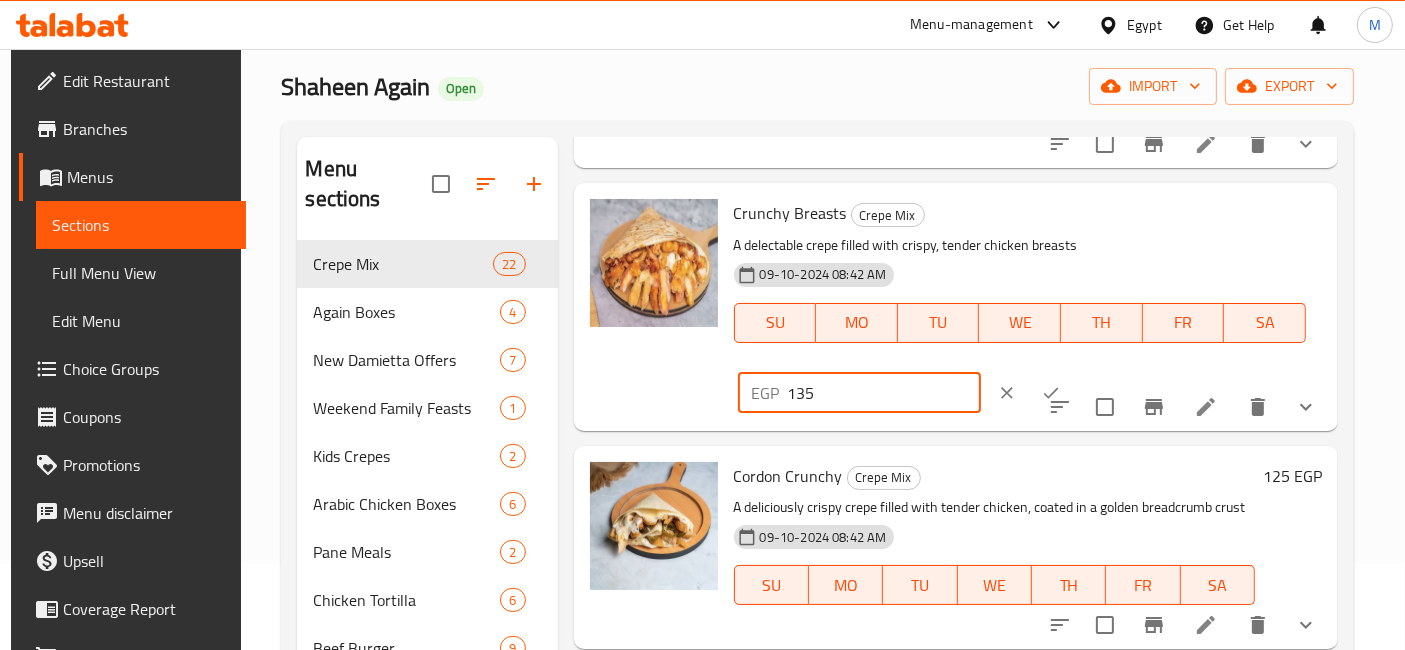 click on "135" at bounding box center [884, 393] 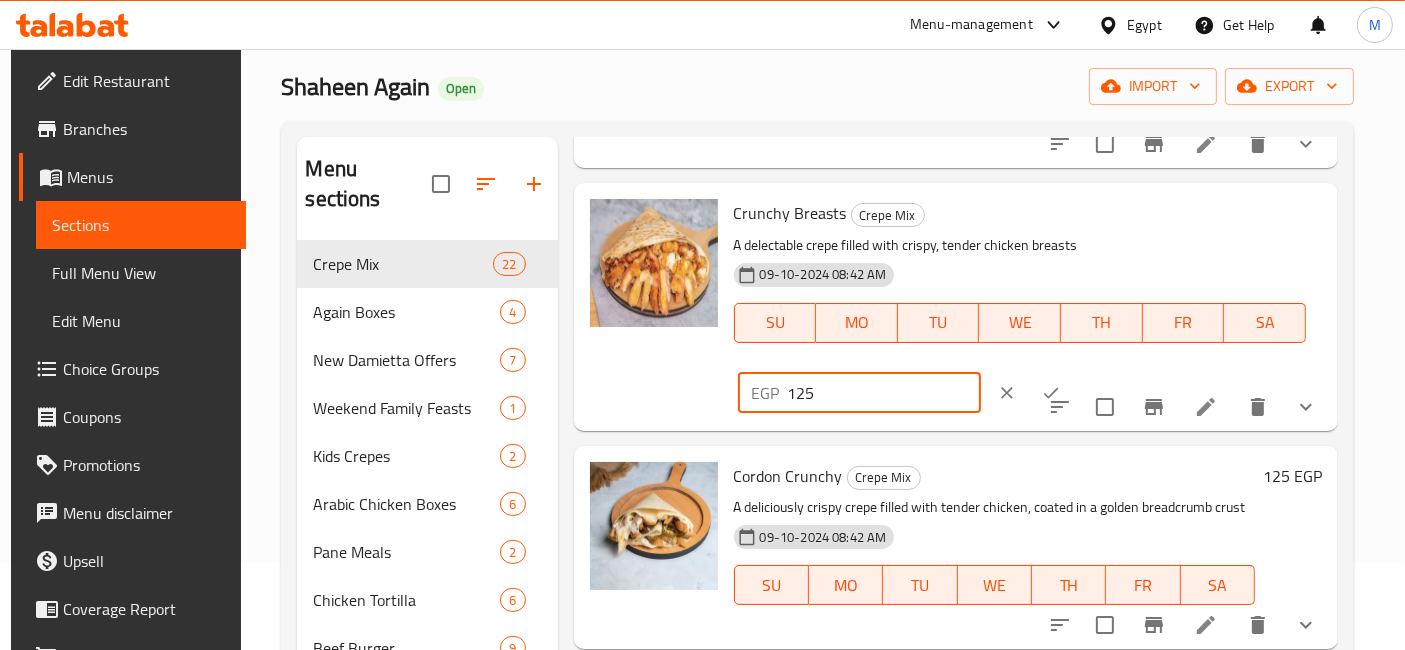 type on "125" 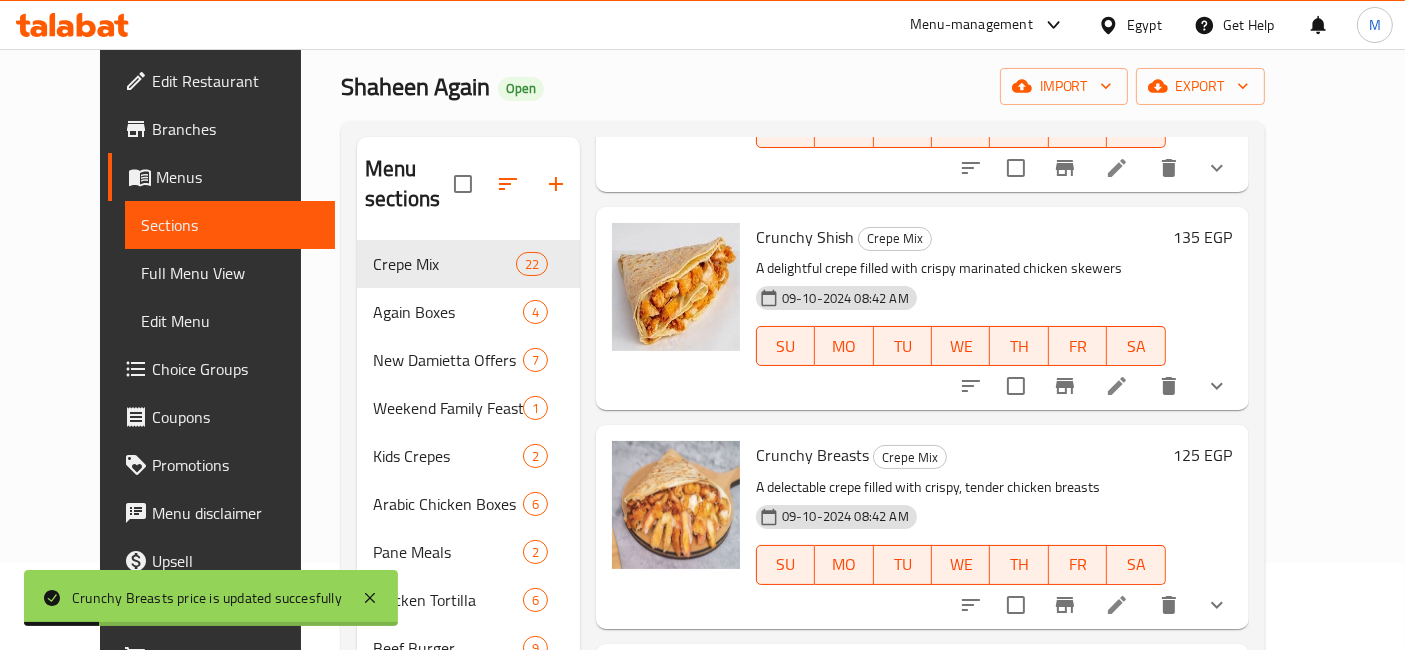 scroll, scrollTop: 888, scrollLeft: 0, axis: vertical 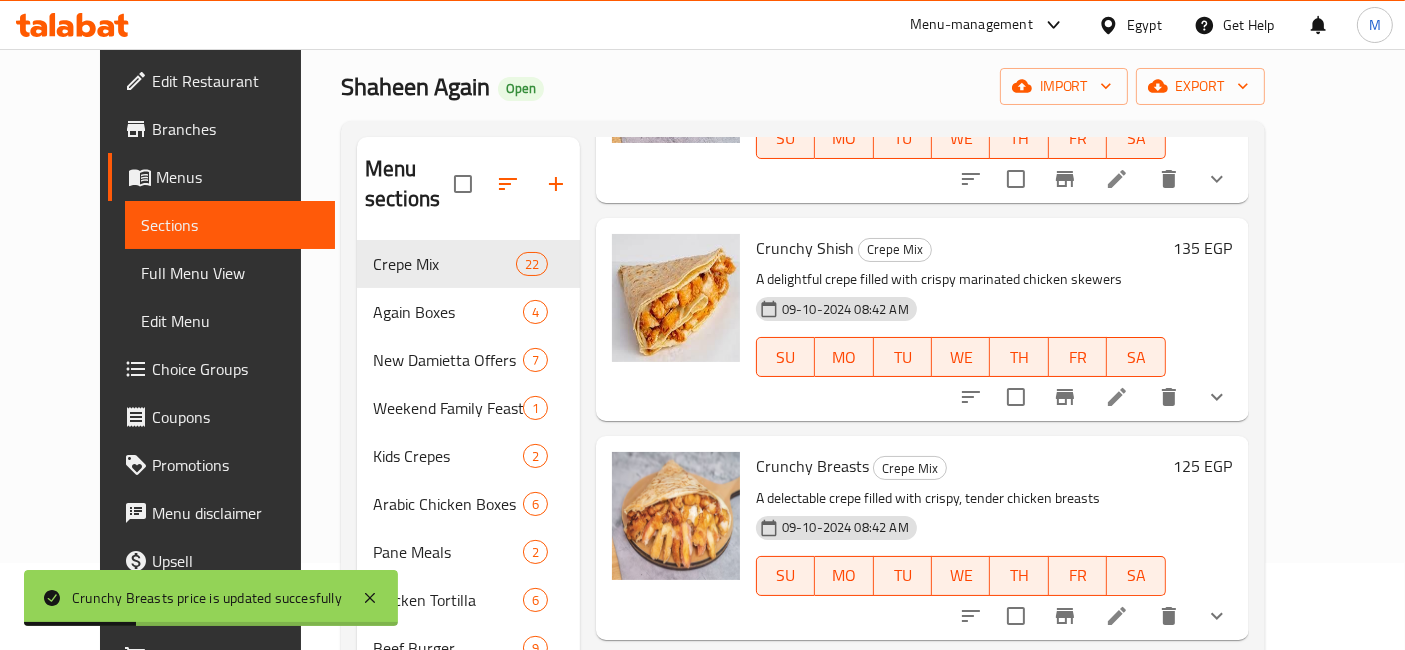 click on "135   EGP" at bounding box center [1203, 248] 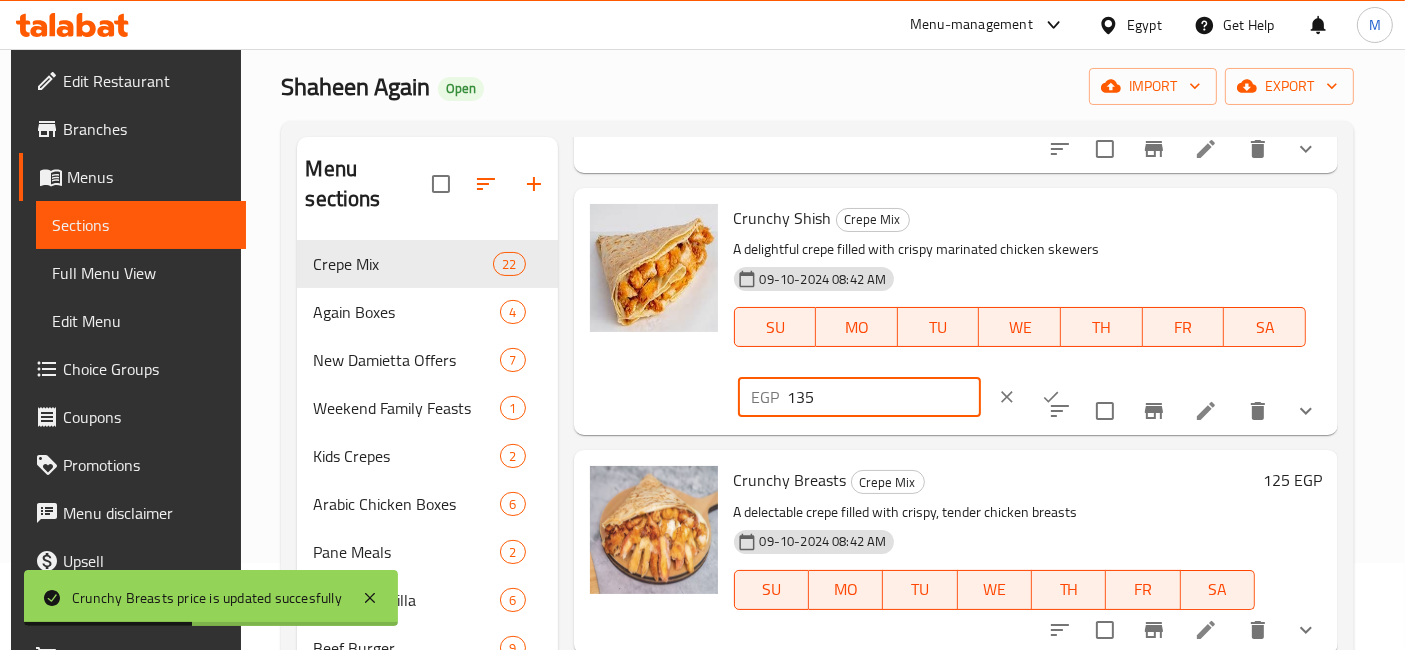 drag, startPoint x: 1055, startPoint y: 230, endPoint x: 909, endPoint y: 218, distance: 146.49232 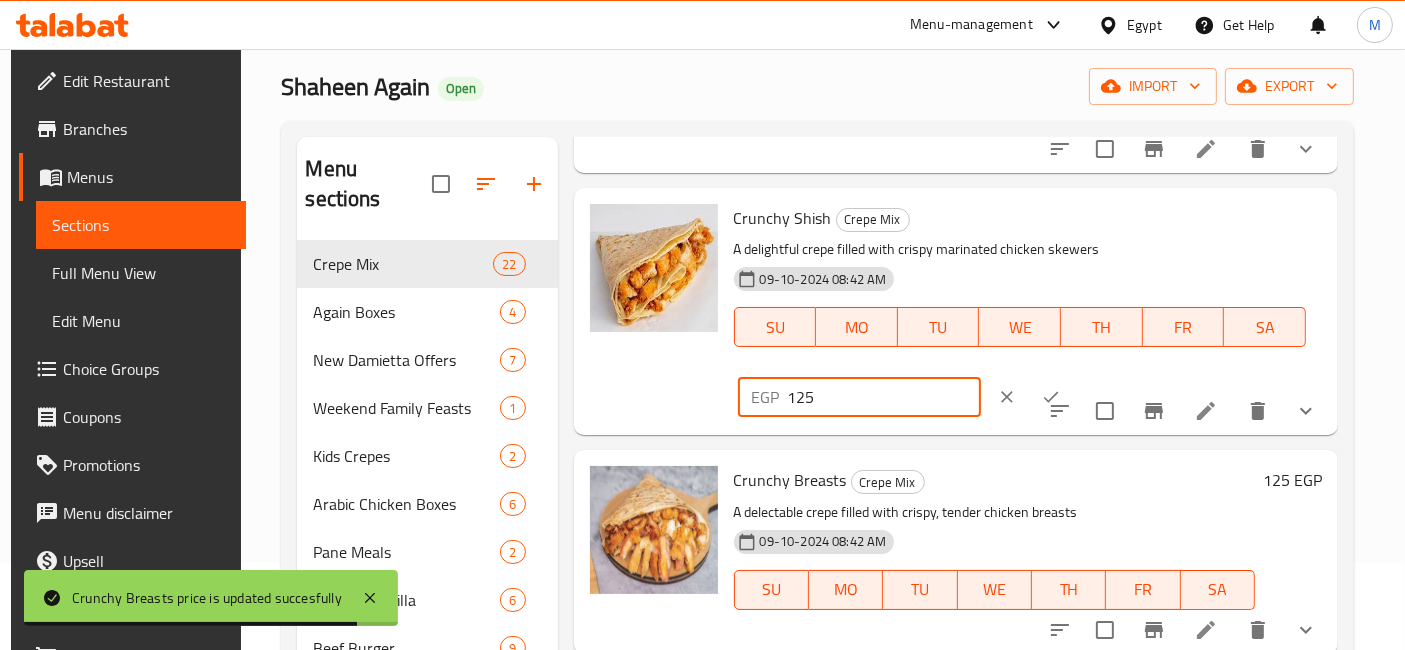 type on "125" 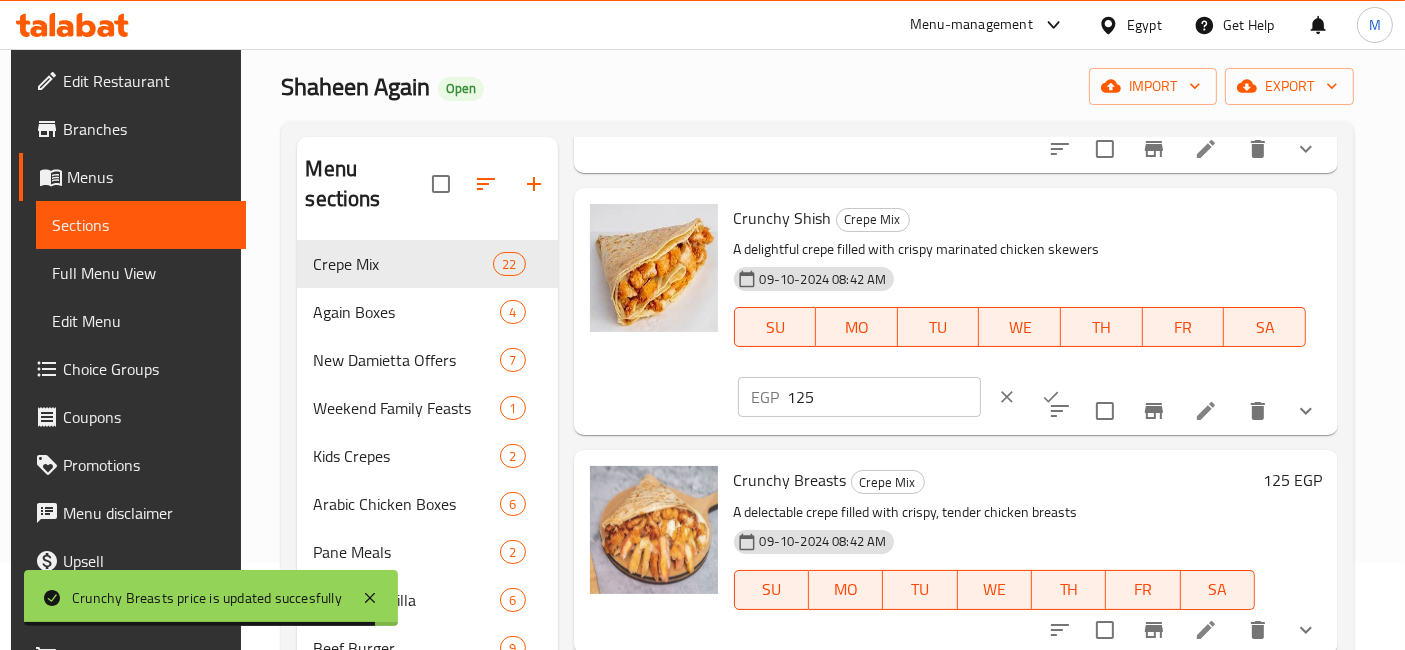 click at bounding box center (1051, 397) 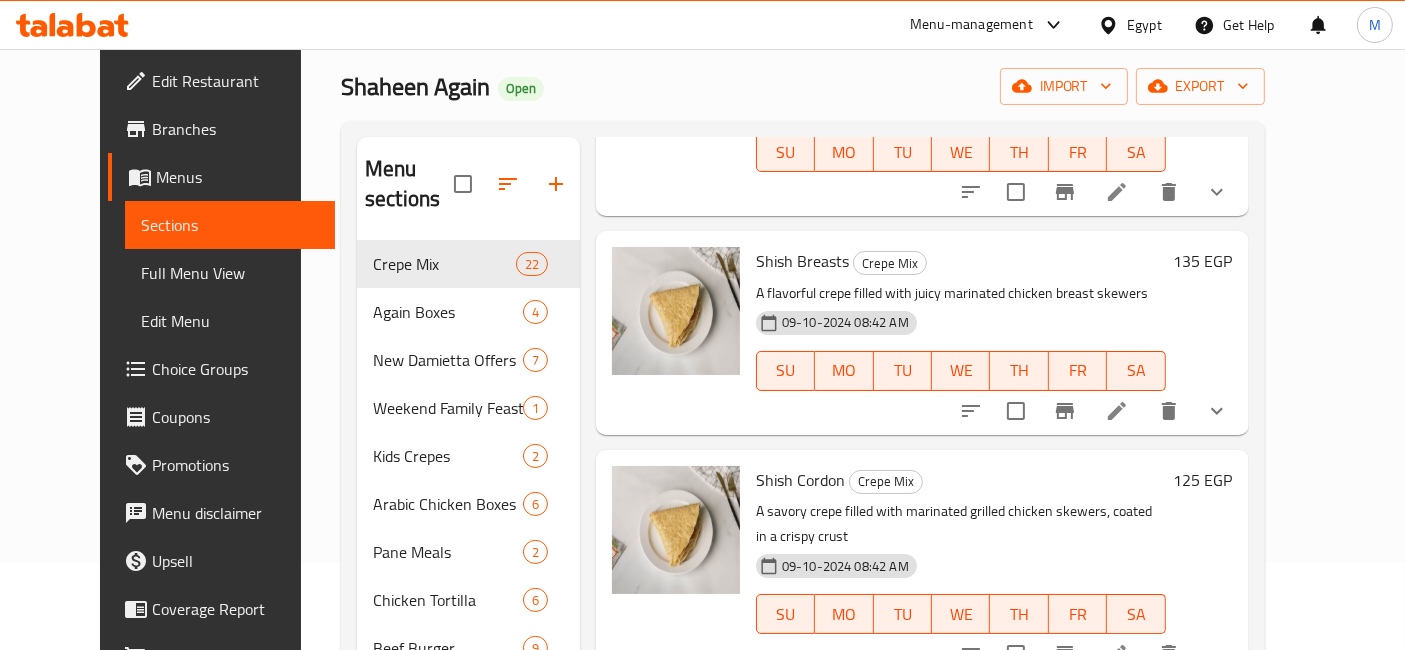 scroll, scrollTop: 1666, scrollLeft: 0, axis: vertical 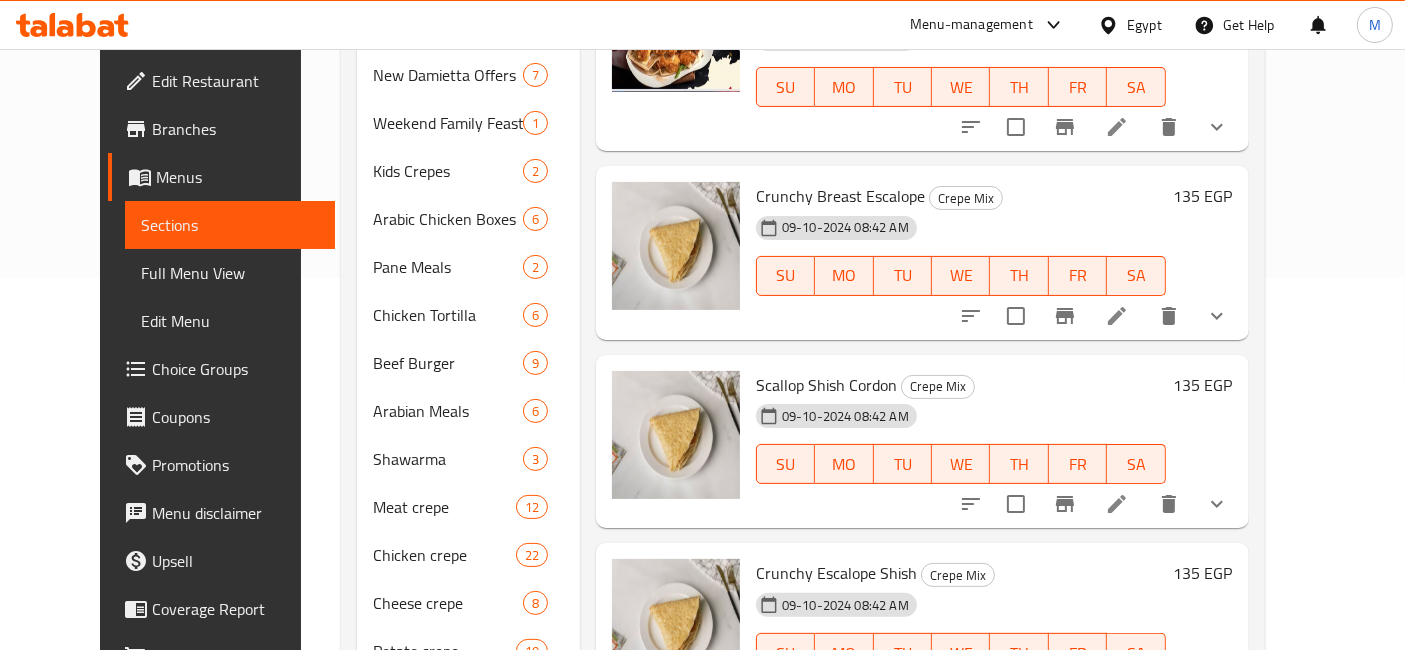 click 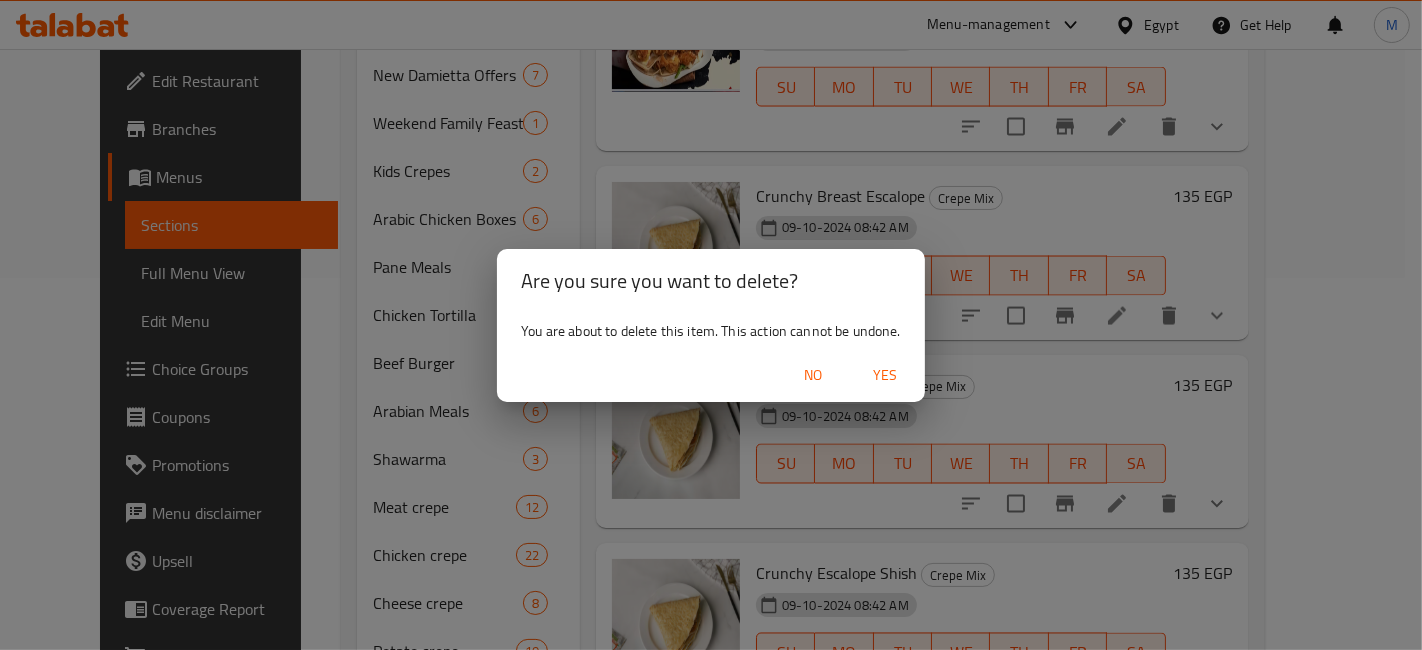 click on "Yes" at bounding box center [885, 375] 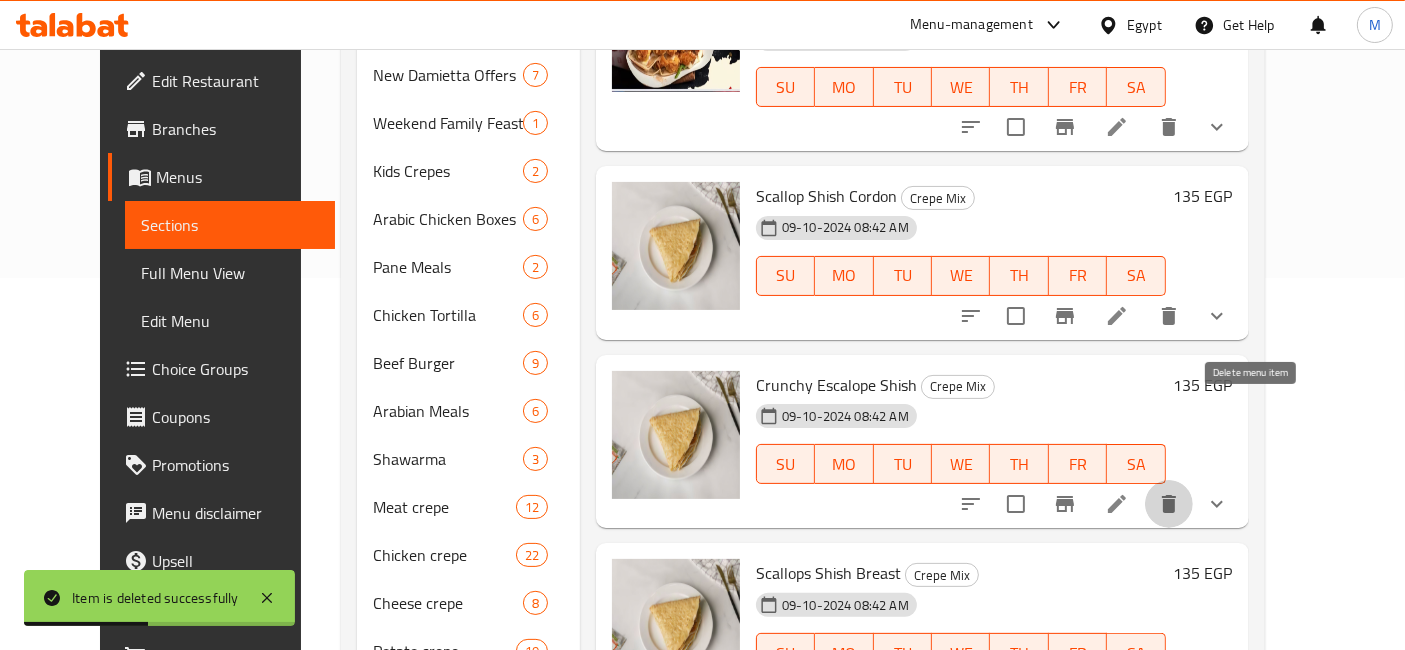 click 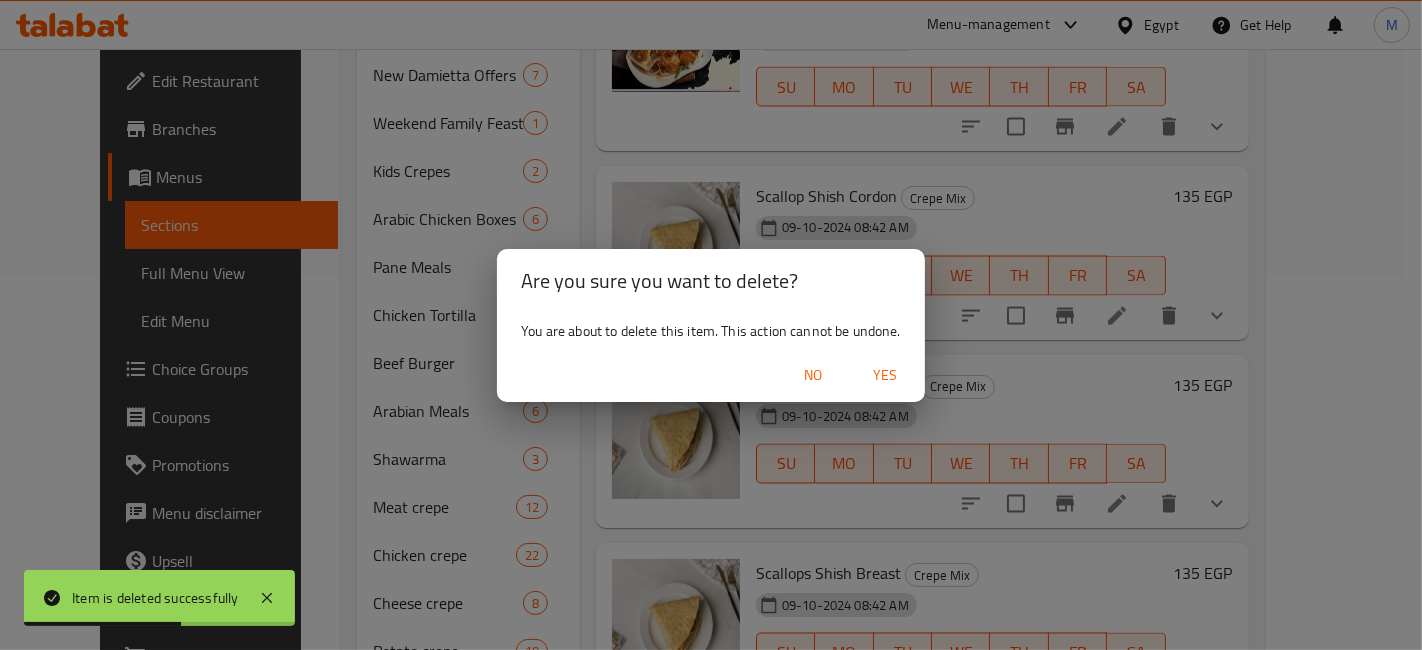 click on "Yes" at bounding box center [885, 375] 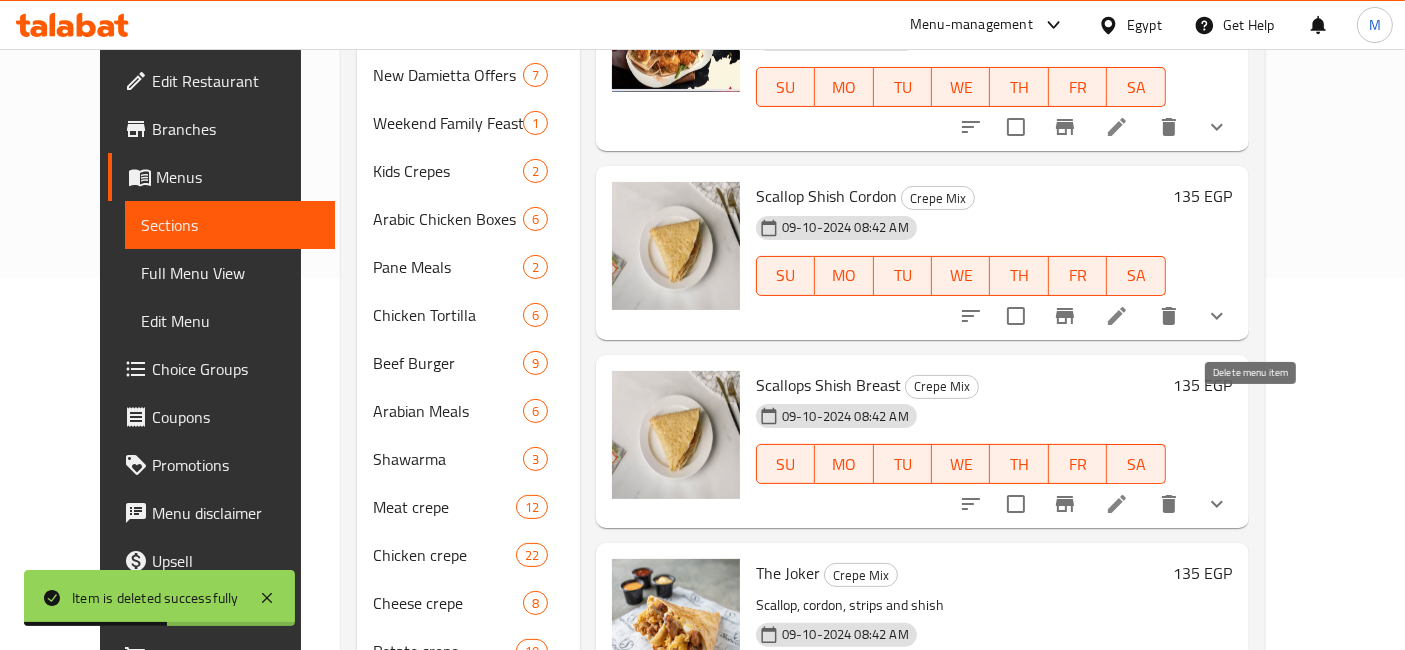 click 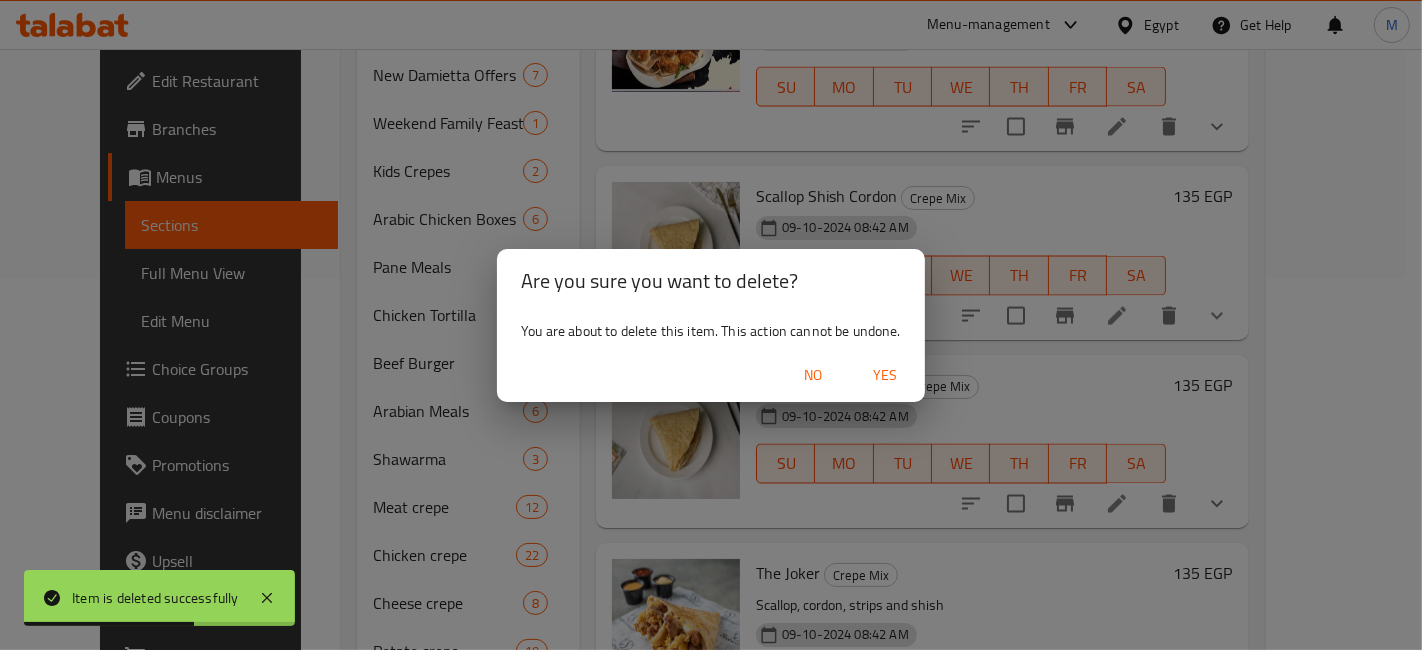 click on "Yes" at bounding box center [885, 375] 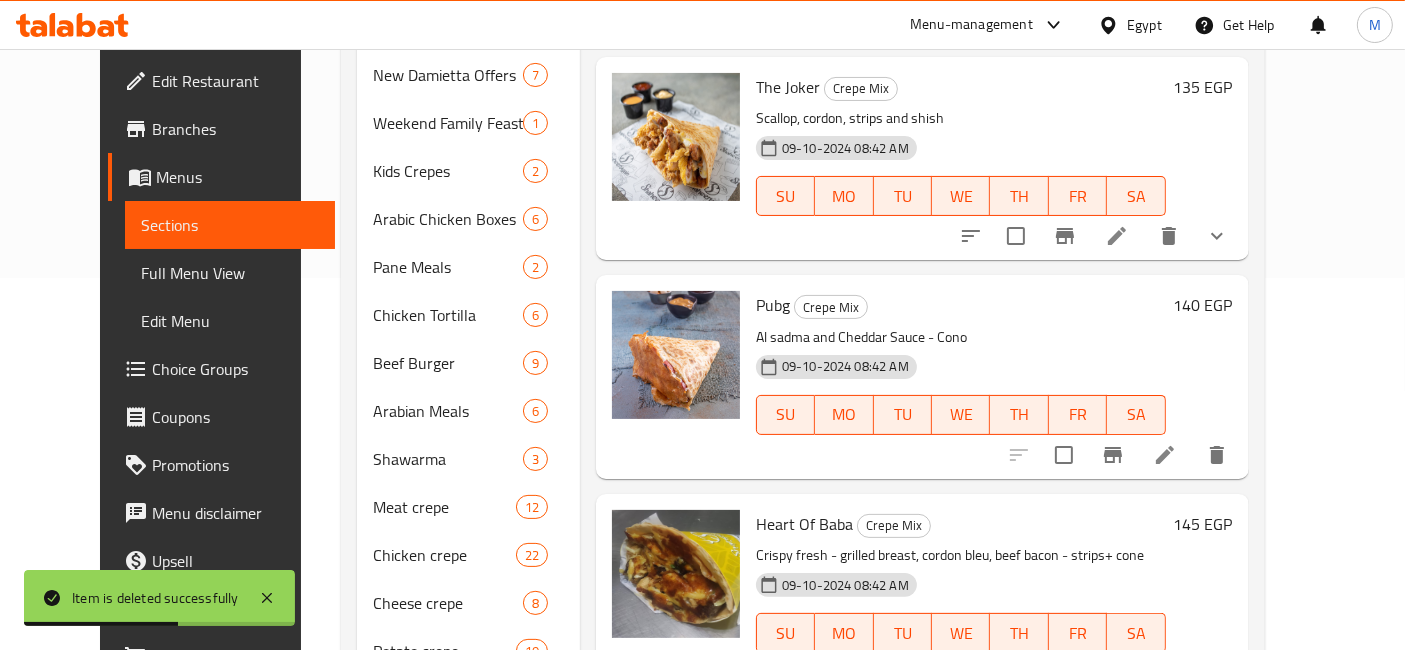 scroll, scrollTop: 3000, scrollLeft: 0, axis: vertical 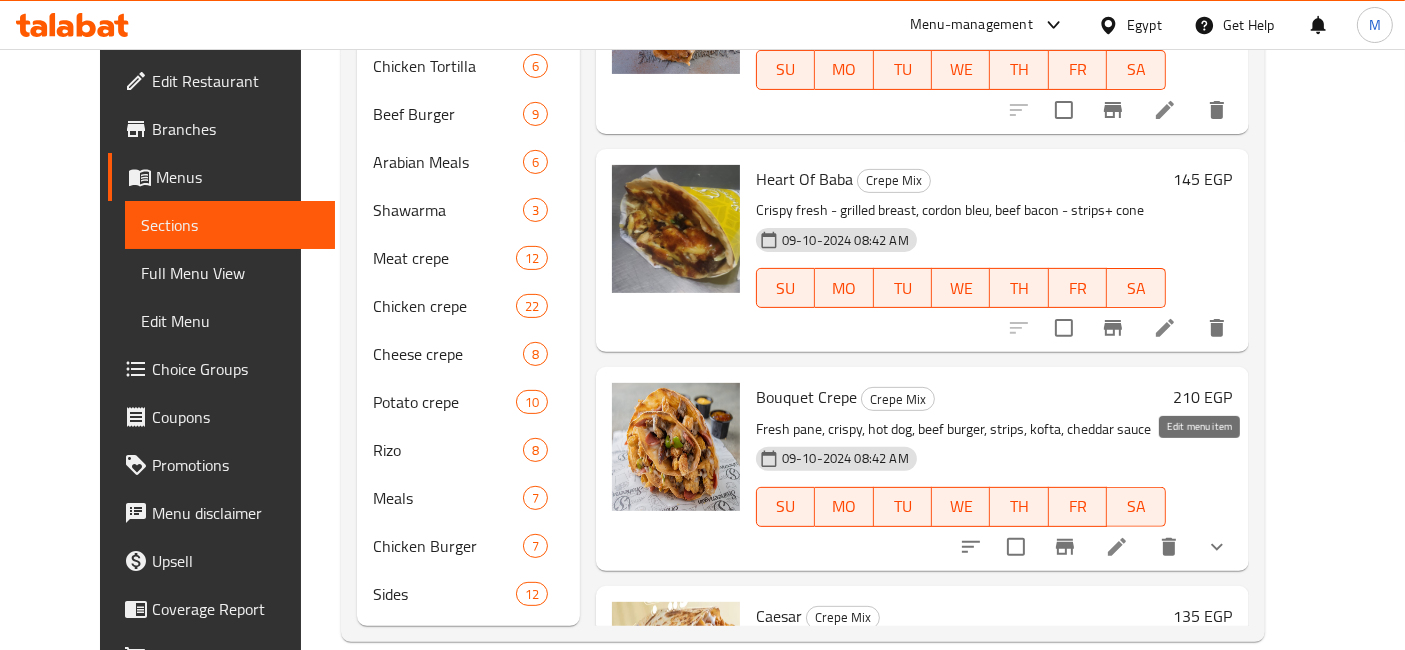 click 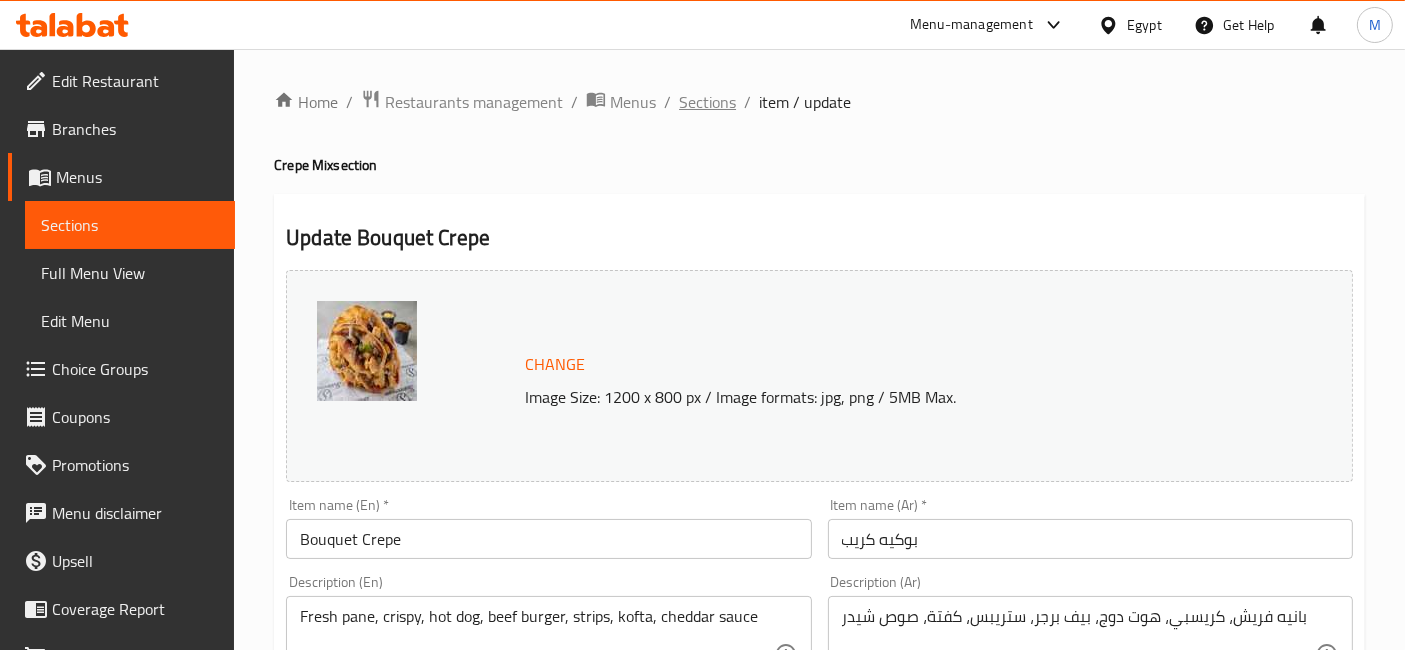 click on "Sections" at bounding box center [707, 102] 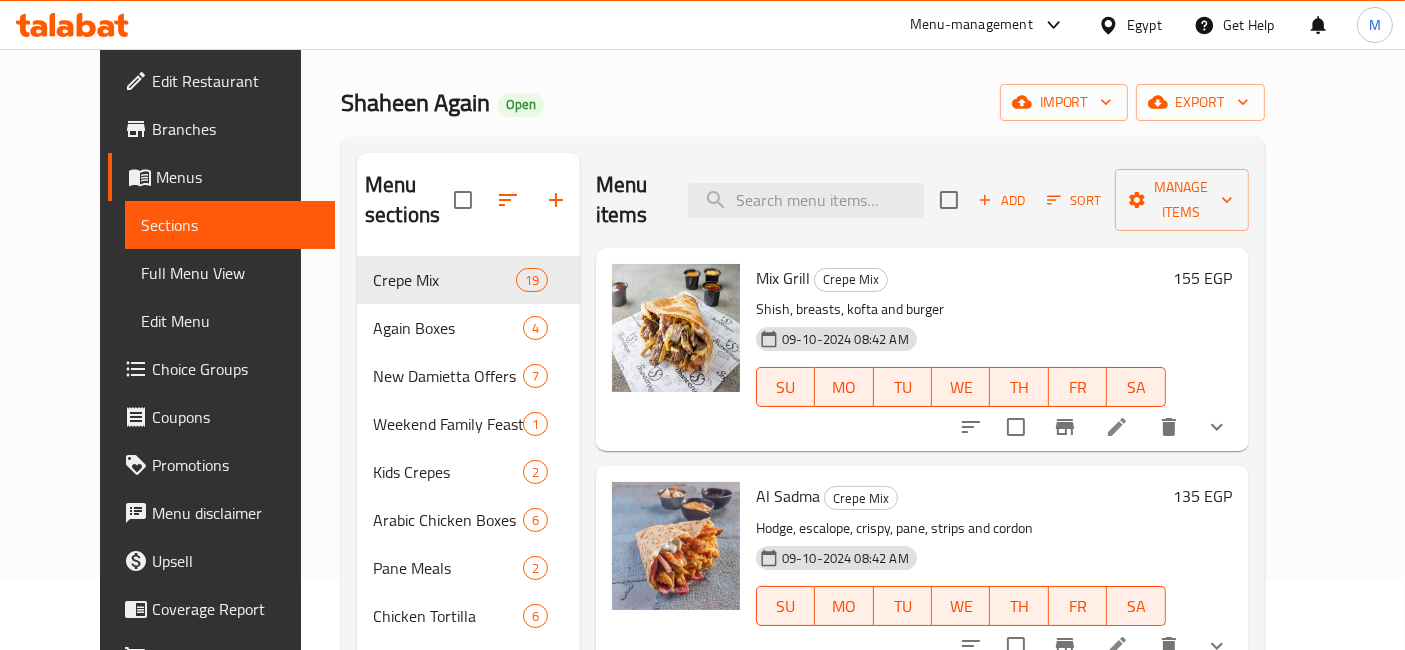 scroll, scrollTop: 621, scrollLeft: 0, axis: vertical 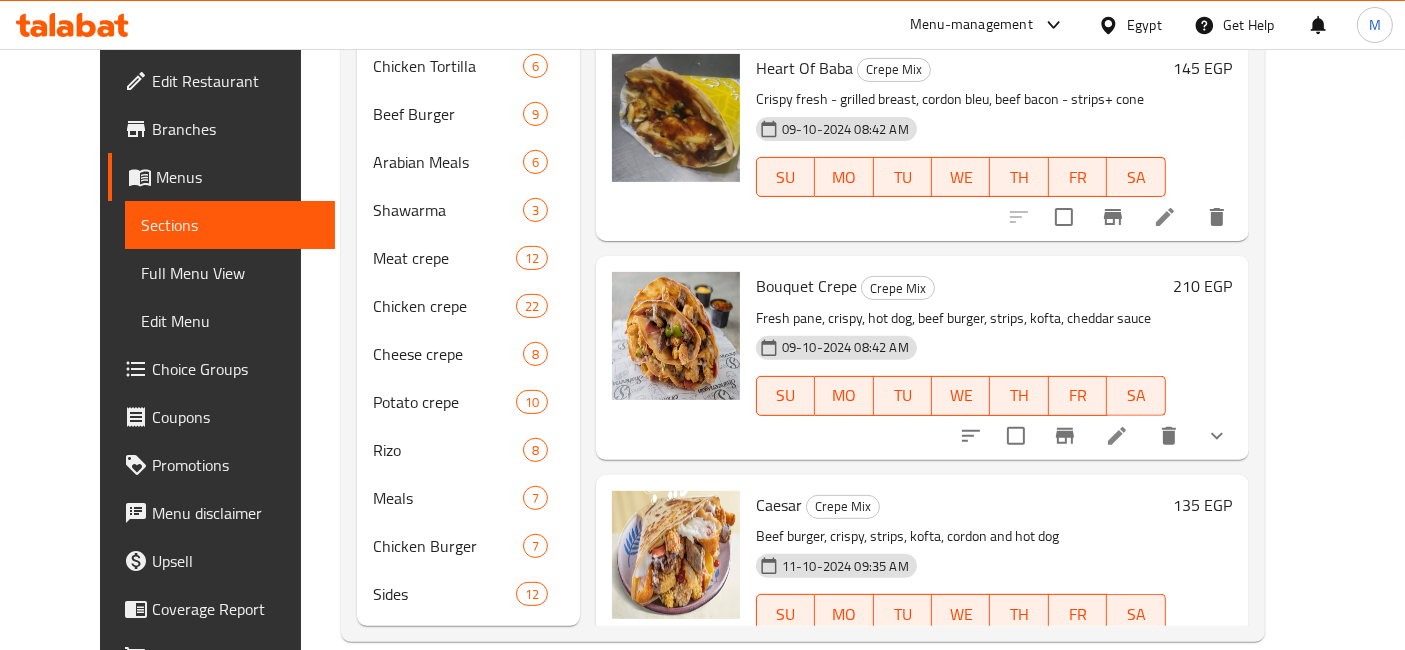 click on "135   EGP" at bounding box center [1203, 505] 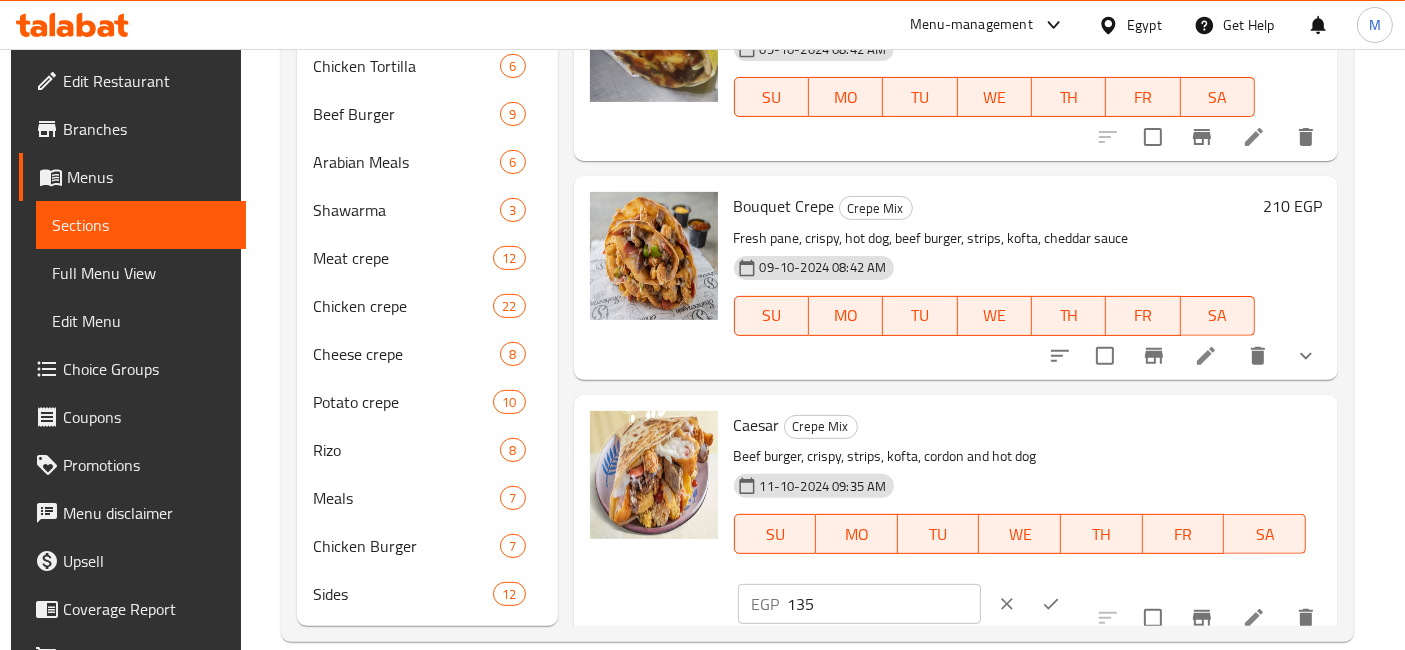 click on "135" at bounding box center (884, 604) 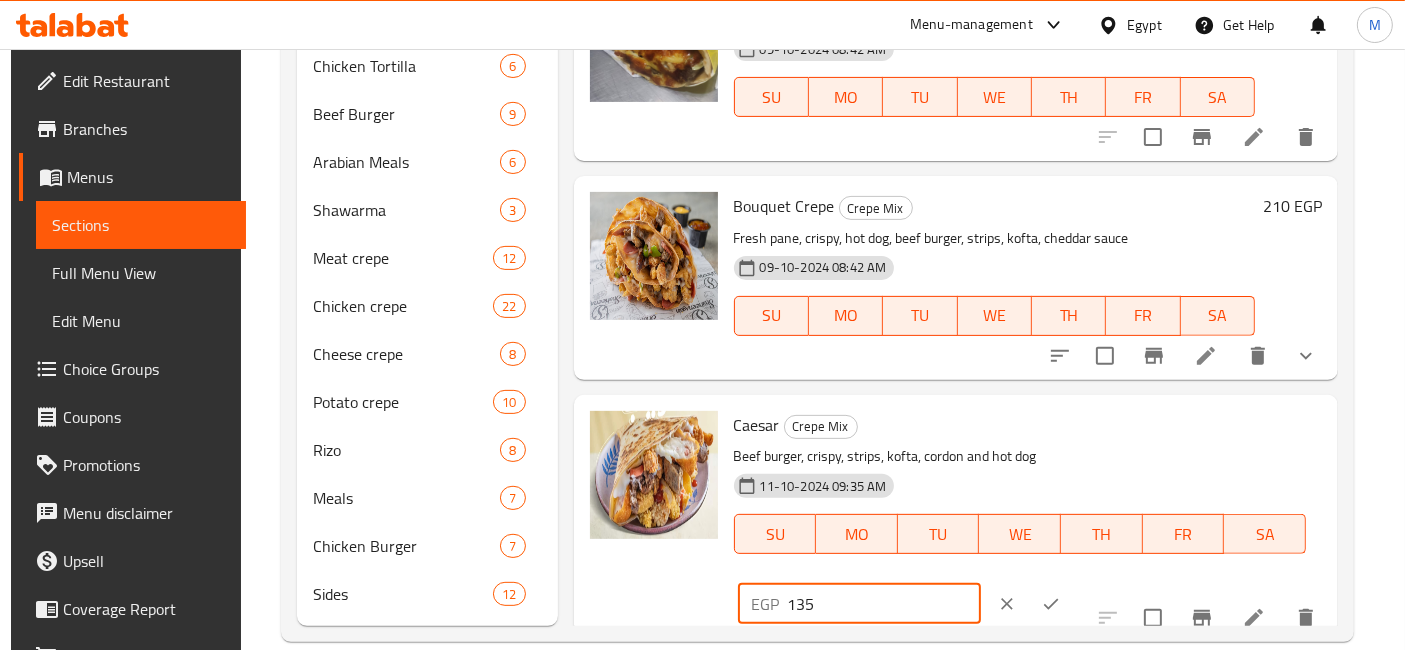 click on "135" at bounding box center (884, 604) 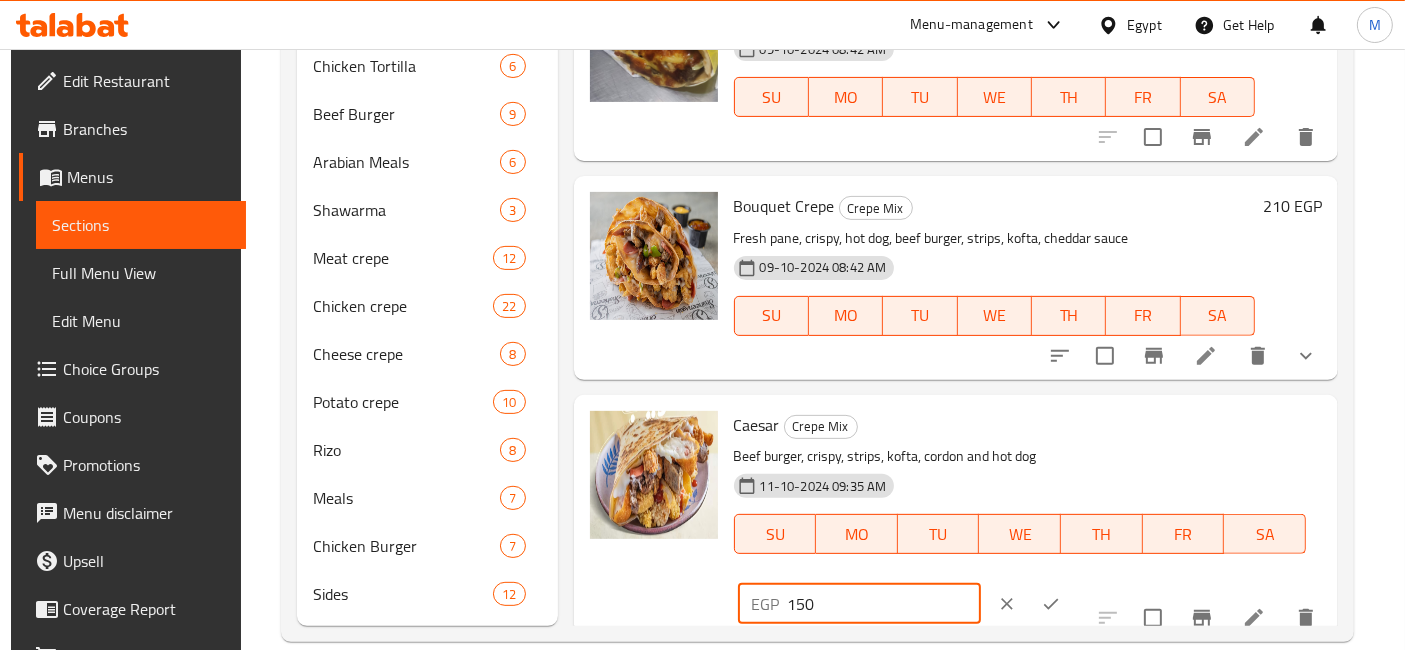 type on "150" 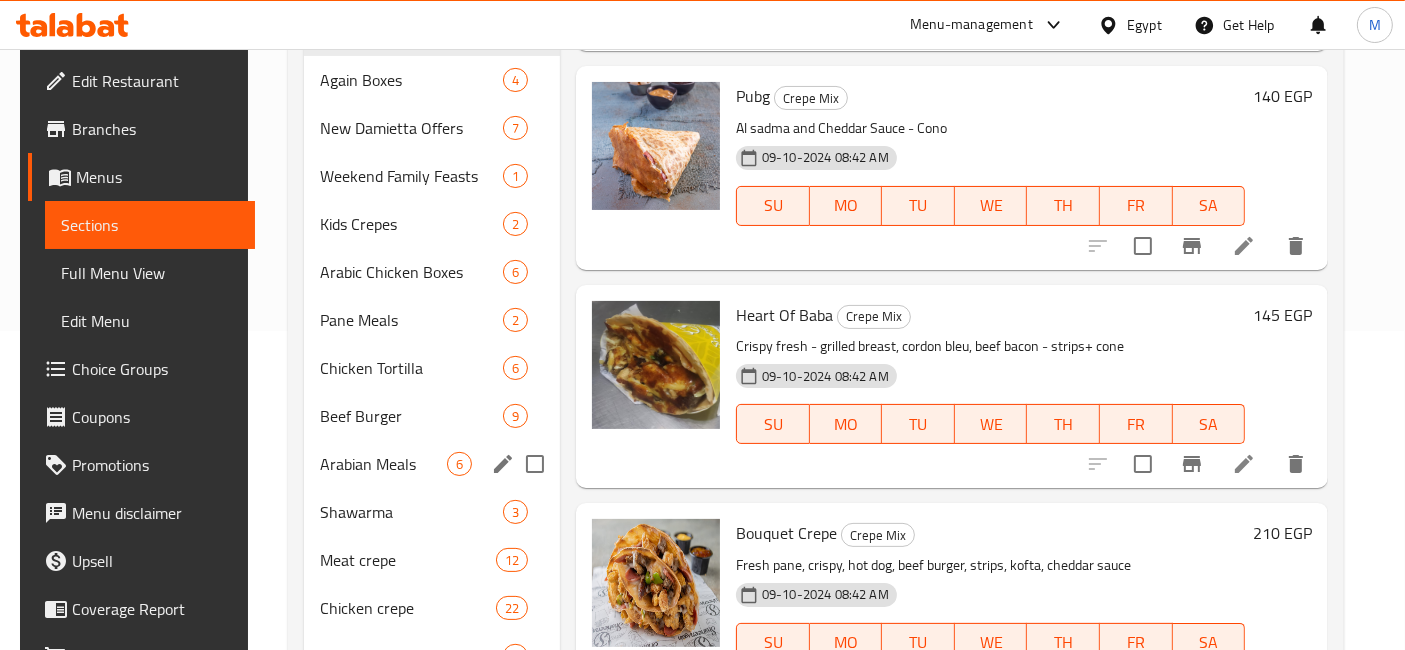 scroll, scrollTop: 65, scrollLeft: 0, axis: vertical 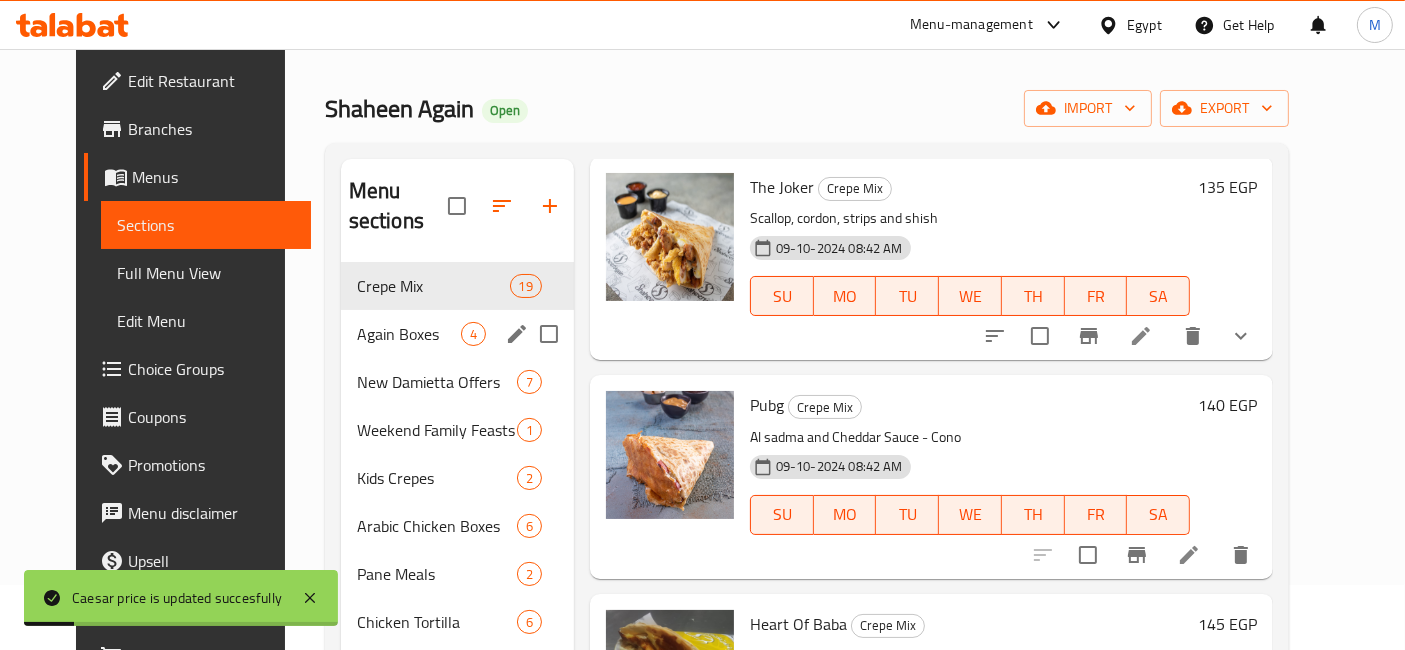click on "Again Boxes 4" at bounding box center [457, 334] 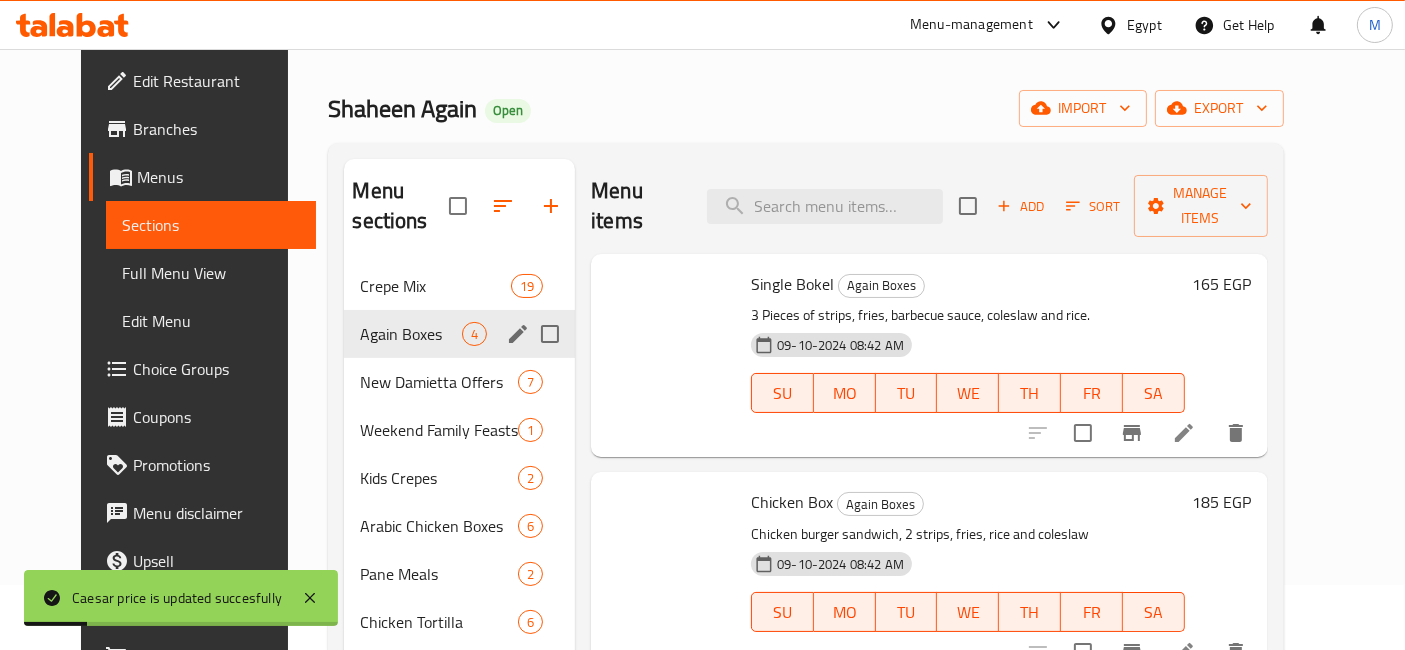 scroll, scrollTop: 0, scrollLeft: 0, axis: both 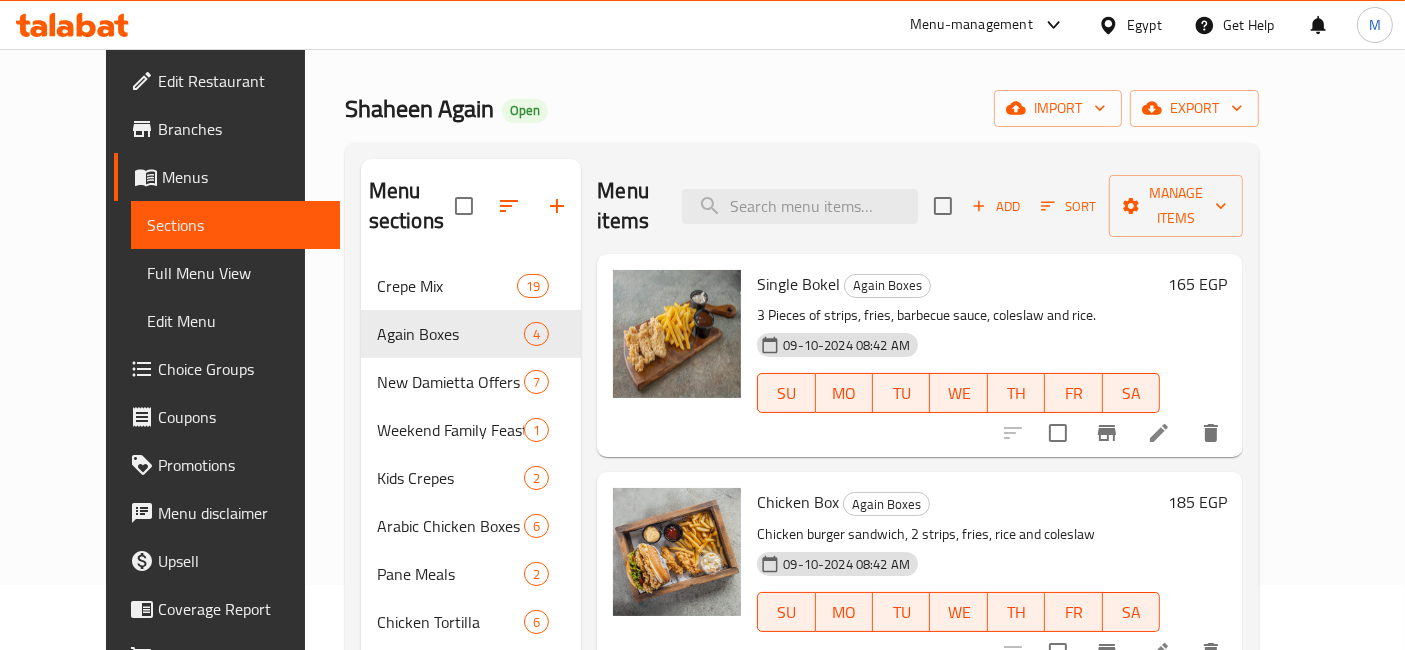 click on "165   EGP" at bounding box center [1197, 284] 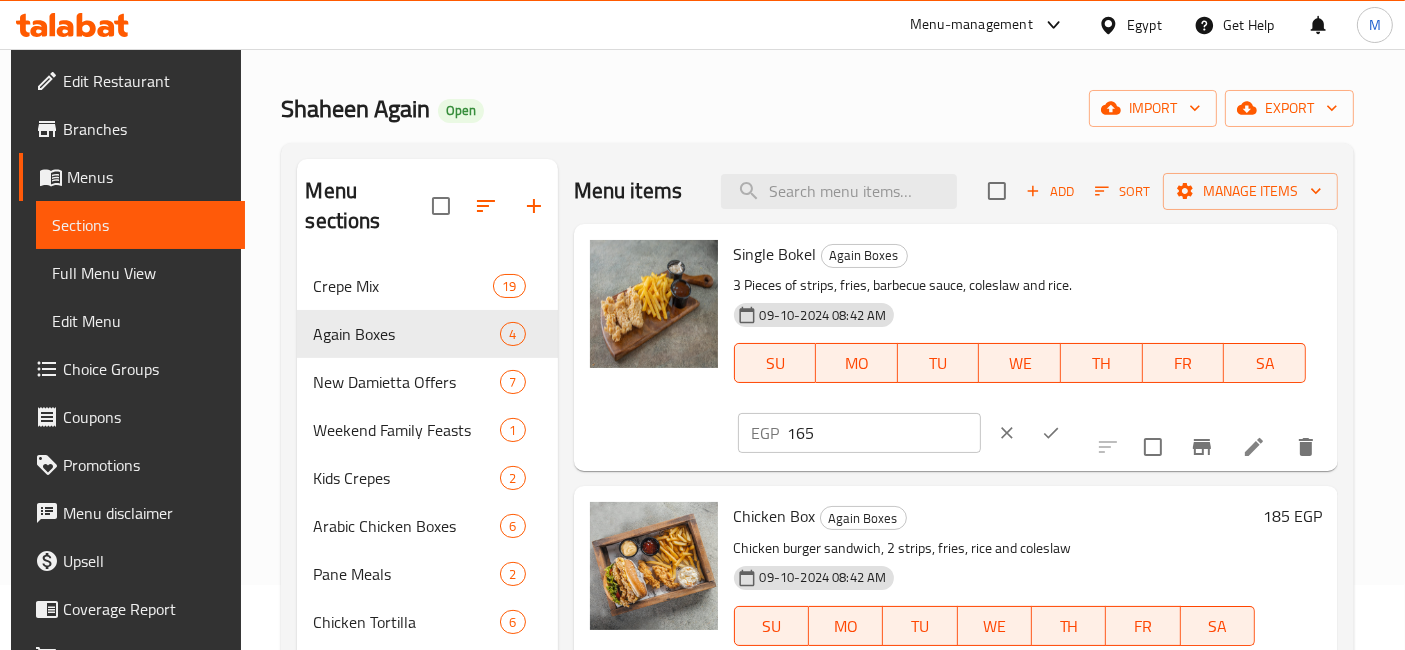 click on "165" at bounding box center (884, 433) 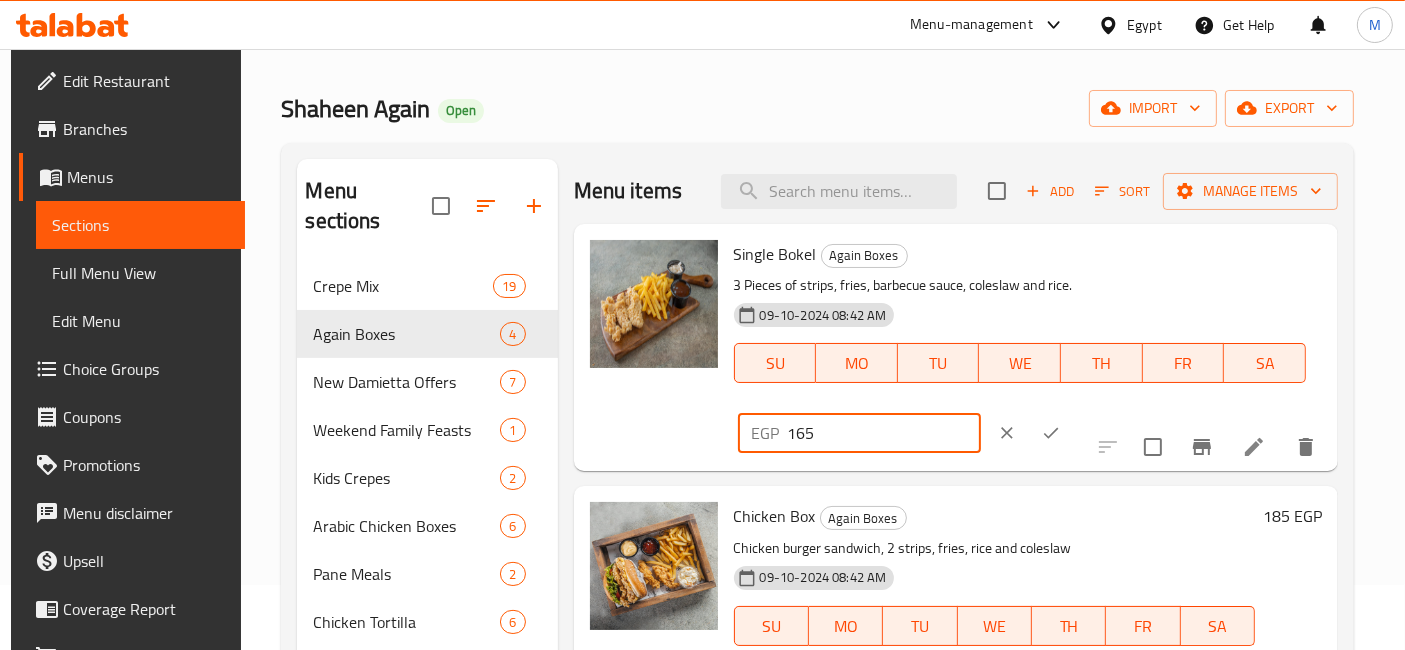 click on "165" at bounding box center (884, 433) 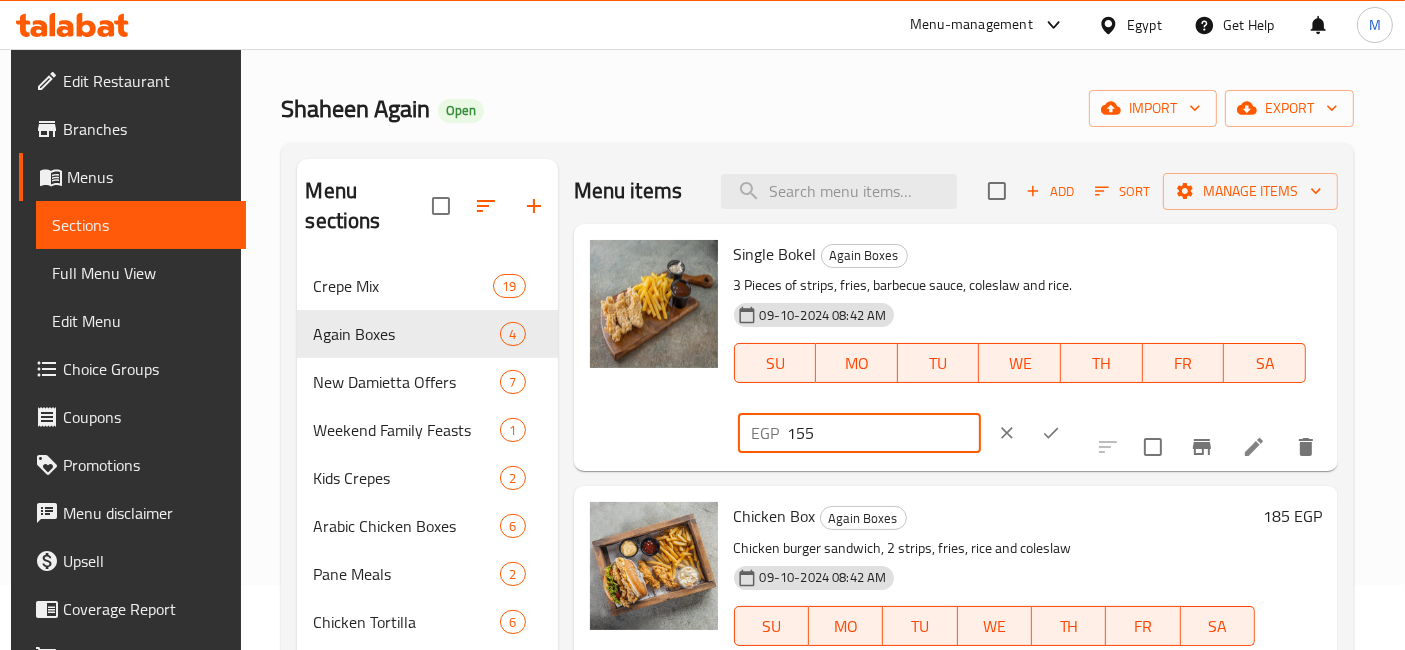 type on "155" 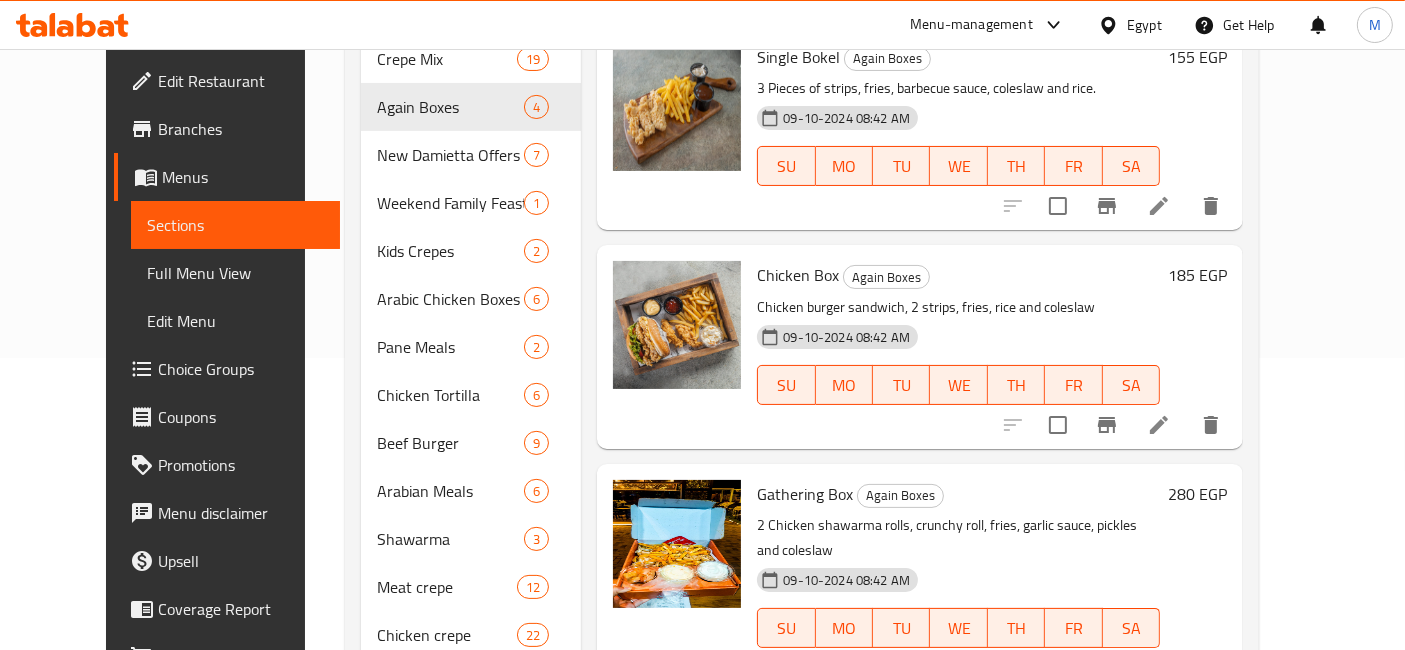 scroll, scrollTop: 399, scrollLeft: 0, axis: vertical 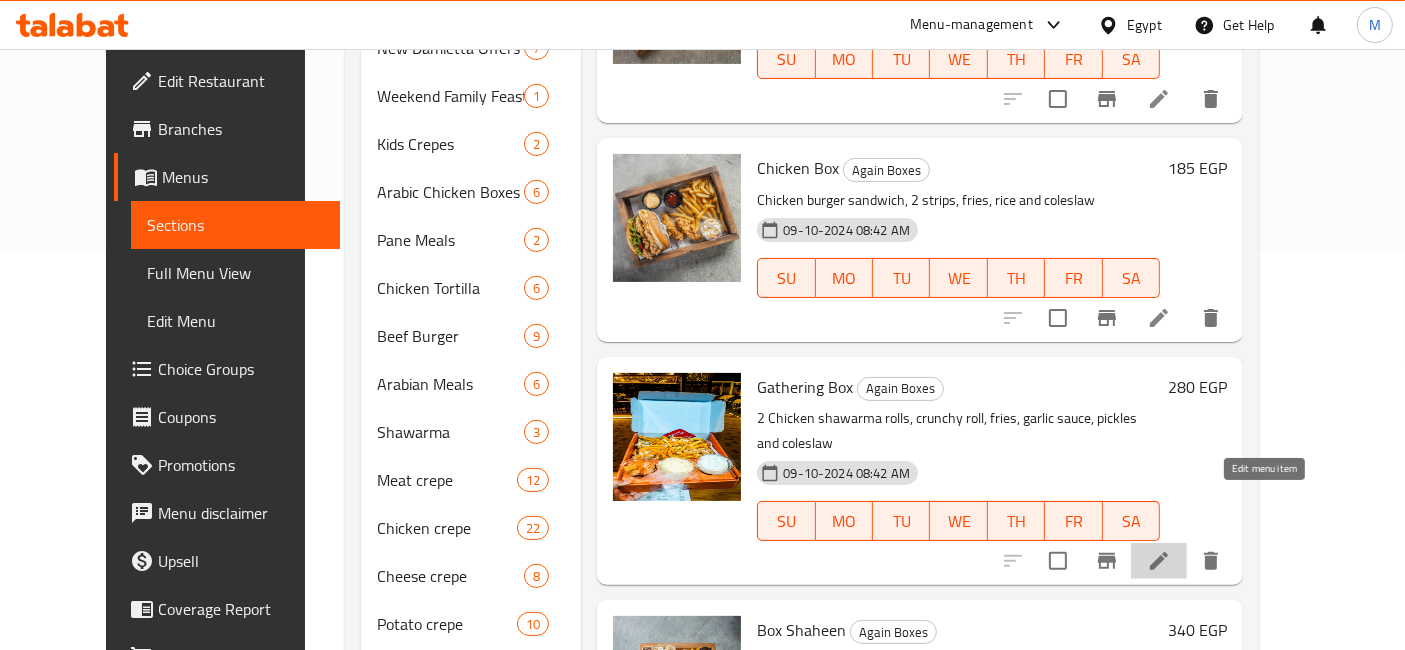 click 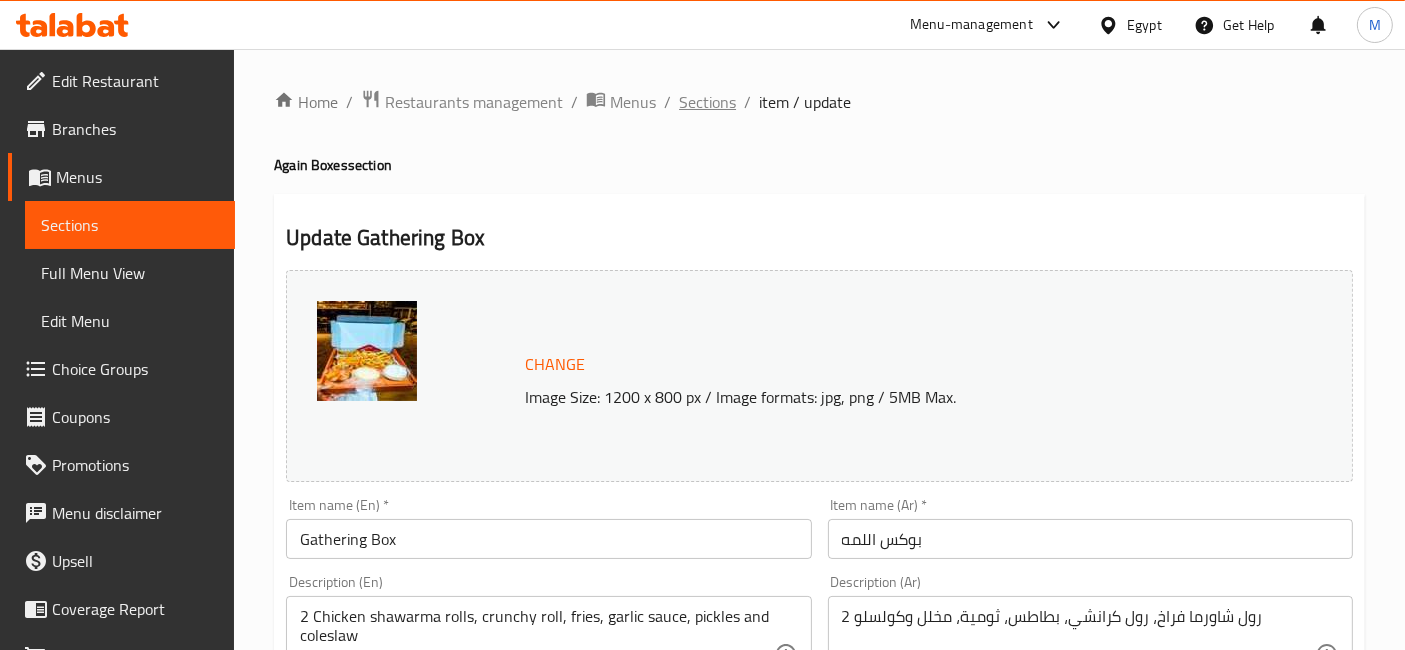 click on "Sections" at bounding box center [707, 102] 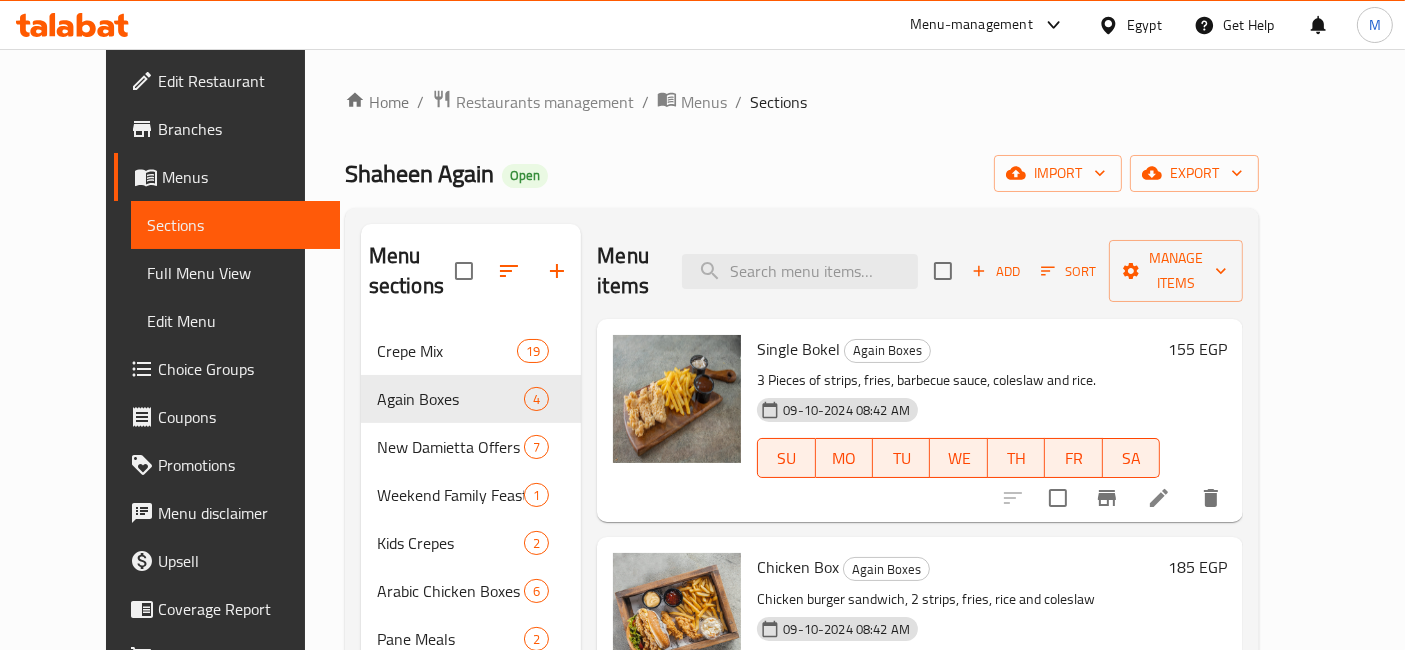 scroll, scrollTop: 555, scrollLeft: 0, axis: vertical 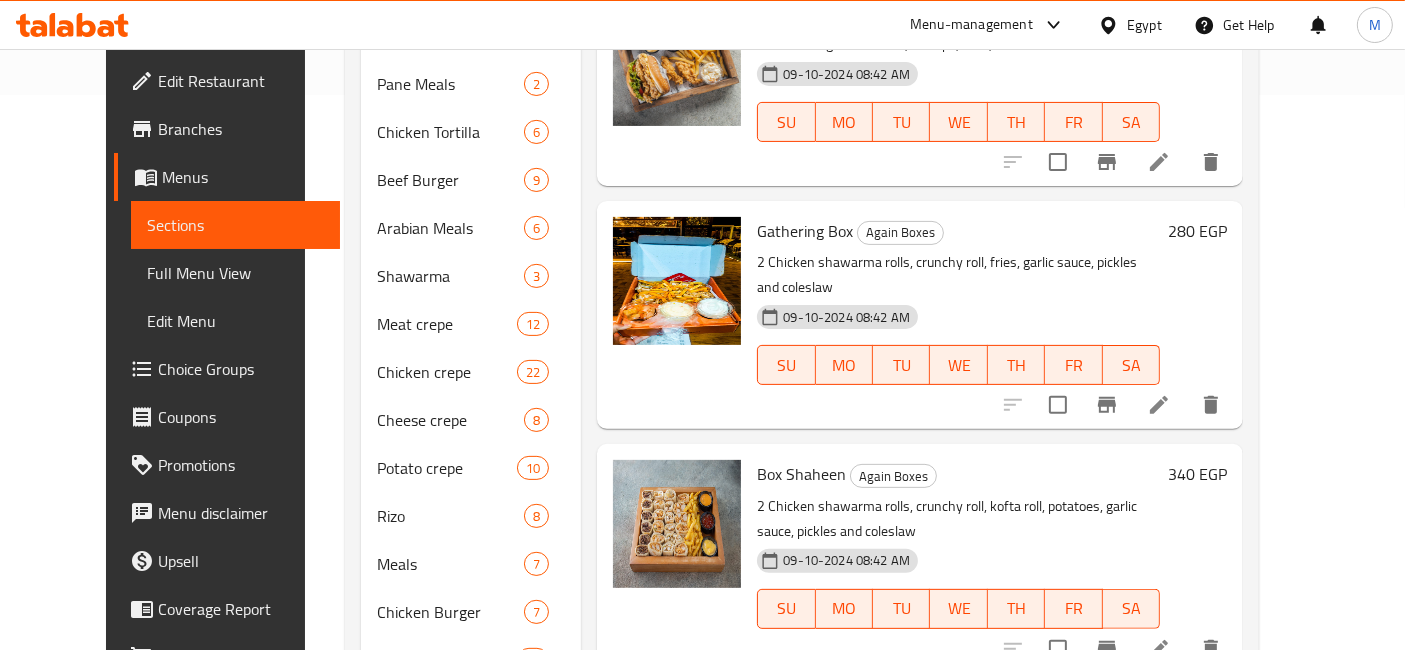 click on "280   EGP" at bounding box center [1197, 231] 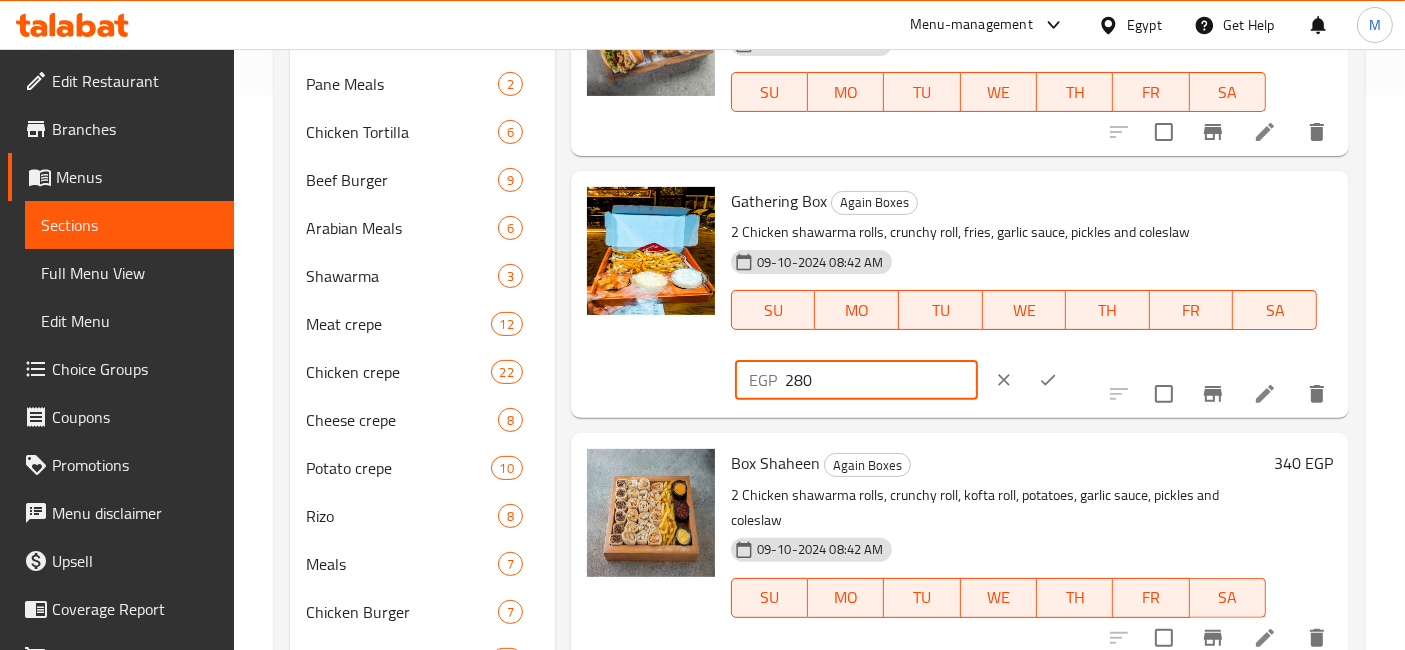 click on "280" at bounding box center [881, 380] 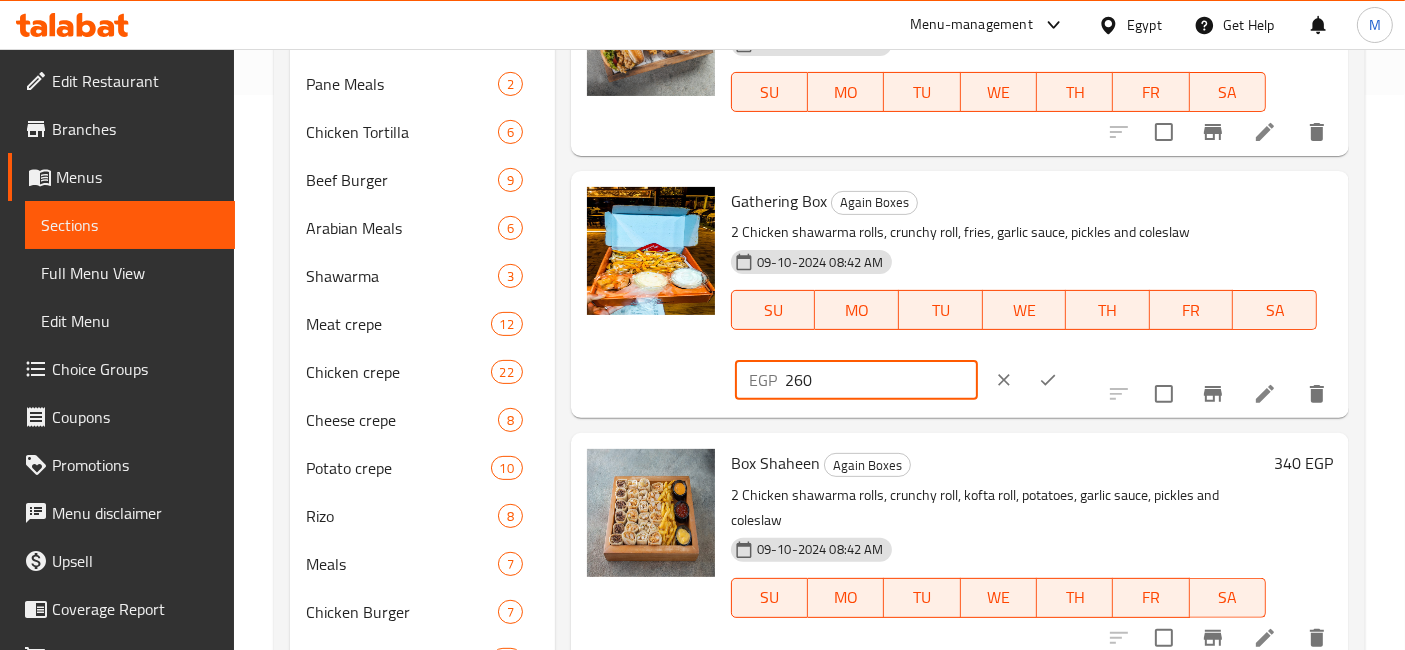 type on "260" 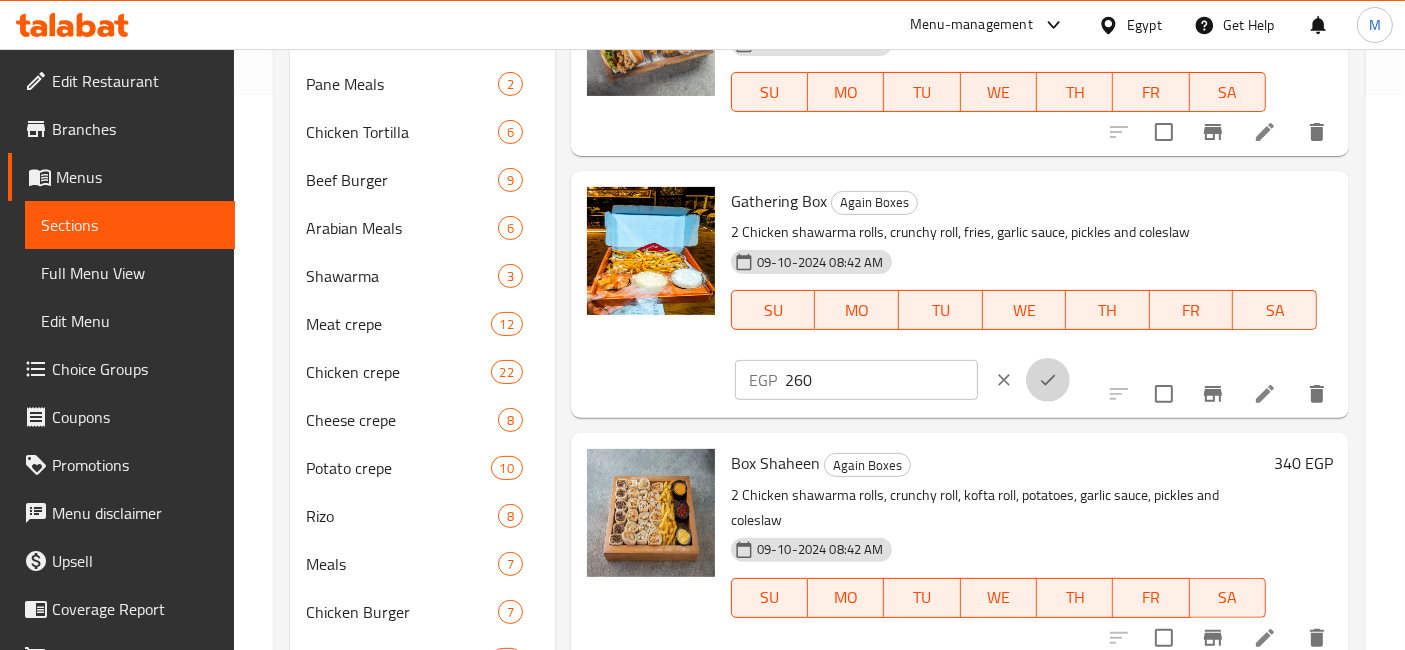 click 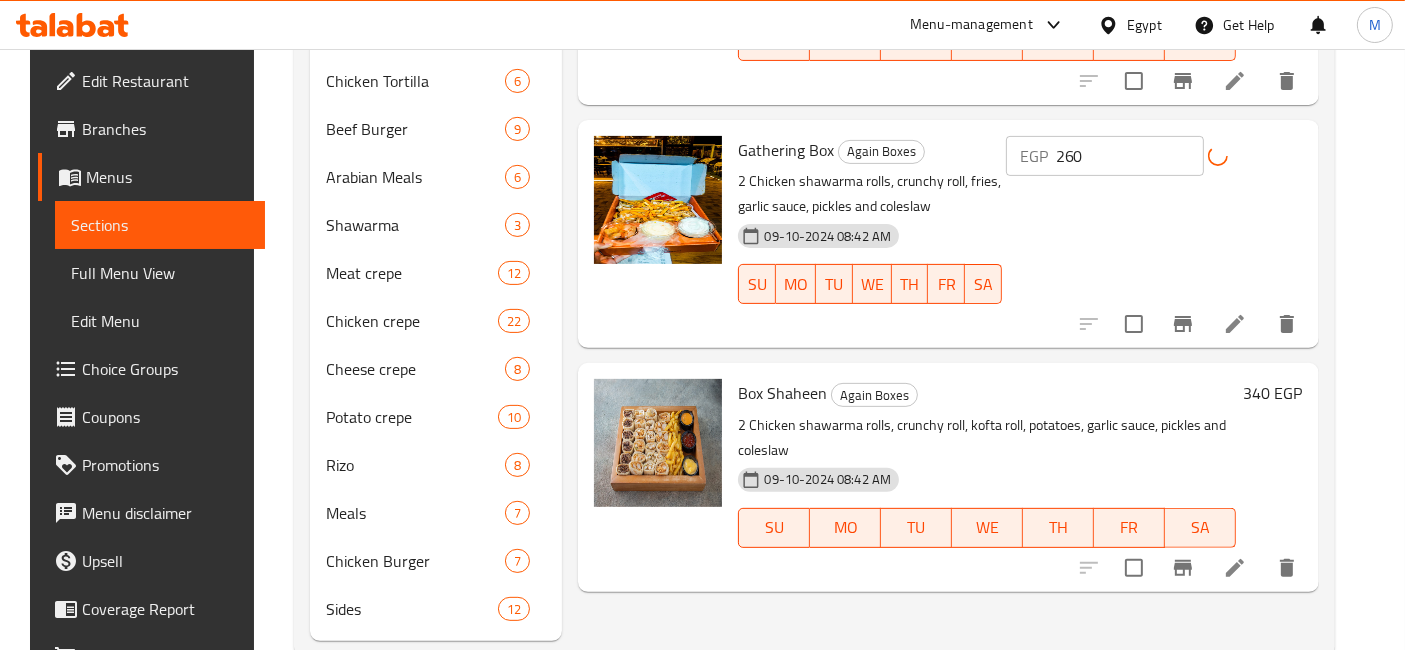 scroll, scrollTop: 621, scrollLeft: 0, axis: vertical 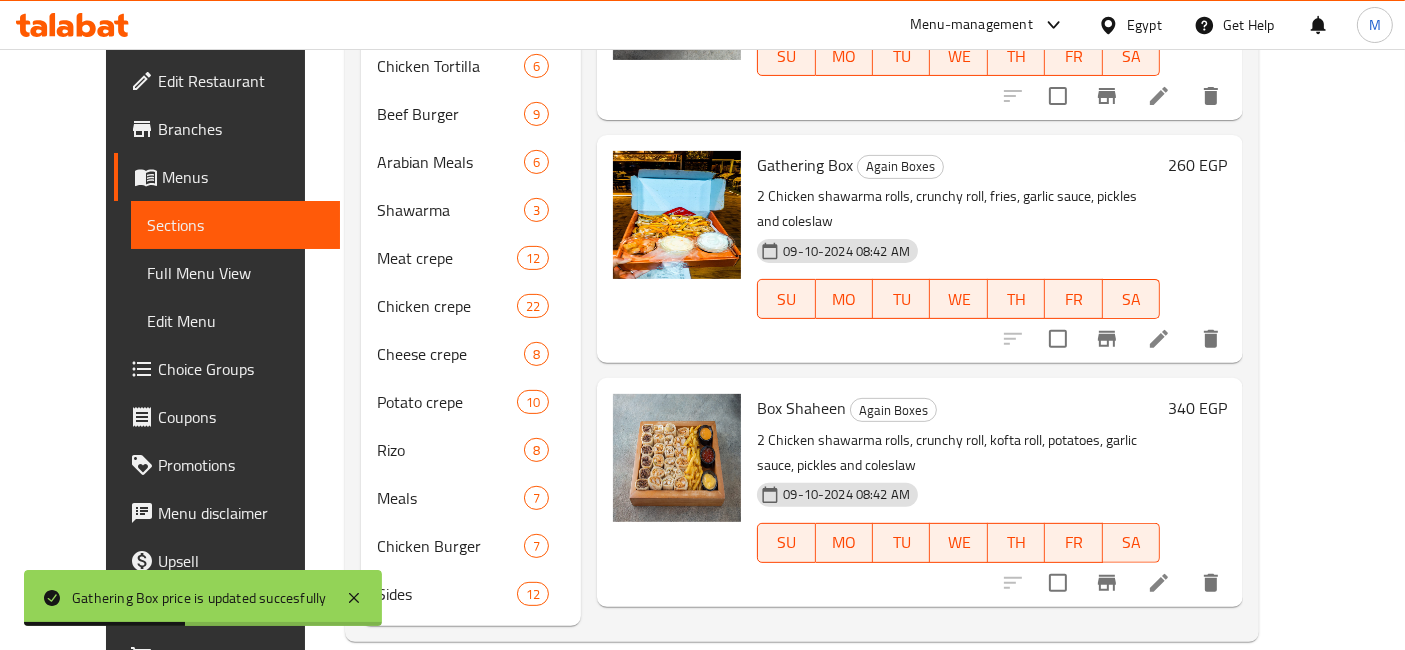 click on "340   EGP" at bounding box center (1197, 408) 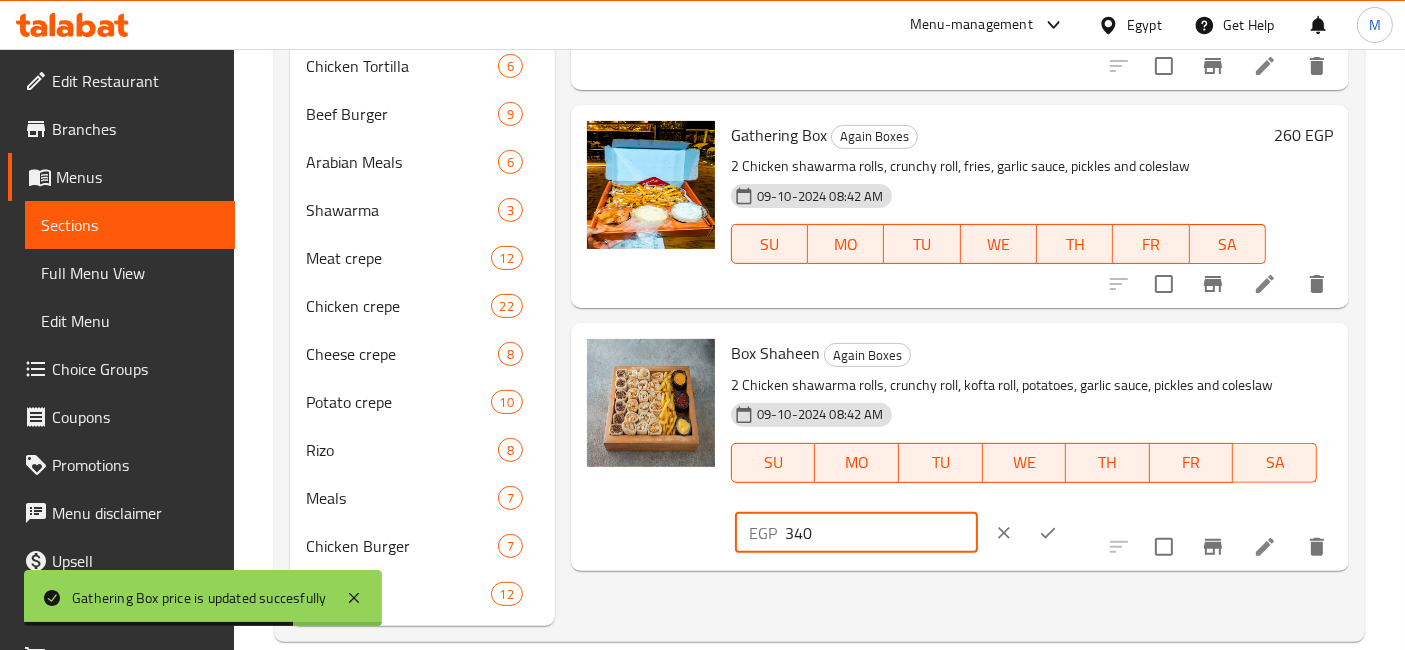 click on "340" at bounding box center [881, 533] 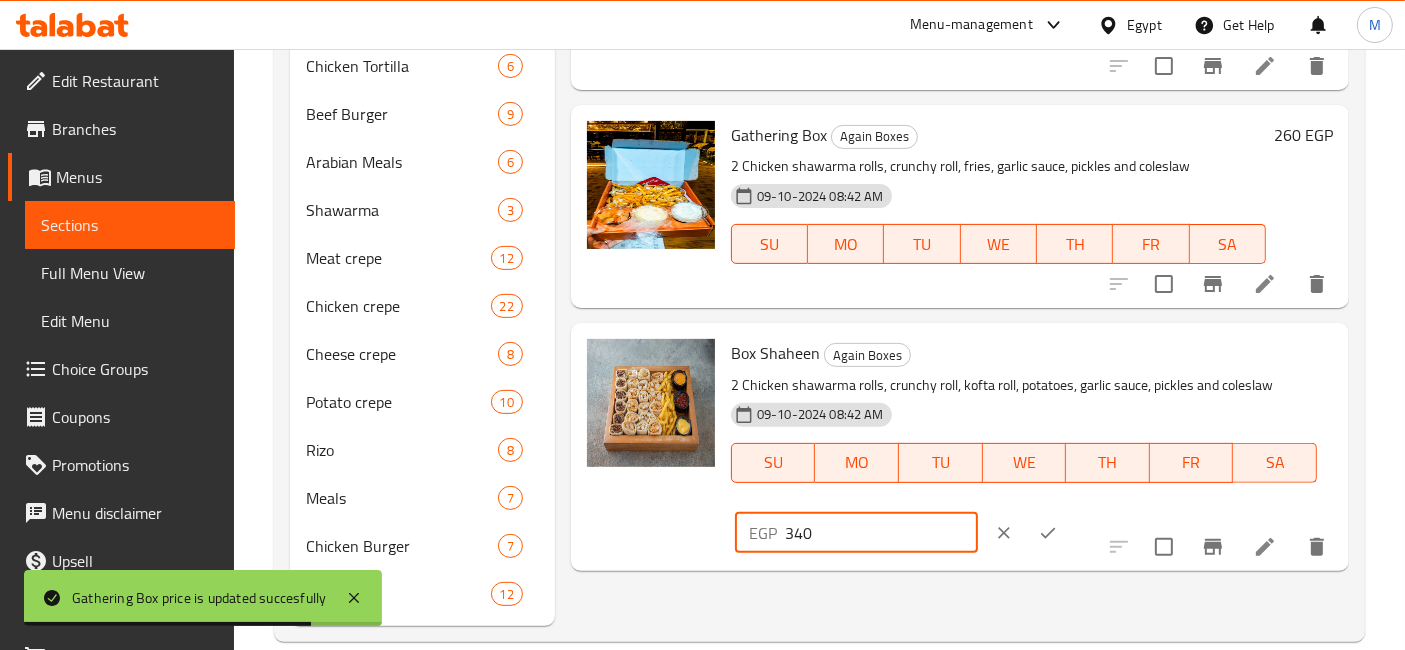 click on "340" at bounding box center [881, 533] 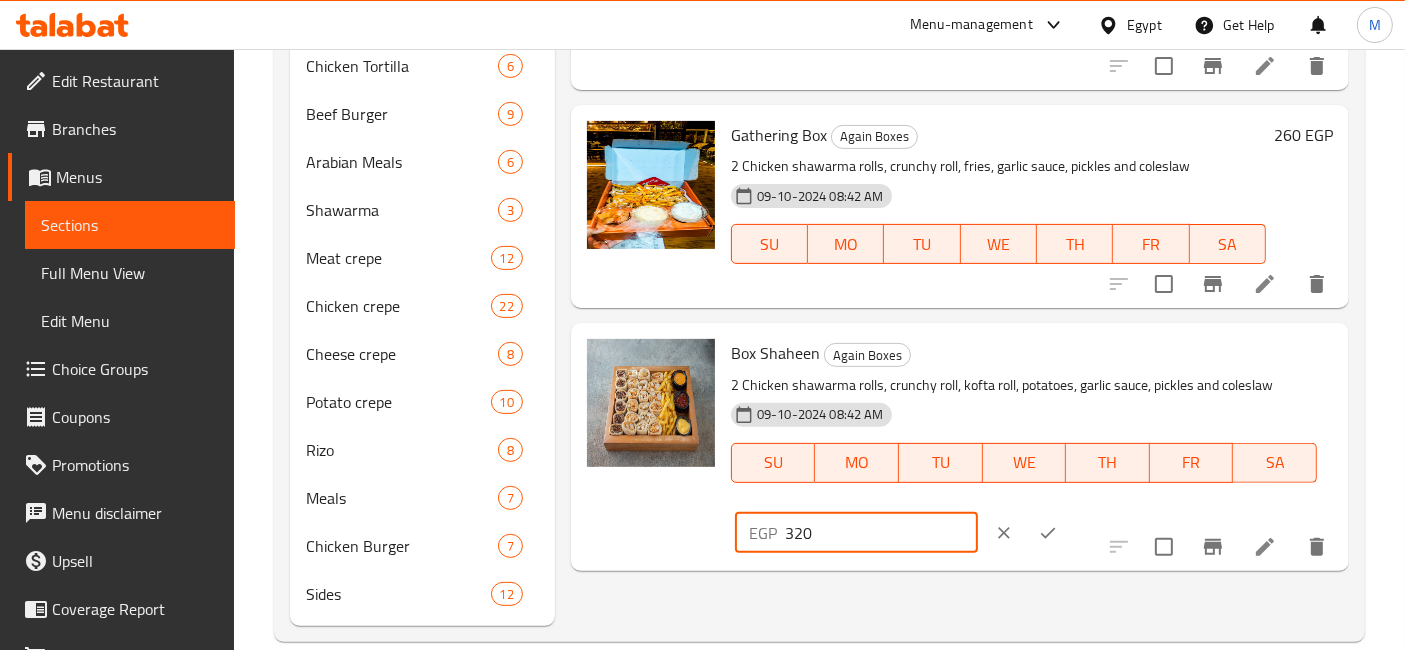 type on "320" 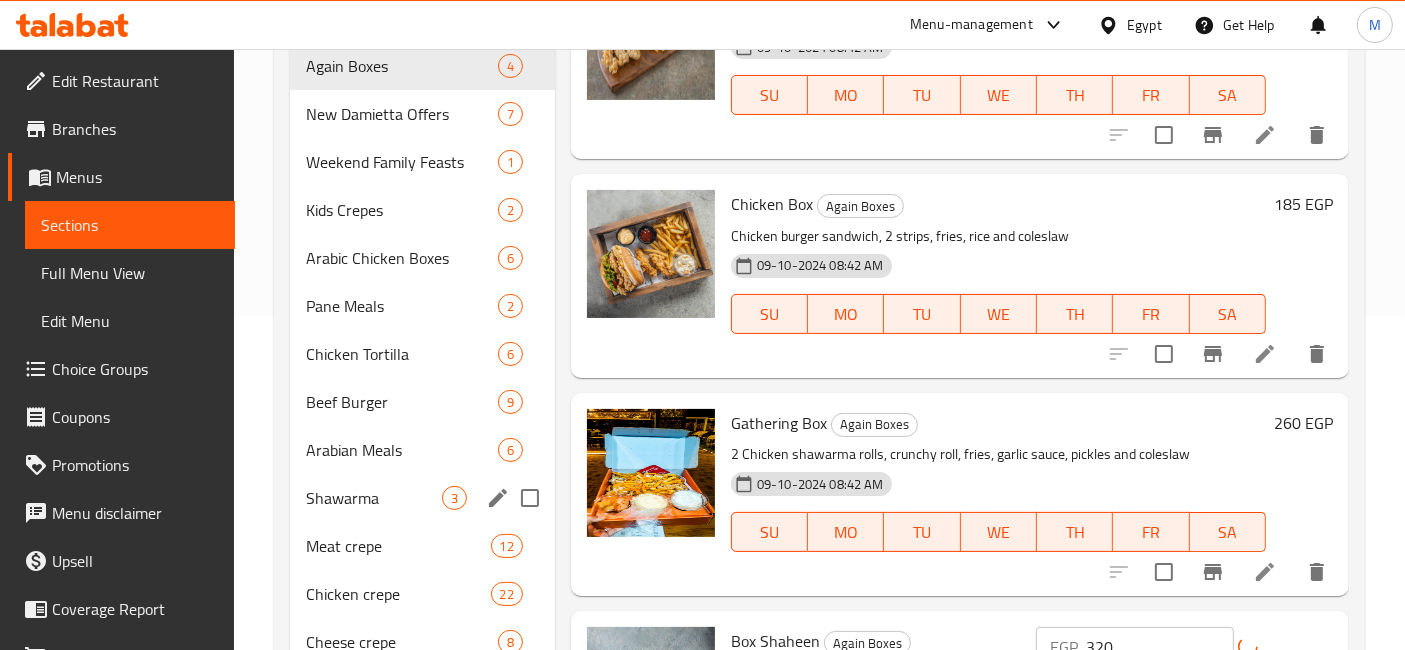 scroll, scrollTop: 65, scrollLeft: 0, axis: vertical 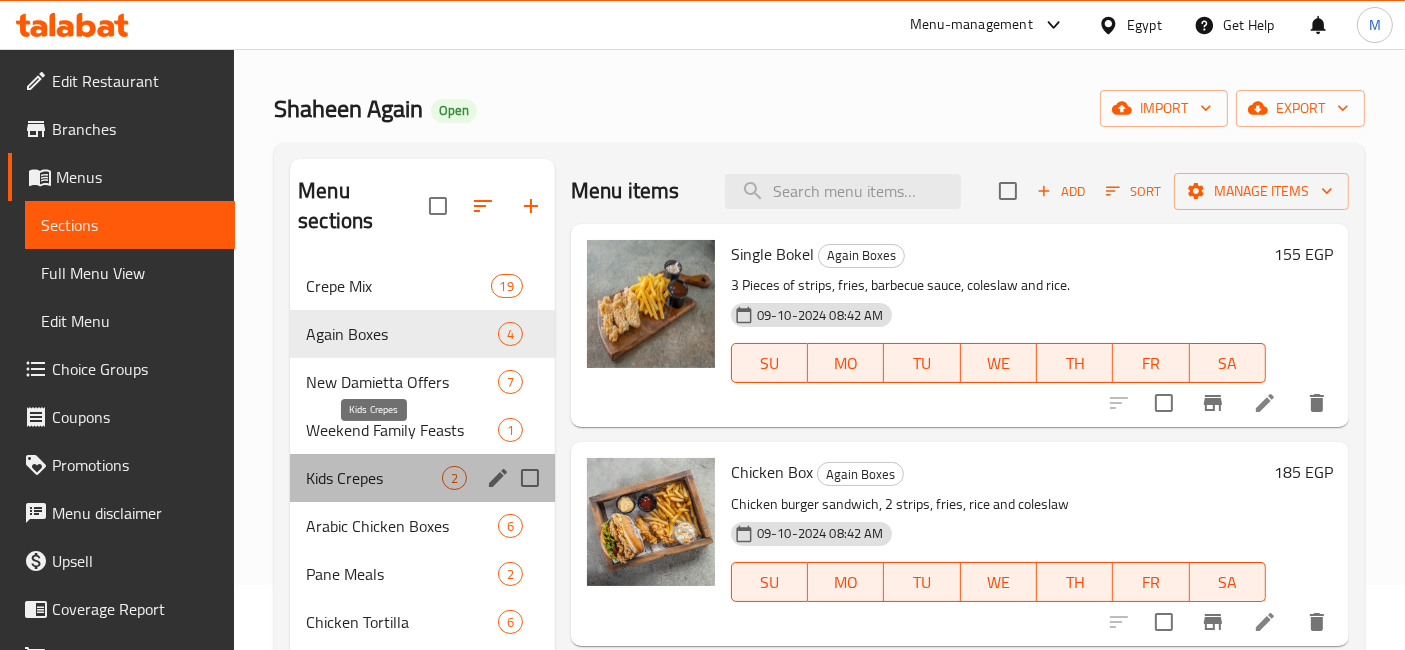 click on "Kids Crepes" at bounding box center (374, 478) 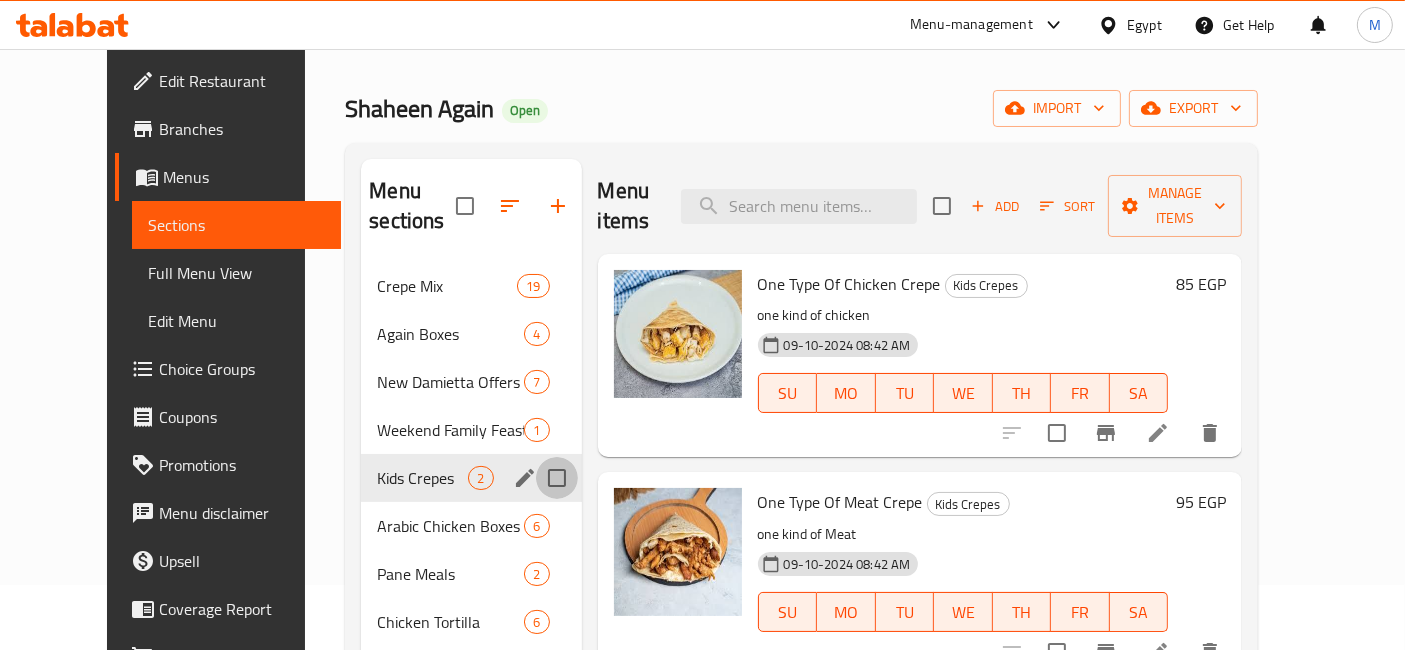 click at bounding box center [557, 478] 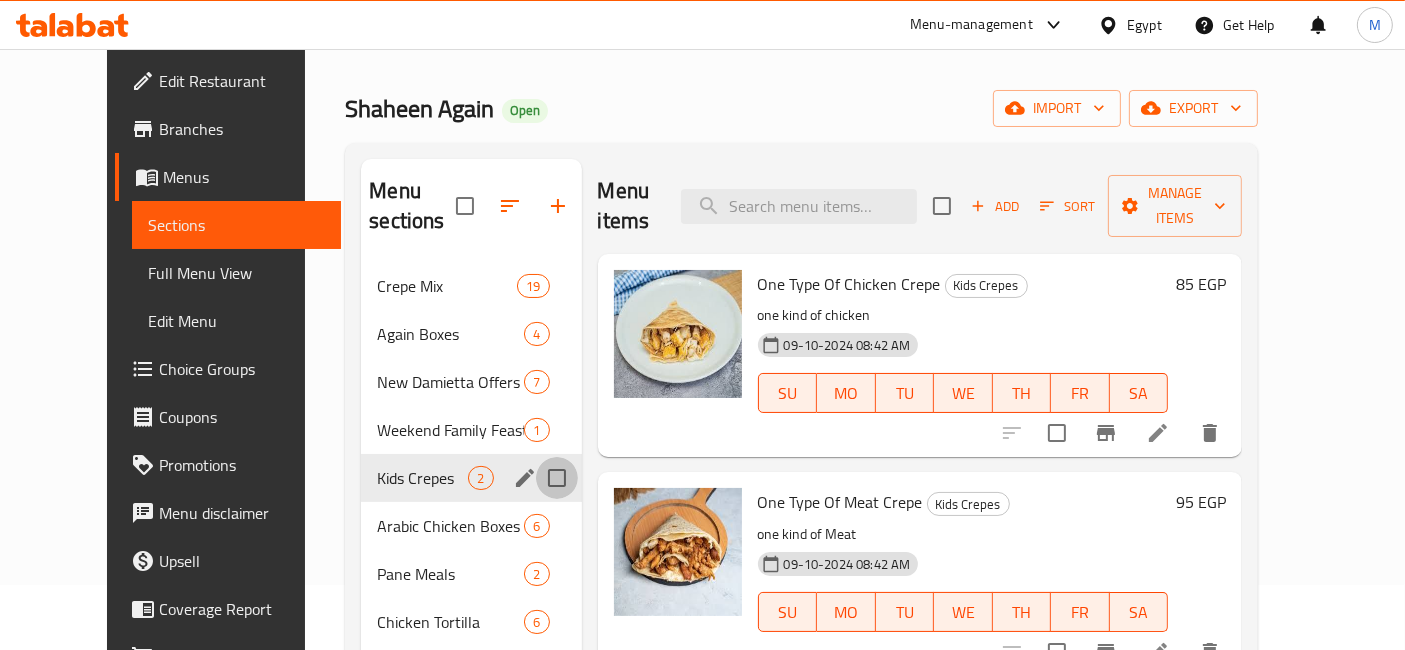 checkbox on "true" 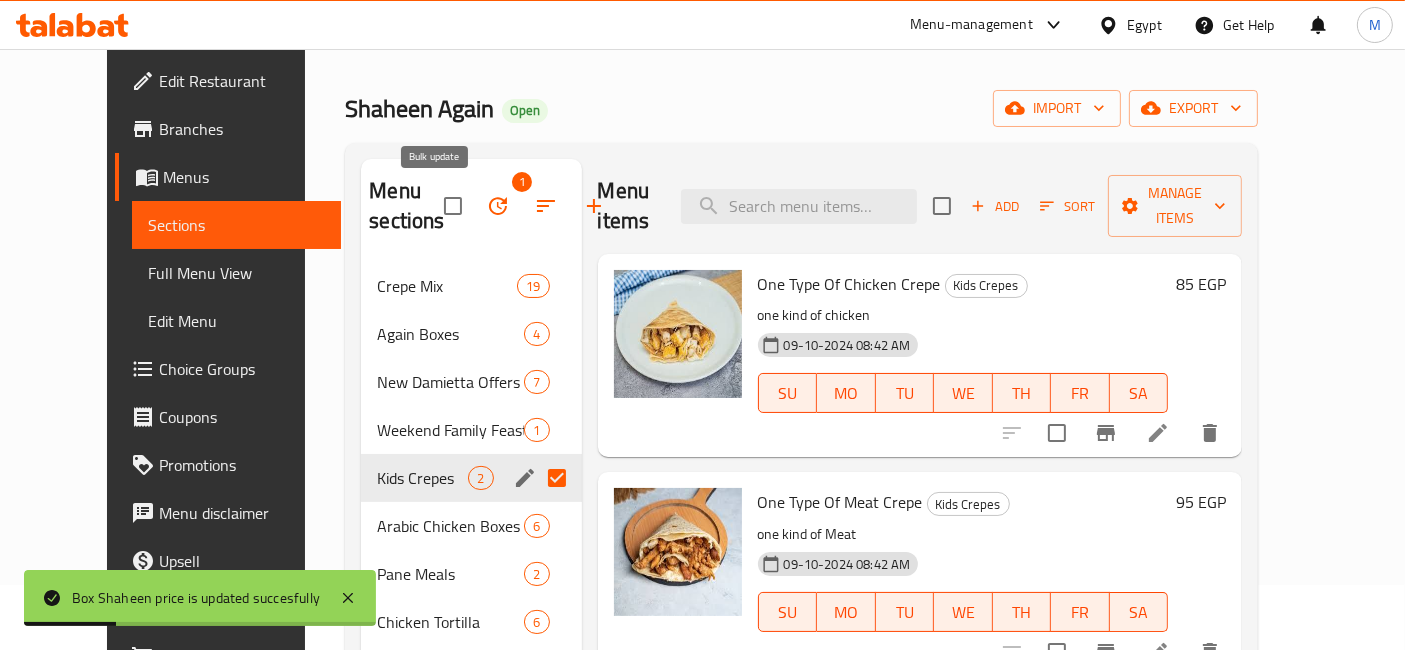 click 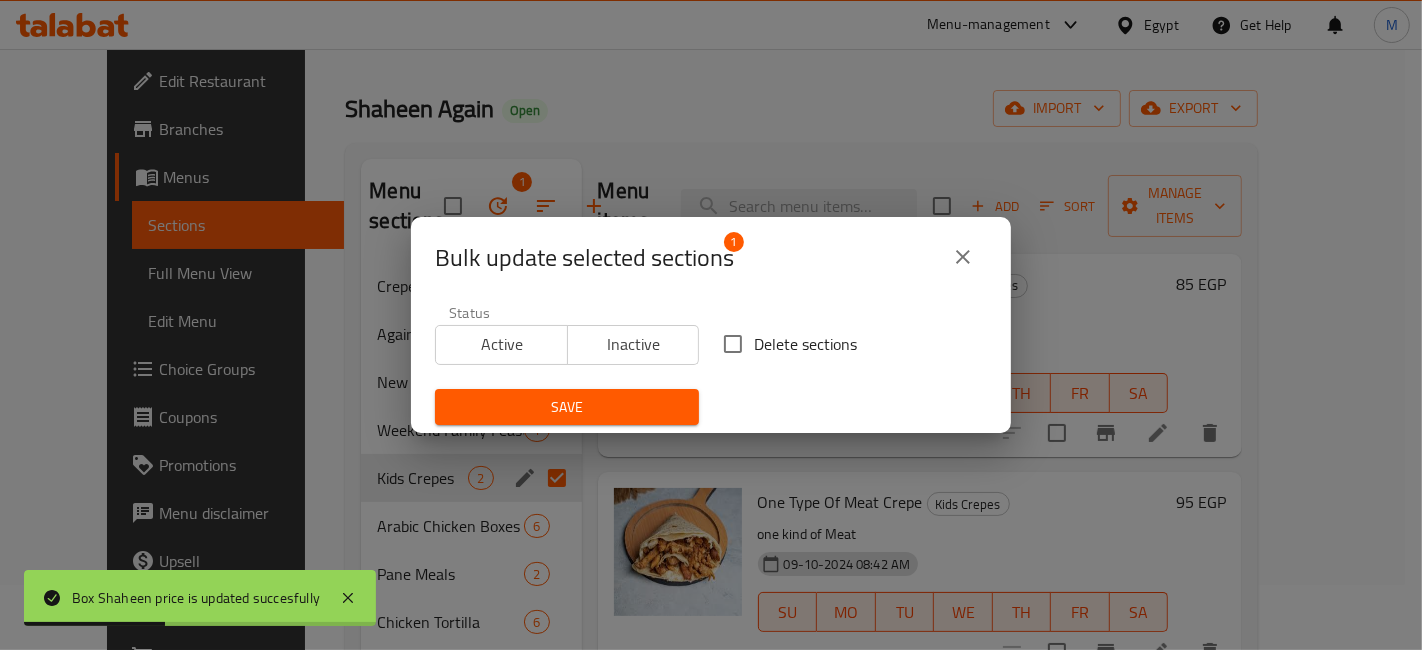 drag, startPoint x: 731, startPoint y: 321, endPoint x: 746, endPoint y: 352, distance: 34.43835 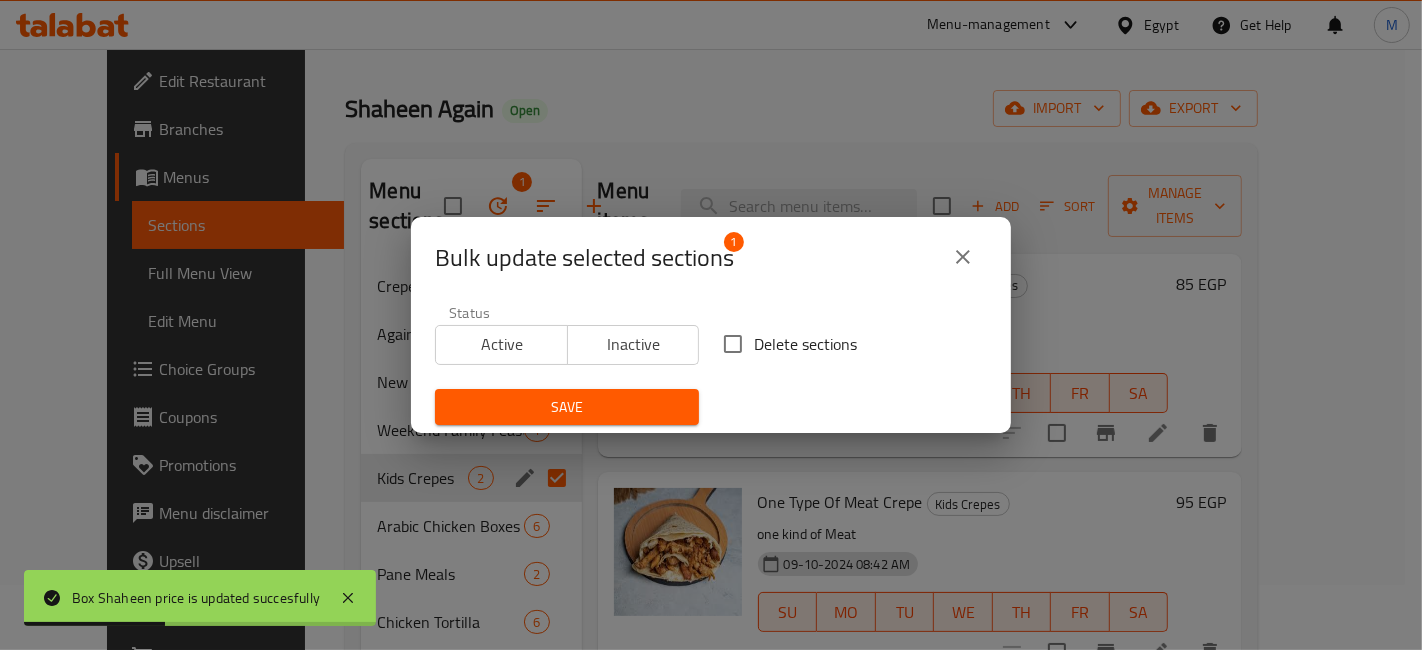 click on "Delete sections" at bounding box center (855, 344) 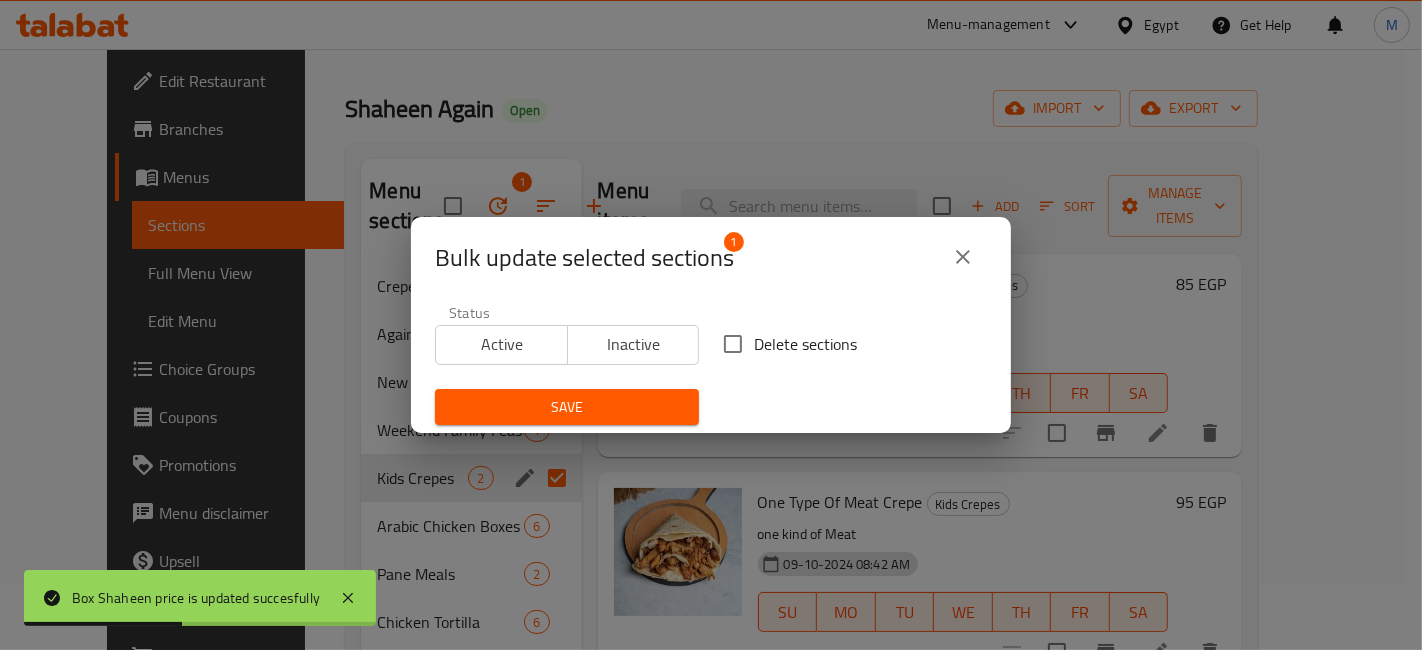 click on "Delete sections" at bounding box center (805, 344) 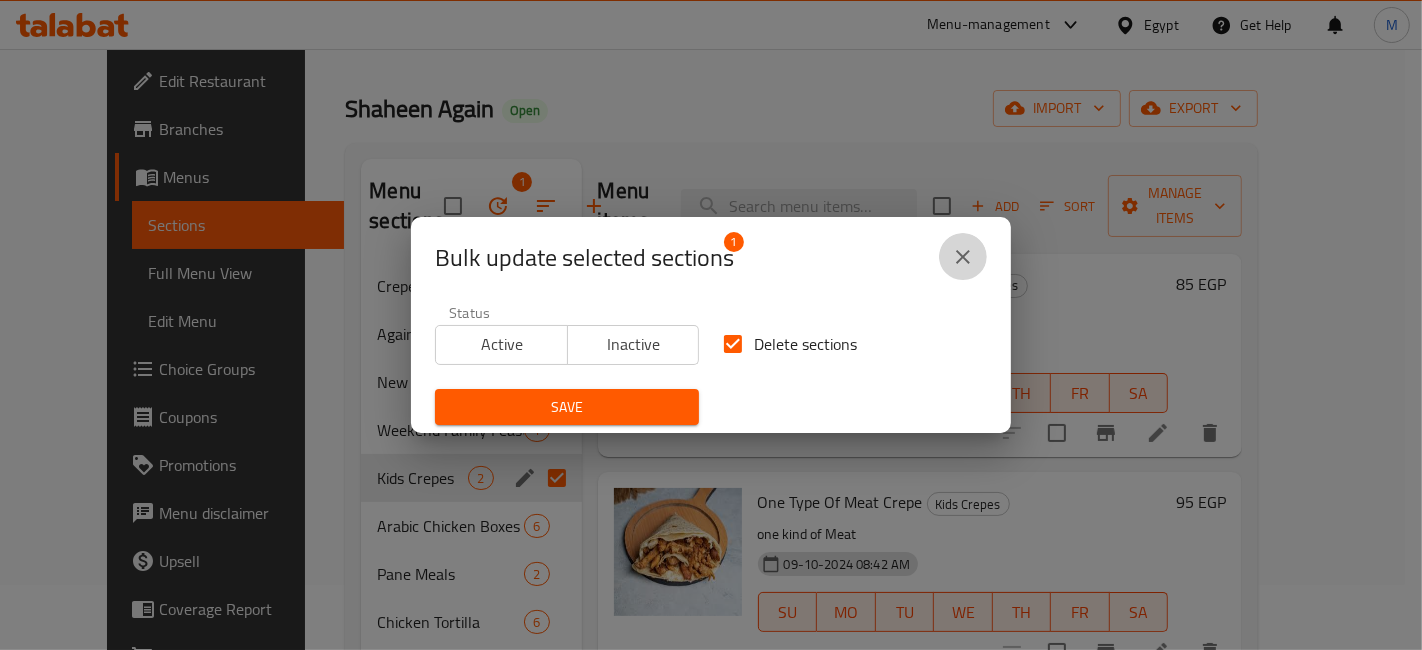 click 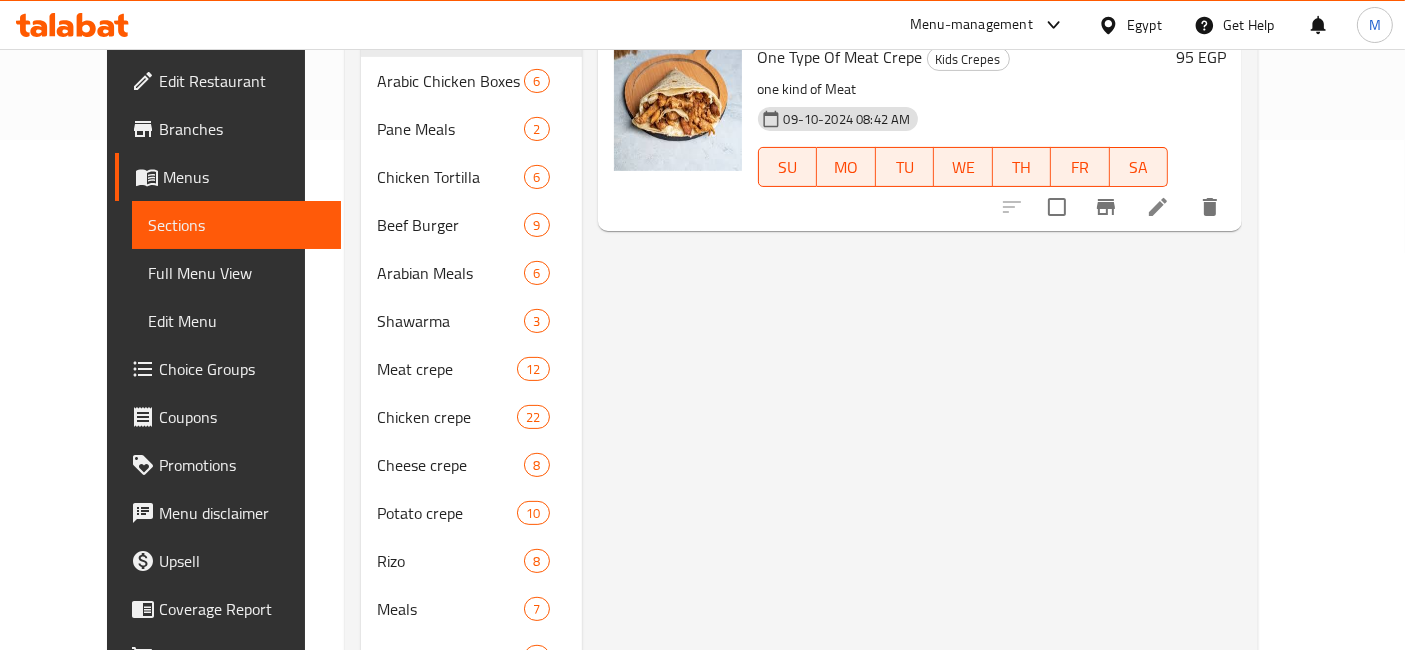 scroll, scrollTop: 177, scrollLeft: 0, axis: vertical 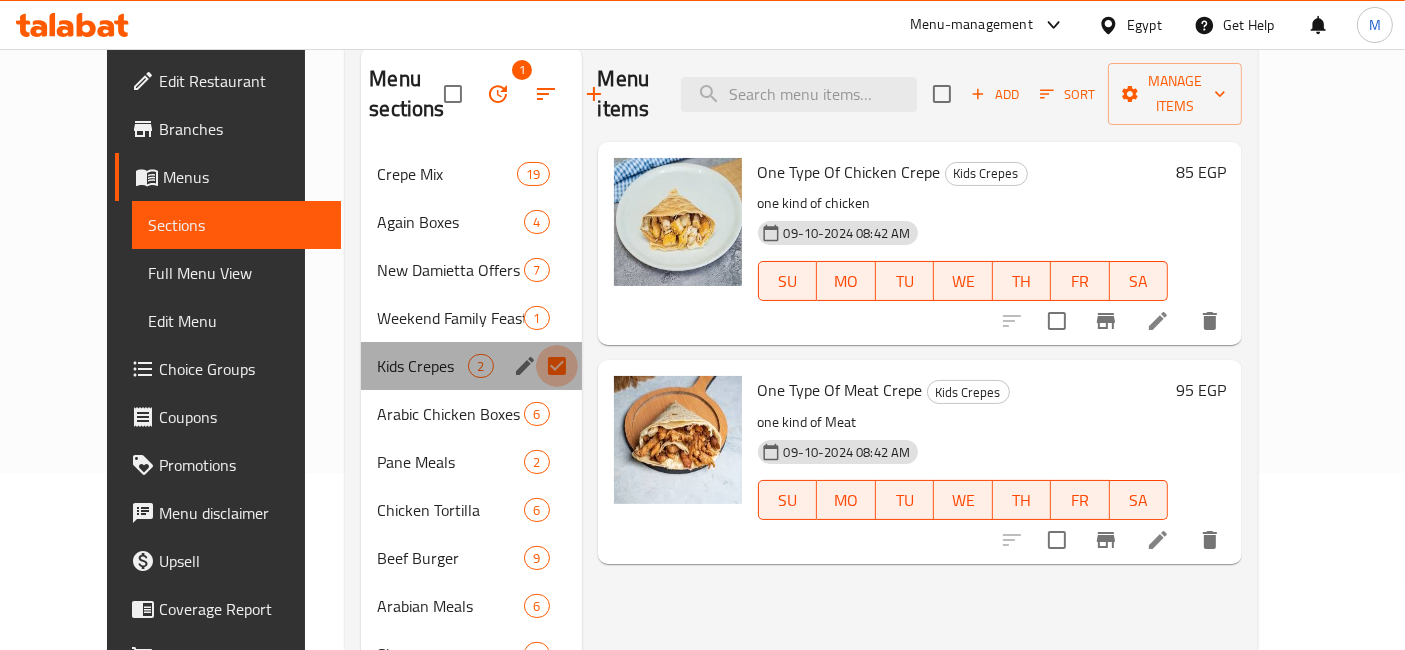 click at bounding box center (557, 366) 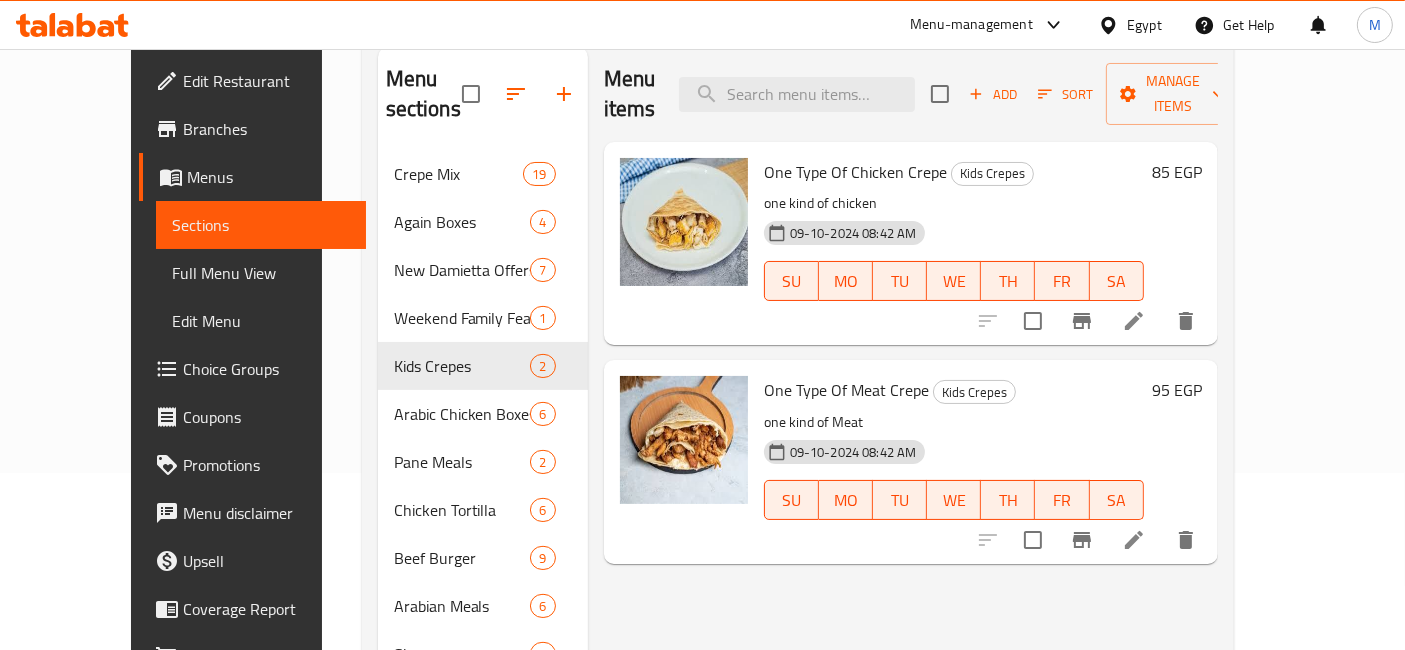 click on "One Type Of Meat Crepe   Kids Crepes" at bounding box center [954, 390] 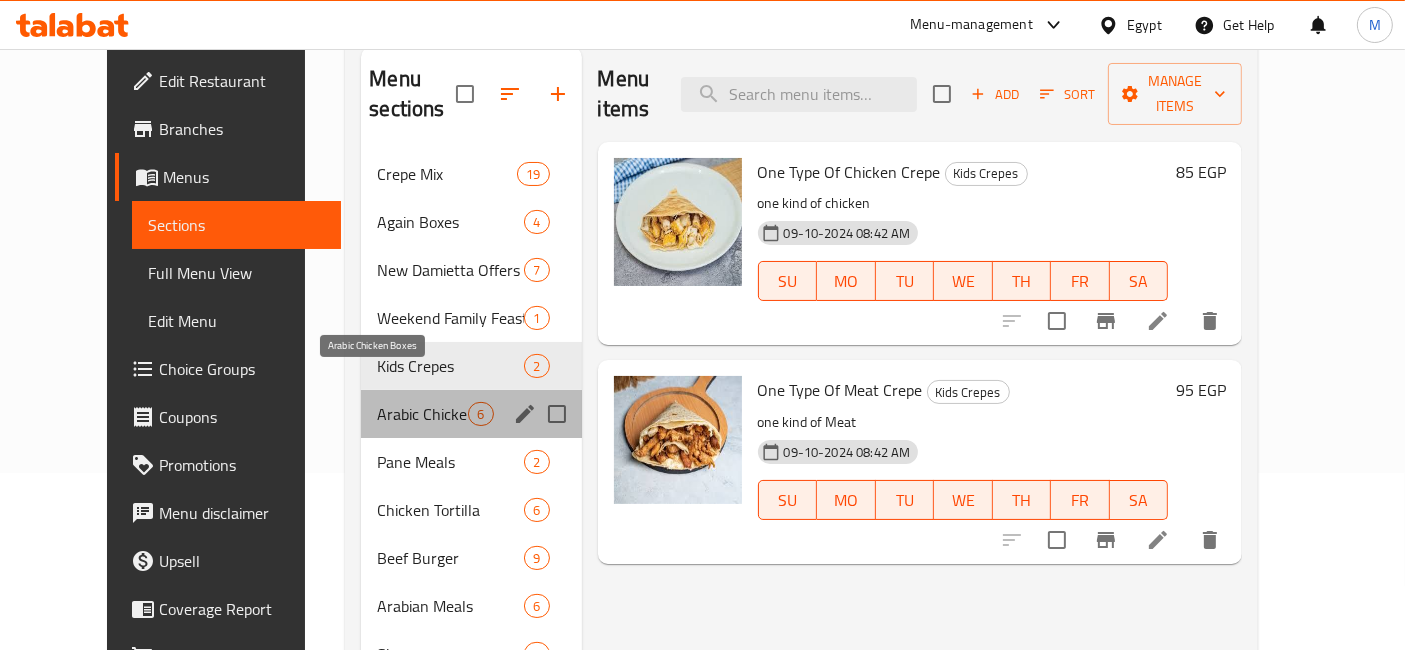 click on "Arabic Chicken Boxes" at bounding box center (422, 414) 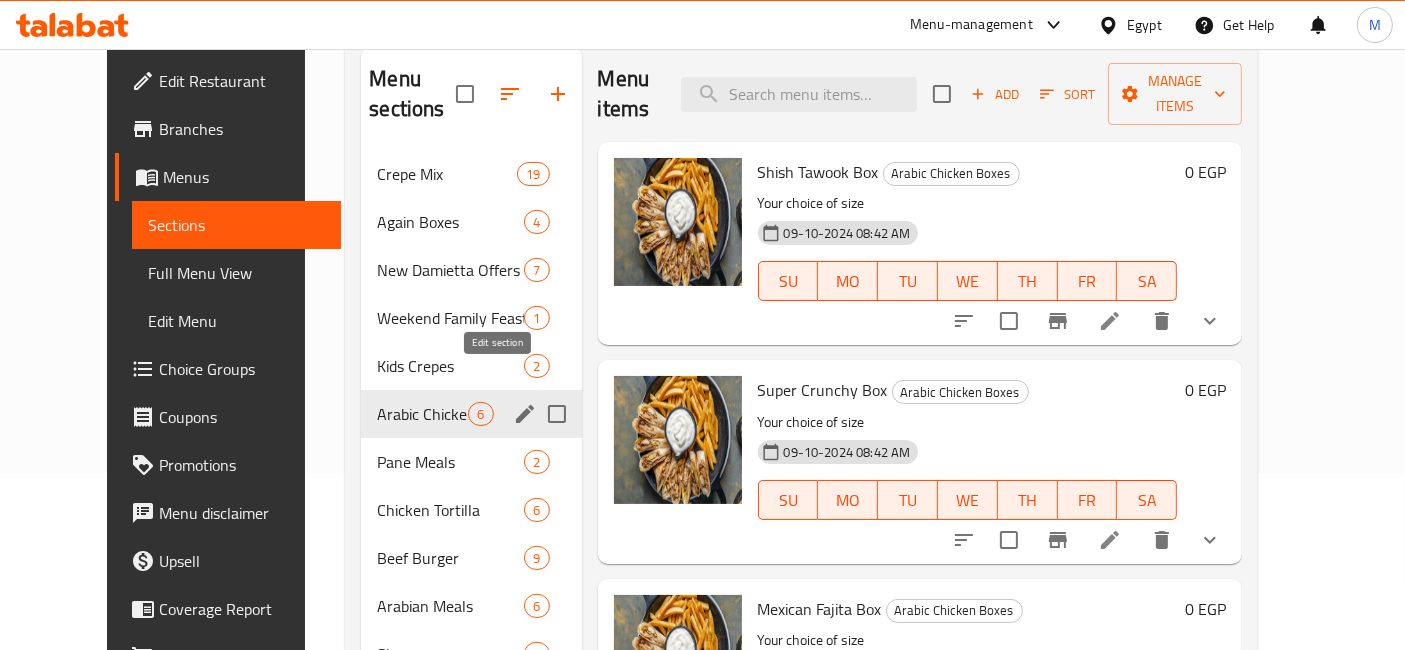 click 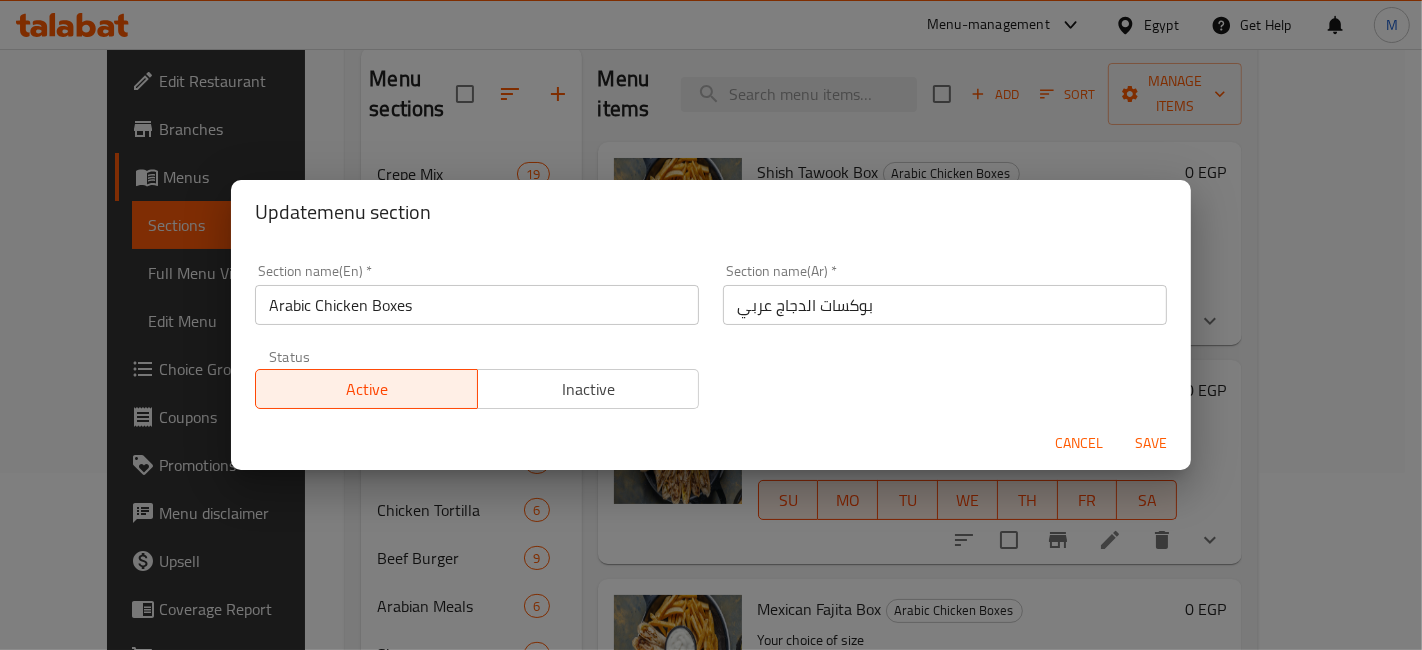 type 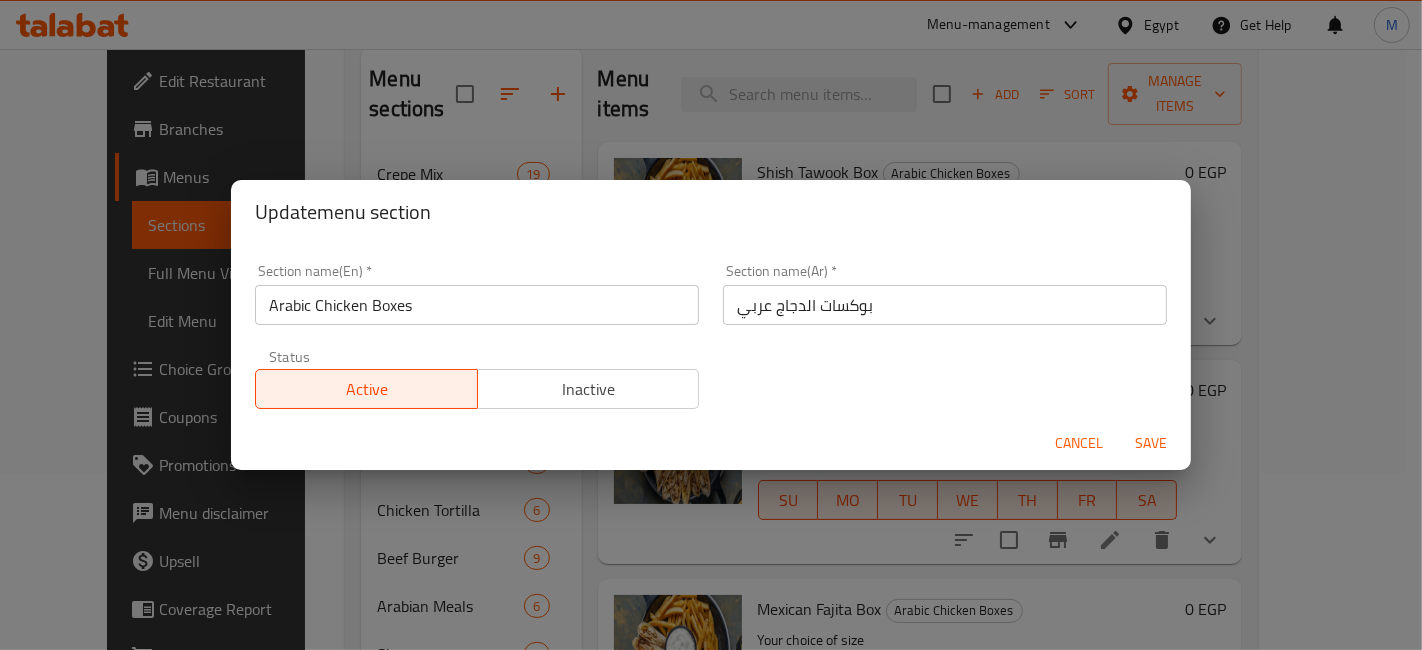 type 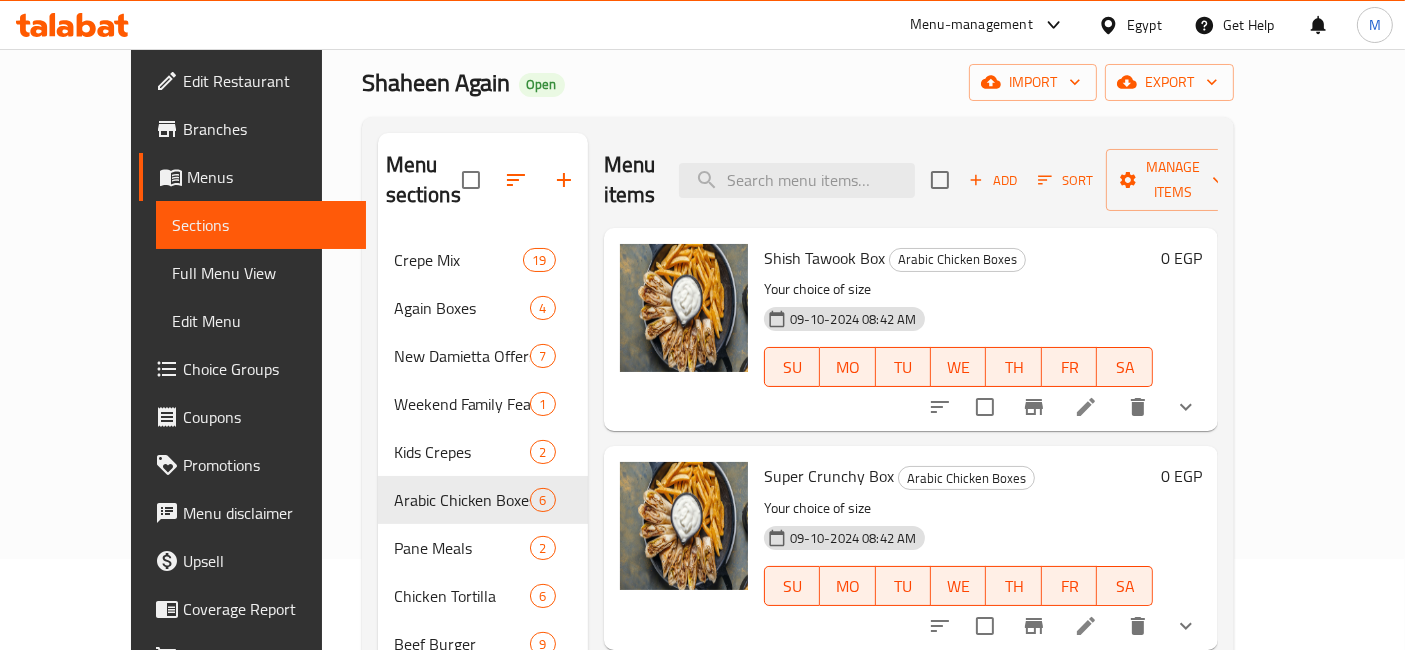 scroll, scrollTop: 0, scrollLeft: 0, axis: both 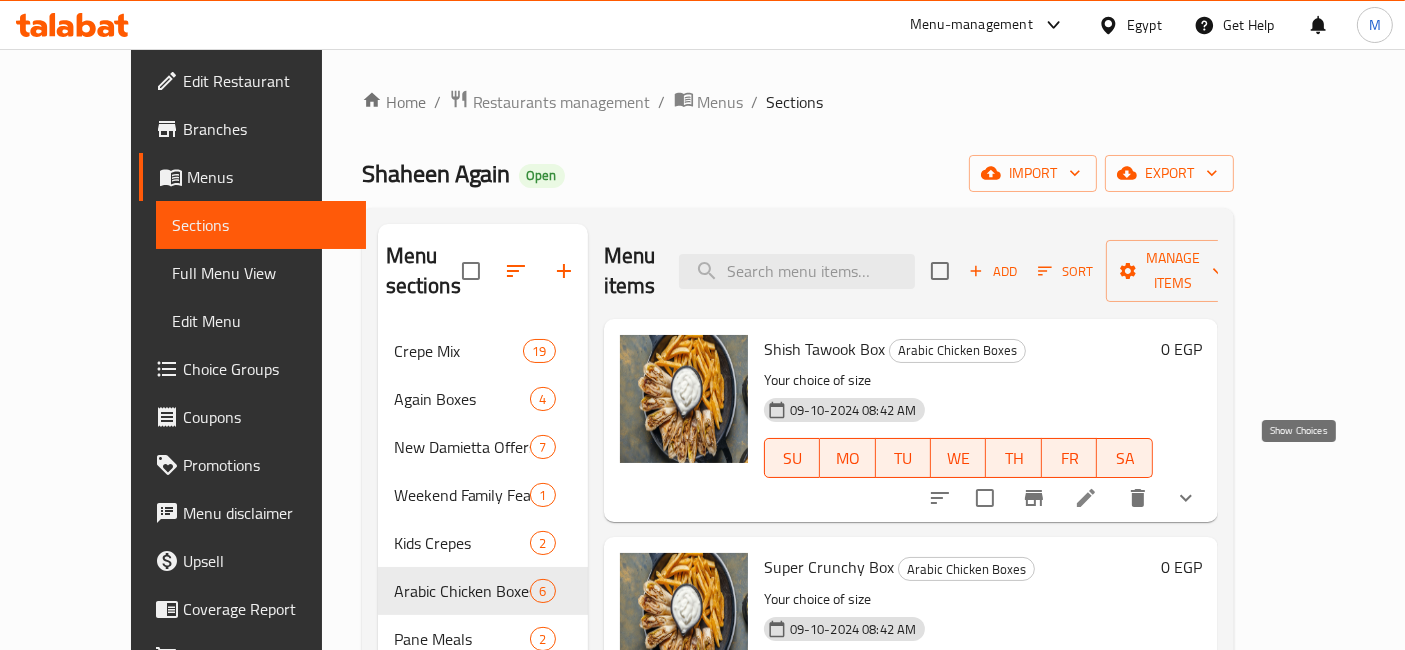click 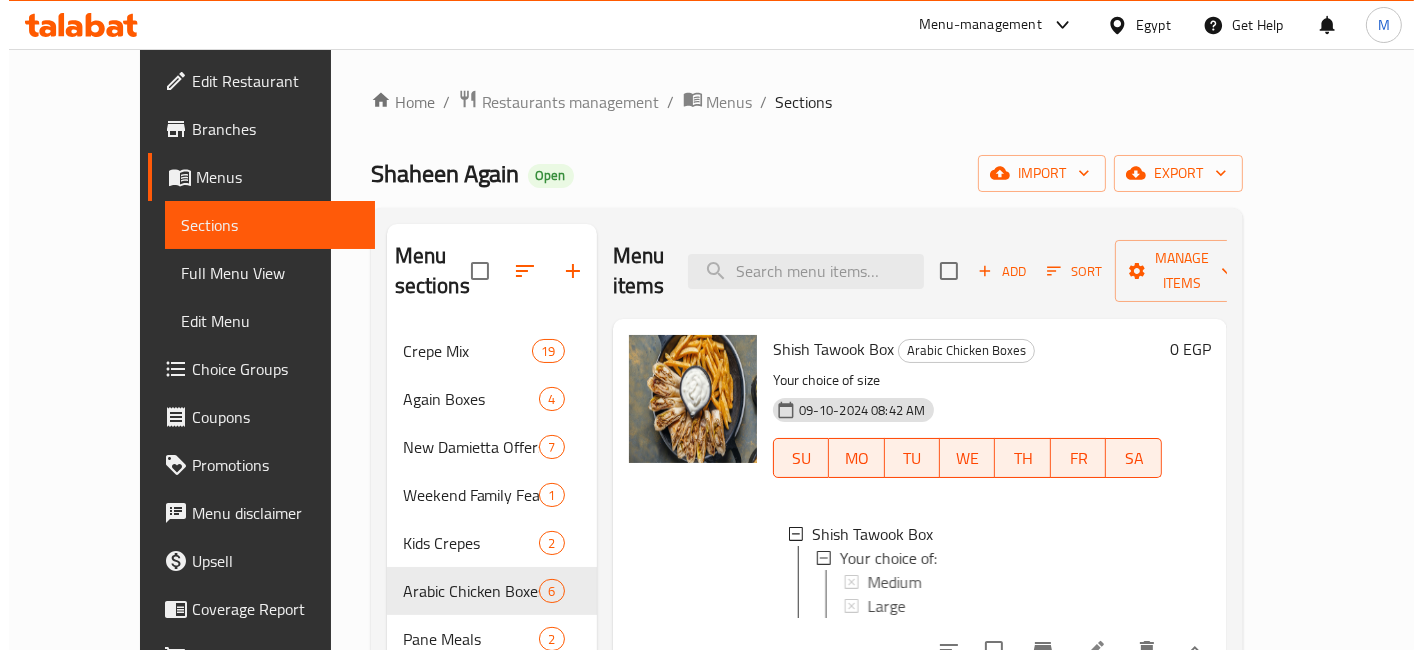 scroll, scrollTop: 111, scrollLeft: 0, axis: vertical 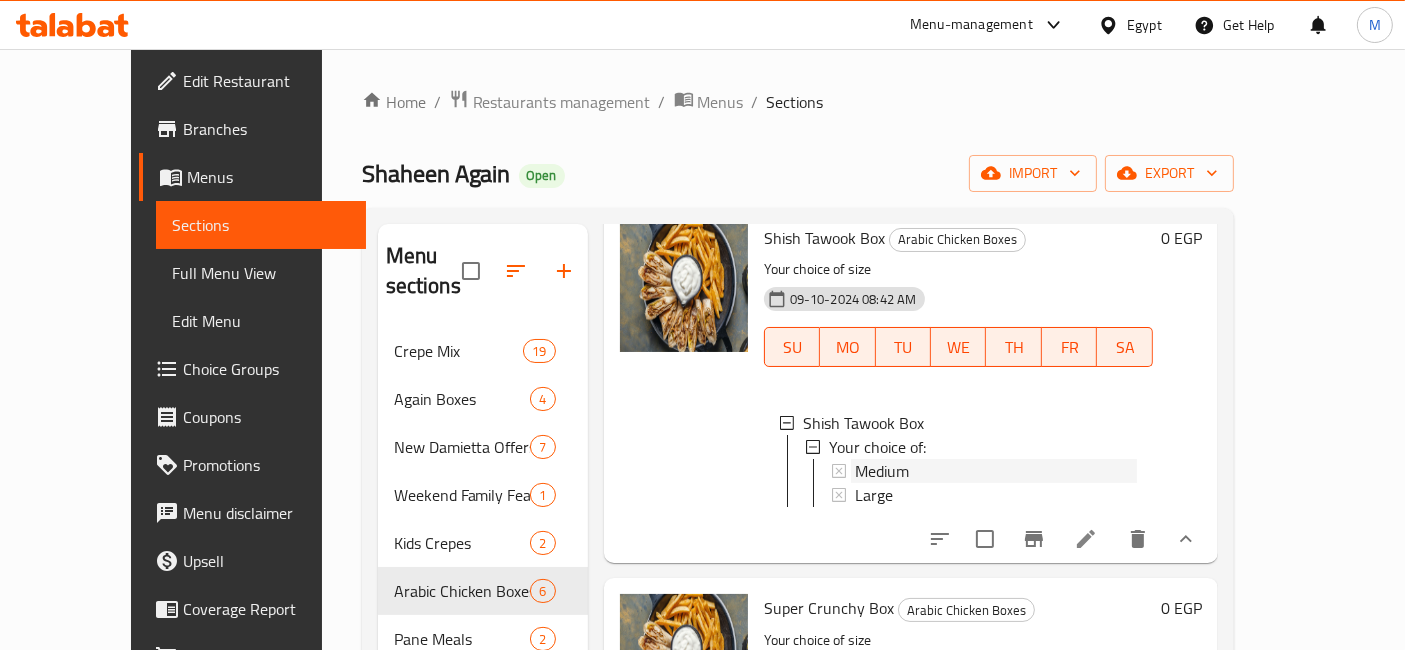click on "Medium" at bounding box center [882, 471] 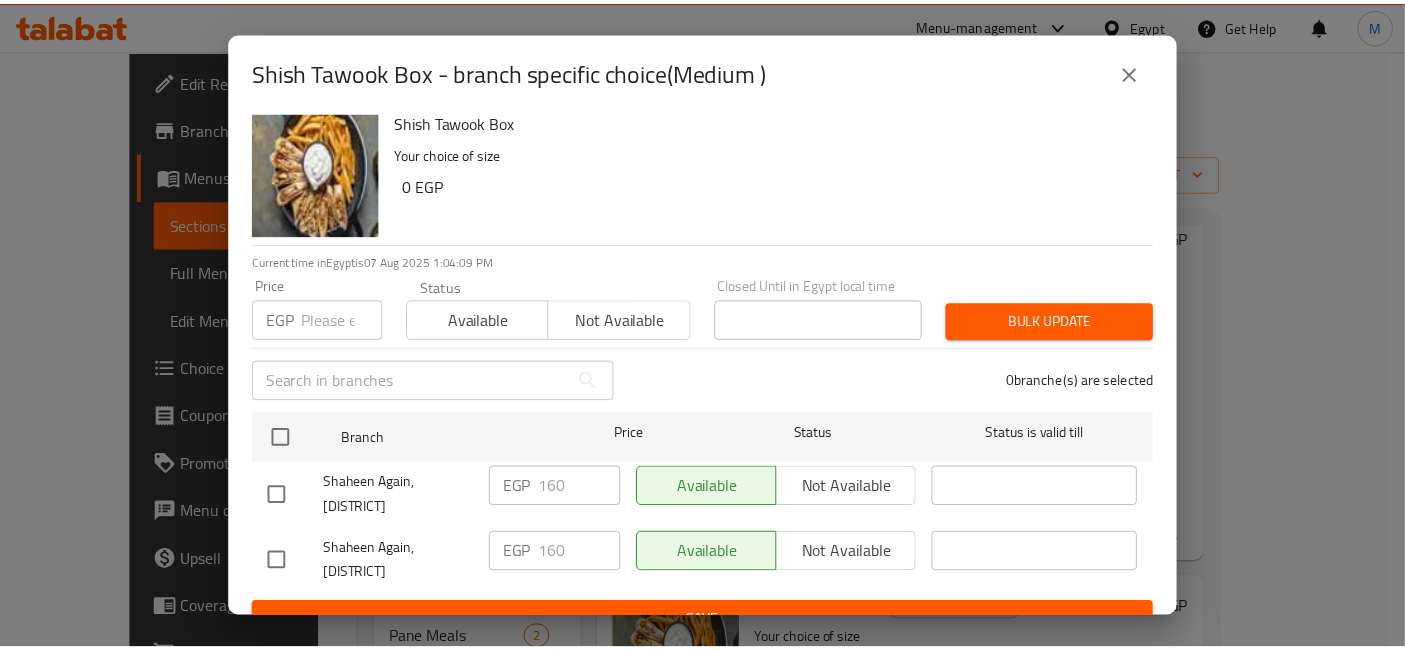 scroll, scrollTop: 0, scrollLeft: 0, axis: both 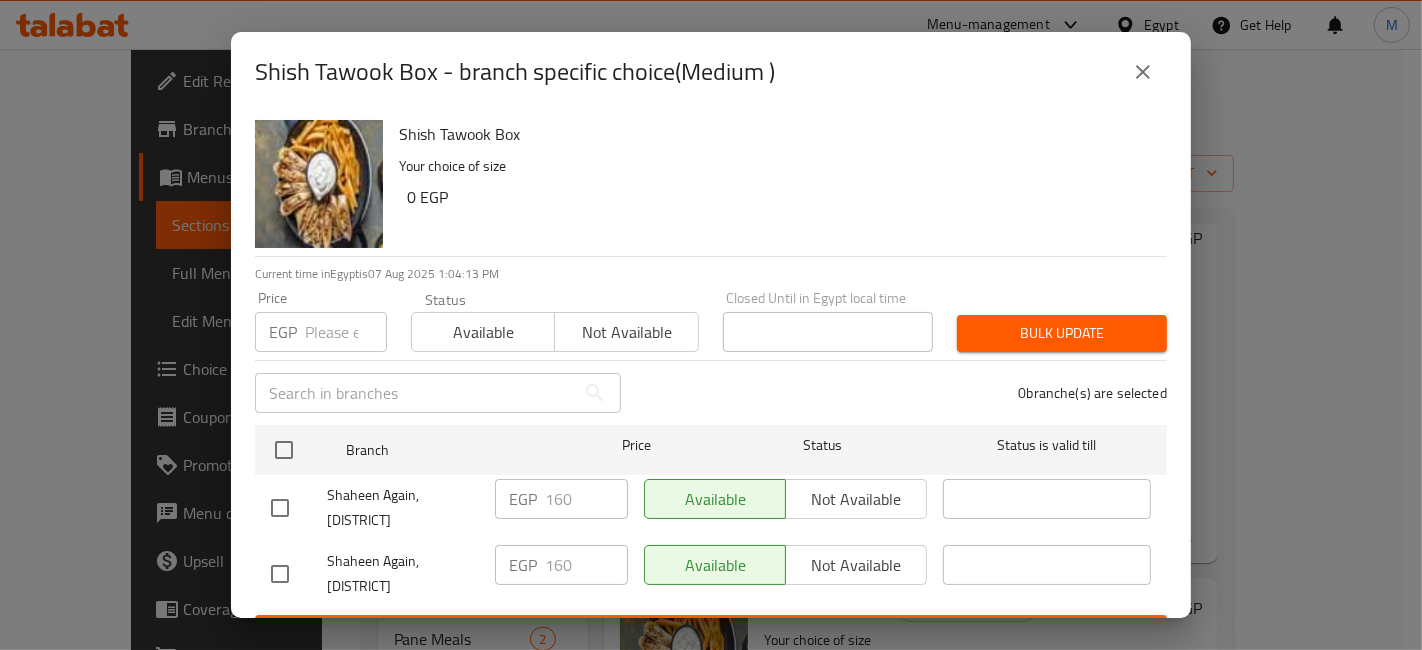 type 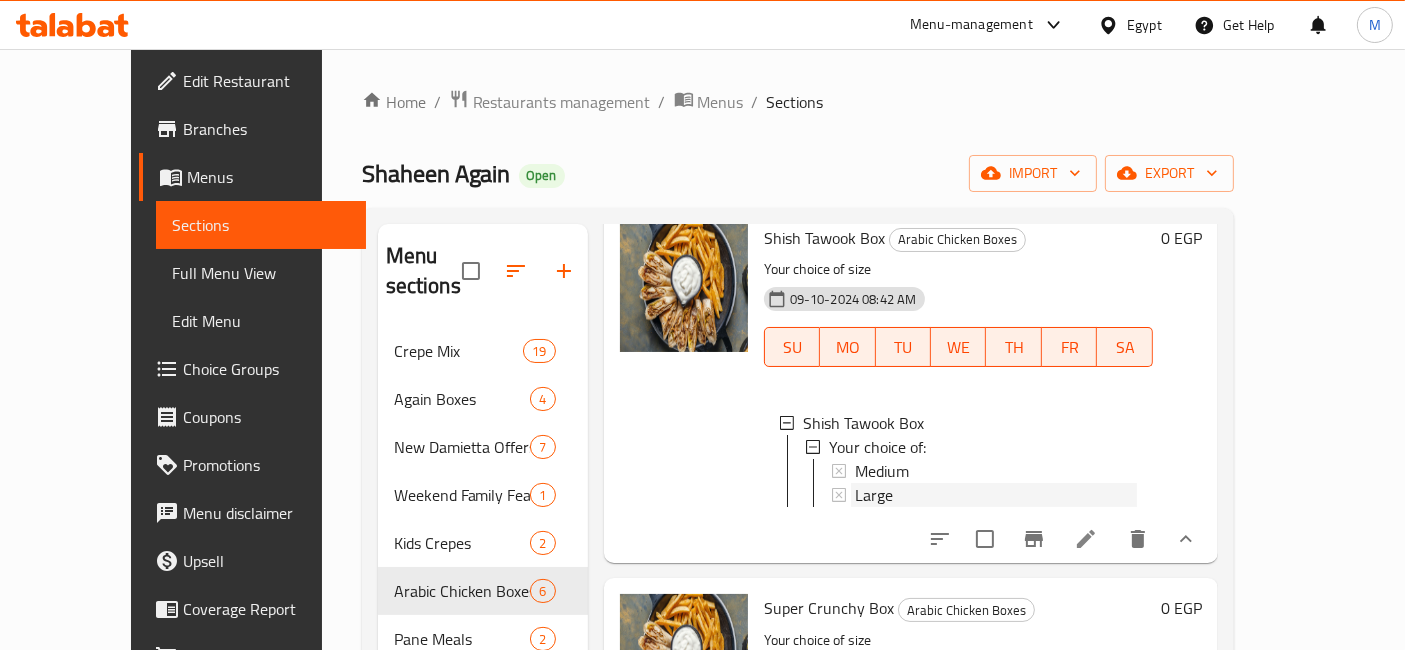 click on "Large" at bounding box center [874, 495] 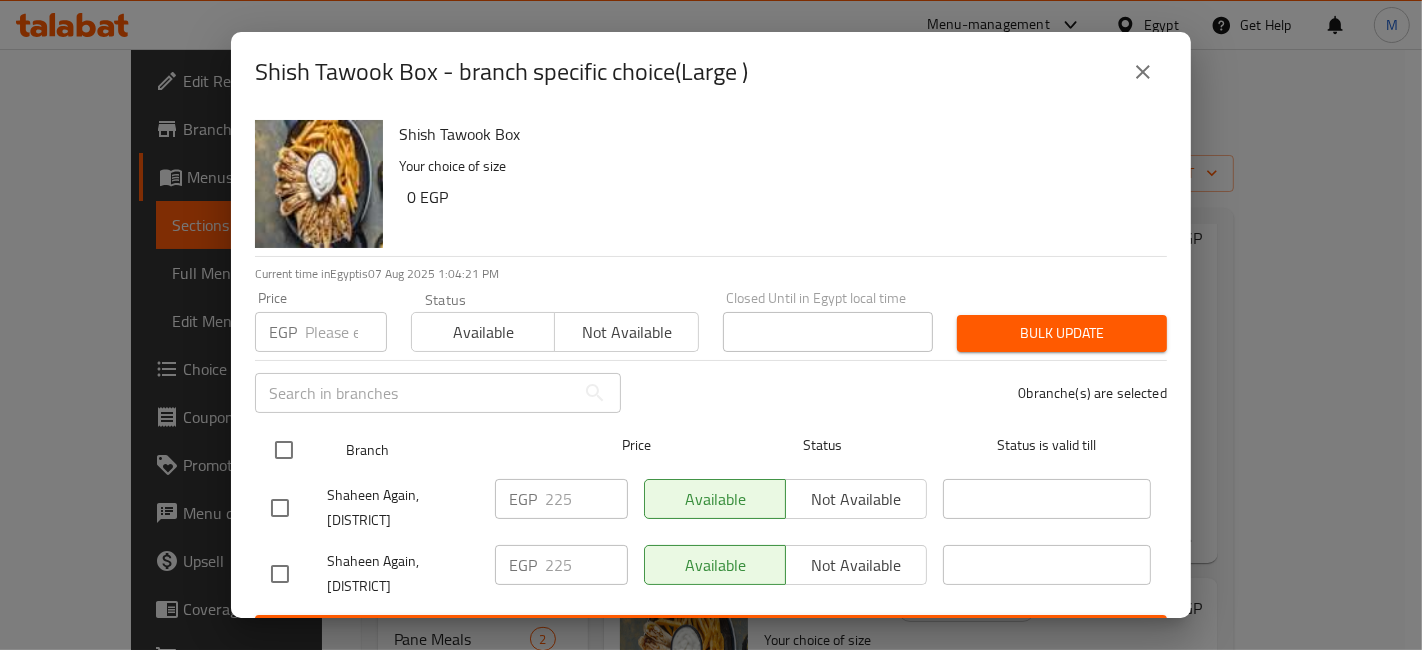 click at bounding box center [284, 450] 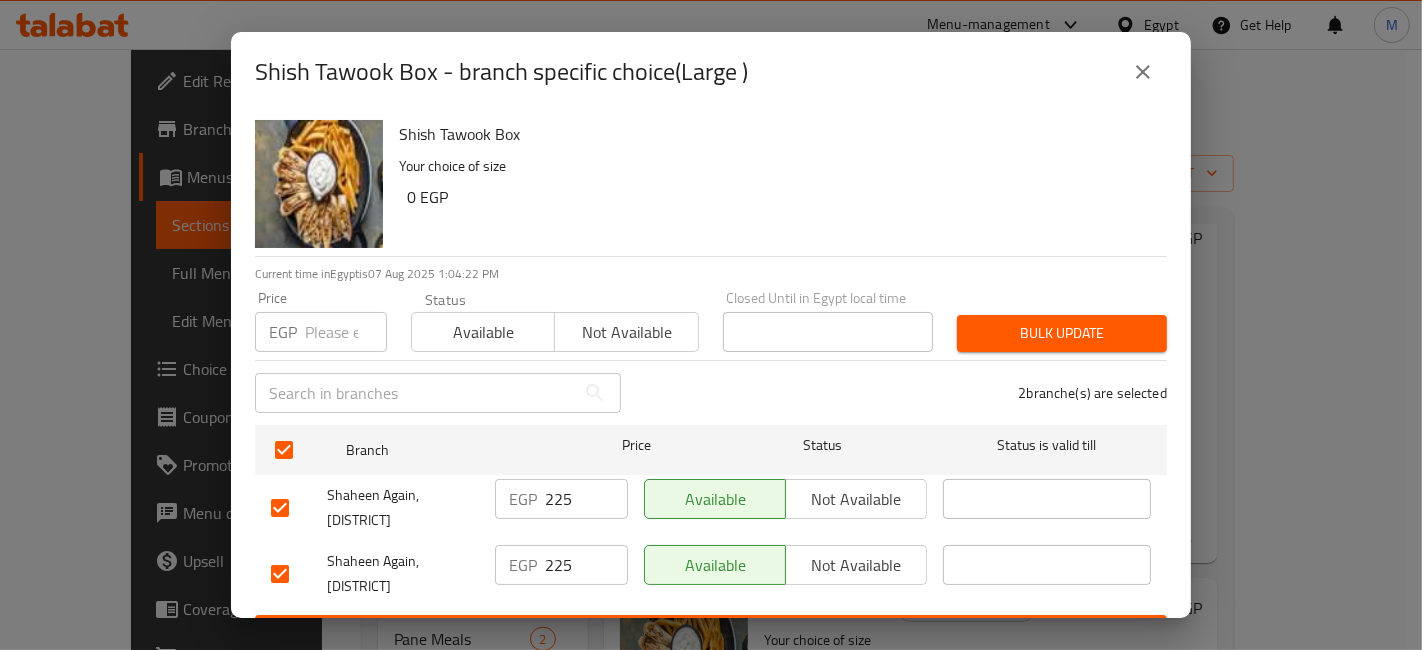 click at bounding box center [346, 332] 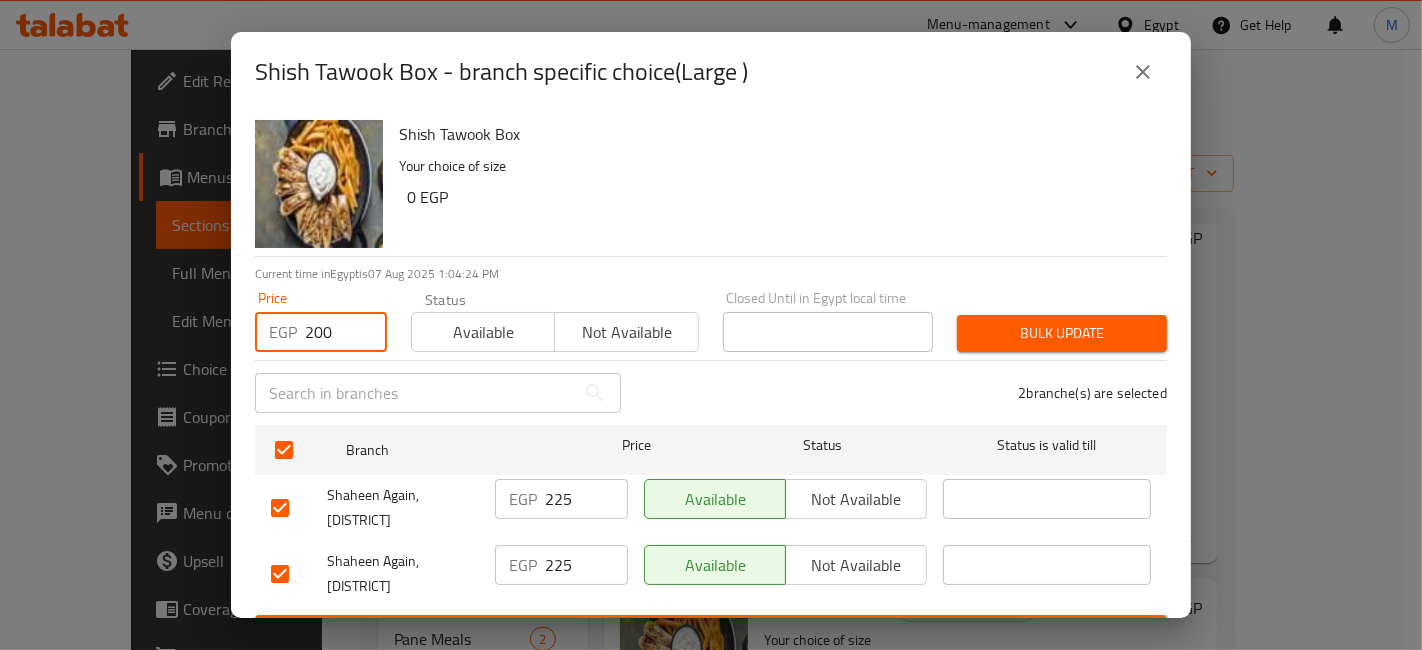 type on "200" 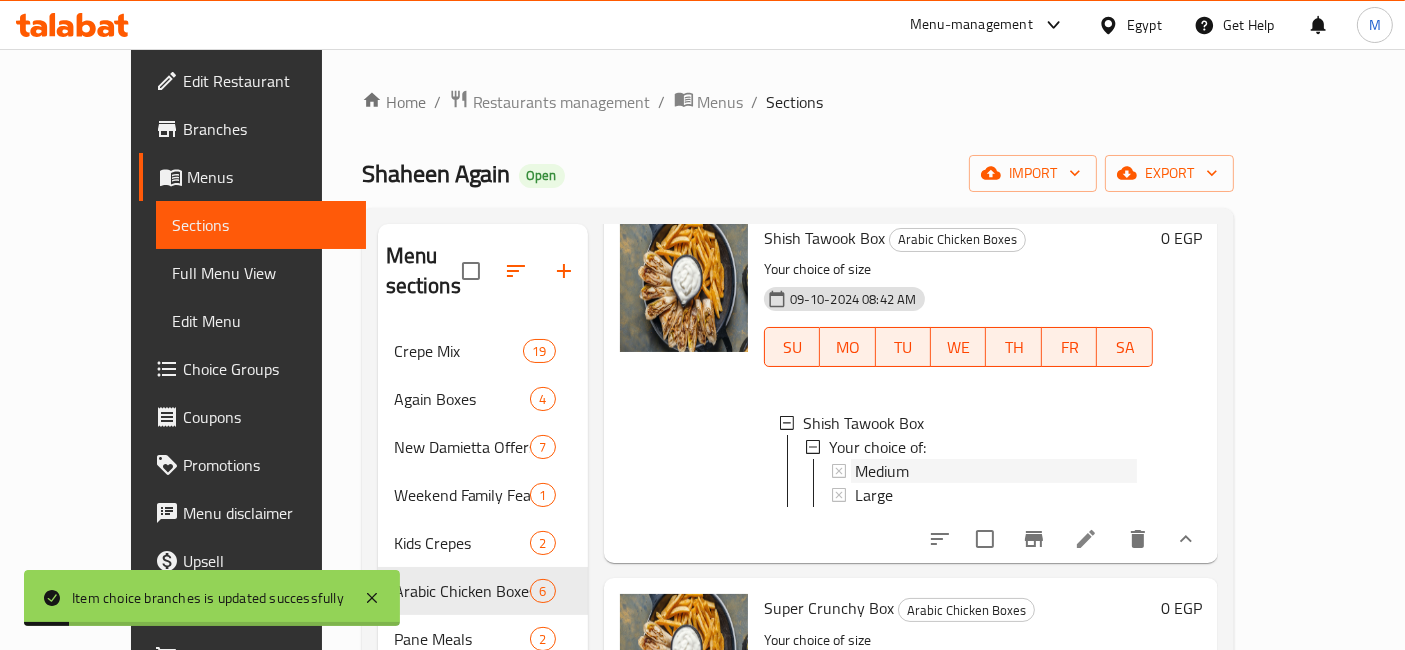 click on "Medium" at bounding box center (882, 471) 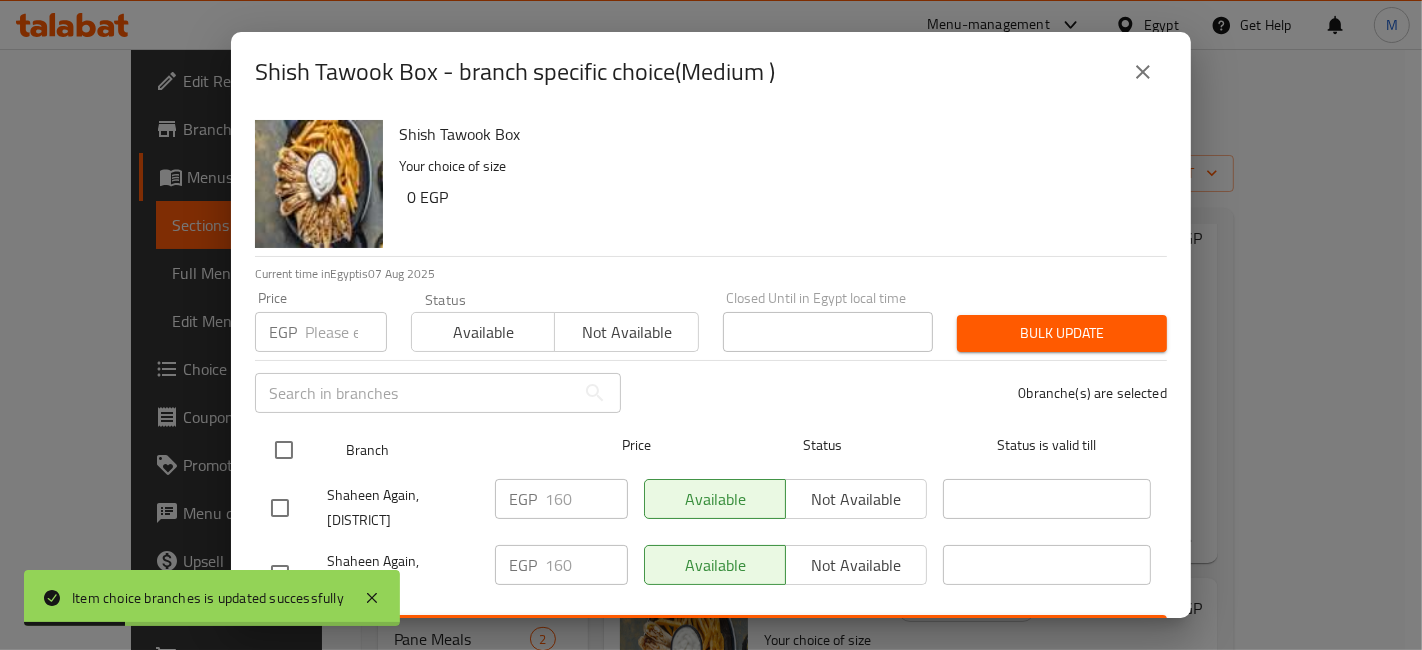 click at bounding box center [284, 450] 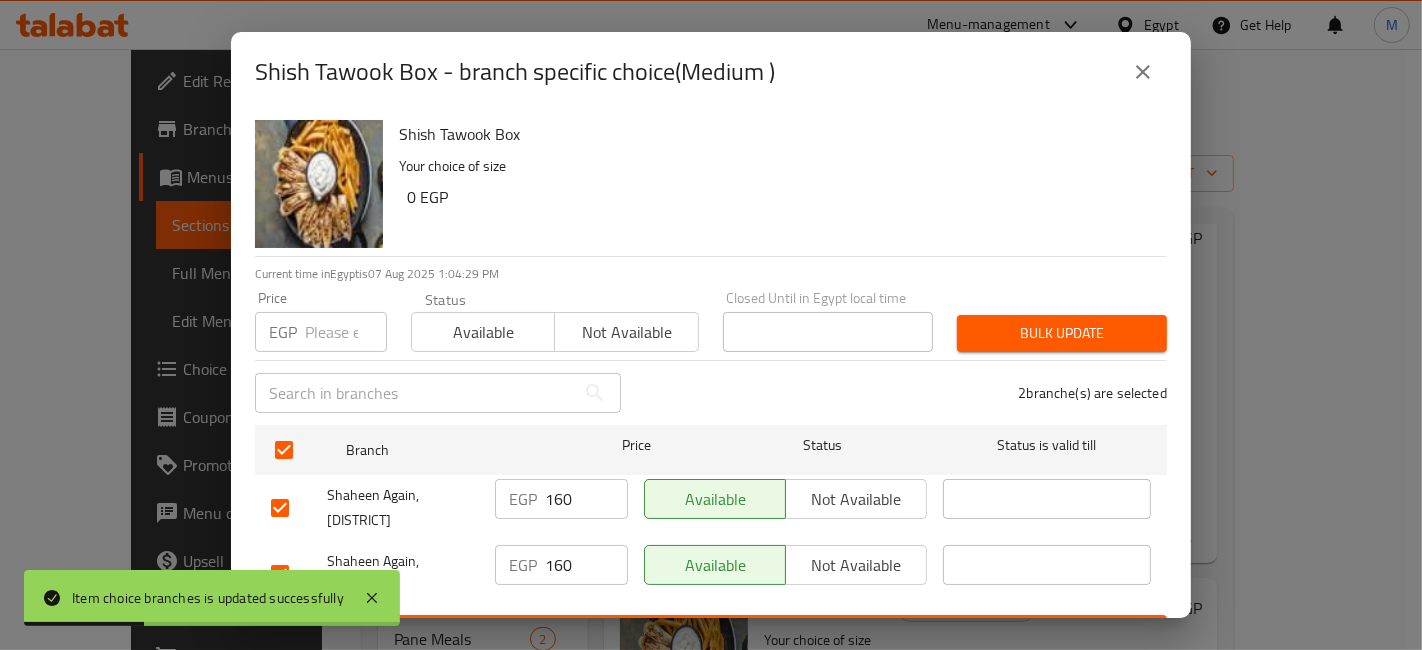 click at bounding box center [346, 332] 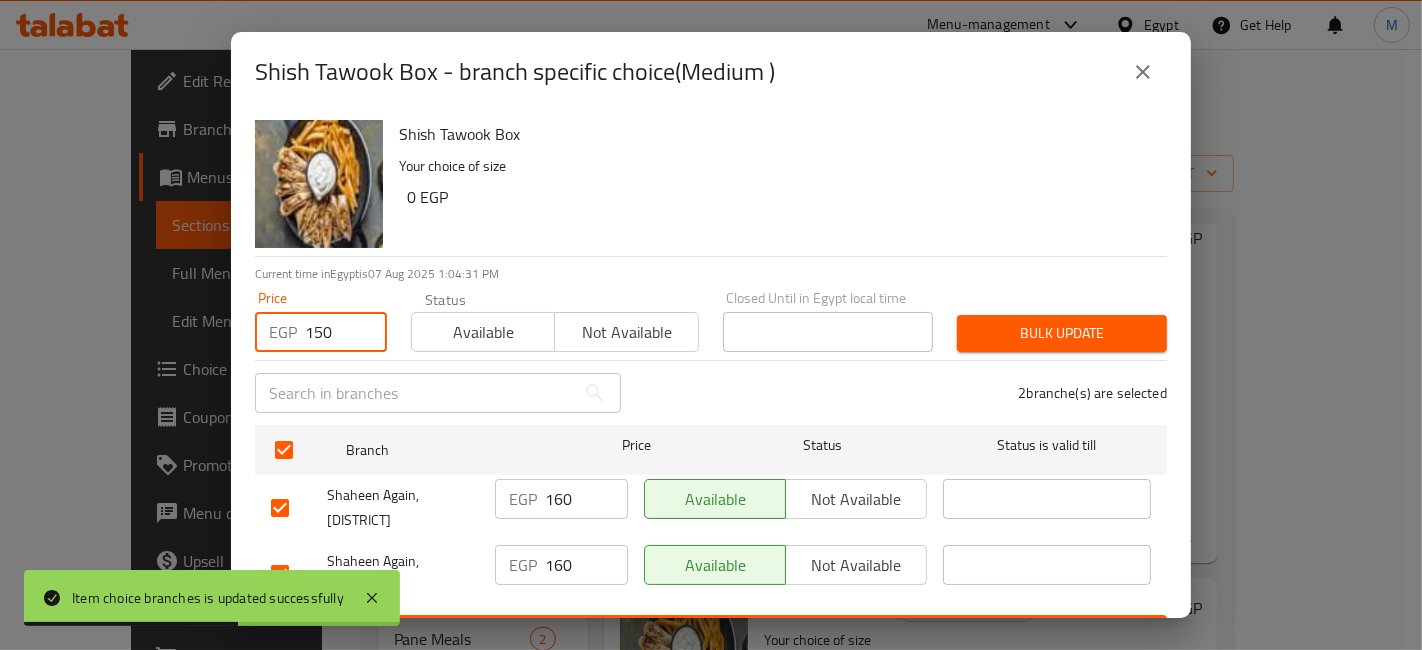 type on "150" 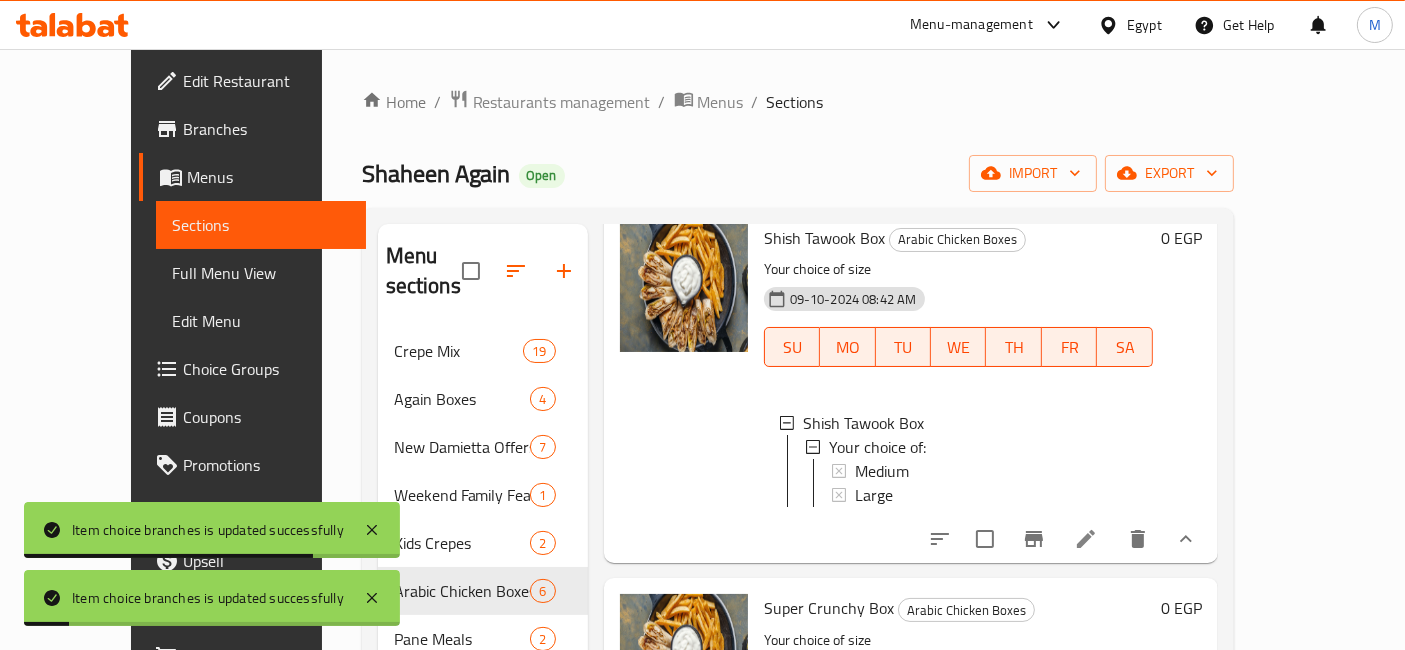 drag, startPoint x: 1306, startPoint y: 520, endPoint x: 1285, endPoint y: 494, distance: 33.42155 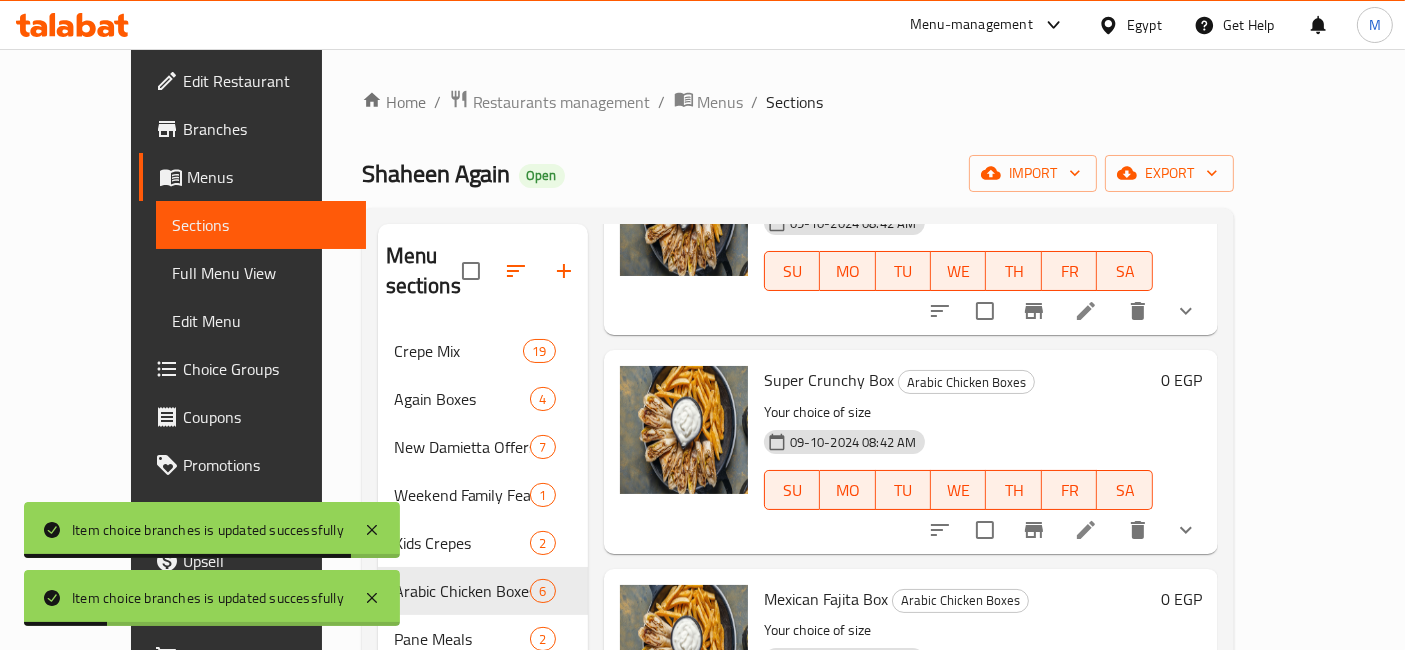 scroll, scrollTop: 222, scrollLeft: 0, axis: vertical 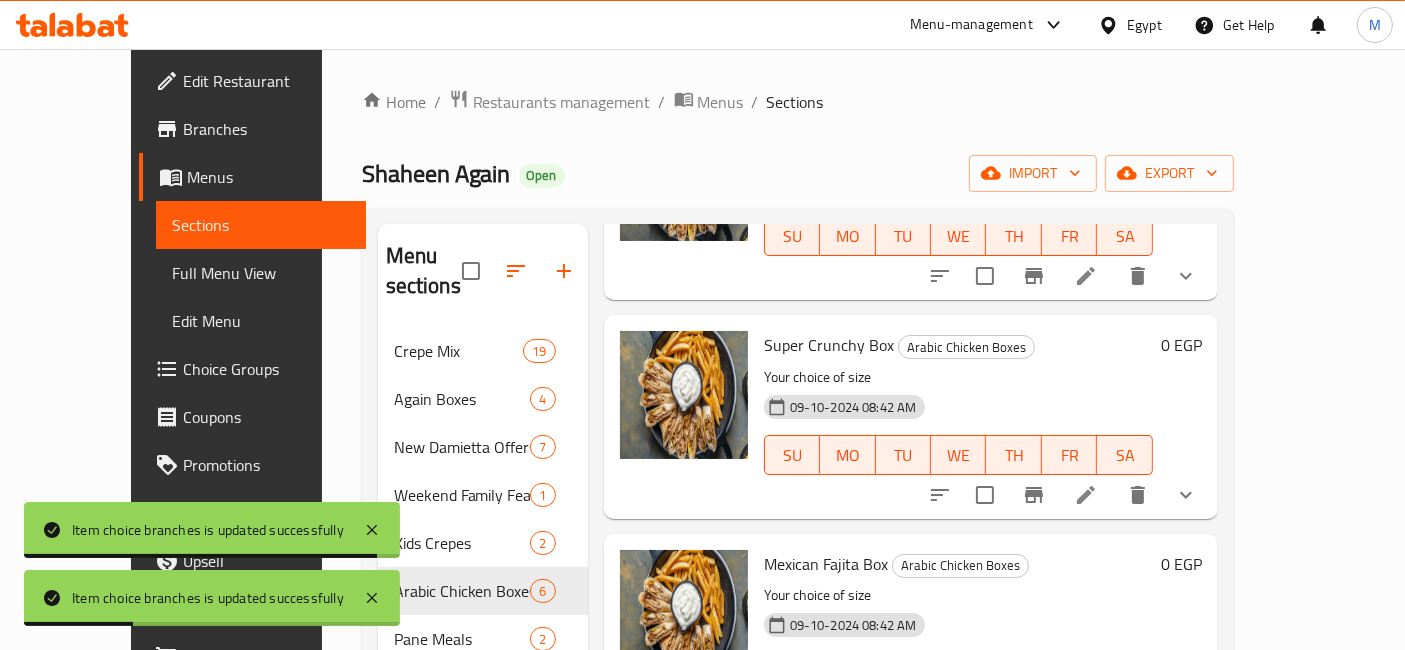 click on "Super Crunchy Box    Arabic Chicken Boxes Your choice of size 09-10-2024 08:42 AM SU MO TU WE TH FR SA 0   EGP" at bounding box center [911, 416] 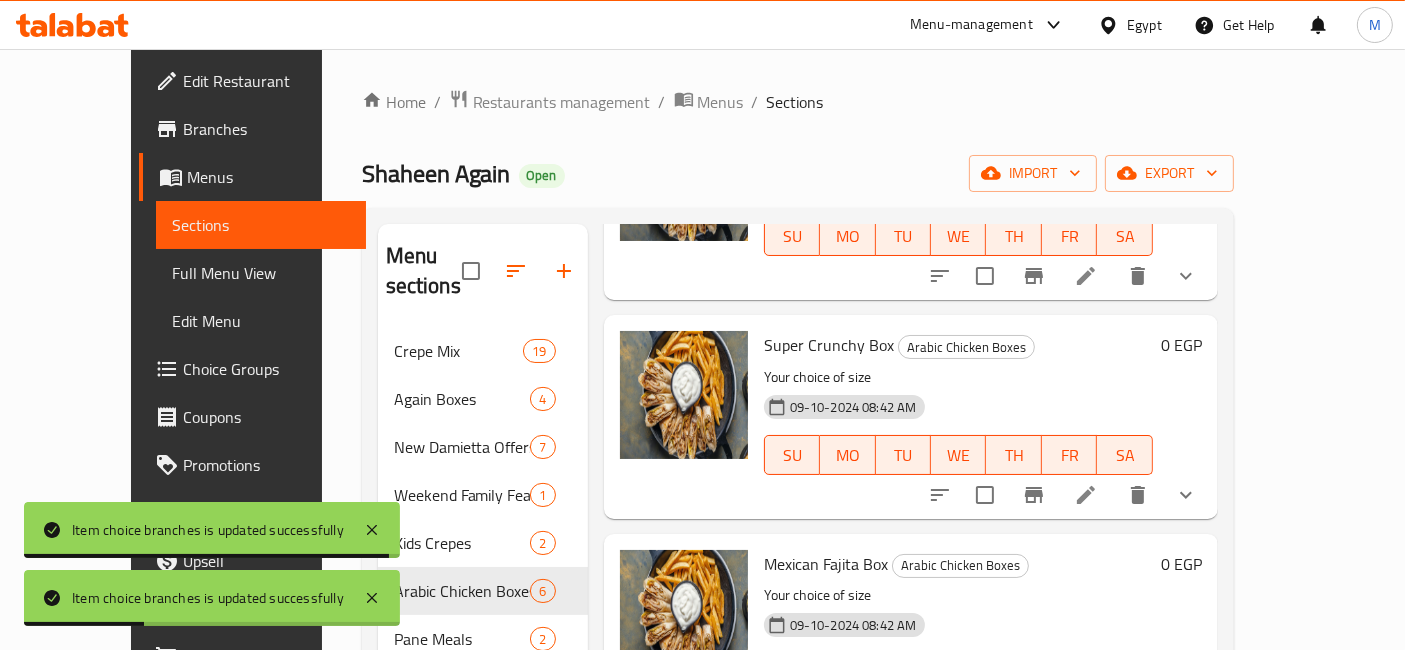 click 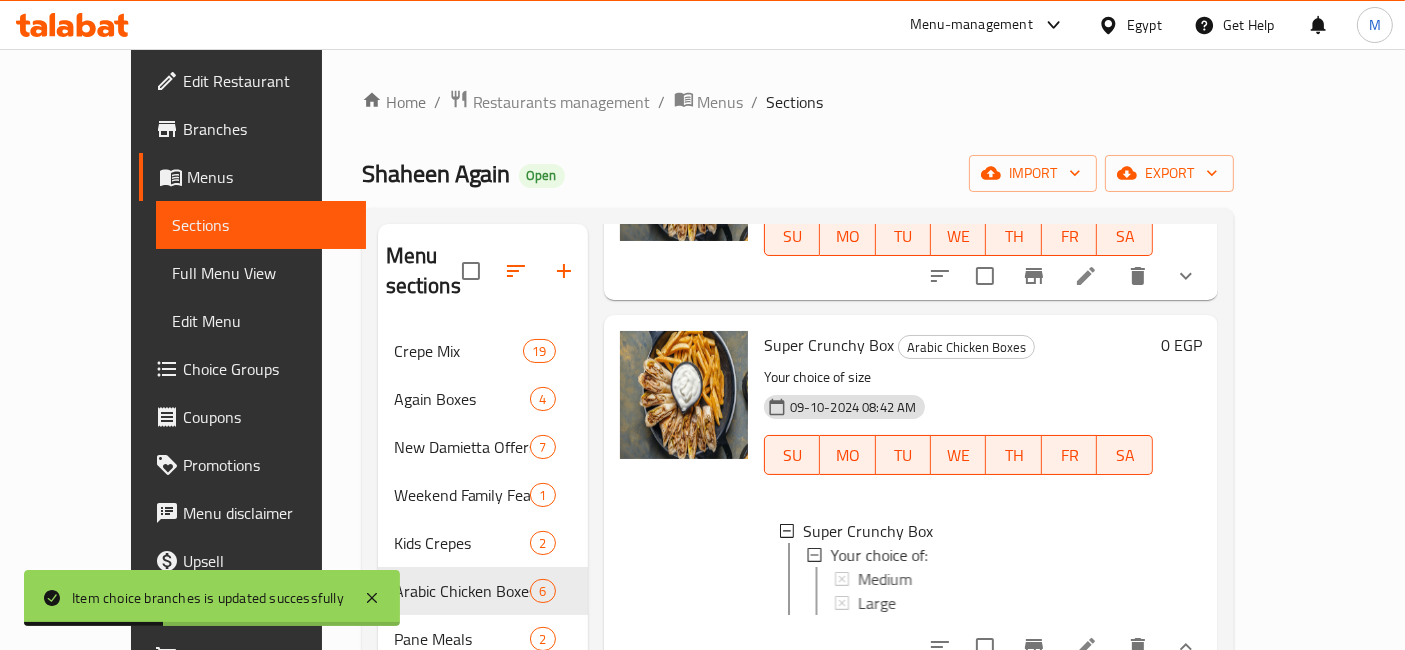 scroll, scrollTop: 444, scrollLeft: 0, axis: vertical 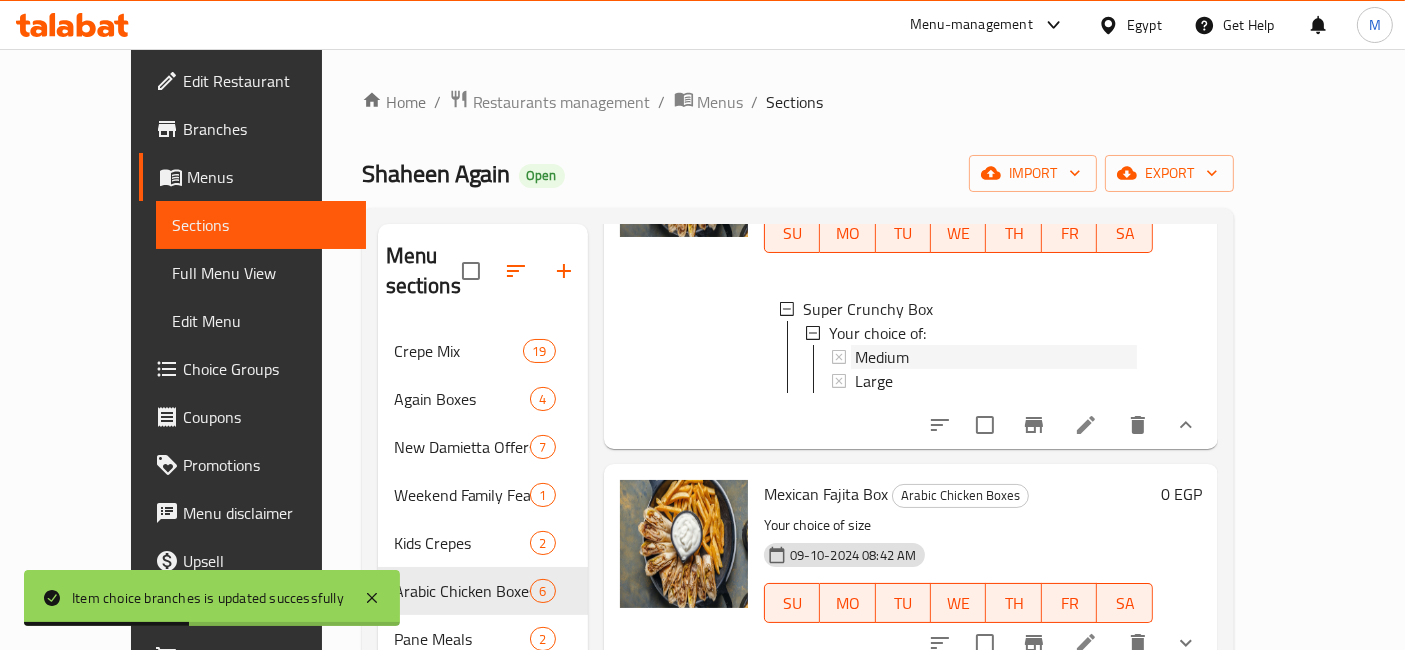 click on "Medium" at bounding box center [996, 357] 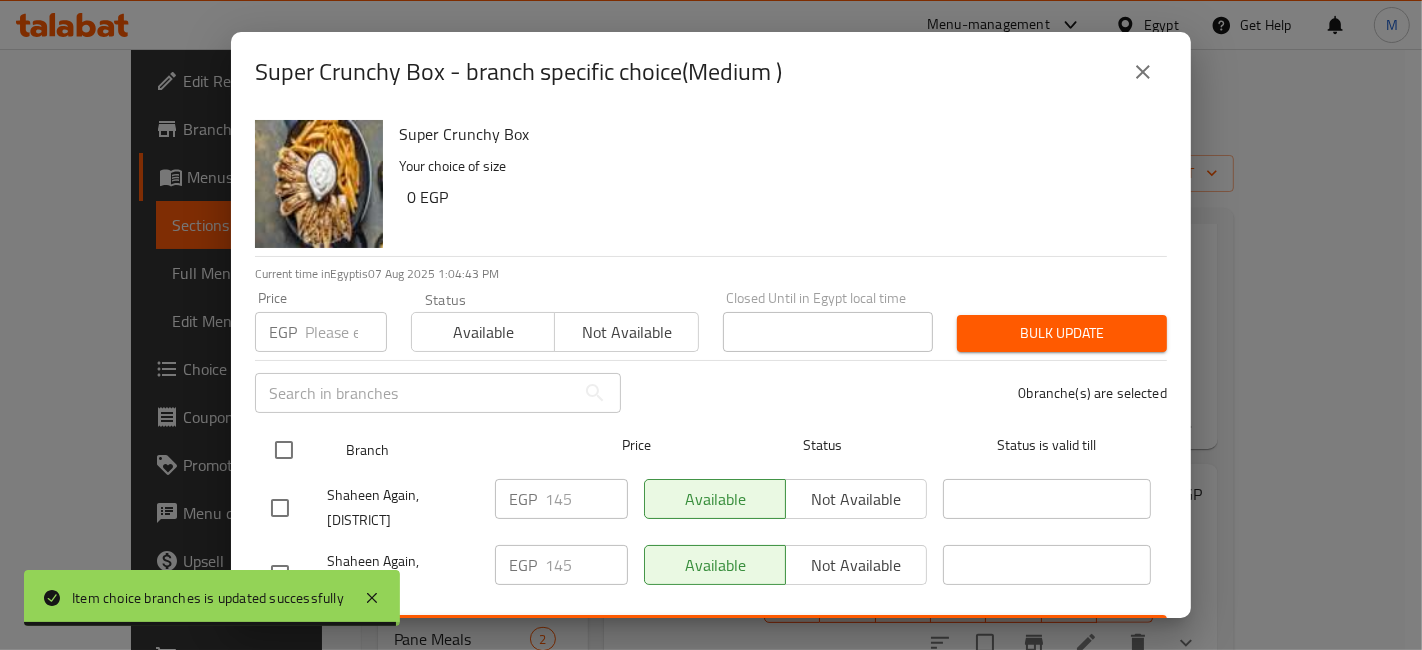 type 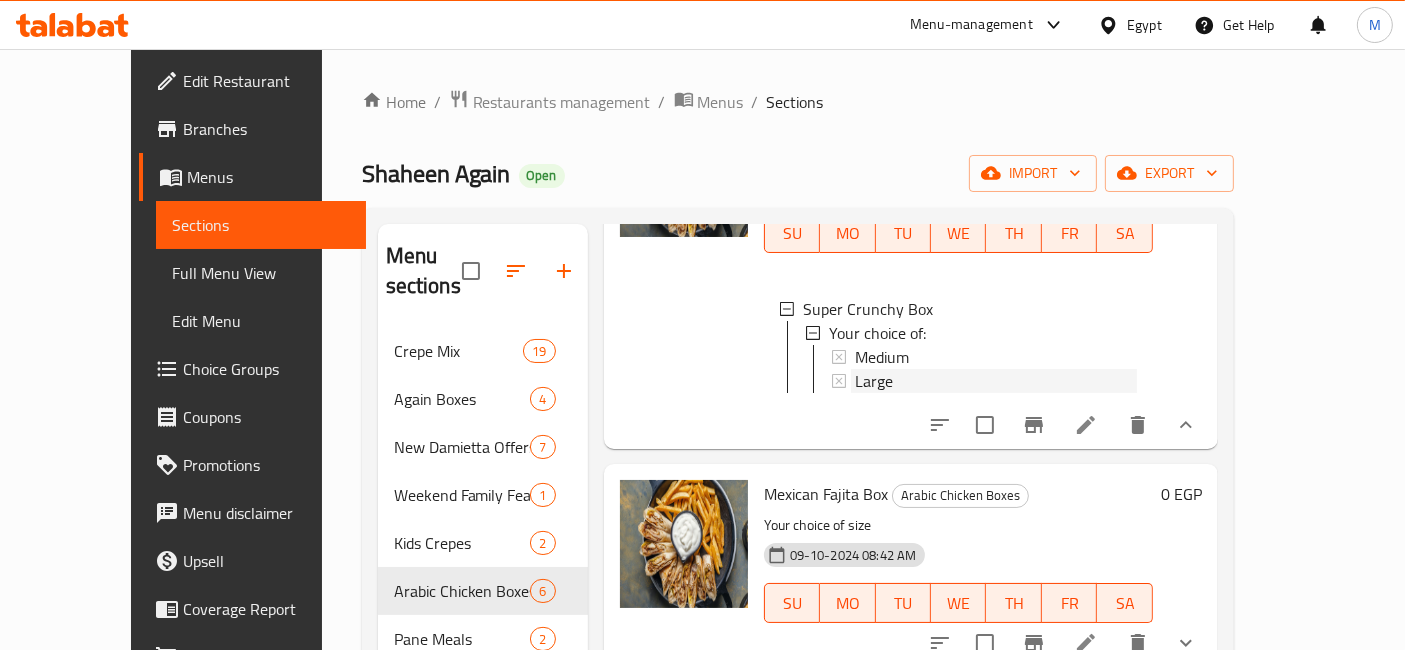 click on "Large" at bounding box center [996, 381] 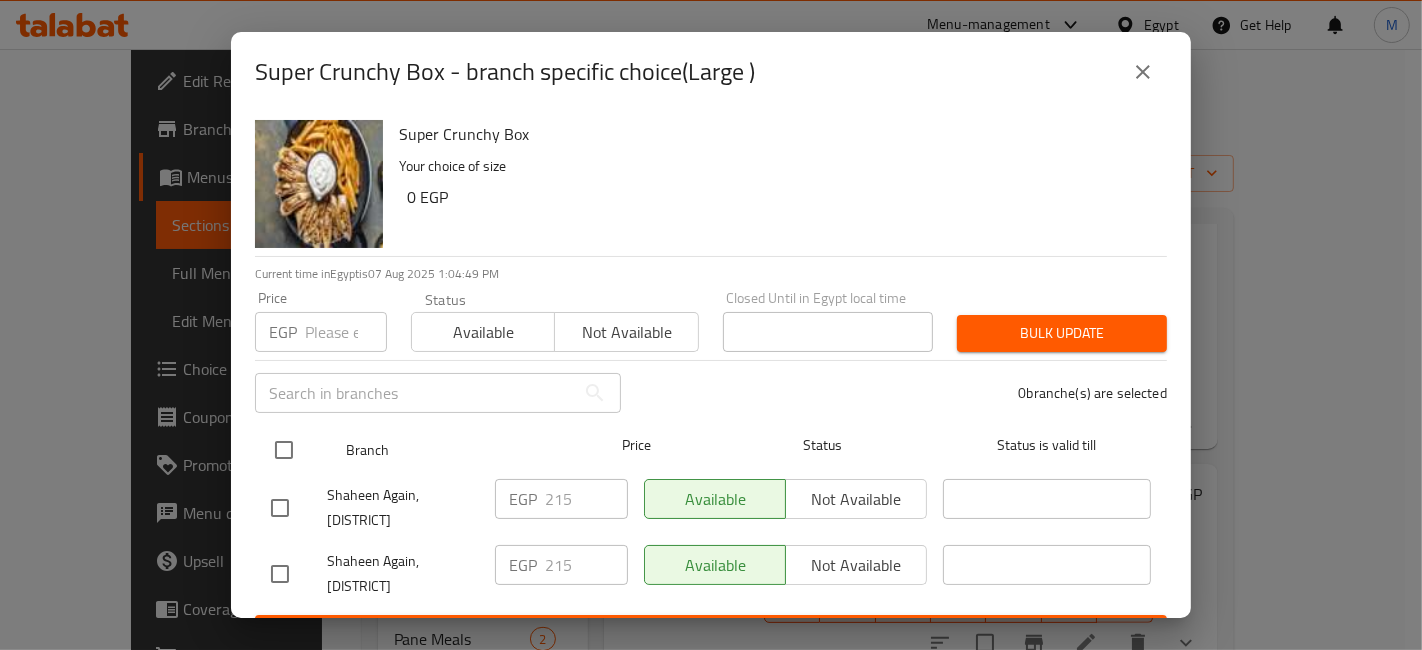click at bounding box center (284, 450) 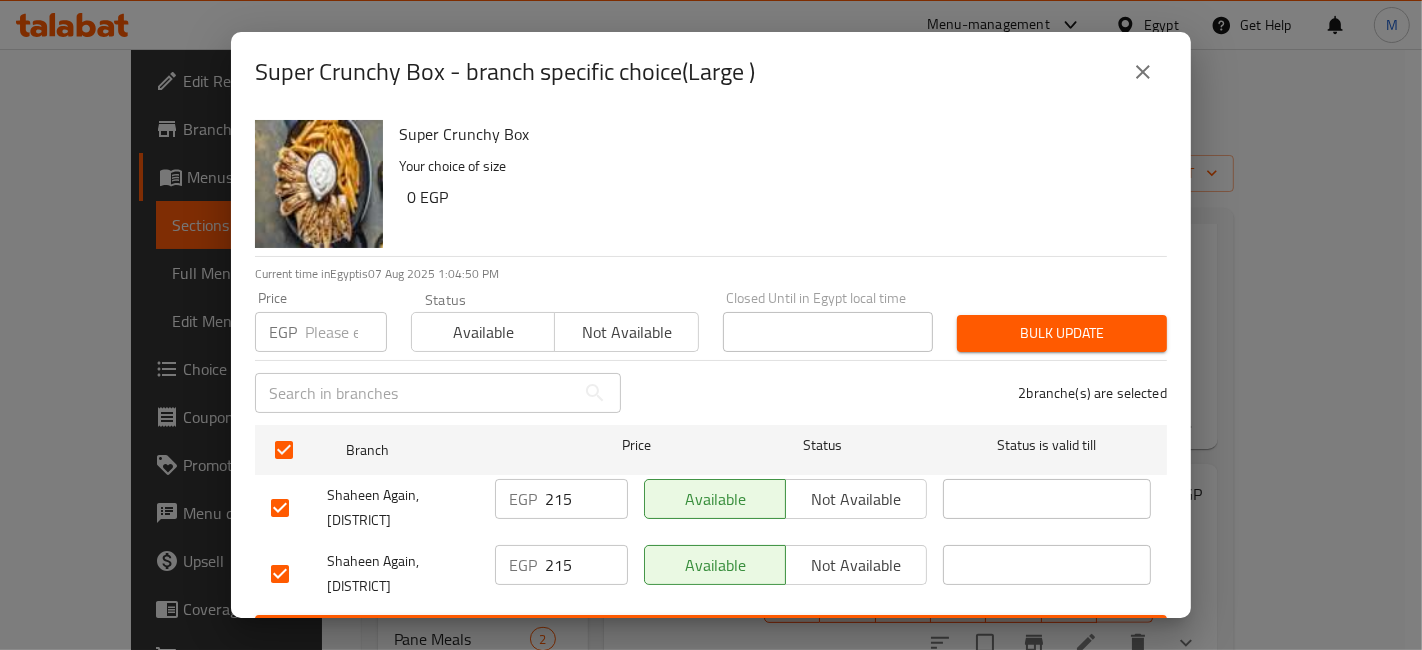 click at bounding box center [346, 332] 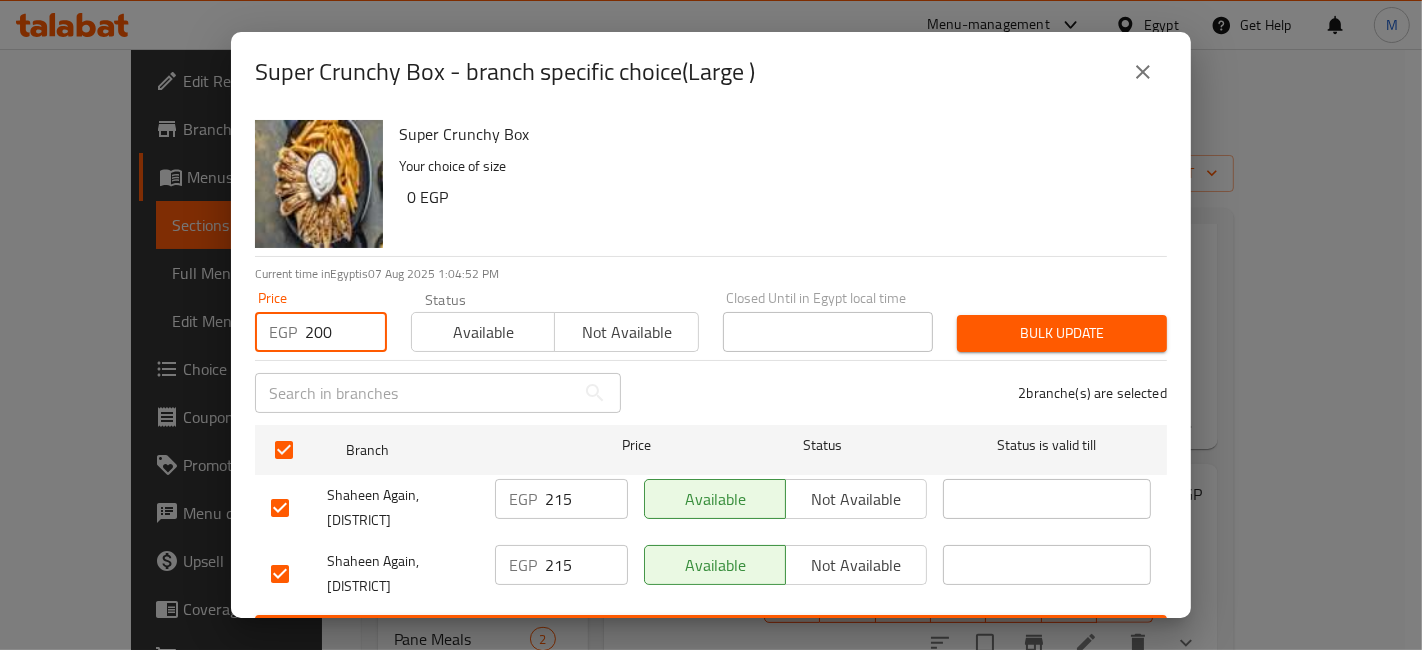 type on "200" 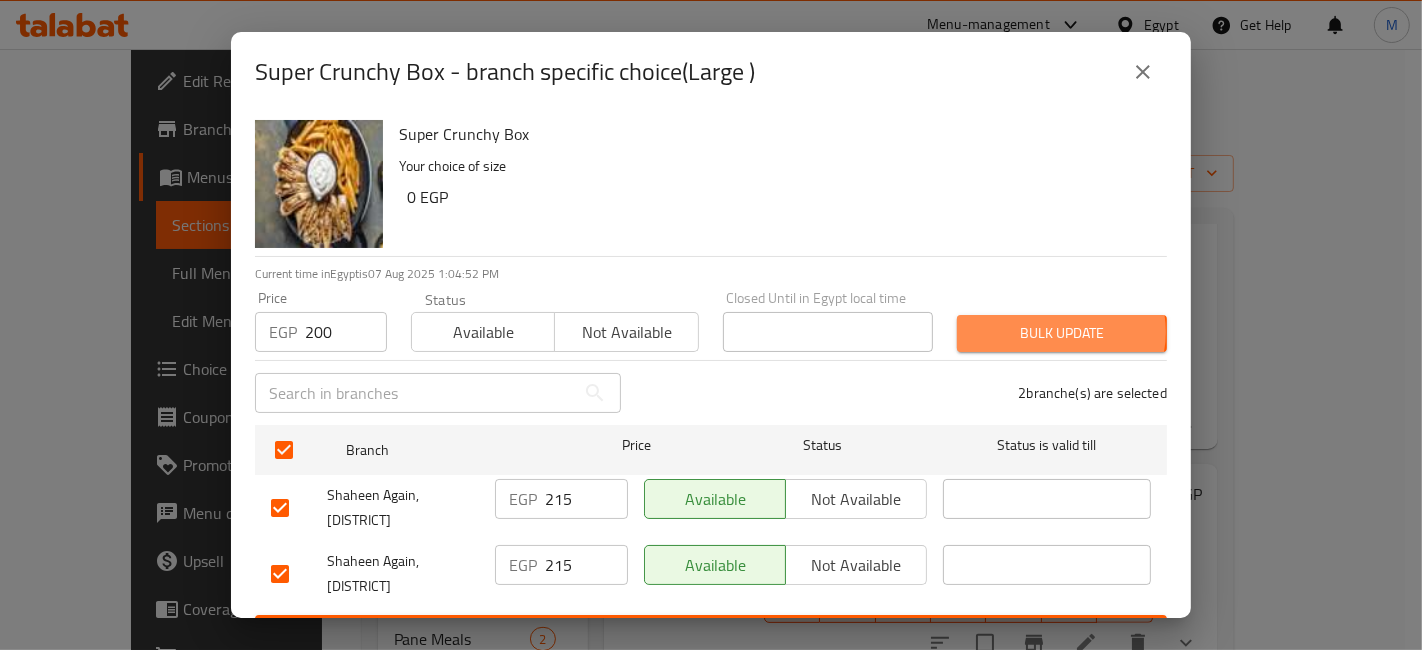 click on "Bulk update" at bounding box center [1062, 333] 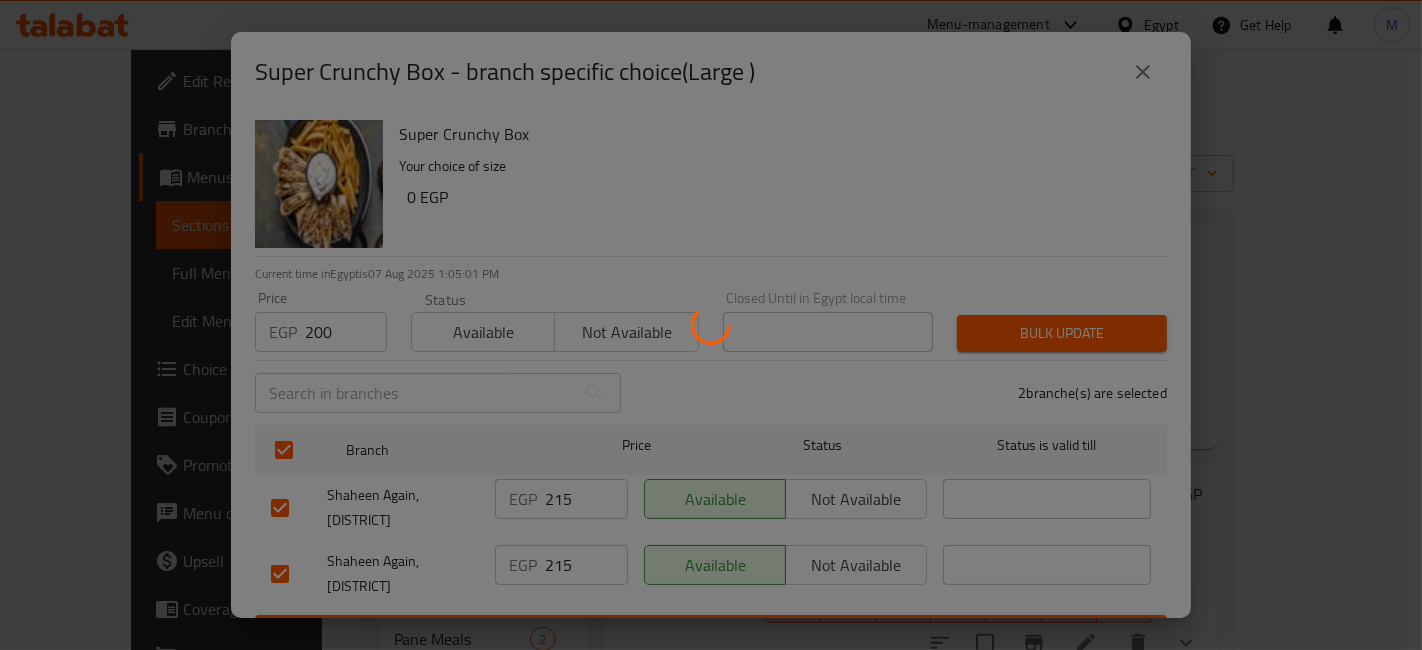 click at bounding box center [711, 325] 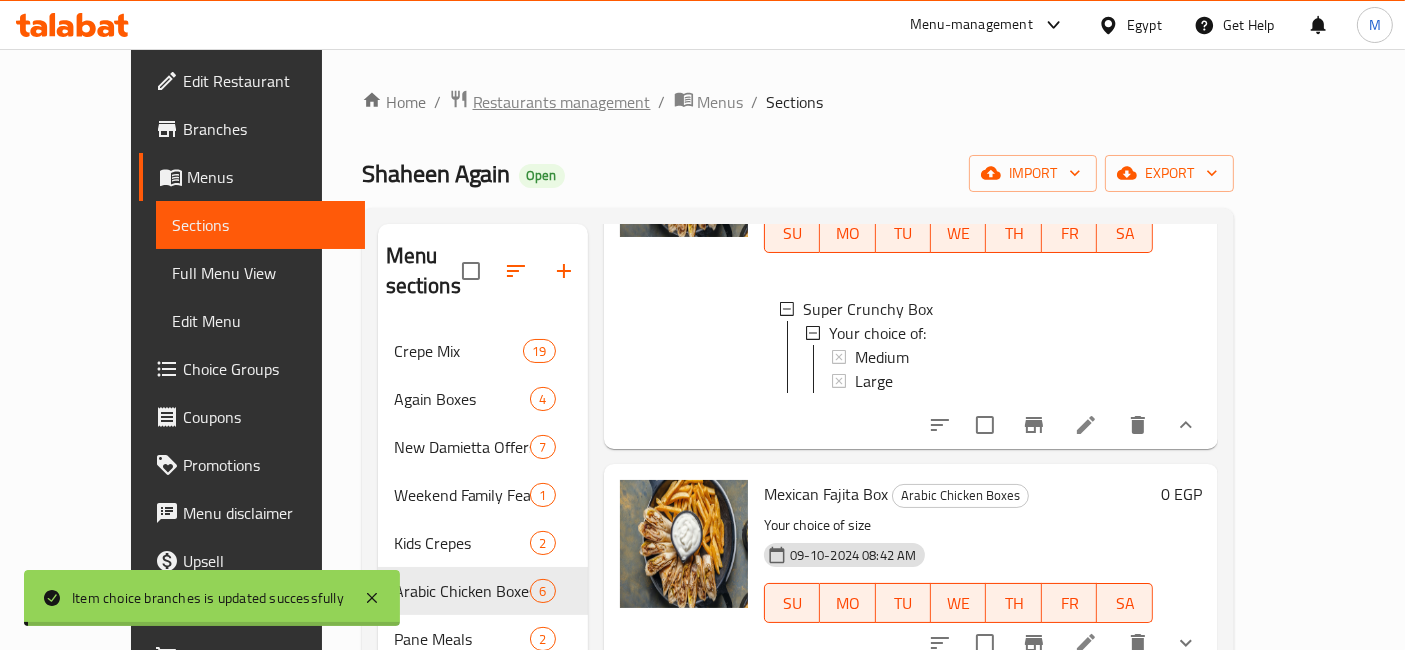 drag, startPoint x: 716, startPoint y: 193, endPoint x: 555, endPoint y: 98, distance: 186.93849 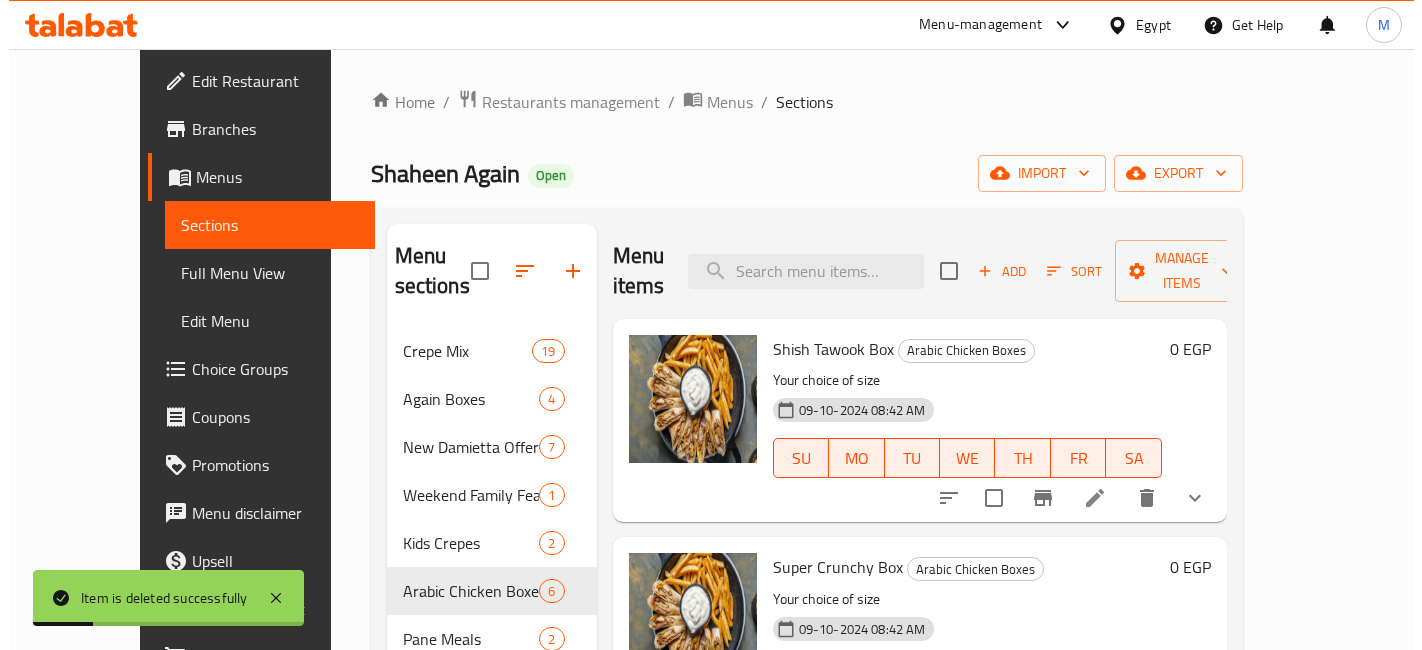 scroll, scrollTop: 205, scrollLeft: 0, axis: vertical 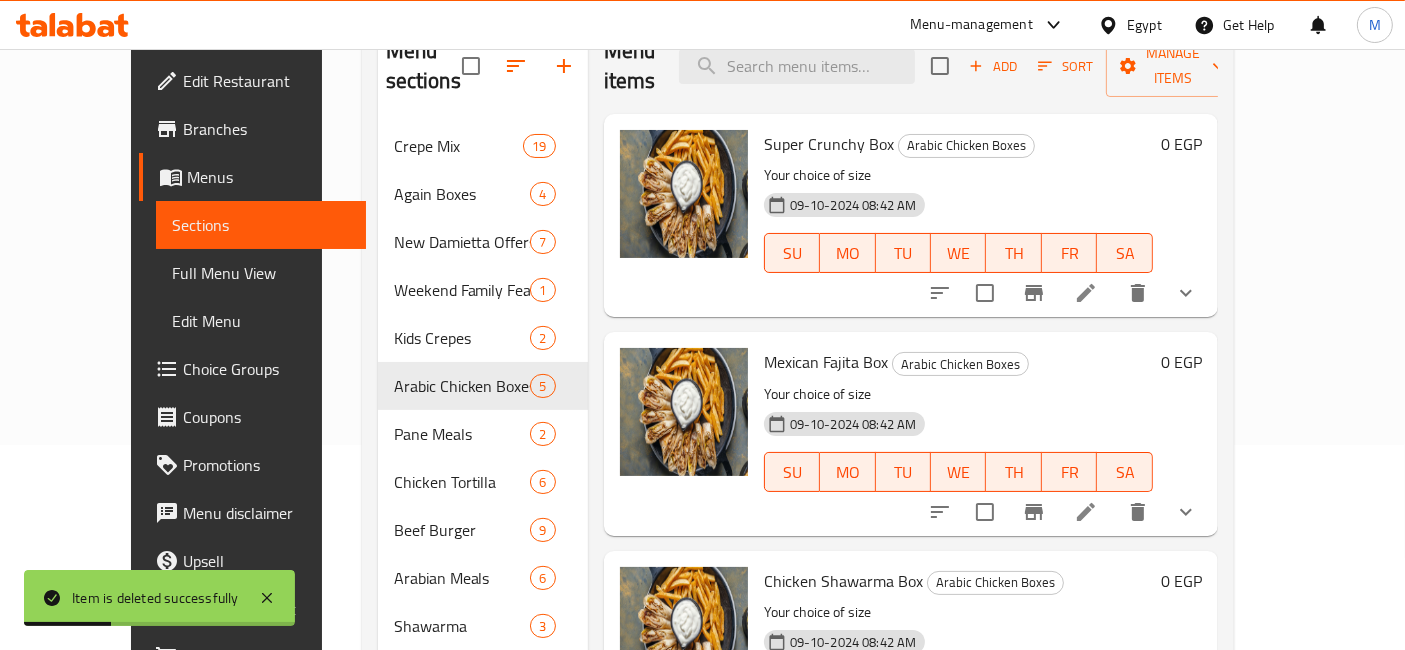 click 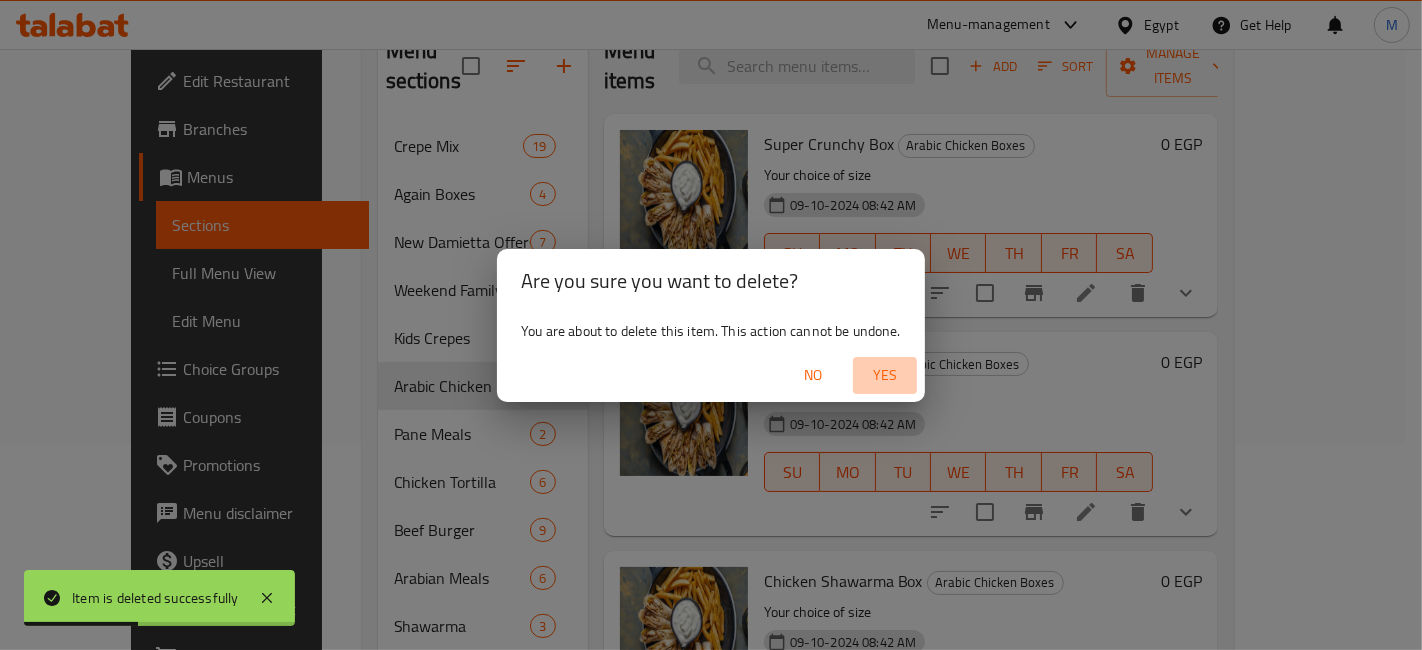 click on "Yes" at bounding box center (885, 375) 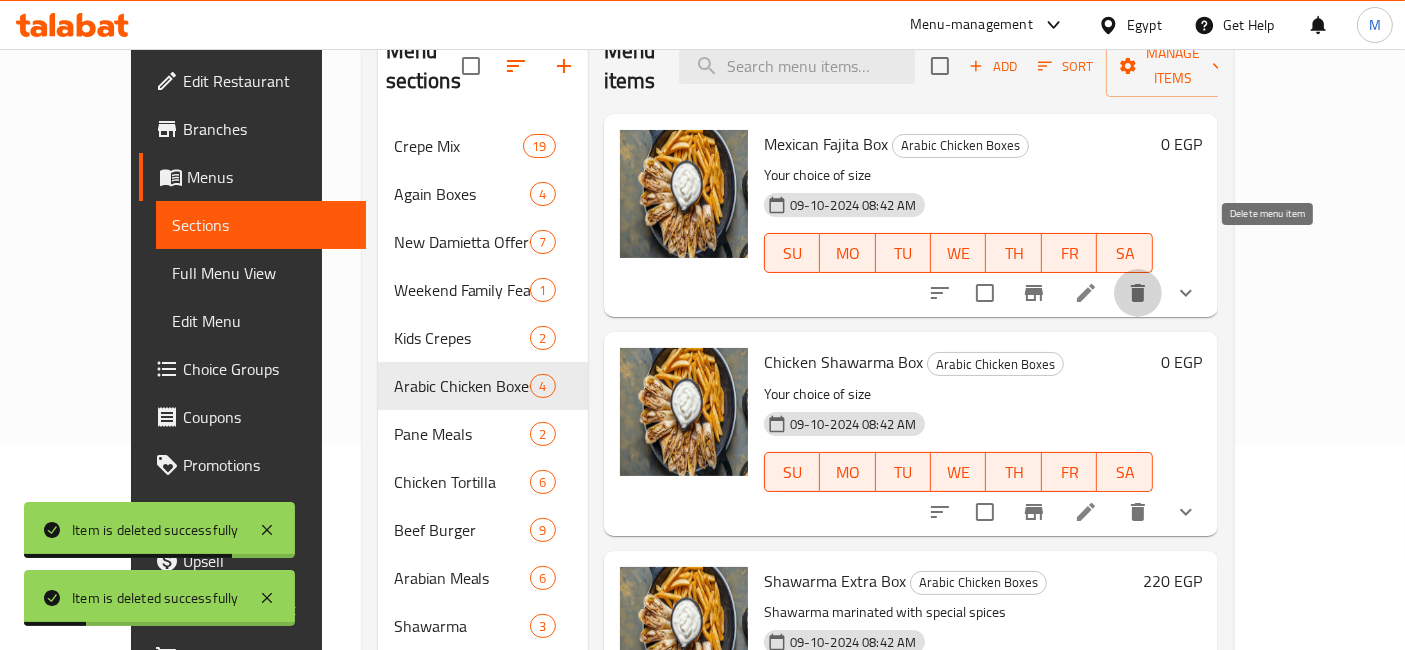 click 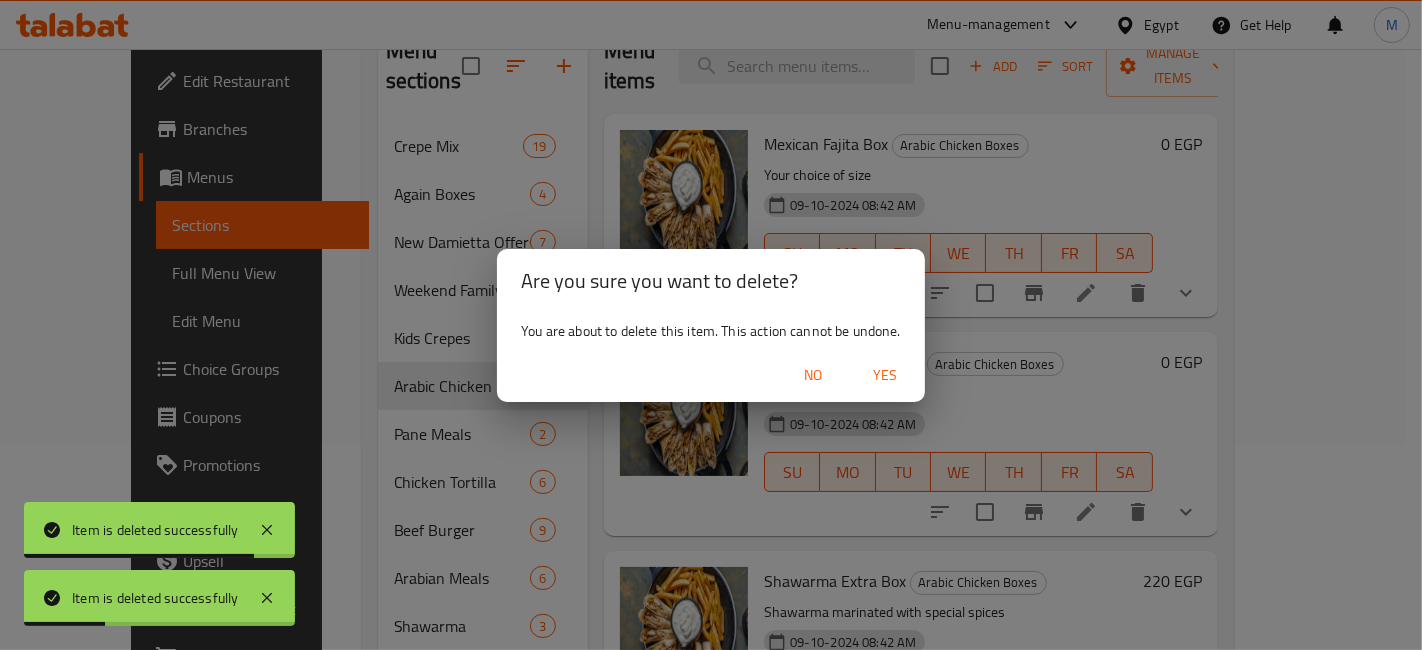 click on "Yes" at bounding box center [885, 375] 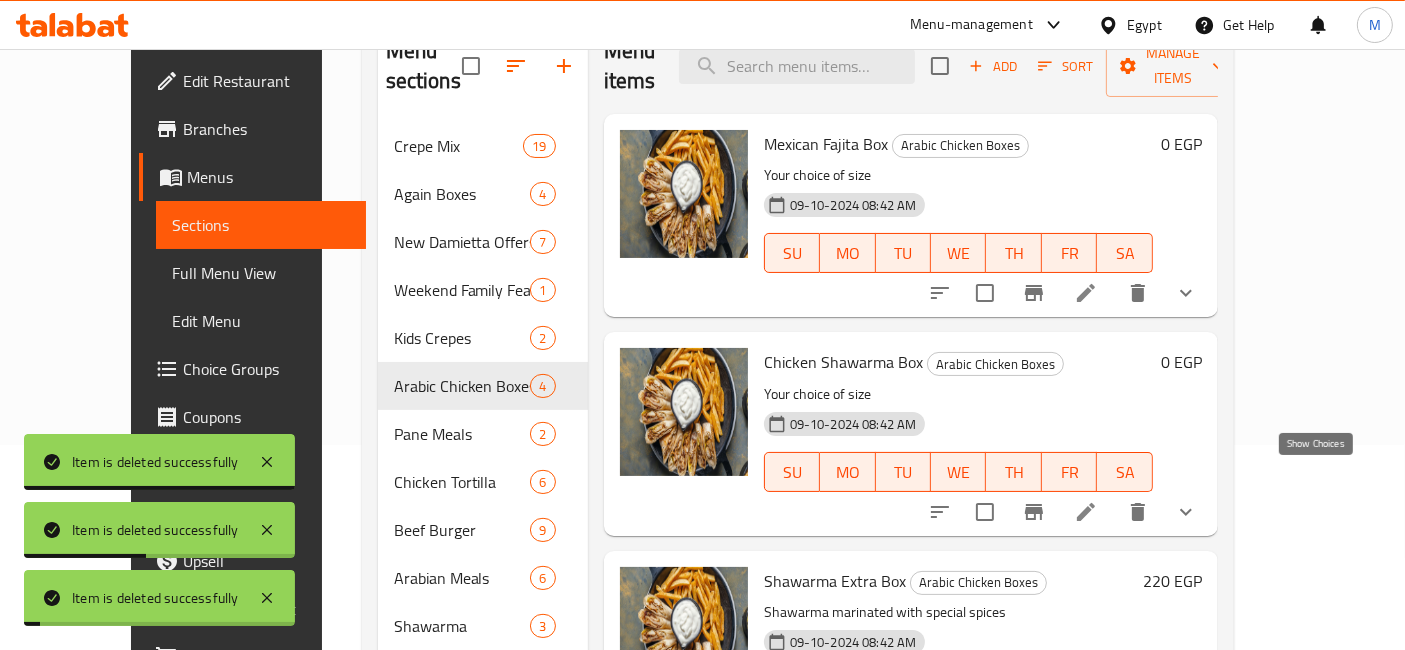 click 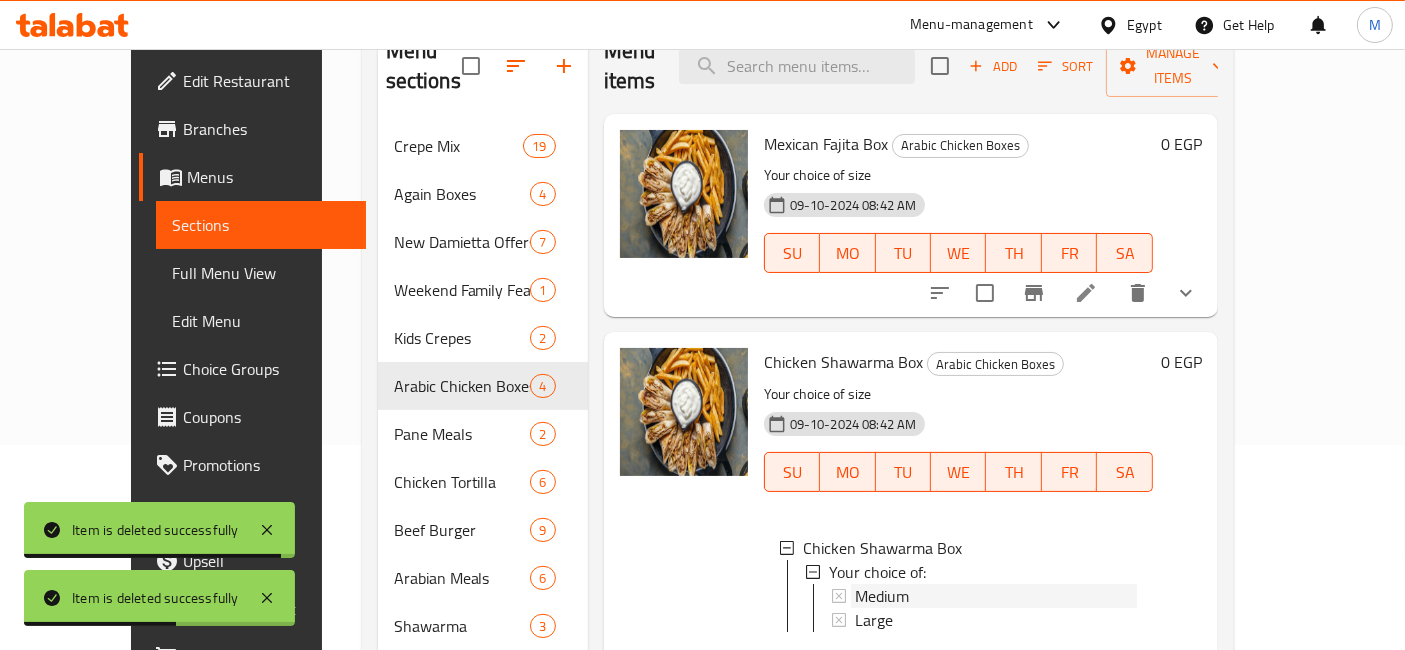 click on "Medium" at bounding box center [996, 596] 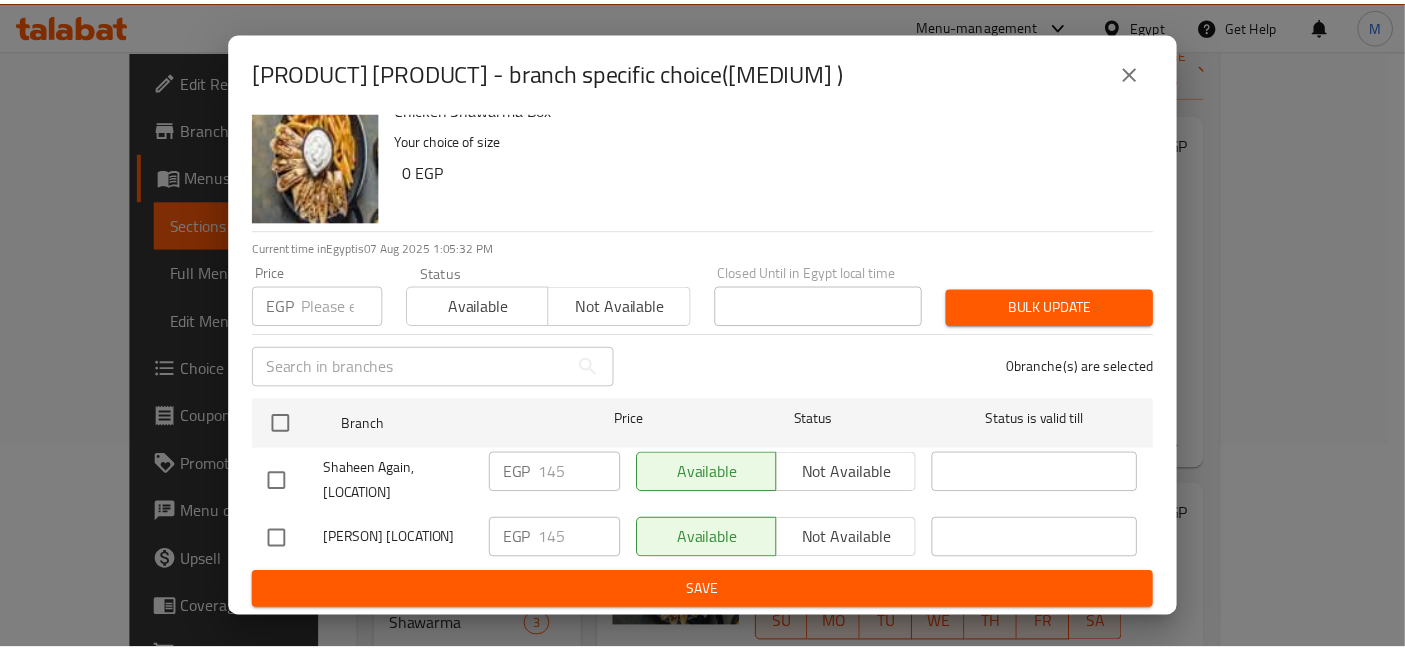 scroll, scrollTop: 41, scrollLeft: 0, axis: vertical 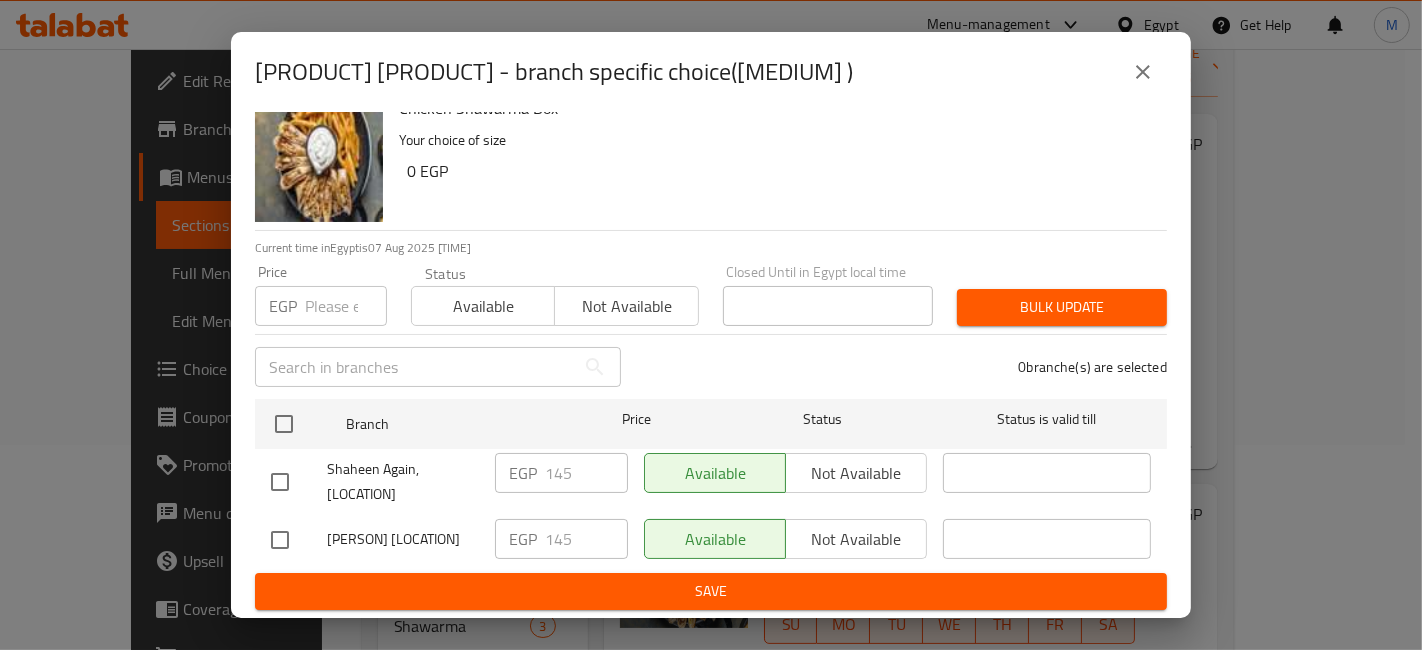 click at bounding box center (1143, 72) 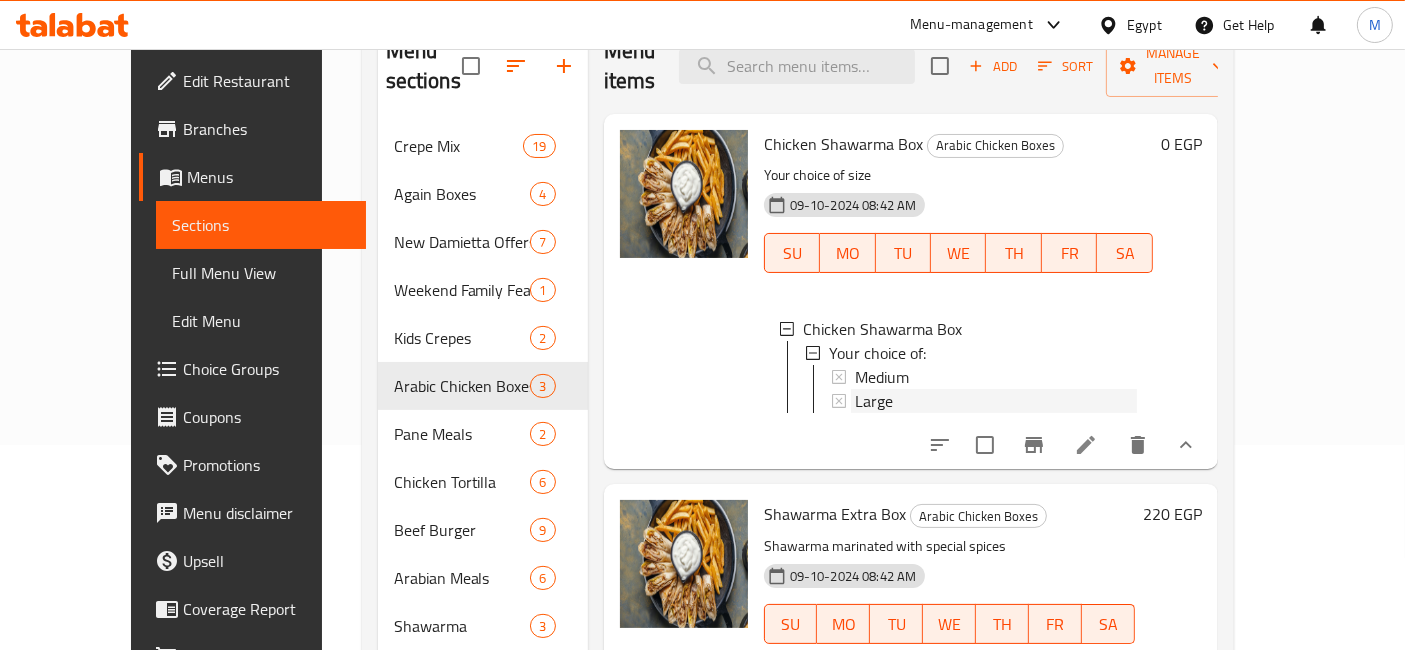 click on "Large" at bounding box center (874, 401) 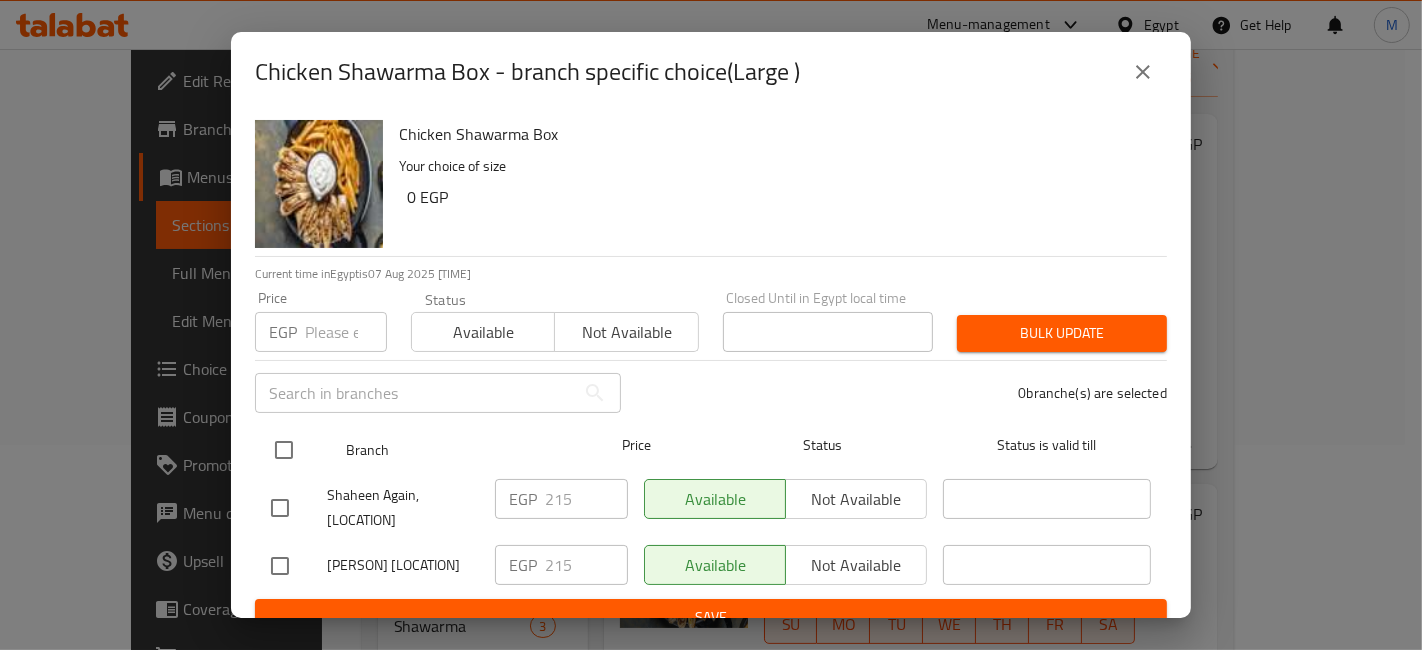click at bounding box center [284, 450] 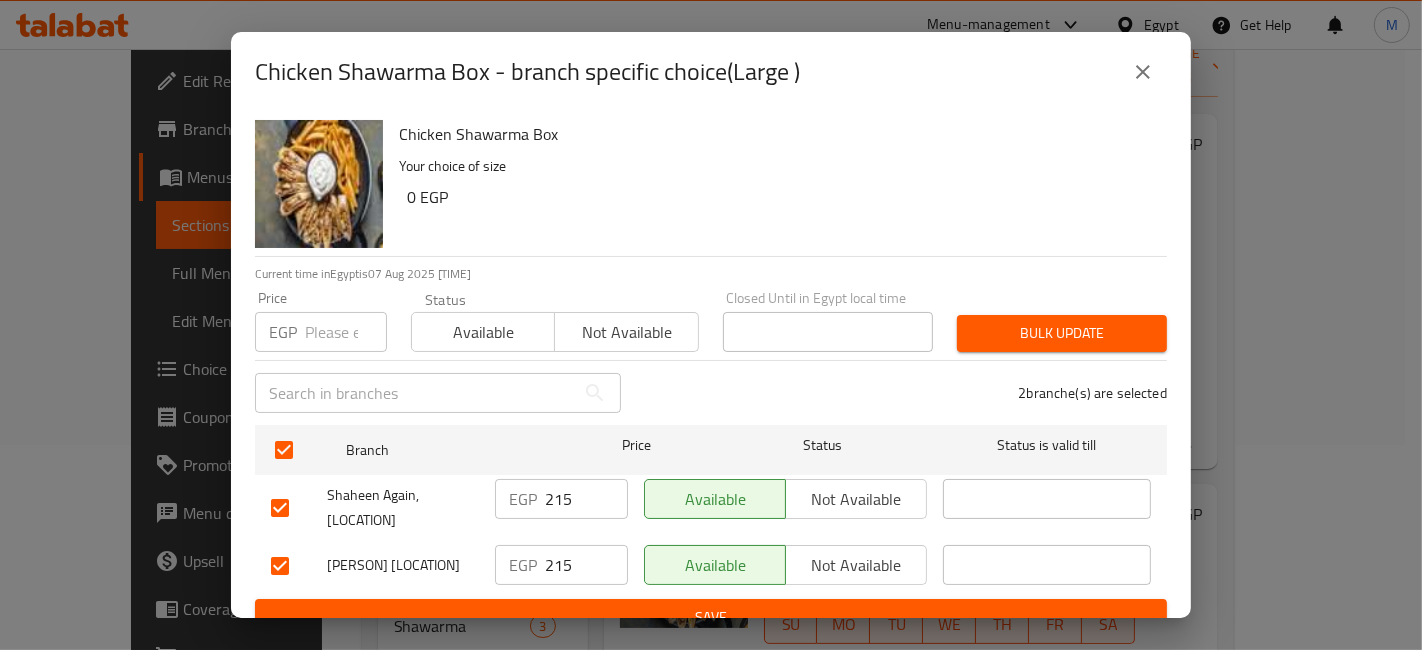 click at bounding box center [346, 332] 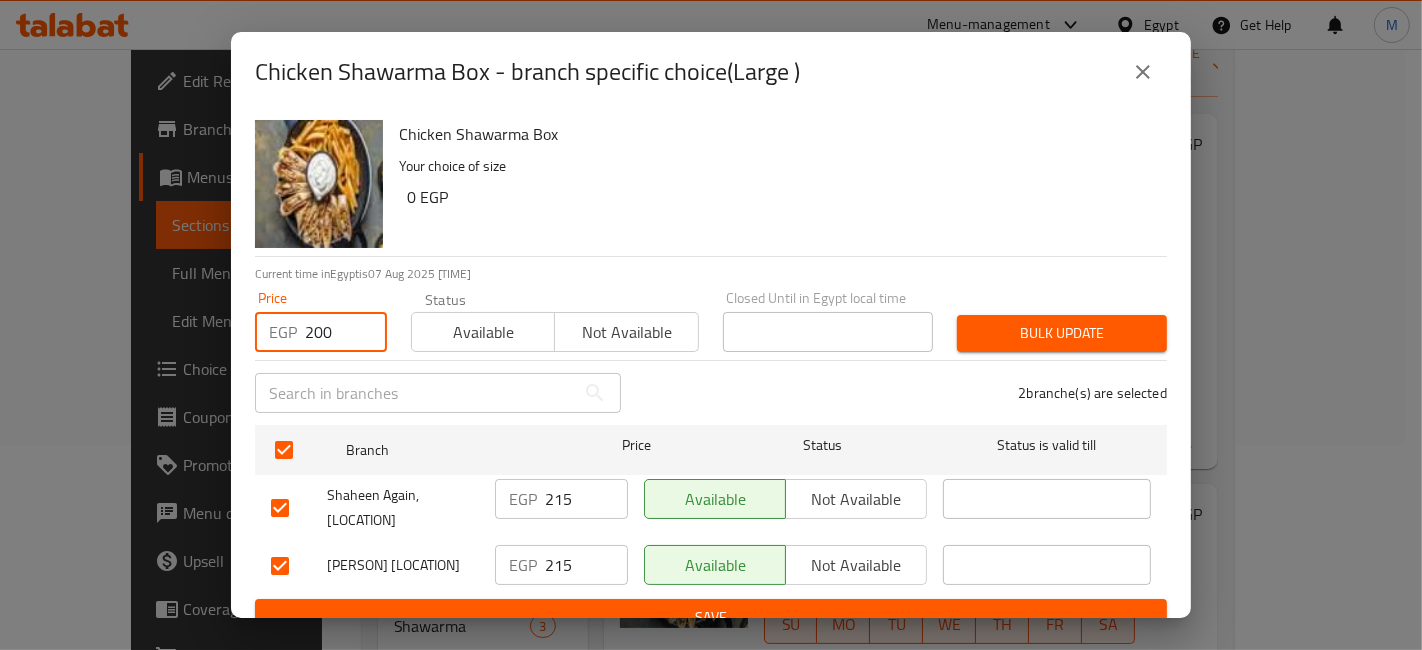 type on "200" 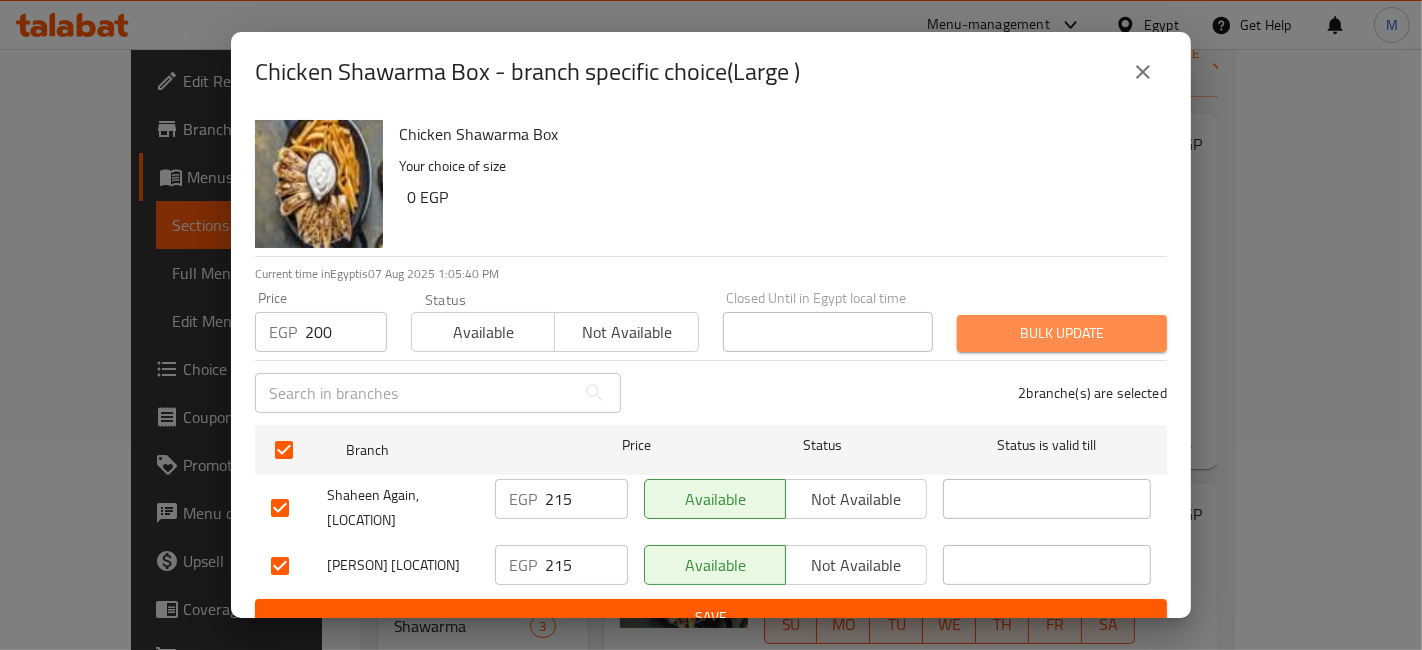 click on "Bulk update" at bounding box center [1062, 333] 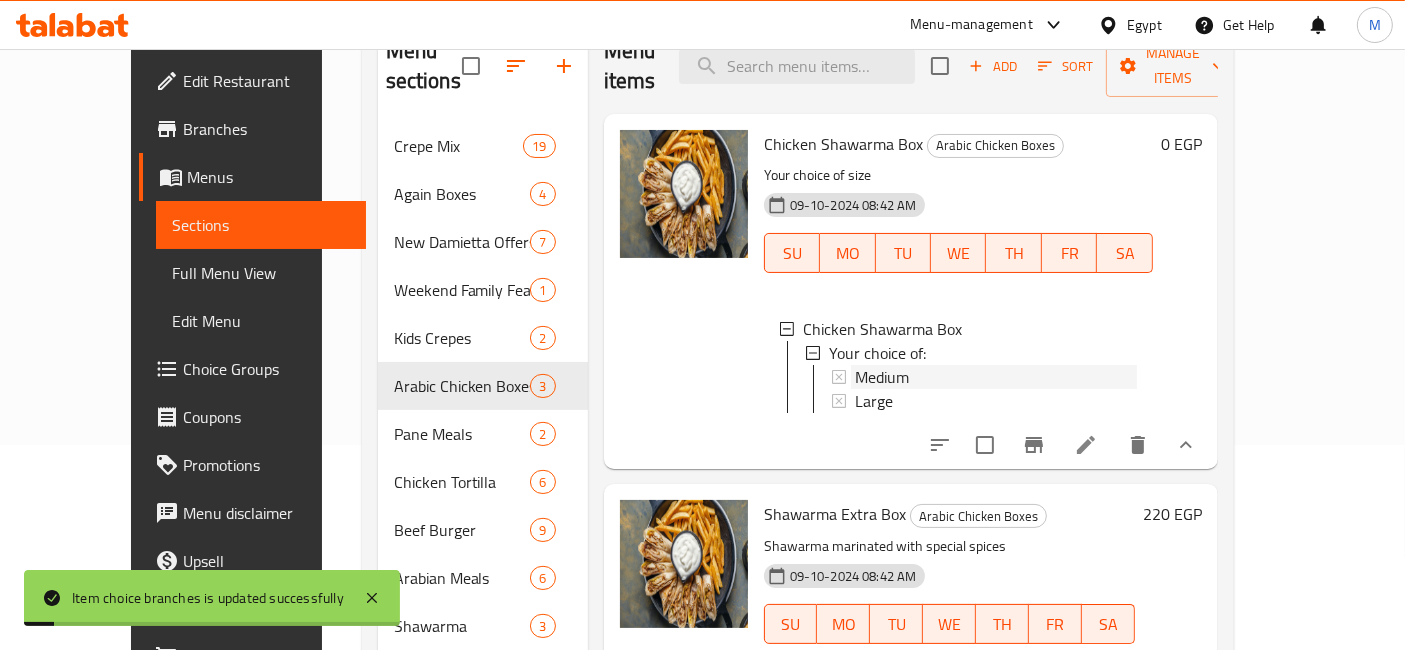 click on "Medium" at bounding box center [882, 377] 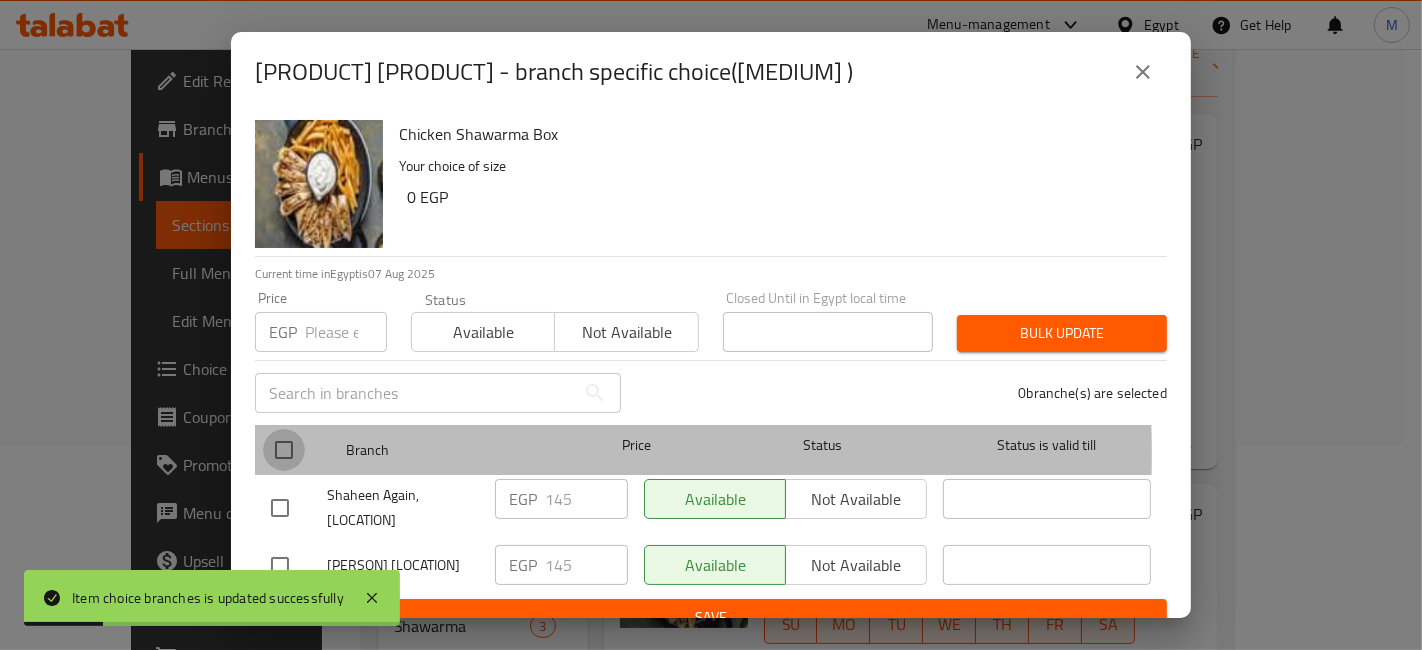 click at bounding box center [284, 450] 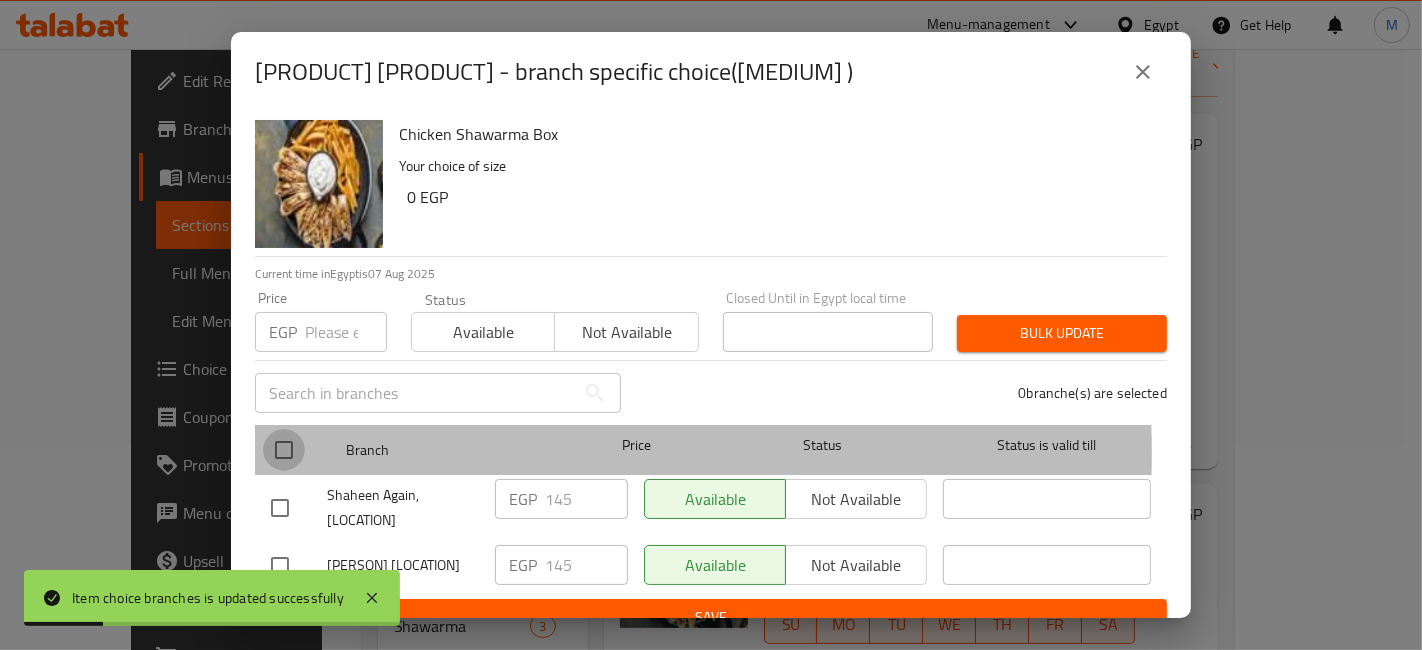 checkbox on "true" 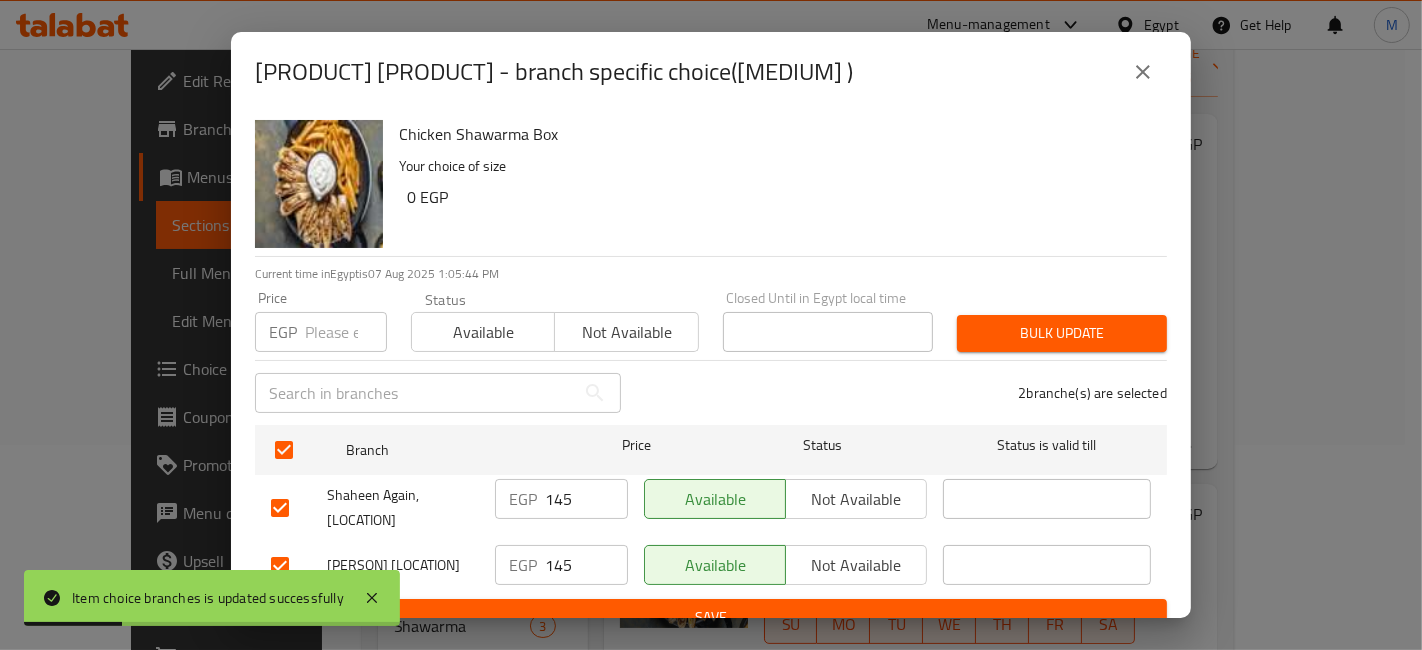 click on "Price EGP Price" at bounding box center [321, 321] 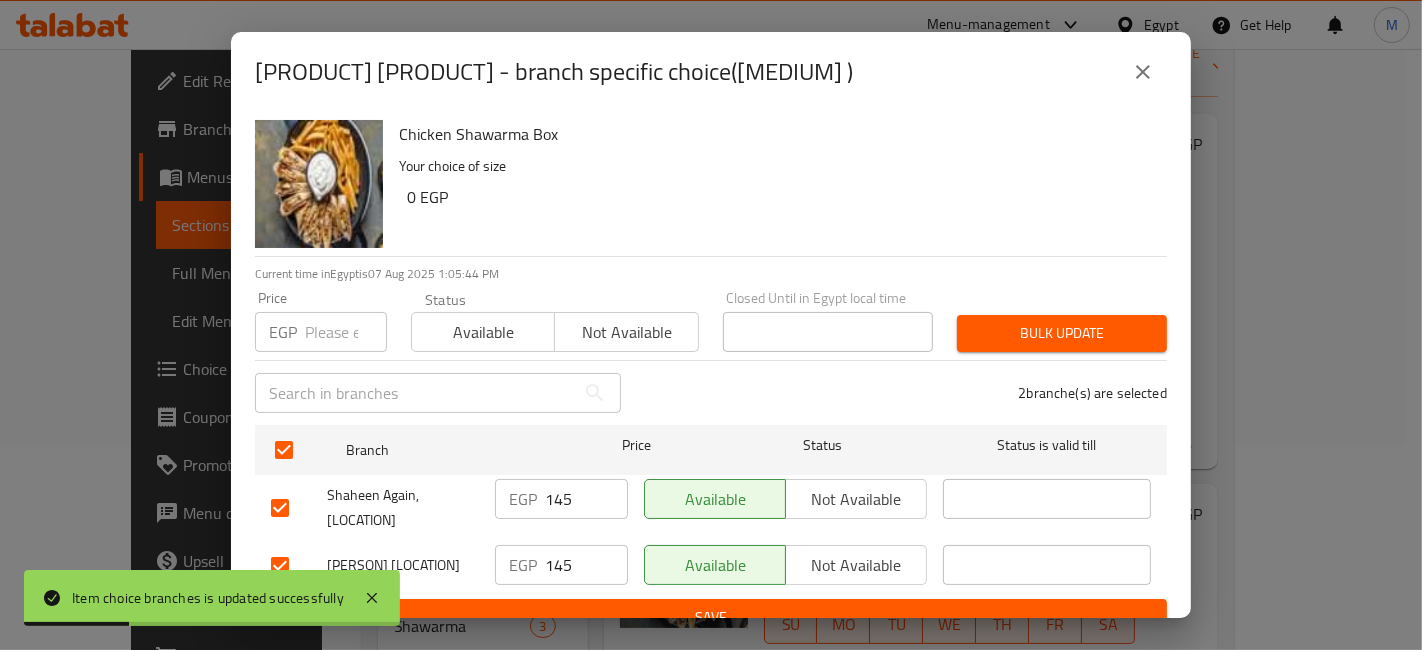 click at bounding box center (346, 332) 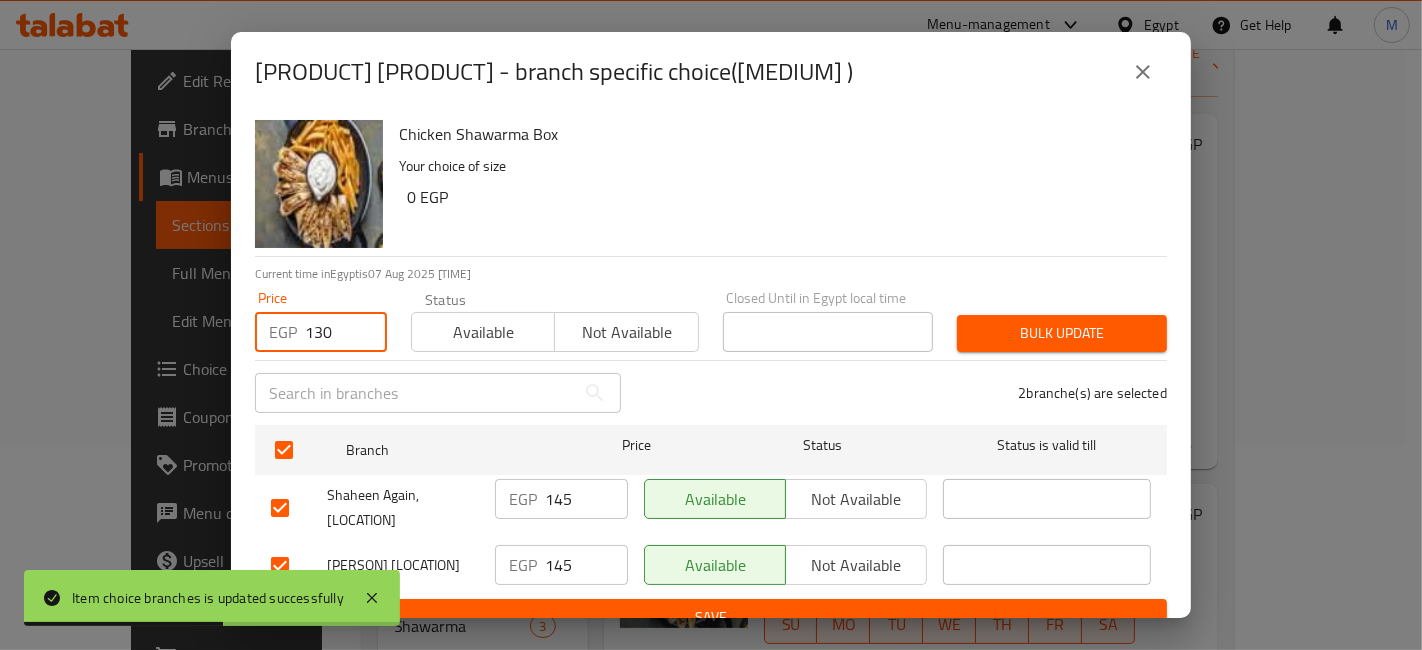 type on "130" 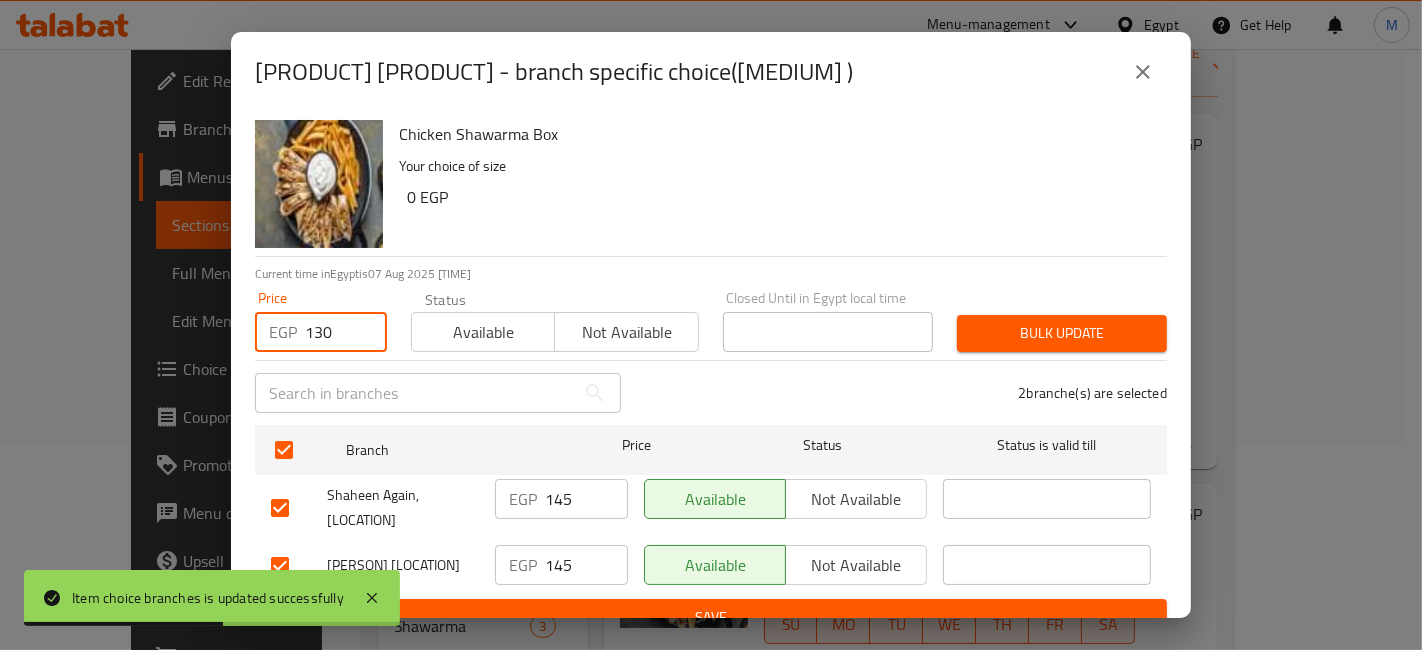 click on "Bulk update" at bounding box center [1062, 333] 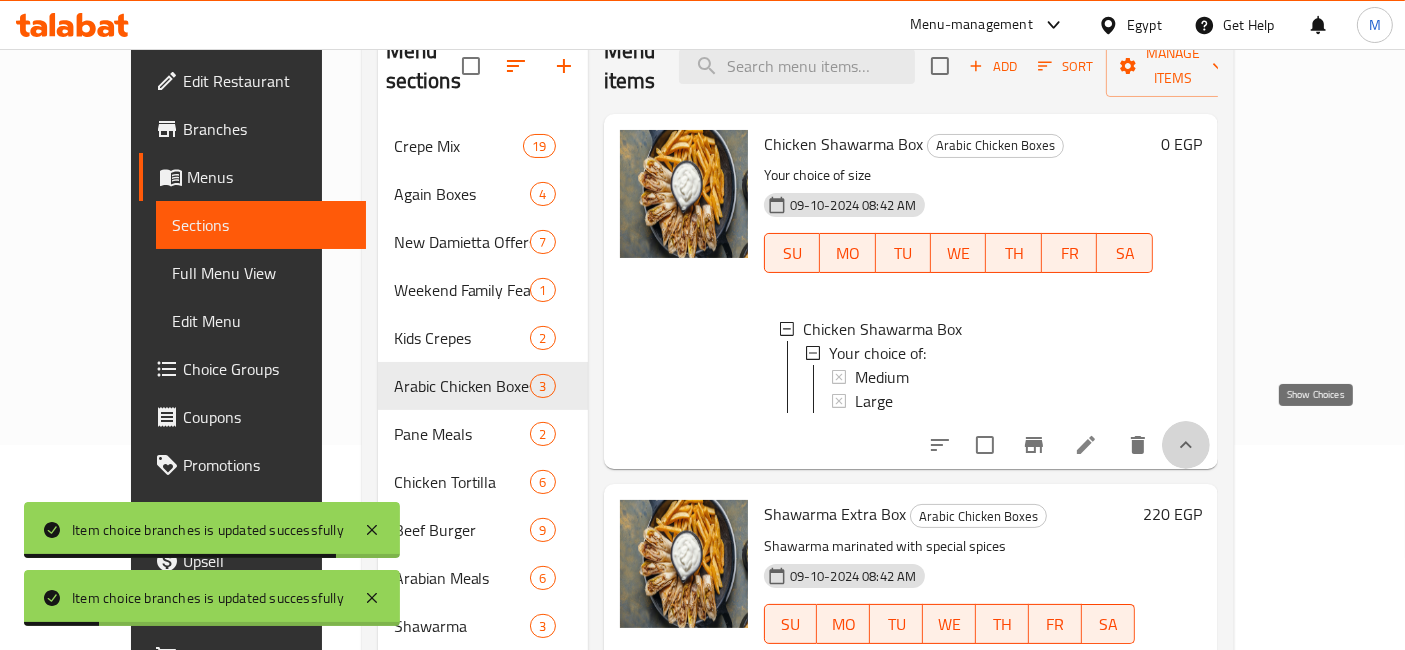 click 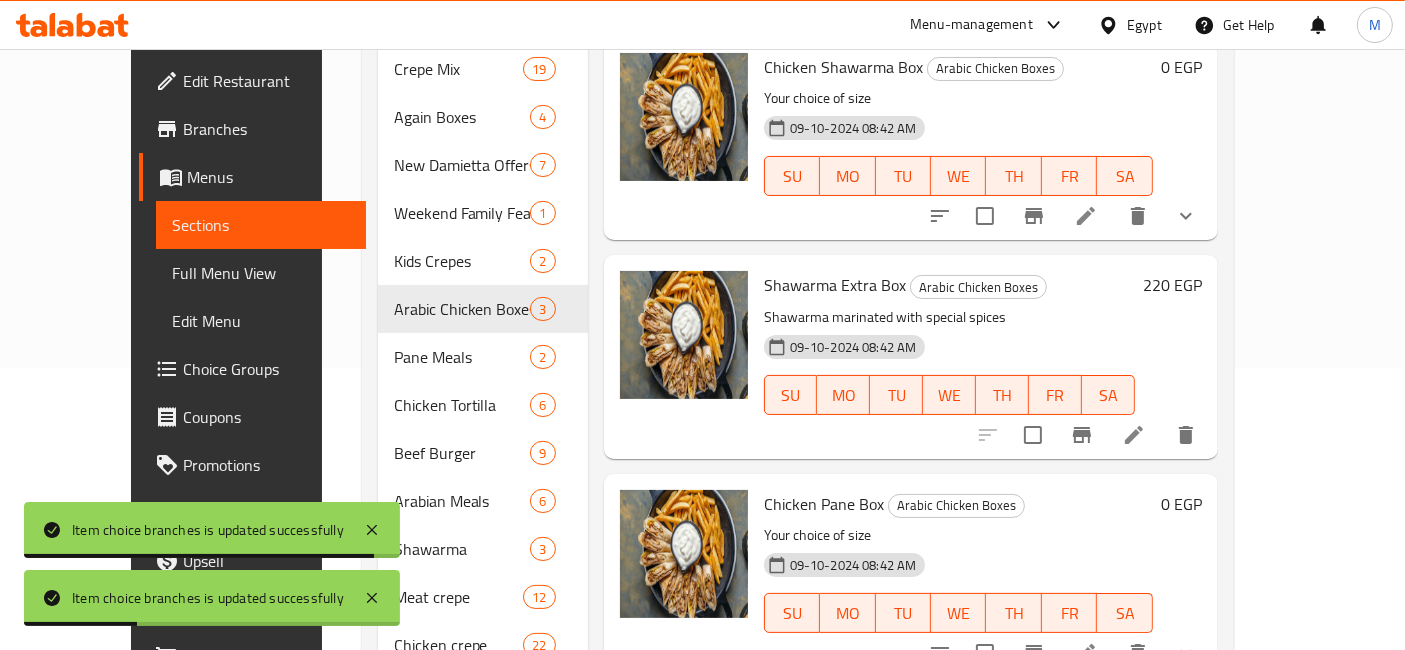 scroll, scrollTop: 317, scrollLeft: 0, axis: vertical 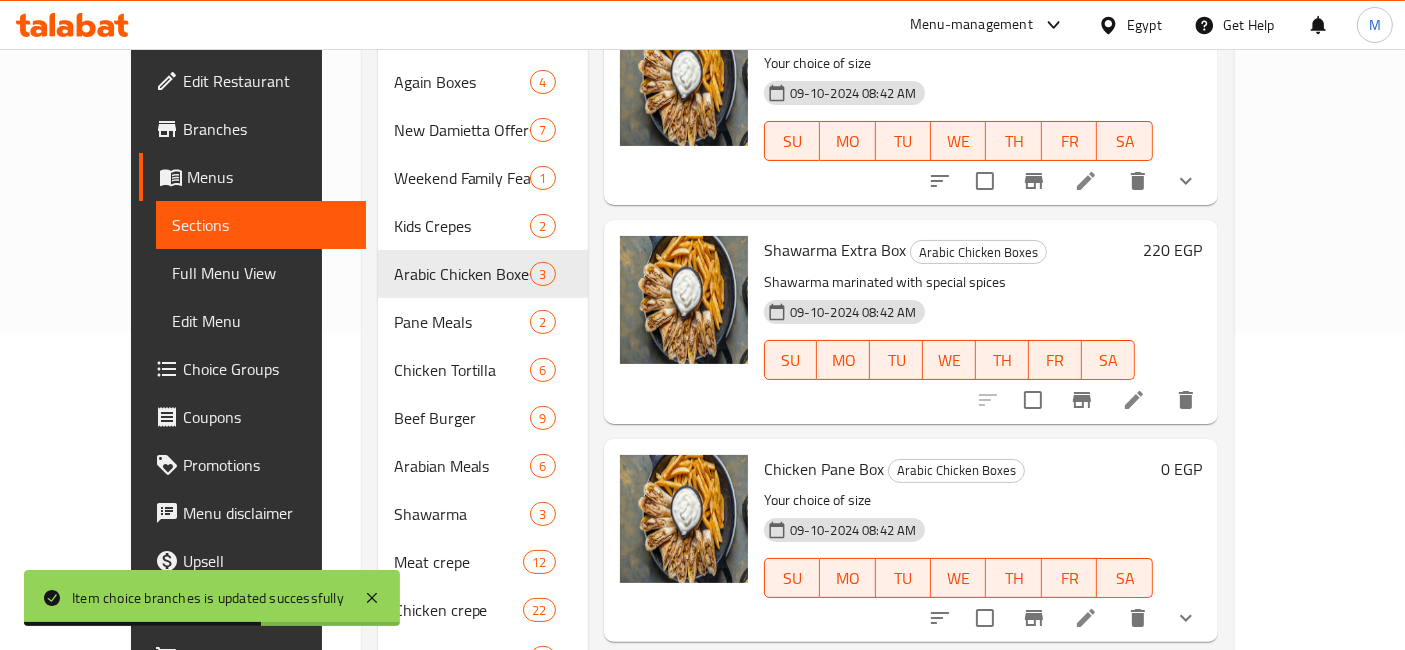 click on "220   EGP" at bounding box center [1172, 250] 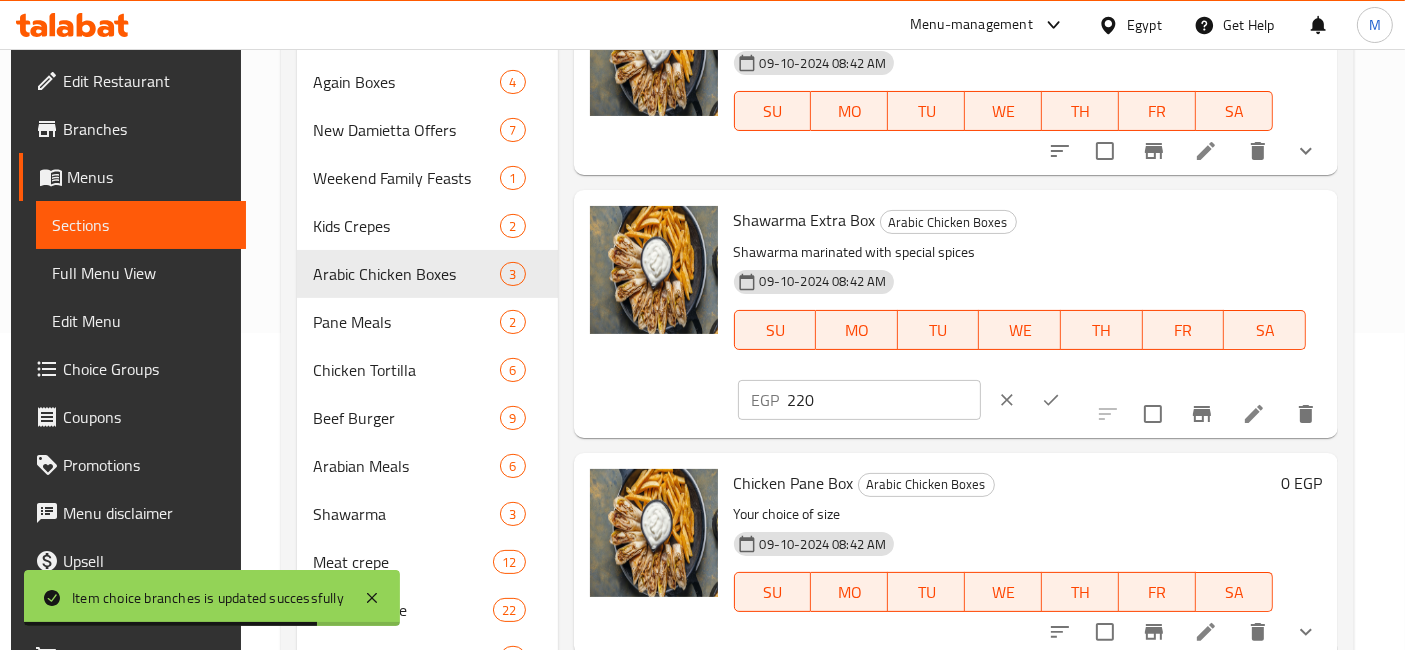 click on "220" at bounding box center (884, 400) 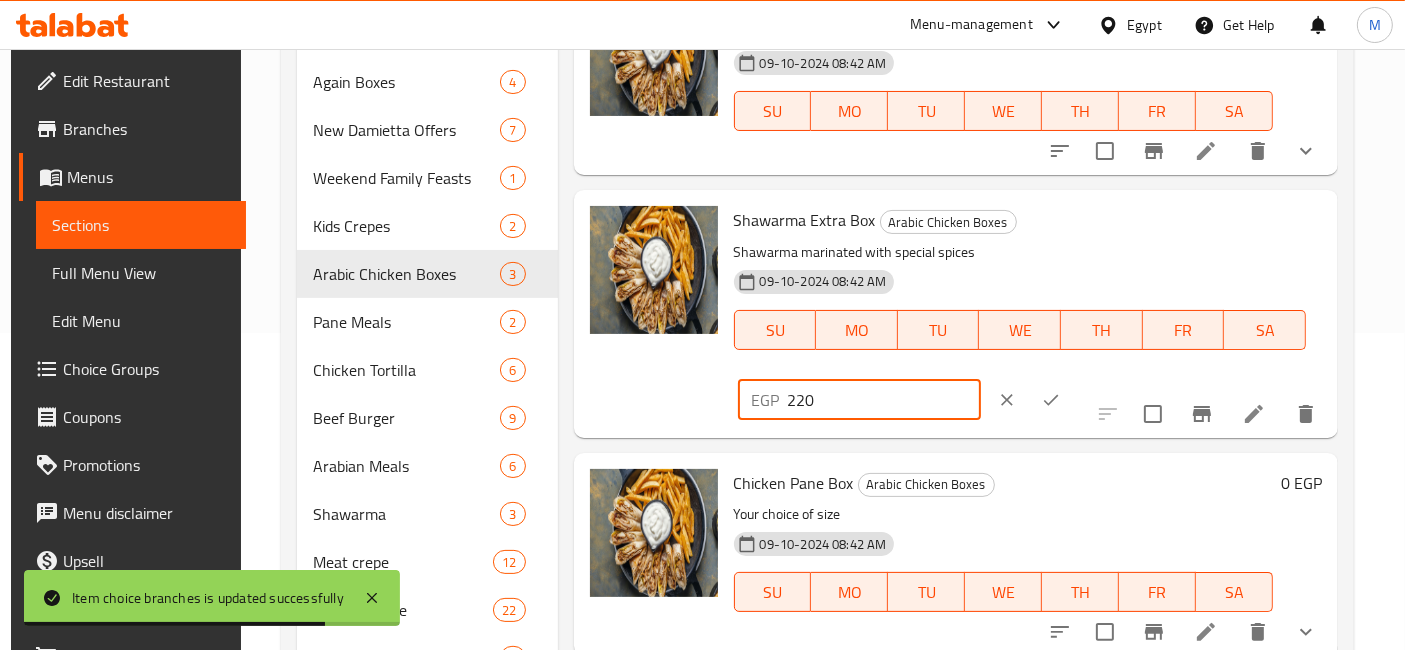 click on "220" at bounding box center (884, 400) 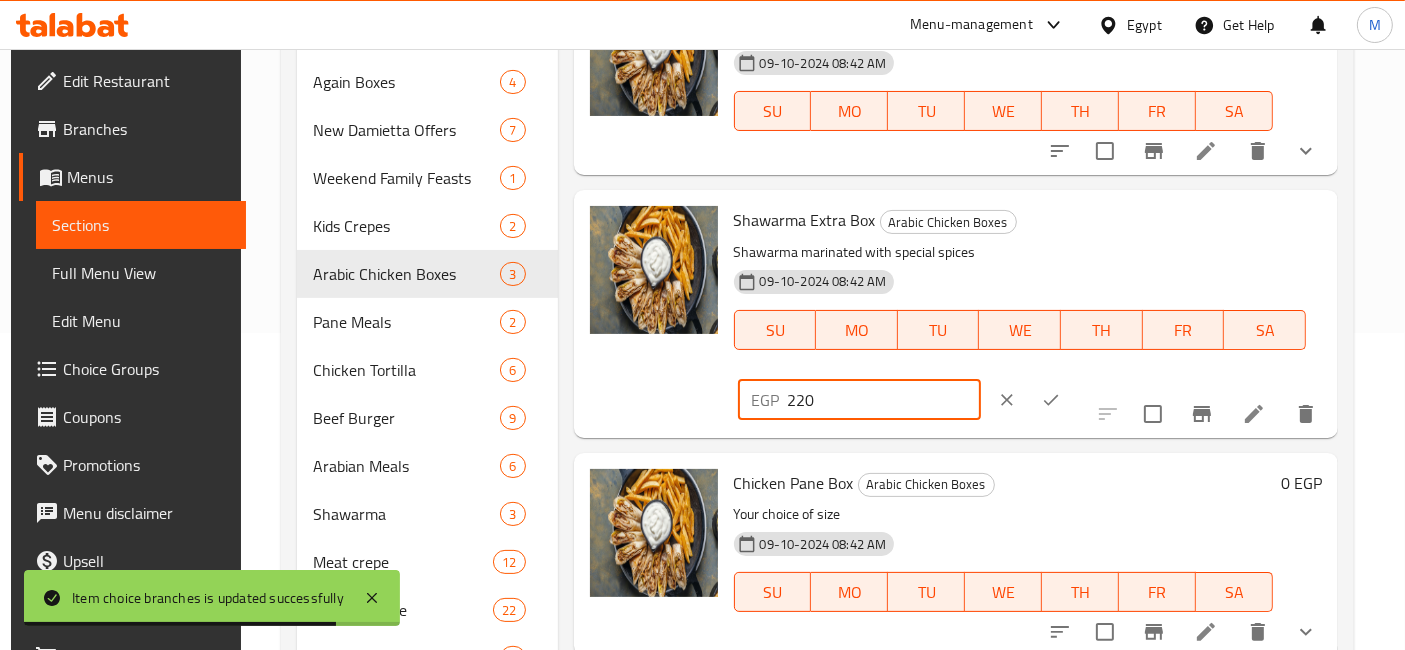 click on "220" at bounding box center [884, 400] 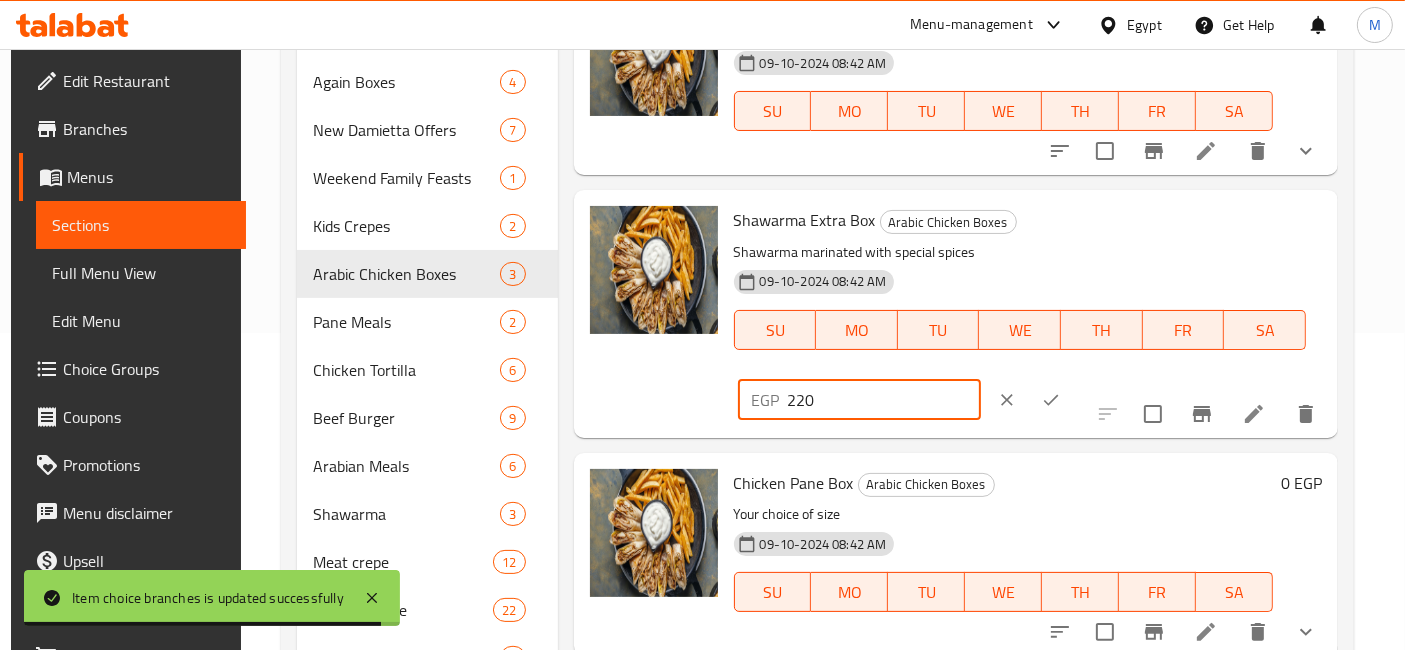 click at bounding box center [1051, 400] 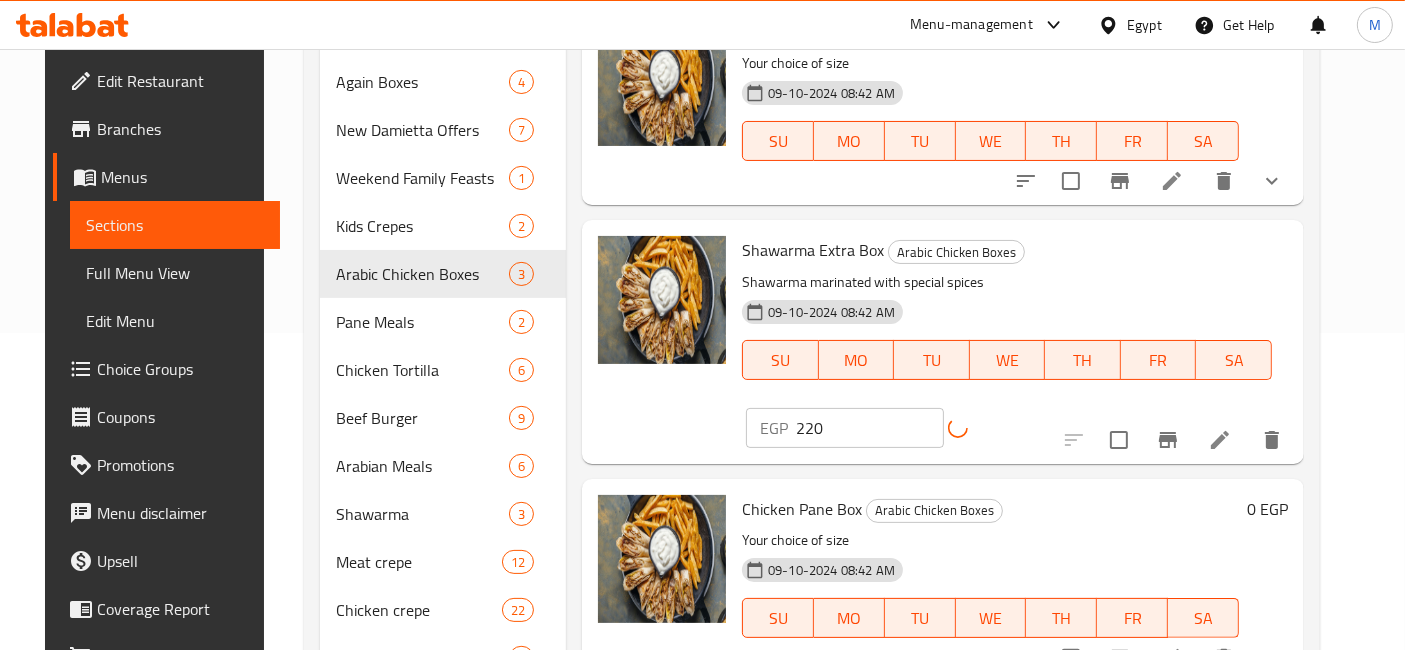 scroll, scrollTop: 428, scrollLeft: 0, axis: vertical 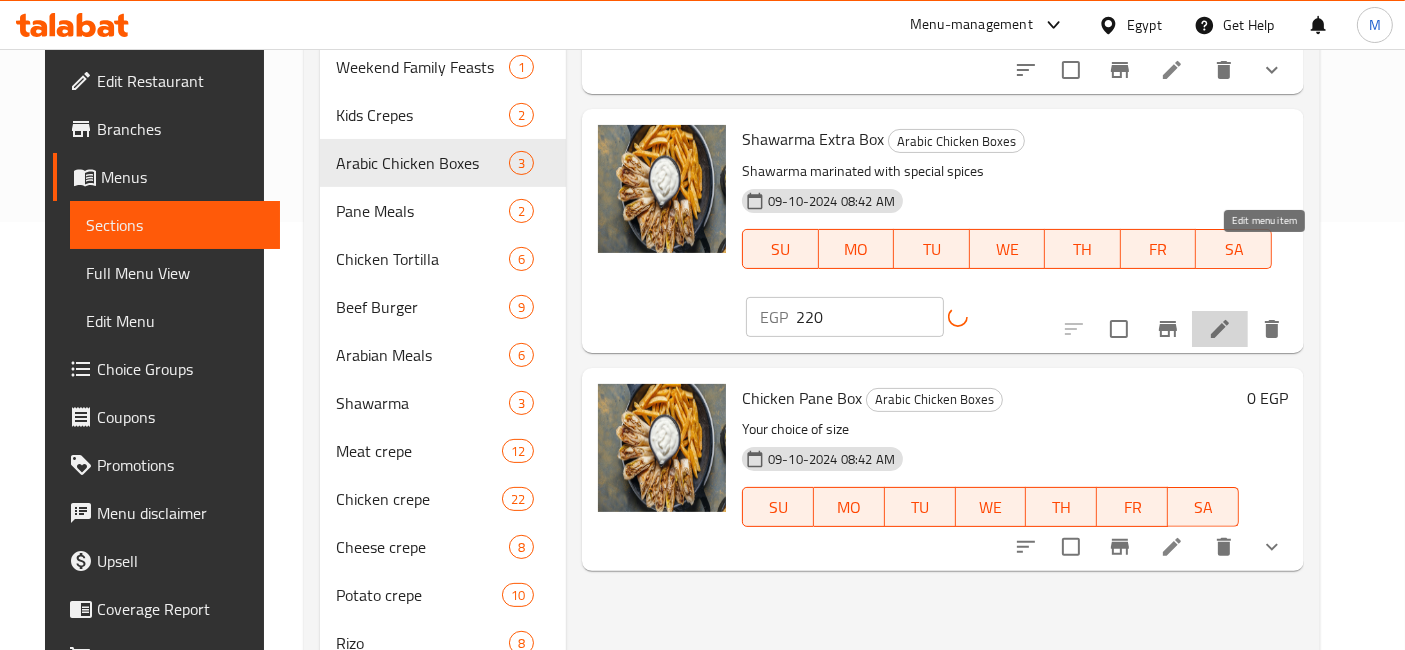 click 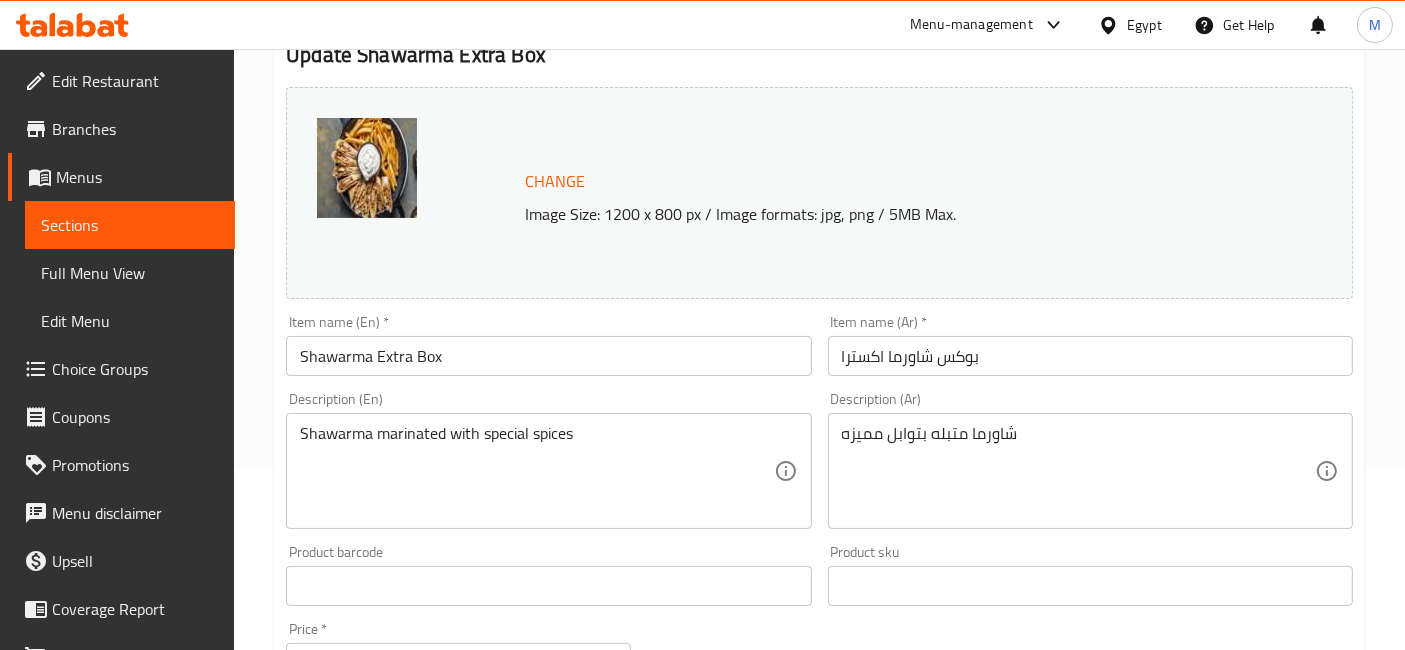 scroll, scrollTop: 222, scrollLeft: 0, axis: vertical 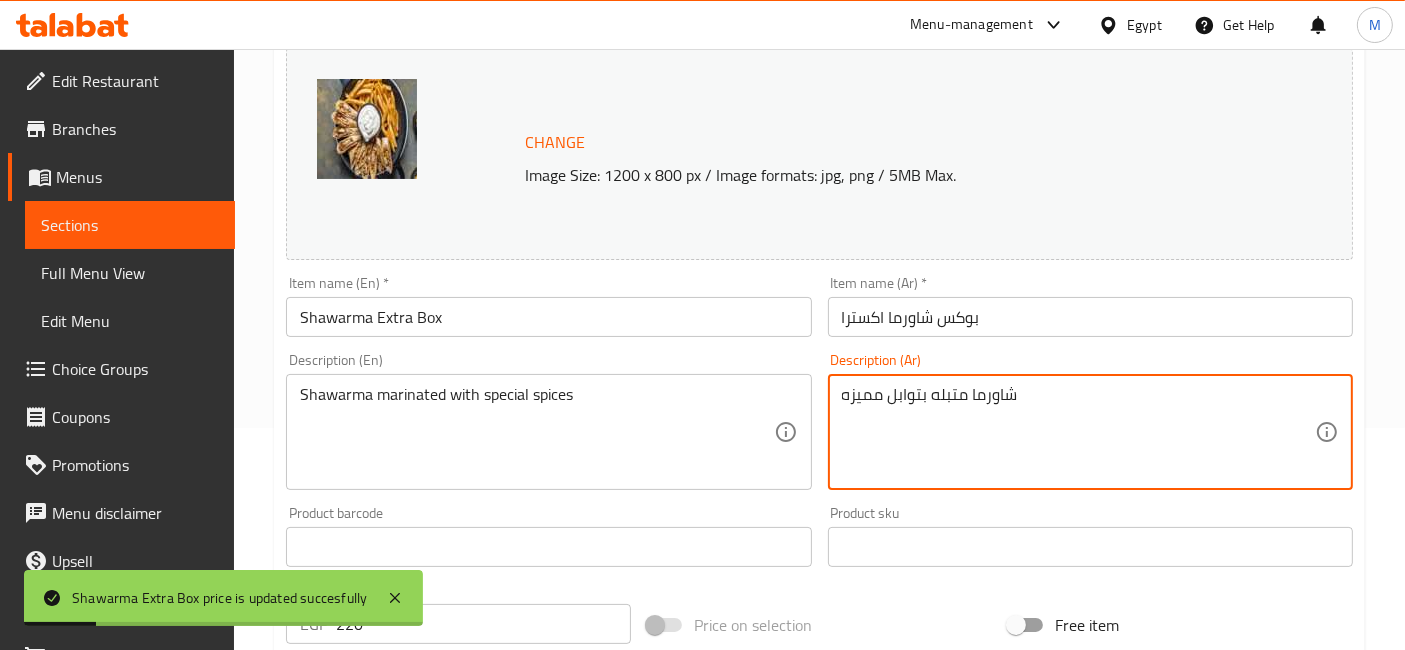 click on "شاورما متبله بتوابل مميزه" at bounding box center [1078, 432] 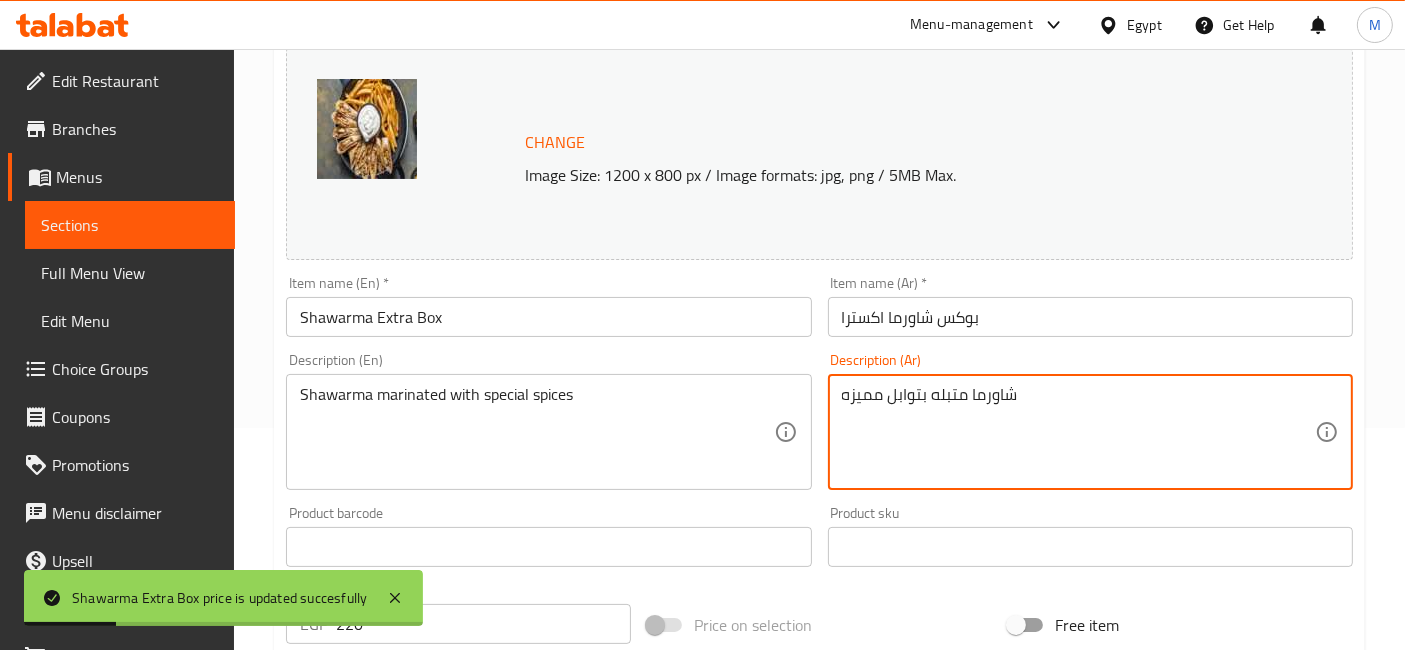 click on "شاورما متبله بتوابل مميزه" at bounding box center [1078, 432] 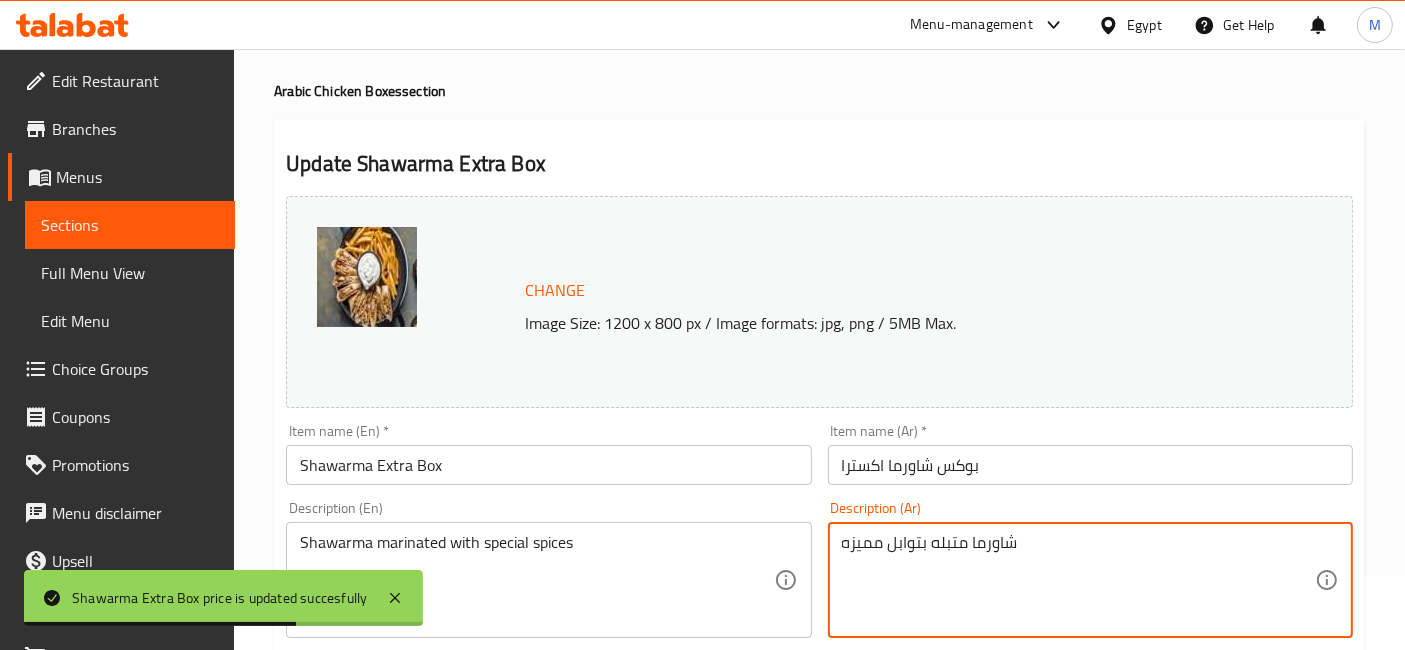 scroll, scrollTop: 0, scrollLeft: 0, axis: both 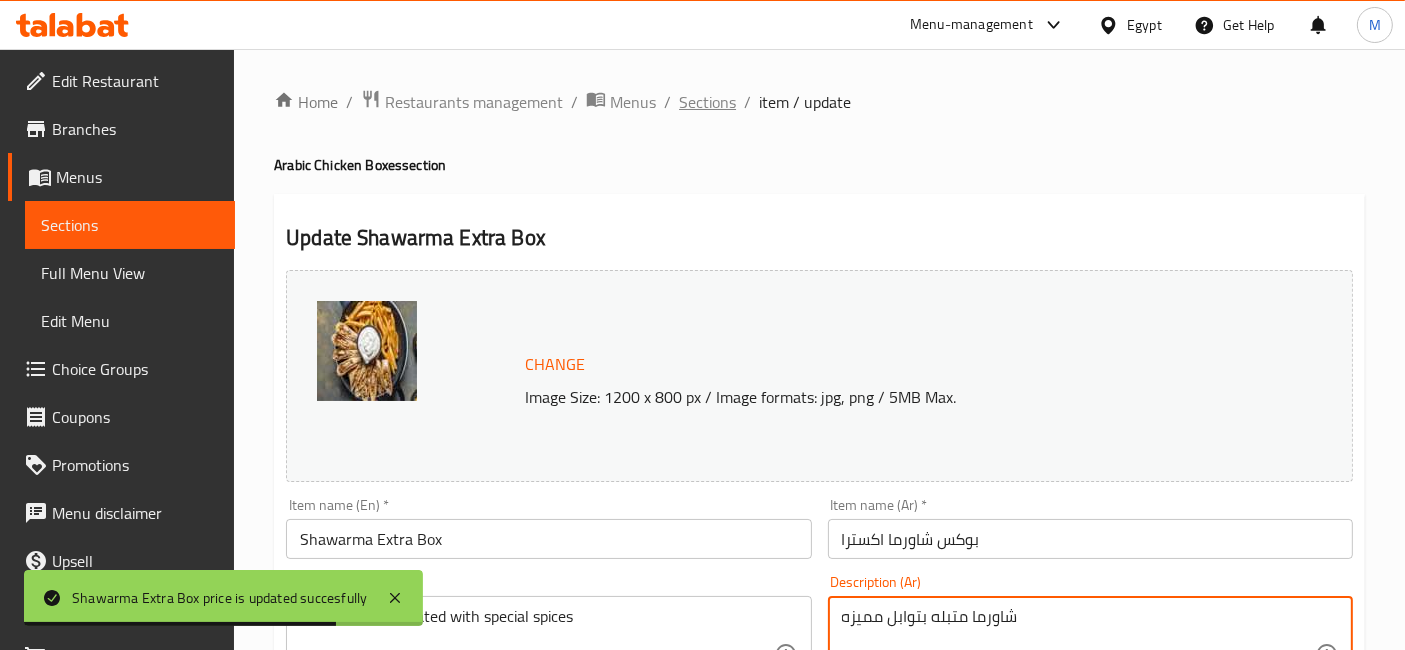 click on "Sections" at bounding box center [707, 102] 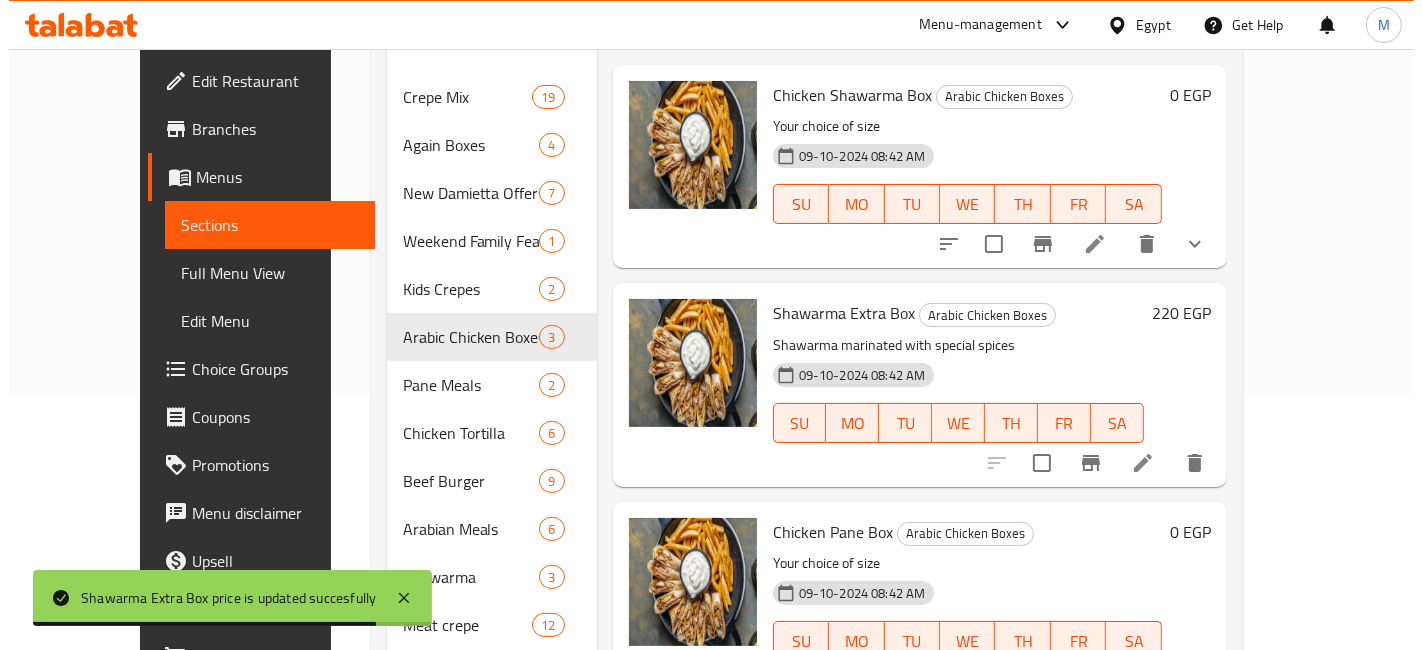scroll, scrollTop: 555, scrollLeft: 0, axis: vertical 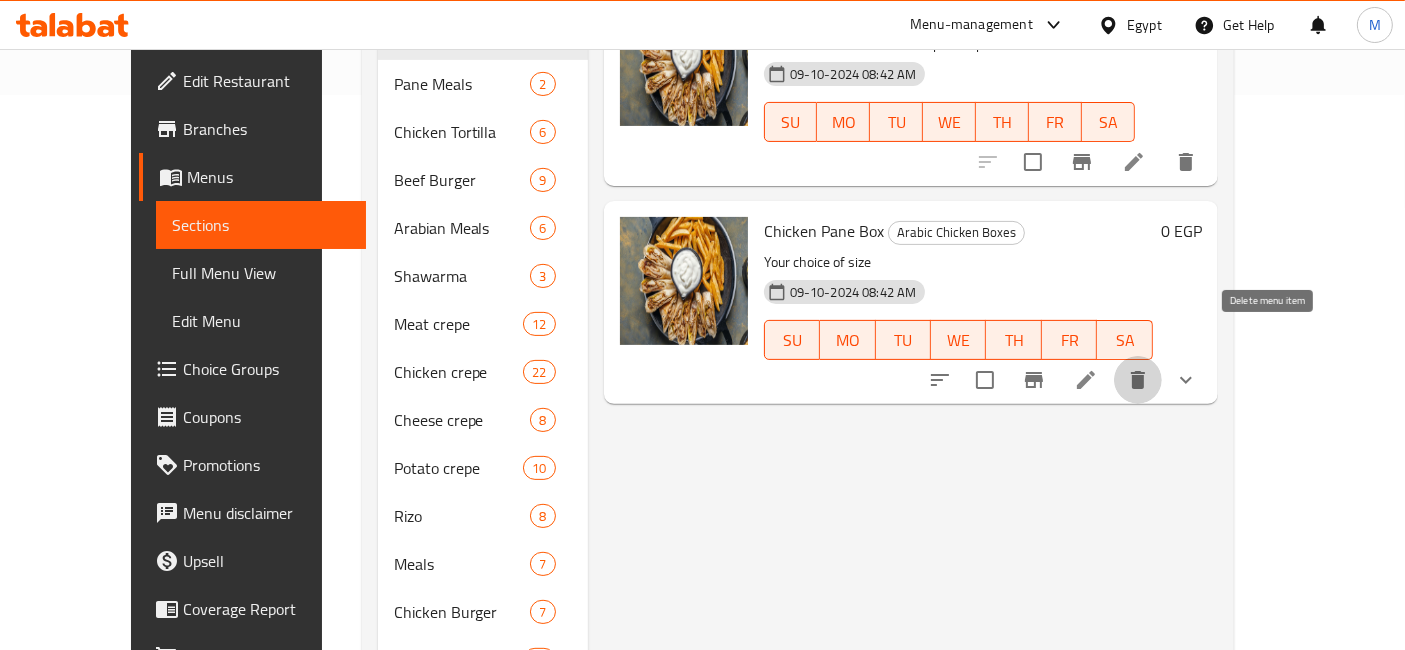click 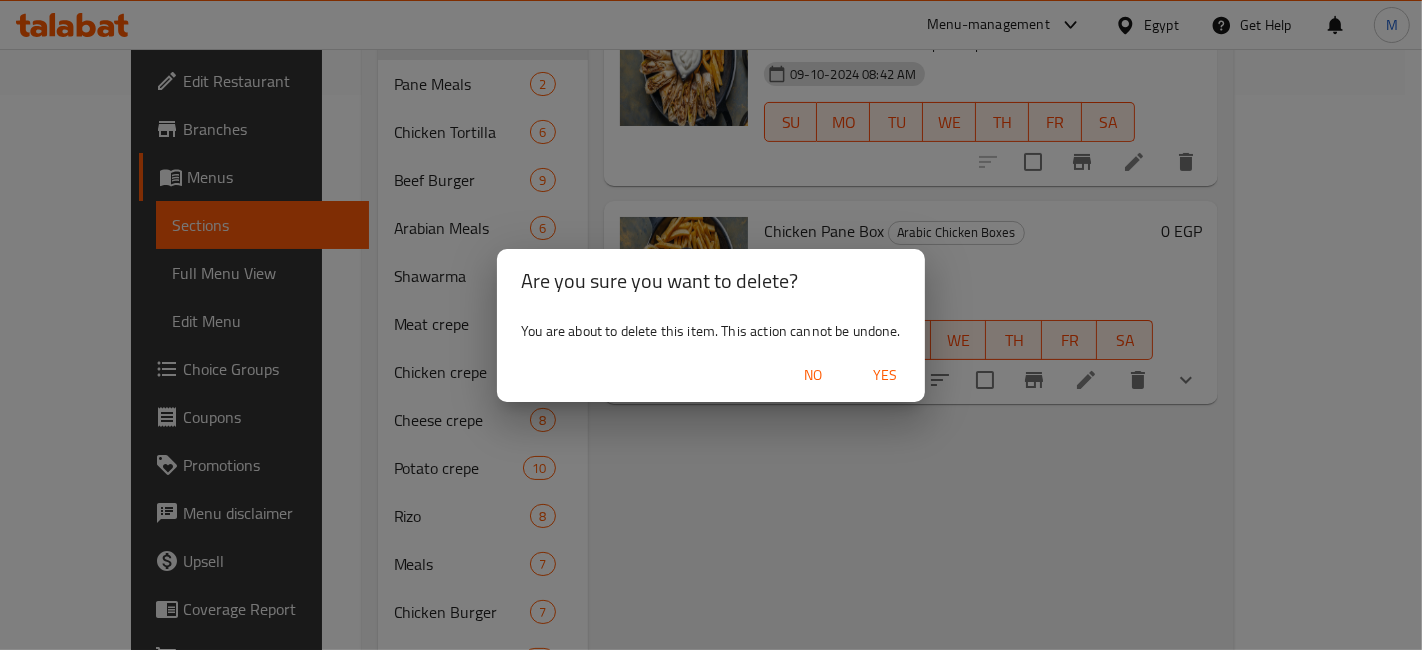 drag, startPoint x: 902, startPoint y: 378, endPoint x: 877, endPoint y: 384, distance: 25.70992 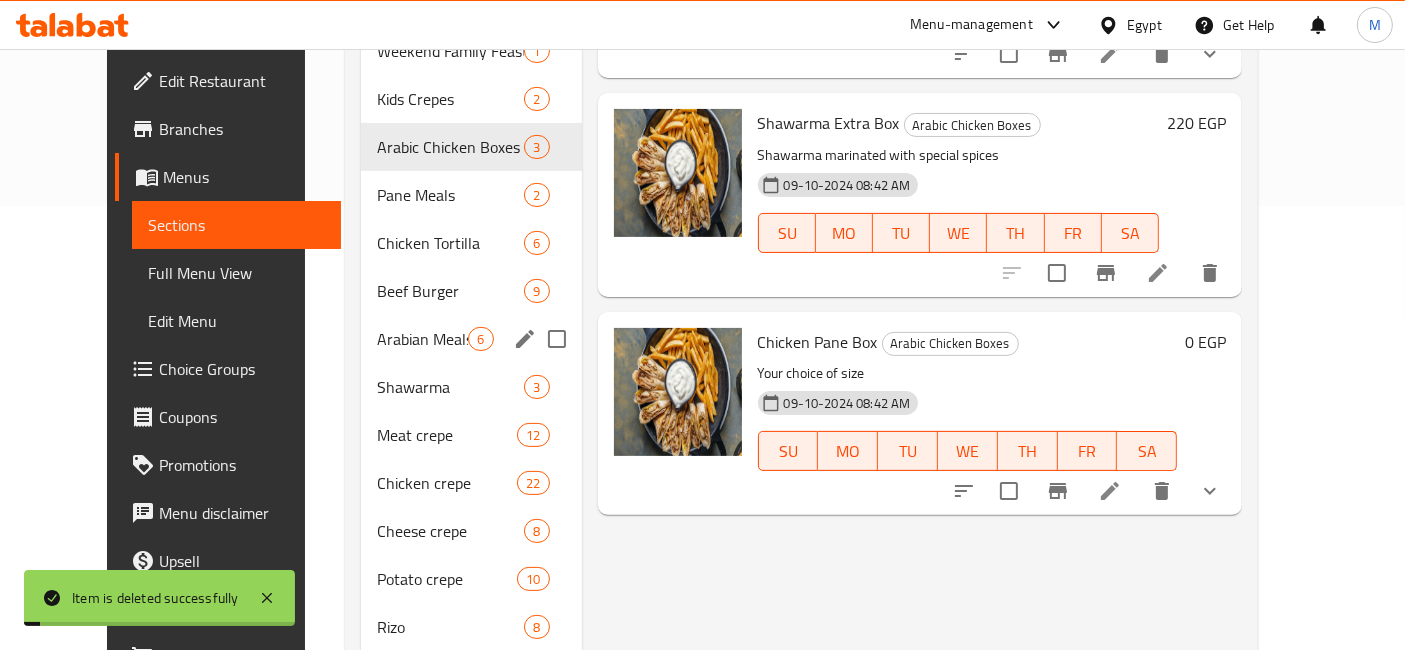 scroll, scrollTop: 333, scrollLeft: 0, axis: vertical 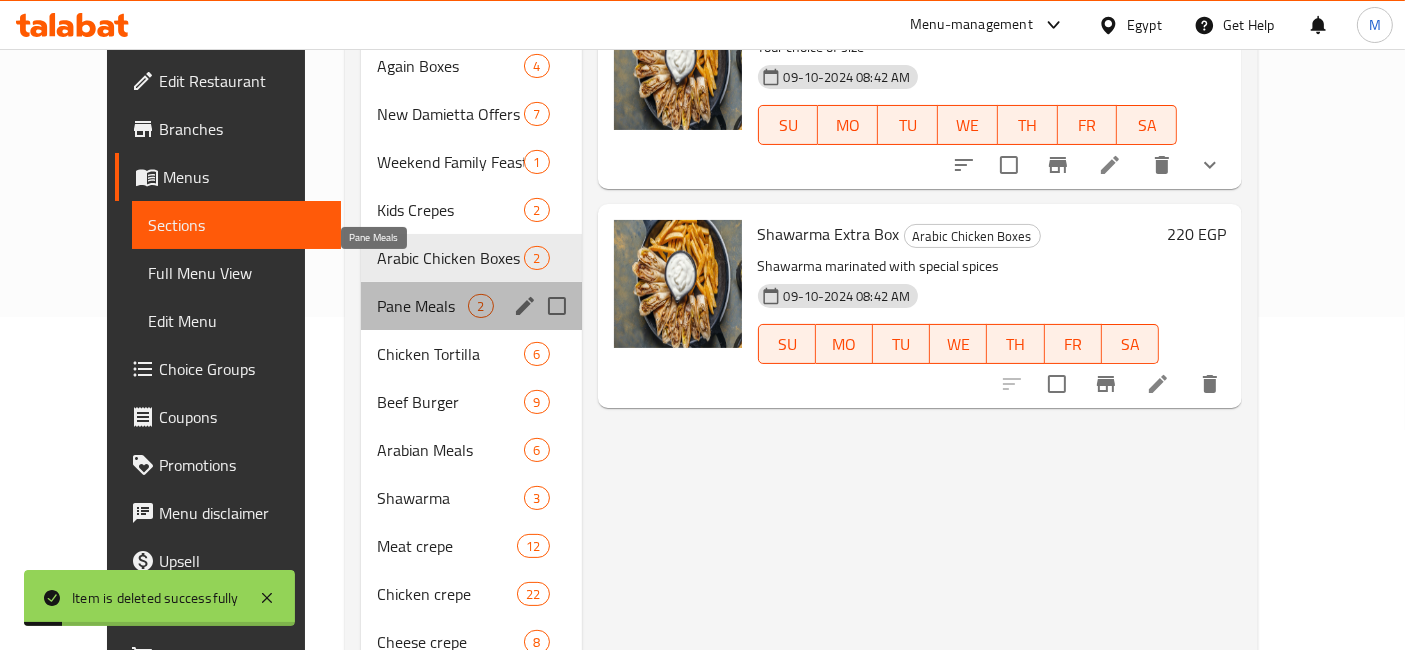 click on "Pane Meals" at bounding box center (422, 306) 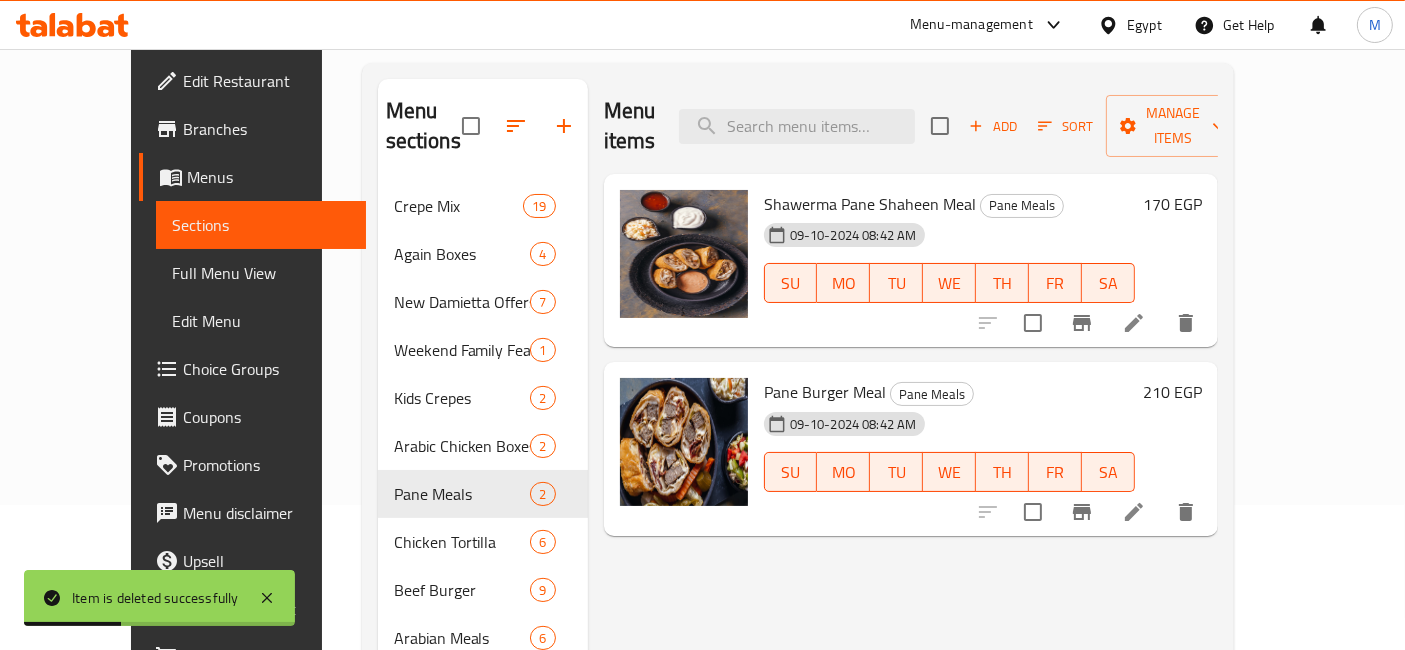 scroll, scrollTop: 111, scrollLeft: 0, axis: vertical 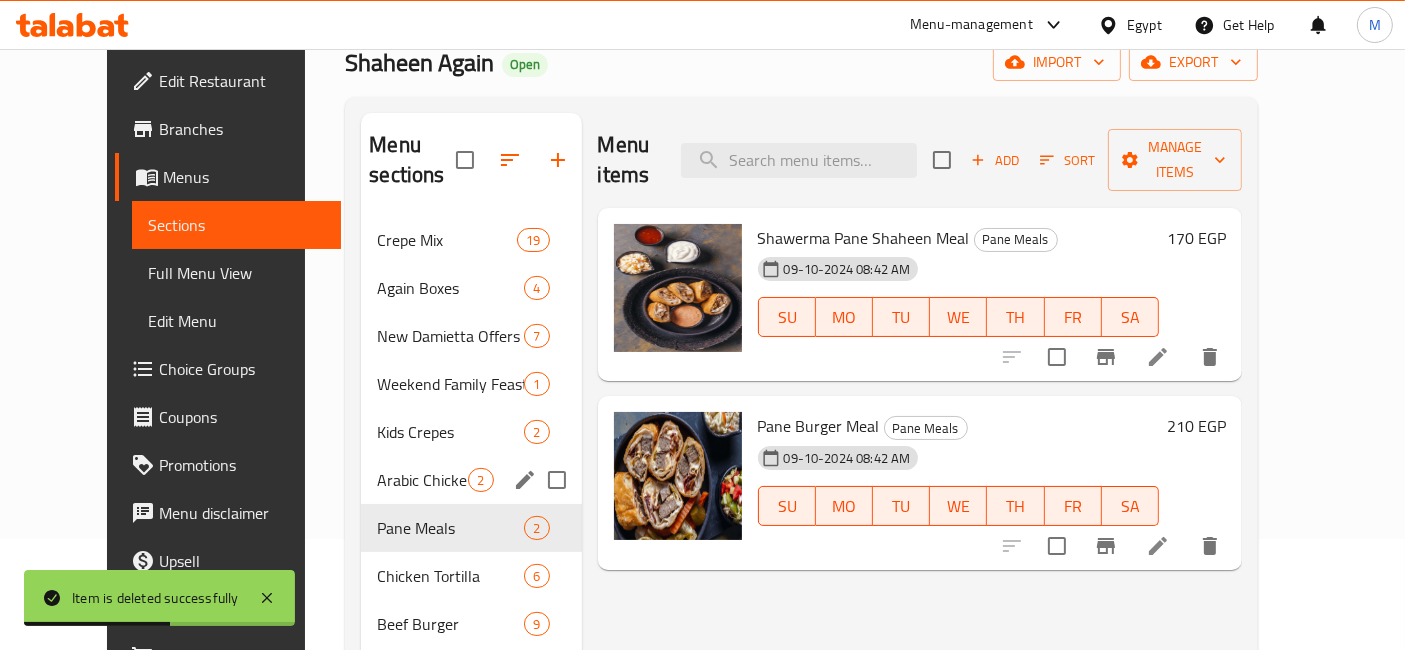 click on "[PRODUCT] [PRODUCT] [NUMBER]" at bounding box center [471, 480] 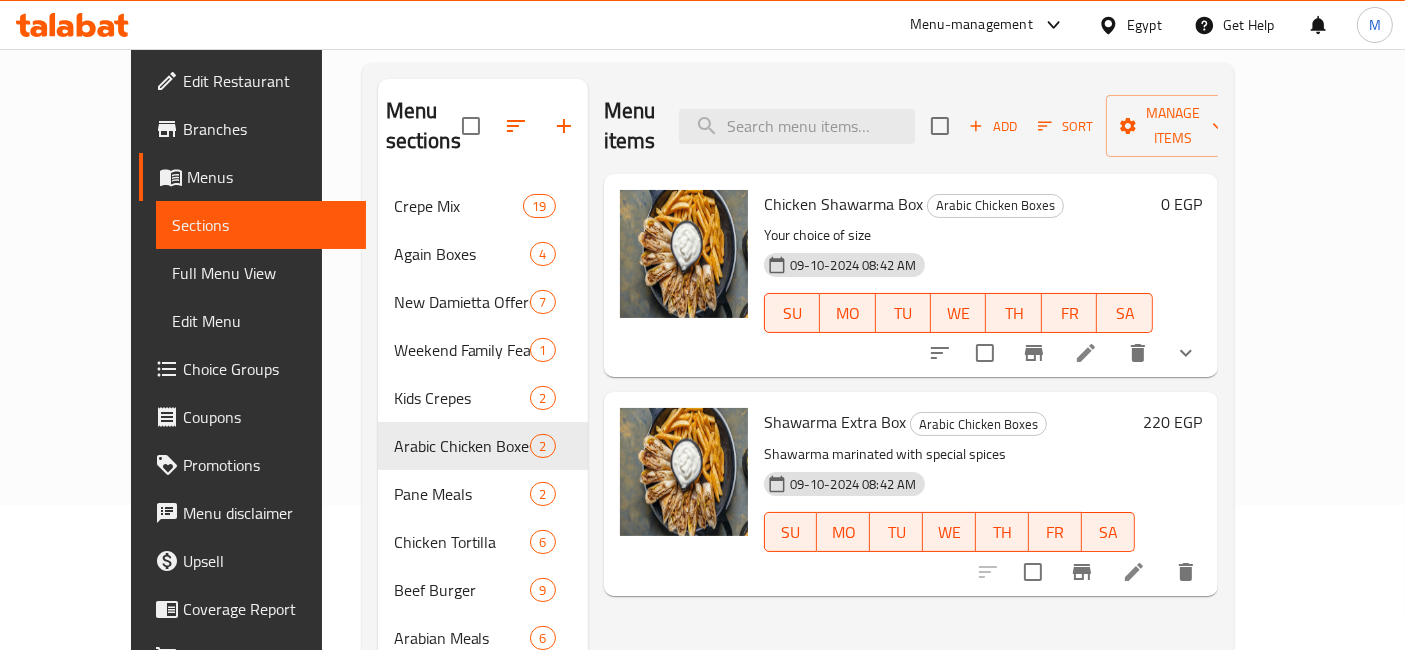 scroll, scrollTop: 111, scrollLeft: 0, axis: vertical 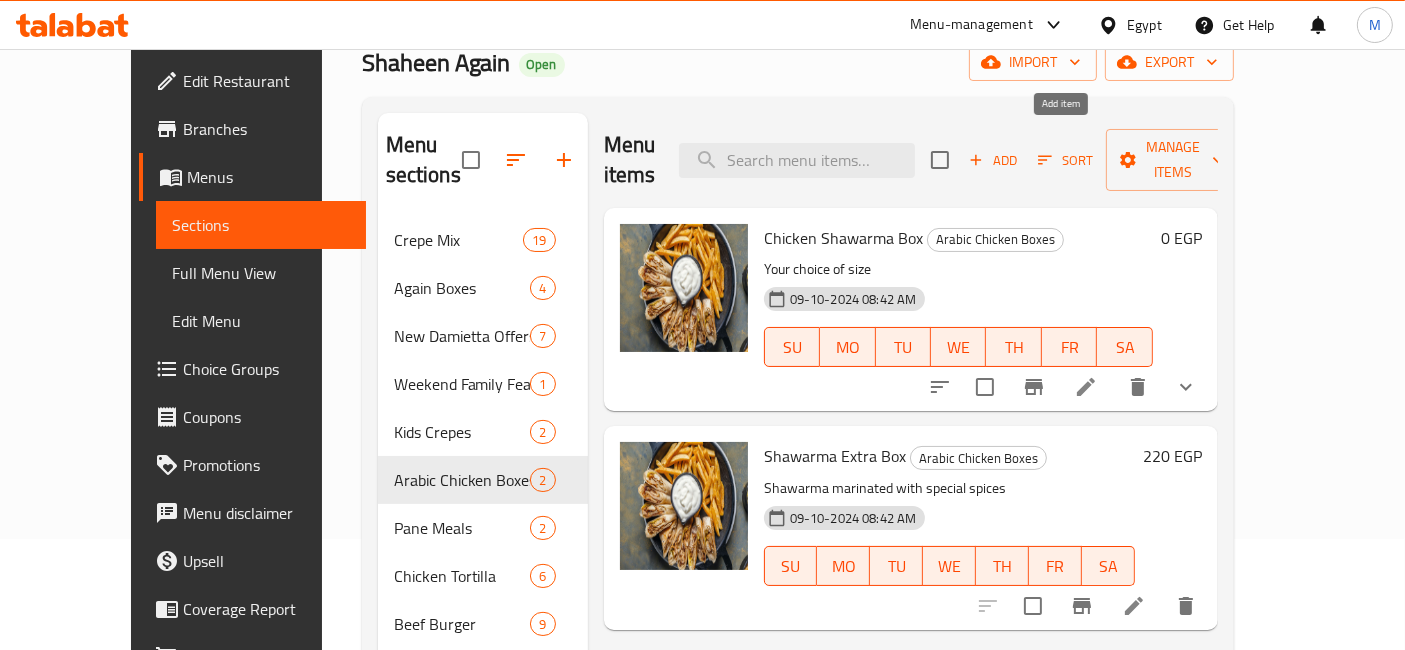 click on "Add" at bounding box center [993, 160] 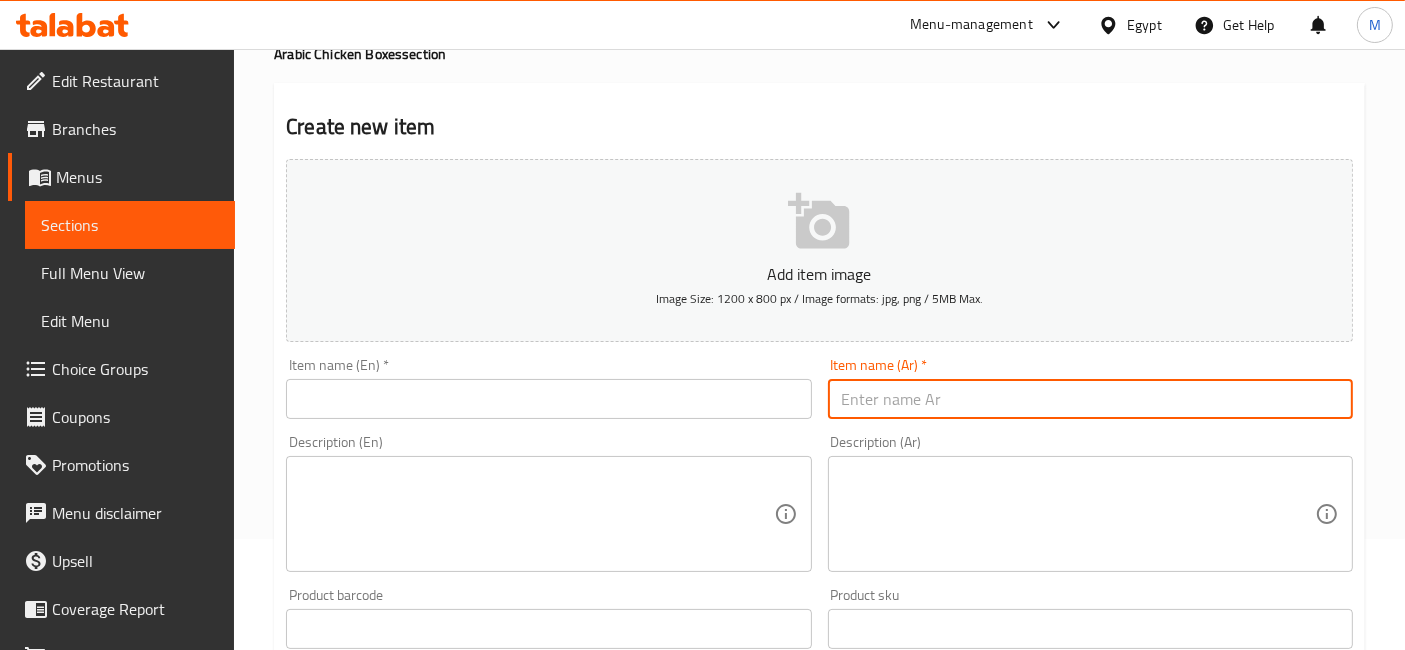 click at bounding box center (1090, 399) 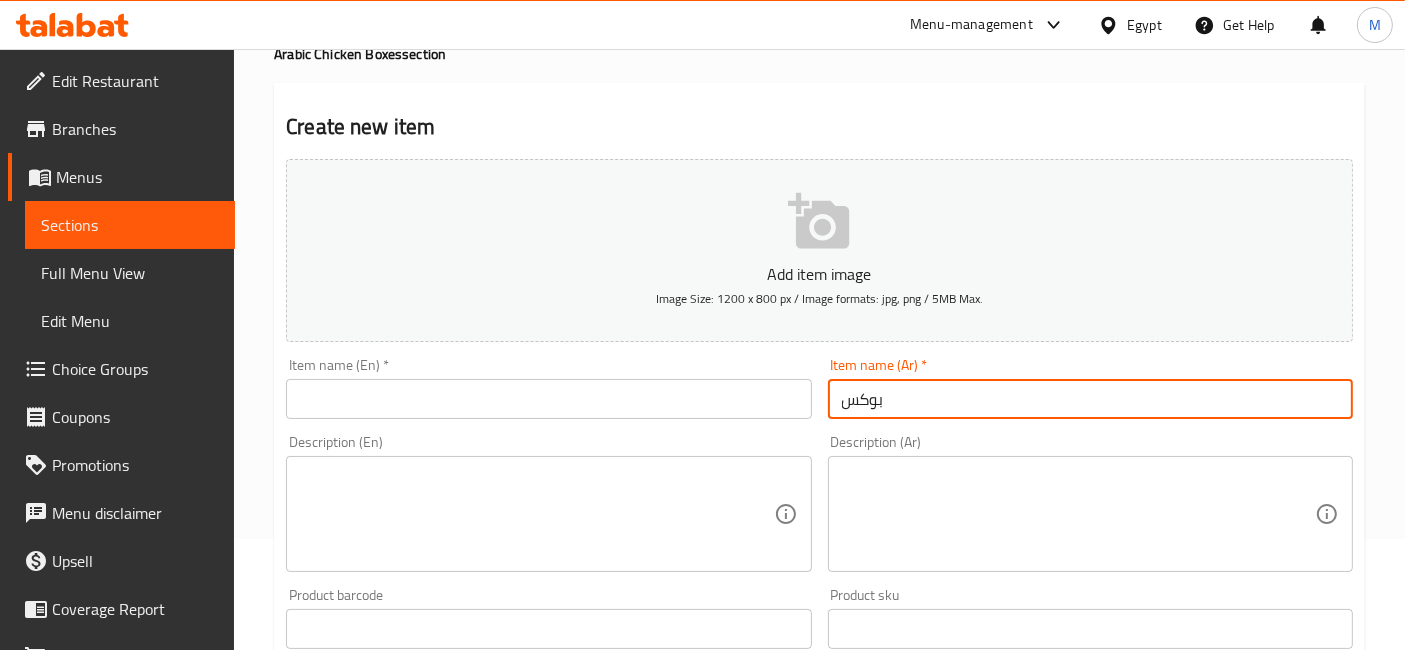 scroll, scrollTop: 0, scrollLeft: 0, axis: both 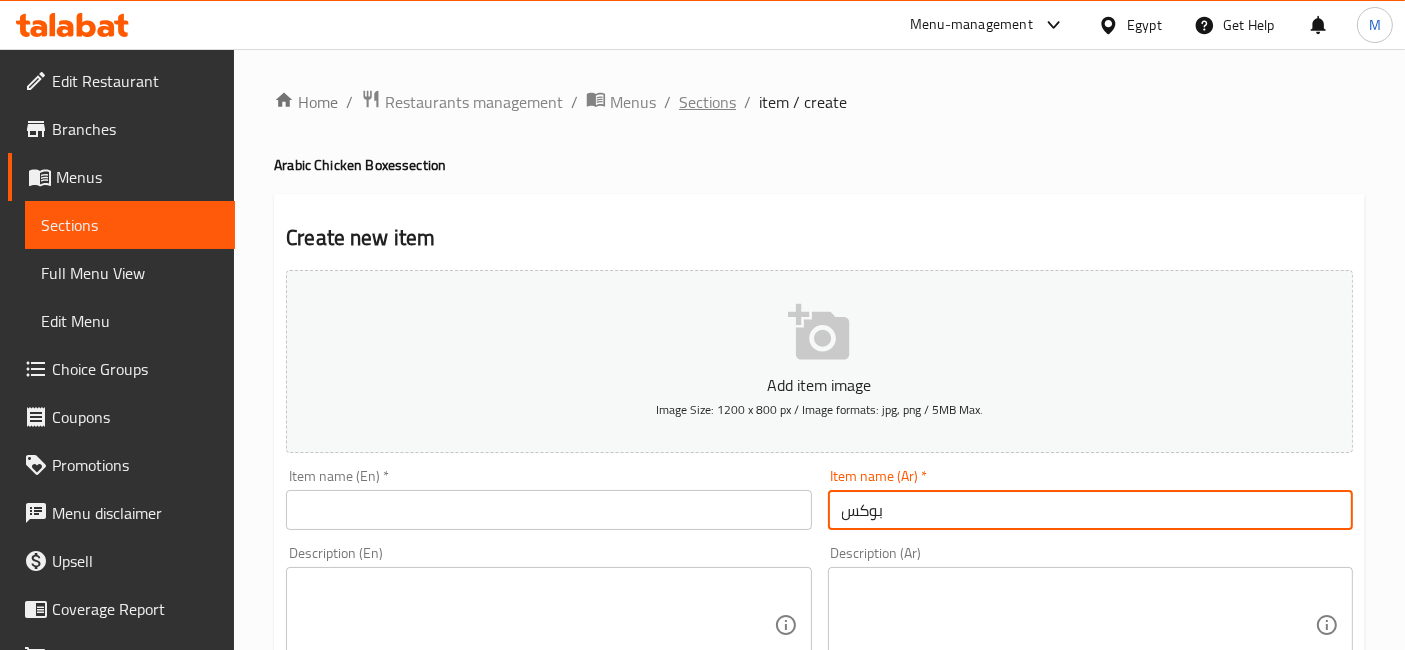 type on "بوكس" 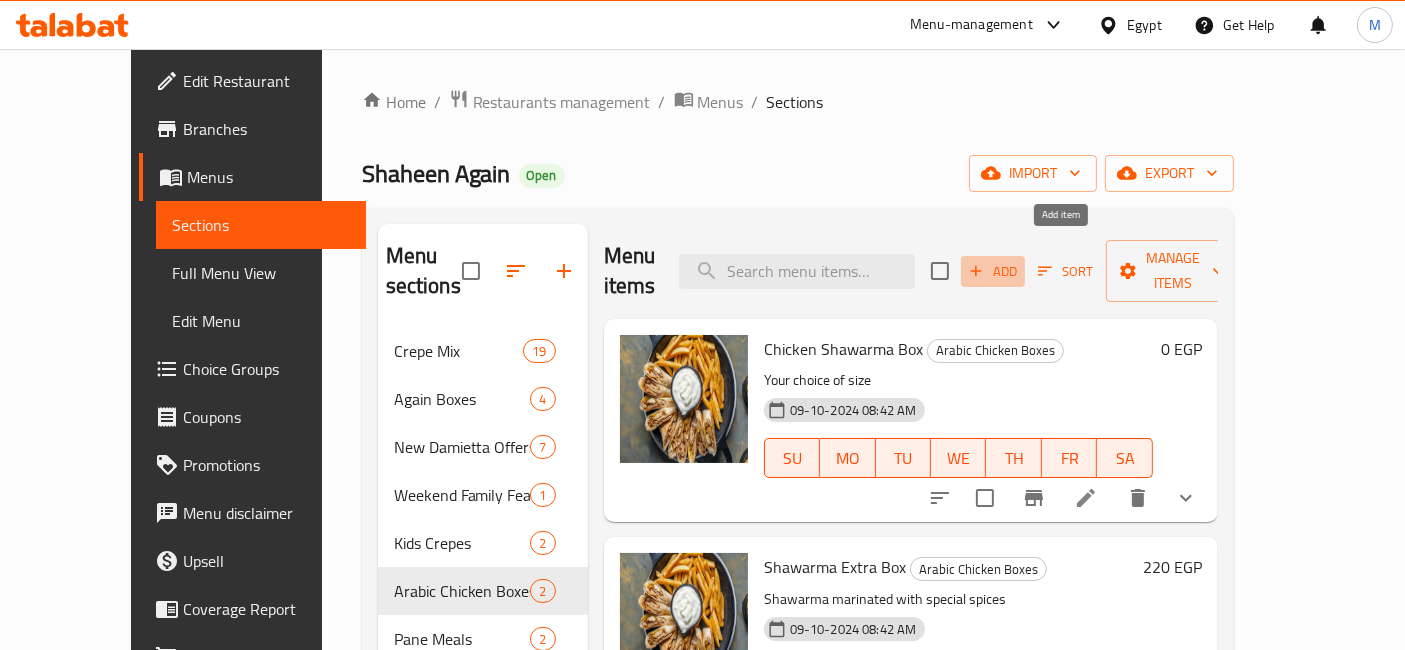 click on "Add" at bounding box center [993, 271] 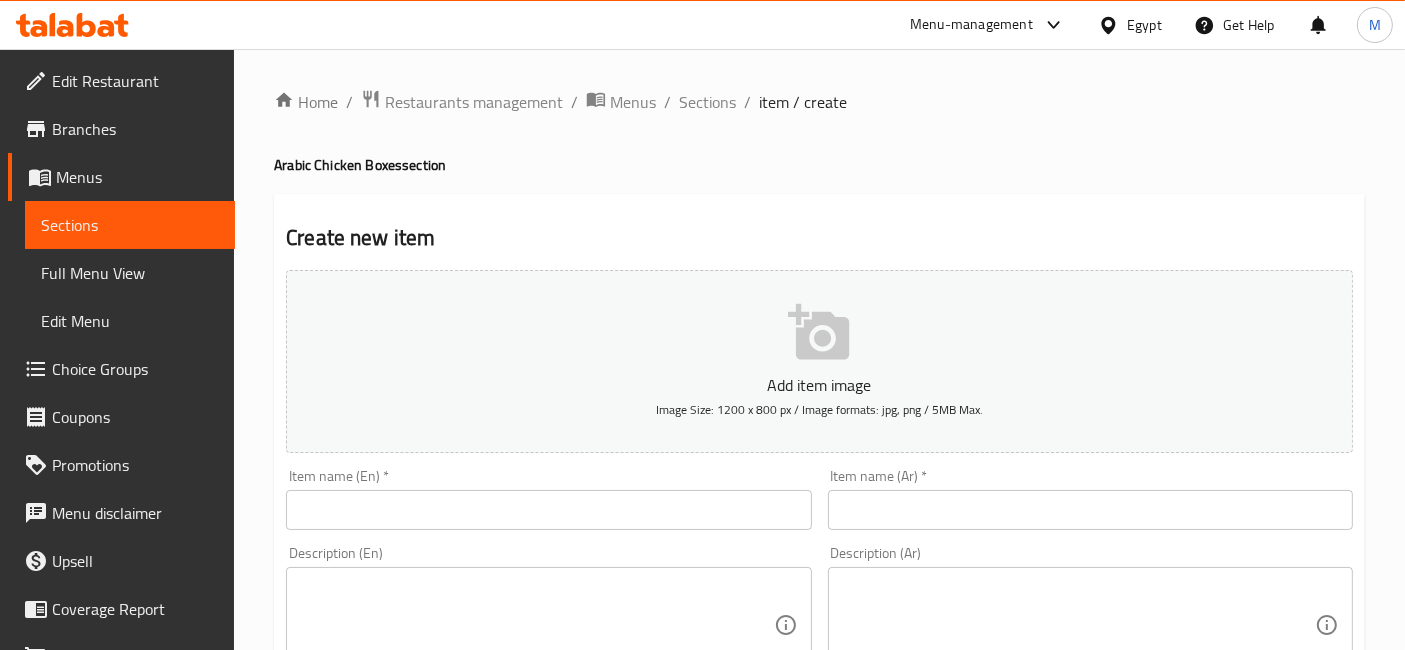 click at bounding box center [1090, 510] 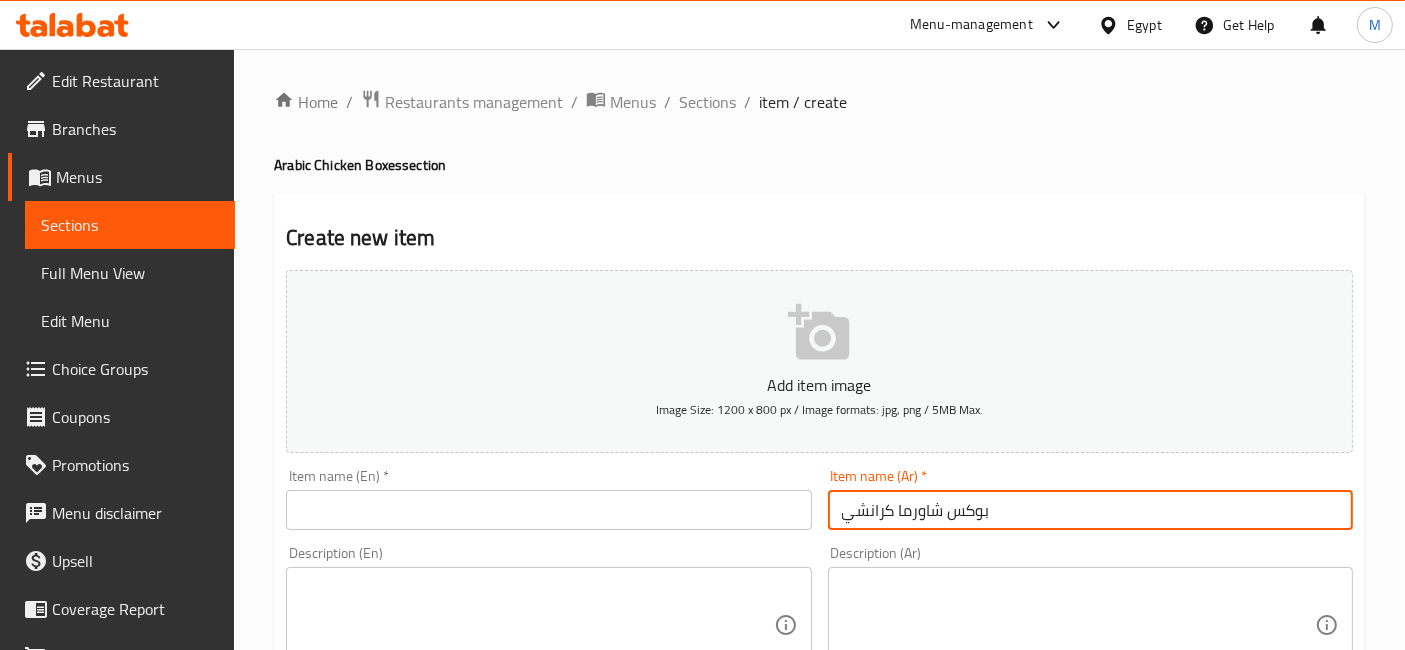 click on "بوكس شاورما كرانشي" at bounding box center (1090, 510) 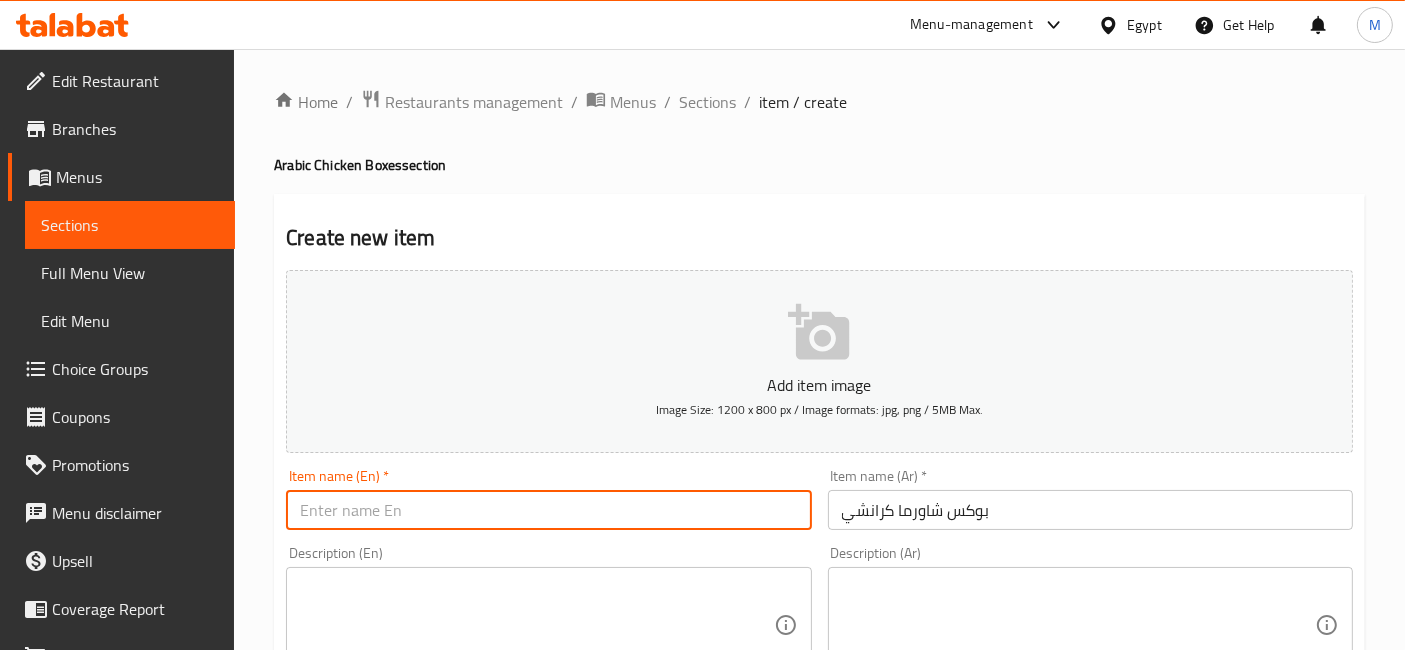 click at bounding box center (548, 510) 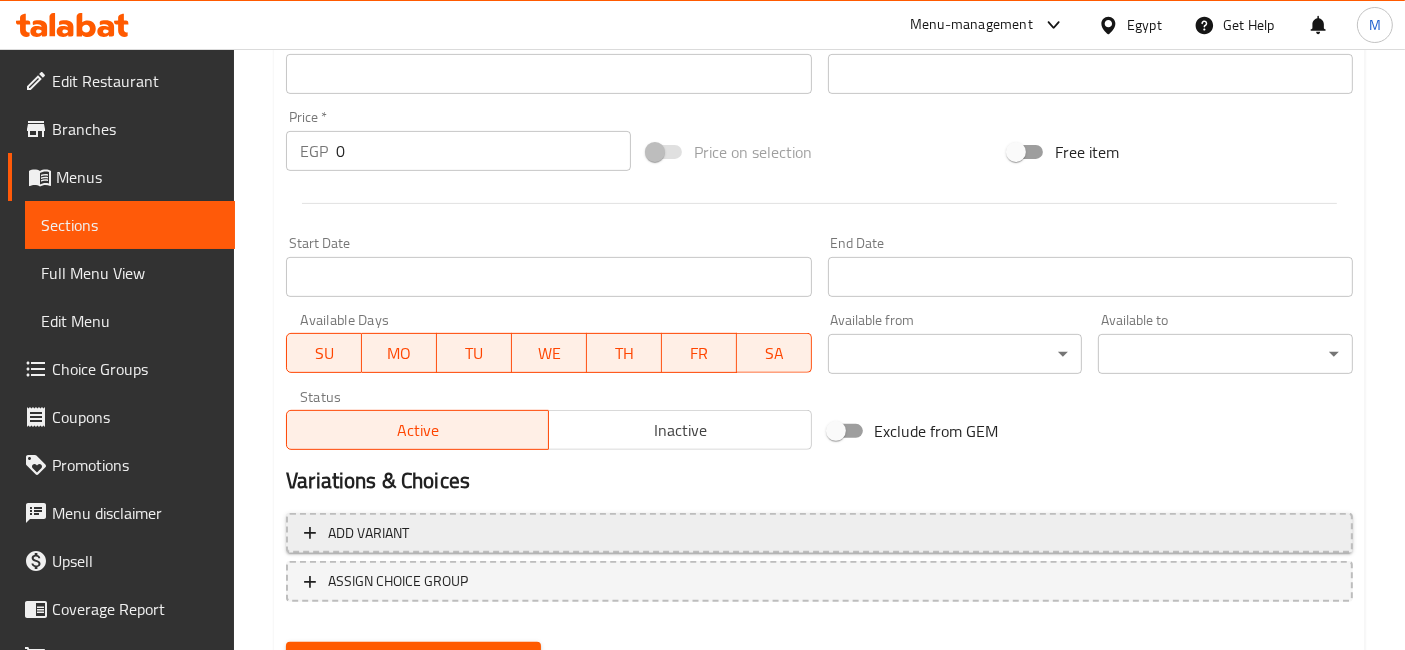 type on "Crunchy Shawarma Box" 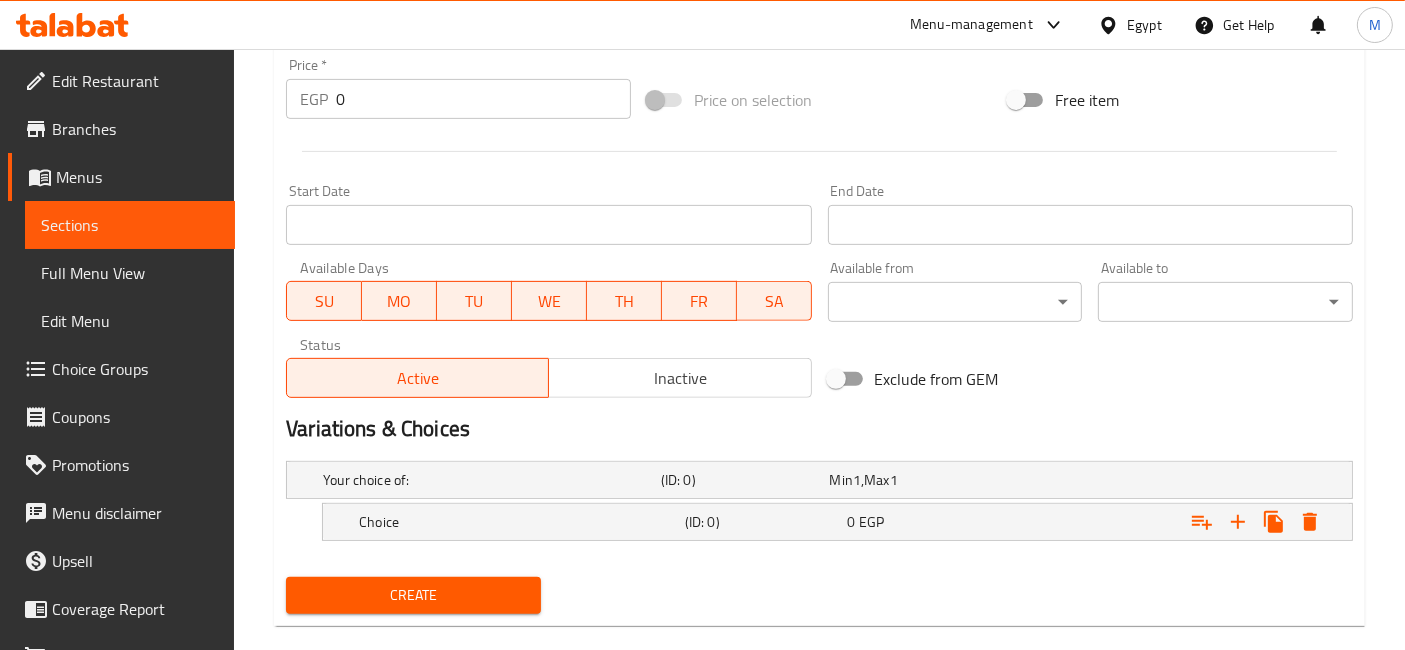 scroll, scrollTop: 746, scrollLeft: 0, axis: vertical 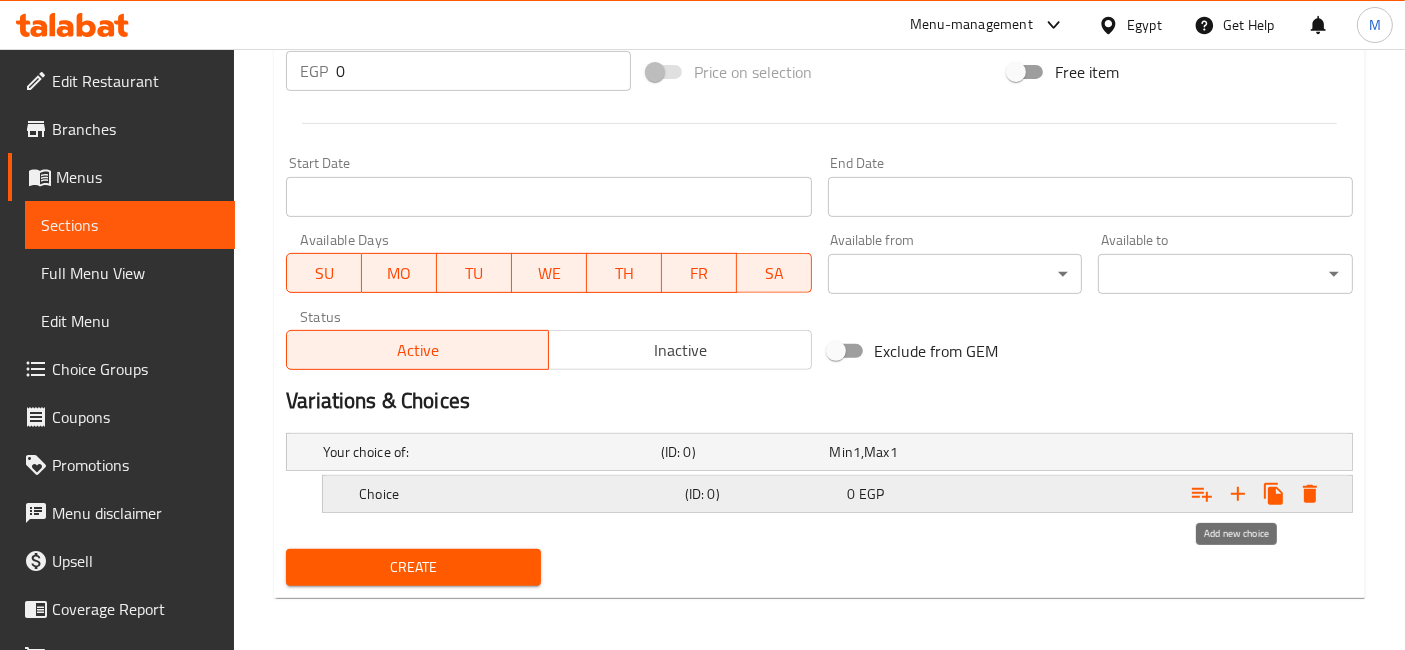 click 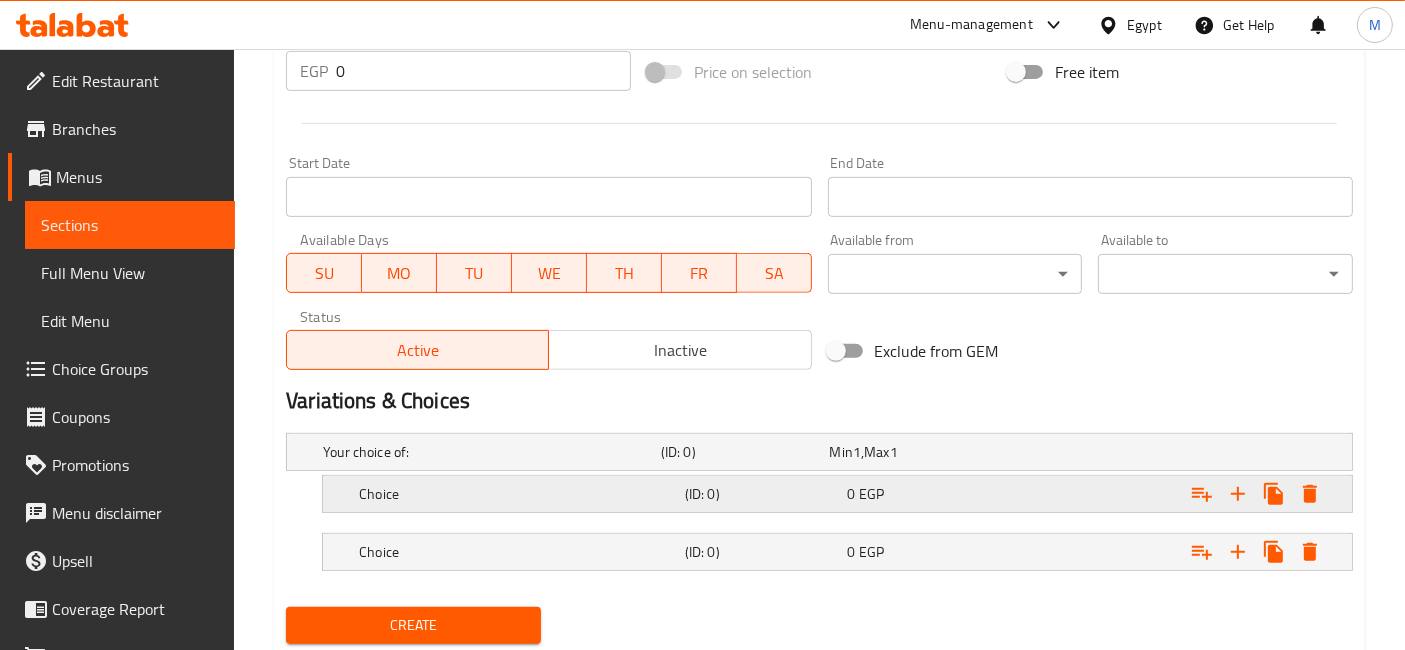 drag, startPoint x: 1085, startPoint y: 524, endPoint x: 1121, endPoint y: 467, distance: 67.41662 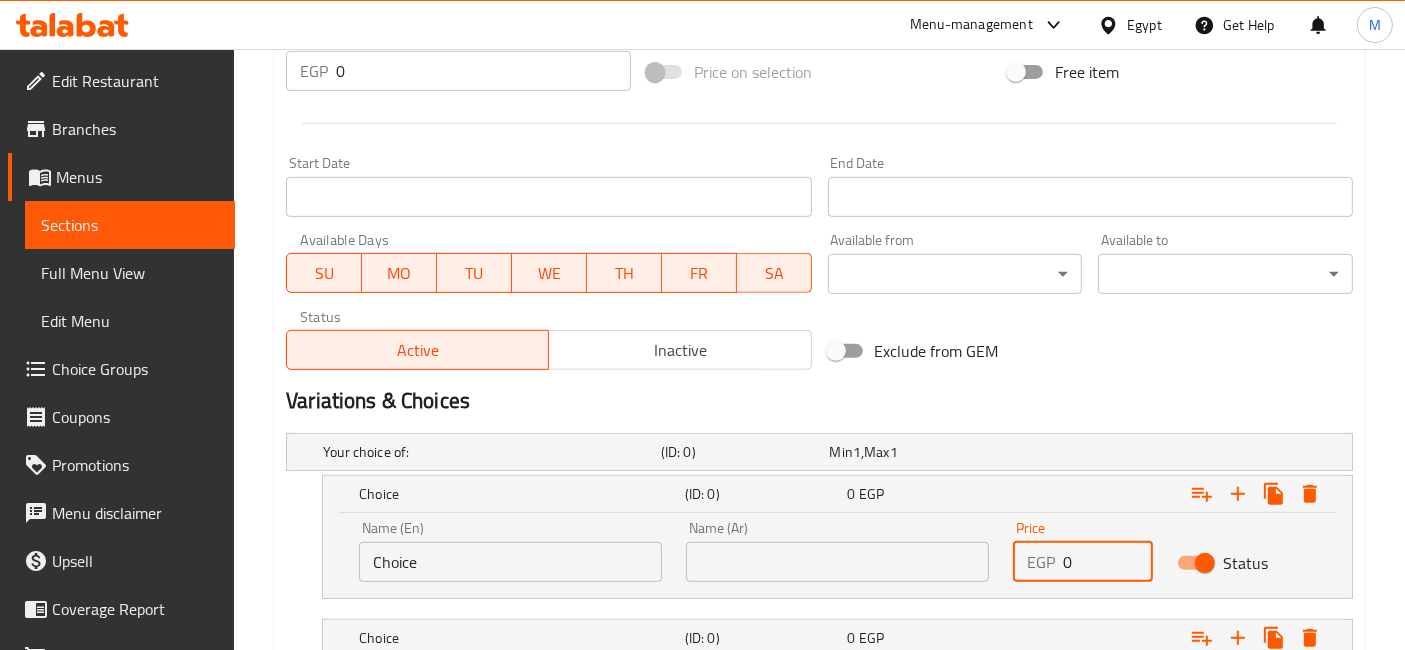 drag, startPoint x: 1098, startPoint y: 564, endPoint x: 1026, endPoint y: 556, distance: 72.443085 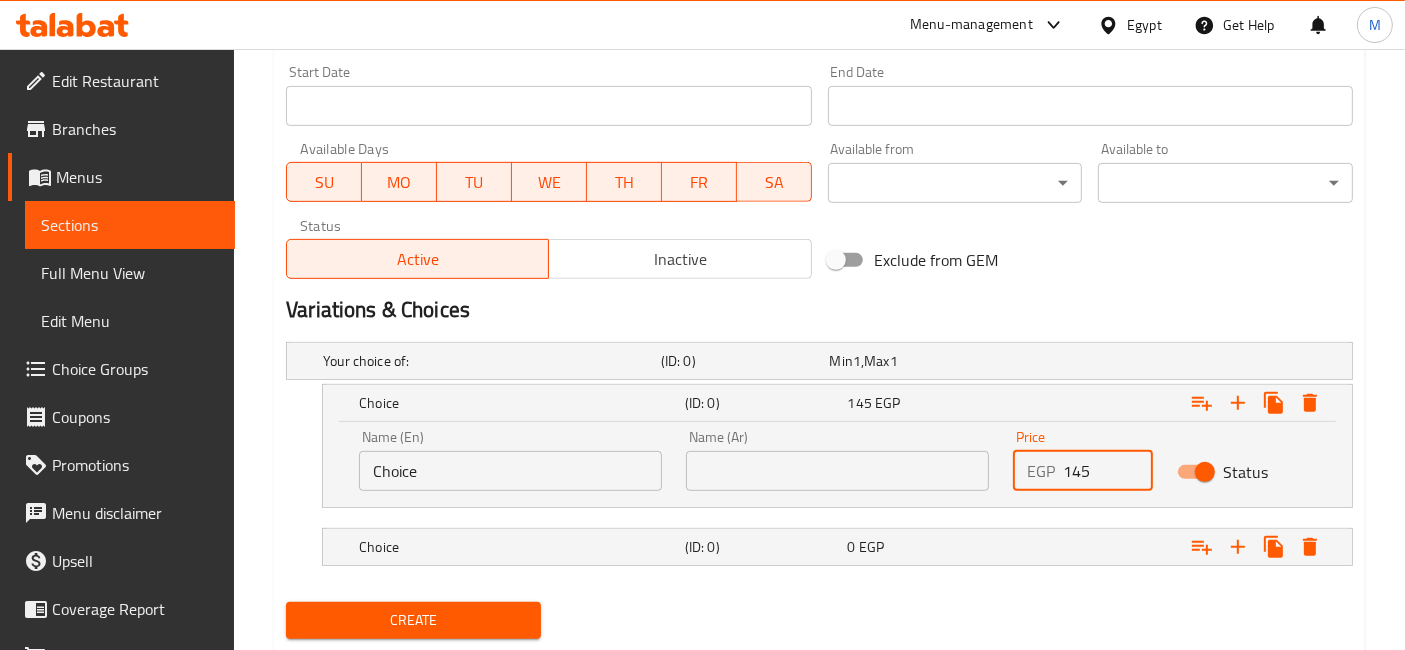scroll, scrollTop: 857, scrollLeft: 0, axis: vertical 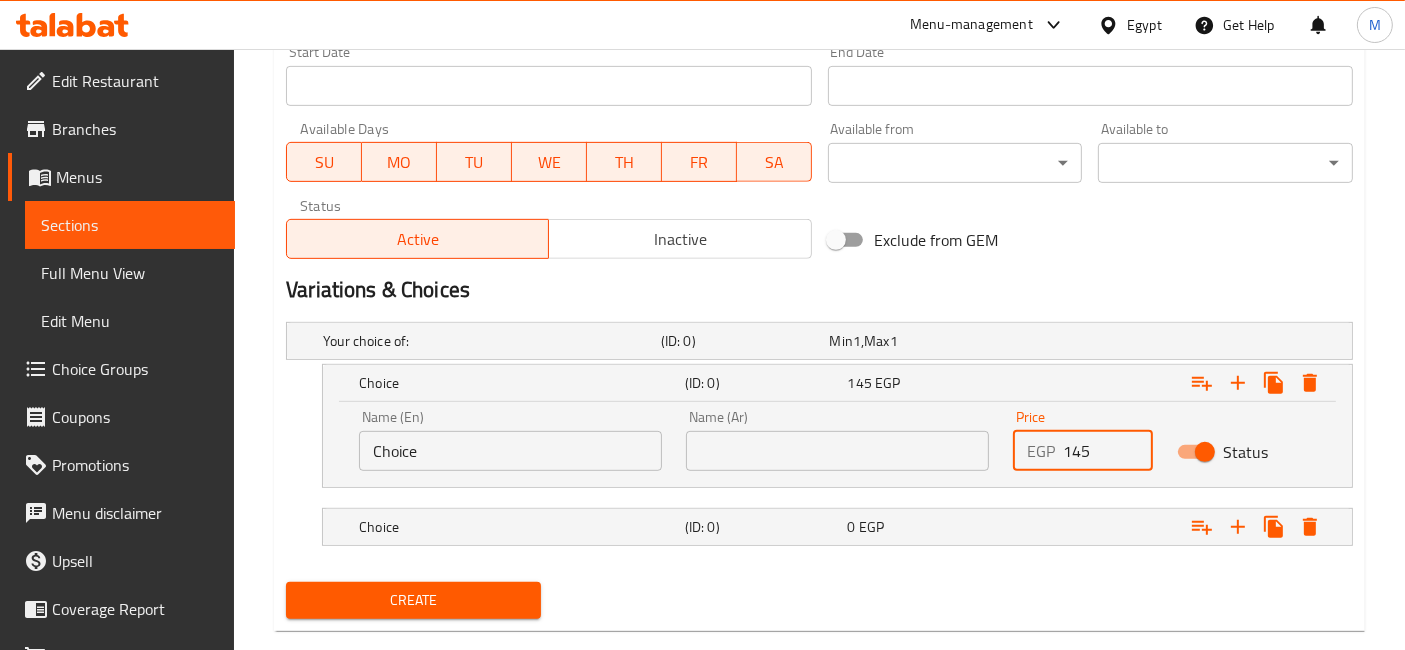 type on "145" 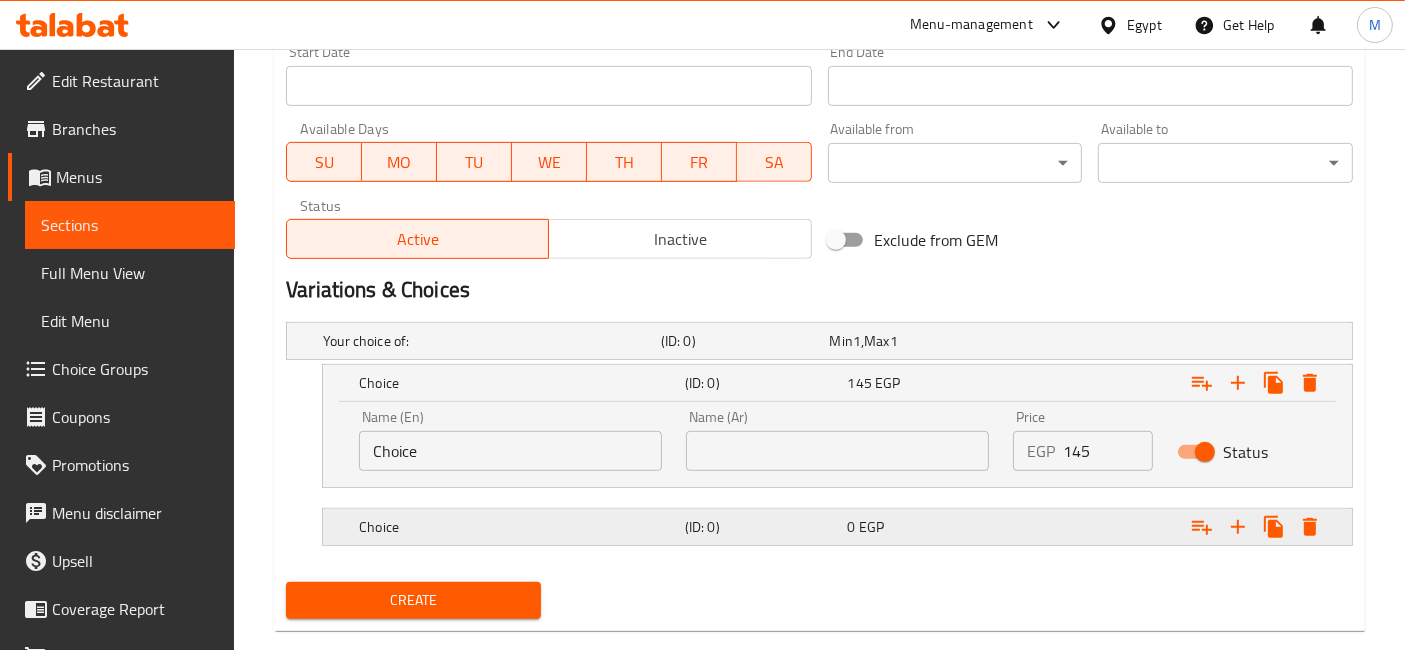 click at bounding box center (1163, 341) 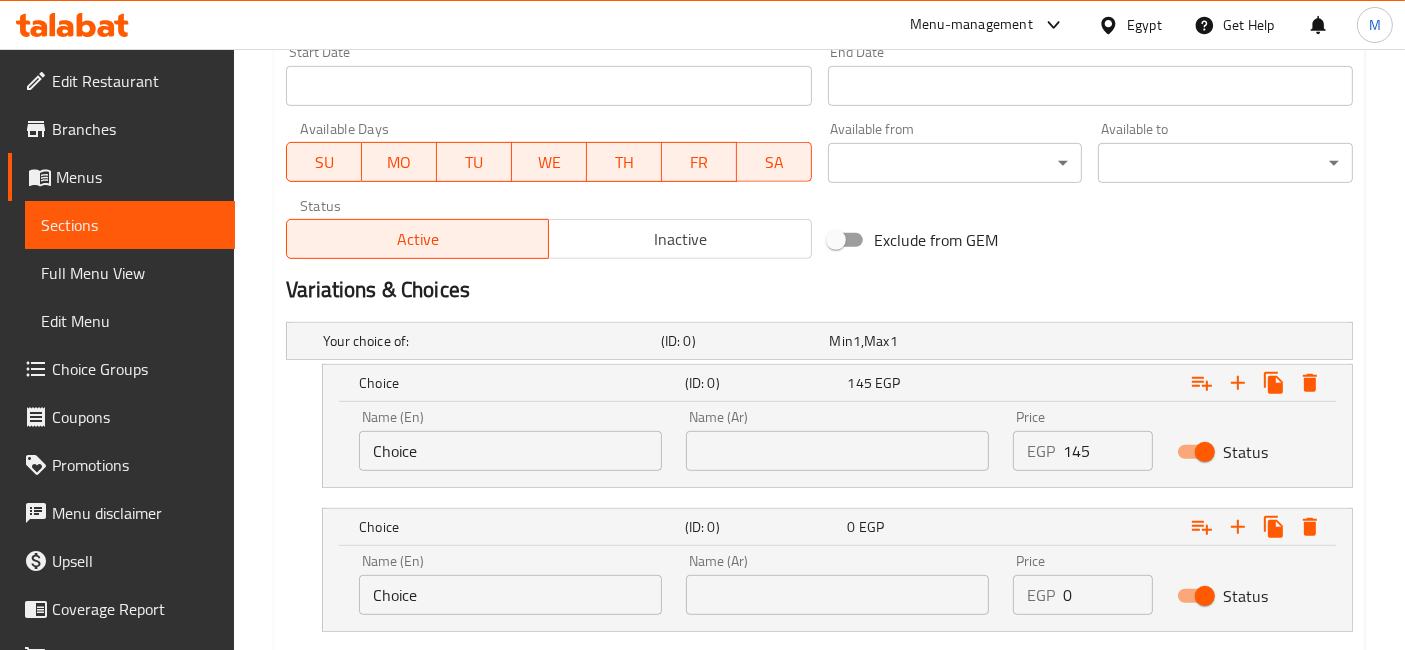 drag, startPoint x: 1062, startPoint y: 587, endPoint x: 1025, endPoint y: 582, distance: 37.336308 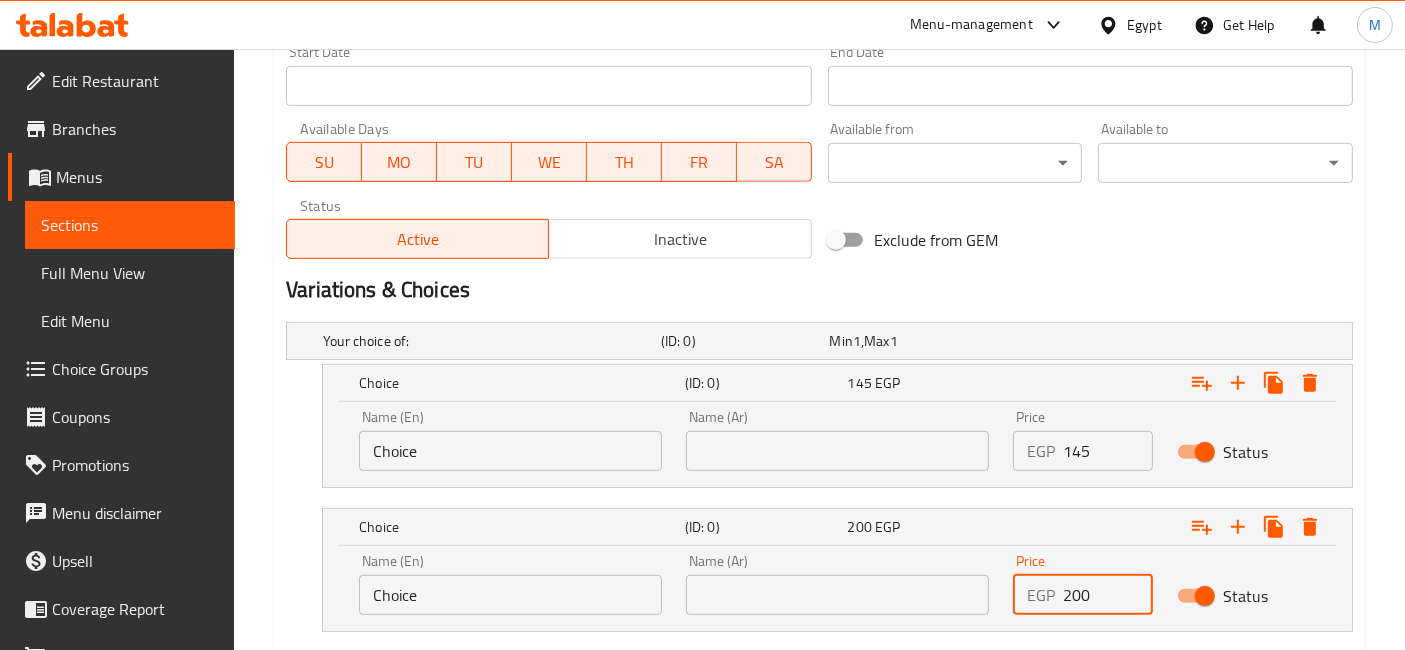 type on "200" 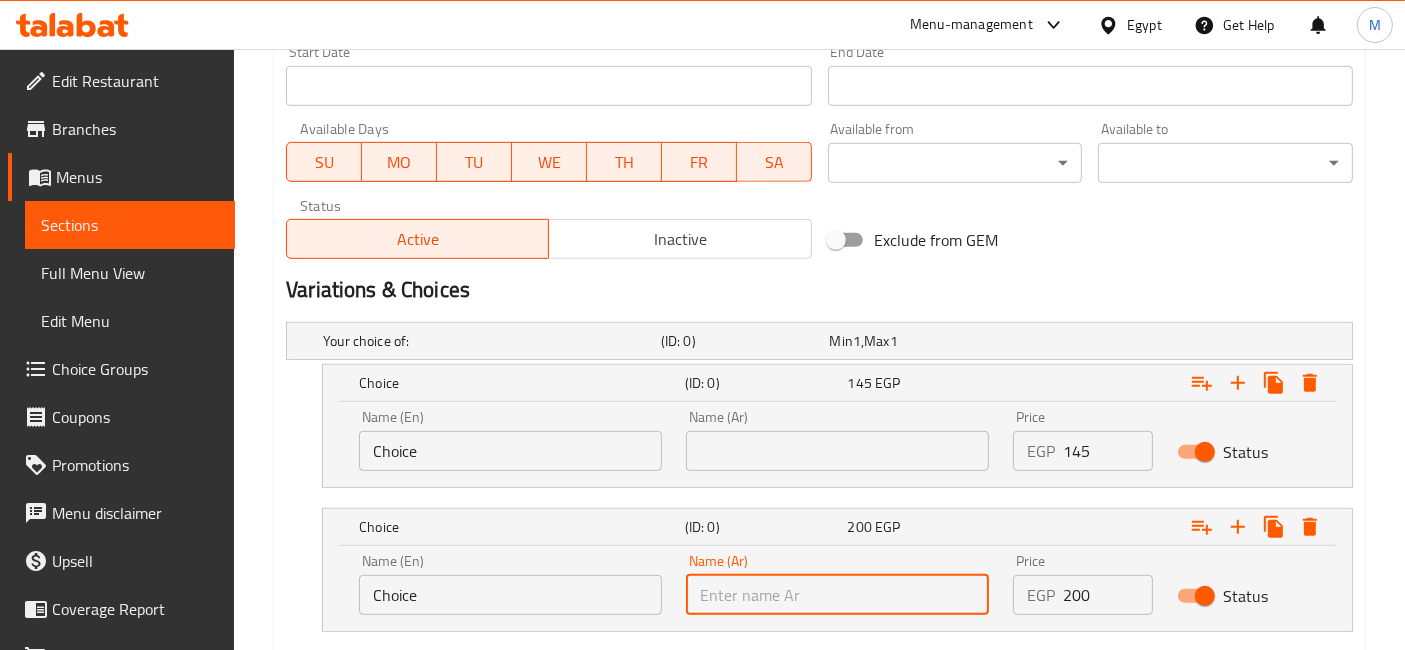 type on "كبير" 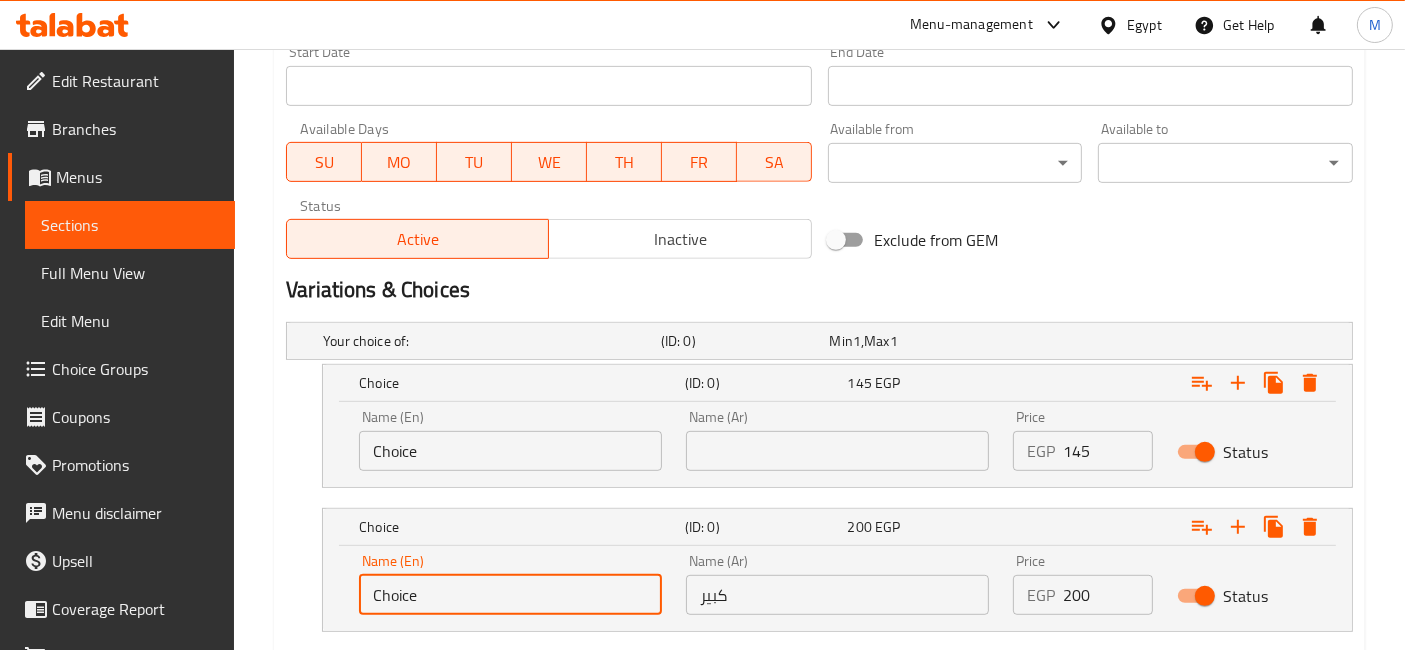 click on "Choice" at bounding box center (510, 595) 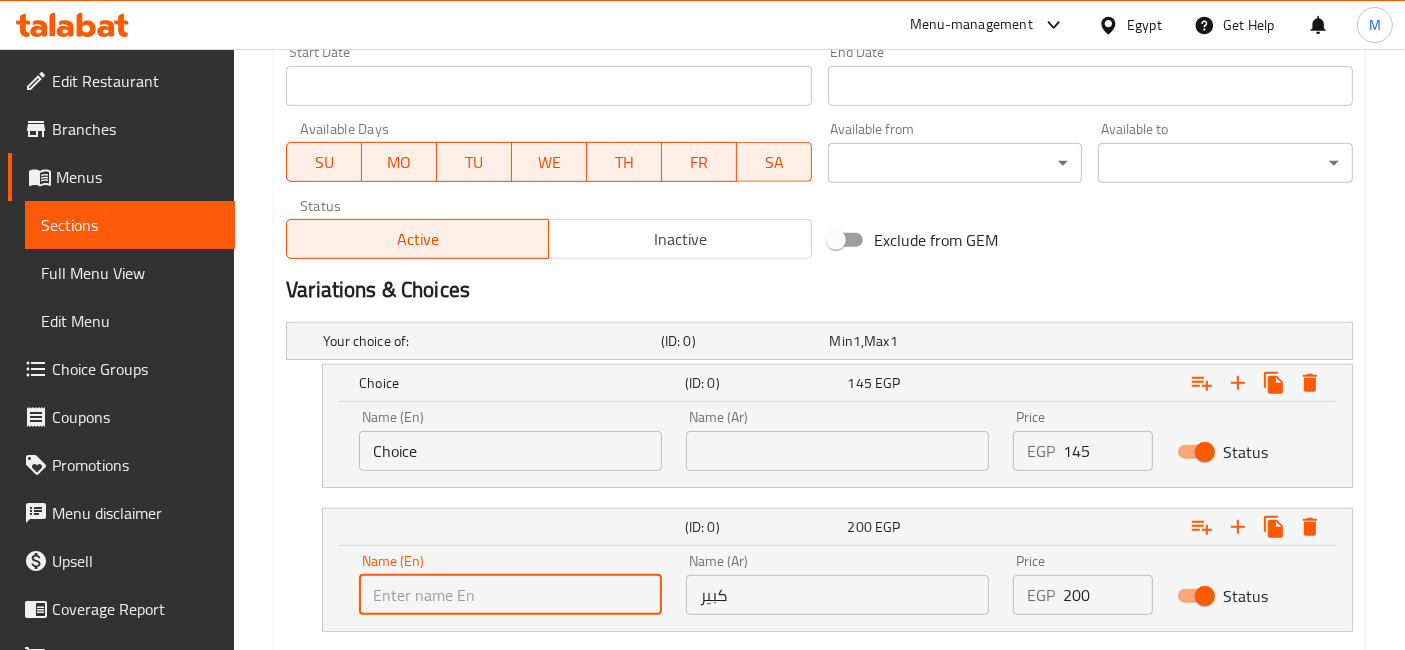 click at bounding box center (510, 595) 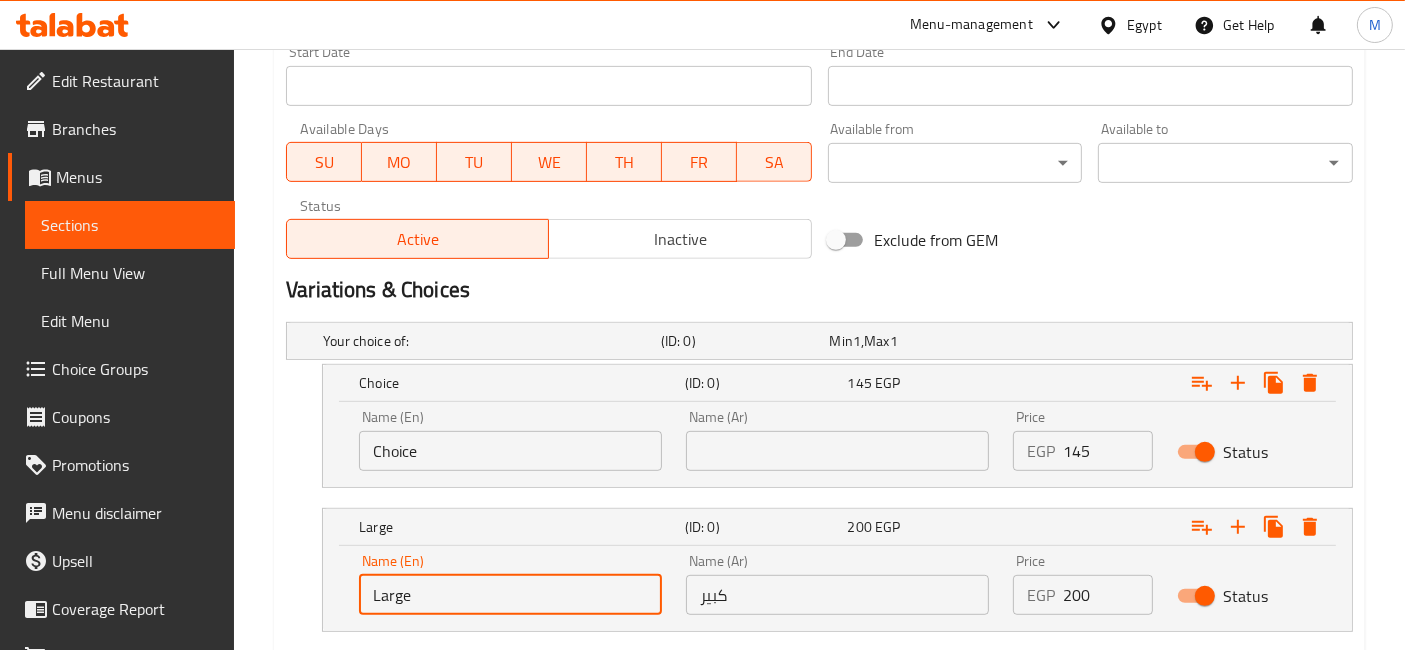 click on "Choice" at bounding box center [510, 451] 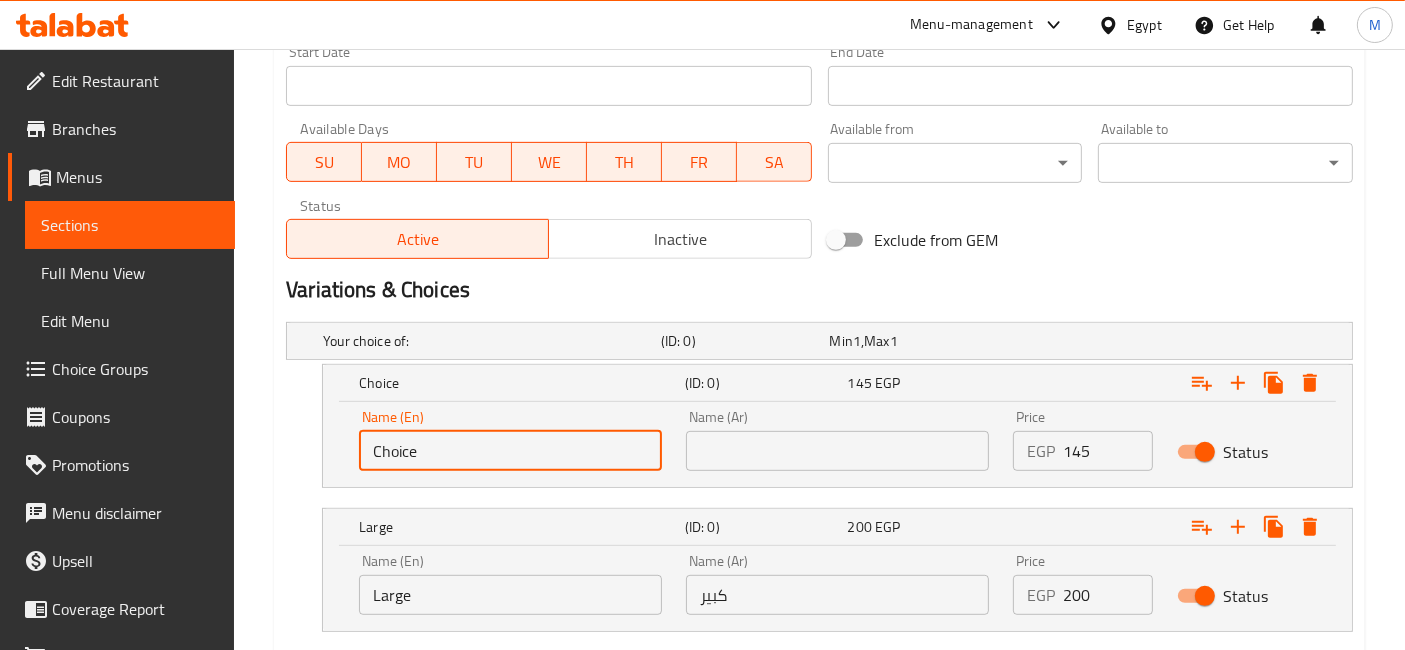 click on "Choice" at bounding box center (510, 451) 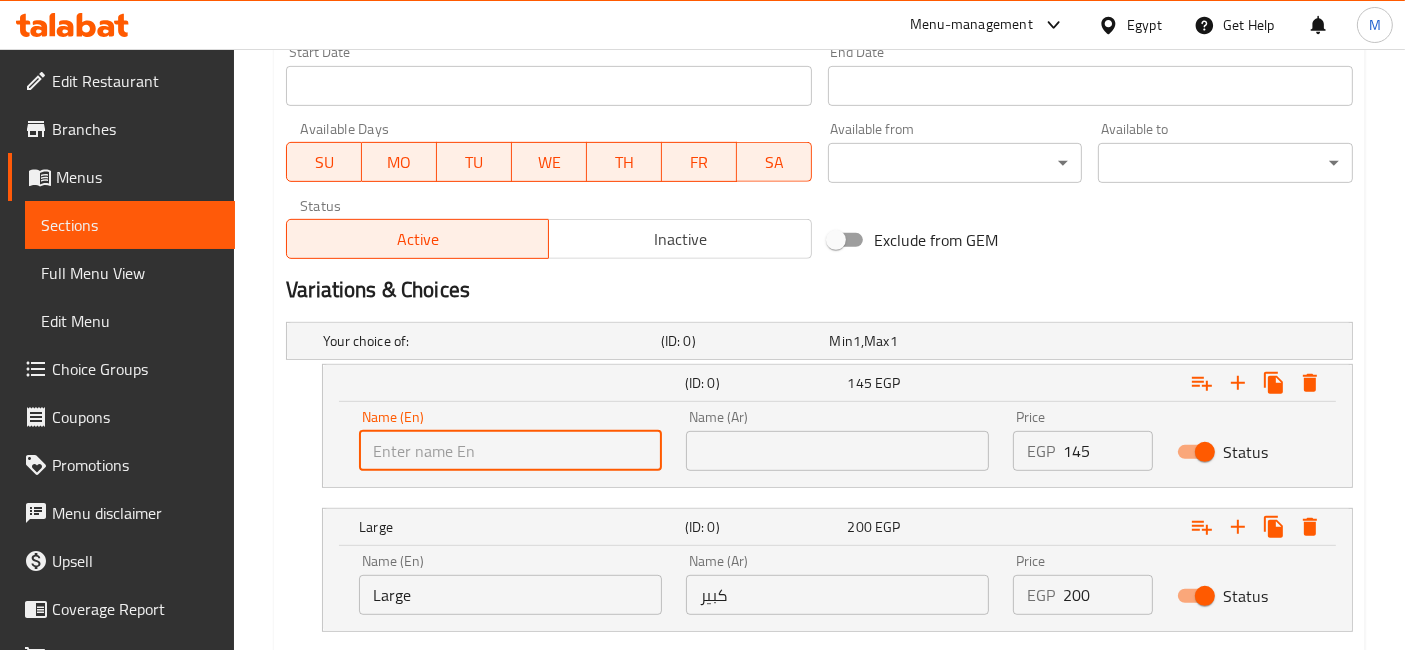 click at bounding box center (510, 451) 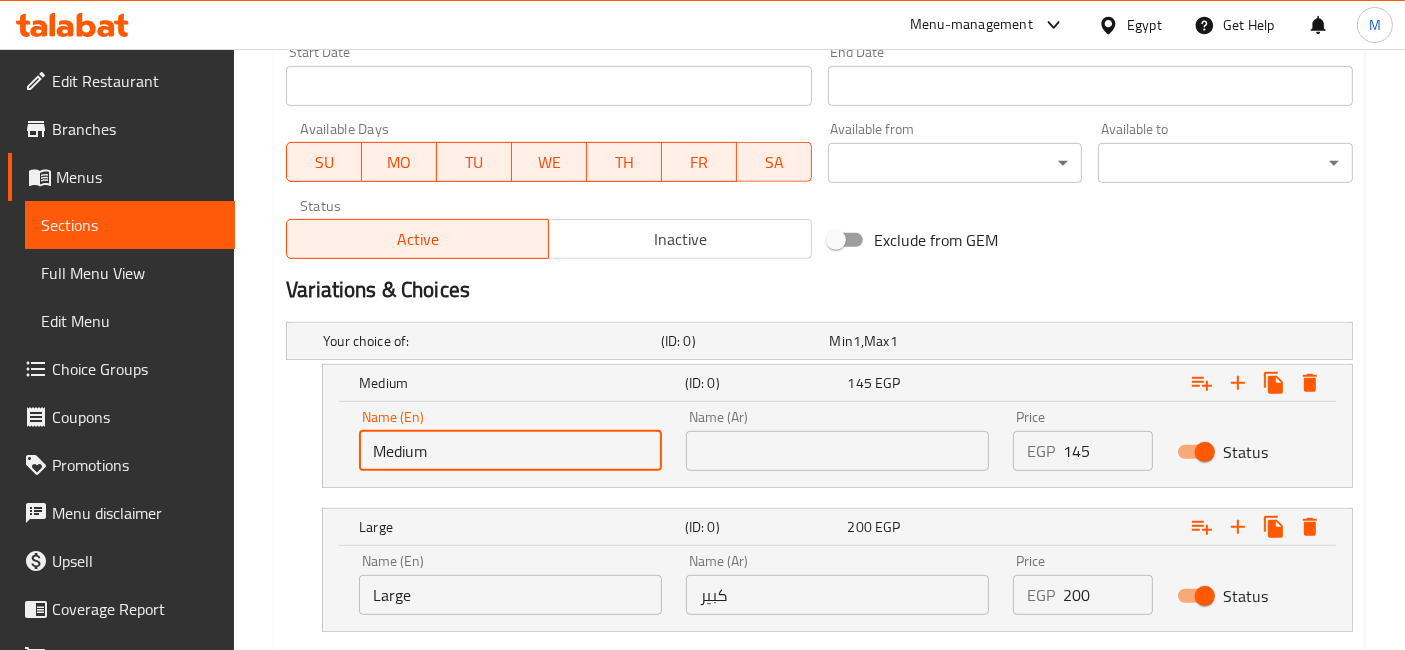 click at bounding box center [837, 451] 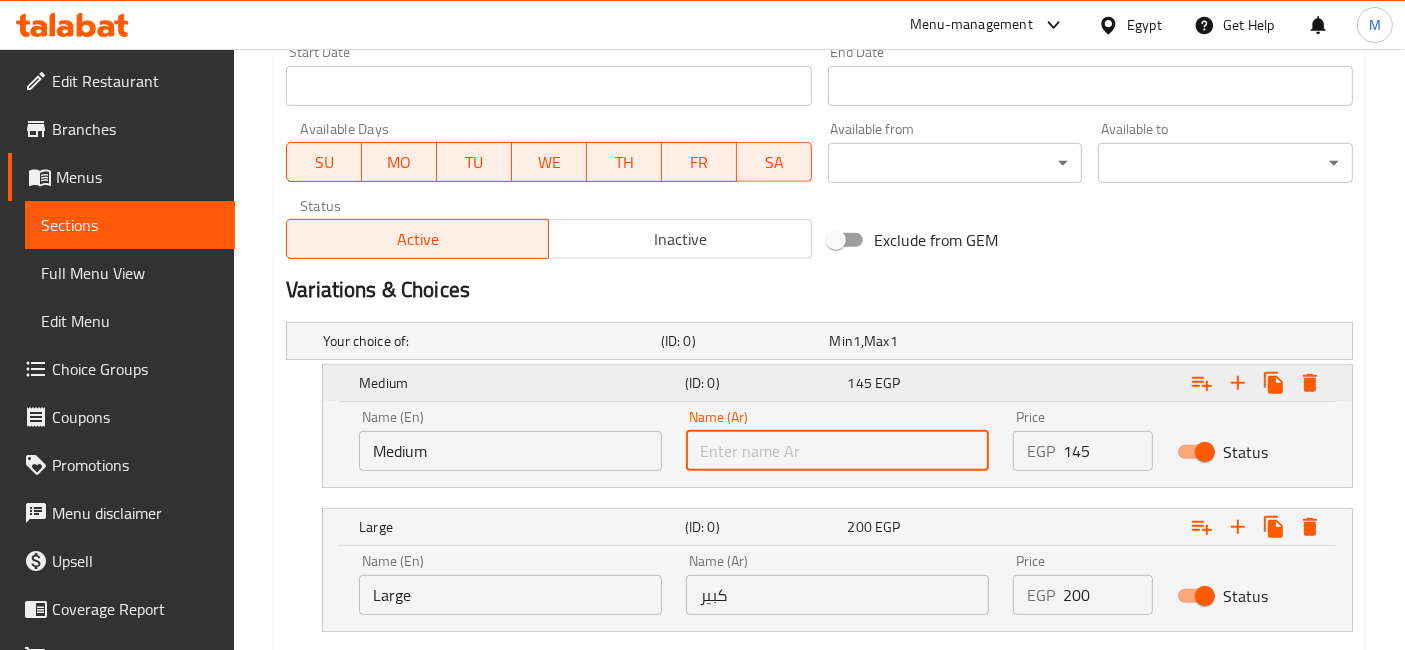 type on "وسط" 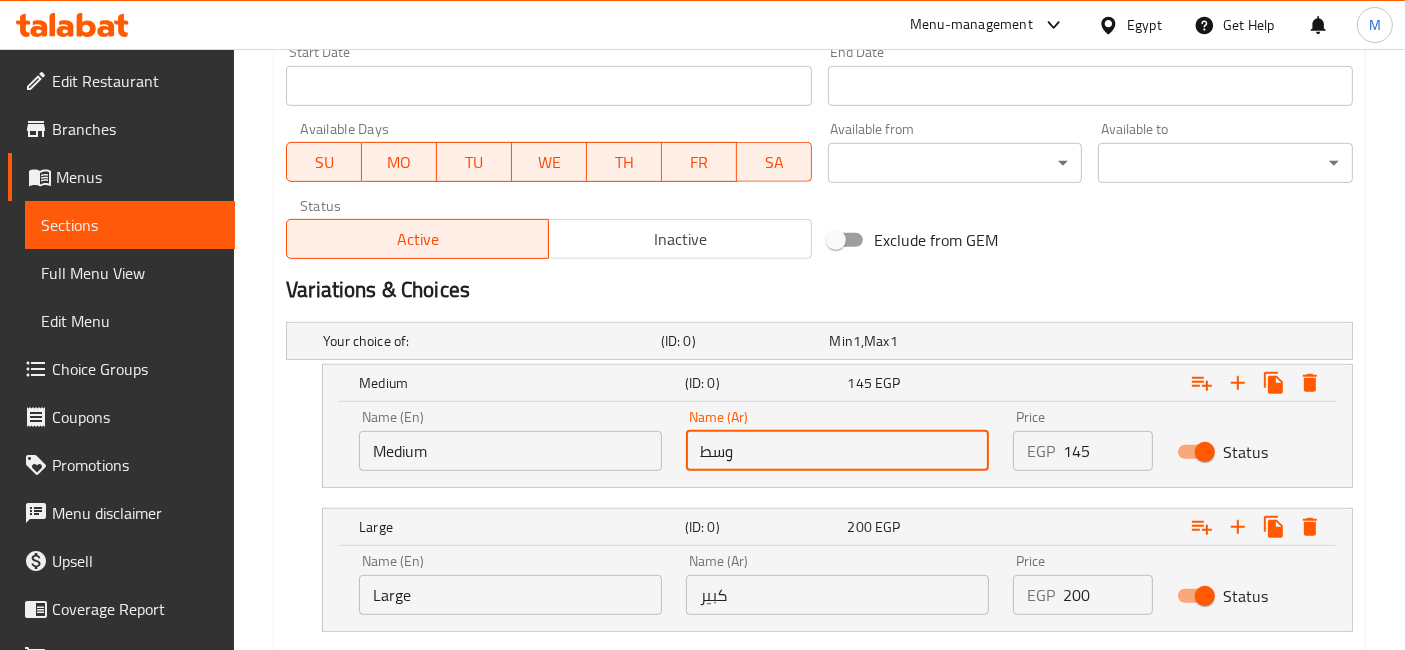 click on "Create" at bounding box center [413, 686] 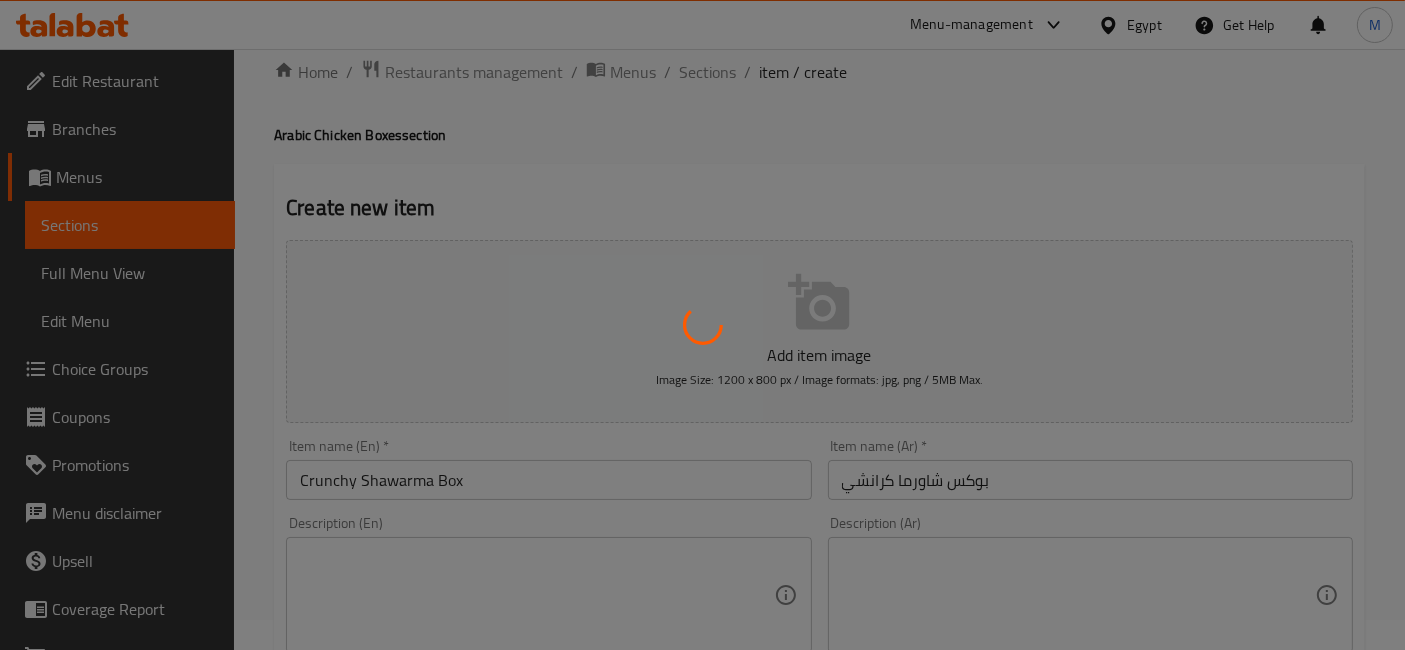 scroll, scrollTop: 0, scrollLeft: 0, axis: both 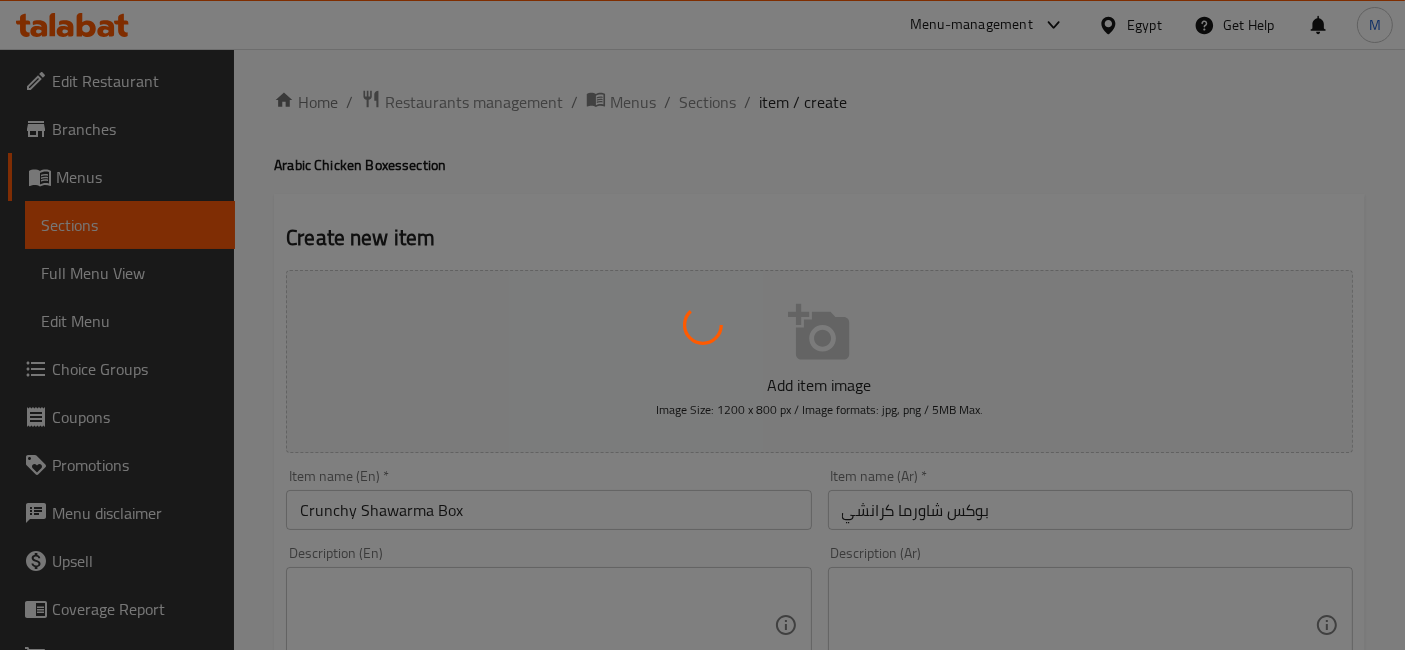 type 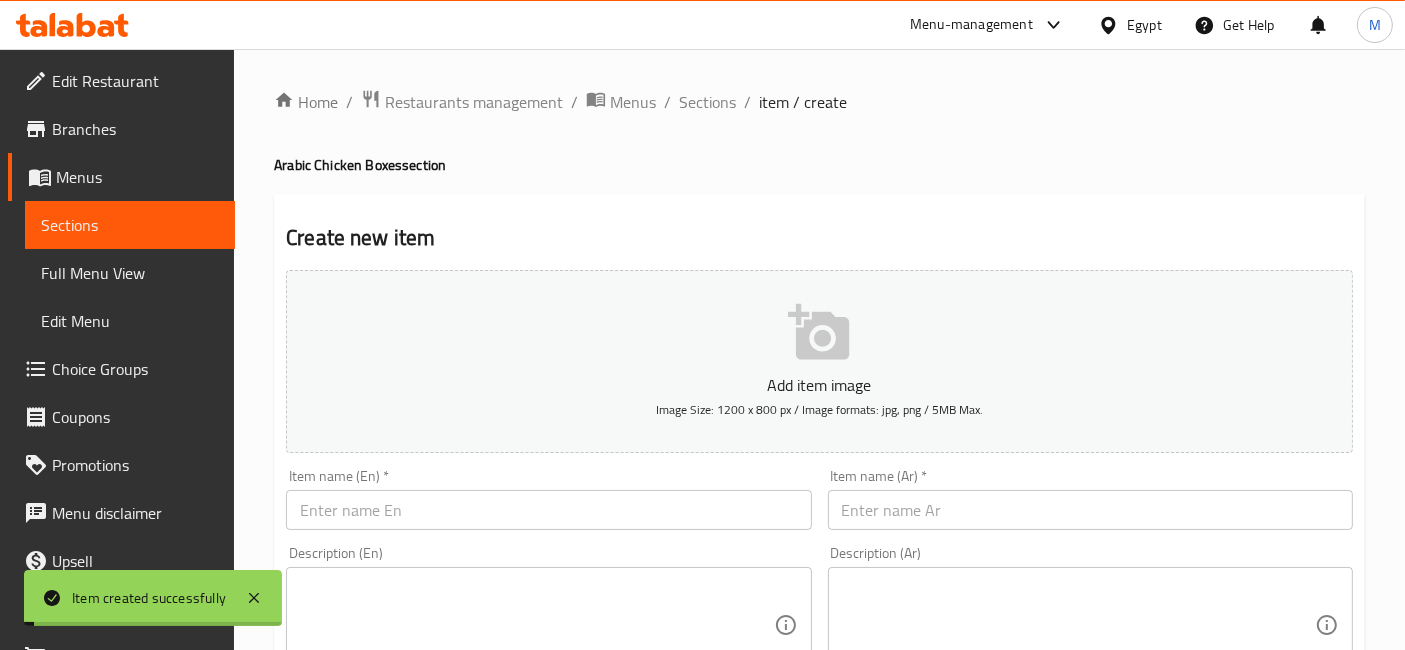 click on "Sections" at bounding box center (707, 102) 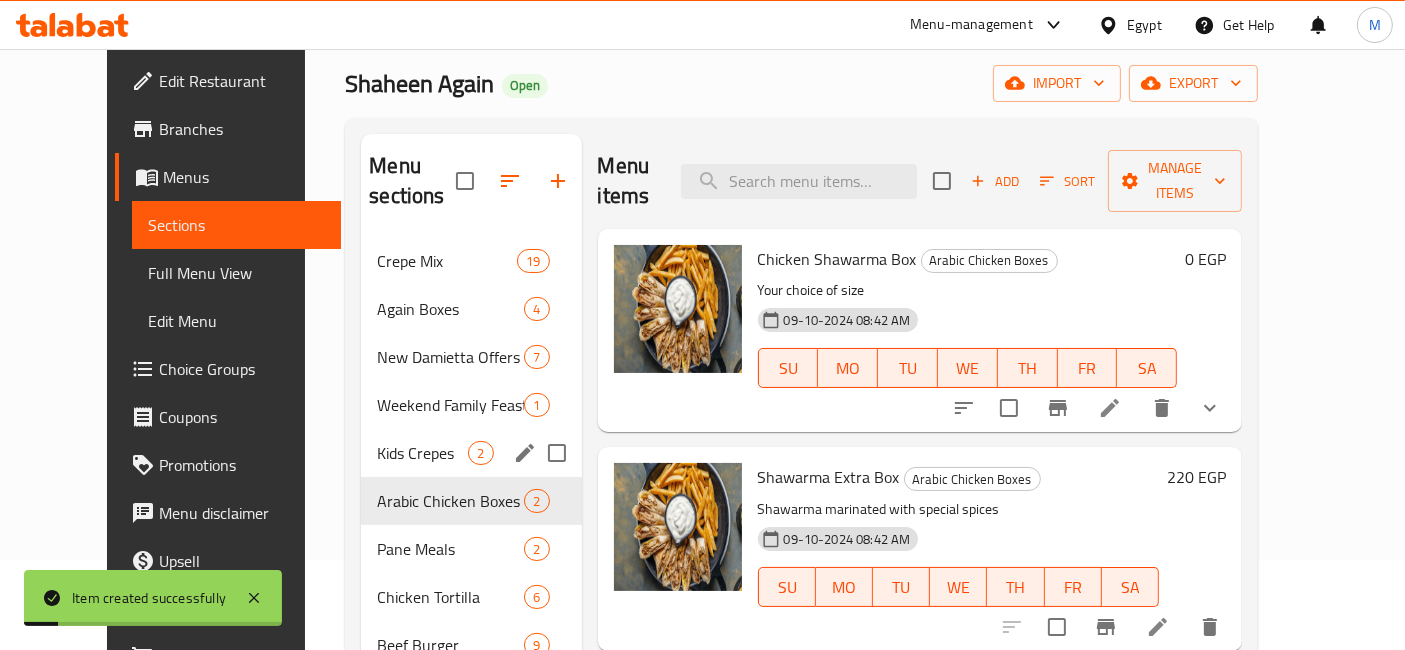 scroll, scrollTop: 111, scrollLeft: 0, axis: vertical 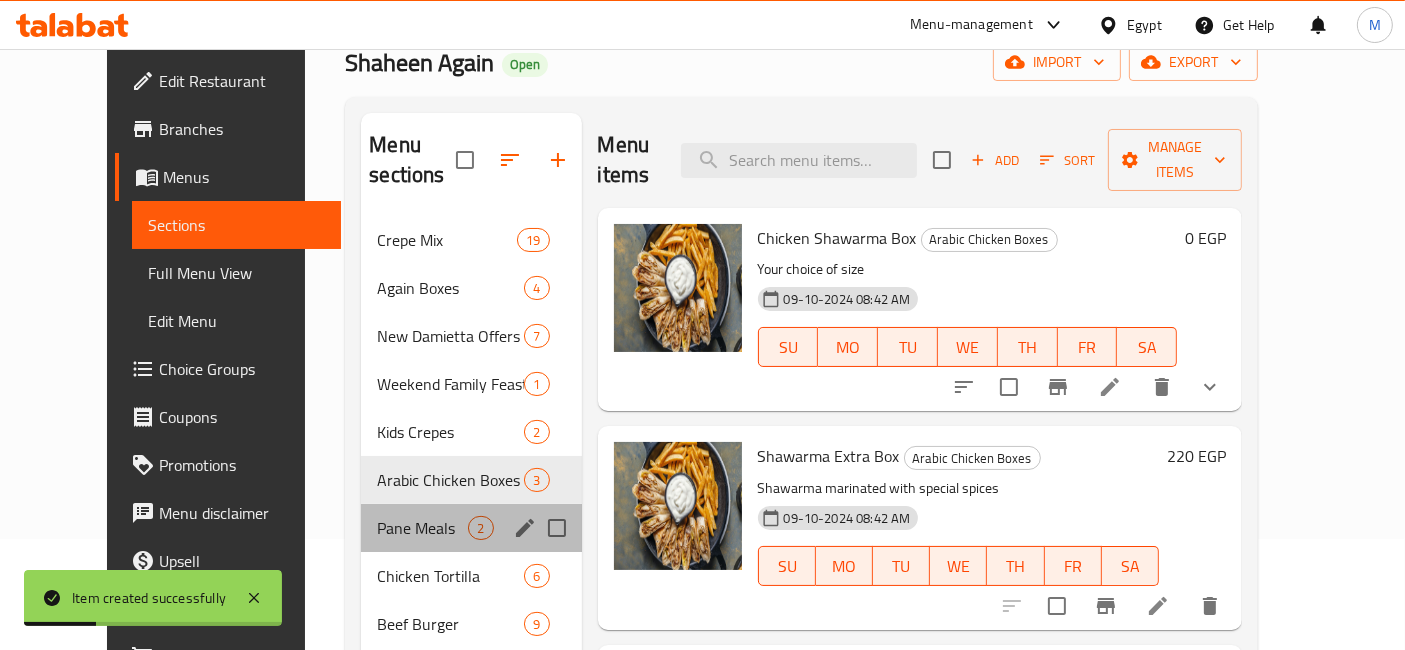 click on "Pane Meals 2" at bounding box center (471, 528) 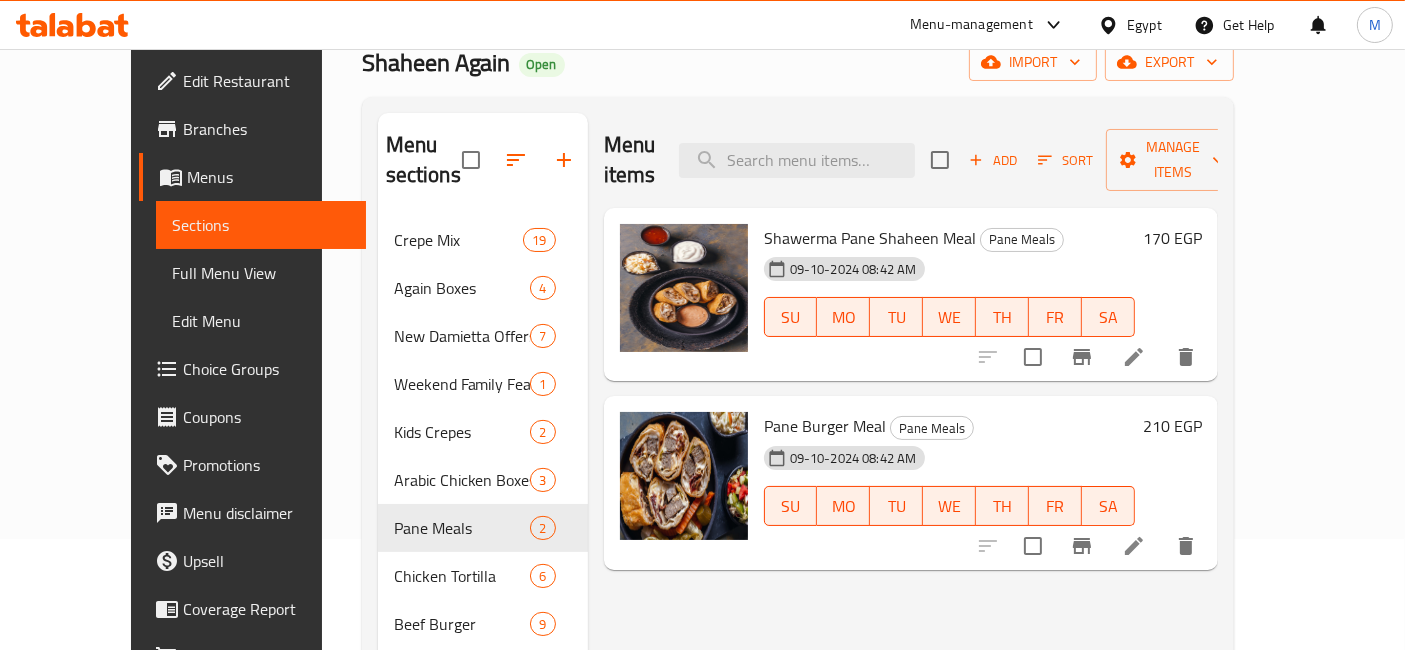 click on "170   EGP" at bounding box center [1172, 238] 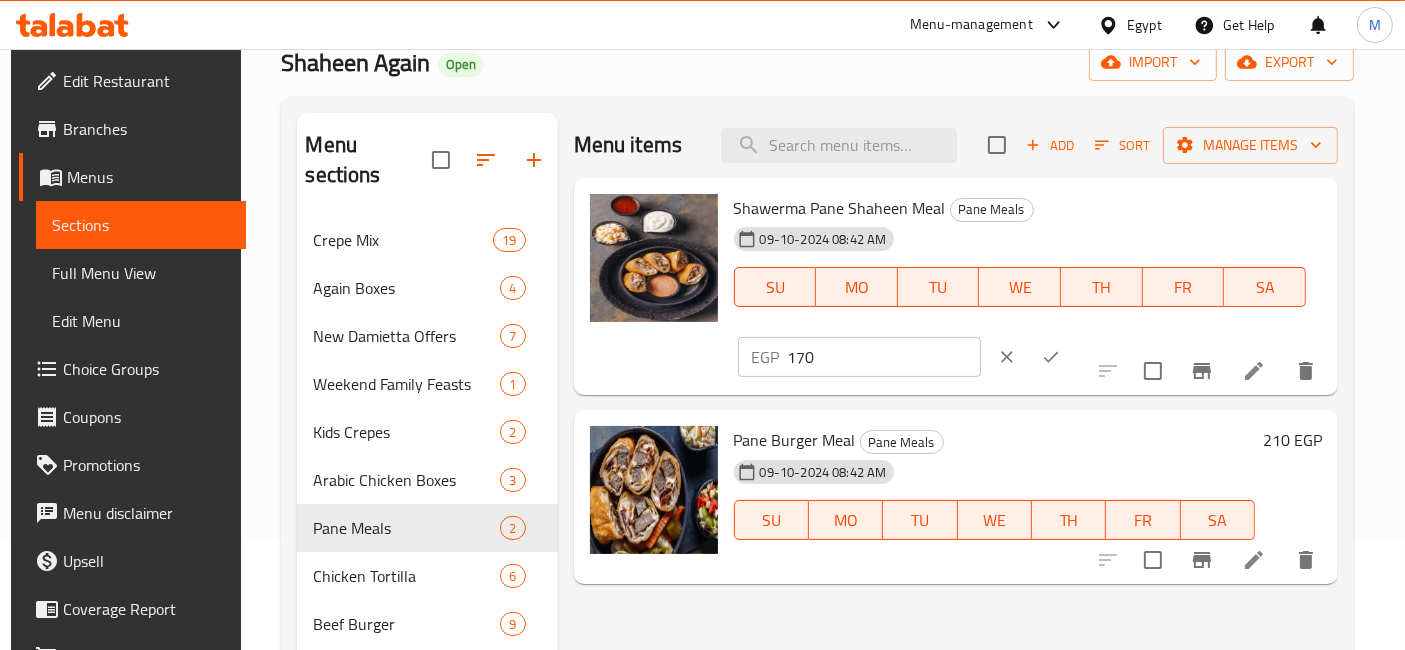 click 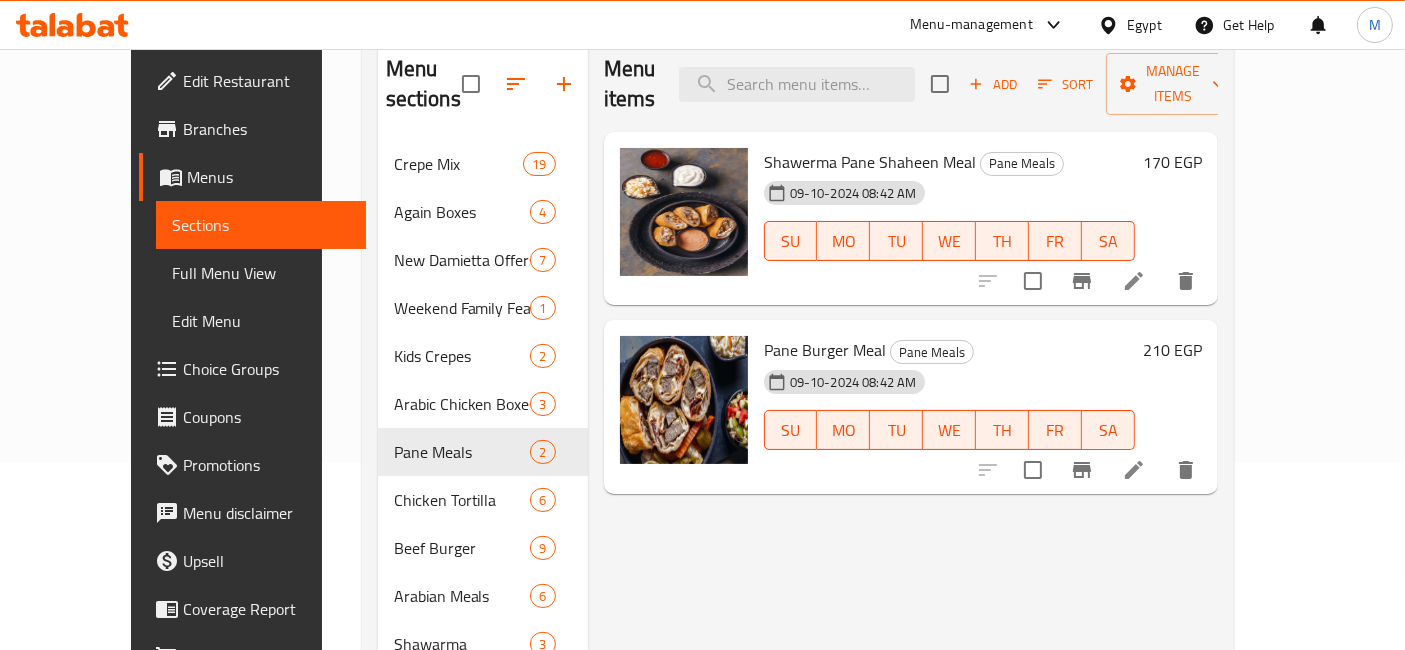 scroll, scrollTop: 222, scrollLeft: 0, axis: vertical 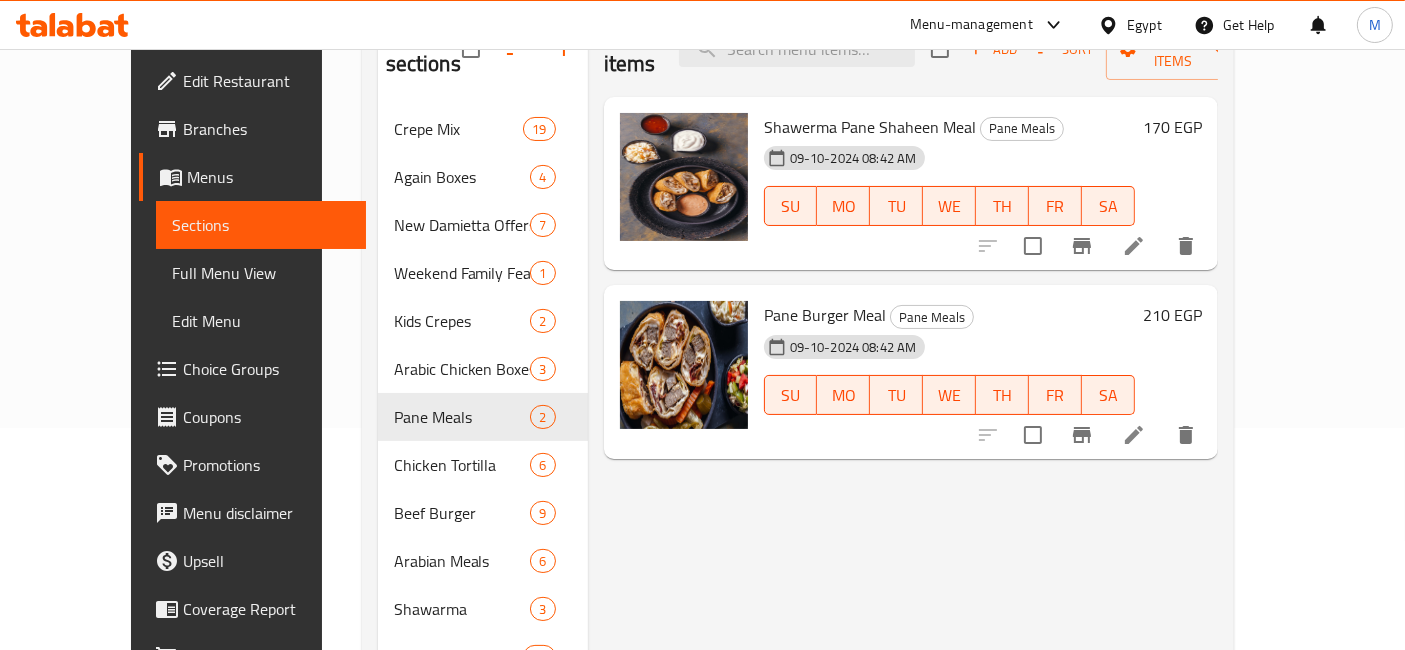 click on "[PRICE]   EGP" at bounding box center (1172, 315) 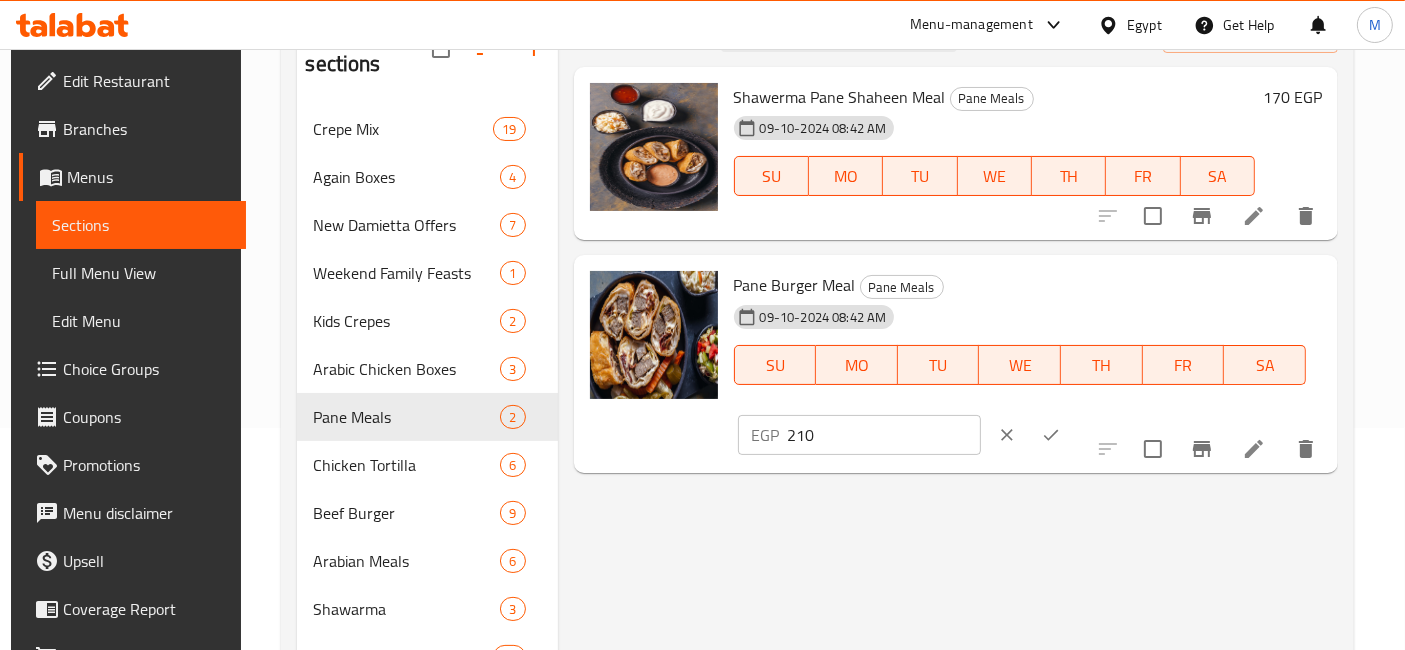 click on "210" at bounding box center [884, 435] 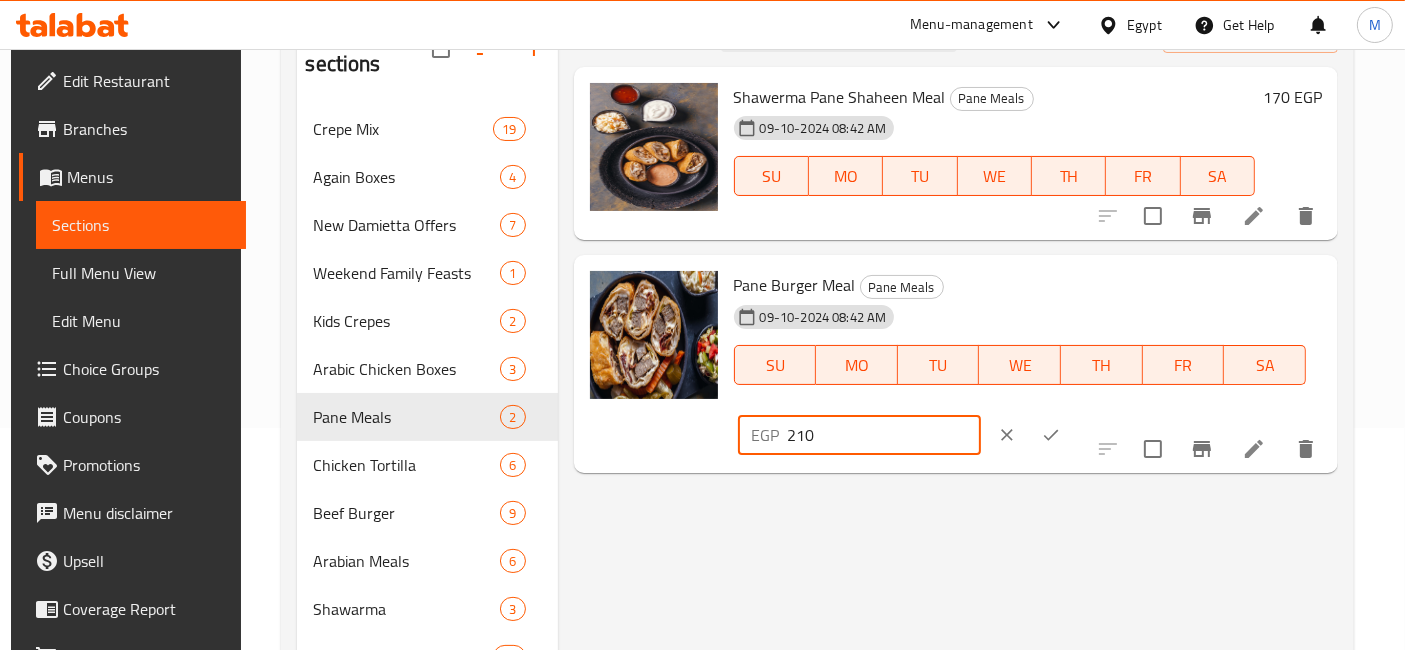 click on "210" at bounding box center [884, 435] 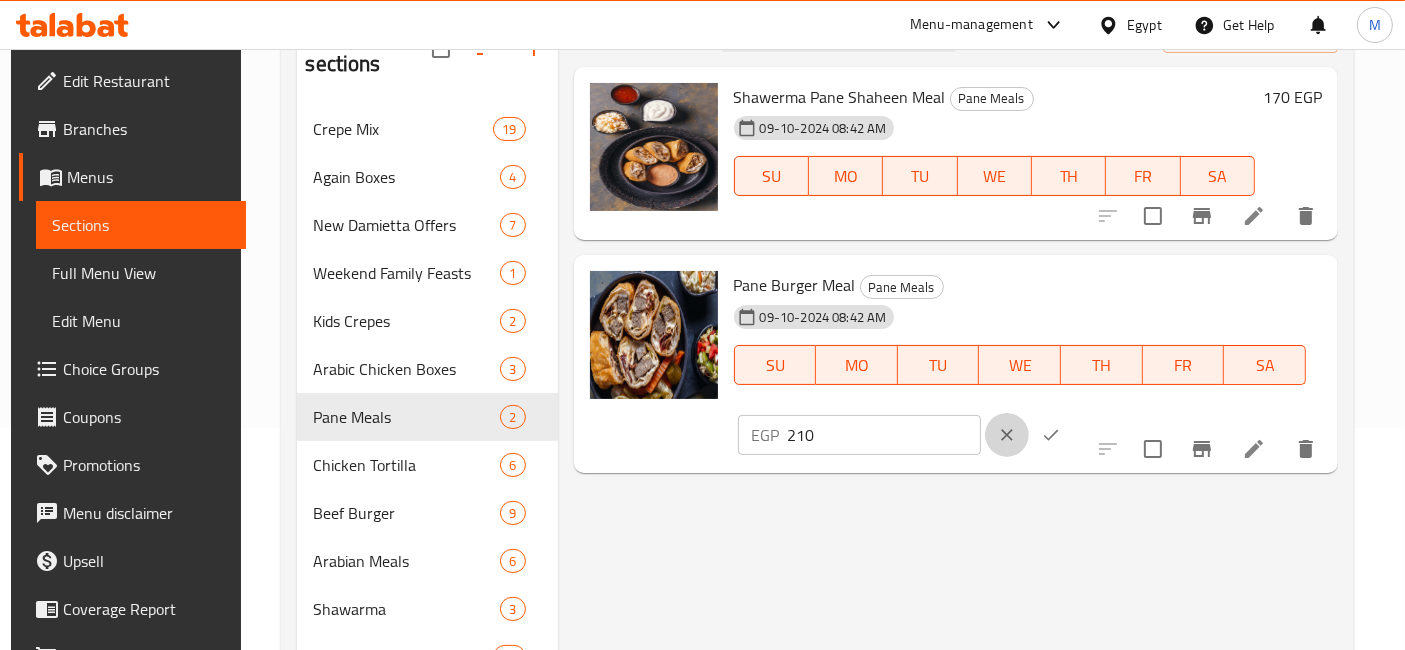 click 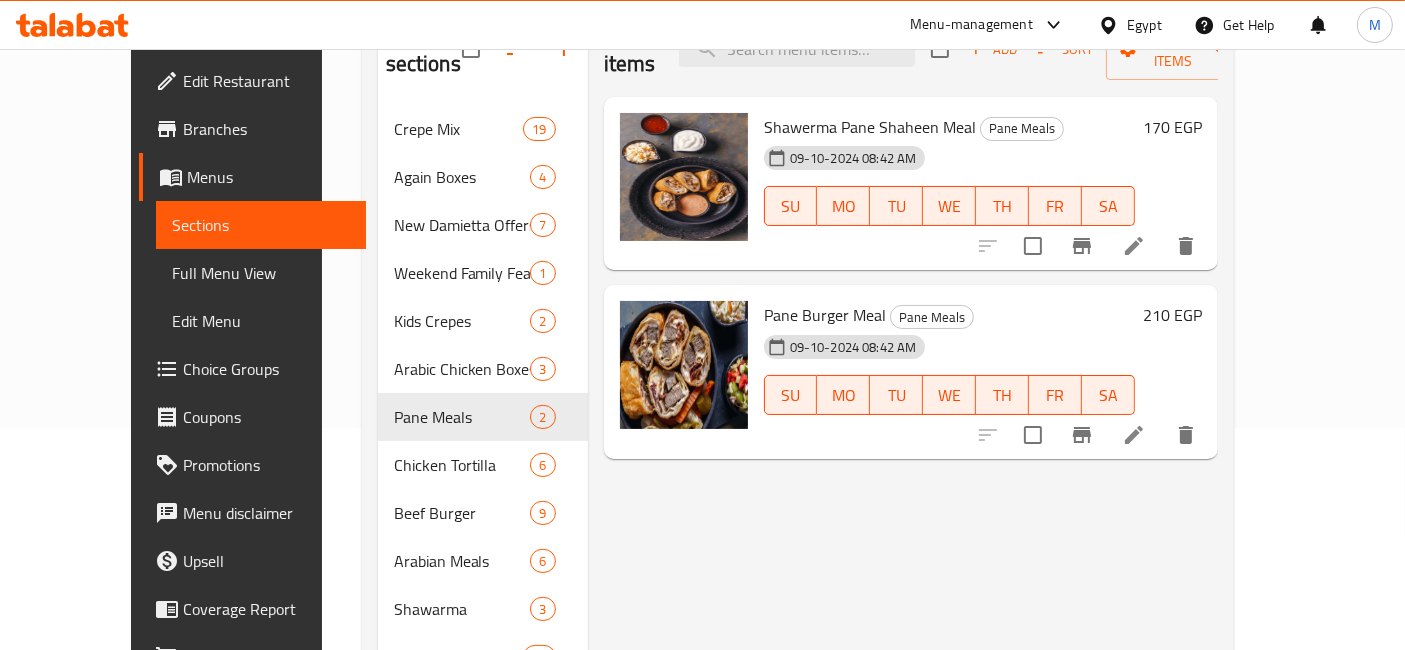 click on "[PRICE]   EGP" at bounding box center [1172, 315] 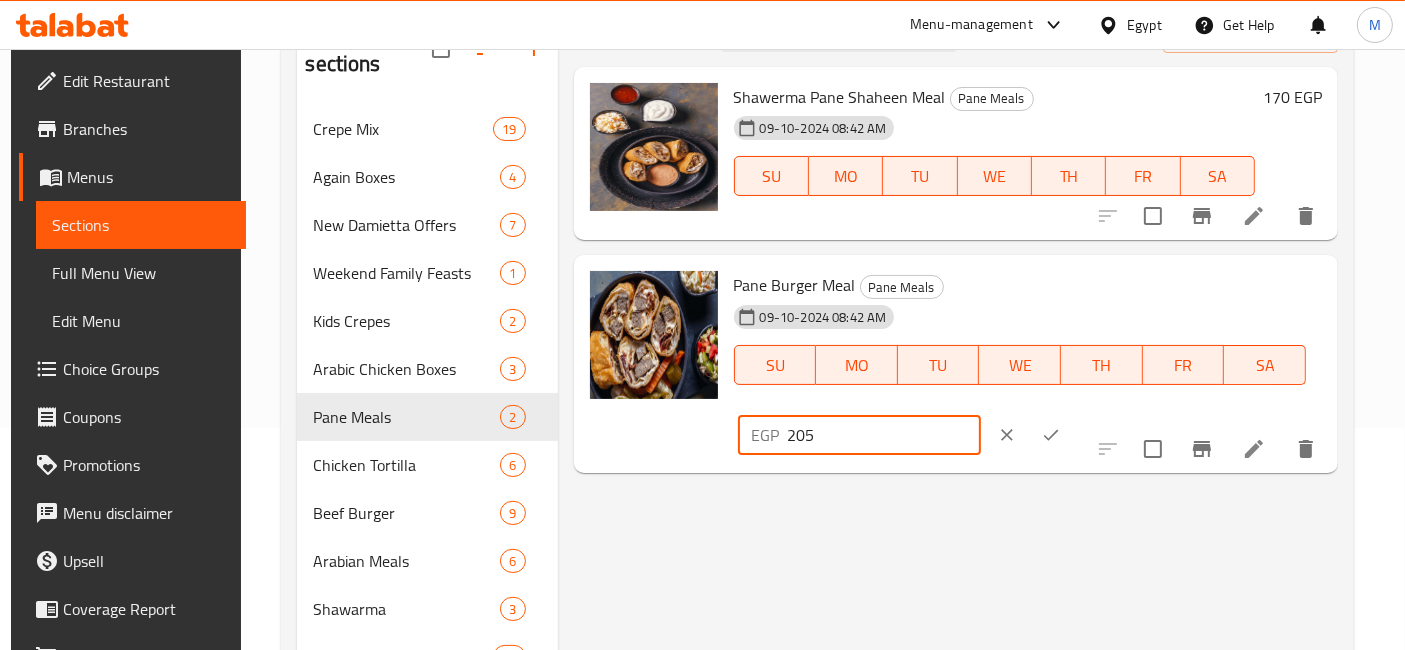 click on "205" at bounding box center (884, 435) 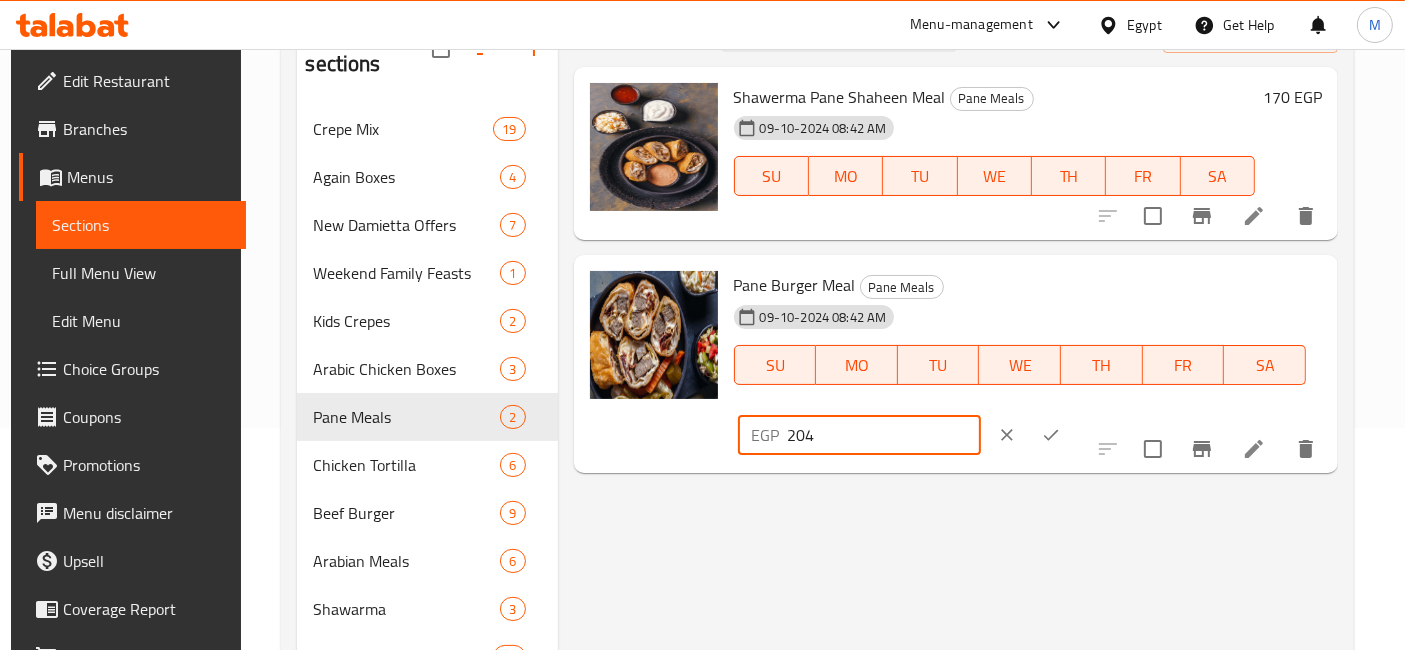 click on "204" at bounding box center (884, 435) 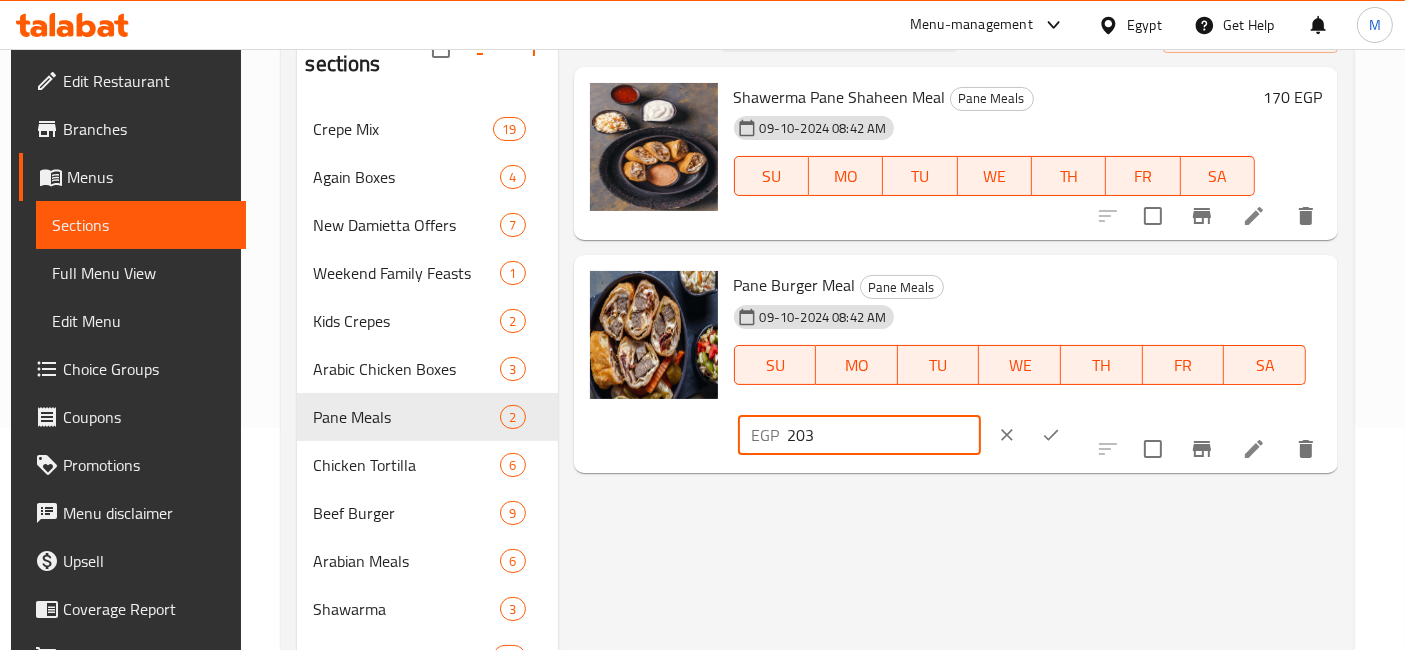 click on "203" at bounding box center (884, 435) 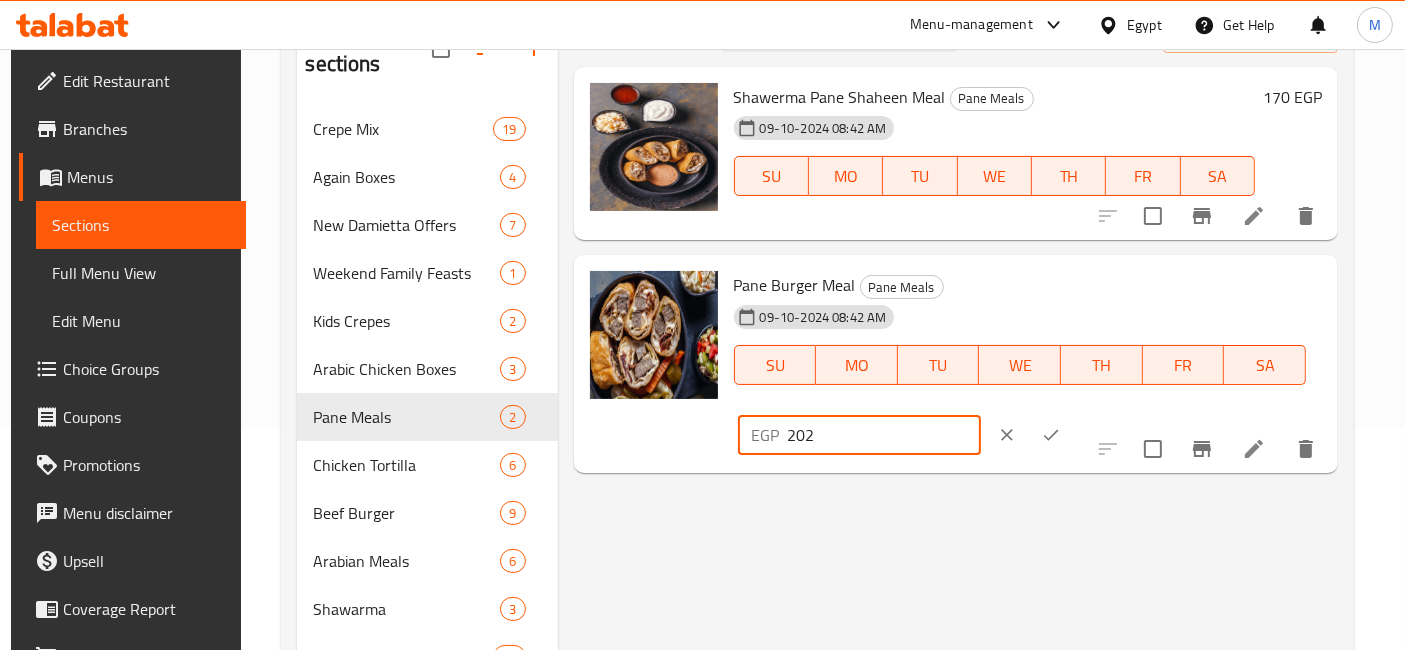 click on "202" at bounding box center (884, 435) 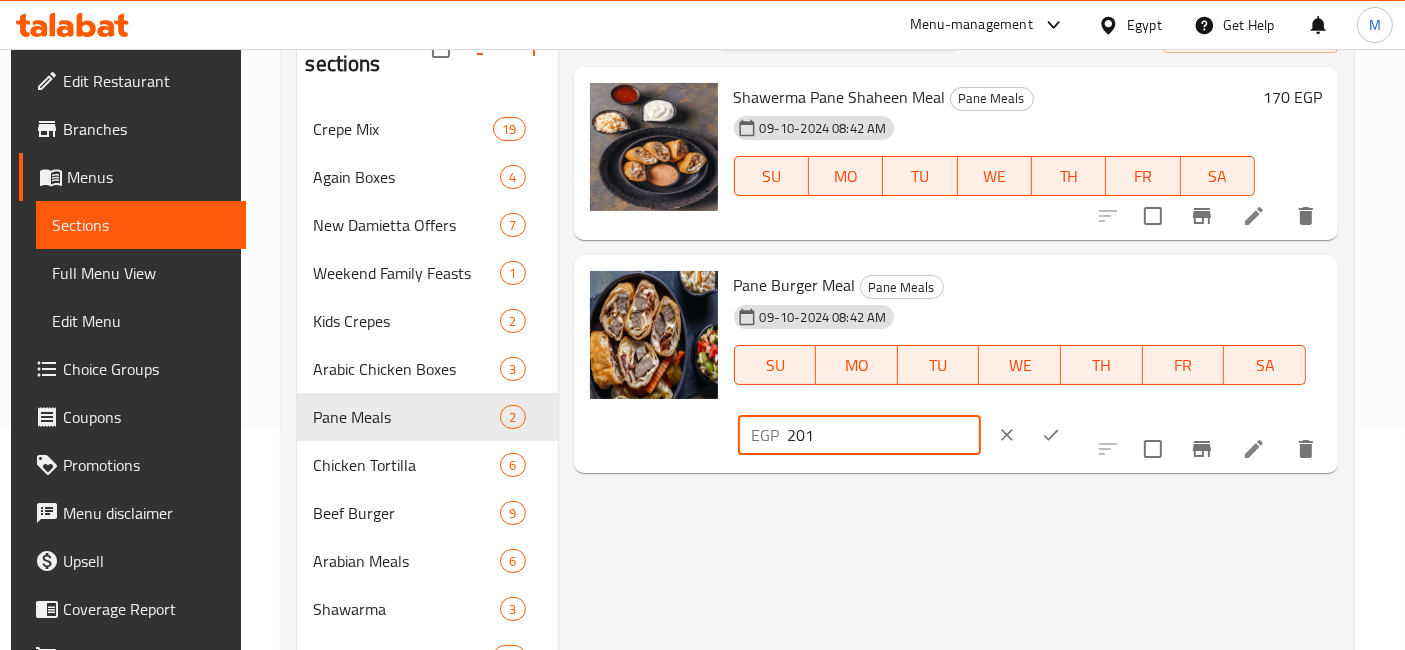 click on "201" at bounding box center [884, 435] 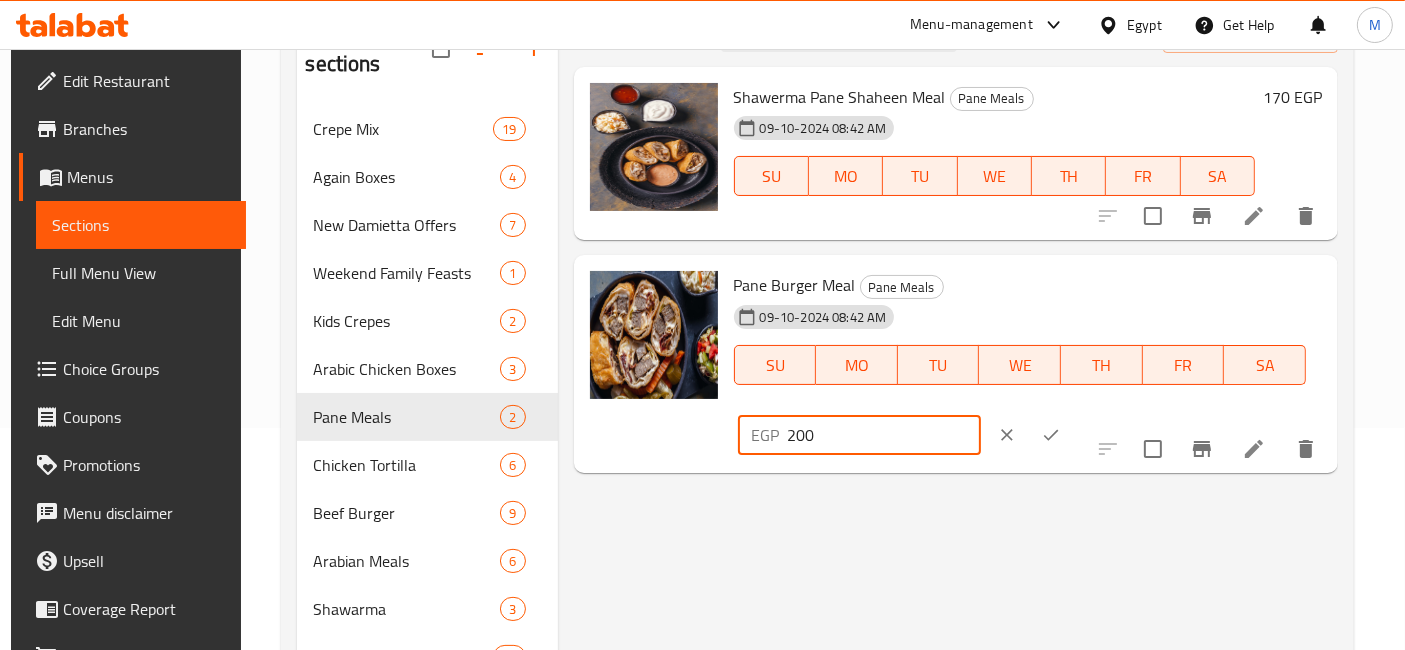 type on "200" 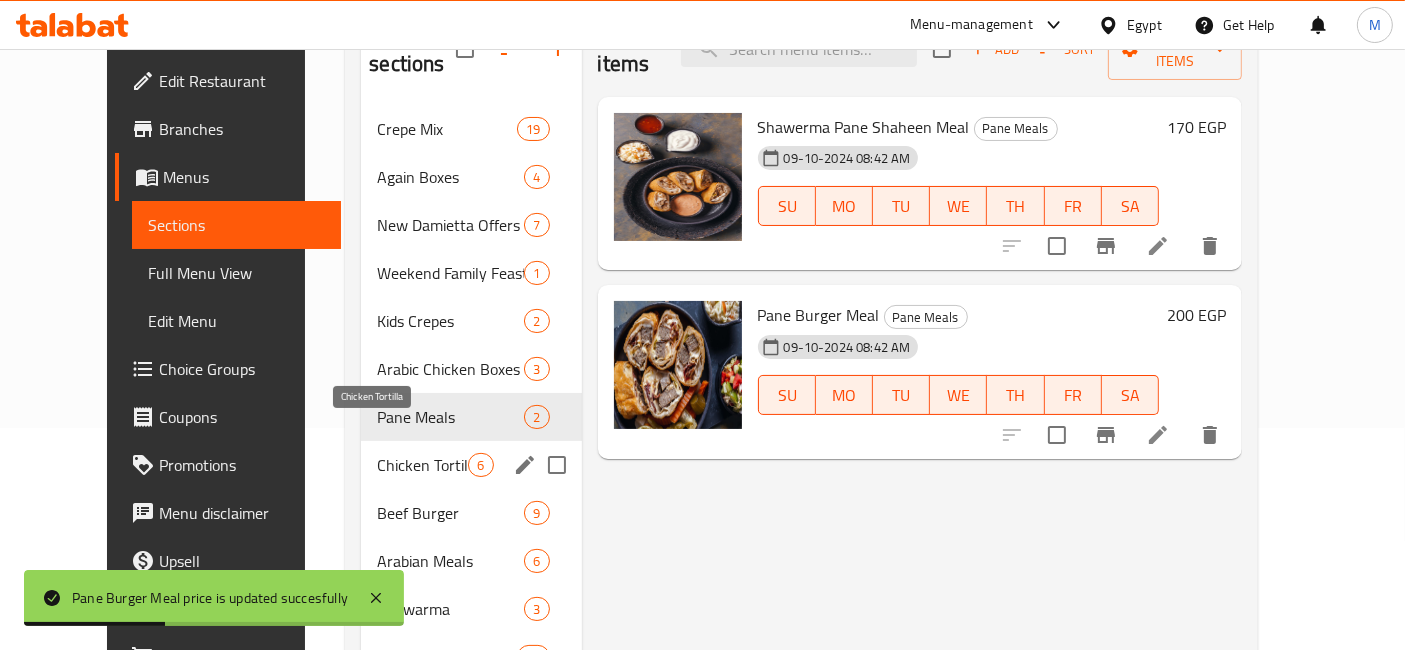 click on "Chicken Tortilla" at bounding box center [422, 465] 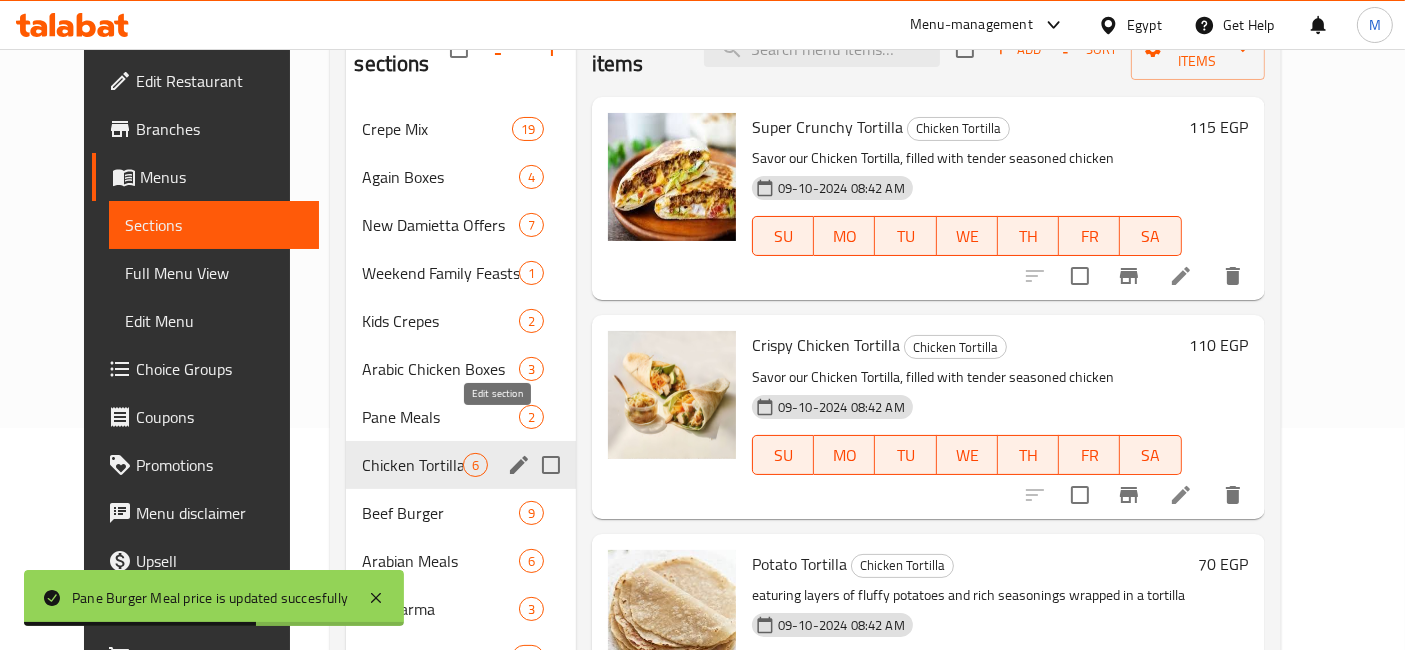 click at bounding box center (519, 465) 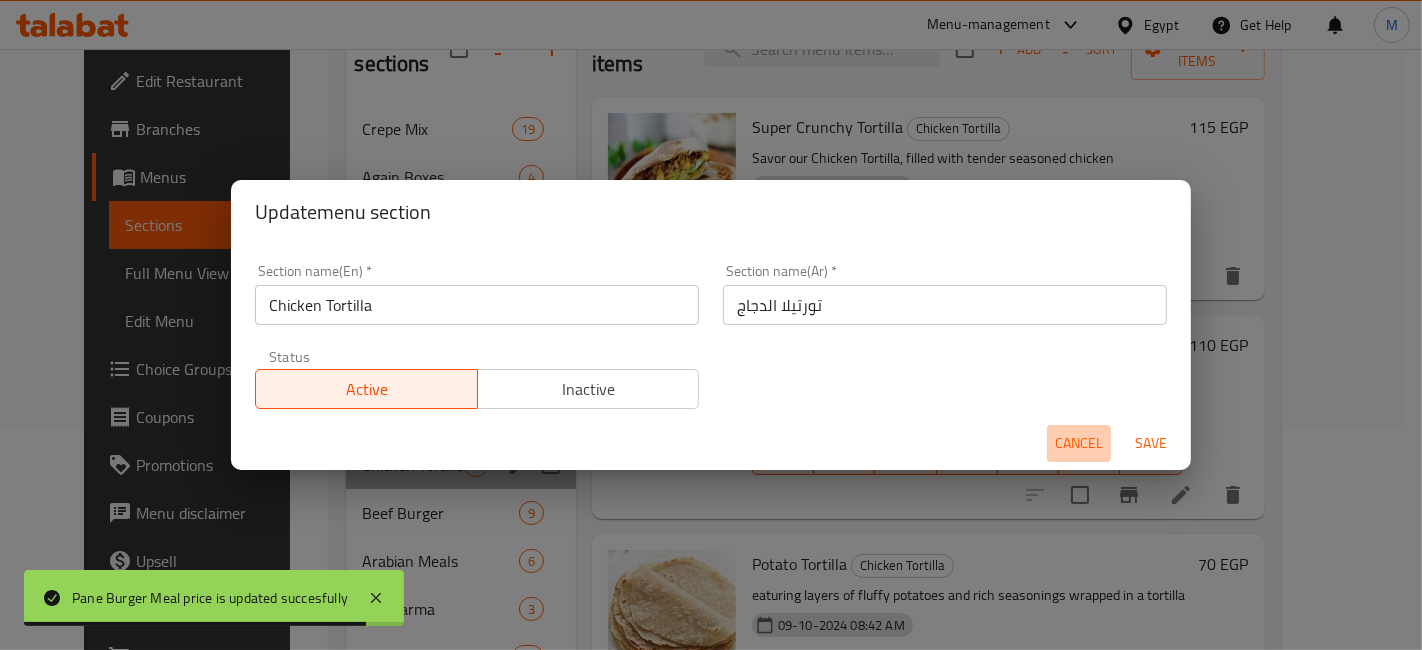 click on "Cancel" at bounding box center [1079, 443] 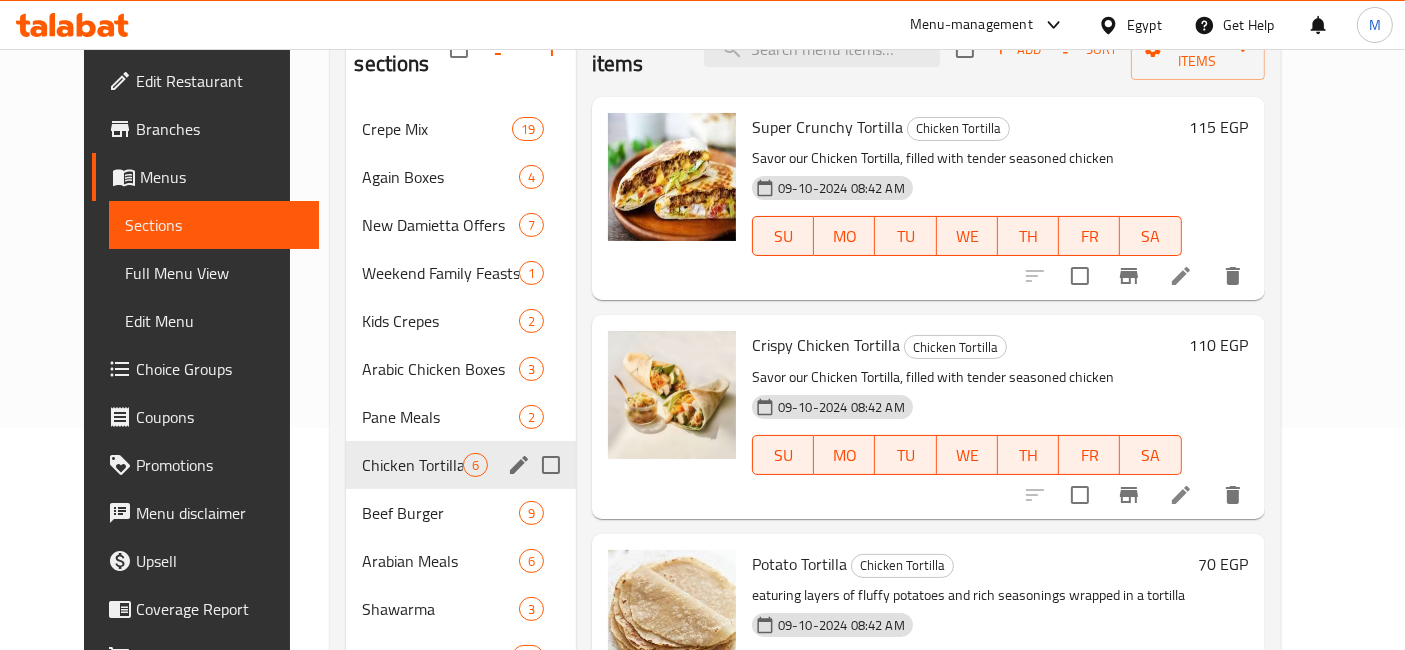 click on "Menu sections Crepe Mix 19 Again Boxes 4 New Damietta Offers 7 Weekend Family Feasts  1 Kids Crepes  2 Arabic Chicken Boxes 3 Pane Meals 2 Chicken Tortilla 6 Beef Burger 9 Arabian Meals 6 Shawarma 3 Meat crepe 12 Chicken crepe 22 Cheese crepe 8 Potato crepe 10 Rizo 8 Meals 7 Chicken Burger 7 Sides 12 Menu items Add Sort Manage items Super Crunchy Tortilla    Chicken Tortilla Savor our Chicken Tortilla, filled with tender seasoned chicken [DATE] [TIME] SU MO TU WE TH FR SA [PRICE]   EGP Crispy Chicken Tortilla    Chicken Tortilla Savor our Chicken Tortilla, filled with tender seasoned chicken [DATE] [TIME] SU MO TU WE TH FR SA [PRICE]   EGP Potato Tortilla   Chicken Tortilla eaturing layers of fluffy potatoes and rich seasonings wrapped in a tortilla [DATE] [TIME] SU MO TU WE TH FR SA [PRICE]   EGP Mozzarella Potato Tortilla   Chicken Tortilla  combining creamy mozzarella cheese and fluffy potatoes wrapped in a tortilla. [DATE] [TIME] SU MO TU WE TH FR SA [PRICE]   EGP Chicken Potato Tortilla   SU MO TU" at bounding box center [805, 513] 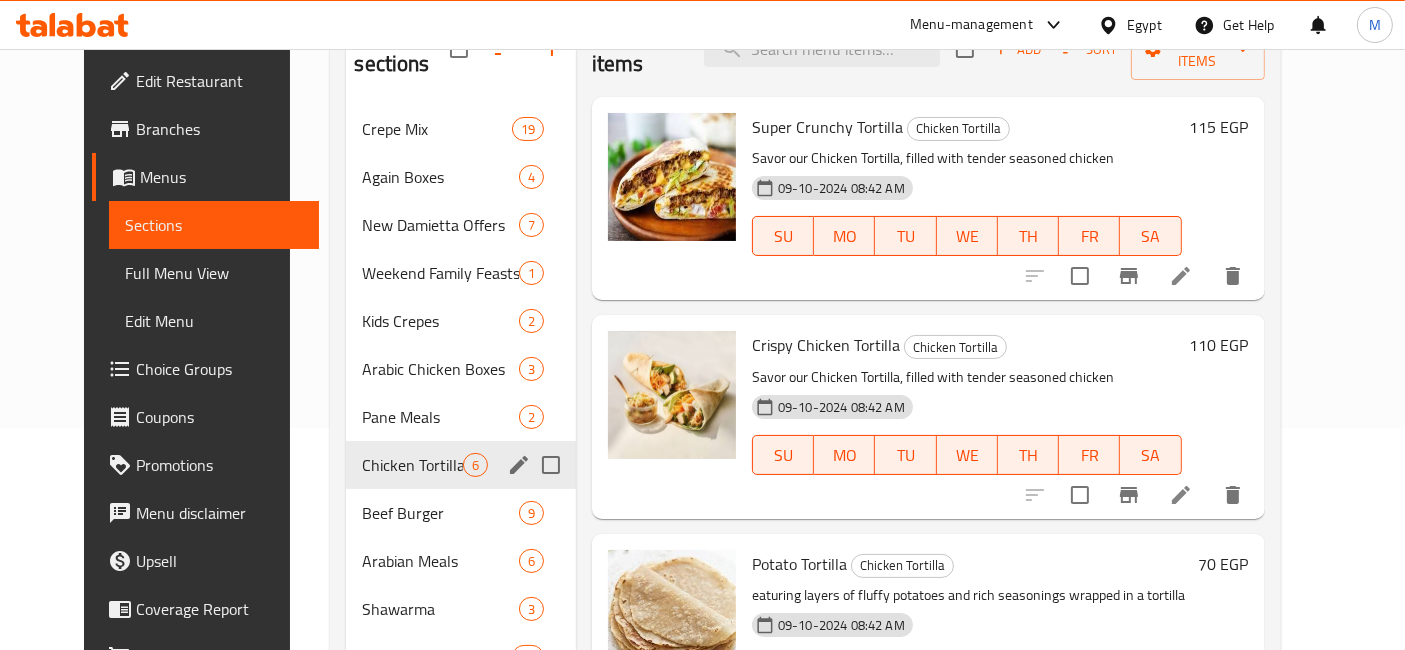click on "Pane Meals" at bounding box center [440, 417] 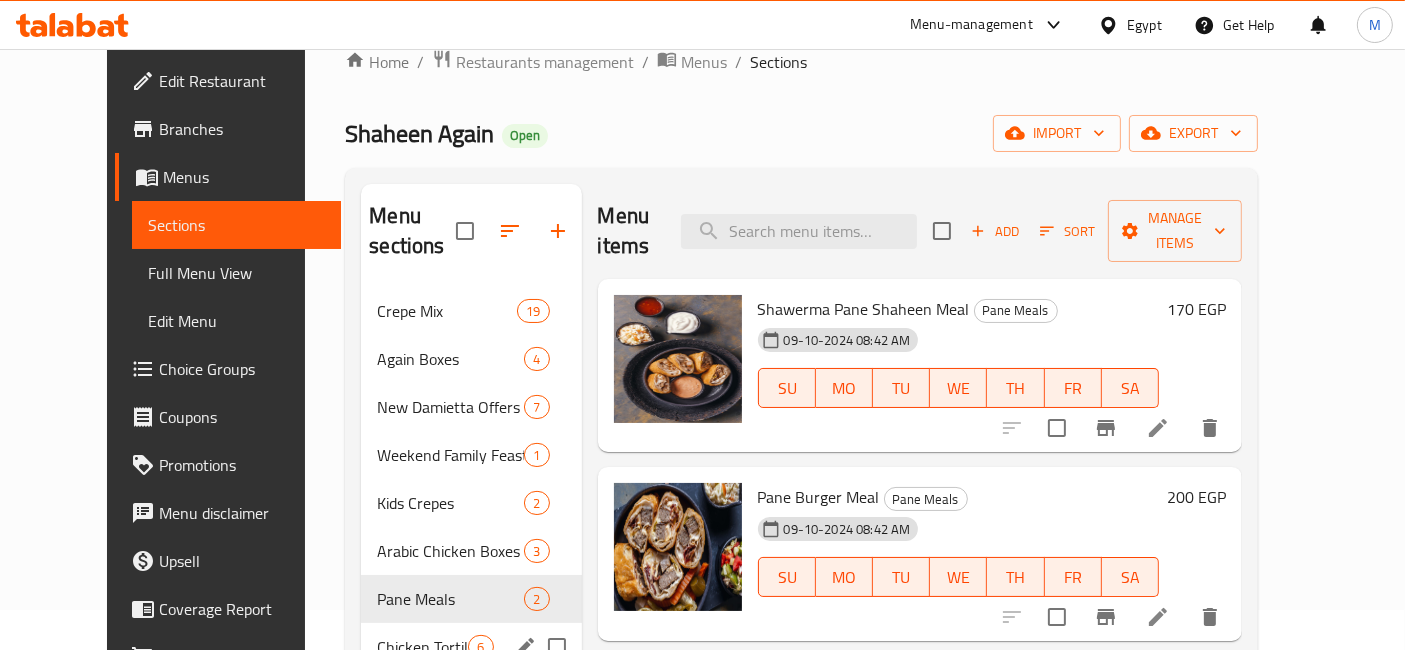 scroll, scrollTop: 0, scrollLeft: 0, axis: both 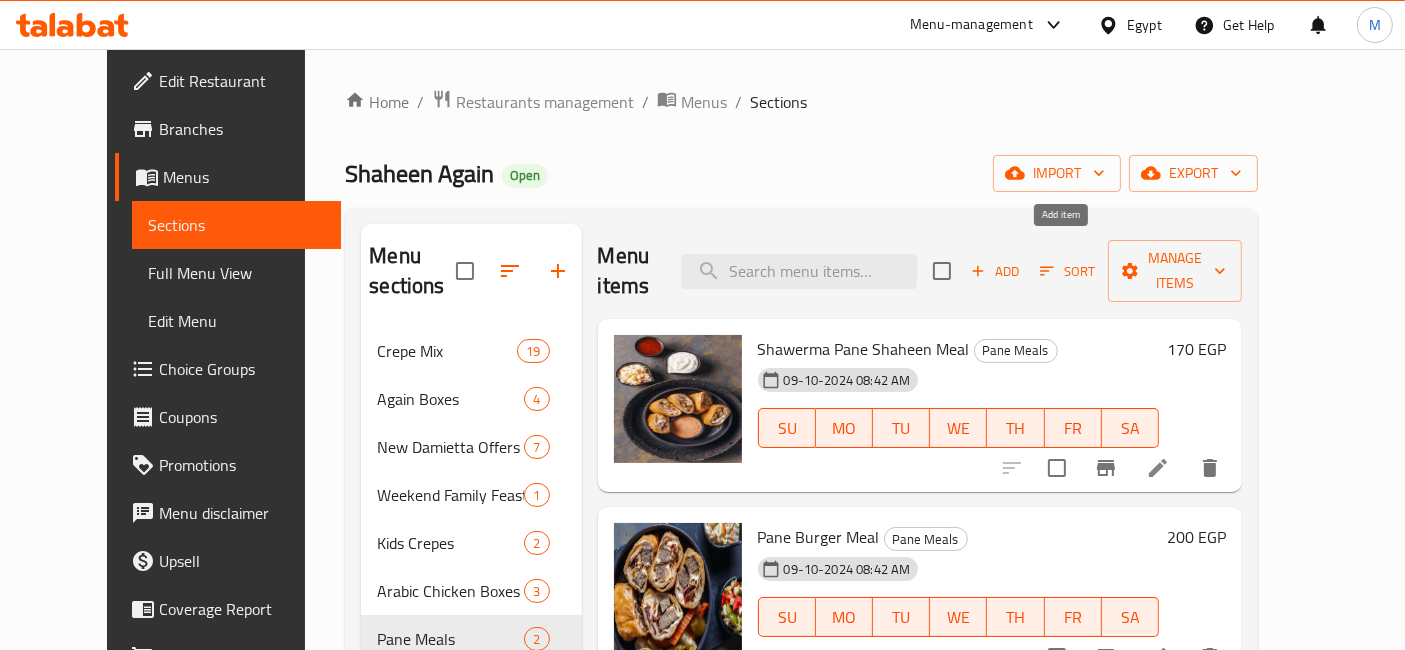 click on "Add" at bounding box center [995, 271] 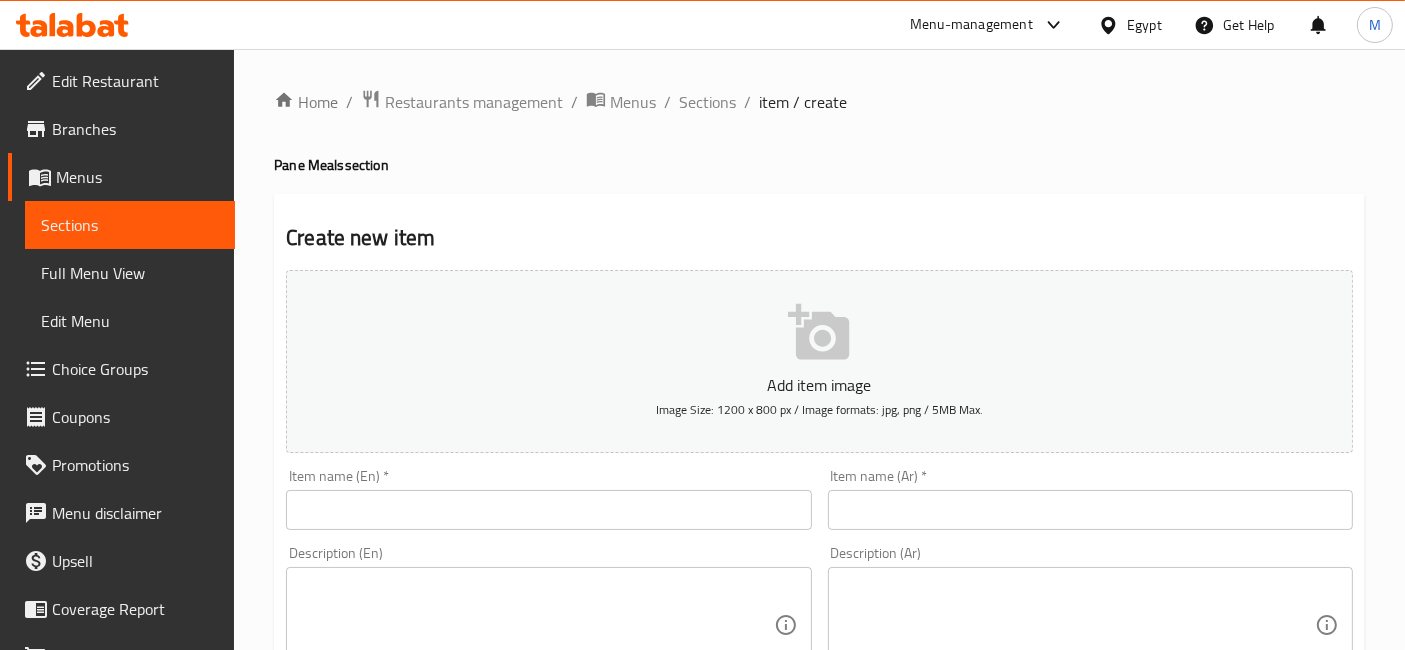 click on "Item name (Ar)   * Item name (Ar)  *" at bounding box center (1090, 499) 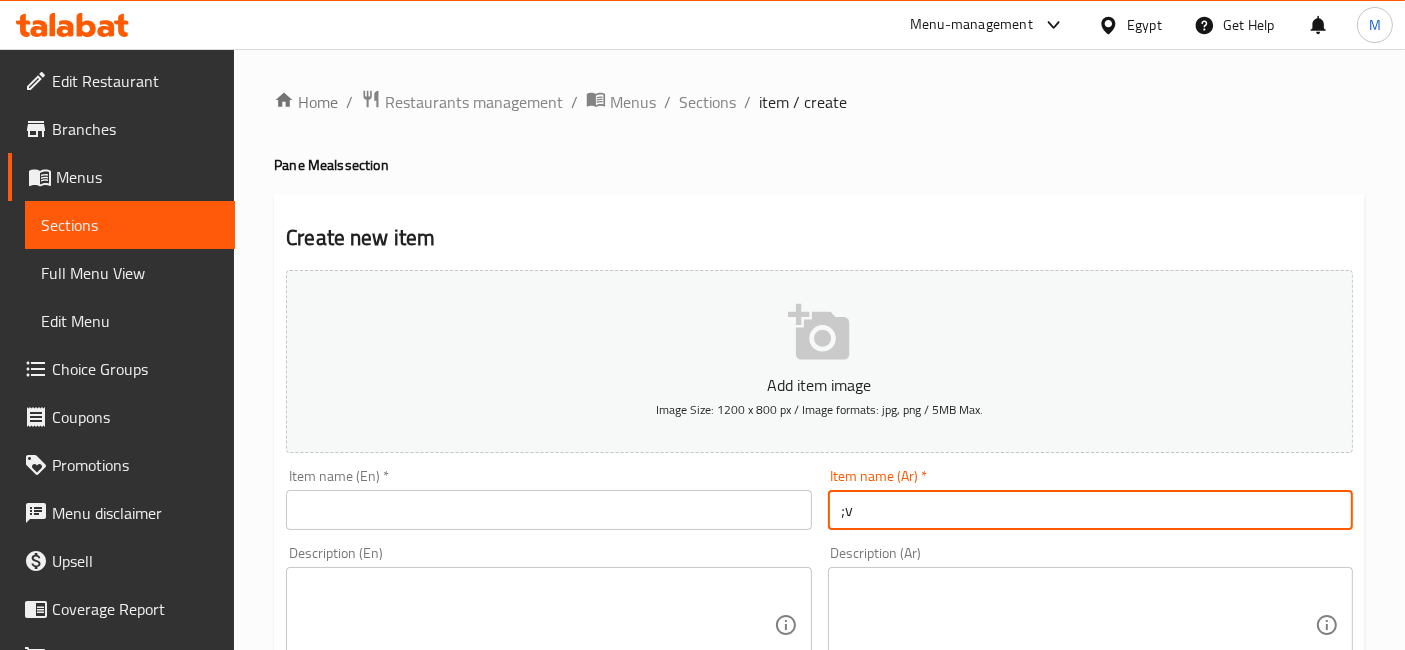 type on ";" 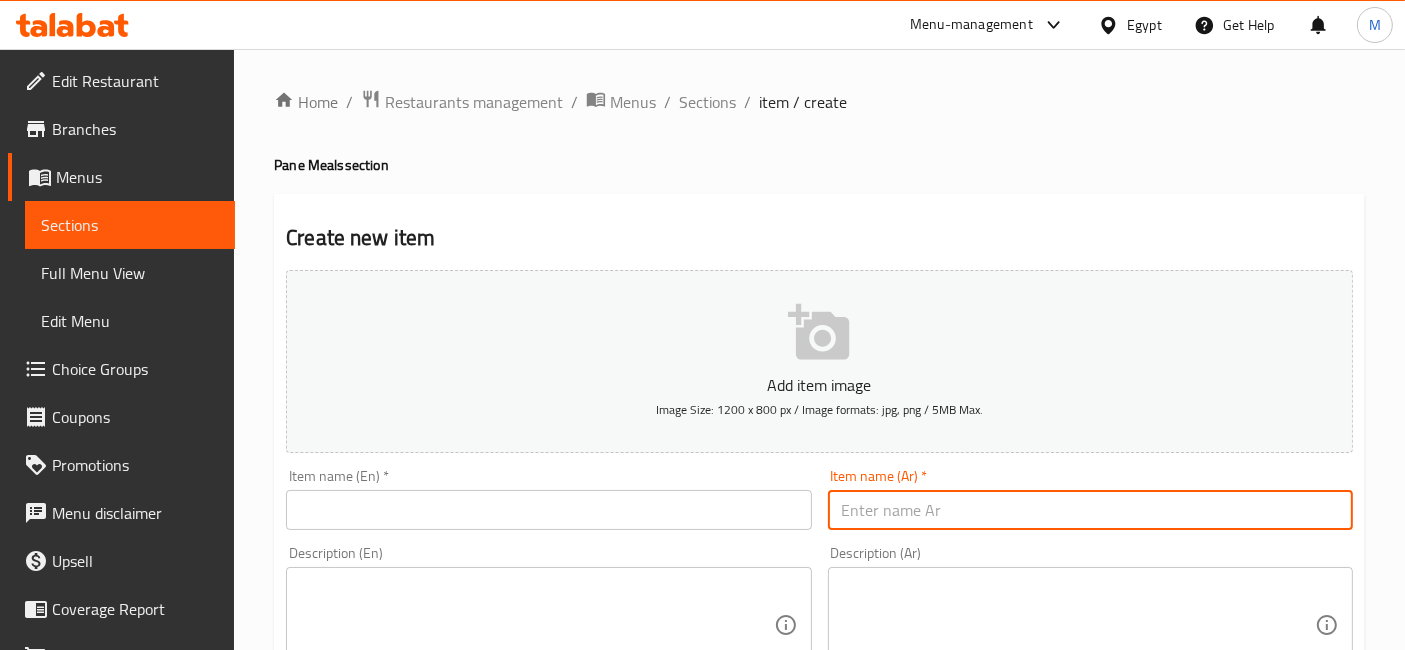 type on "ك" 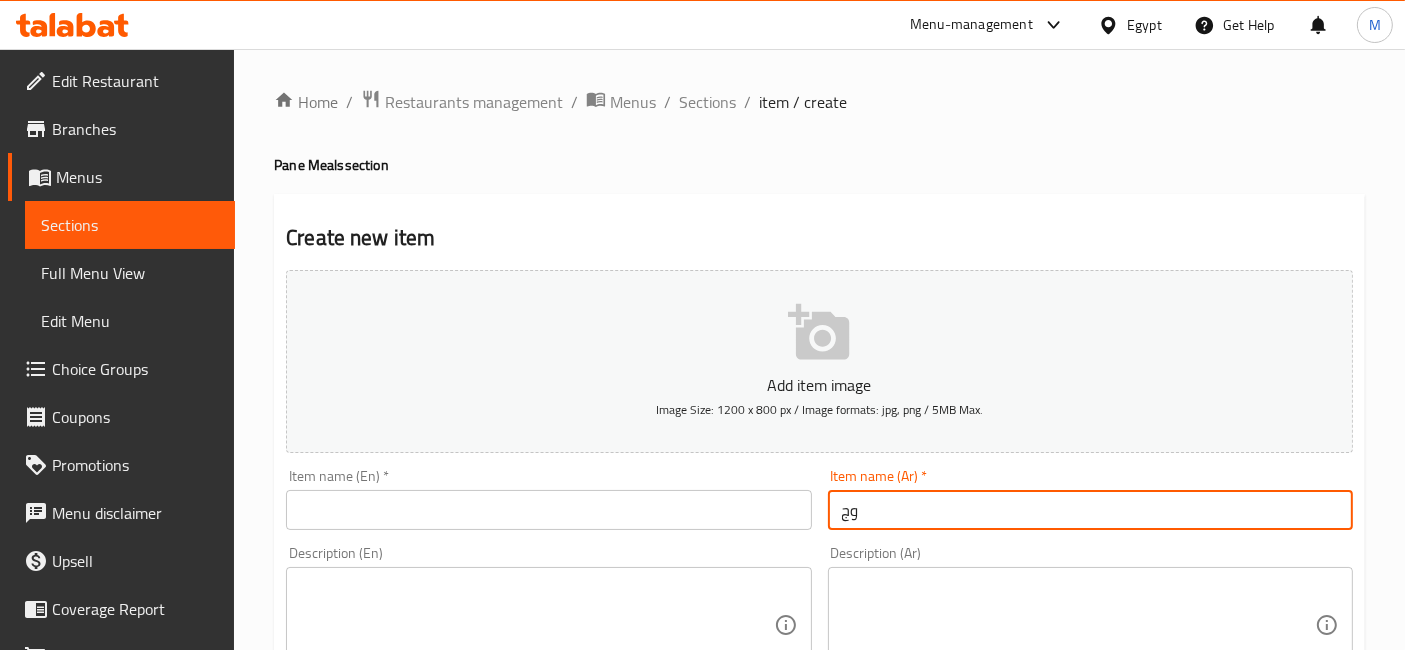 type on "و" 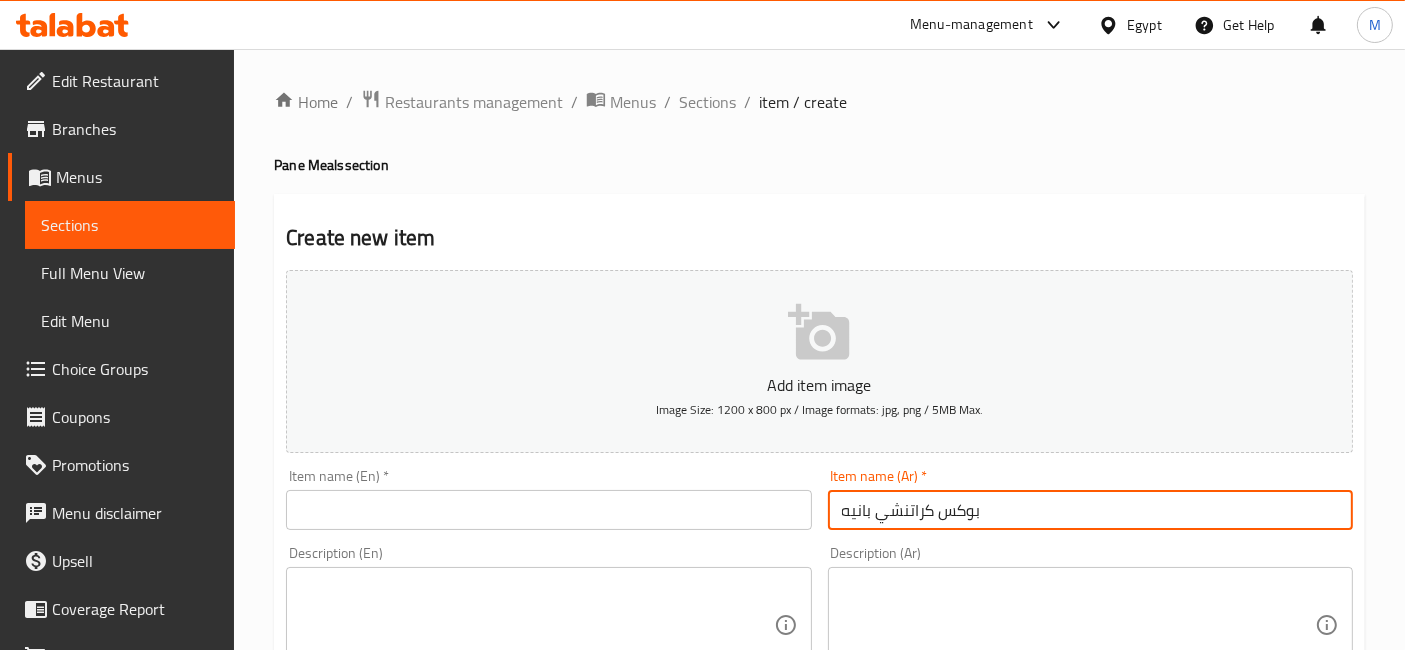 click on "بوكس كراتنشي بانيه" at bounding box center (1090, 510) 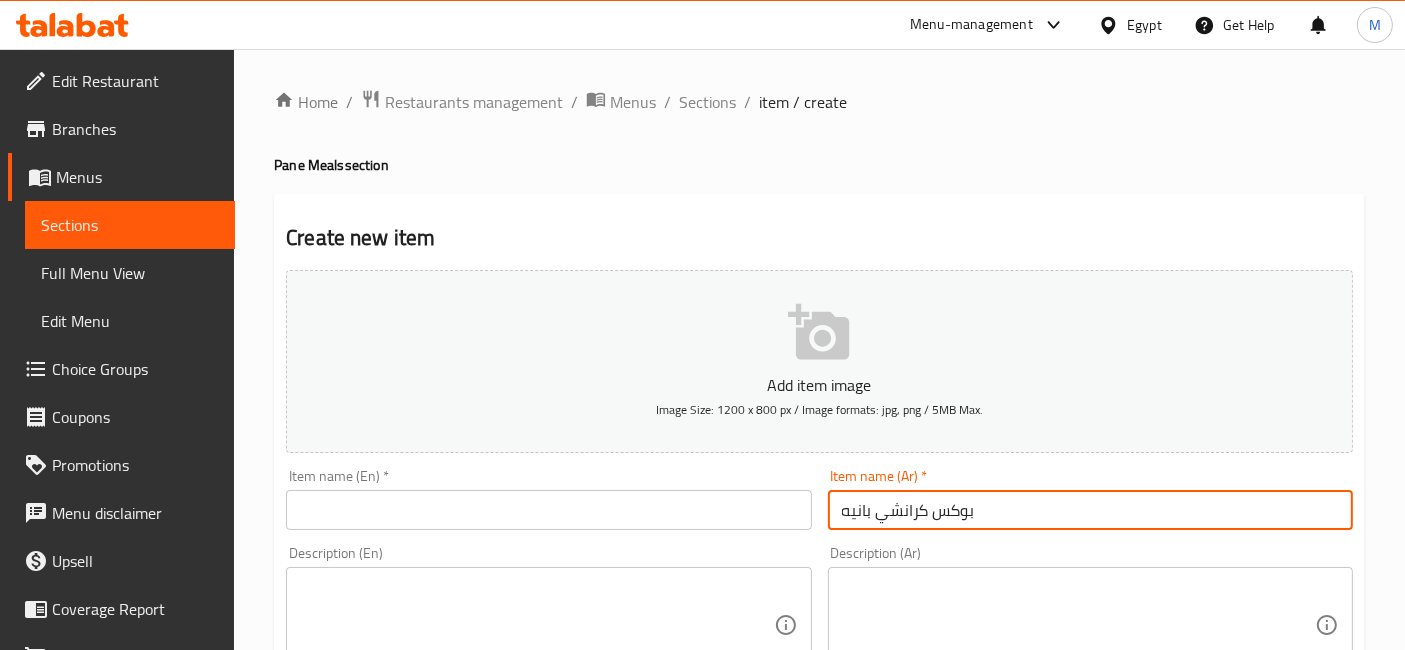 click on "بوكس كرانشي بانيه" at bounding box center (1090, 510) 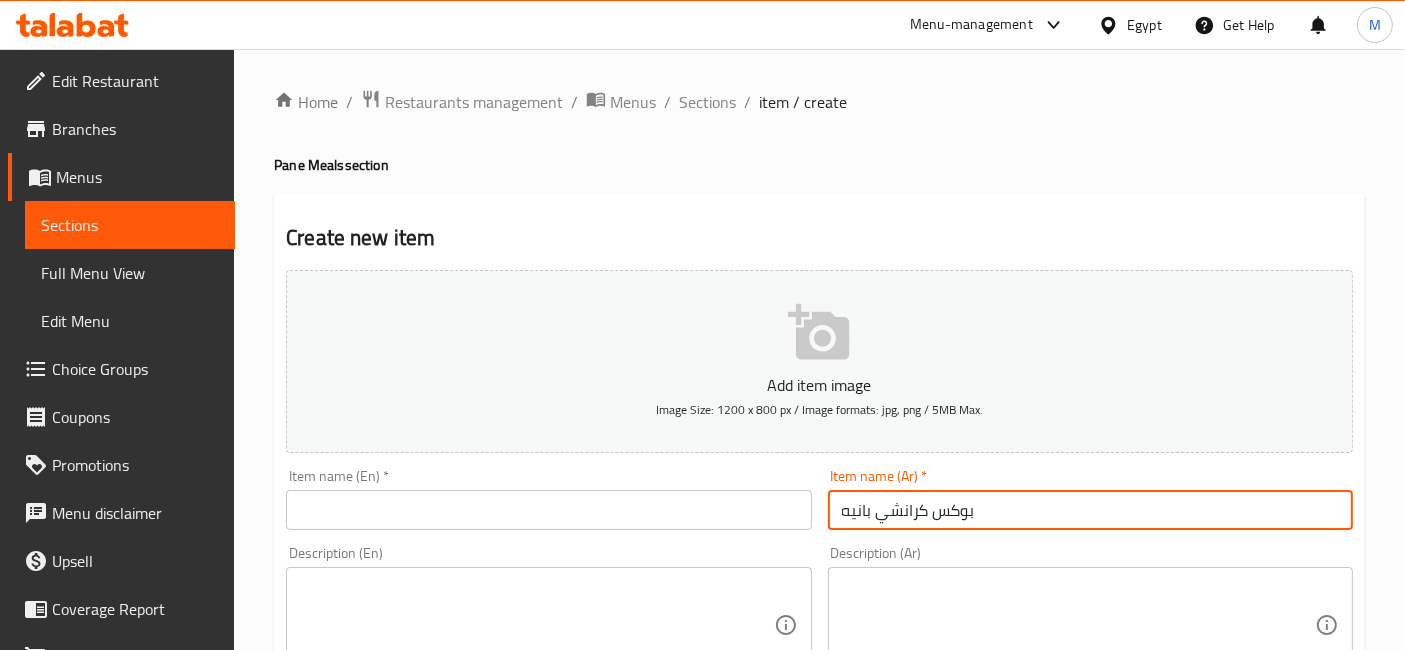 click at bounding box center (548, 510) 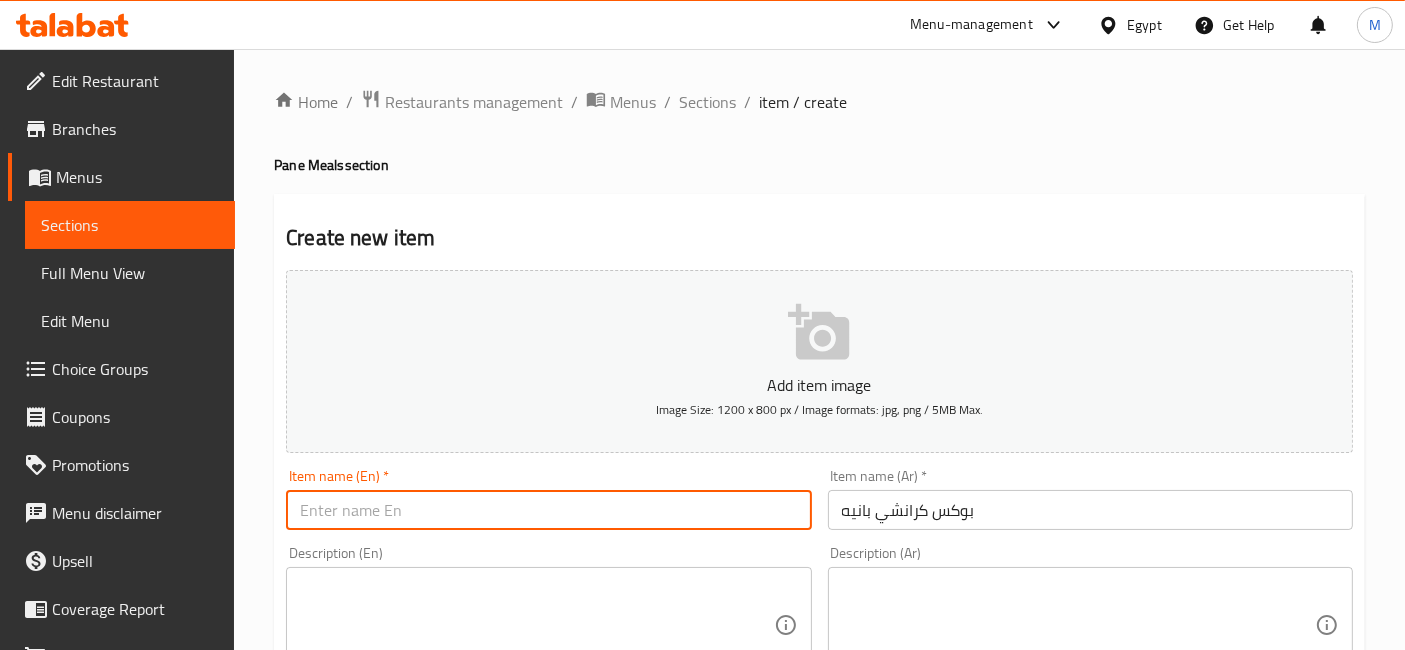paste on "Crunchy Paneer Box" 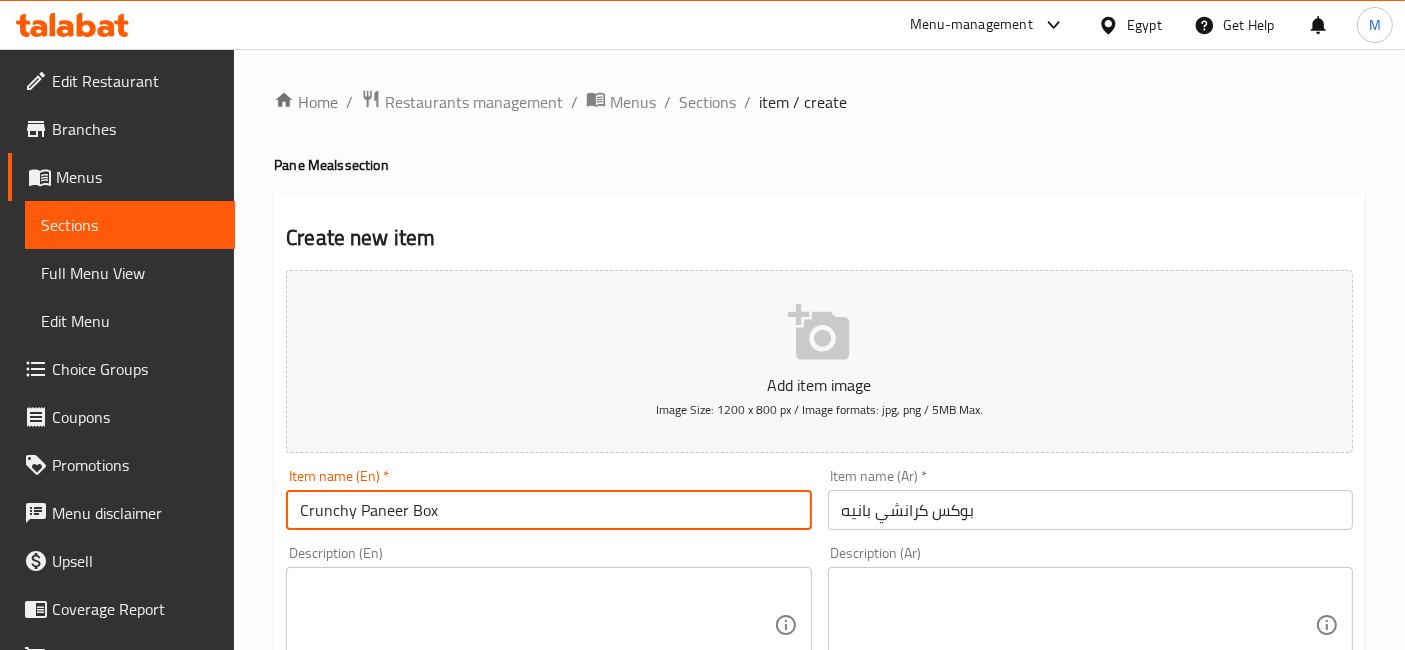 click on "Crunchy Paneer Box" at bounding box center [548, 510] 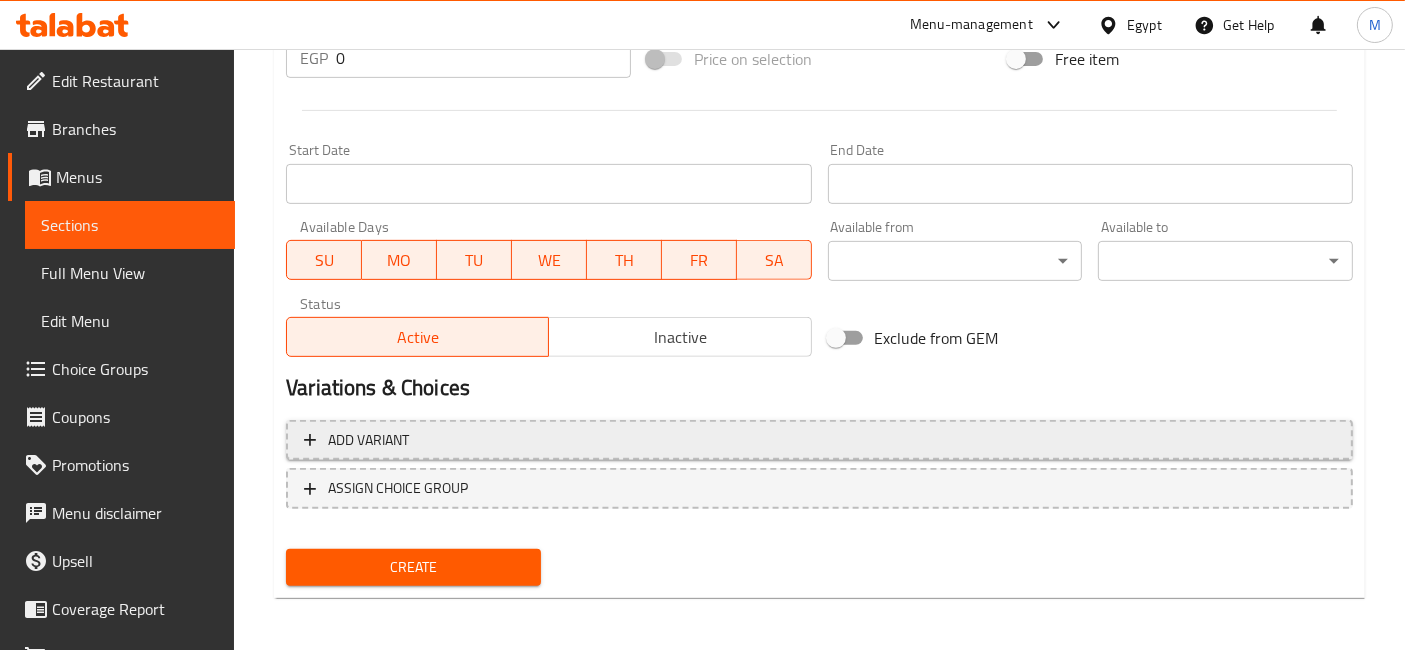 type on "Crunchy Pane Box" 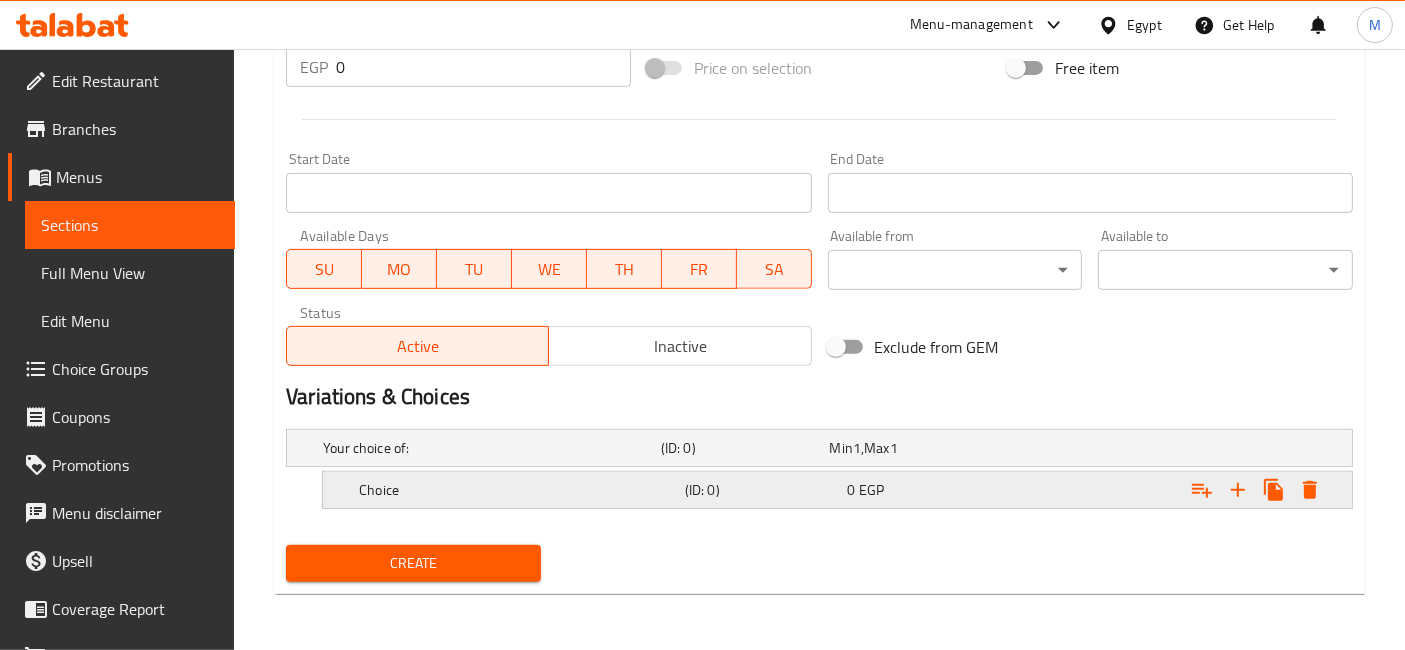 scroll, scrollTop: 746, scrollLeft: 0, axis: vertical 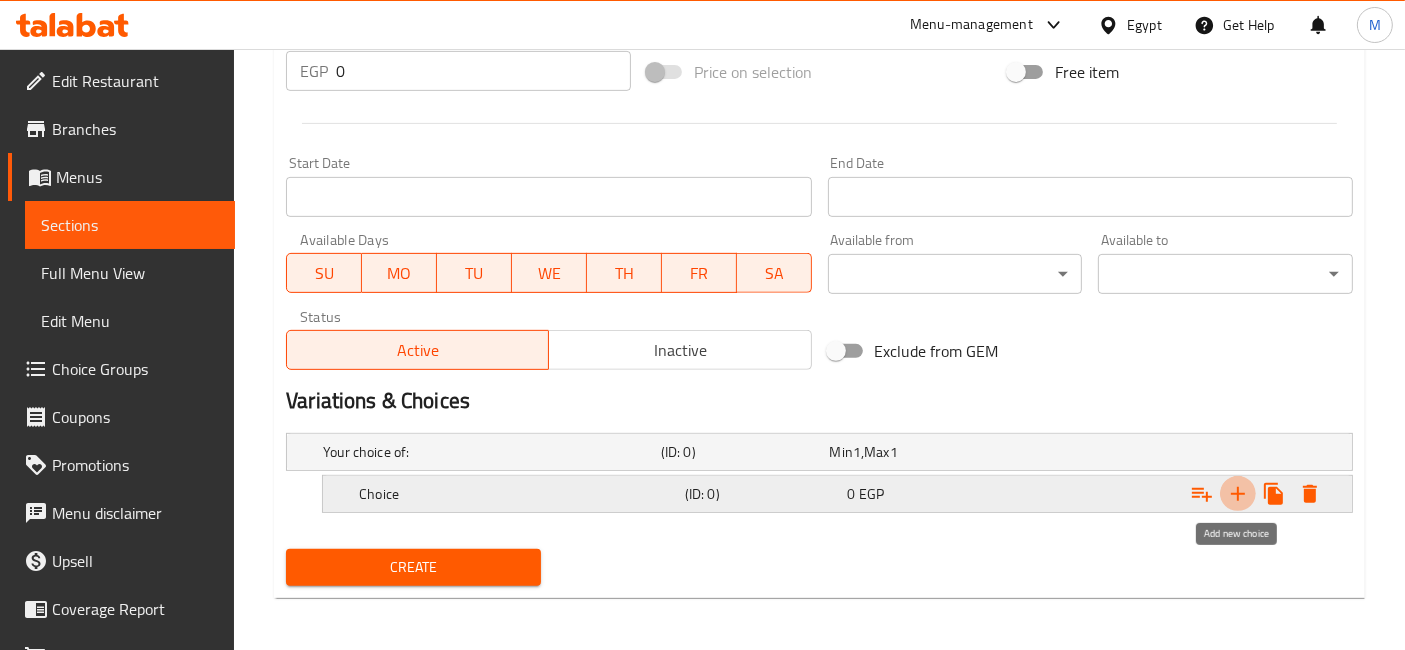 click 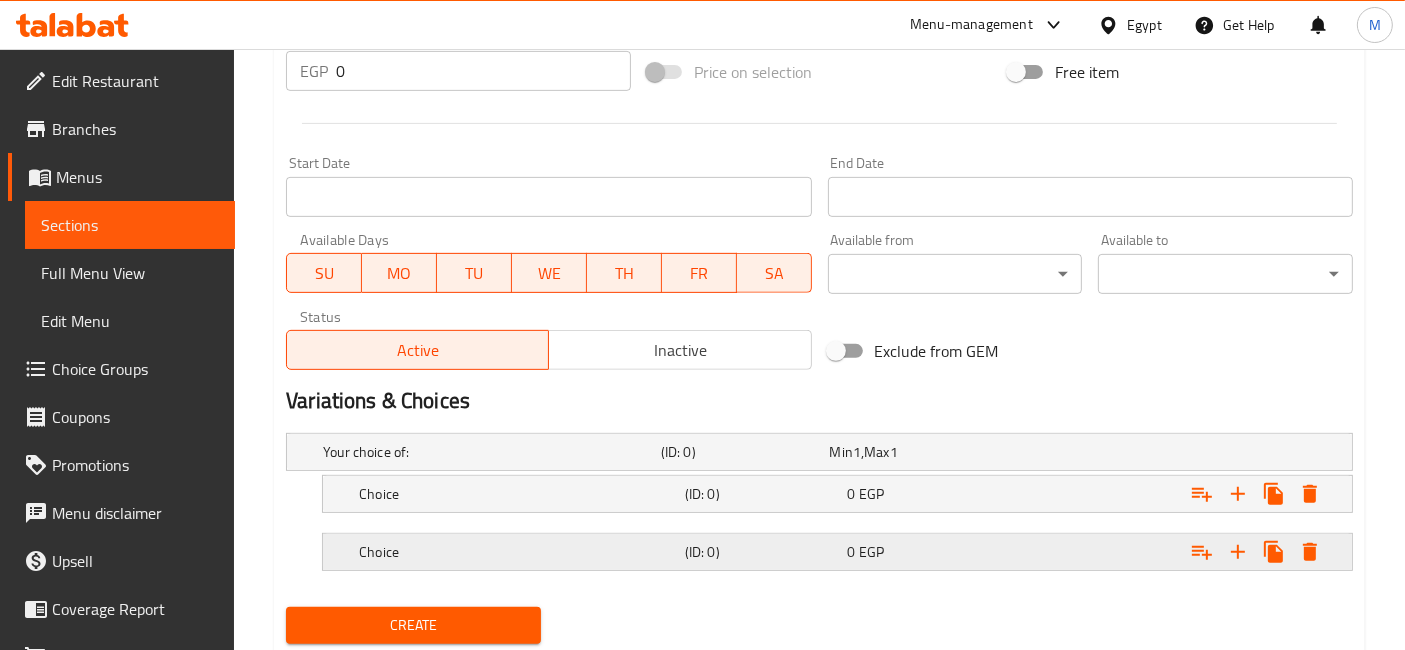 click at bounding box center [1163, 452] 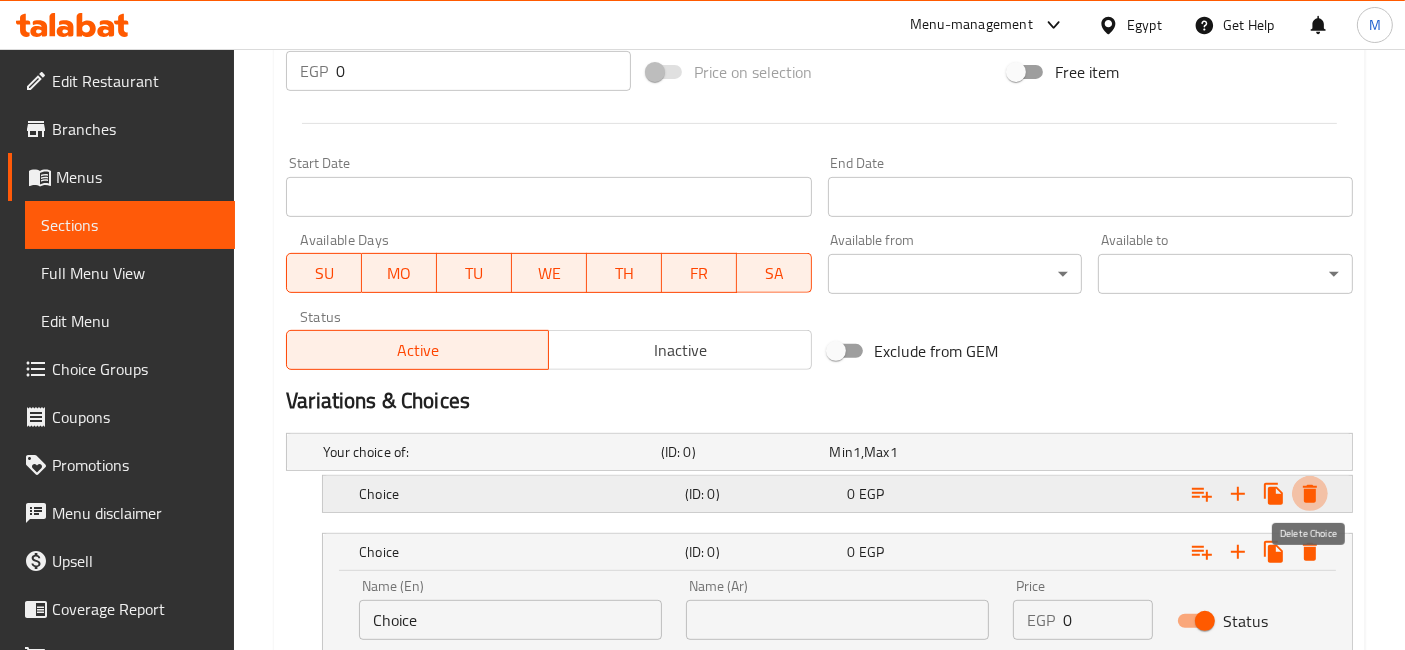 click 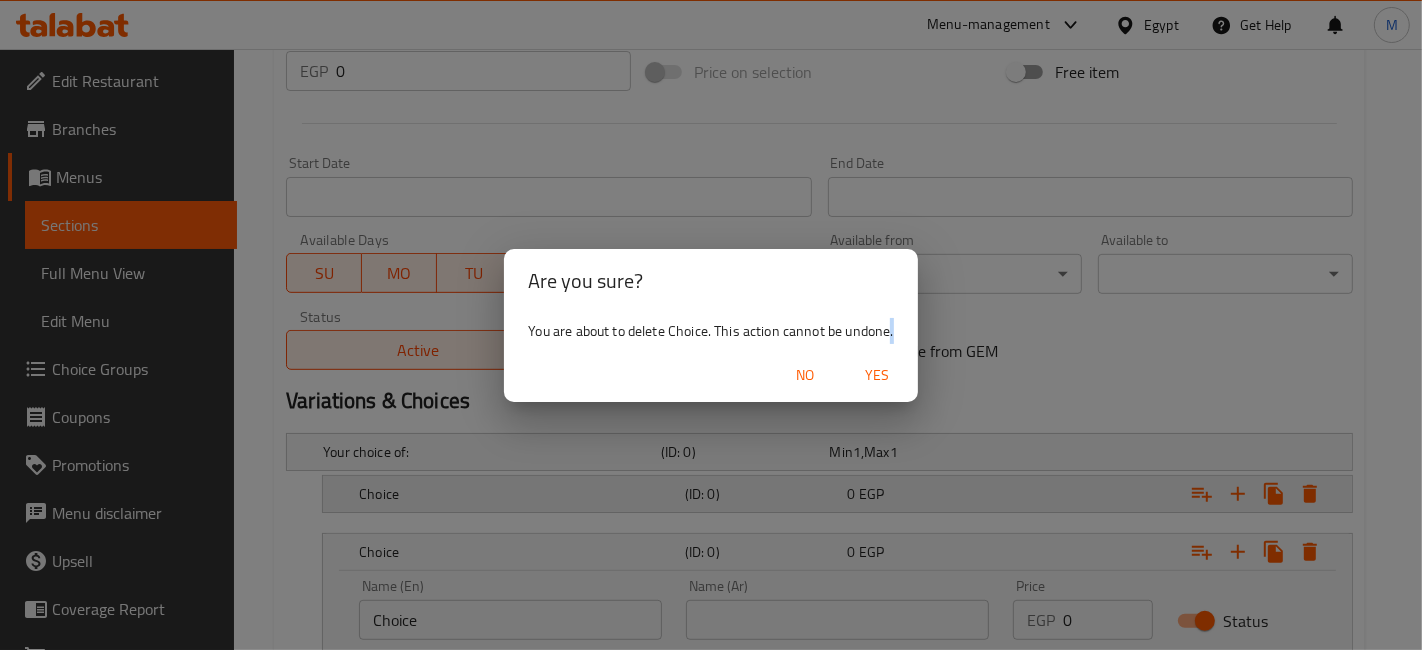 click on "Are you sure? You are about to delete [PRODUCT]. This action cannot be undone. No Yes" at bounding box center (711, 325) 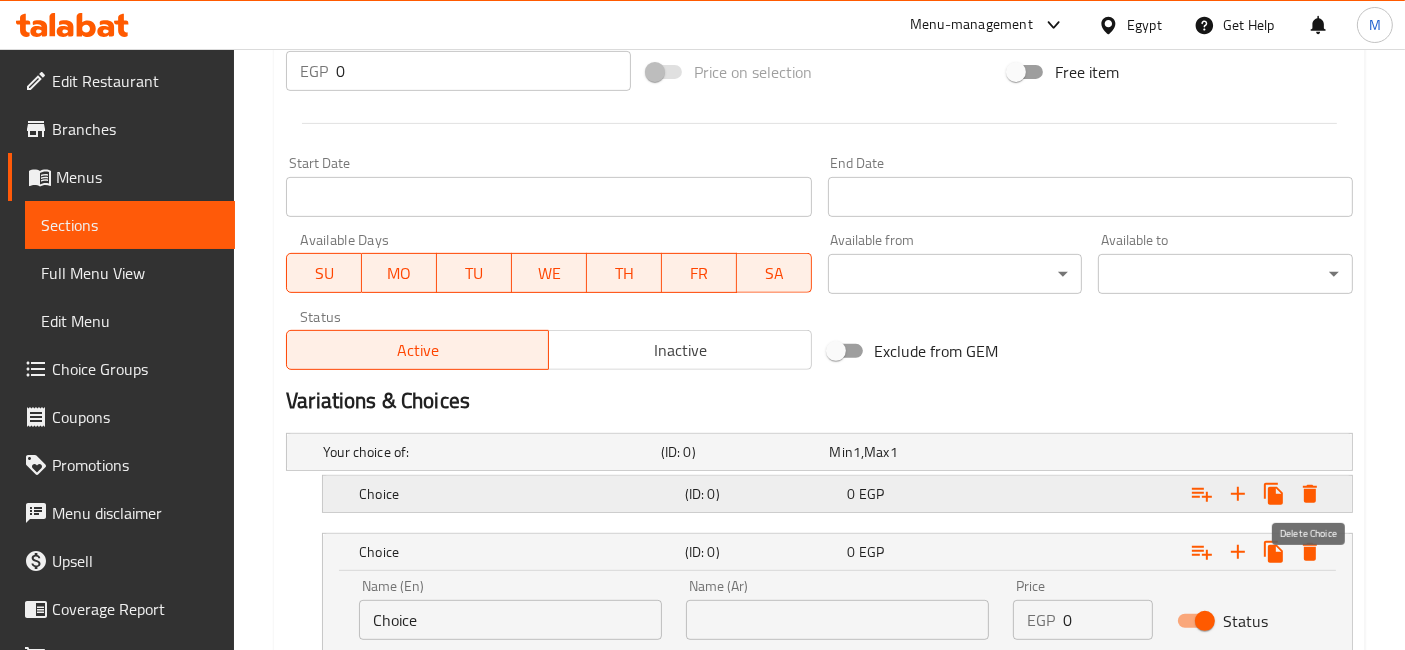 click 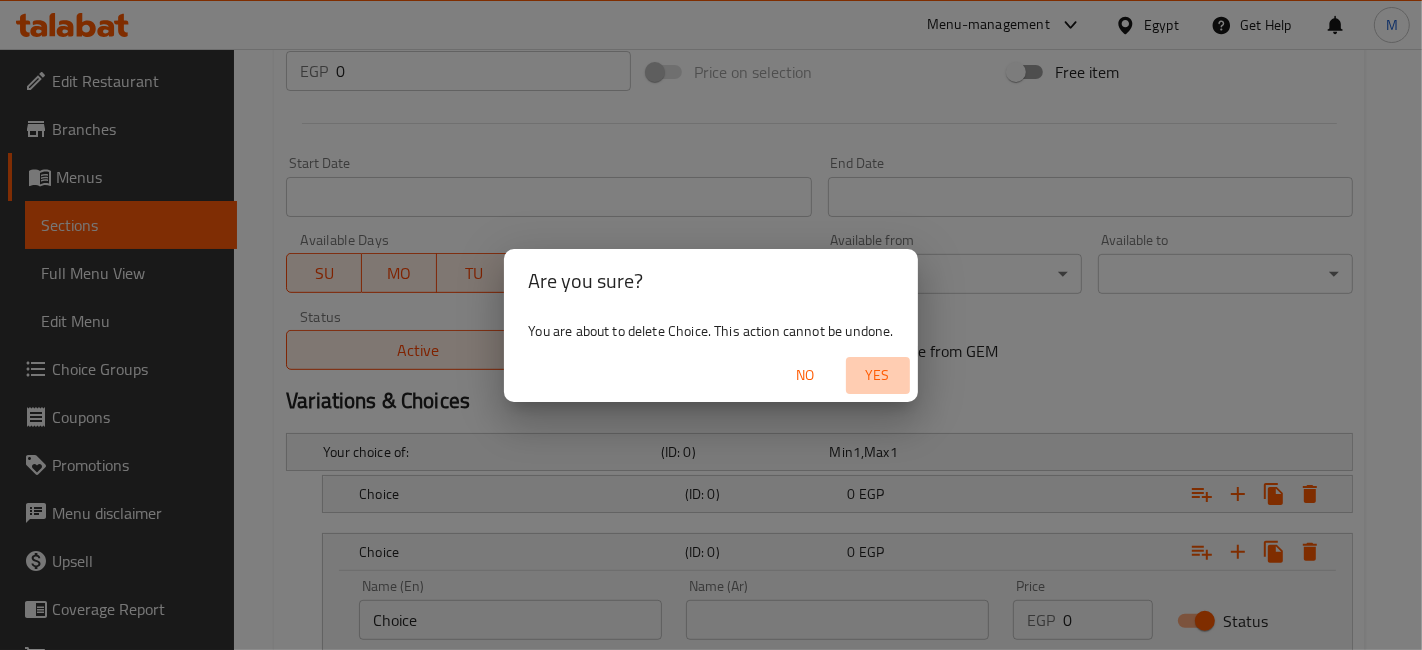 click on "Yes" at bounding box center [878, 375] 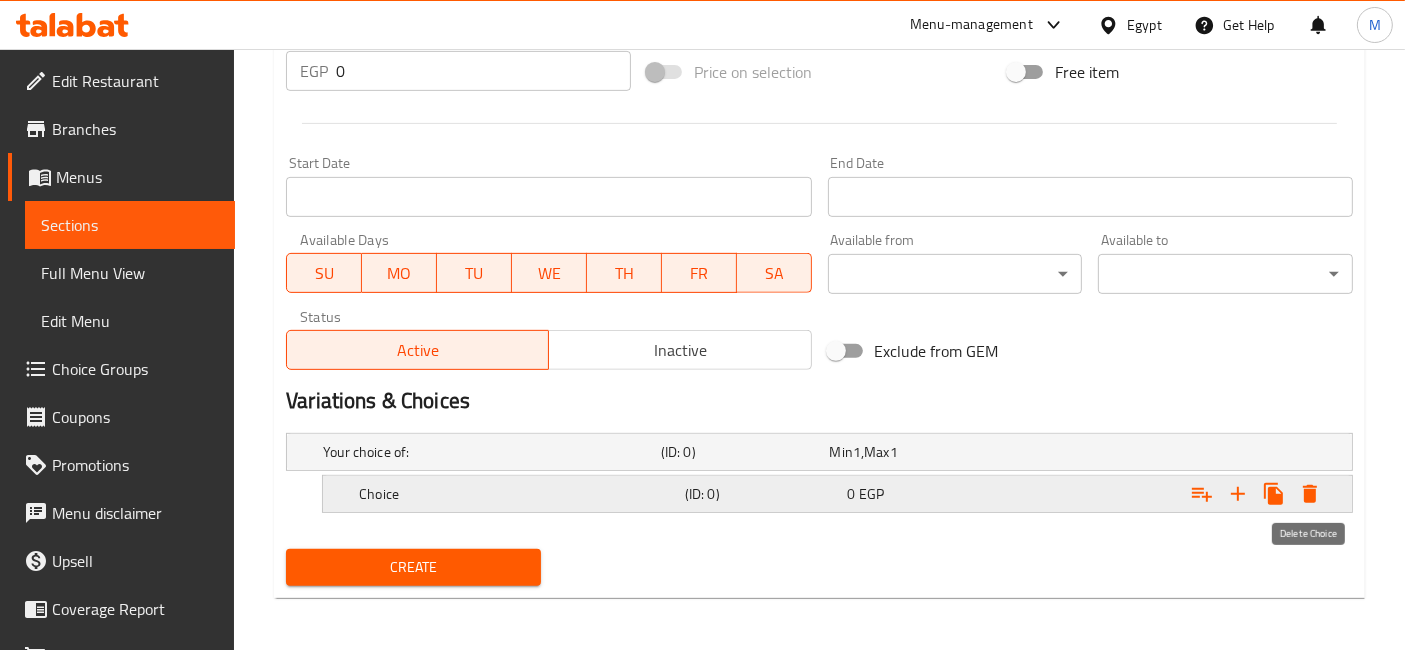 drag, startPoint x: 1331, startPoint y: 486, endPoint x: 1321, endPoint y: 488, distance: 10.198039 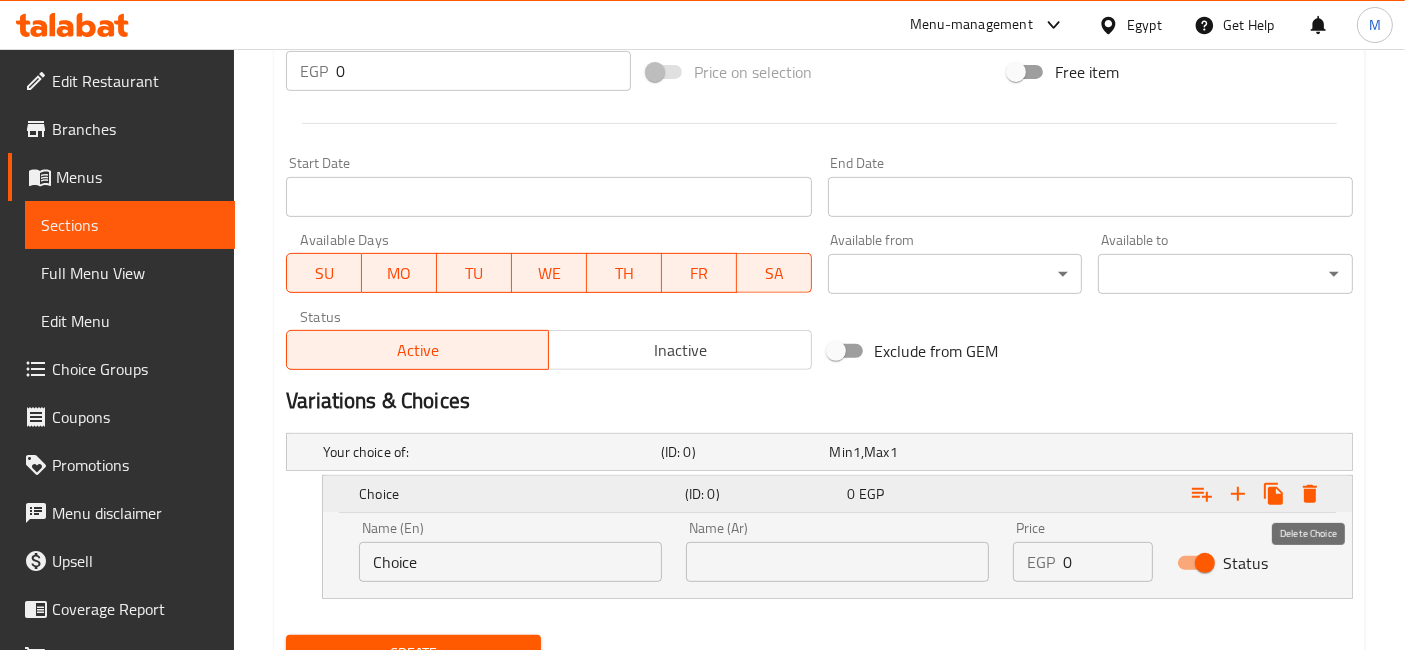 click 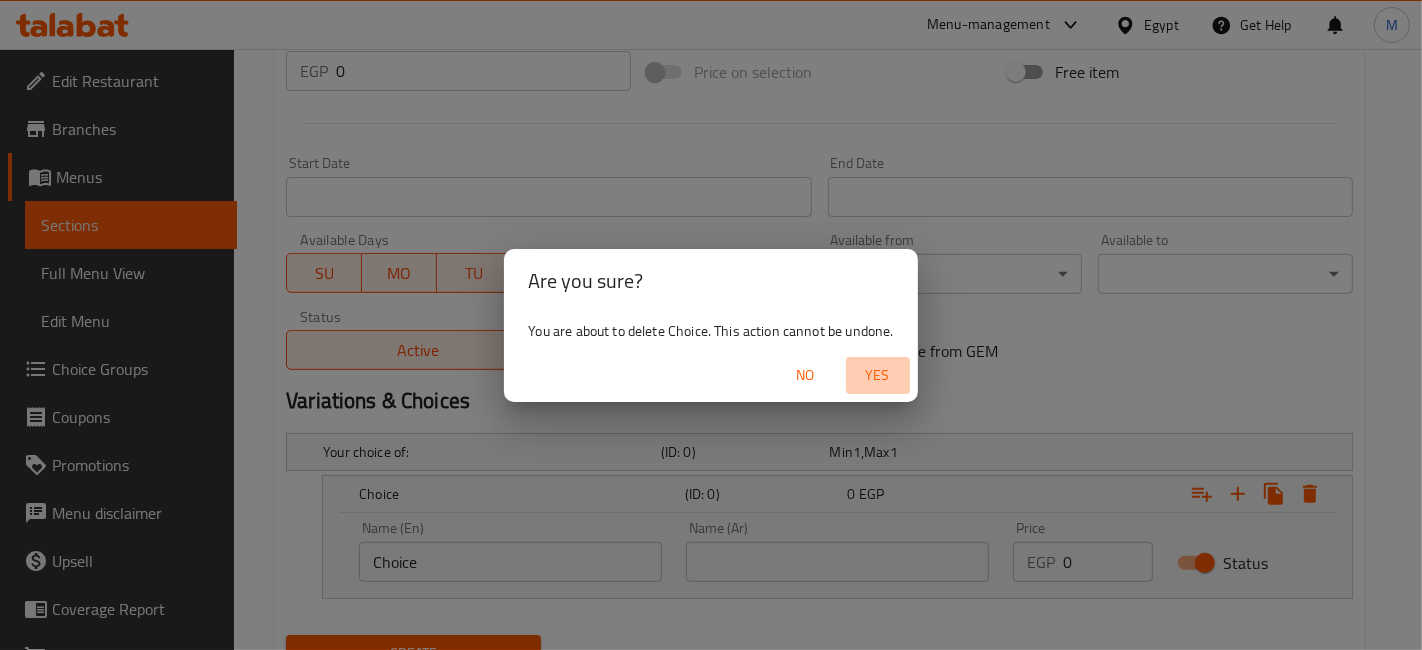 click on "Yes" at bounding box center [878, 375] 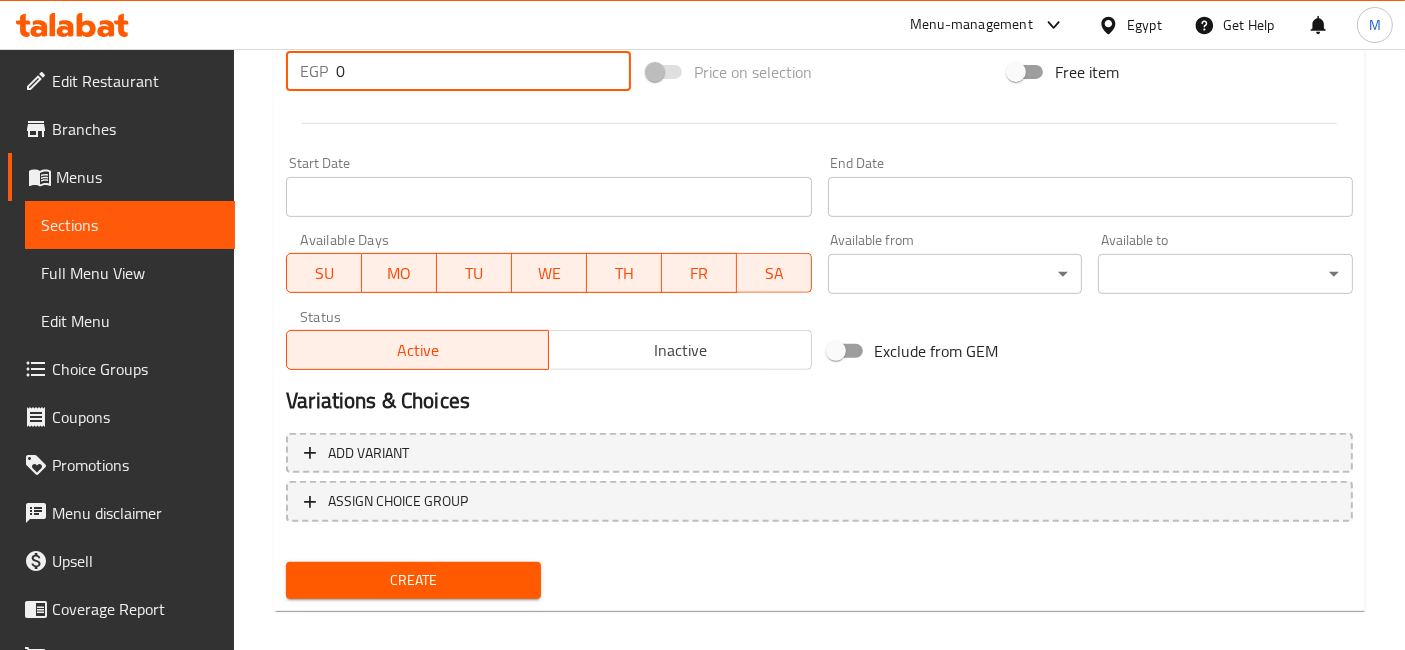 drag, startPoint x: 379, startPoint y: 70, endPoint x: 322, endPoint y: 70, distance: 57 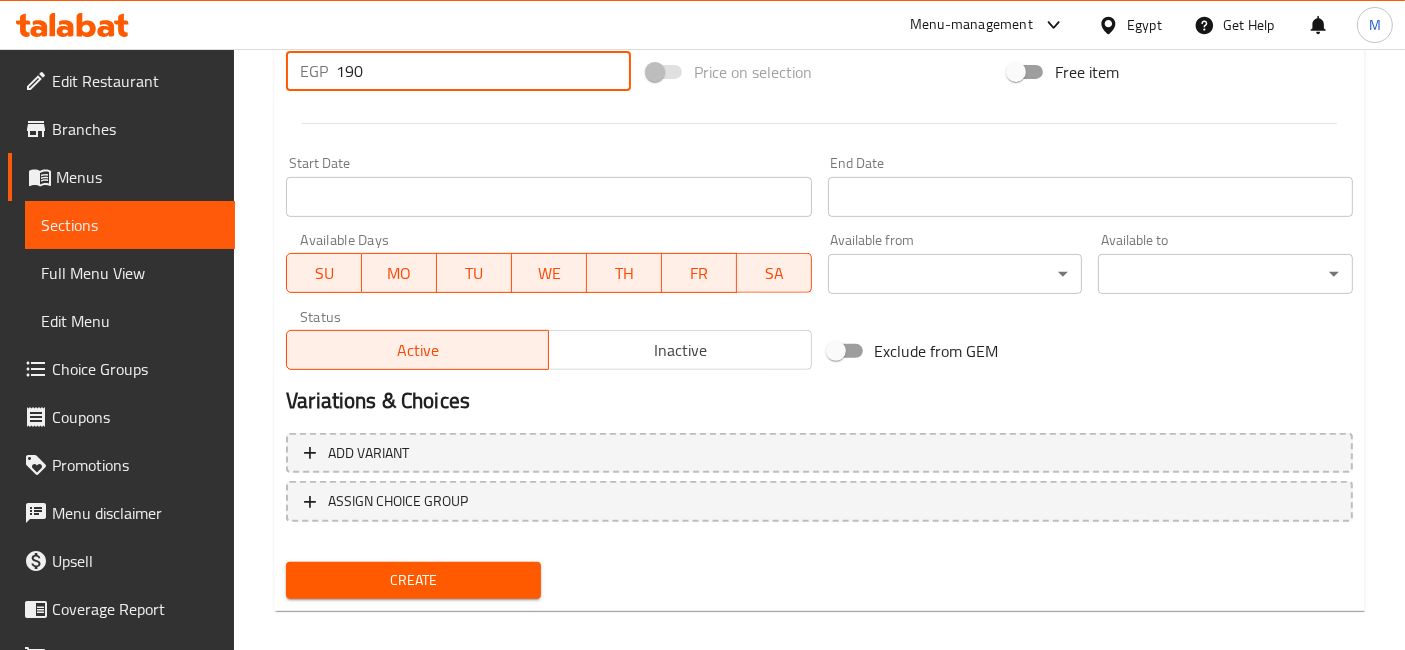 type on "190" 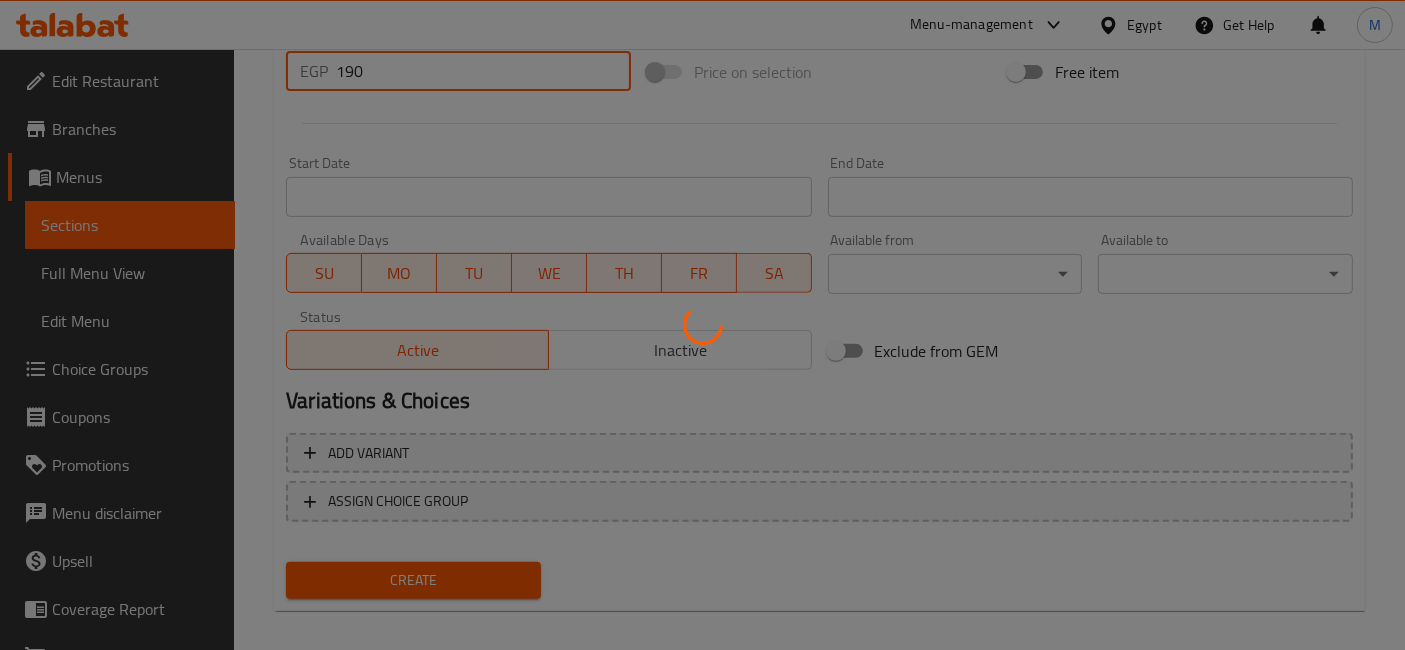 type 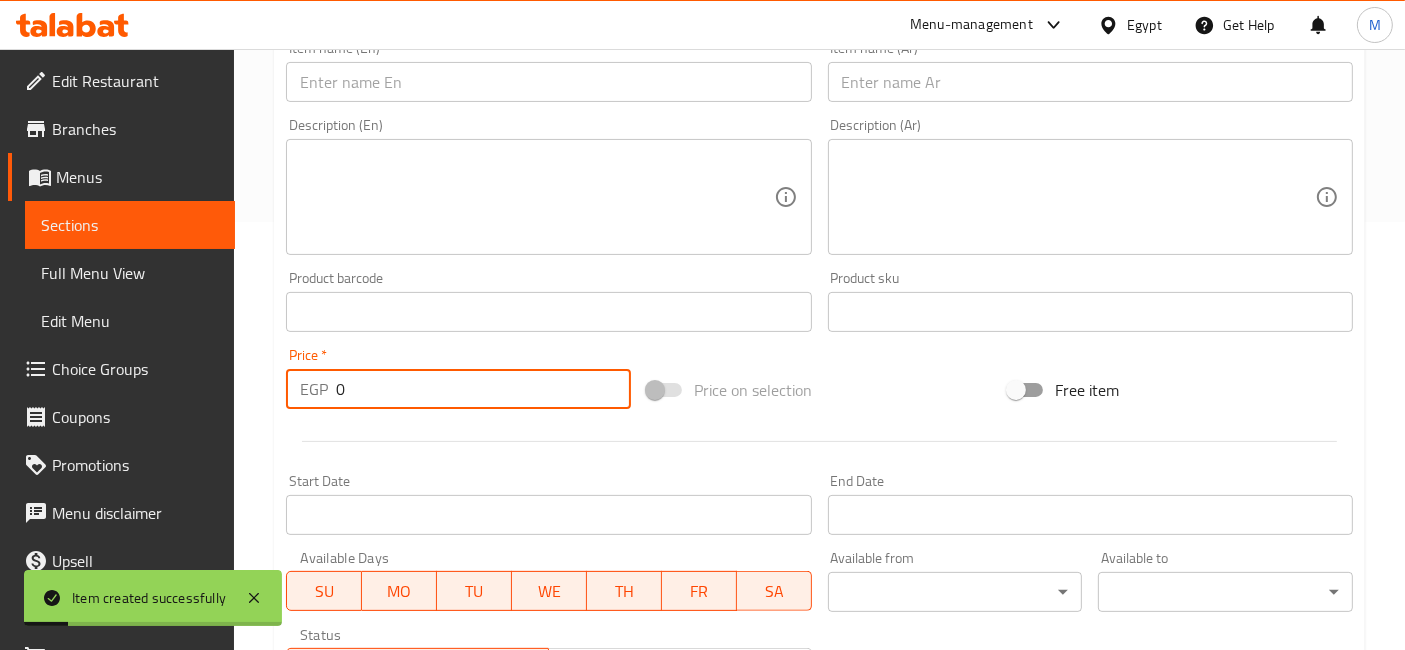 scroll, scrollTop: 0, scrollLeft: 0, axis: both 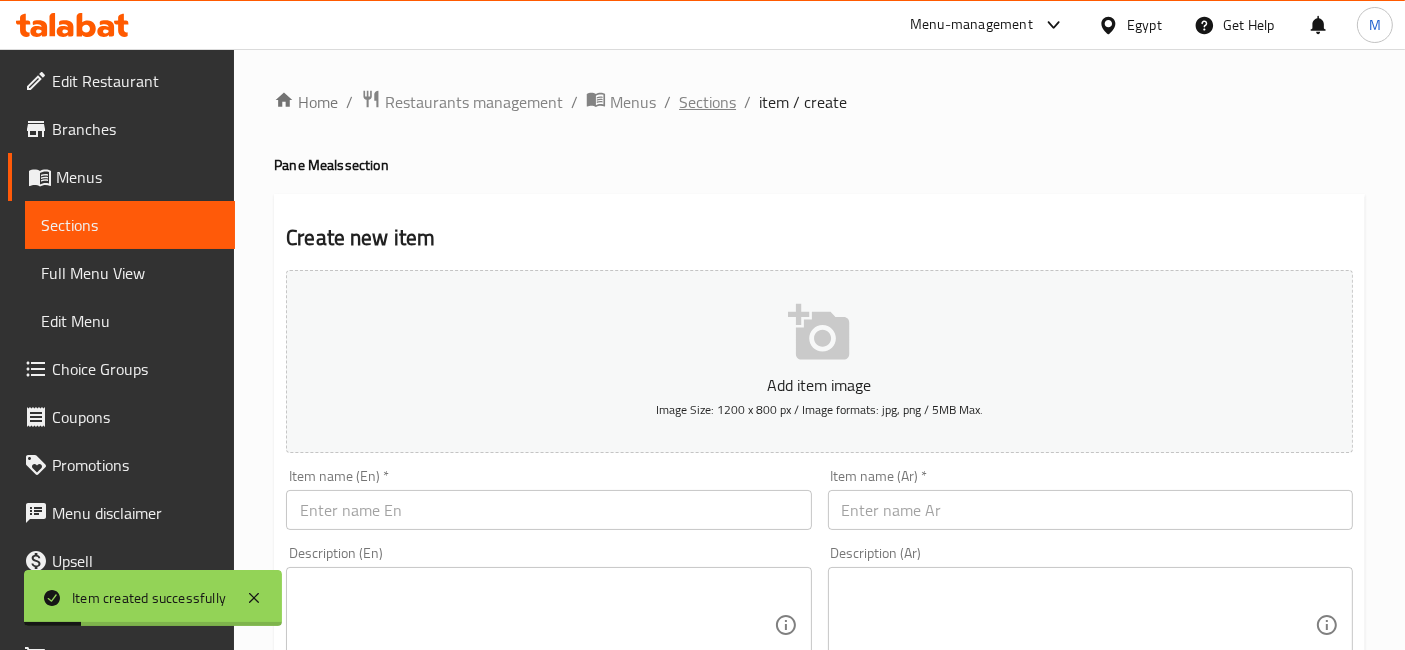 click on "Sections" at bounding box center (707, 102) 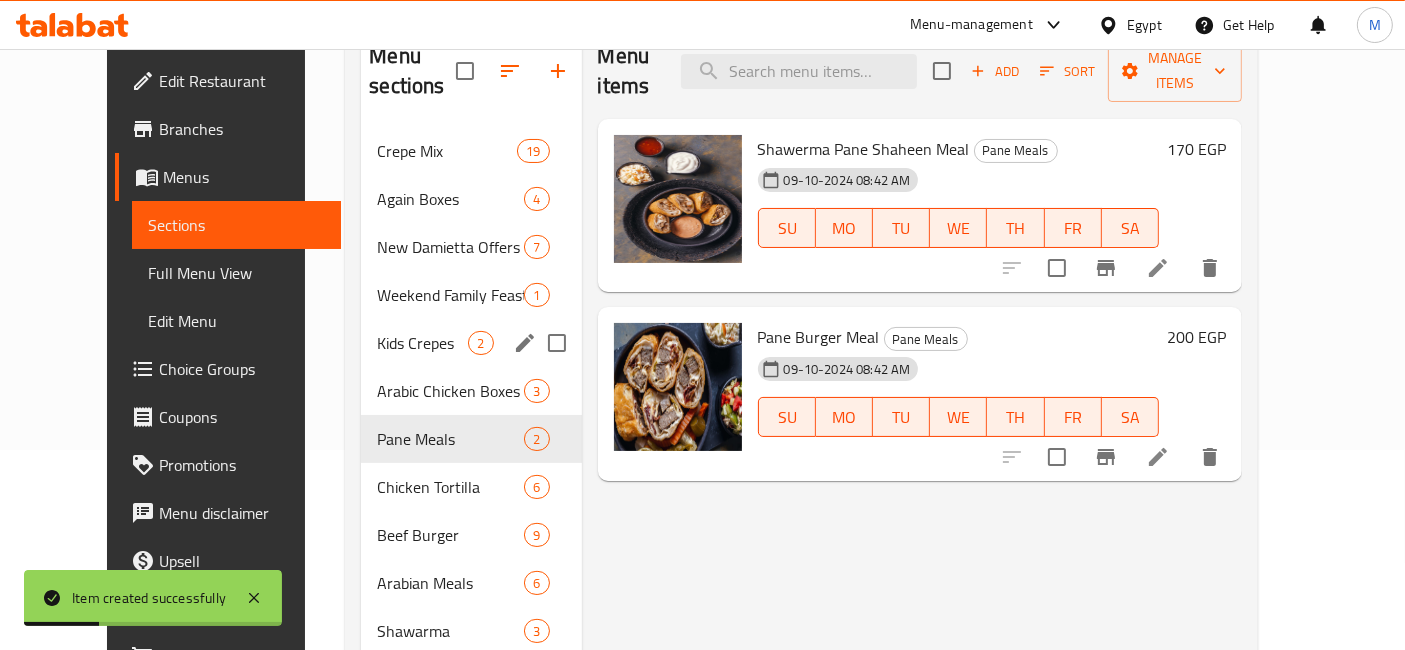 scroll, scrollTop: 222, scrollLeft: 0, axis: vertical 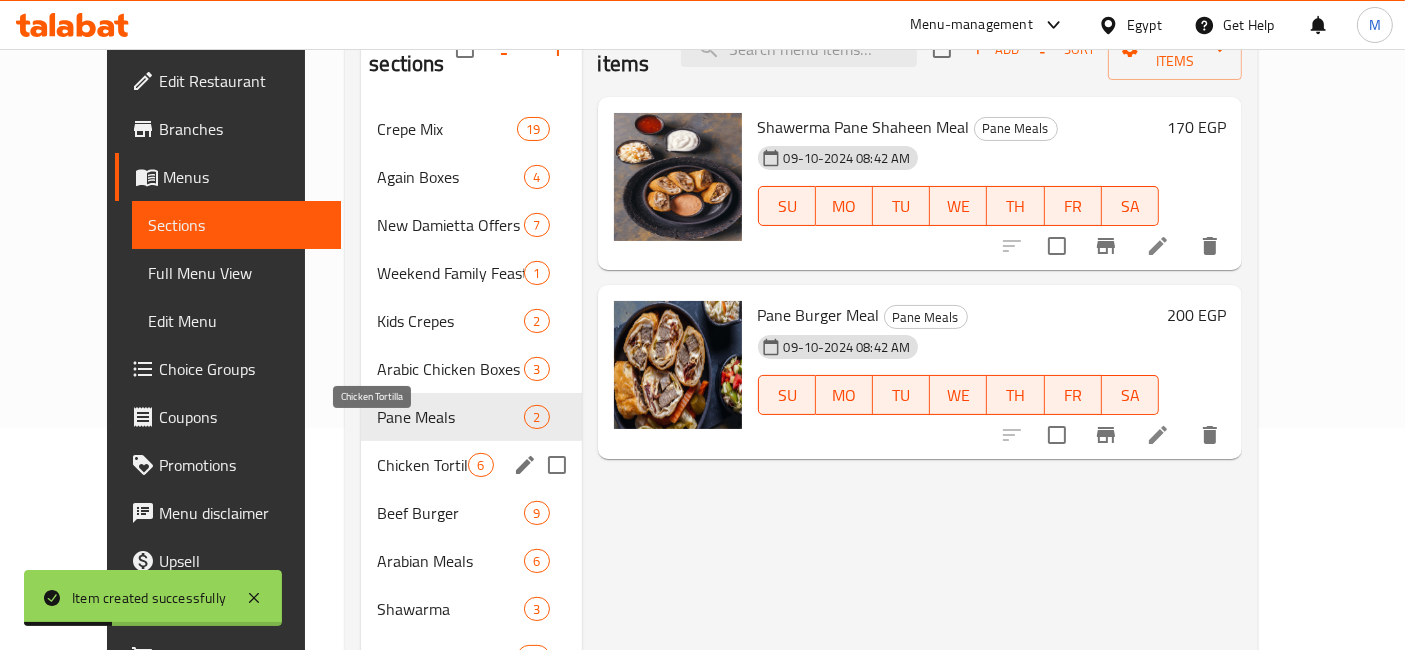 click on "Chicken Tortilla" at bounding box center [422, 465] 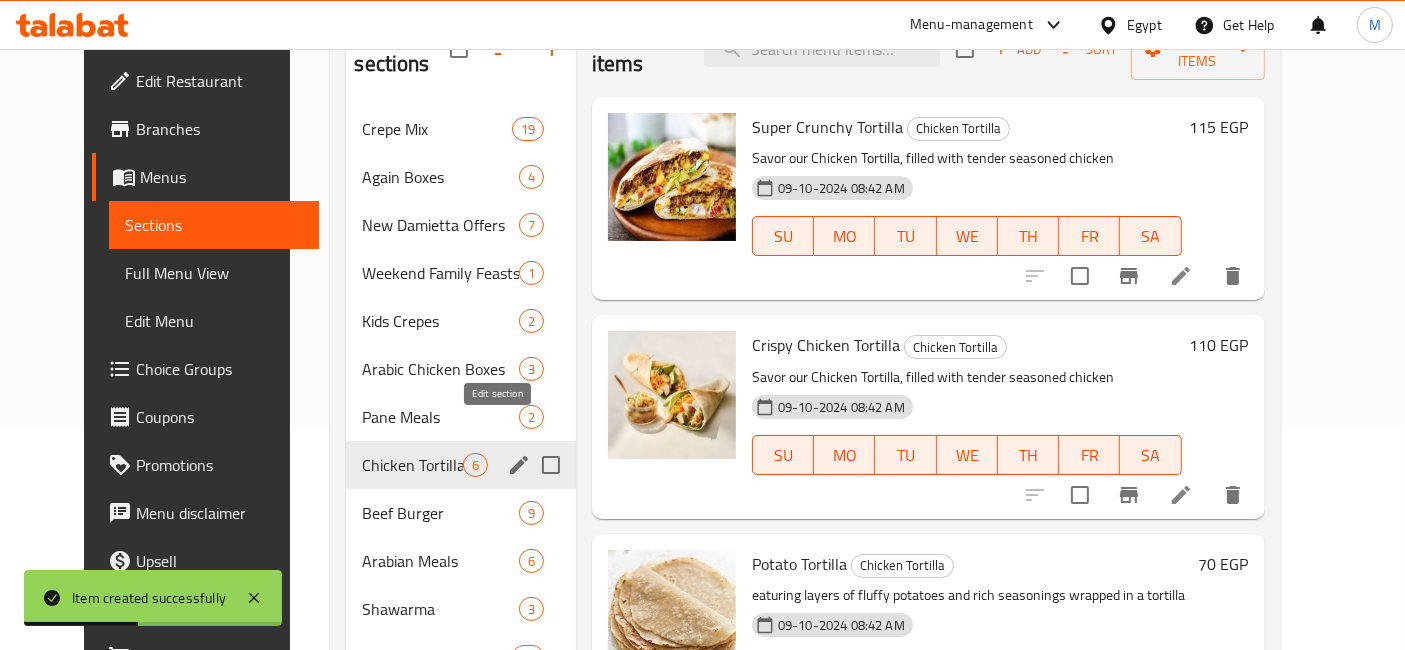click 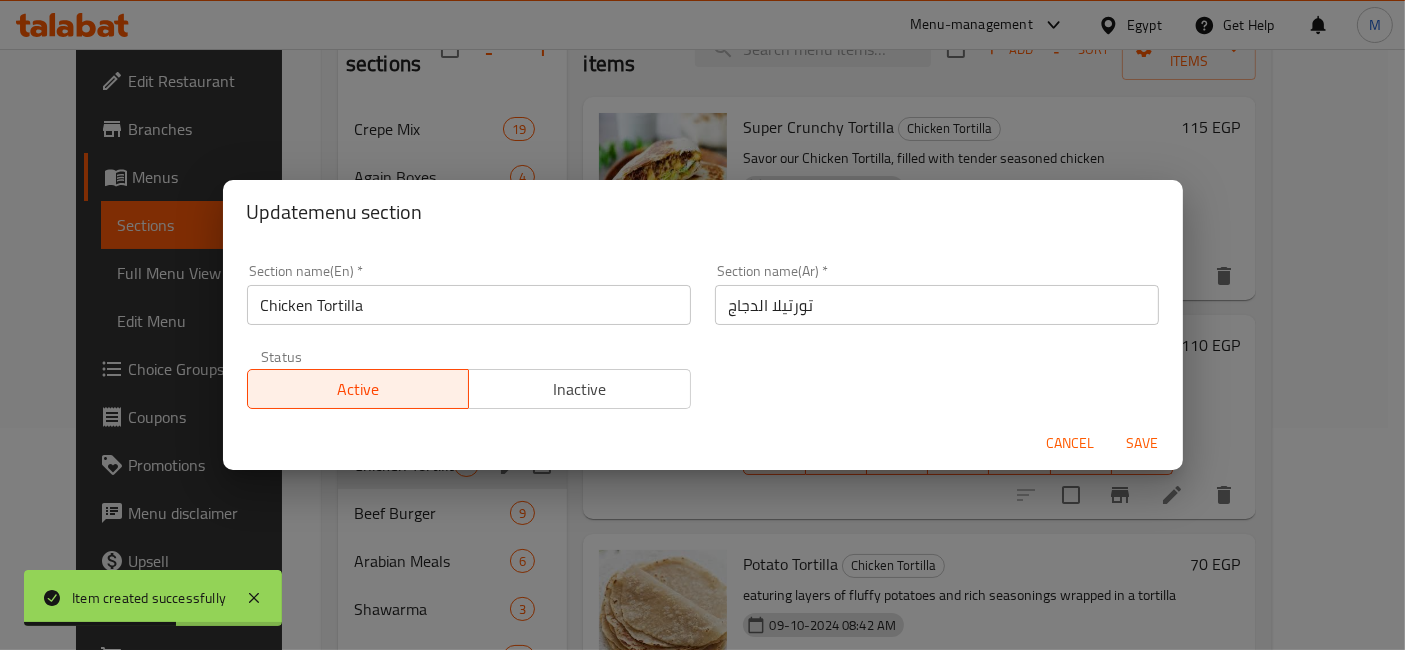 type 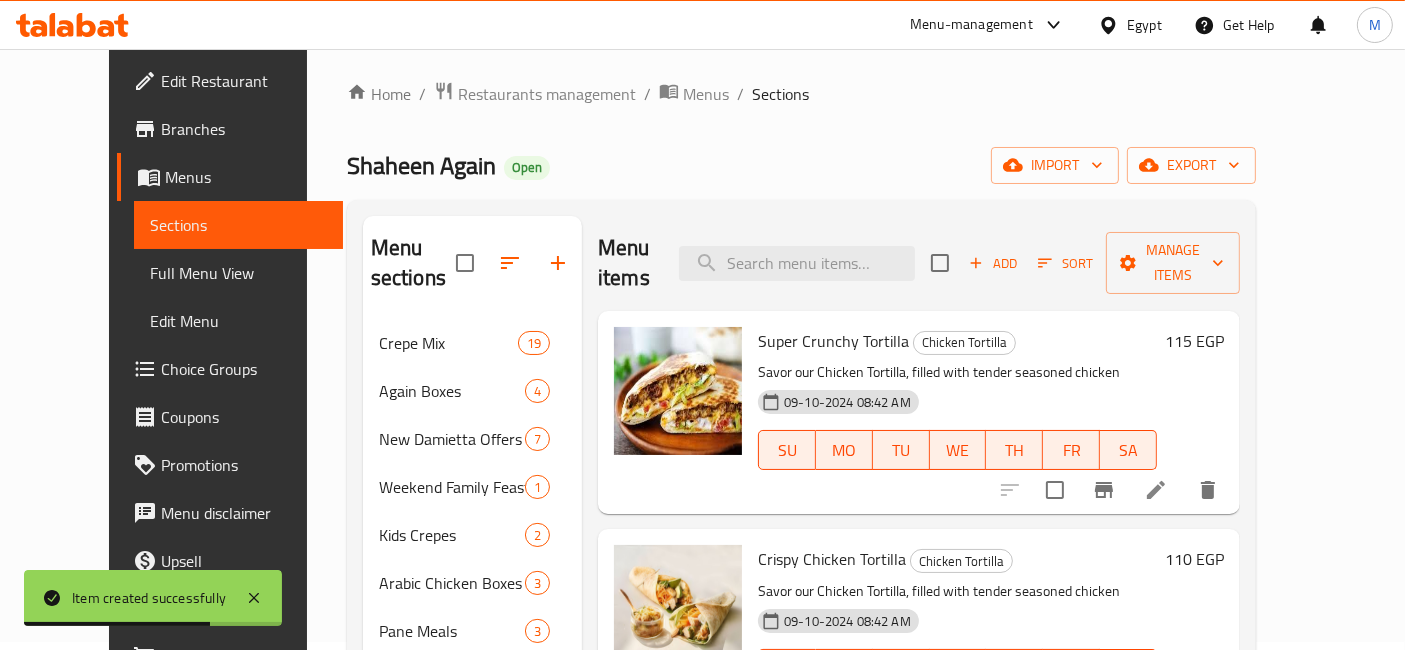 scroll, scrollTop: 0, scrollLeft: 0, axis: both 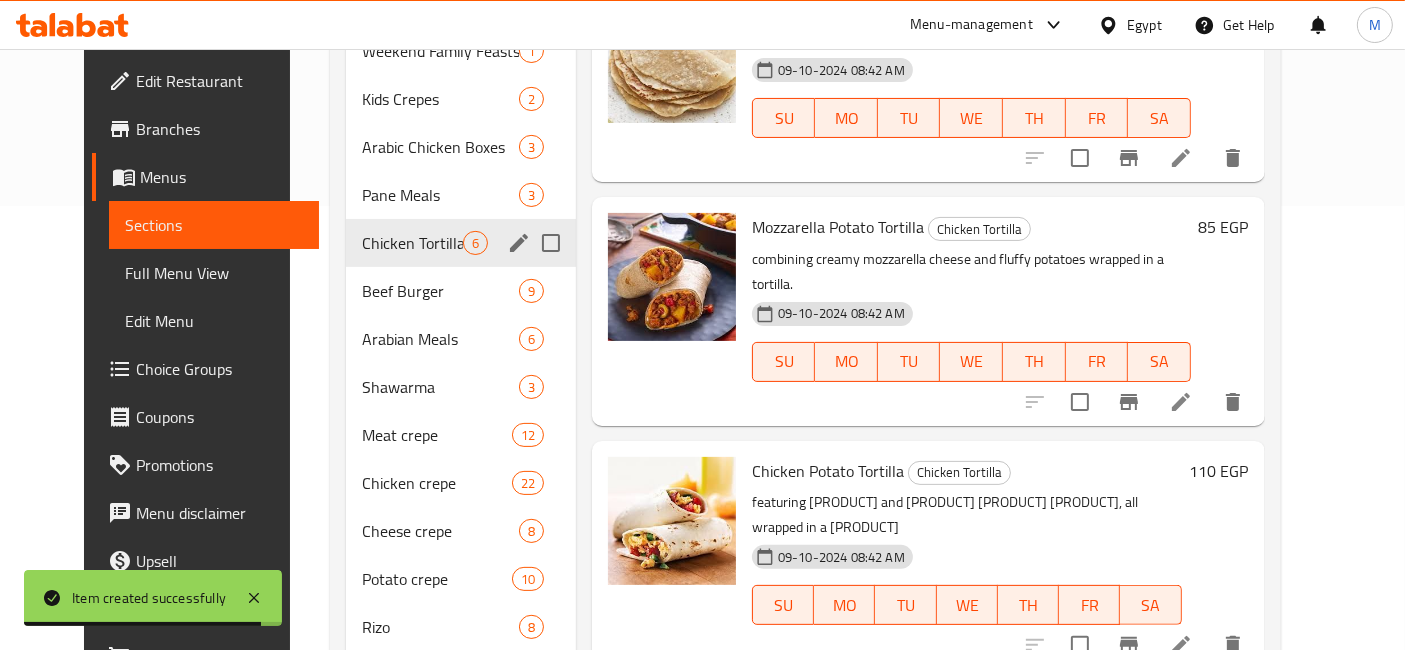 click at bounding box center (551, 243) 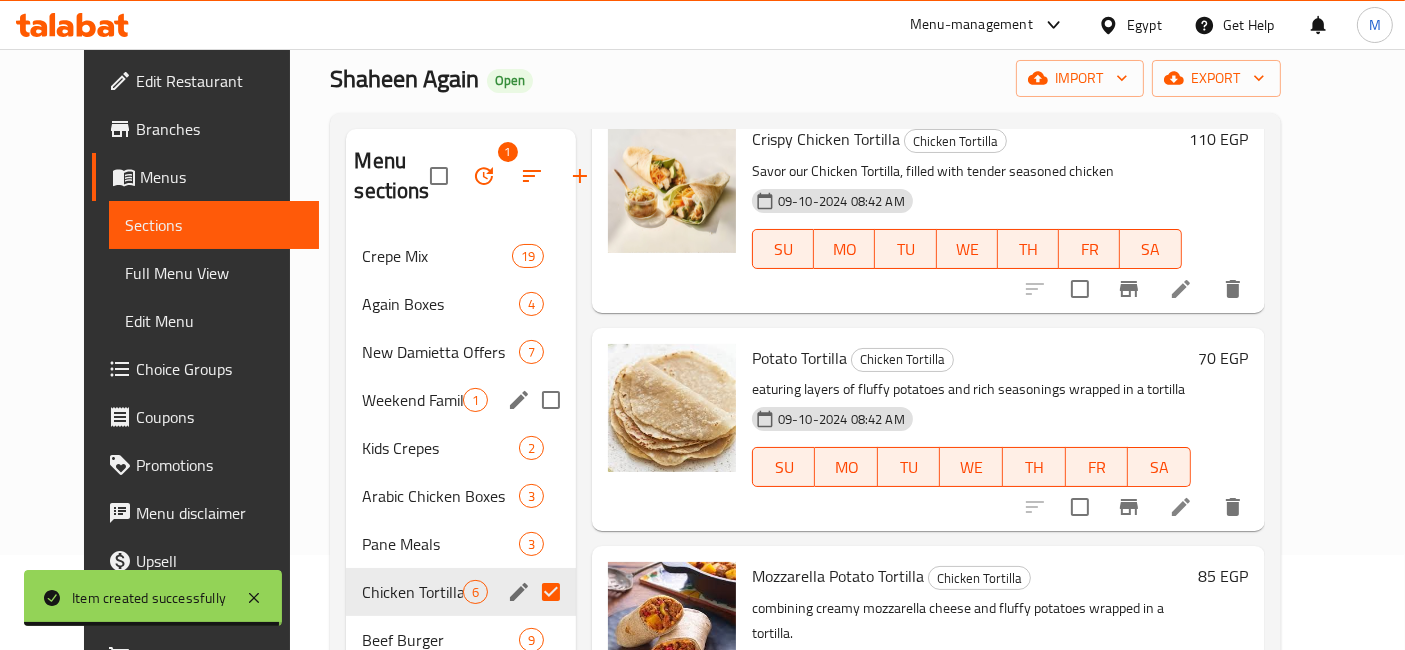 scroll, scrollTop: 0, scrollLeft: 0, axis: both 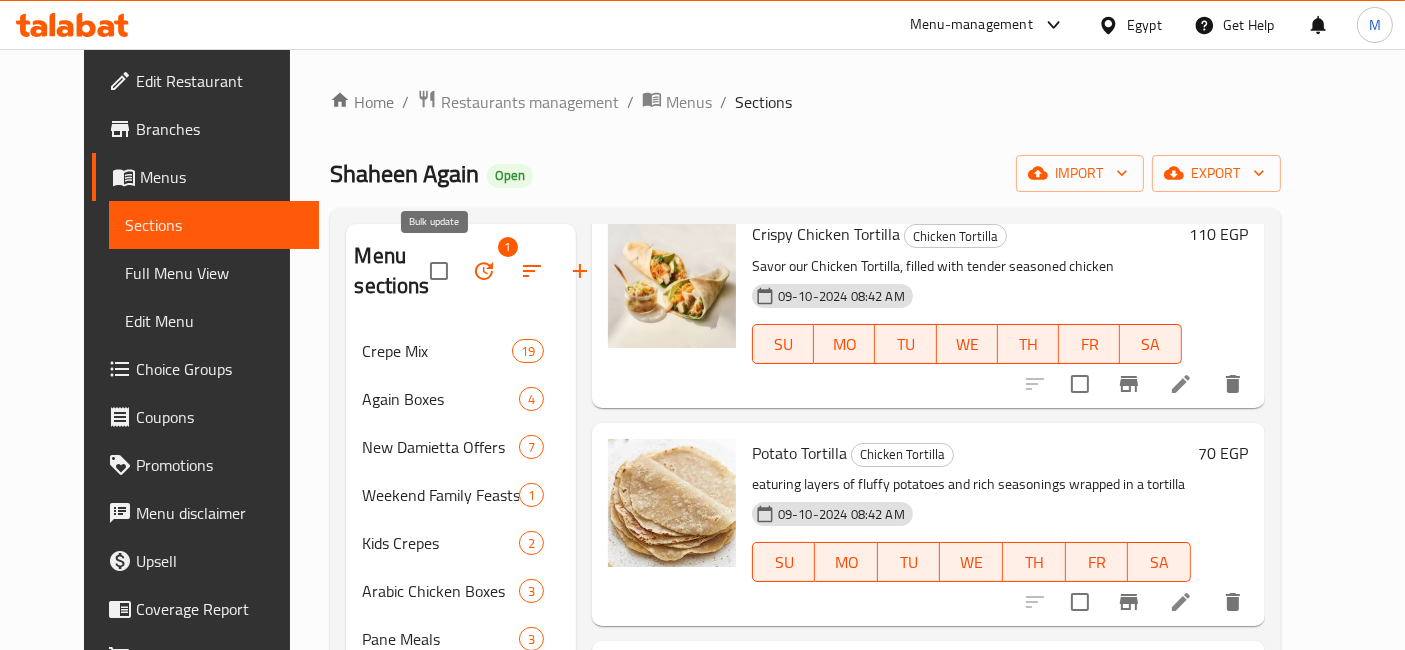 click at bounding box center (484, 271) 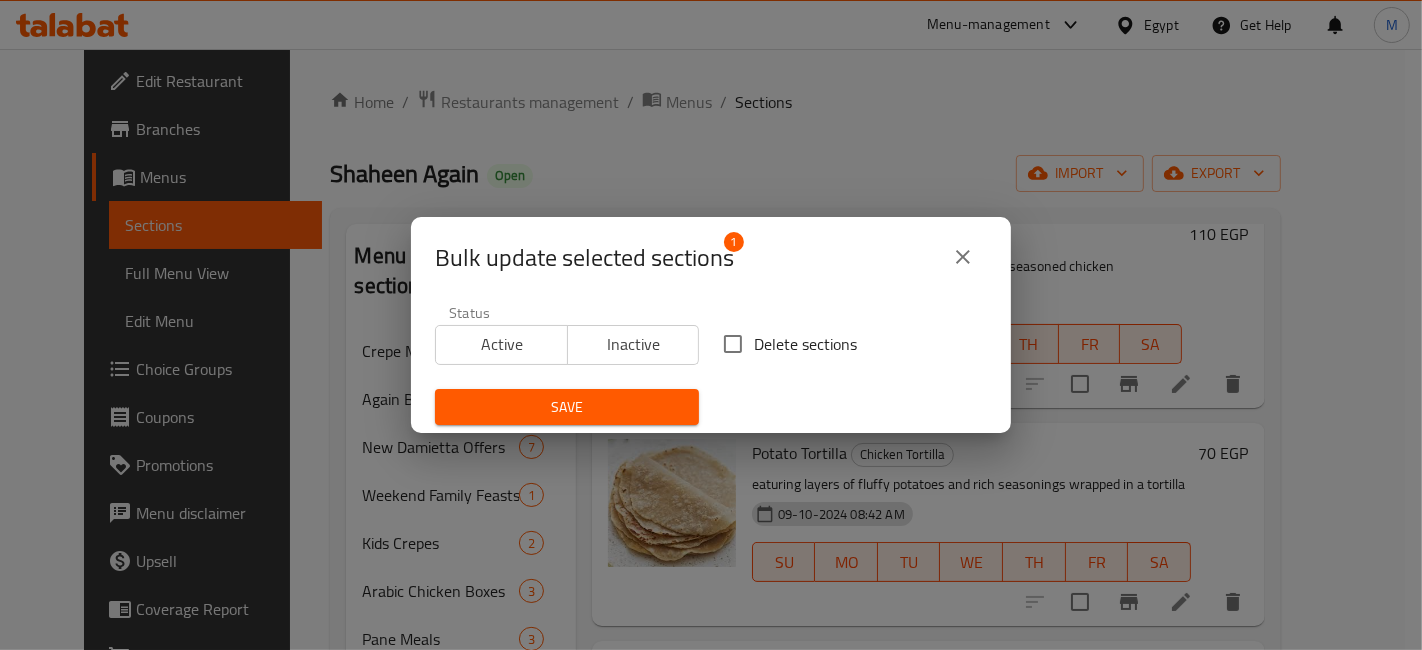 click on "Delete sections" at bounding box center [805, 344] 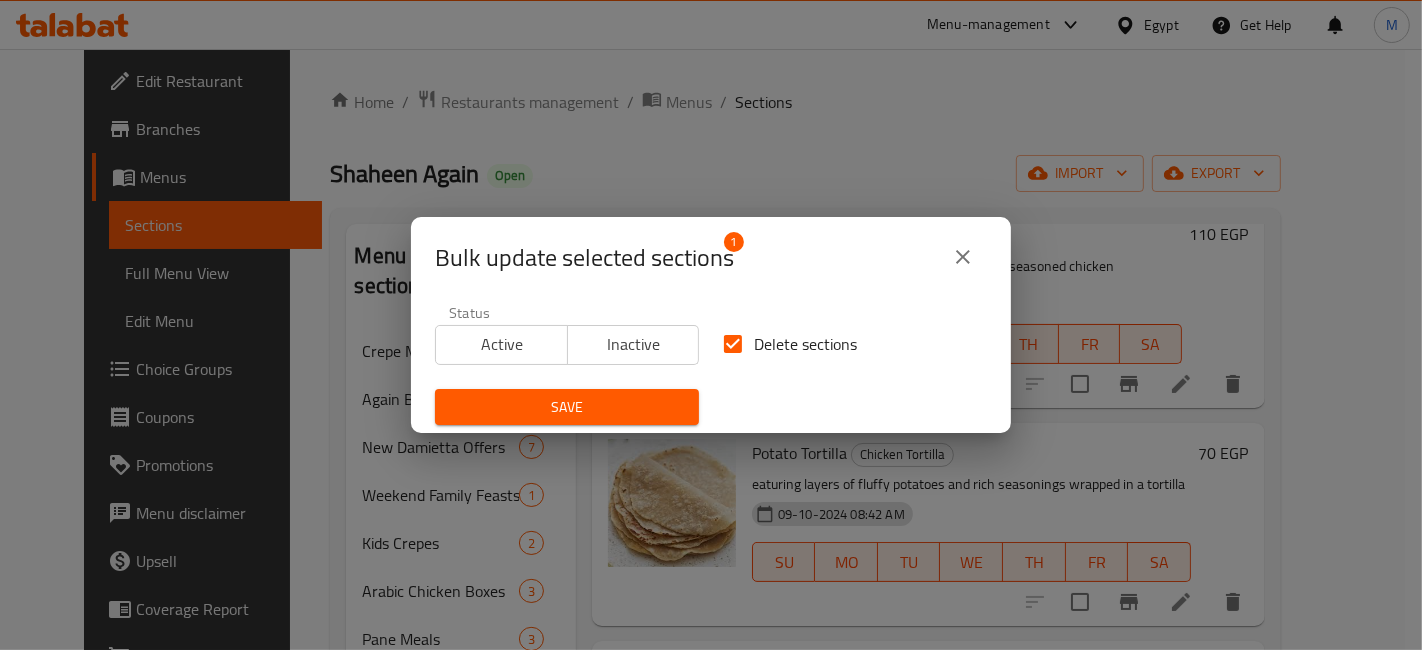 click on "Save" at bounding box center (567, 407) 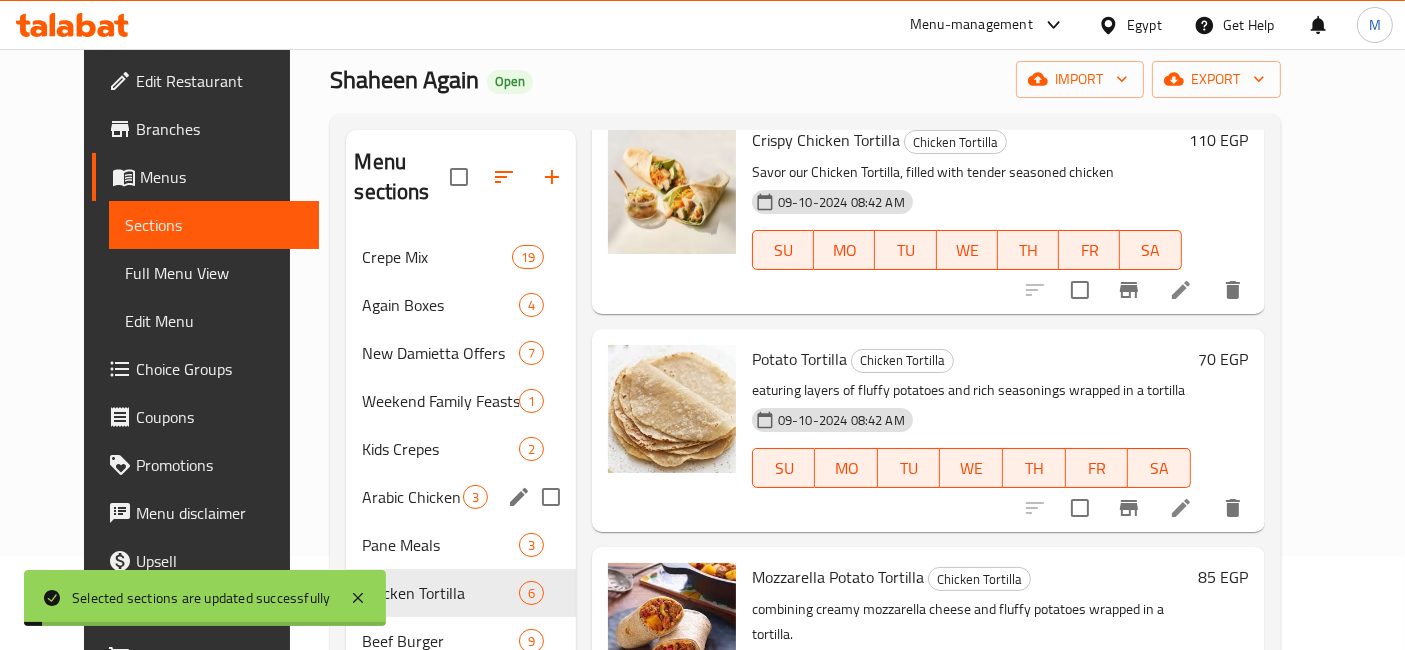 scroll, scrollTop: 222, scrollLeft: 0, axis: vertical 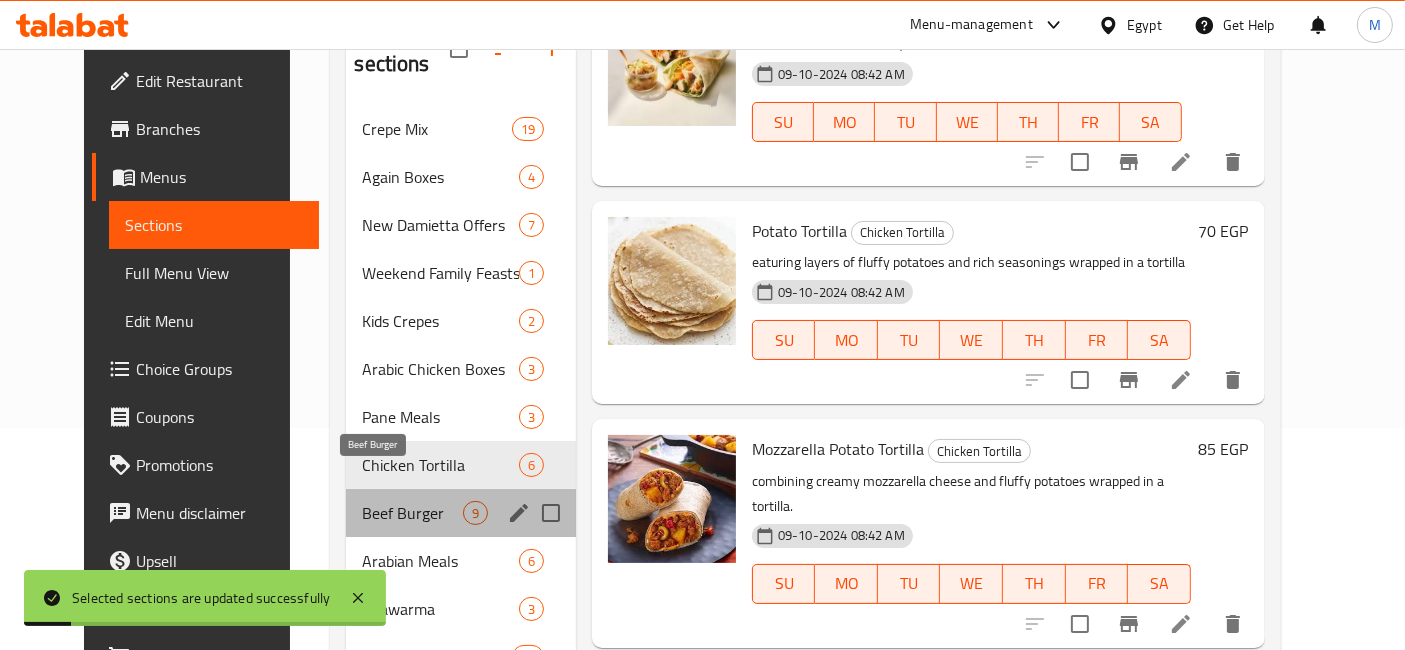 click on "Beef Burger" at bounding box center [412, 513] 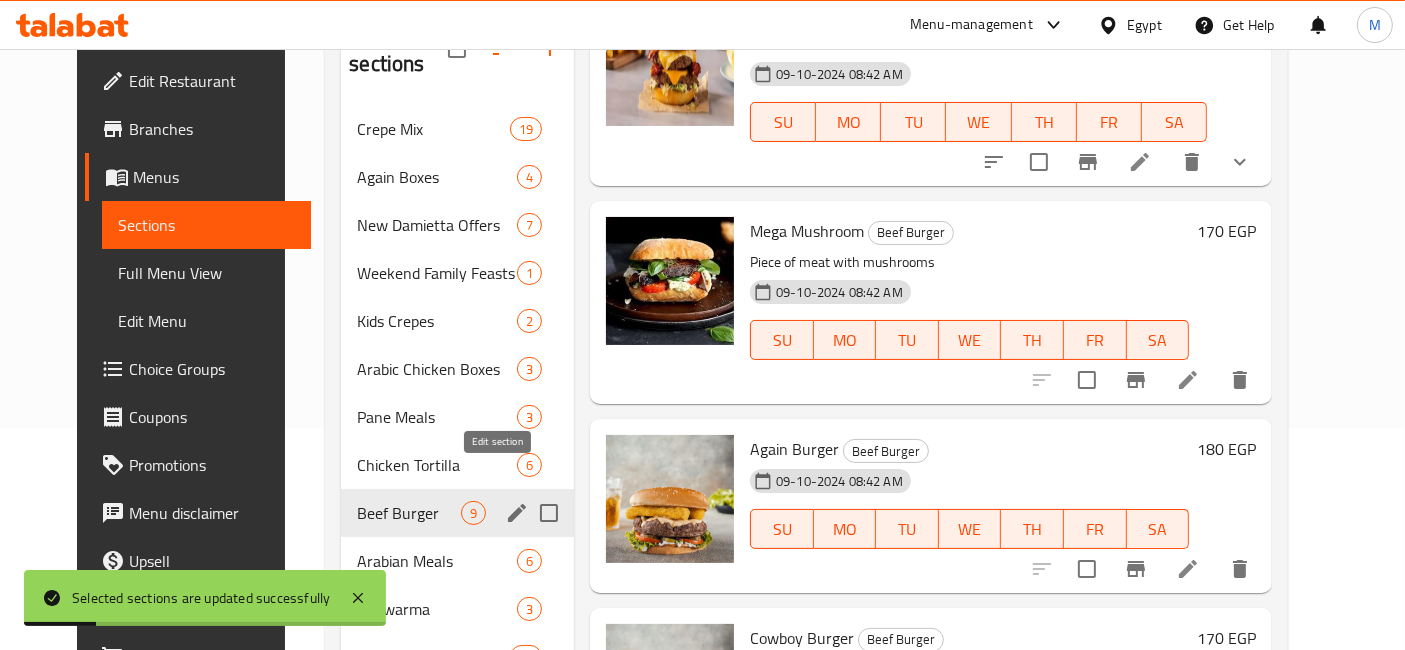 click 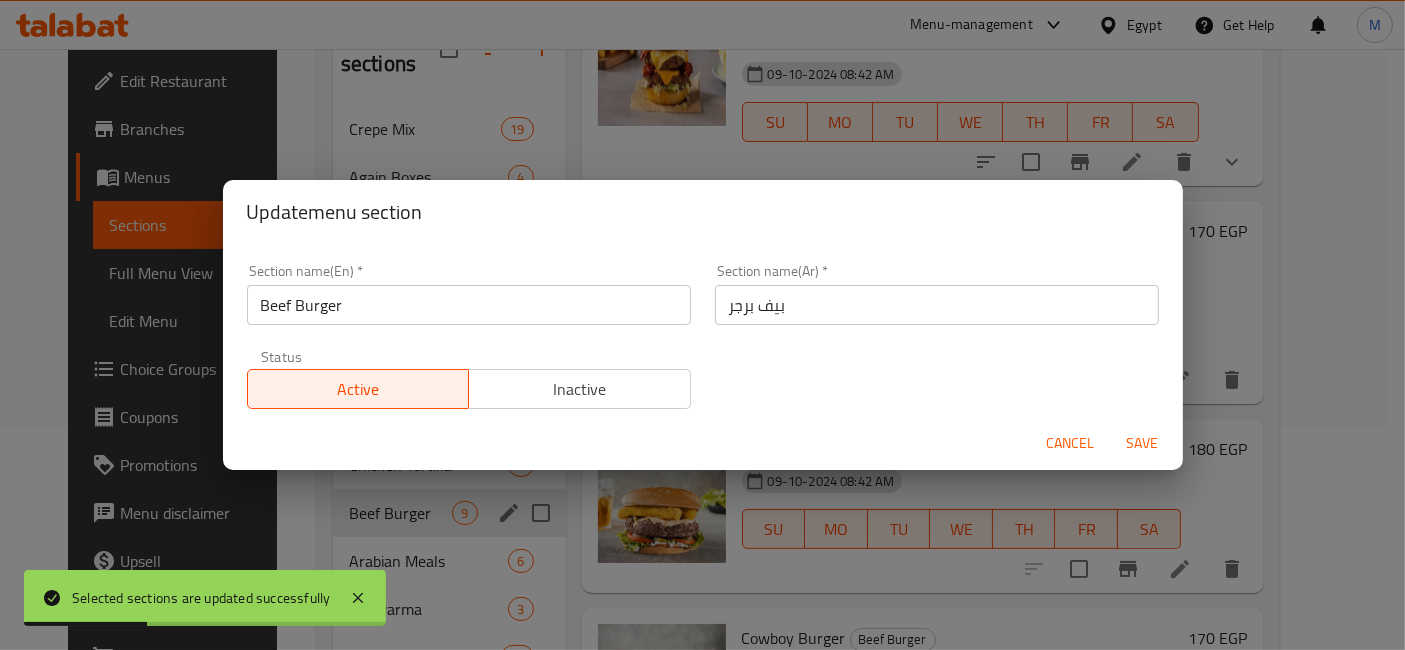 type 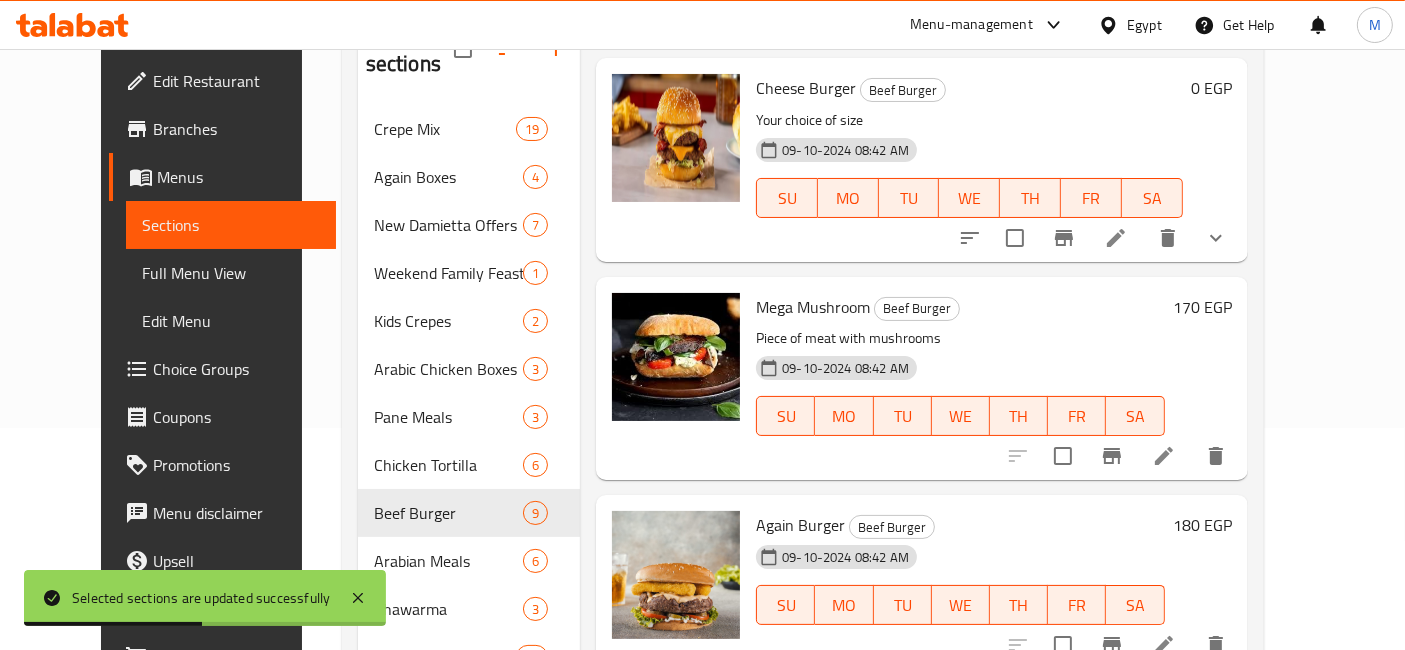 scroll, scrollTop: 0, scrollLeft: 0, axis: both 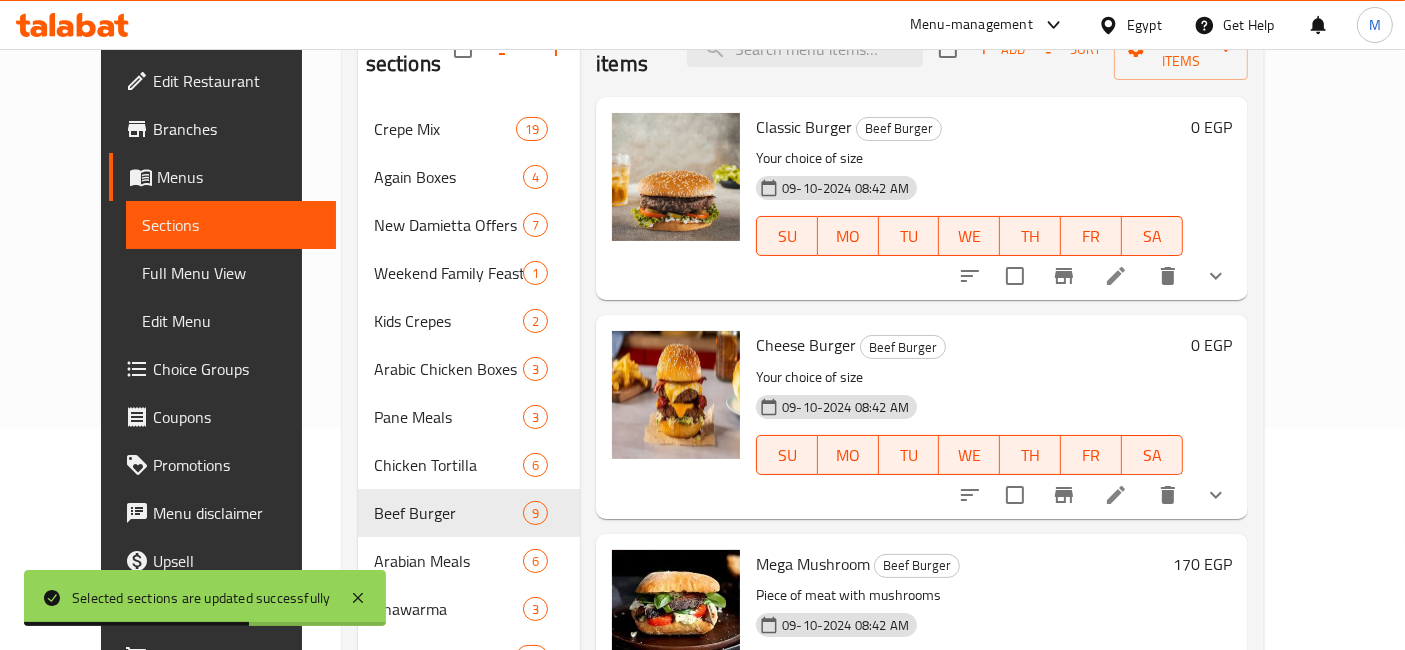 click at bounding box center [1216, 276] 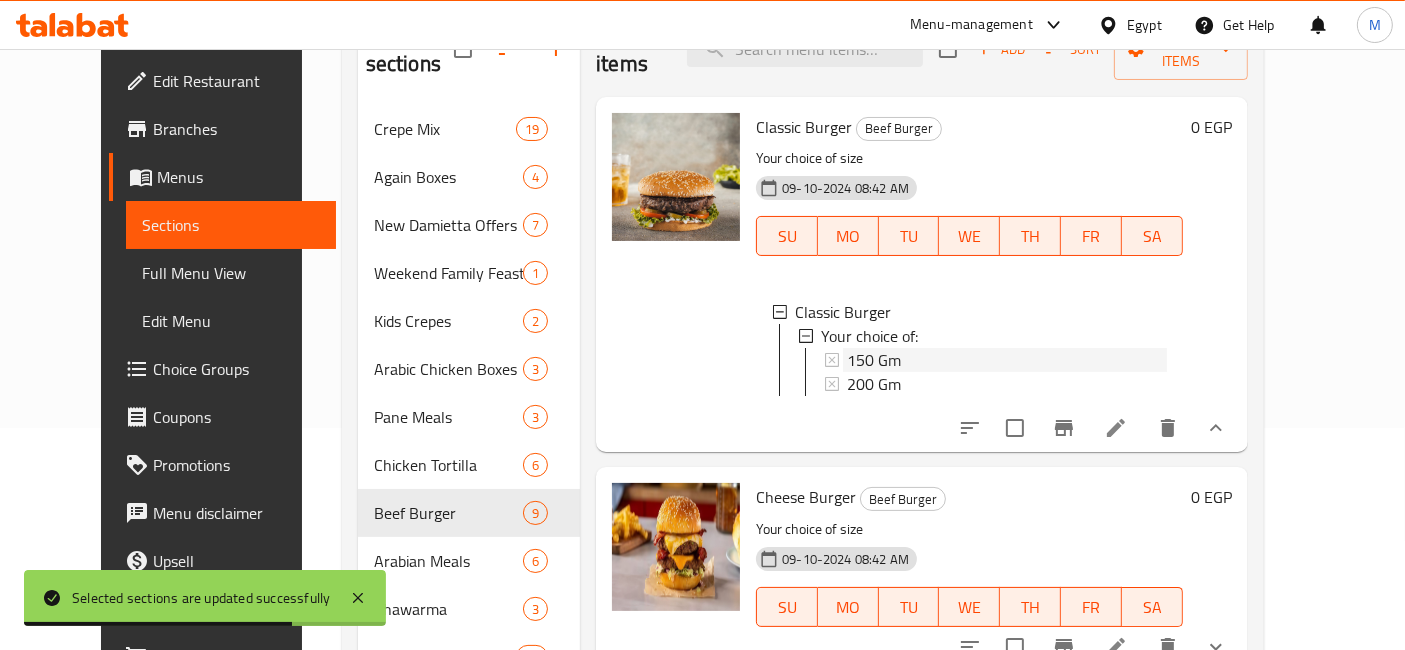 click on "150 Gm" at bounding box center (874, 360) 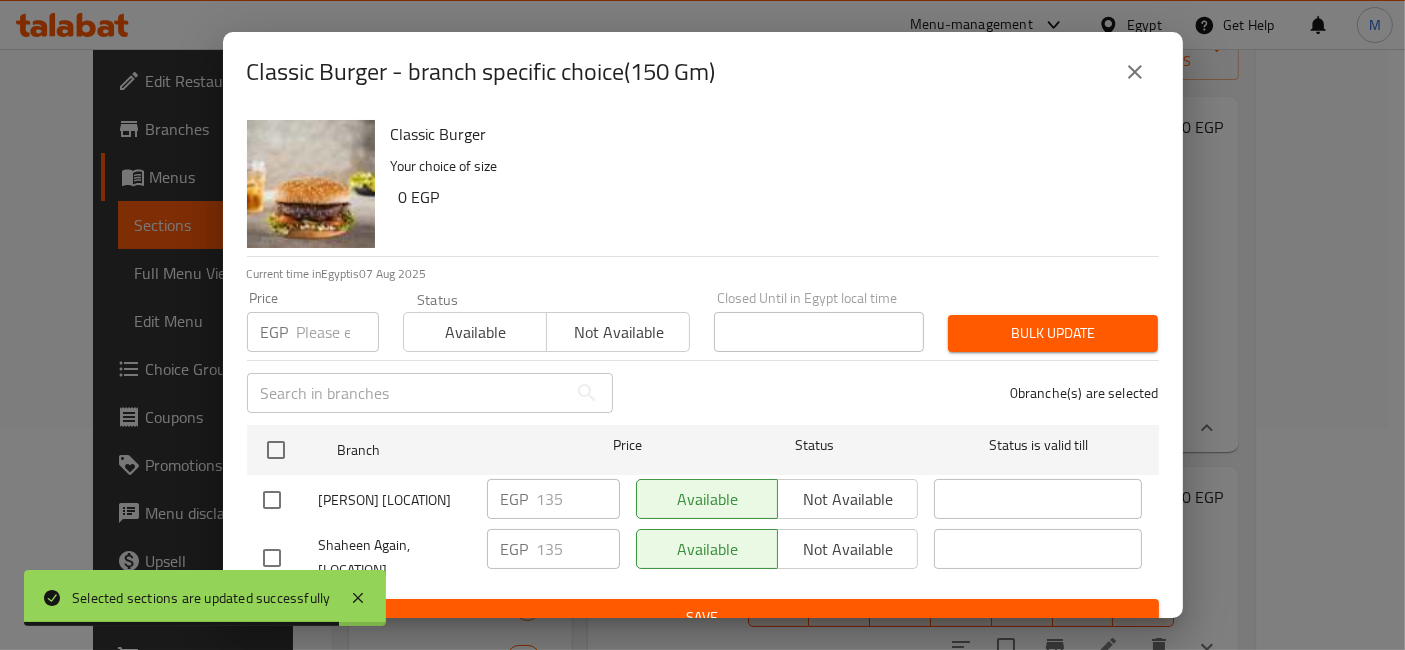 type 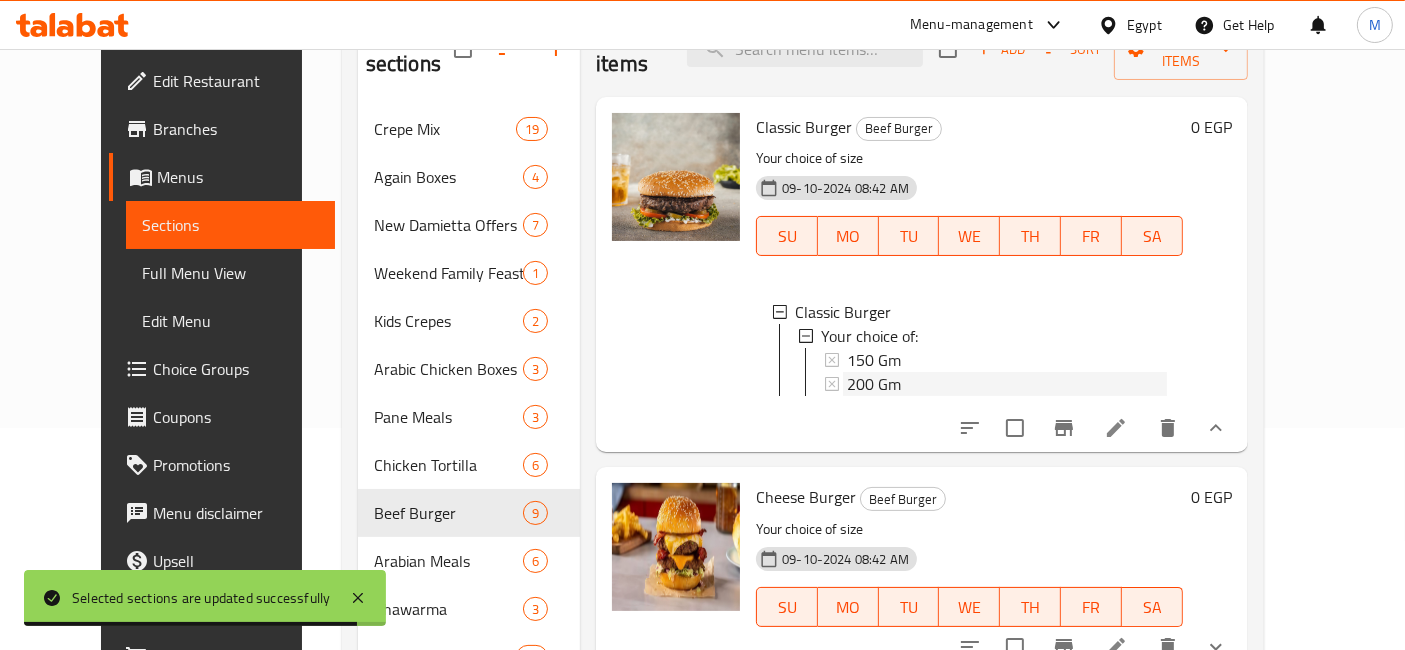 click on "200 Gm" at bounding box center [874, 384] 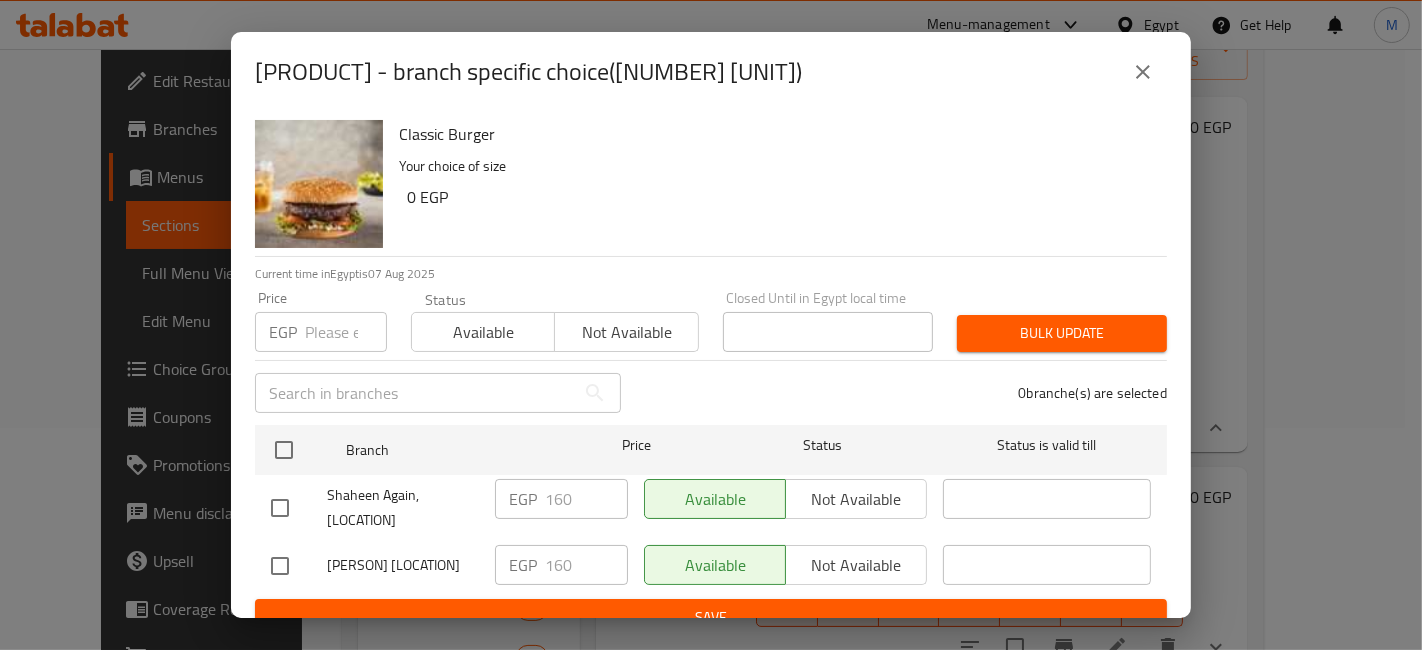 type 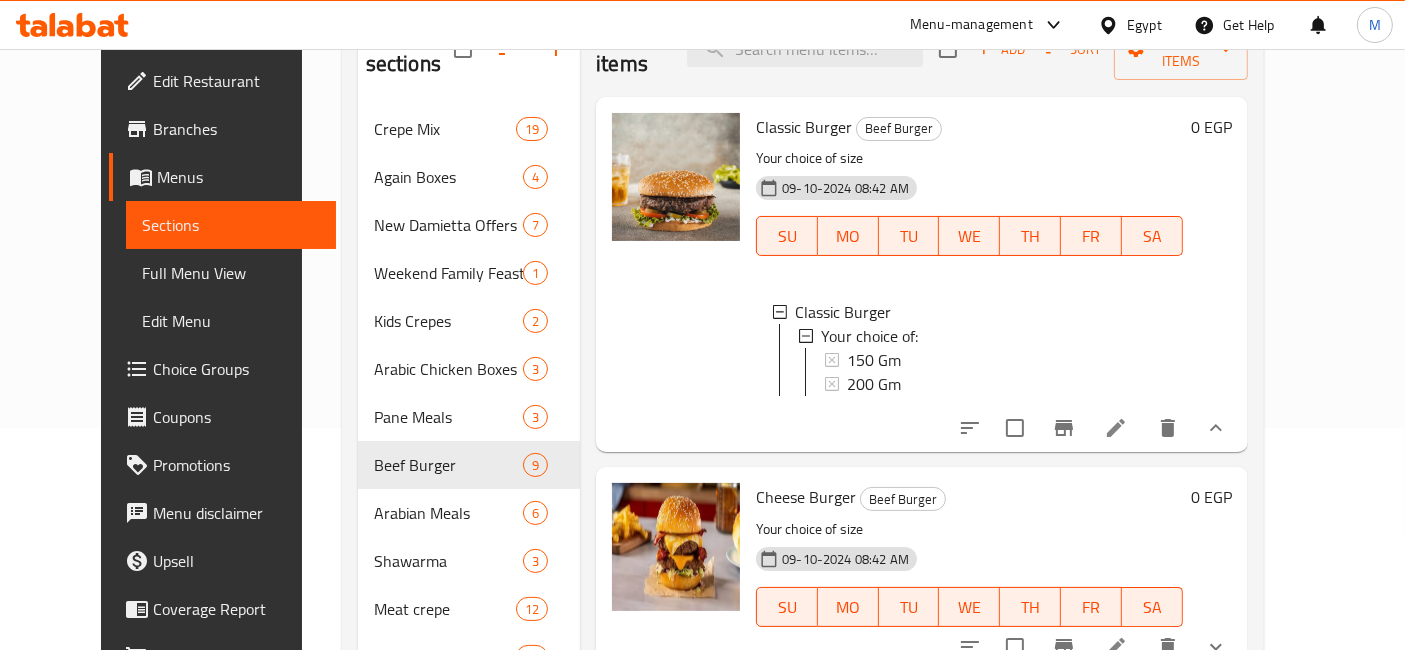click at bounding box center [1093, 428] 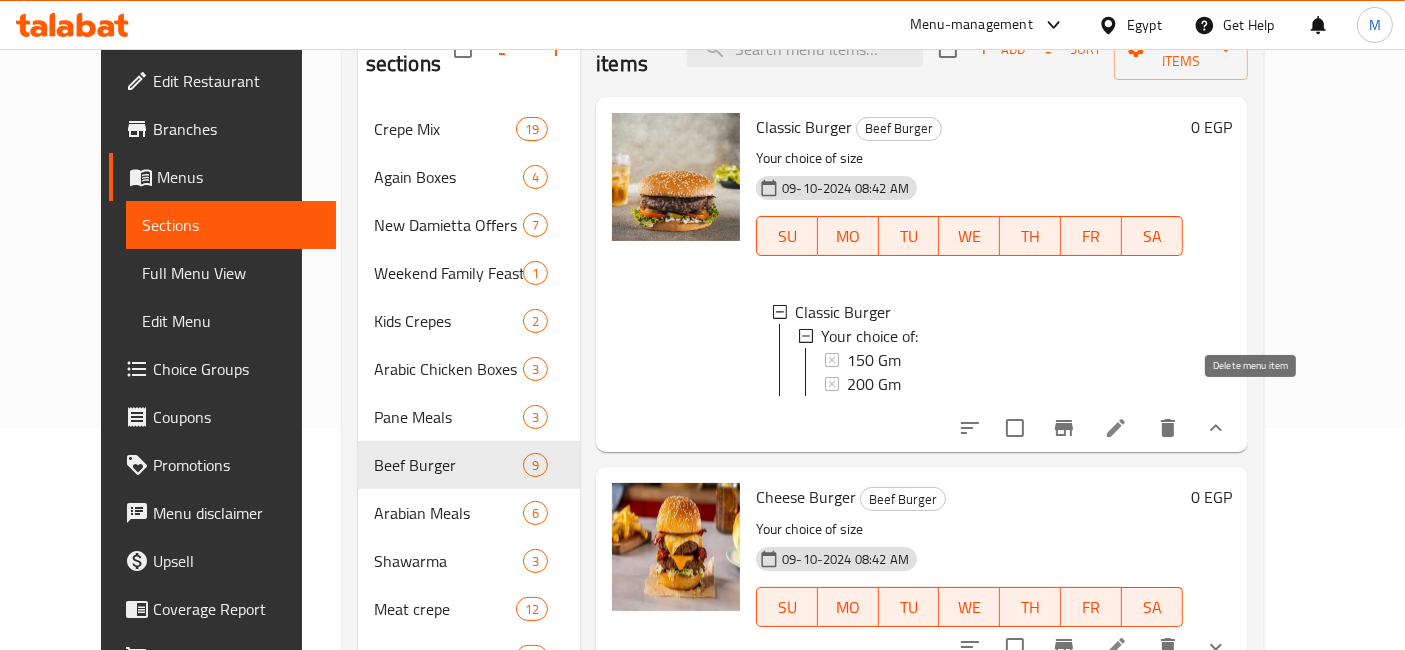 click 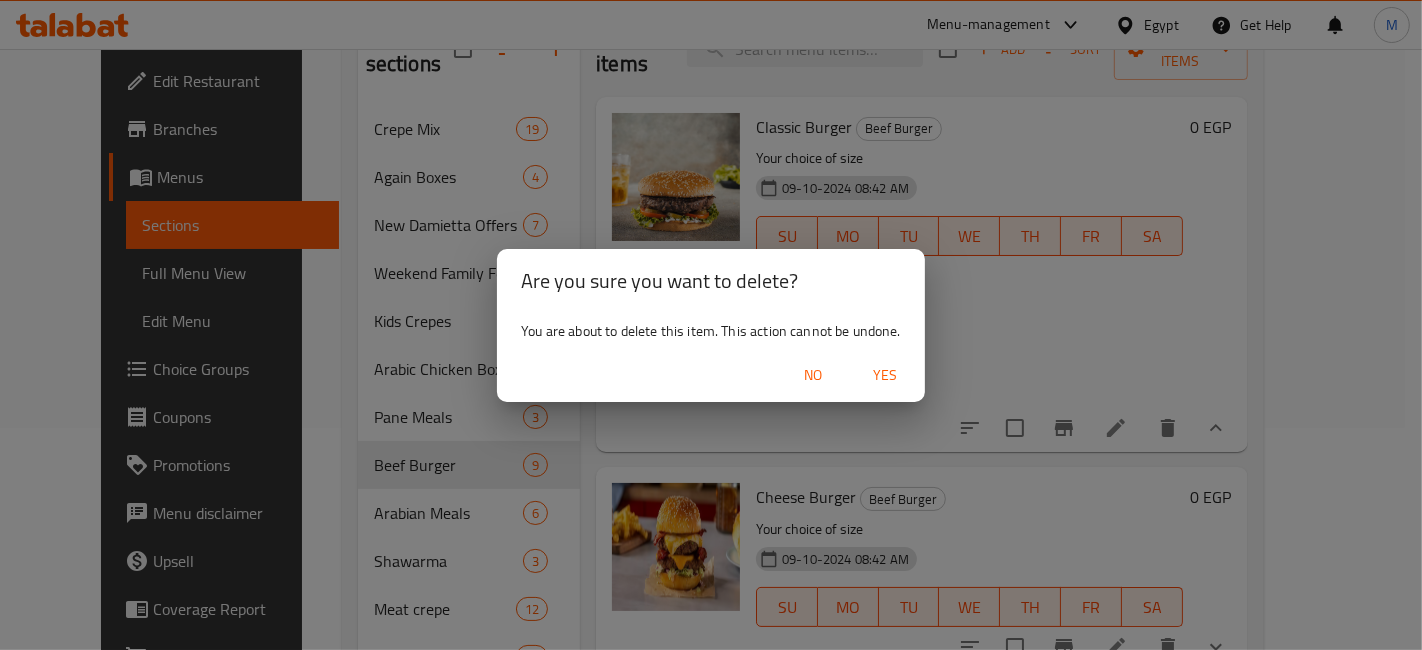 click on "Yes" at bounding box center (885, 375) 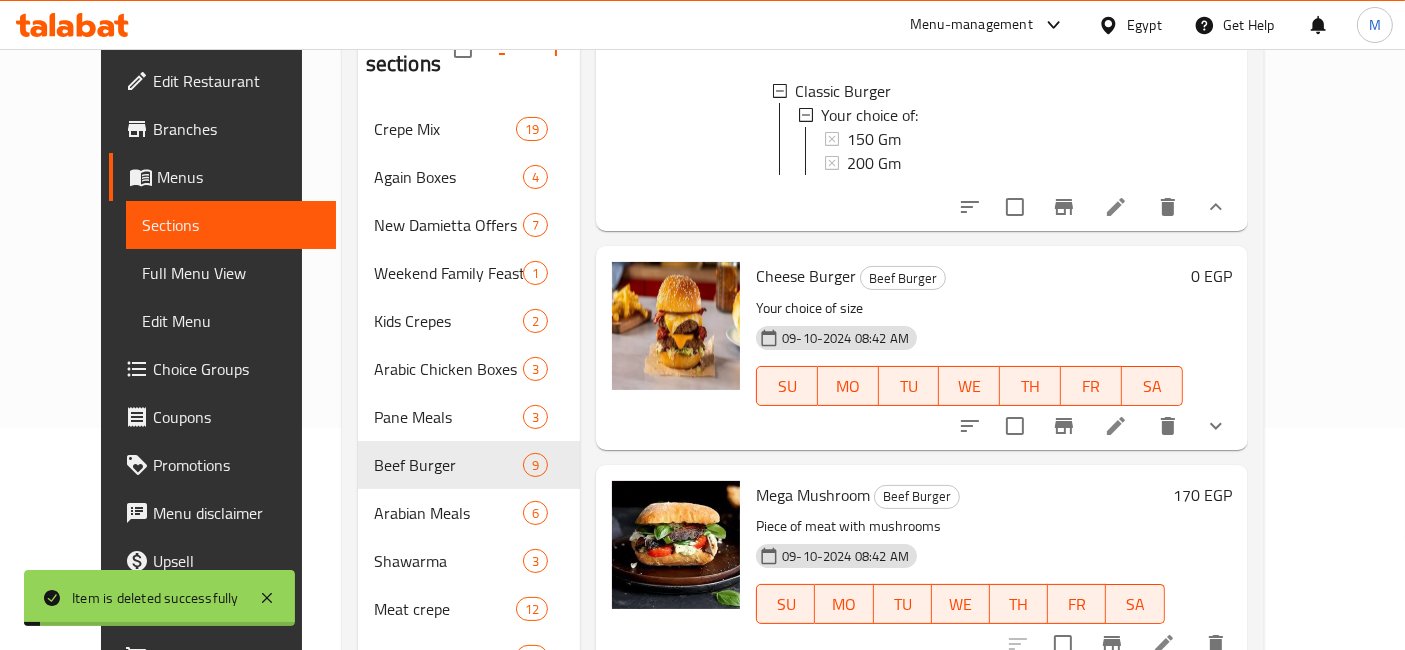 scroll, scrollTop: 222, scrollLeft: 0, axis: vertical 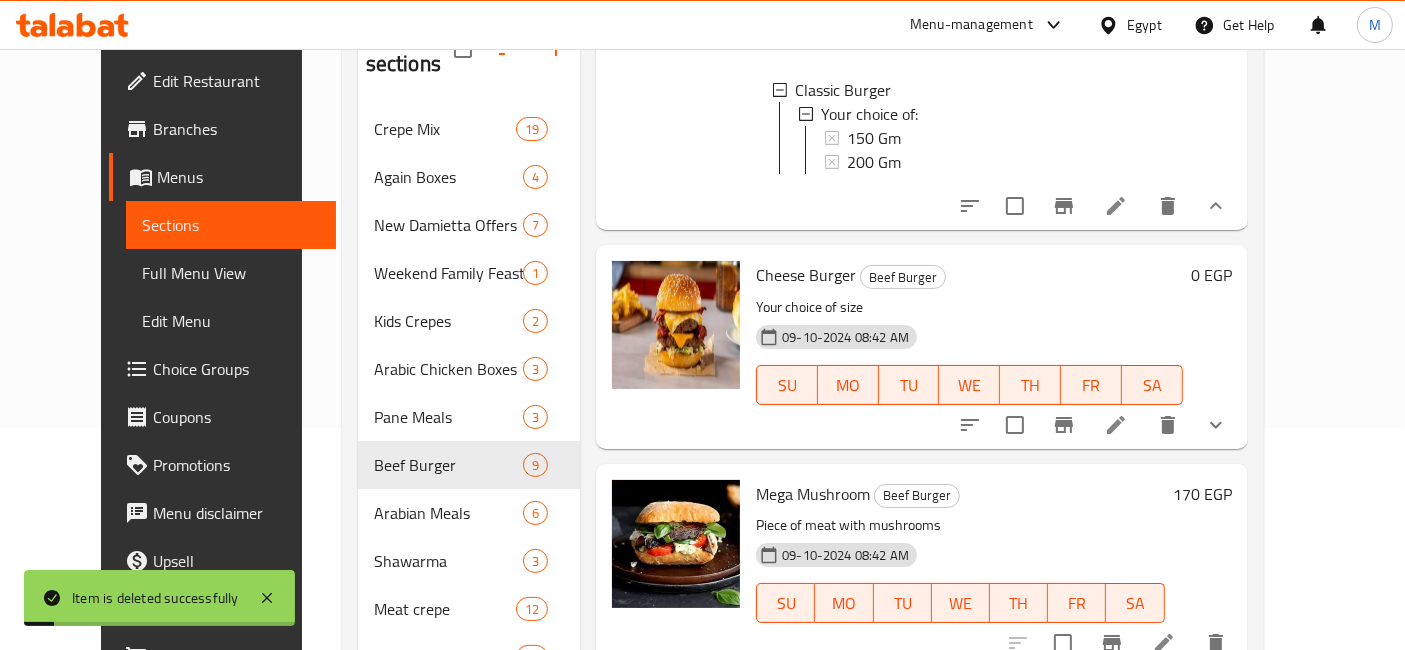 click at bounding box center (1216, 425) 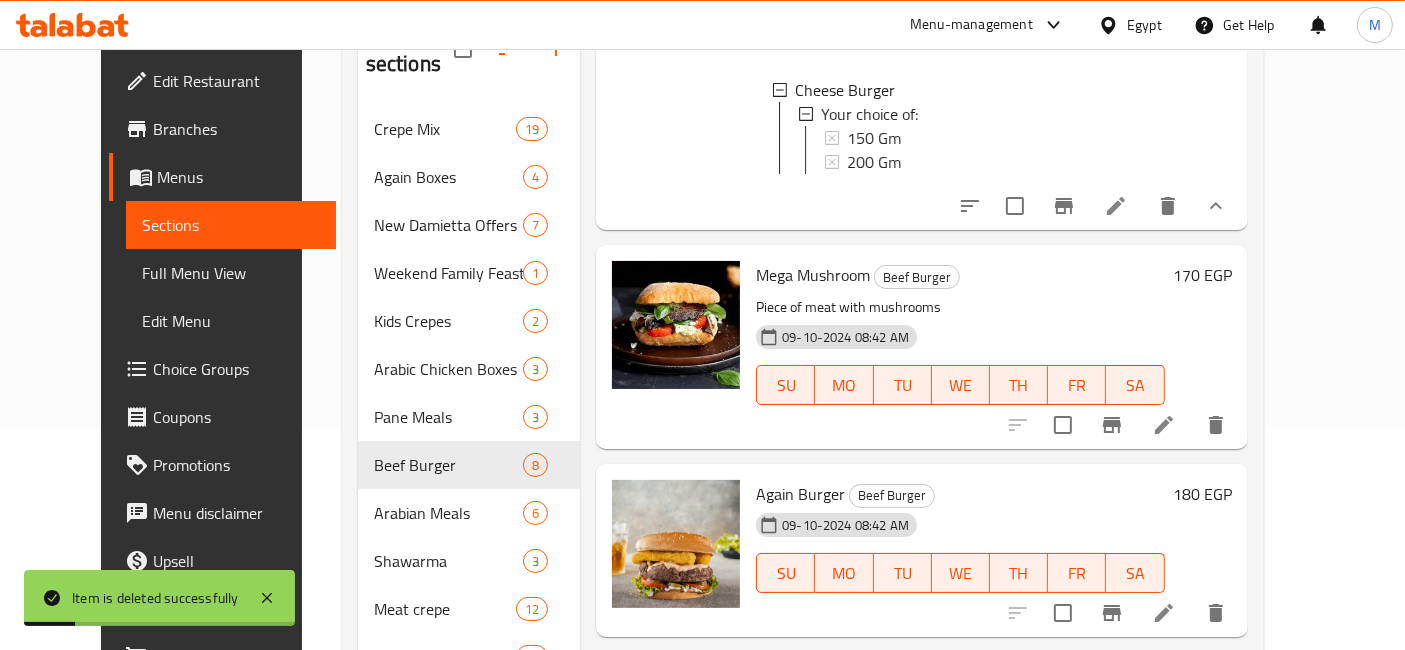 click on "Beef Burger" at bounding box center (892, 495) 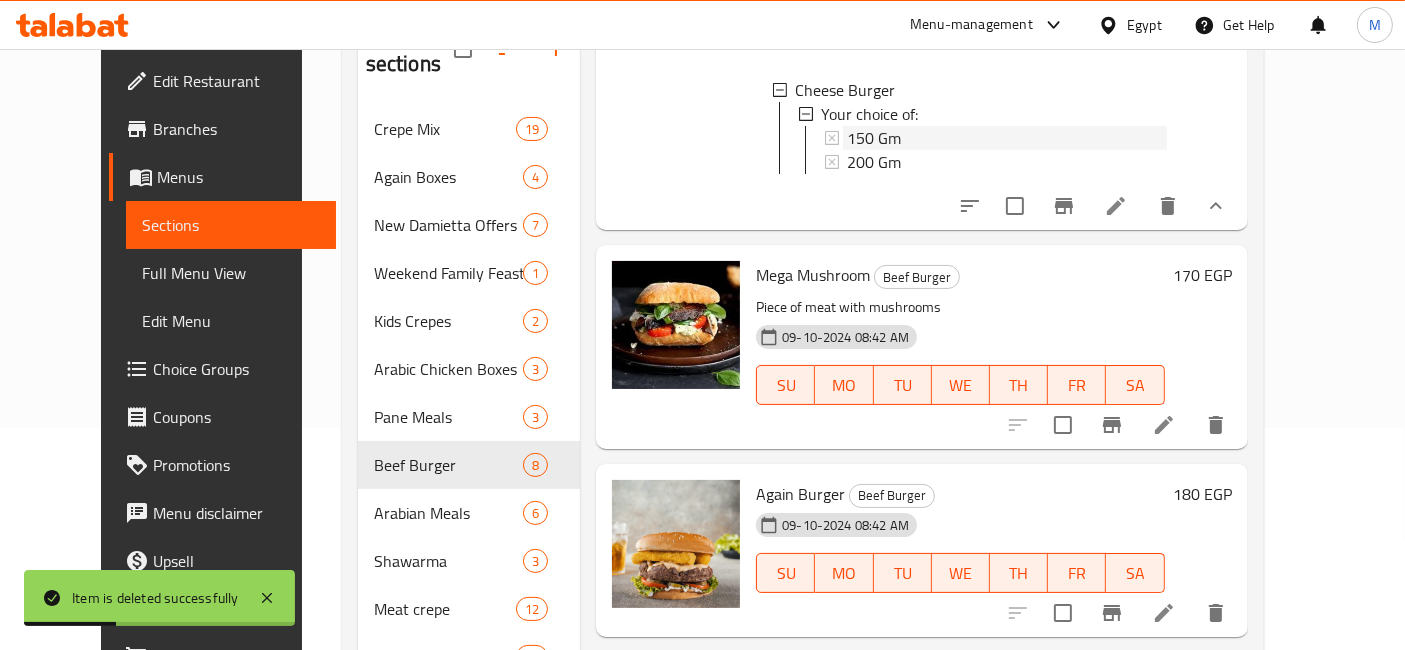click on "150 Gm" at bounding box center (1007, 138) 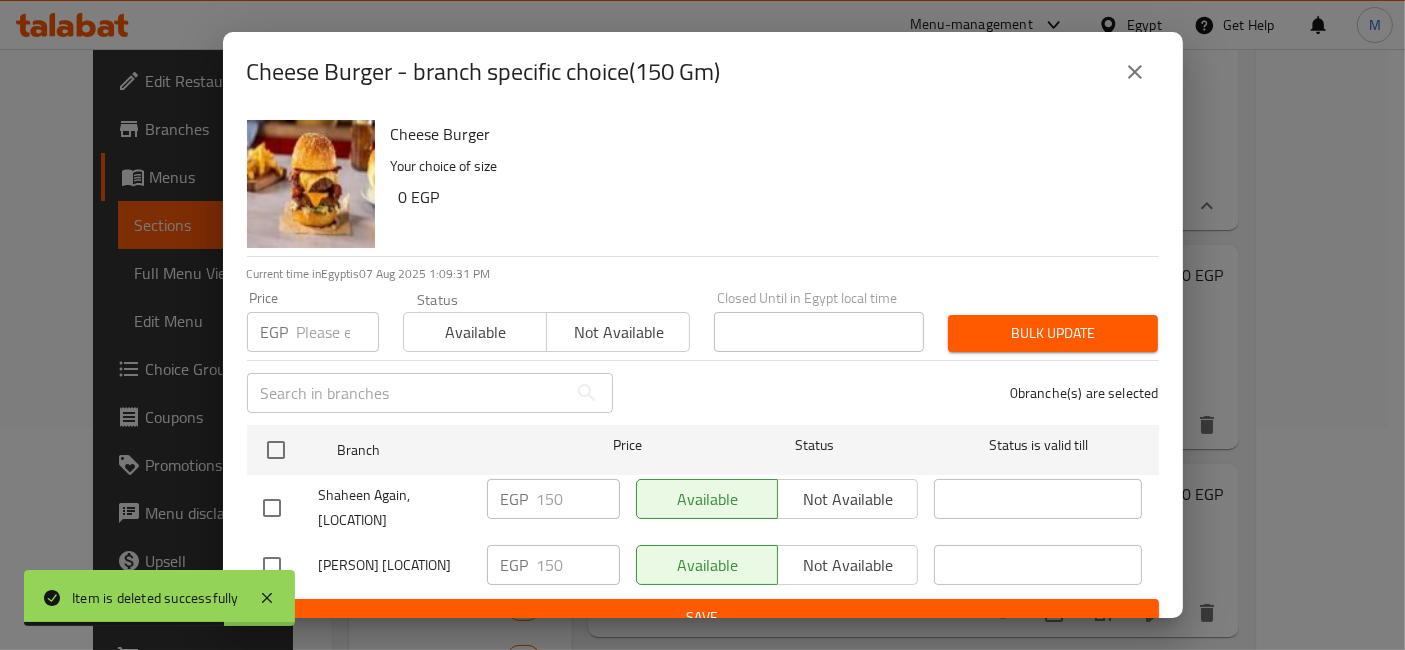 type 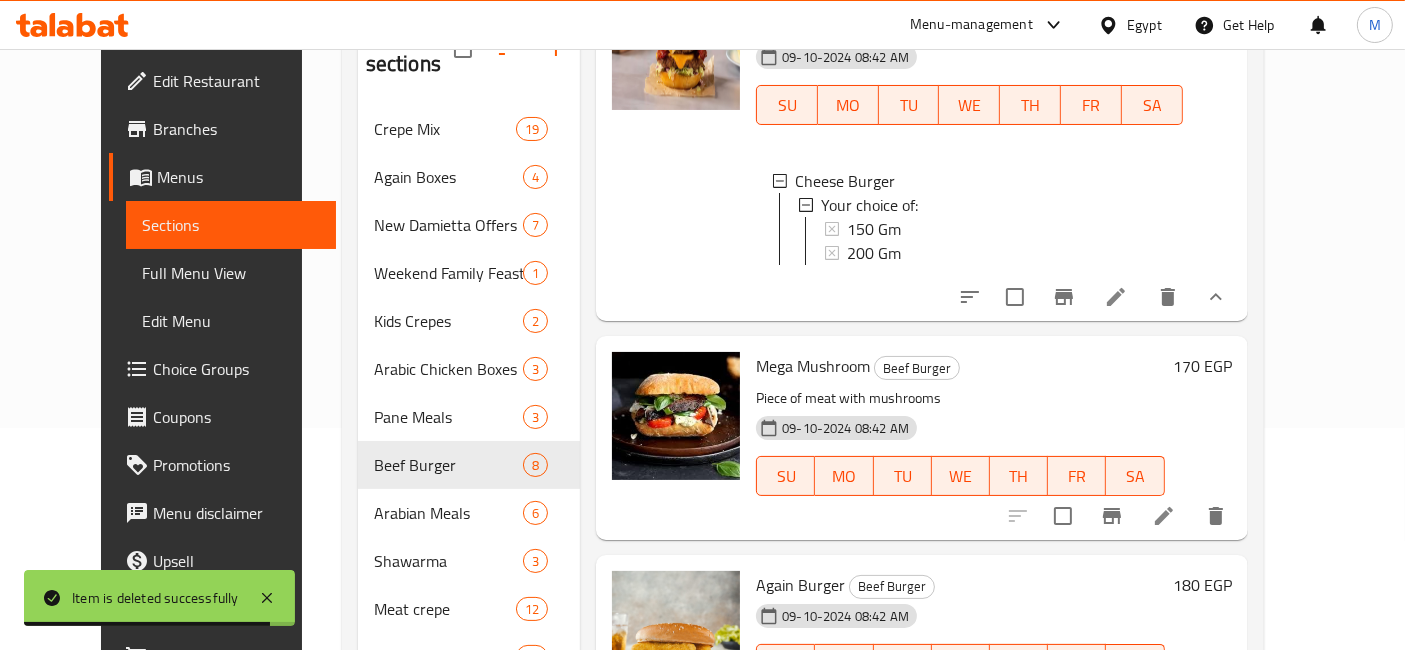 scroll, scrollTop: 111, scrollLeft: 0, axis: vertical 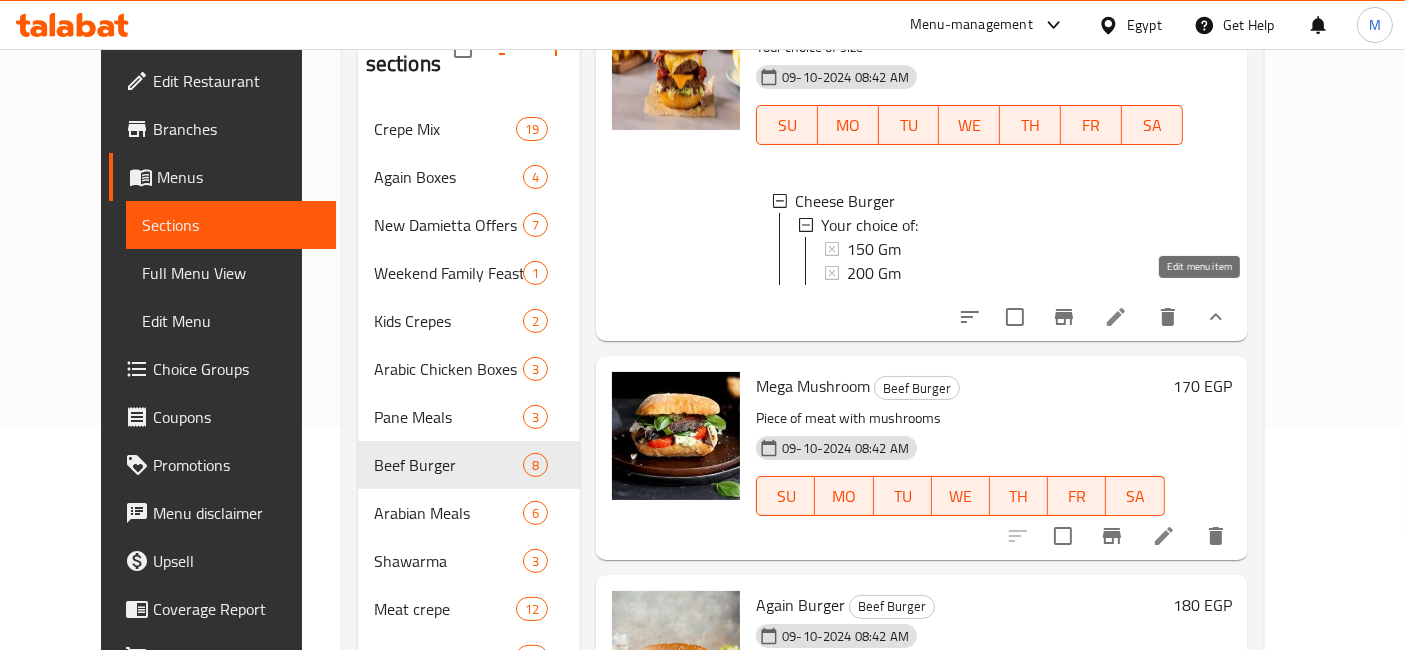 click 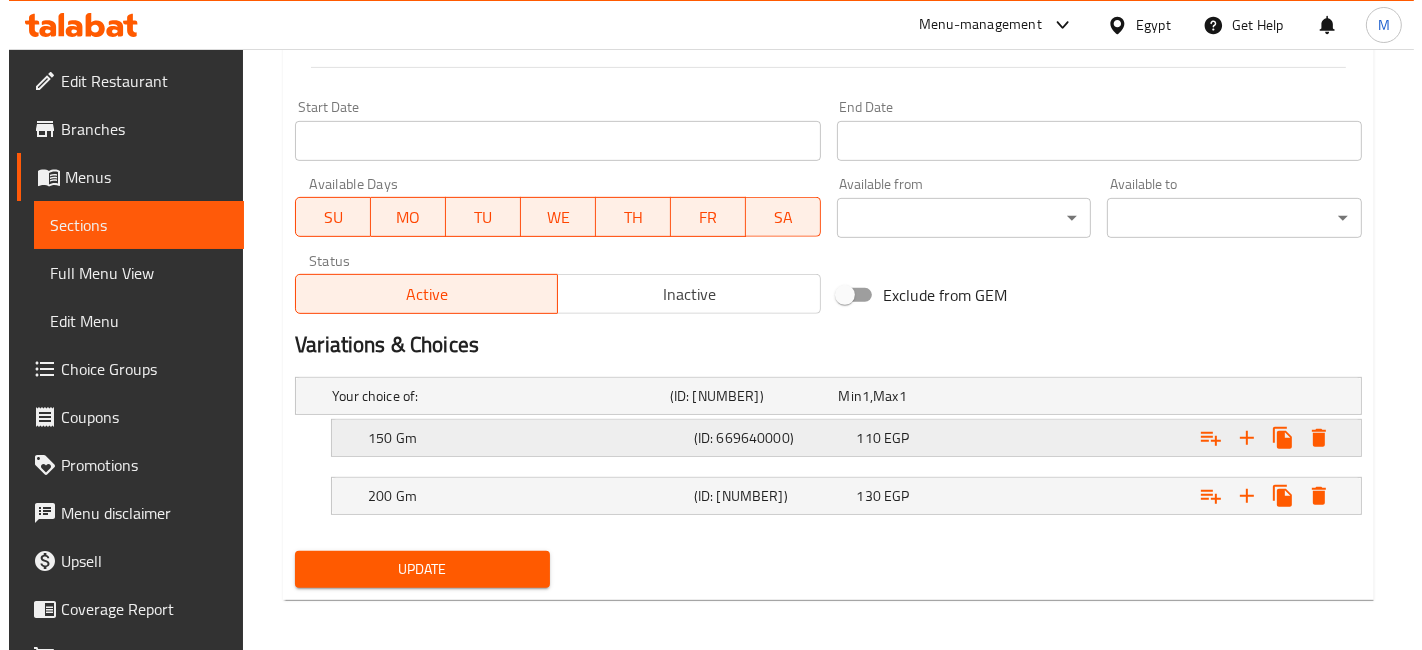 scroll, scrollTop: 834, scrollLeft: 0, axis: vertical 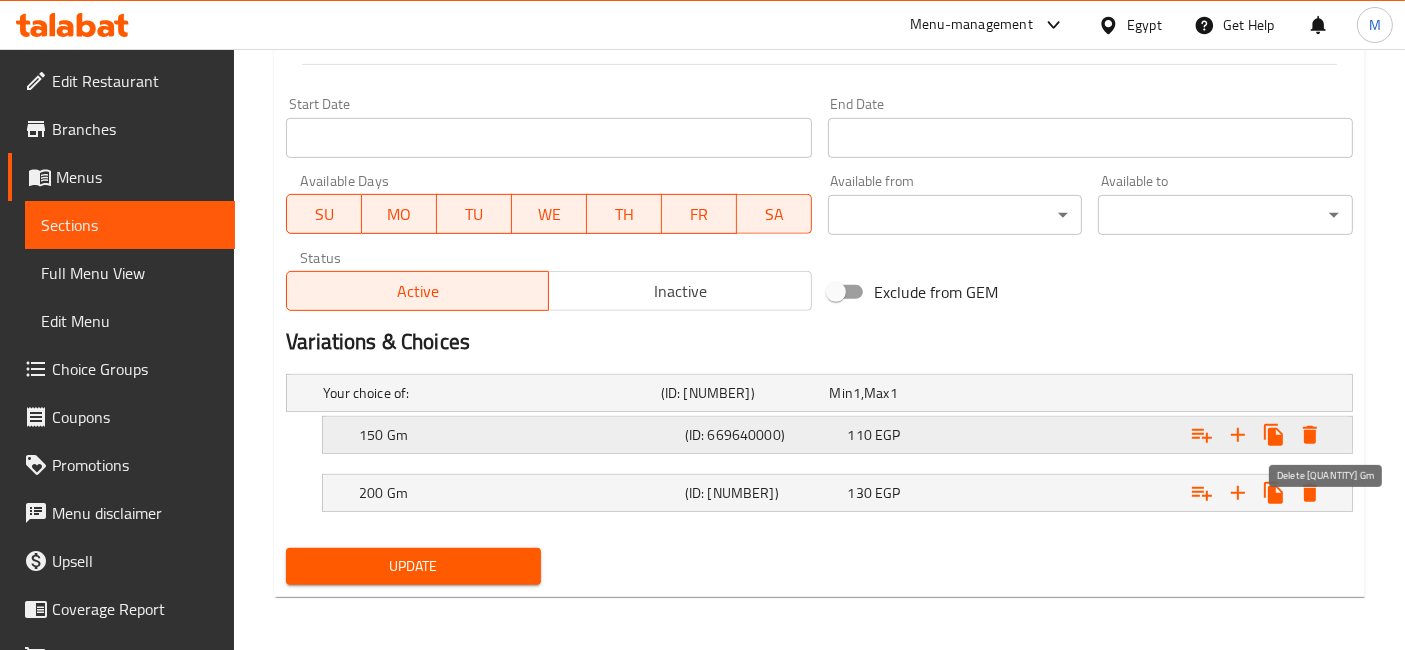 click 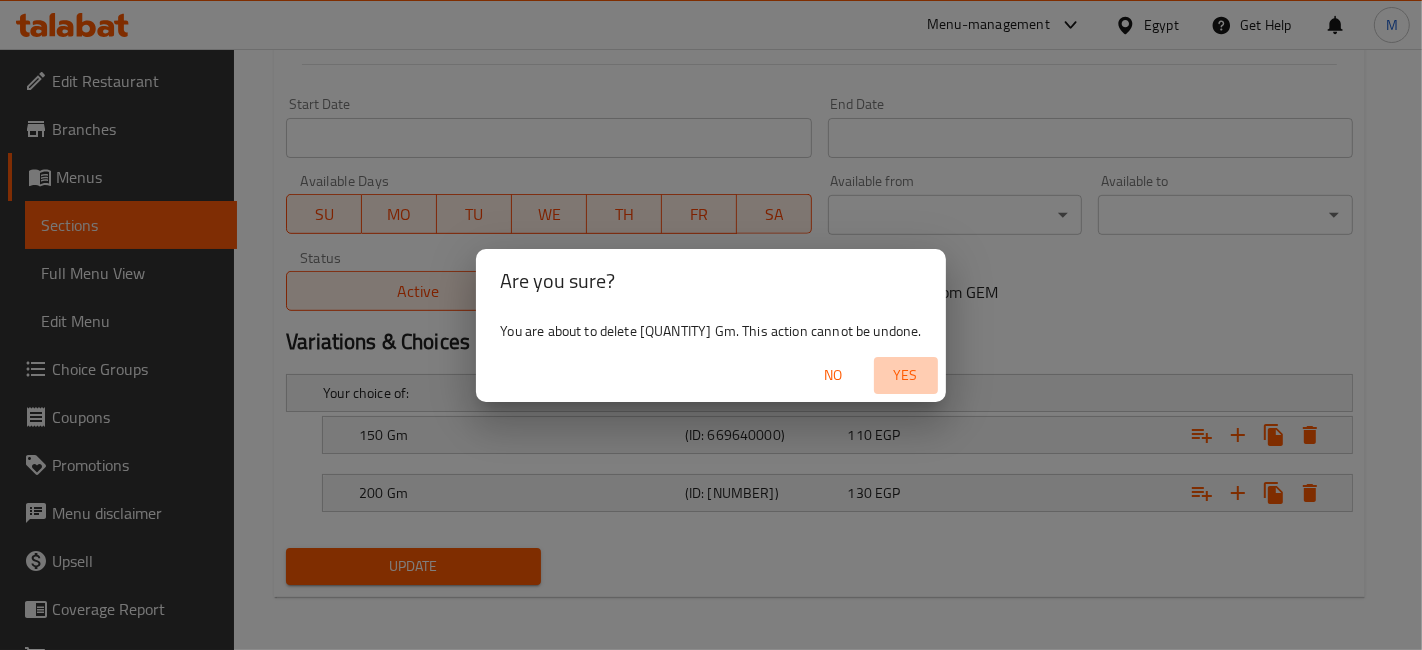 click on "Yes" at bounding box center [906, 375] 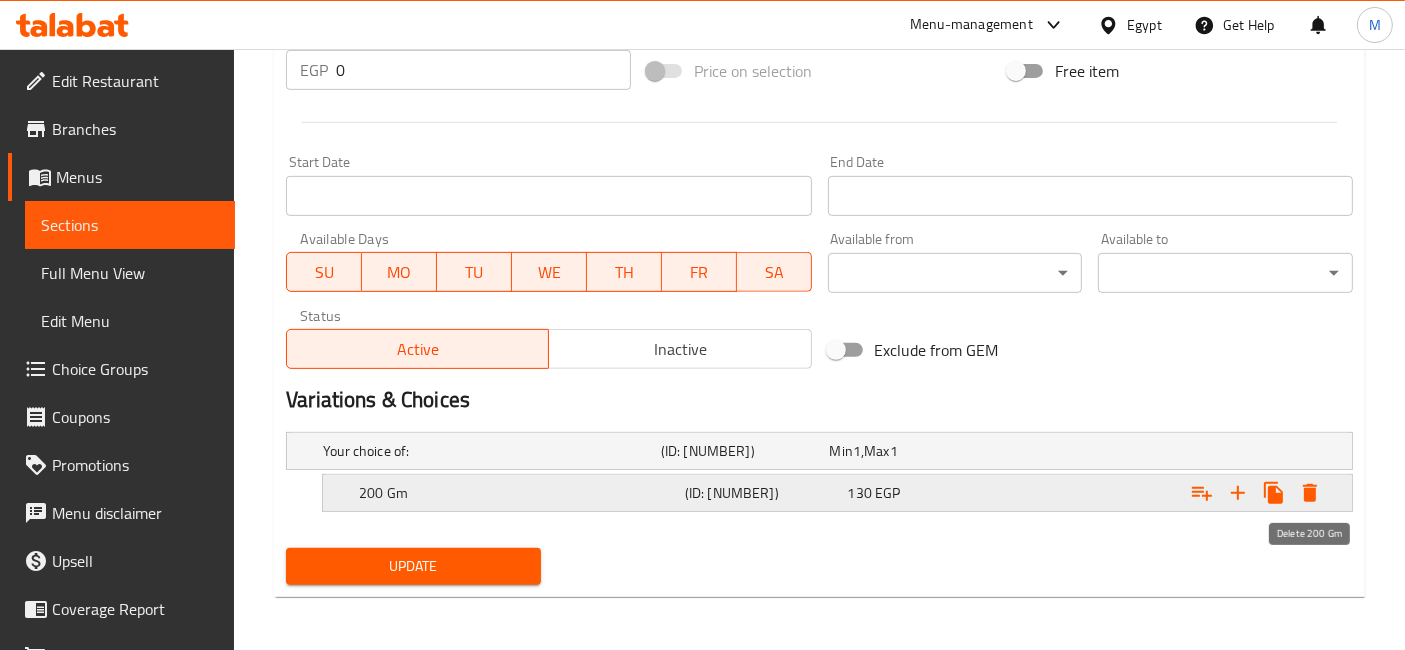 click 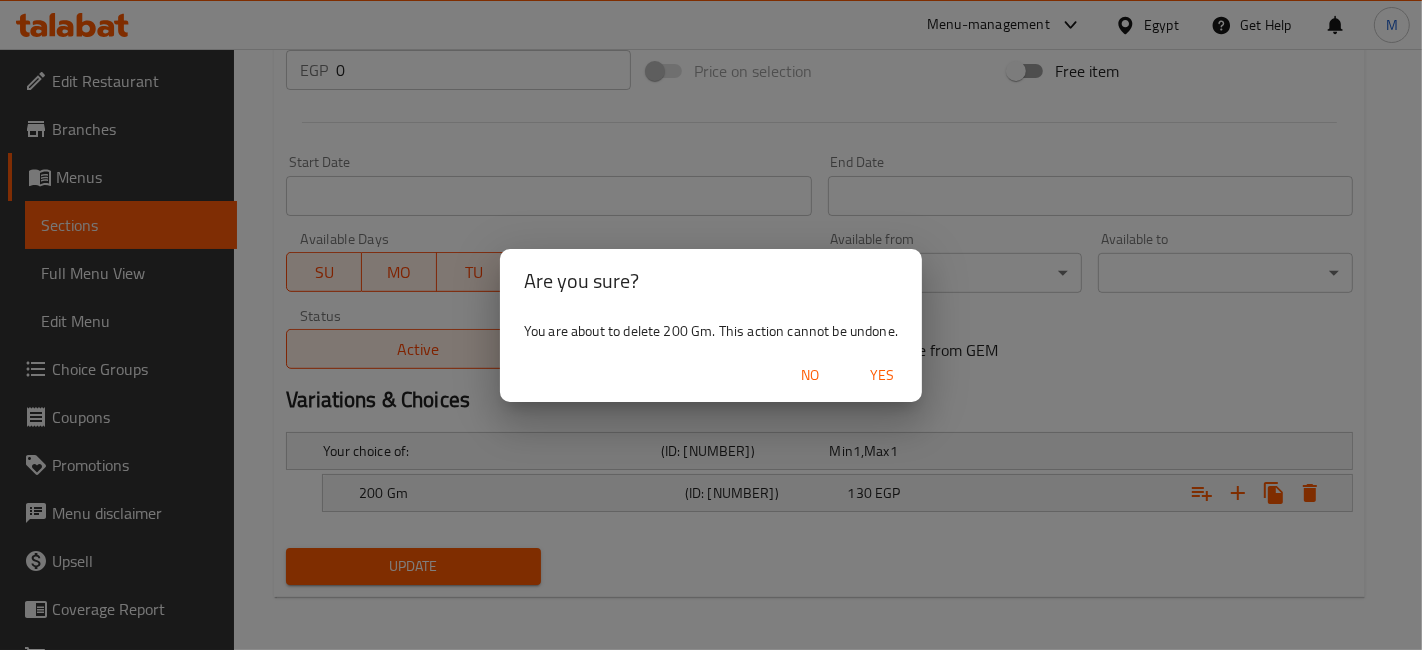 click on "Yes" at bounding box center (882, 375) 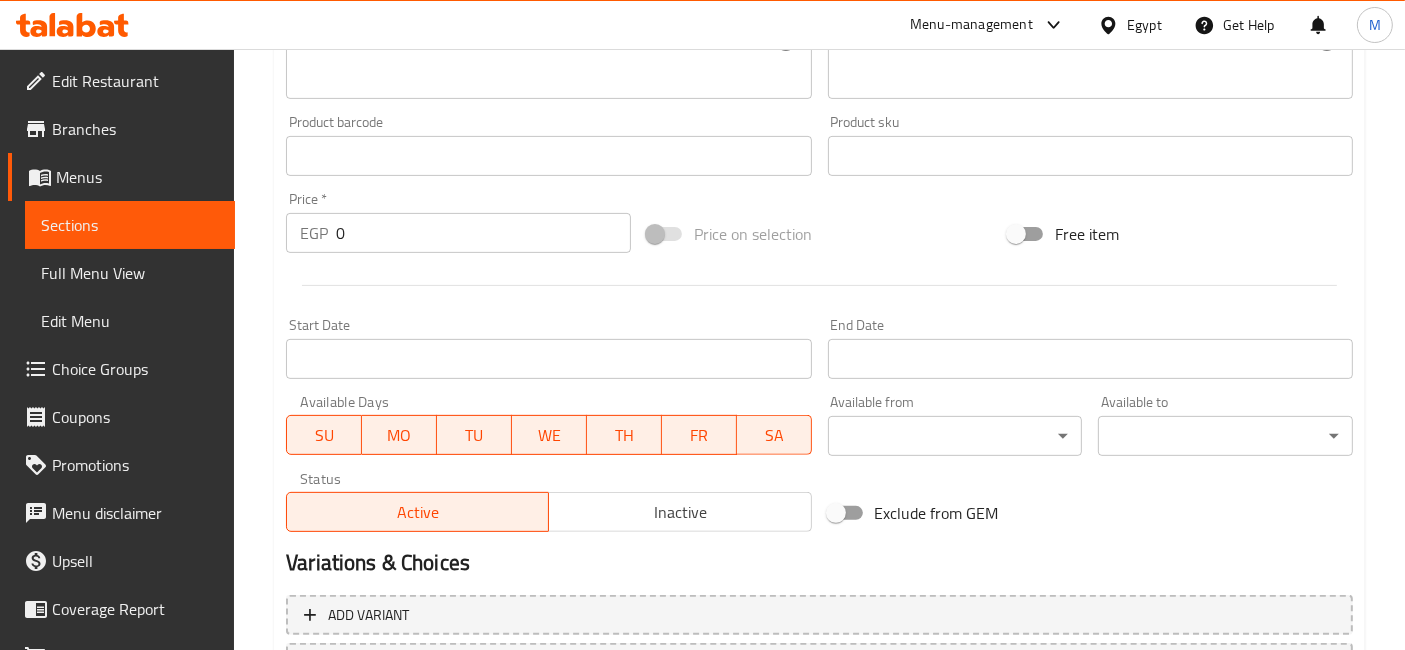 scroll, scrollTop: 777, scrollLeft: 0, axis: vertical 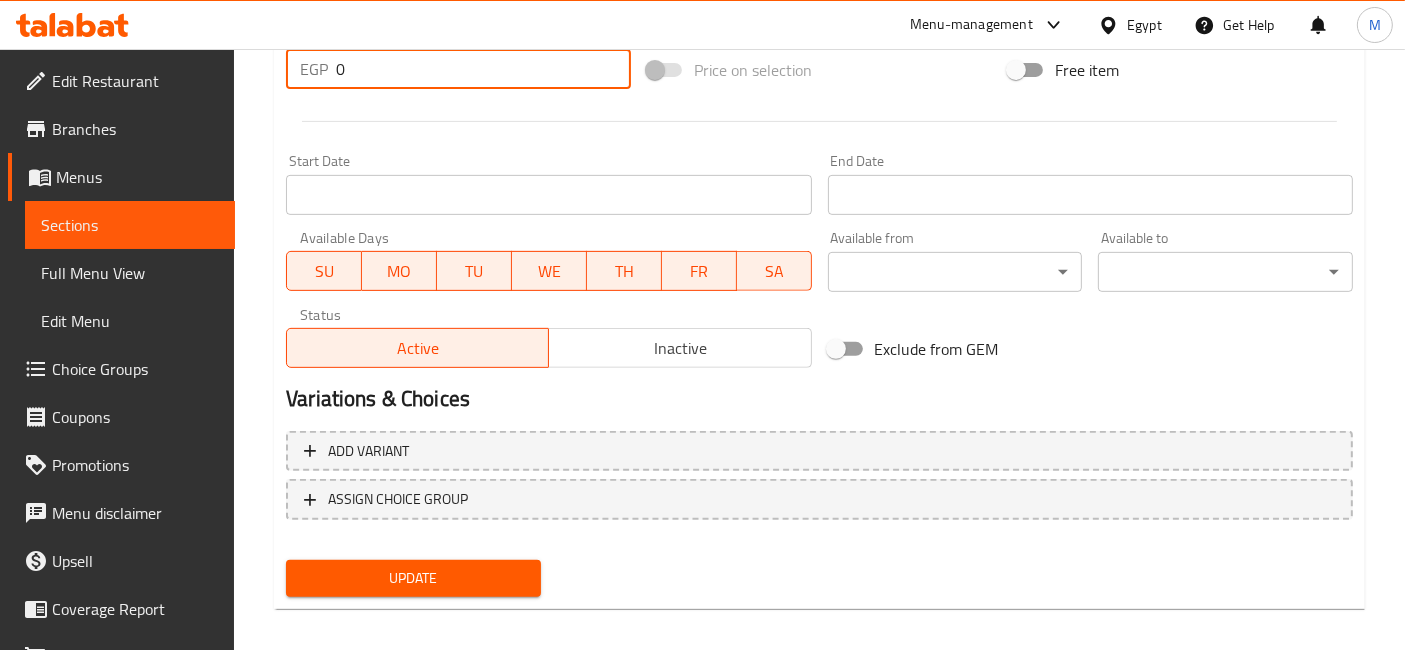 drag, startPoint x: 348, startPoint y: 75, endPoint x: 291, endPoint y: 60, distance: 58.940647 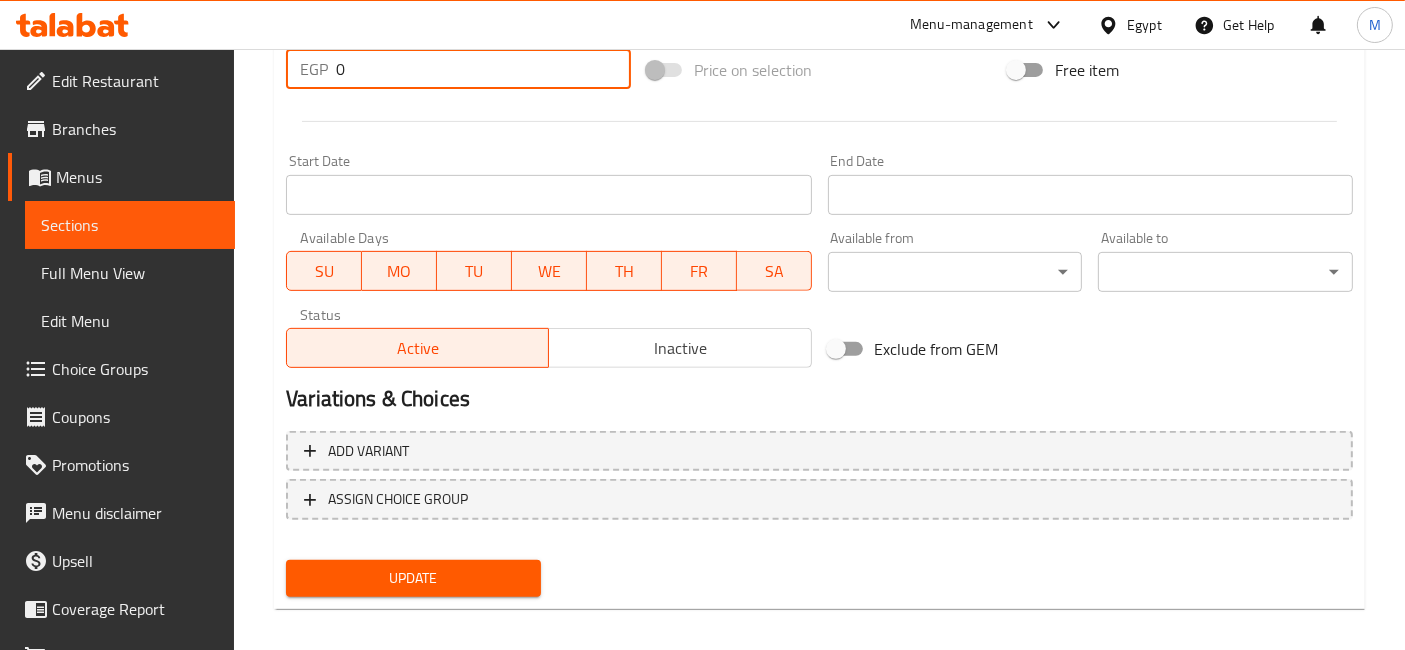 click on "EGP 0 Price  *" at bounding box center [458, 69] 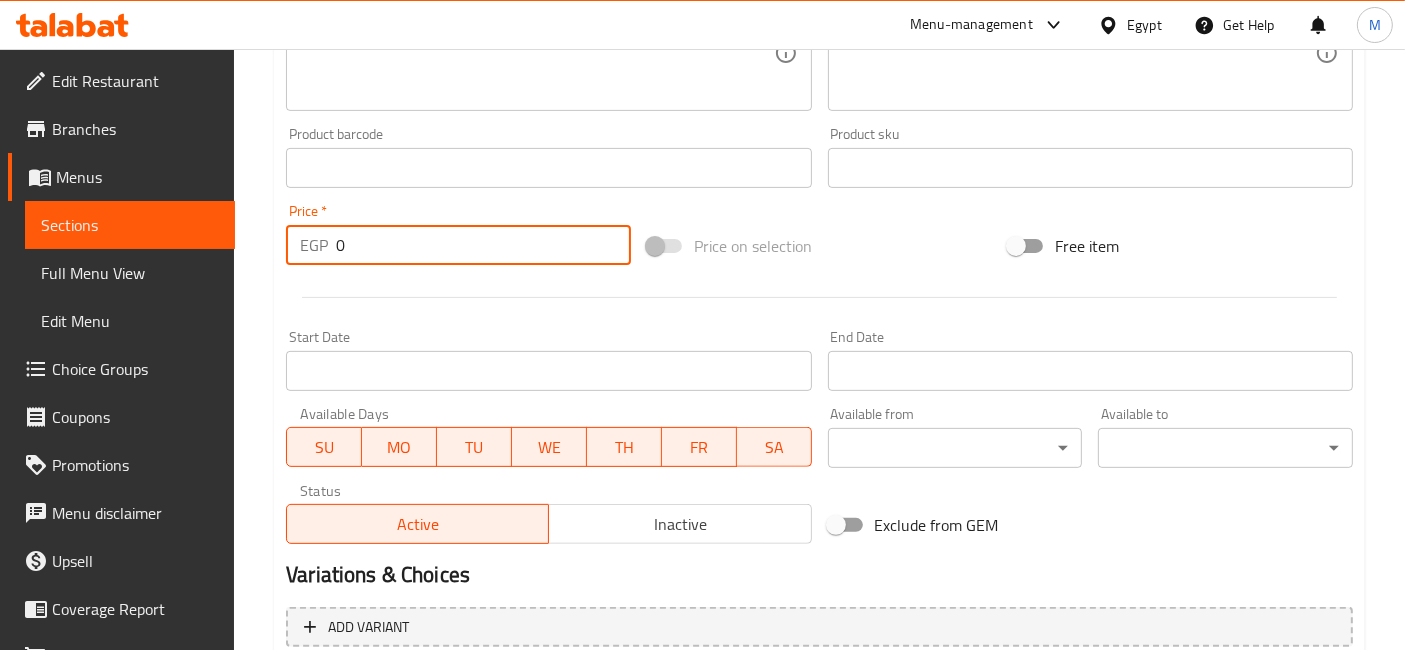 scroll, scrollTop: 333, scrollLeft: 0, axis: vertical 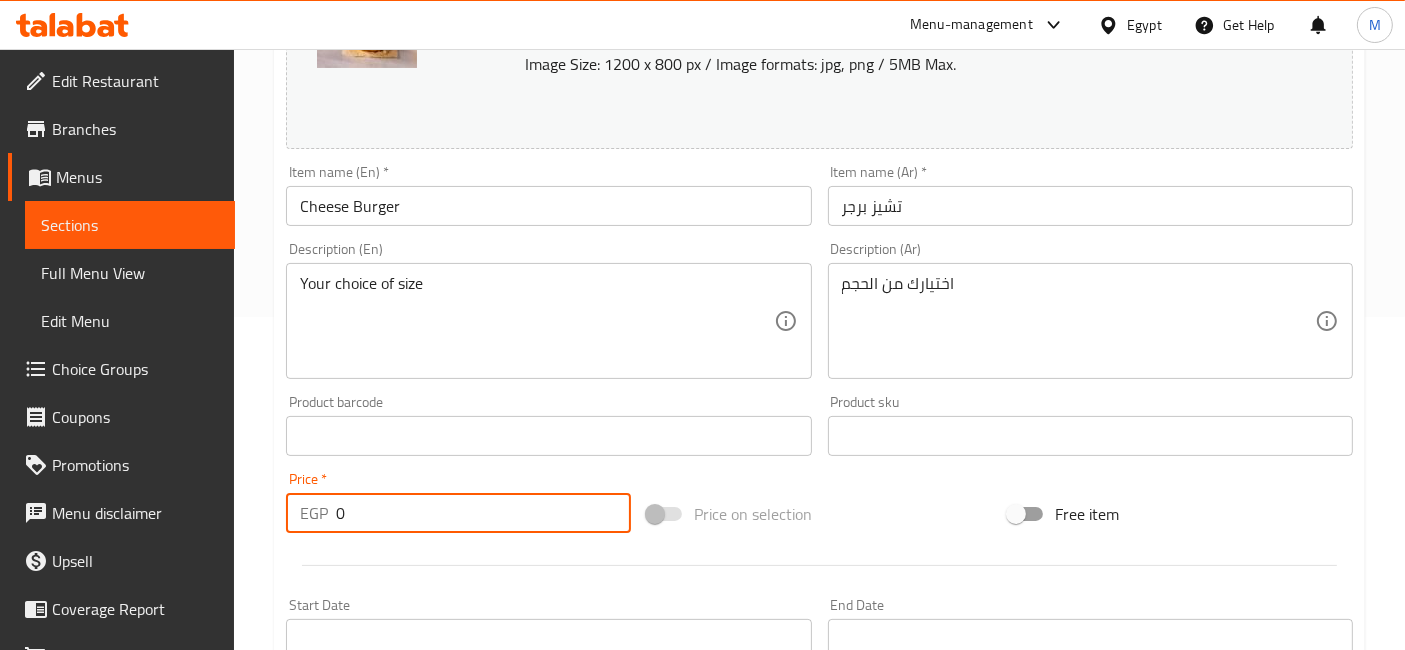 click on "تشيز برجر" at bounding box center [1090, 206] 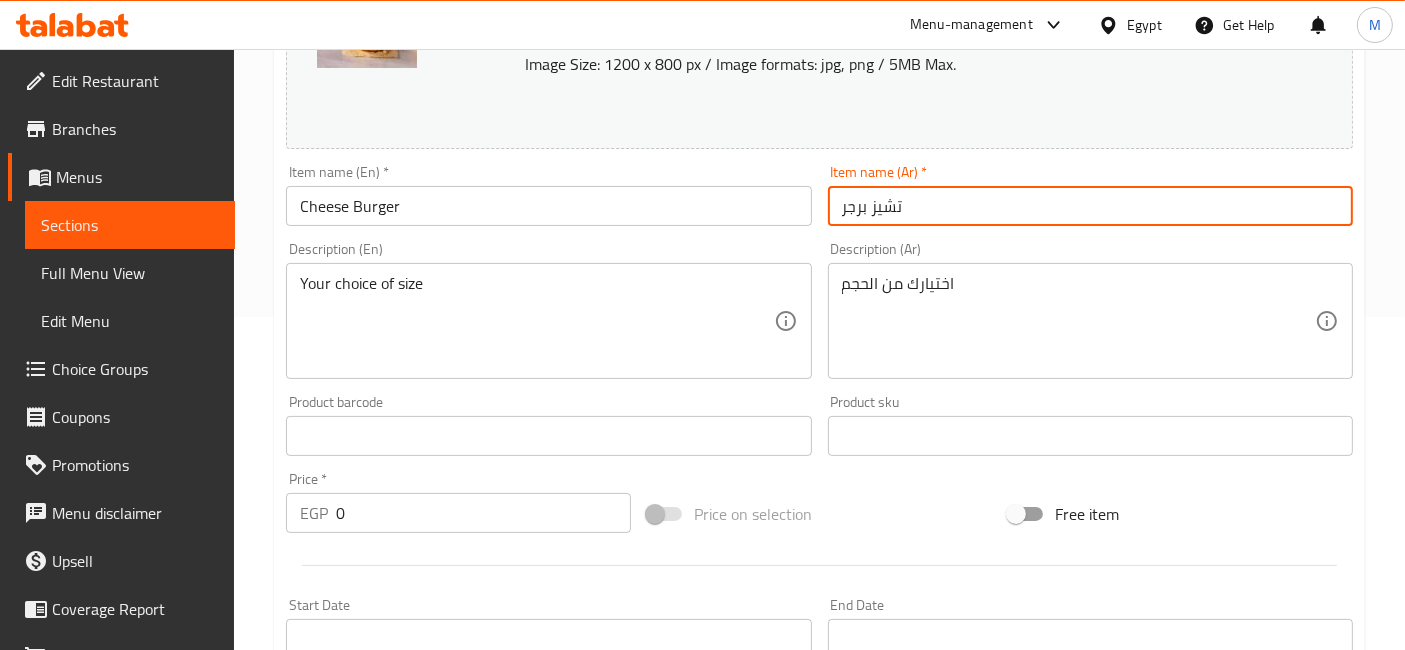 click on "تشيز برجر" at bounding box center [1090, 206] 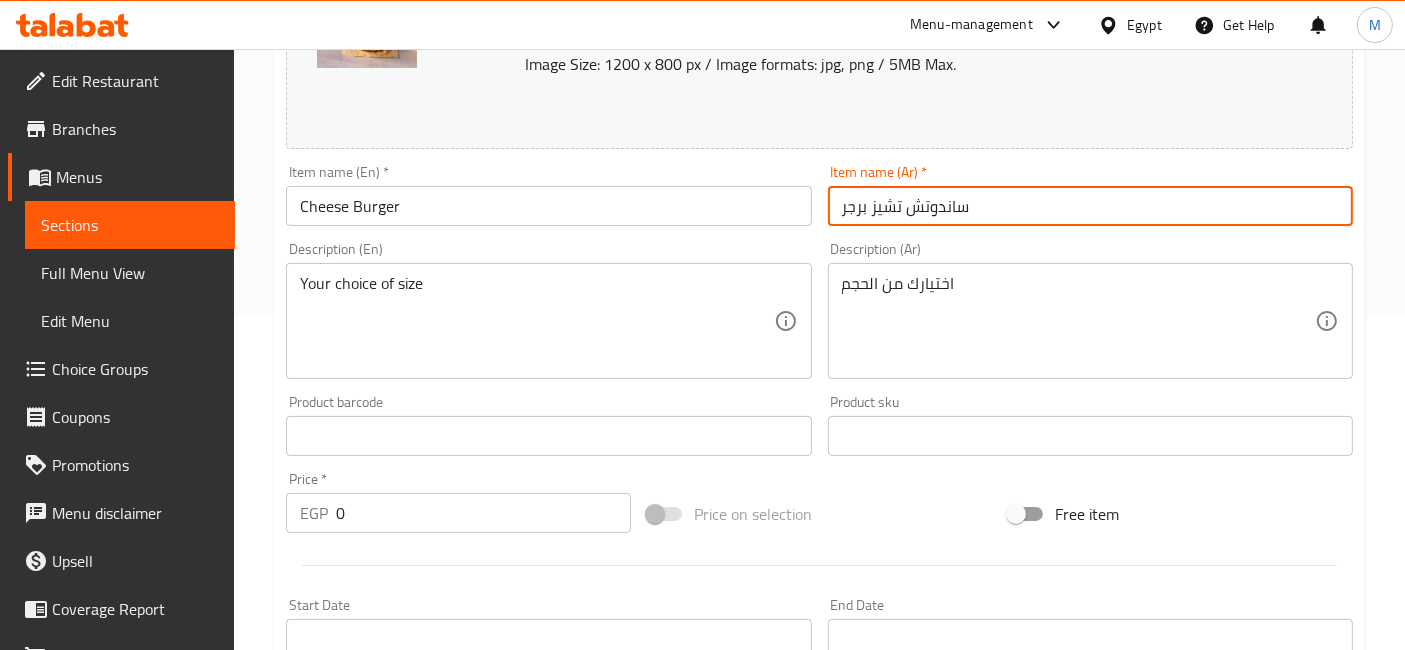 type on "ساندوتش تشيز برجر" 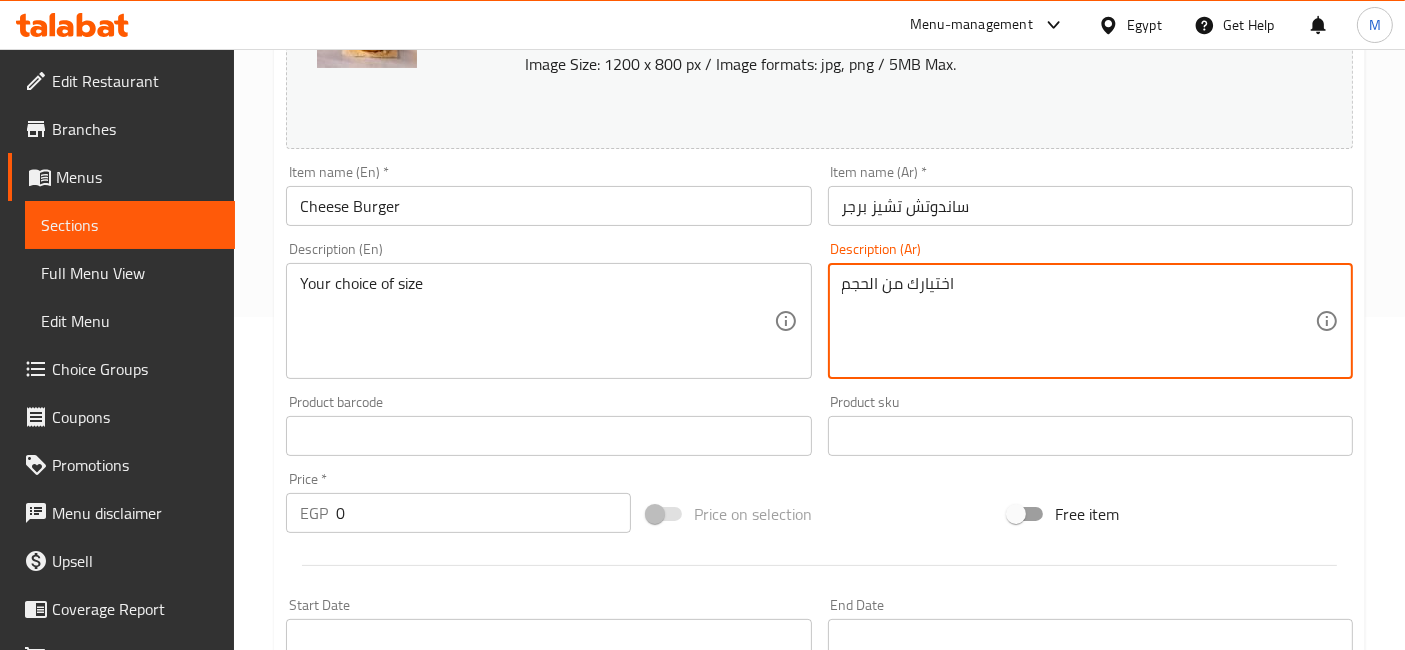 click on "اختيارك من الحجم" at bounding box center (1078, 321) 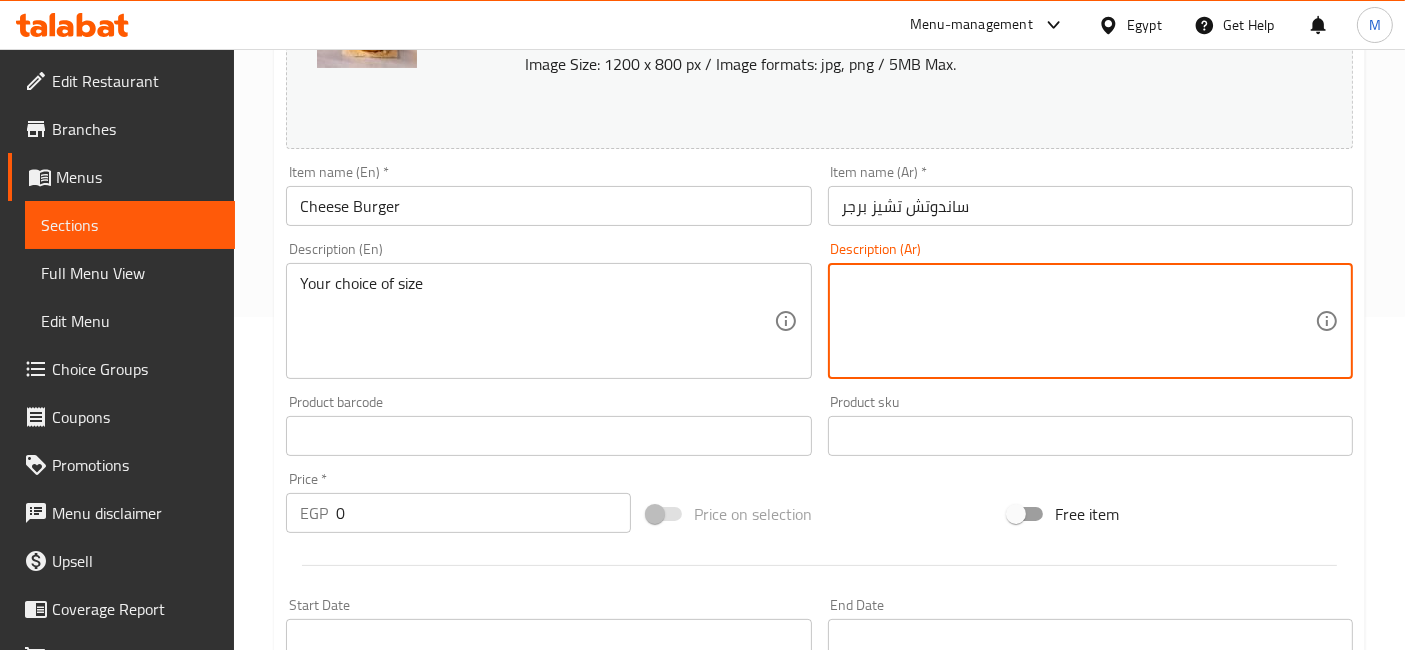 type 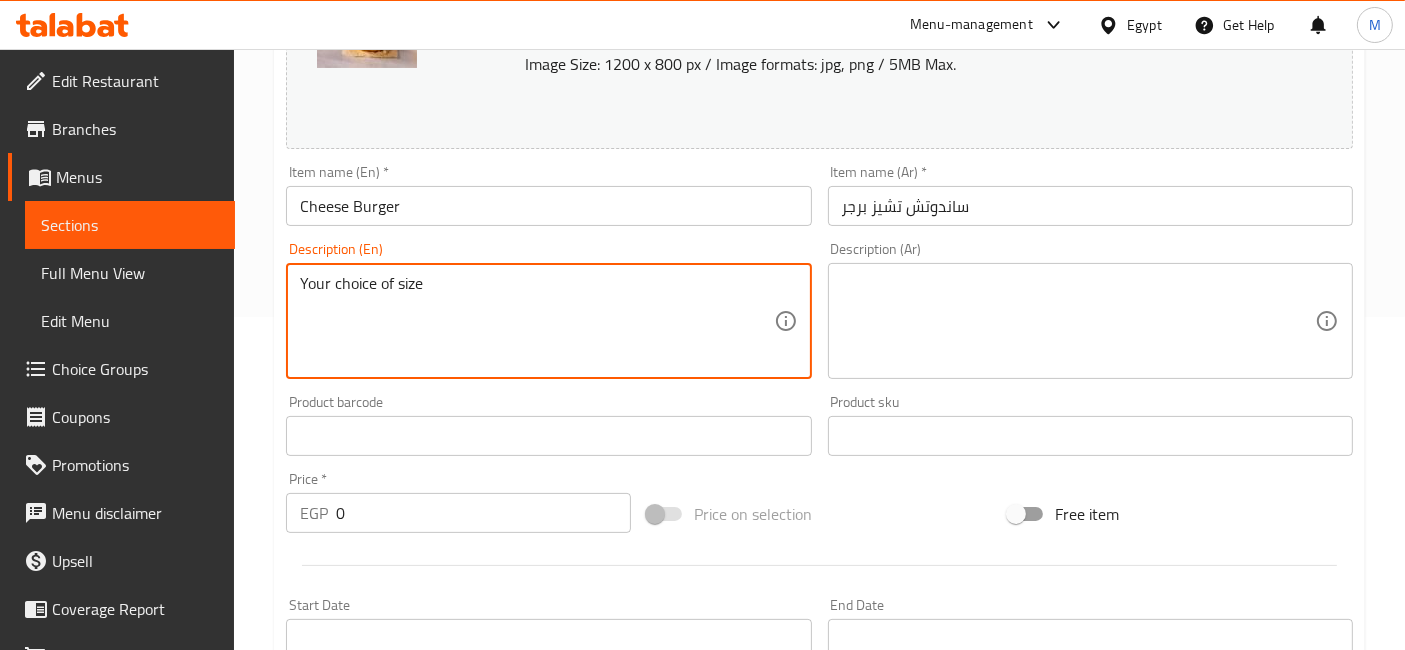 click on "Your choice of size" at bounding box center (536, 321) 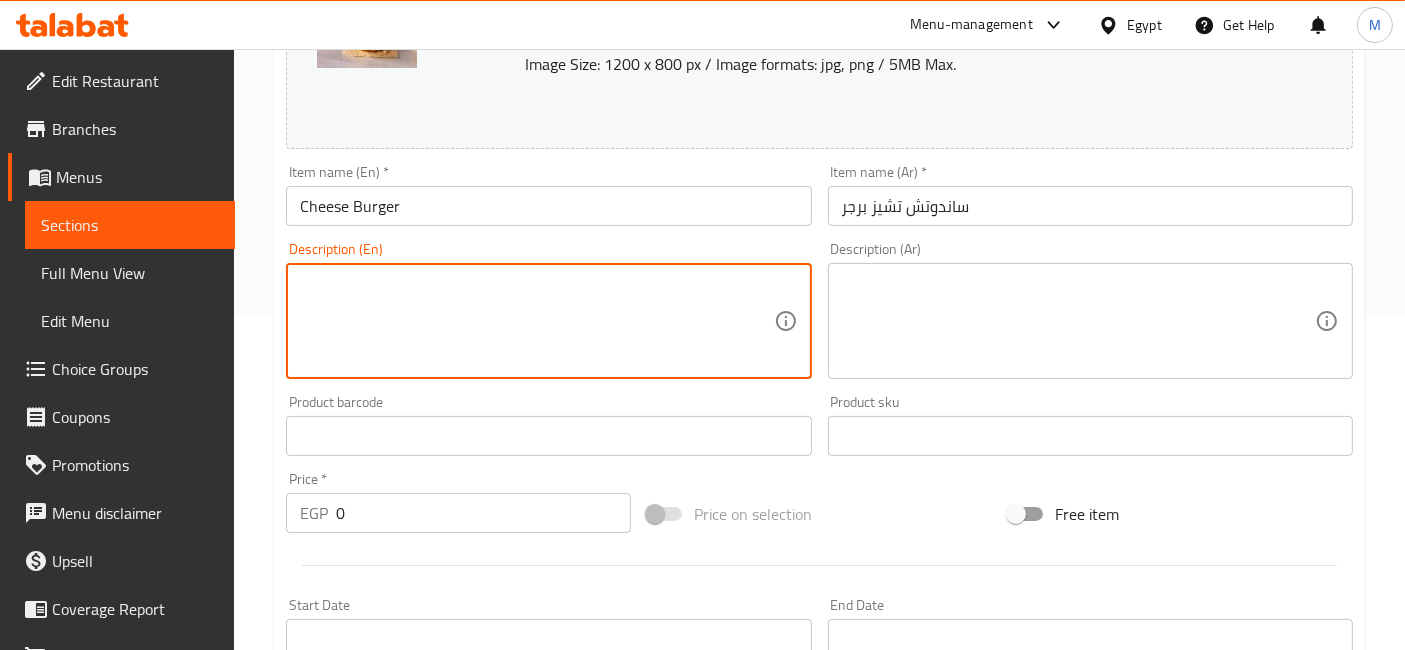 type 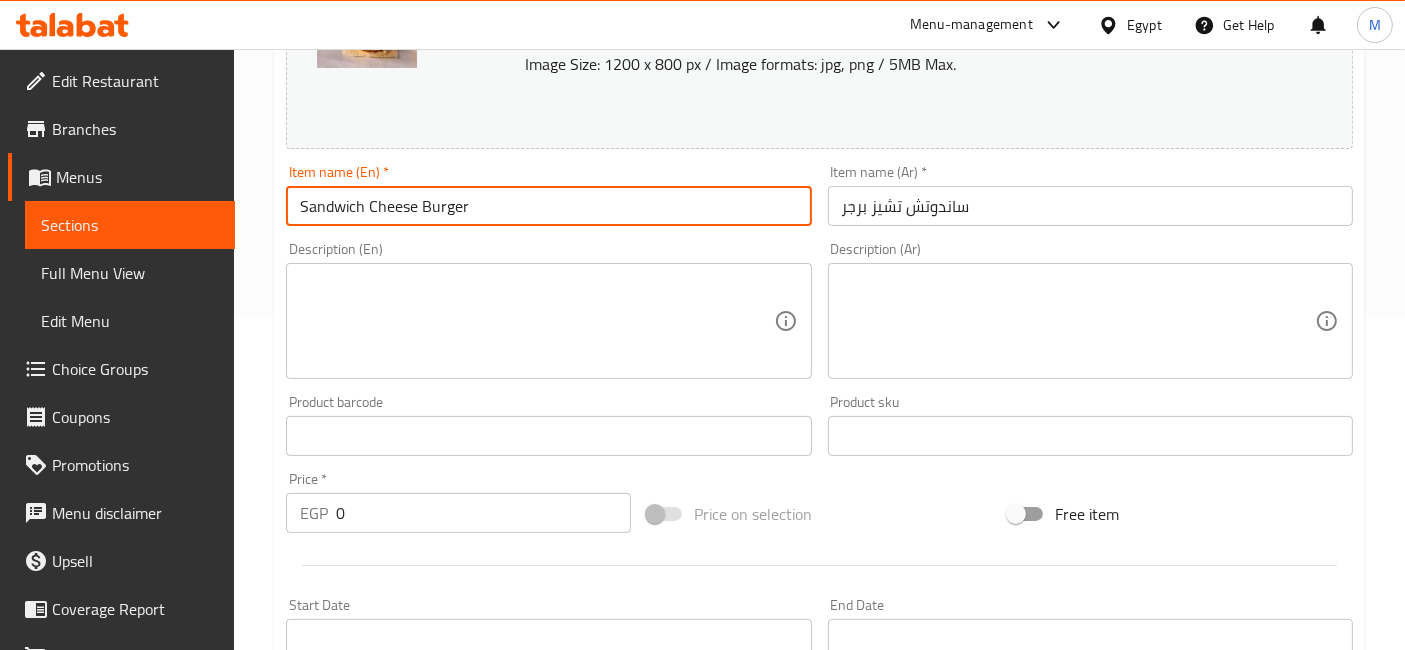 type on "Sandwich Cheese Burger" 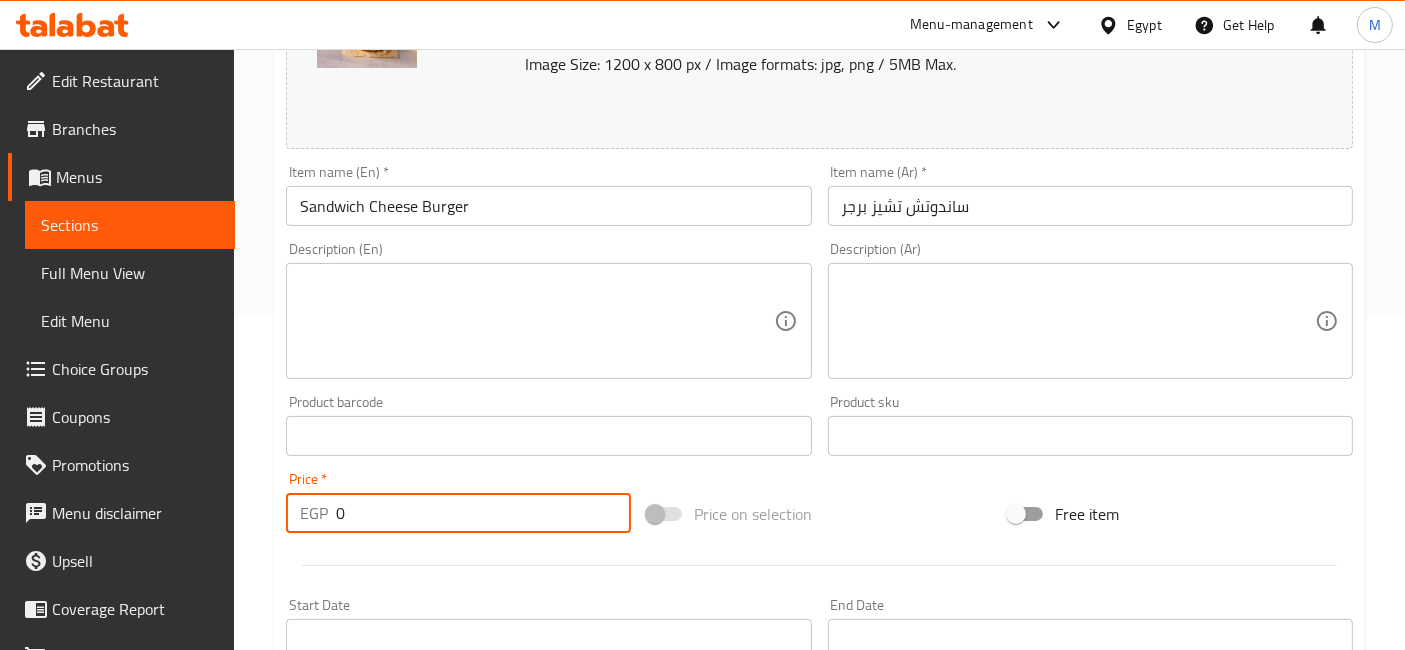 drag, startPoint x: 348, startPoint y: 512, endPoint x: 327, endPoint y: 518, distance: 21.84033 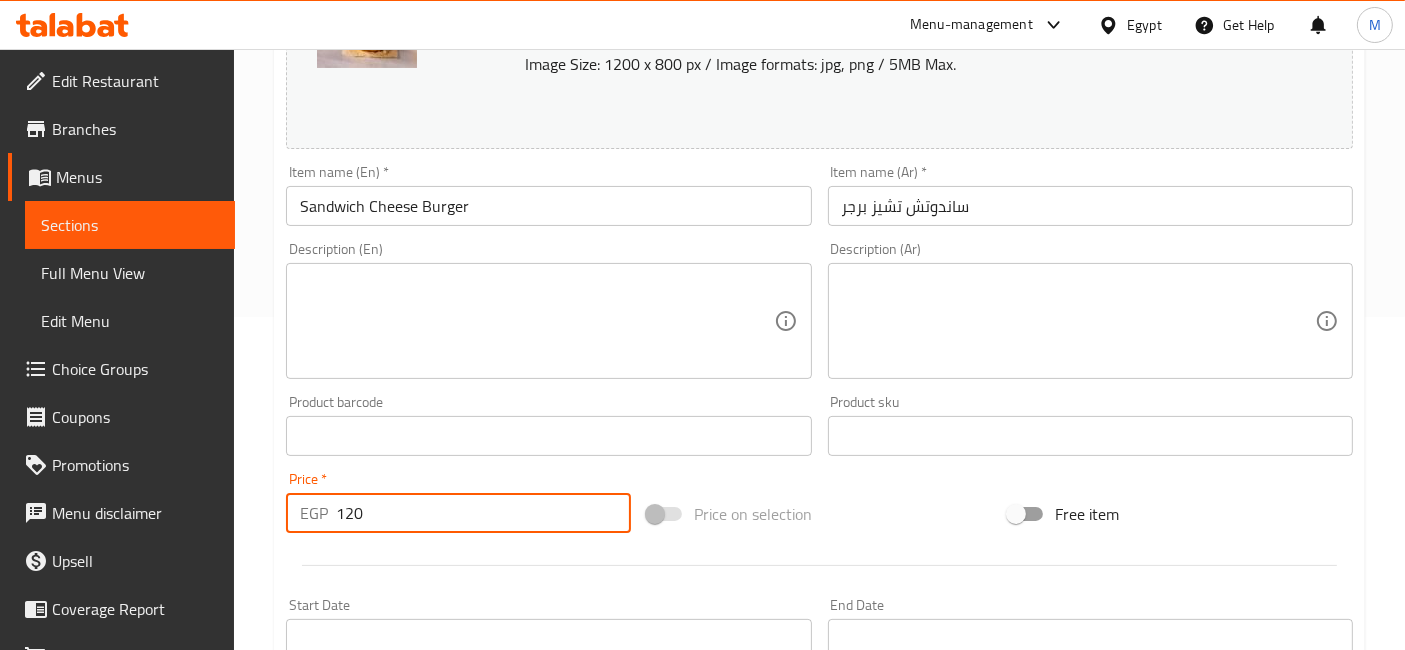 type on "120" 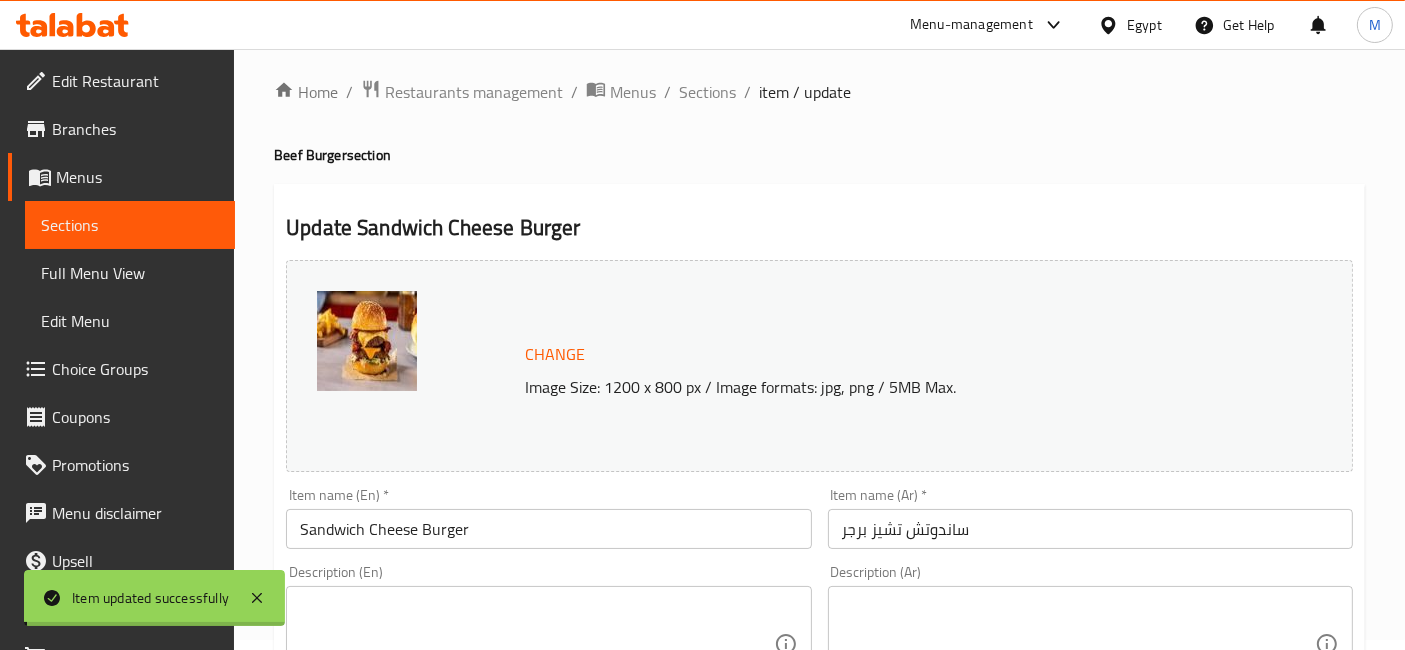 scroll, scrollTop: 0, scrollLeft: 0, axis: both 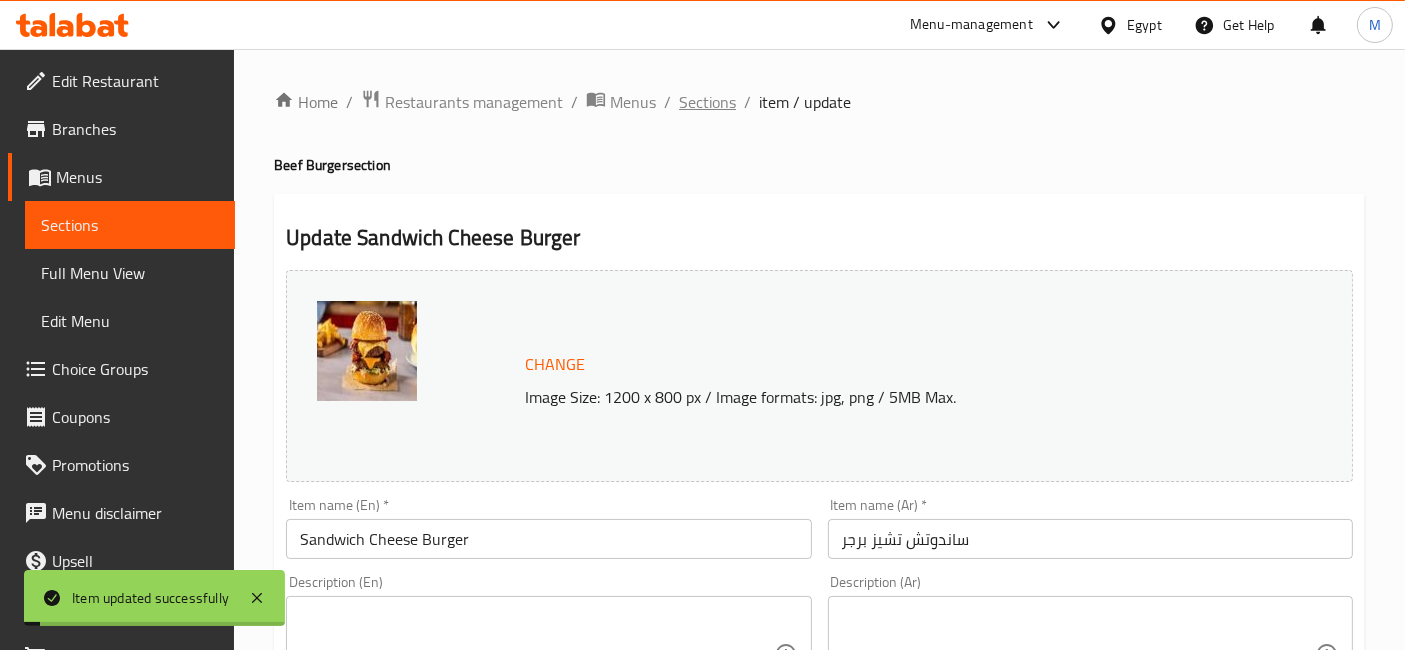 click on "Sections" at bounding box center (707, 102) 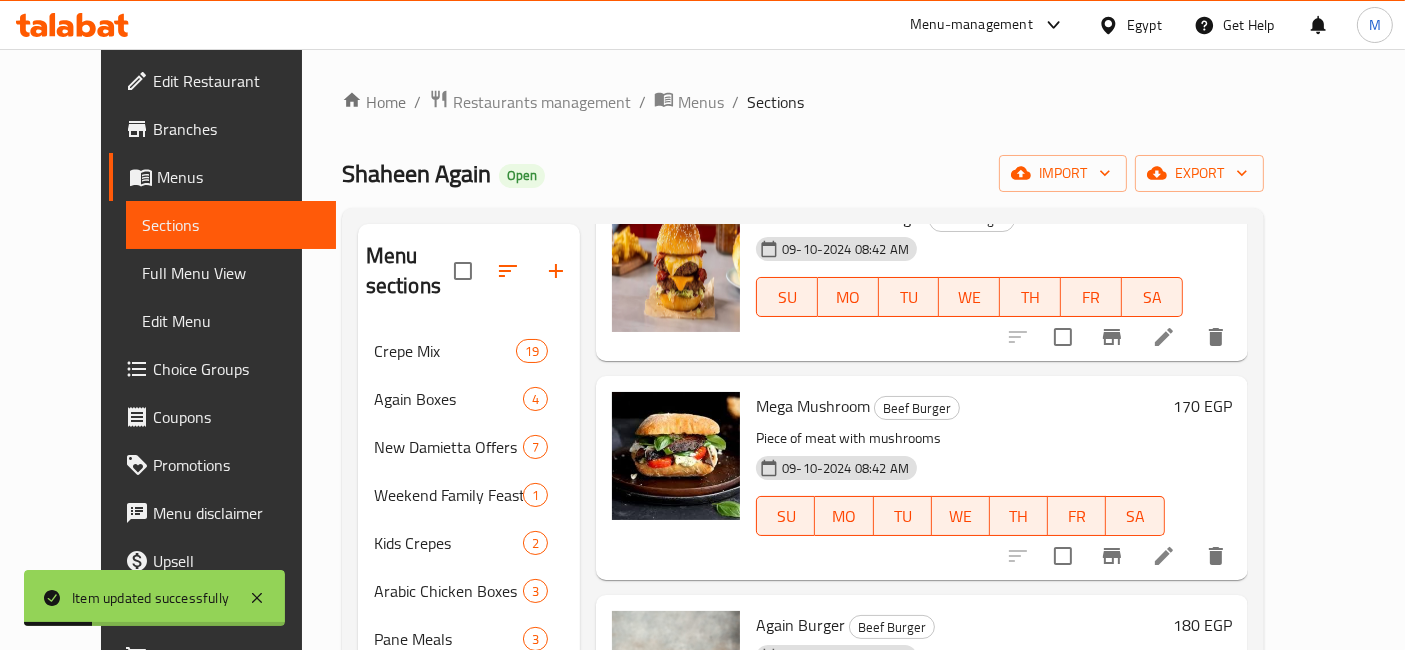 scroll, scrollTop: 111, scrollLeft: 0, axis: vertical 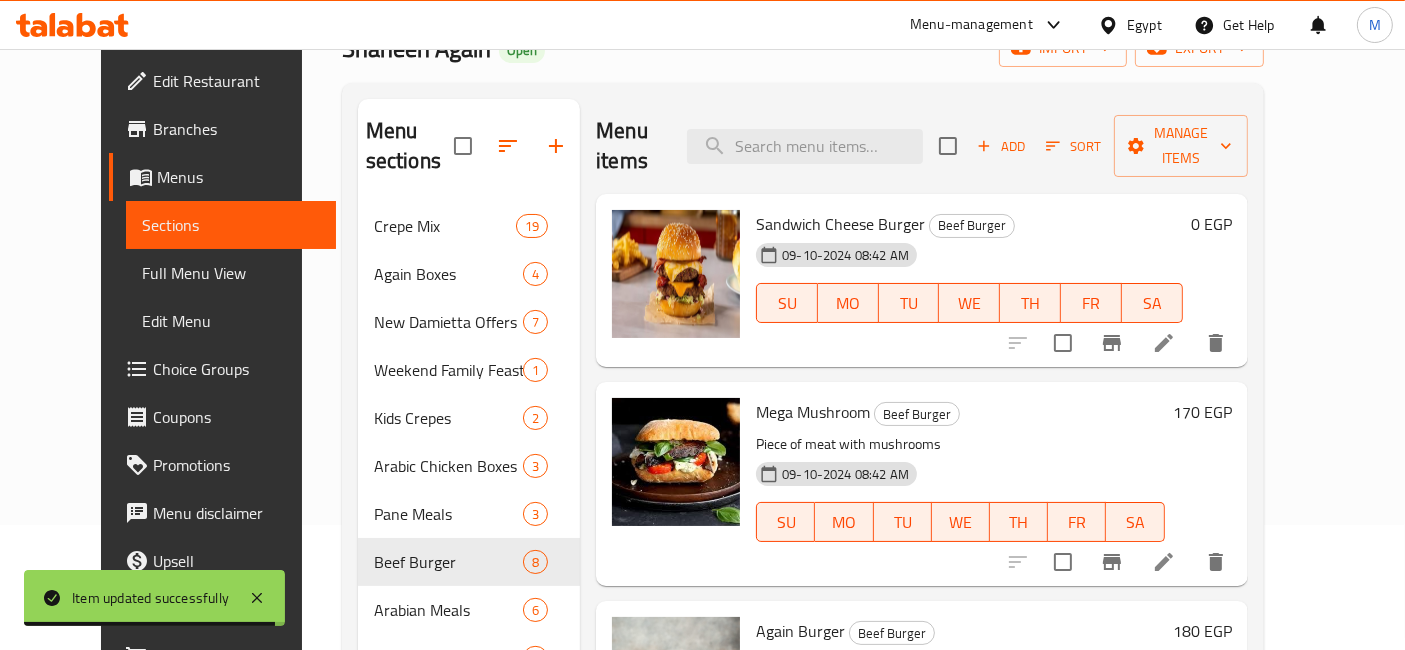 click on "170   EGP" at bounding box center (1202, 412) 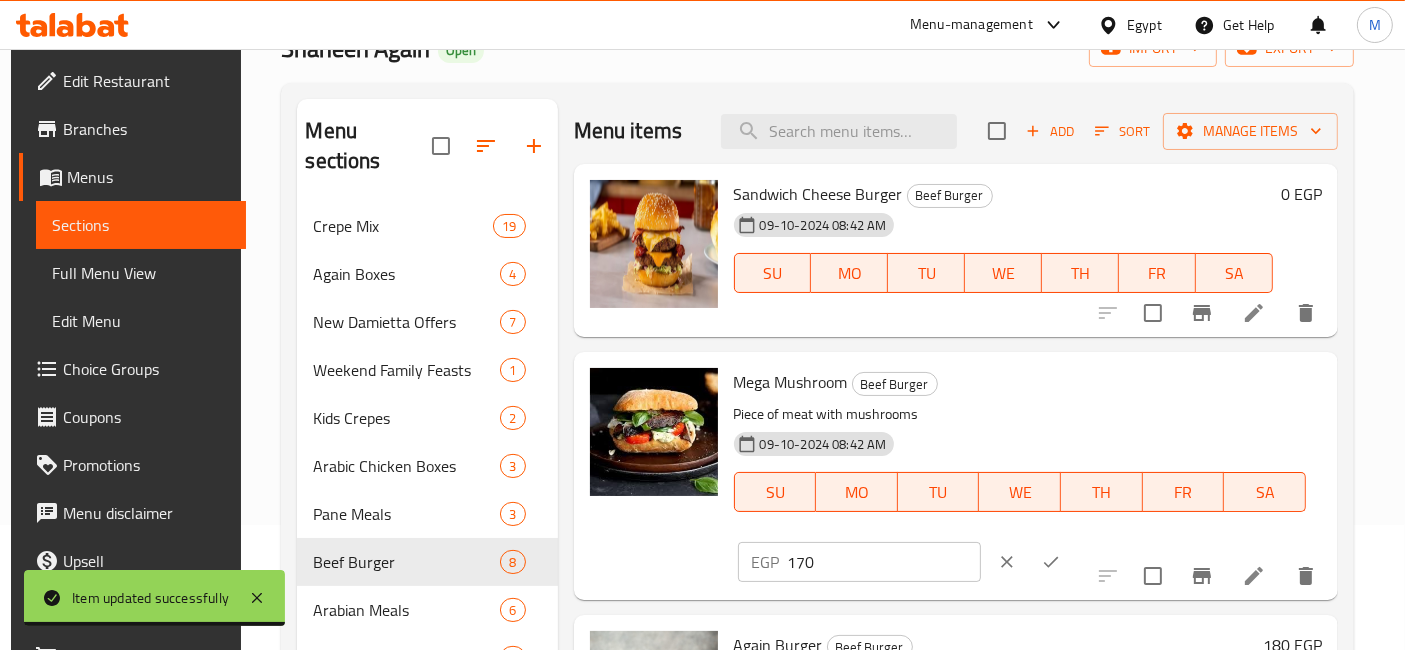 click on "170" at bounding box center [884, 562] 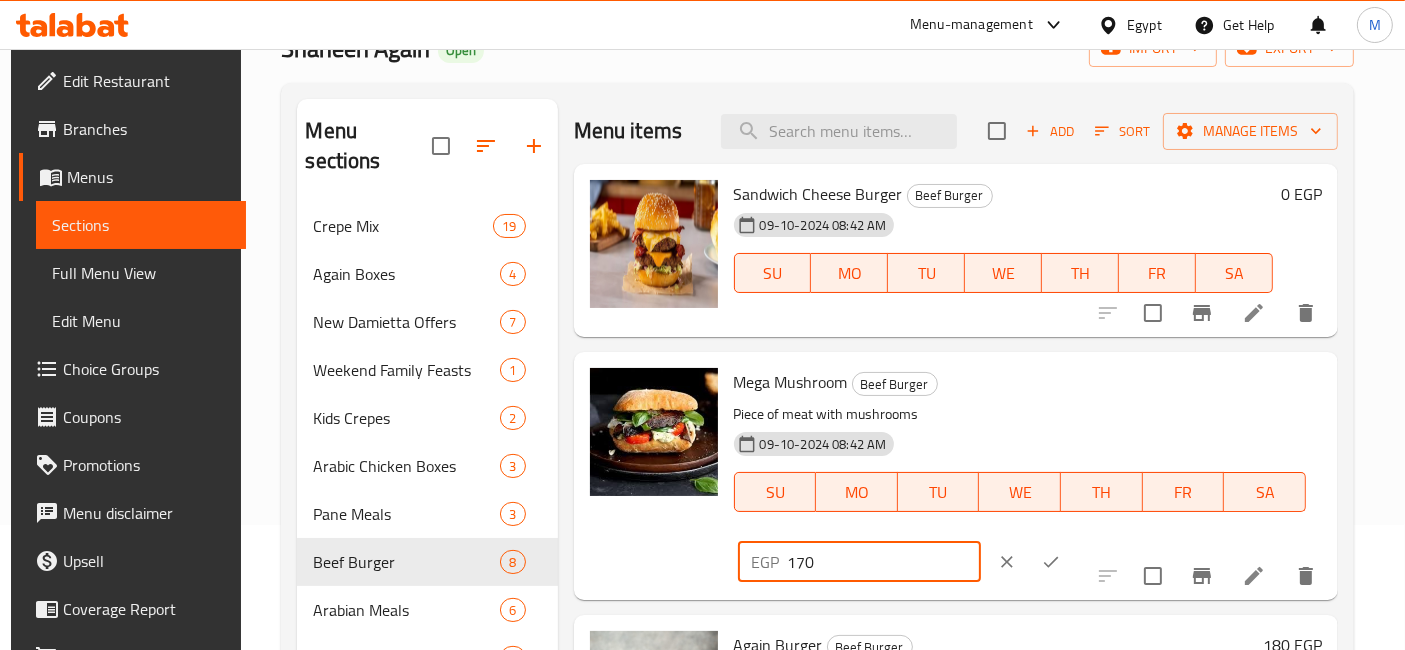 click on "170" at bounding box center [884, 562] 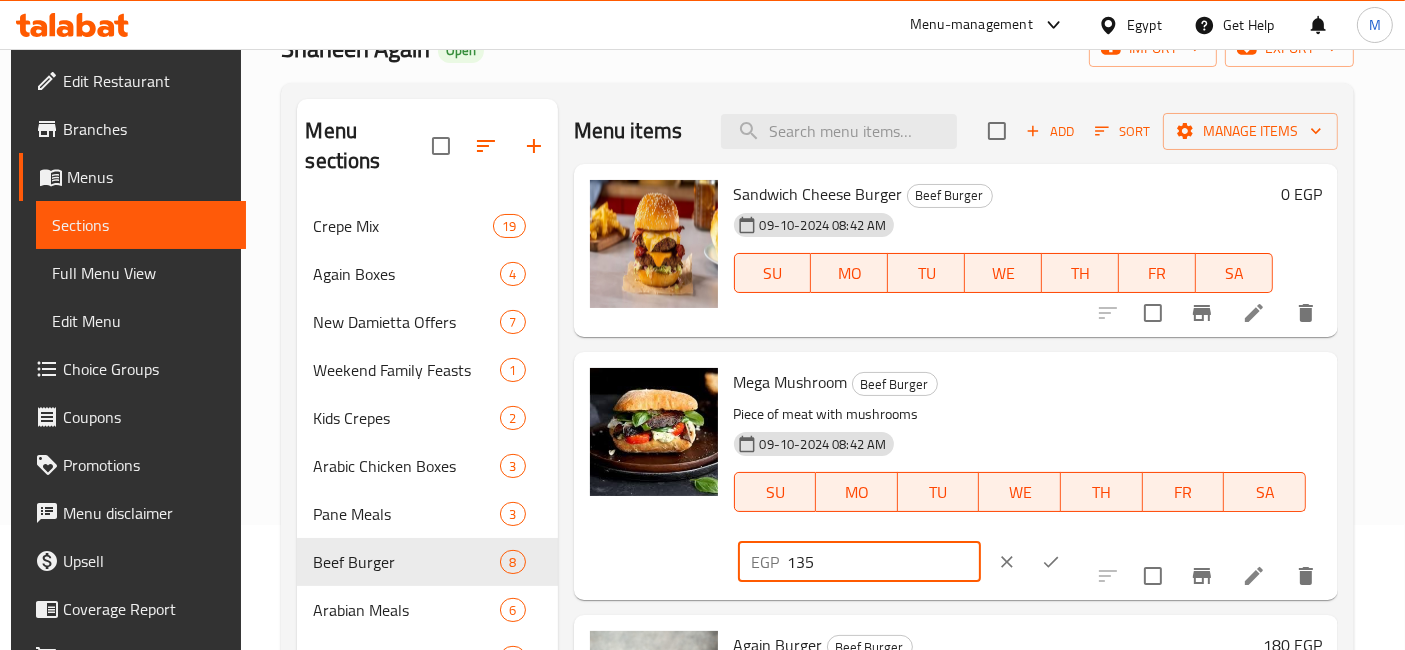 type on "135" 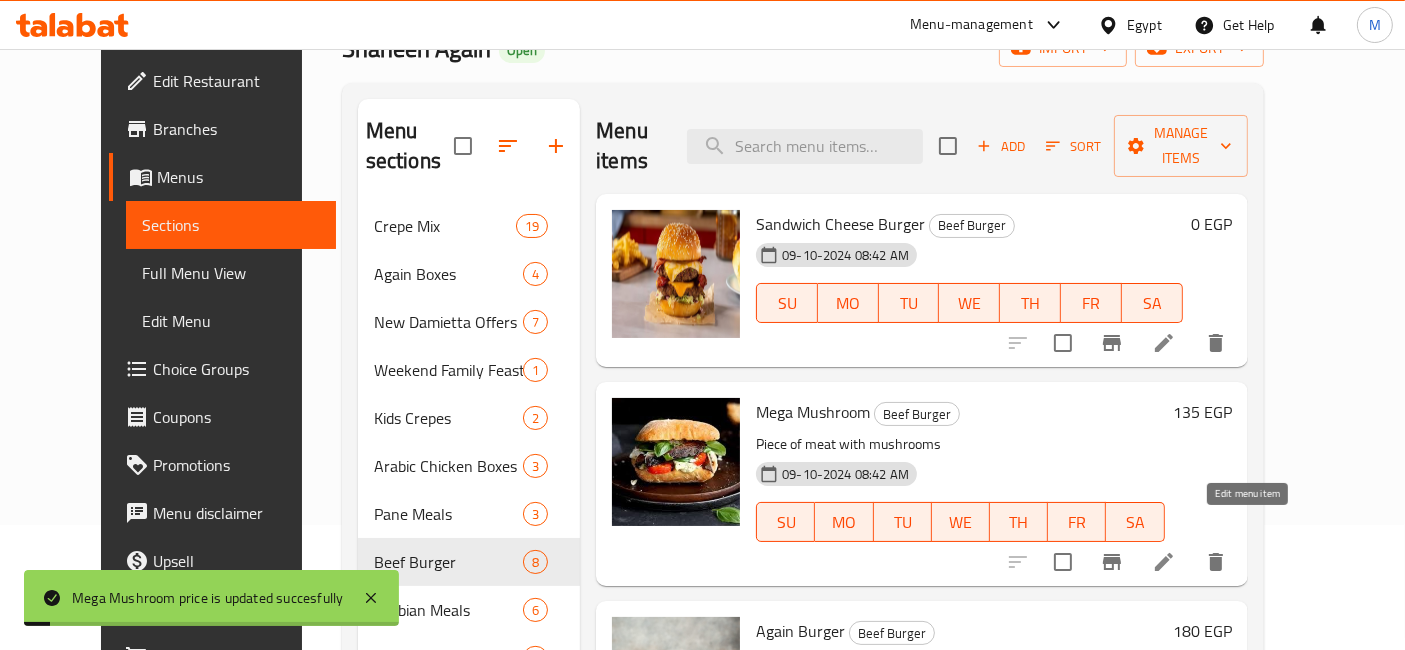 click 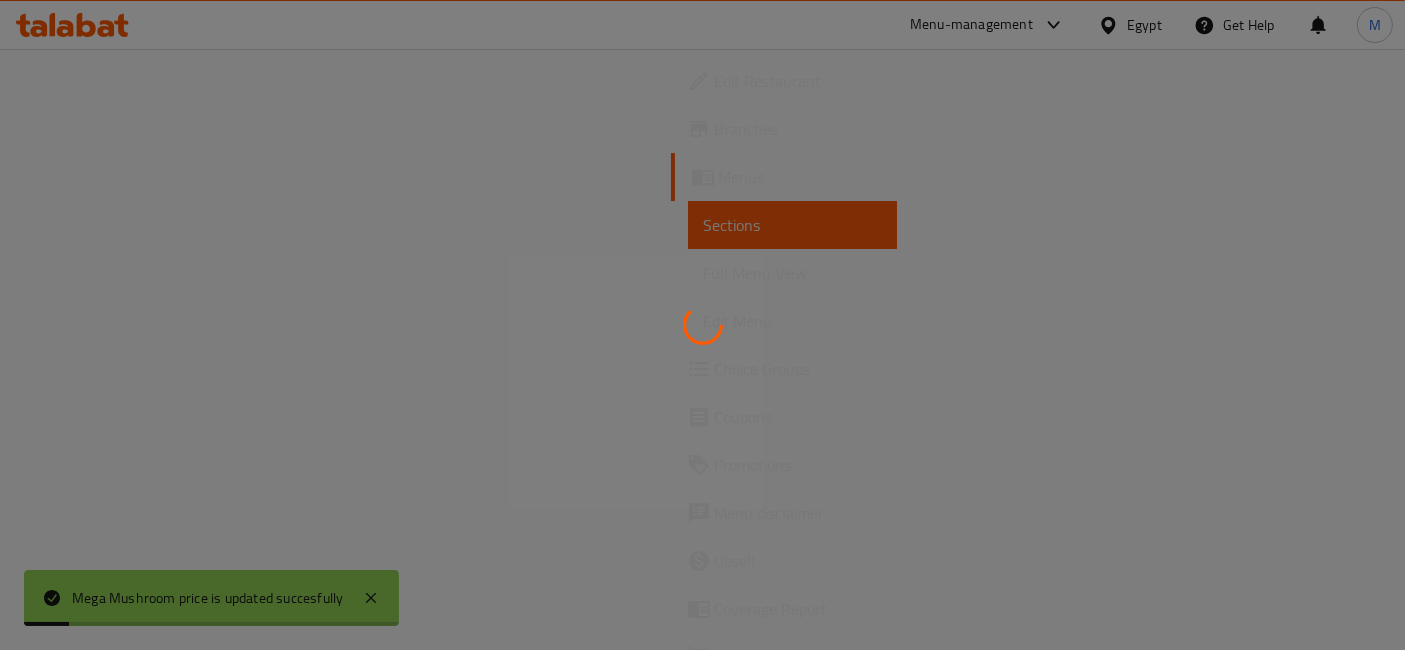 scroll, scrollTop: 0, scrollLeft: 0, axis: both 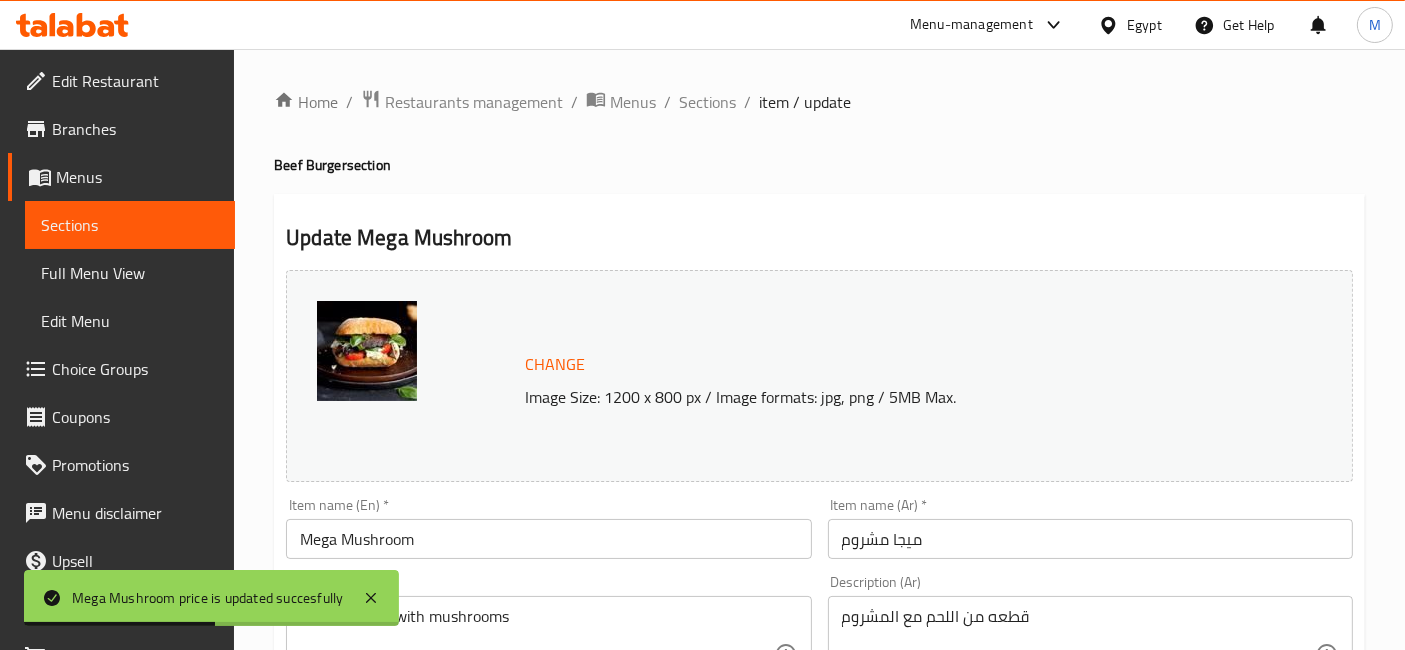 click on "Mega Mushroom" at bounding box center [548, 539] 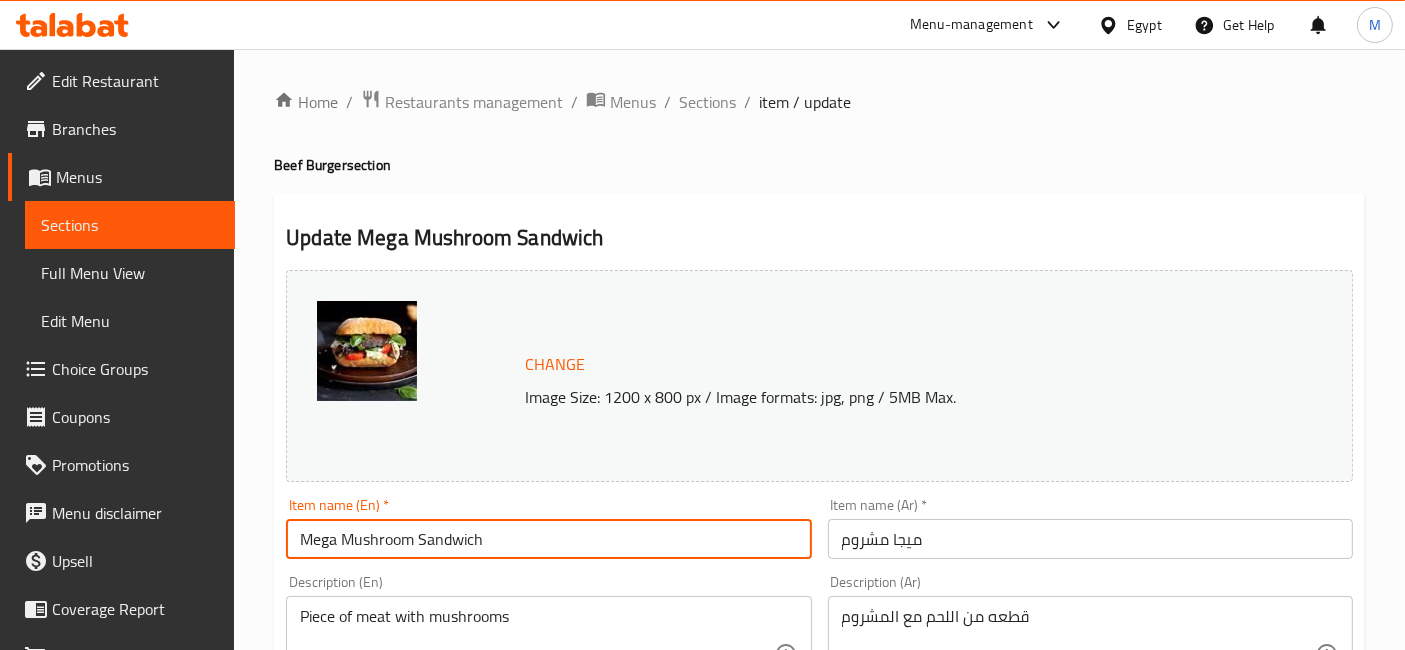 type on "Mega Mushroom Sandwich" 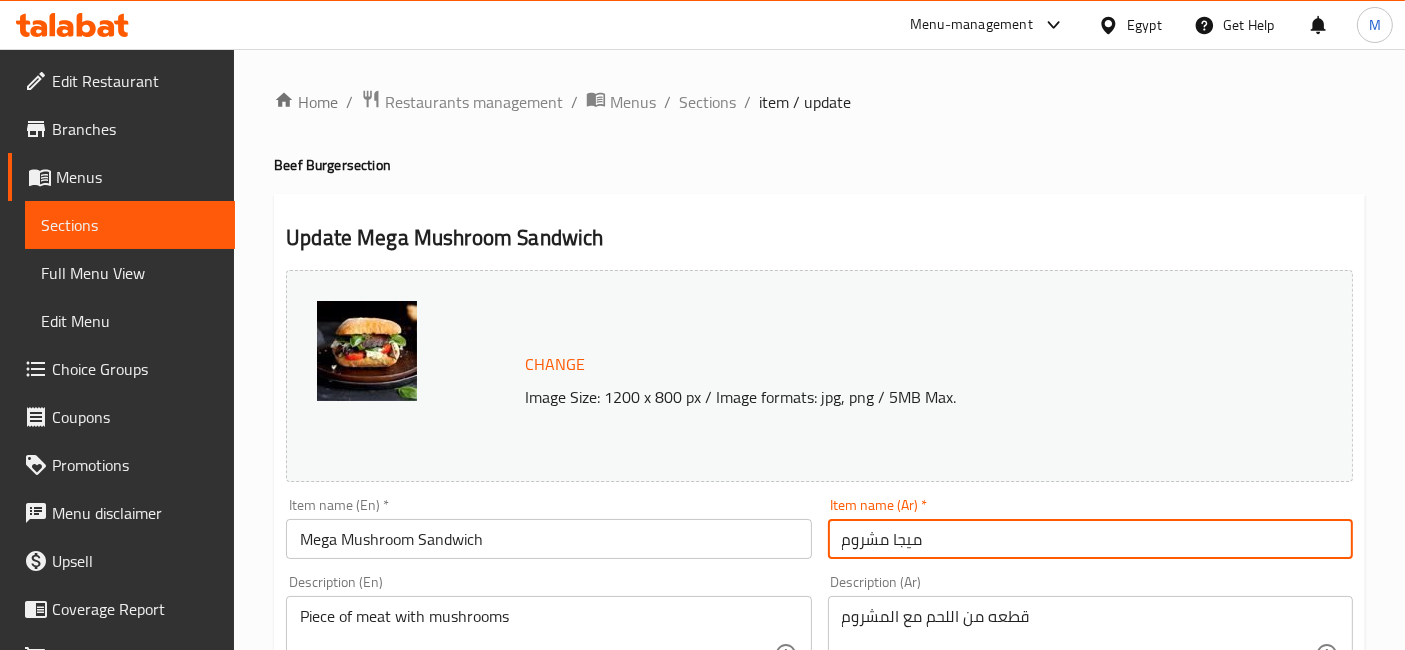 drag, startPoint x: 838, startPoint y: 538, endPoint x: 1259, endPoint y: 410, distance: 440.0284 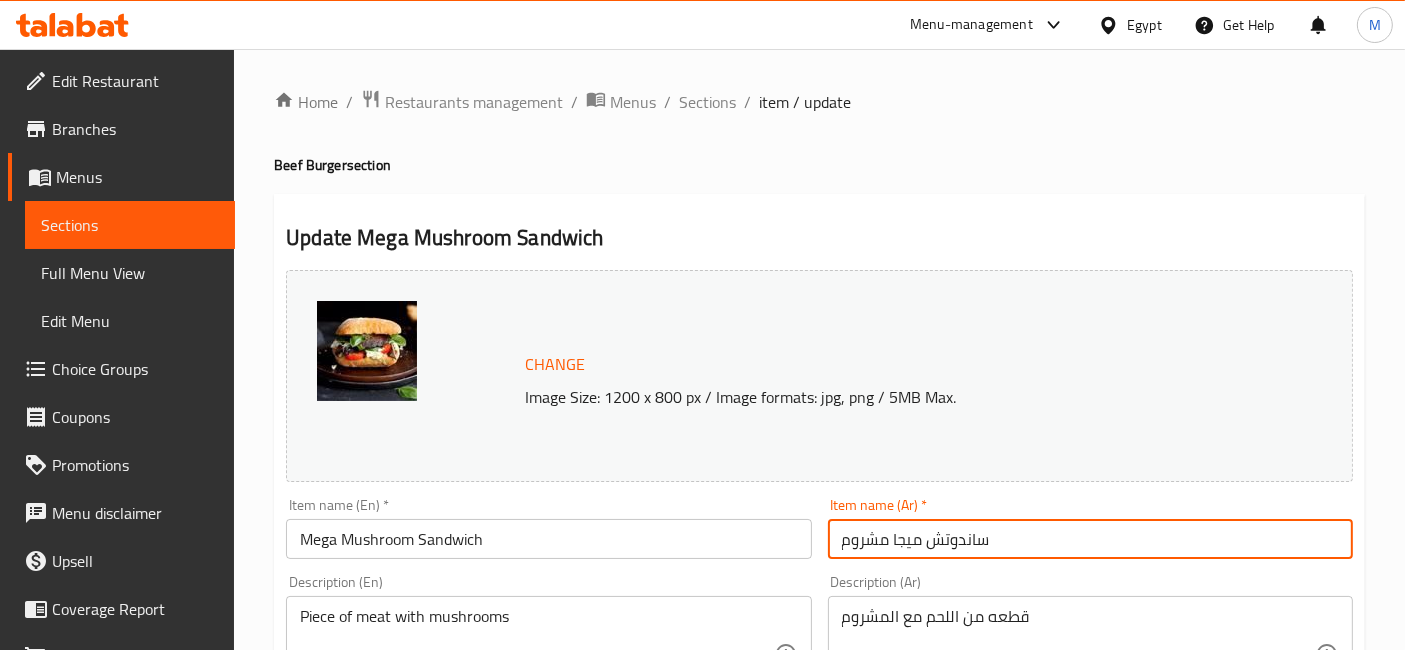 type on "ساندوتش ميجا مشروم" 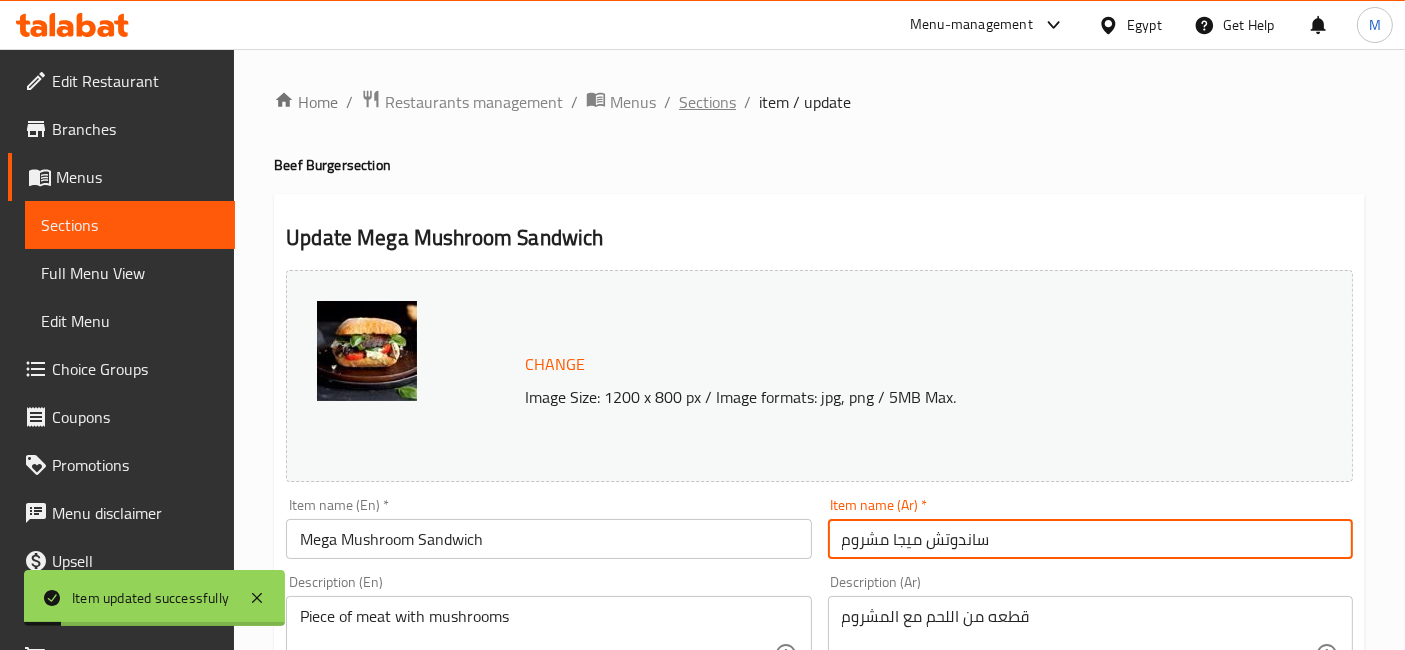 click on "Sections" at bounding box center (707, 102) 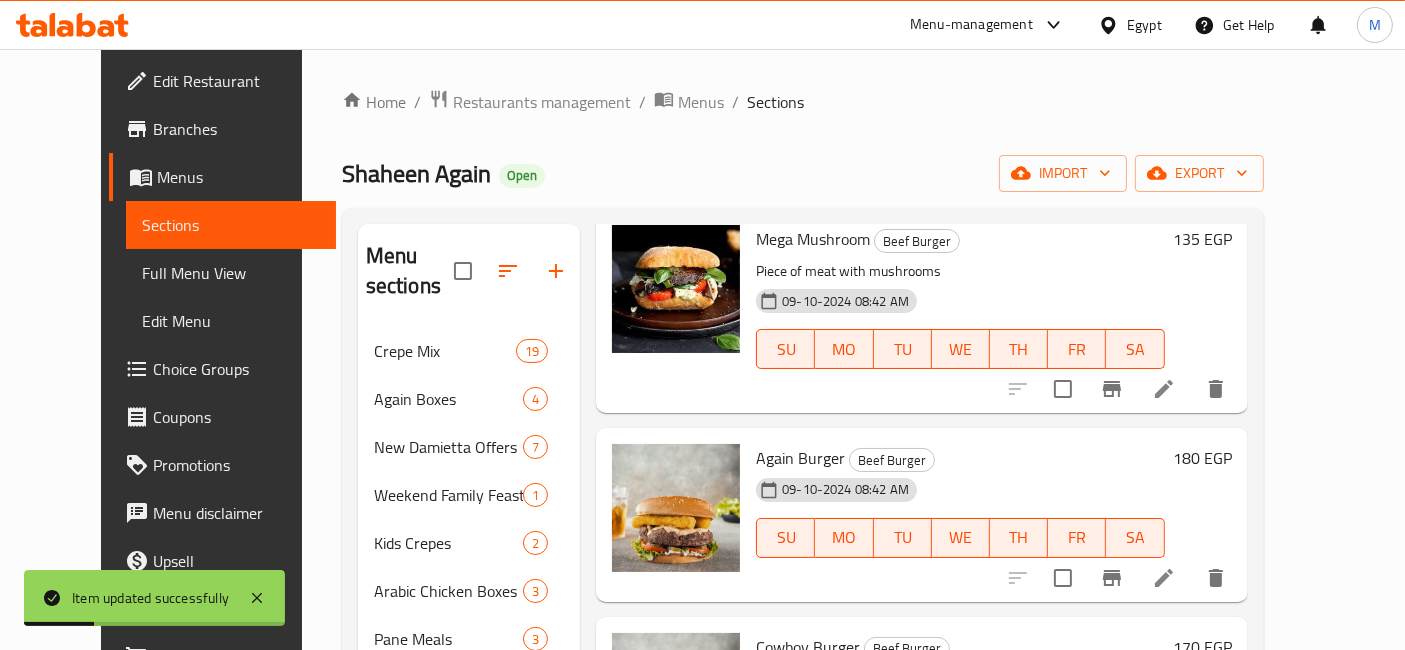 scroll, scrollTop: 333, scrollLeft: 0, axis: vertical 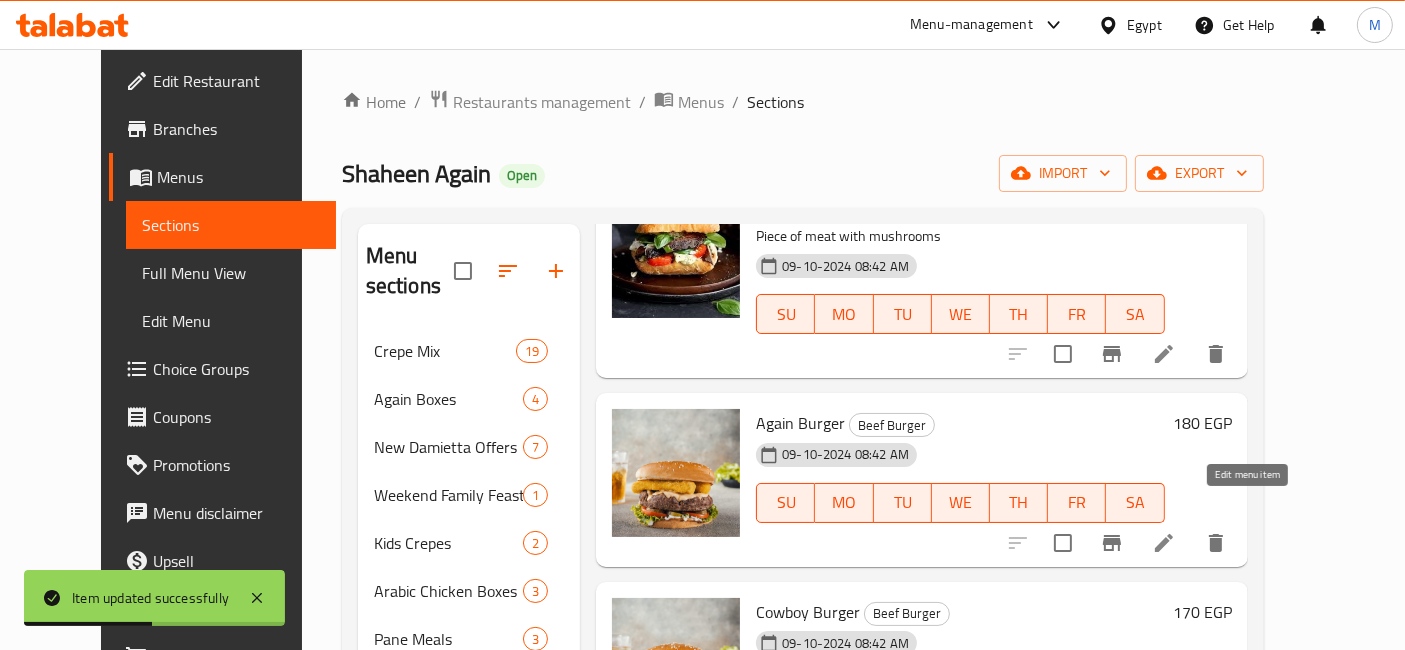 click at bounding box center (1164, 543) 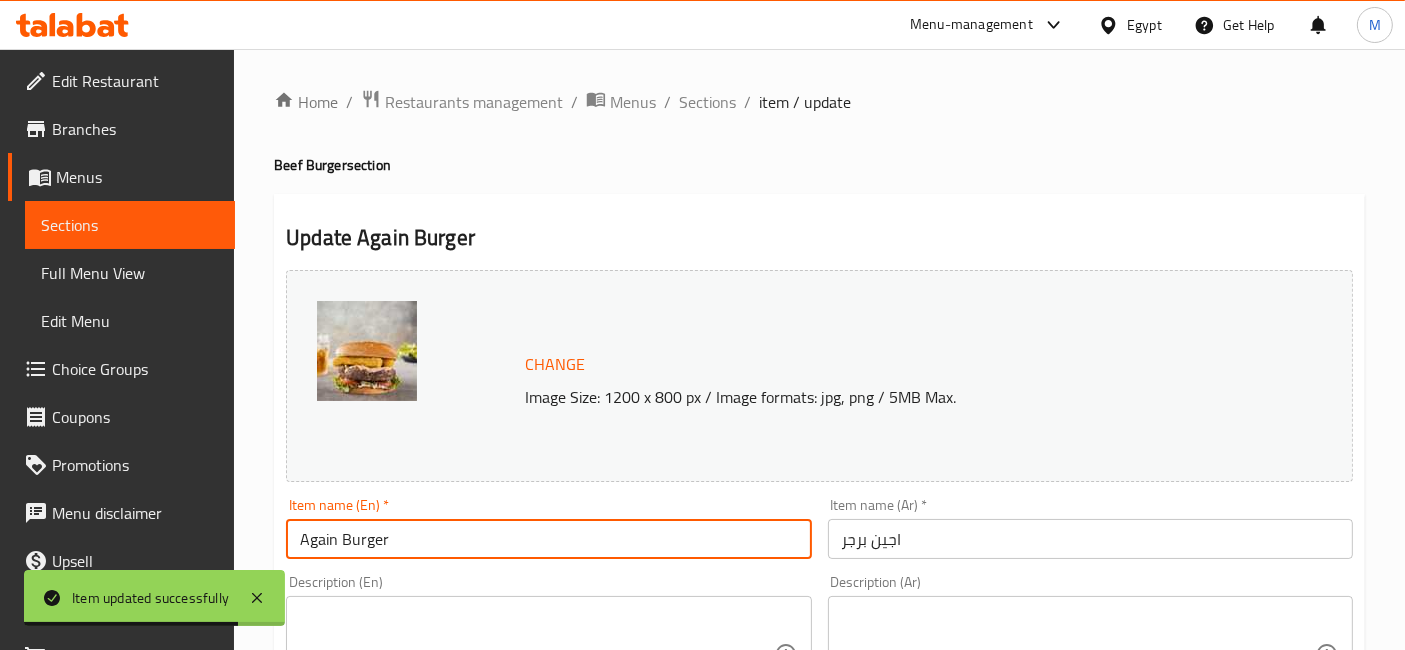 click on "Again Burger" at bounding box center [548, 539] 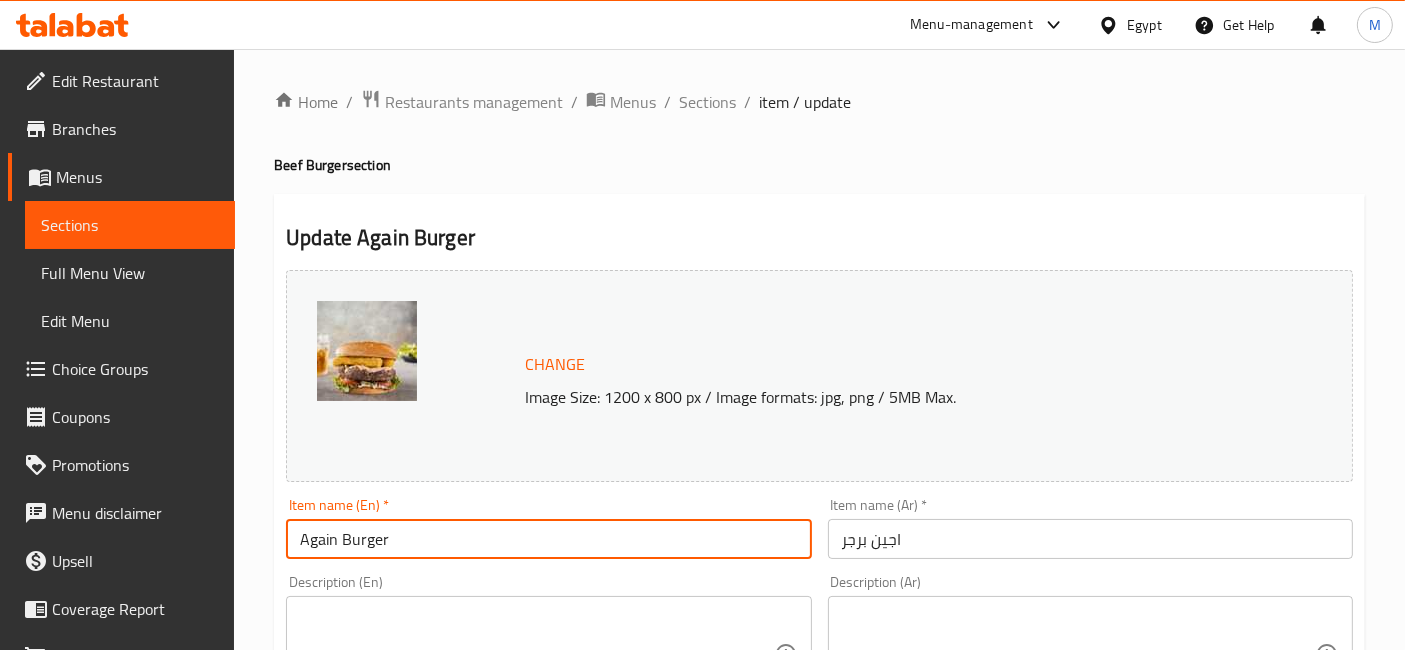 type on "Again Burger" 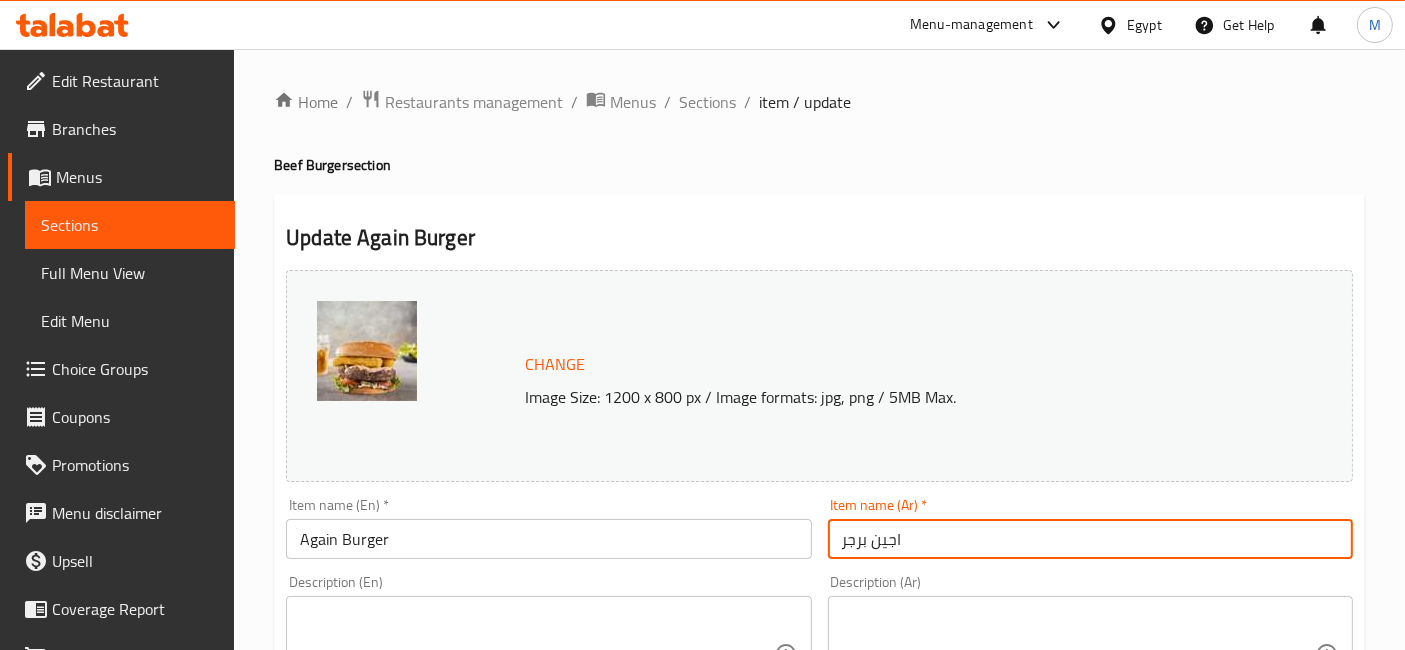 click on "اجين برجر" at bounding box center (1090, 539) 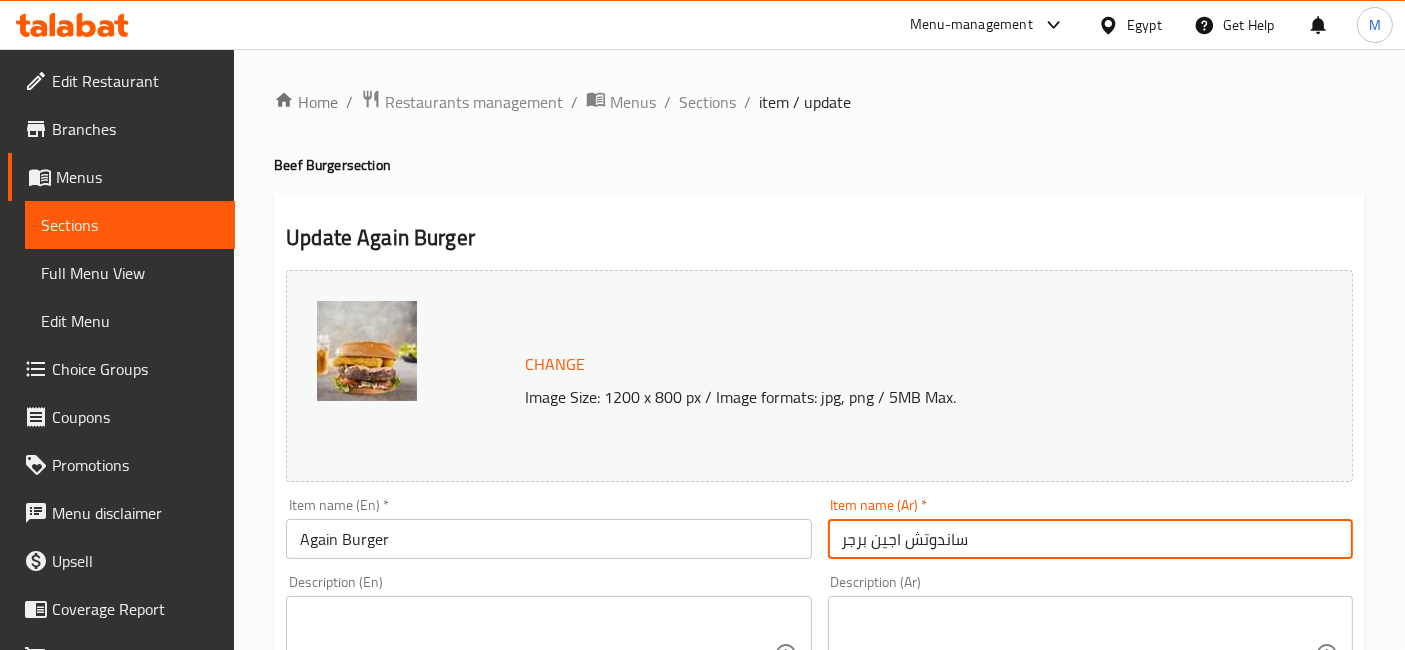 drag, startPoint x: 905, startPoint y: 538, endPoint x: 801, endPoint y: 530, distance: 104.307236 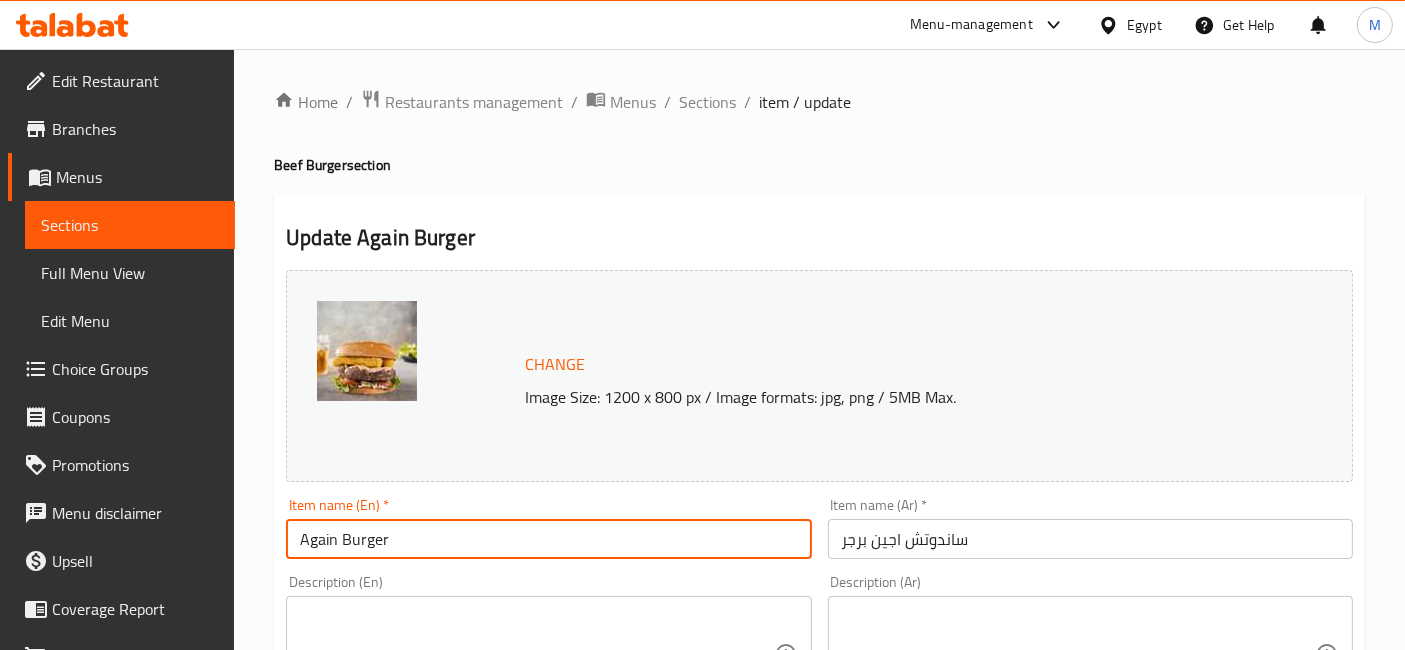 click on "Again Burger" at bounding box center [548, 539] 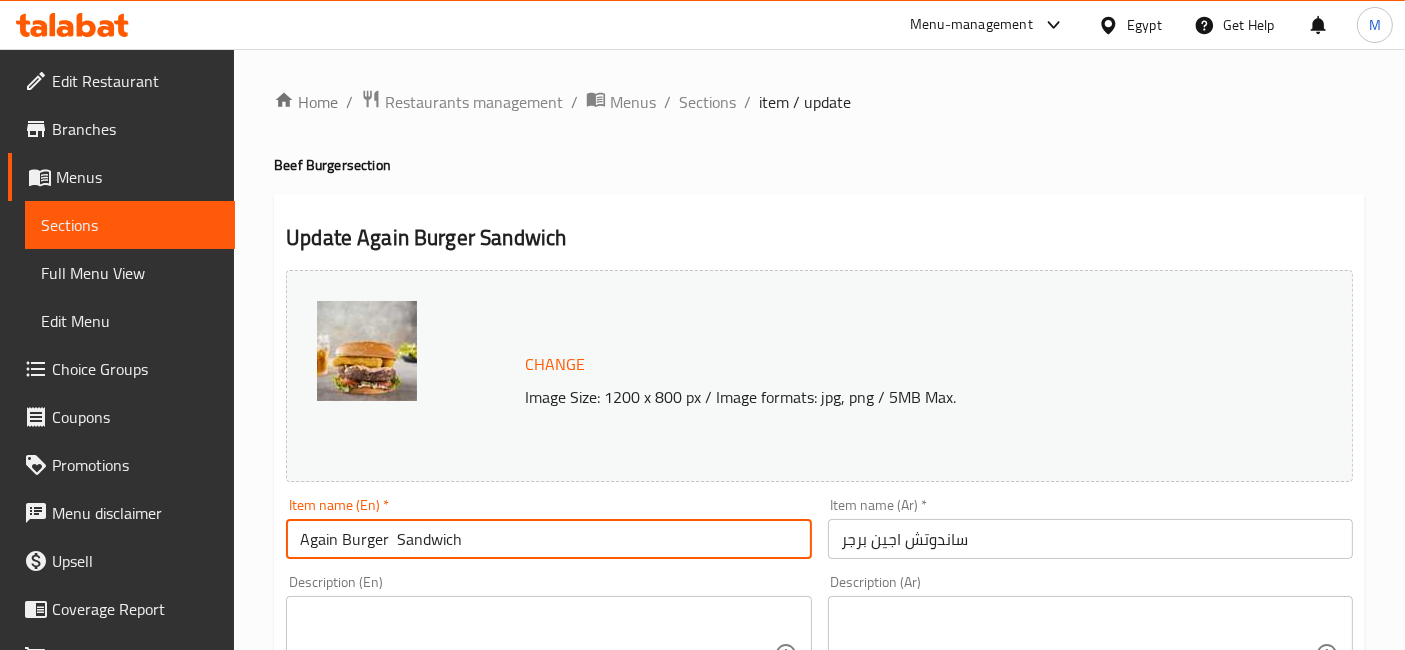 type on "Again Burger  Sandwich" 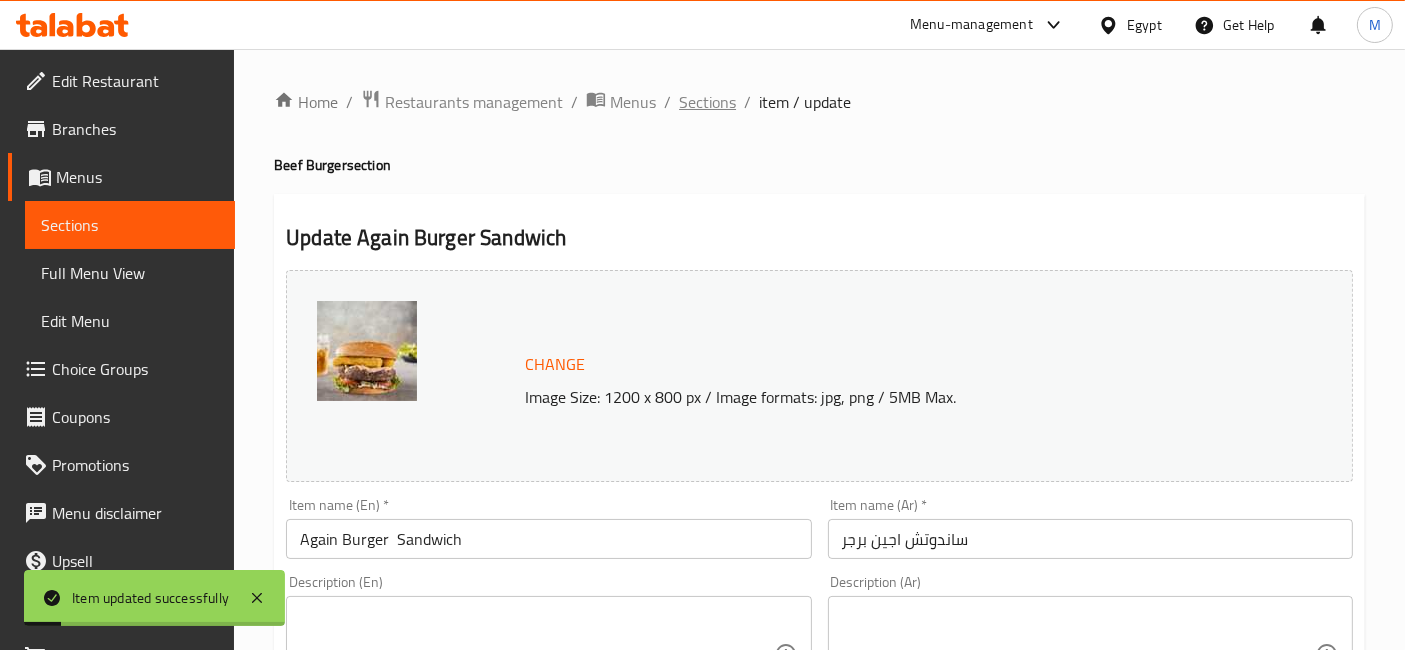 click on "Sections" at bounding box center [707, 102] 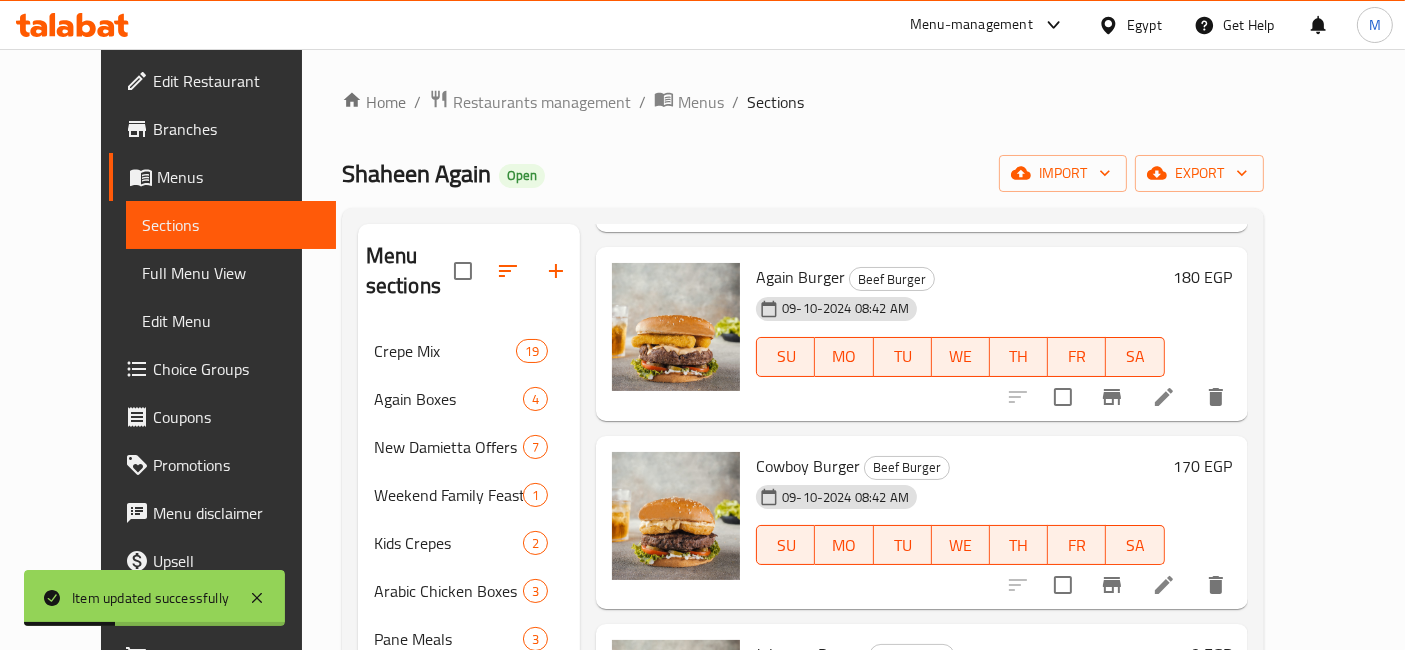 scroll, scrollTop: 444, scrollLeft: 0, axis: vertical 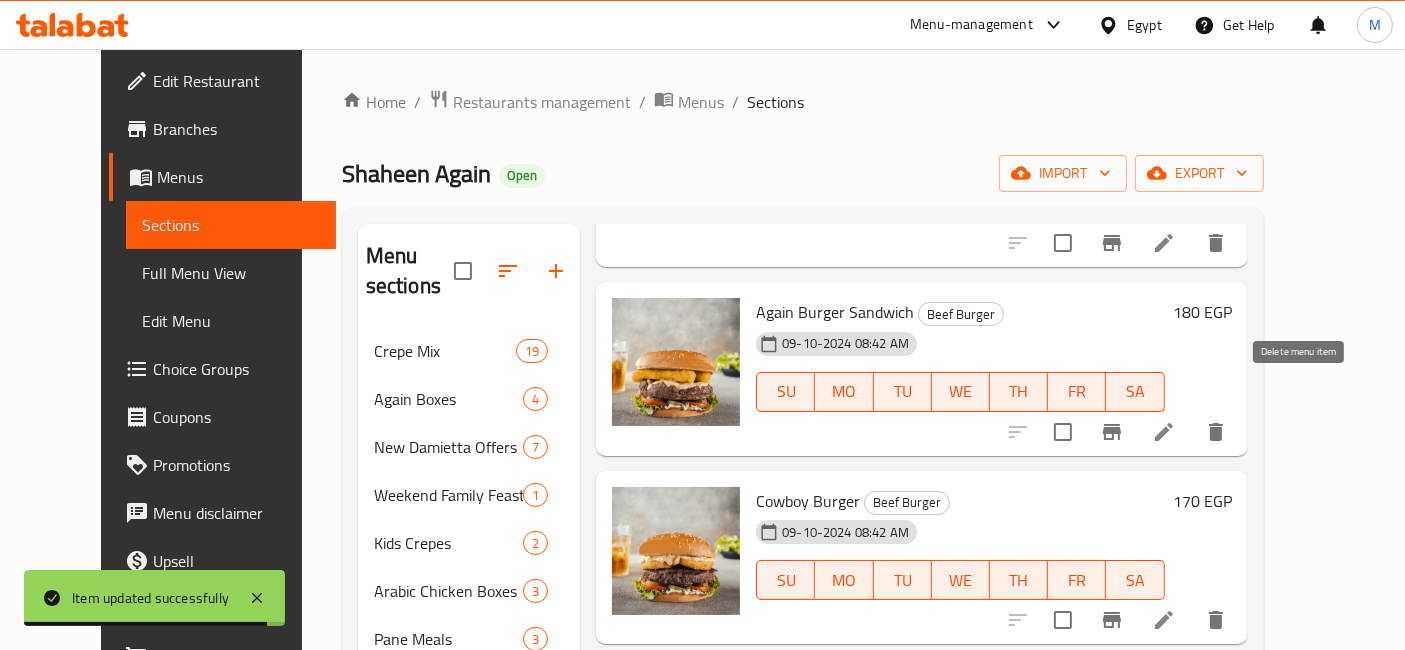 click at bounding box center [1216, 432] 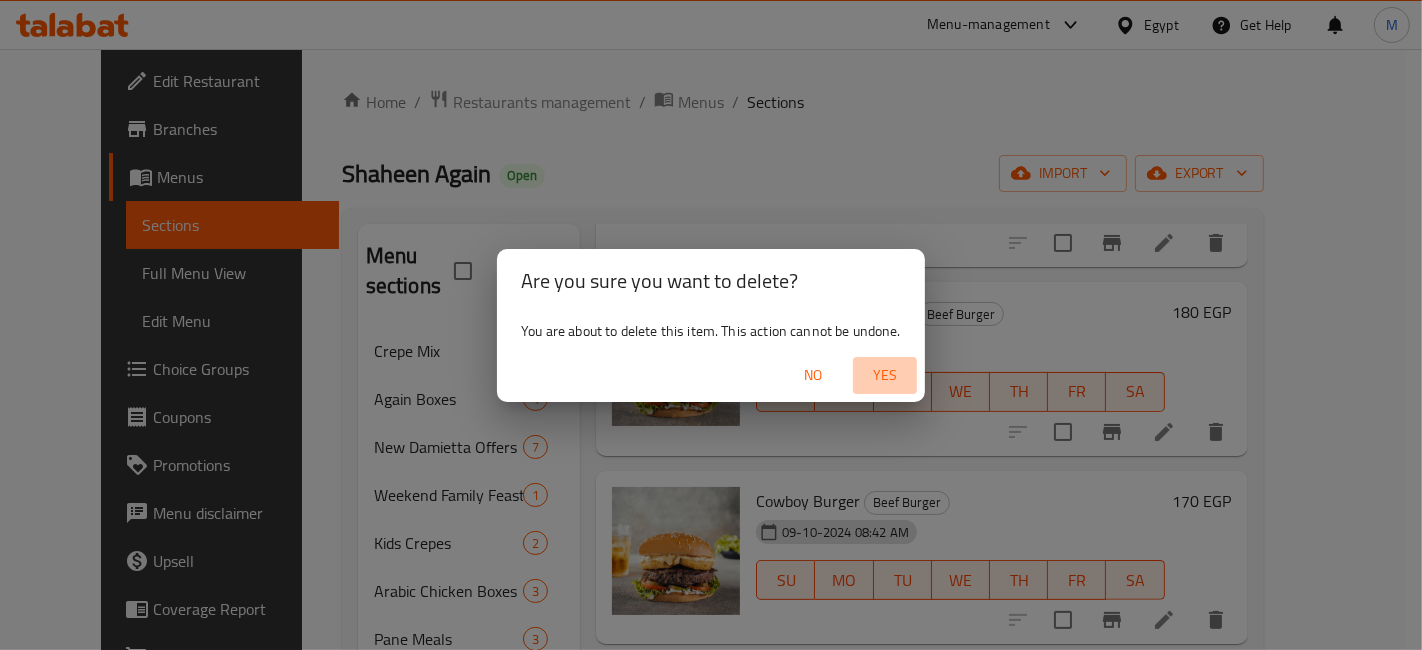 click on "Yes" at bounding box center [885, 375] 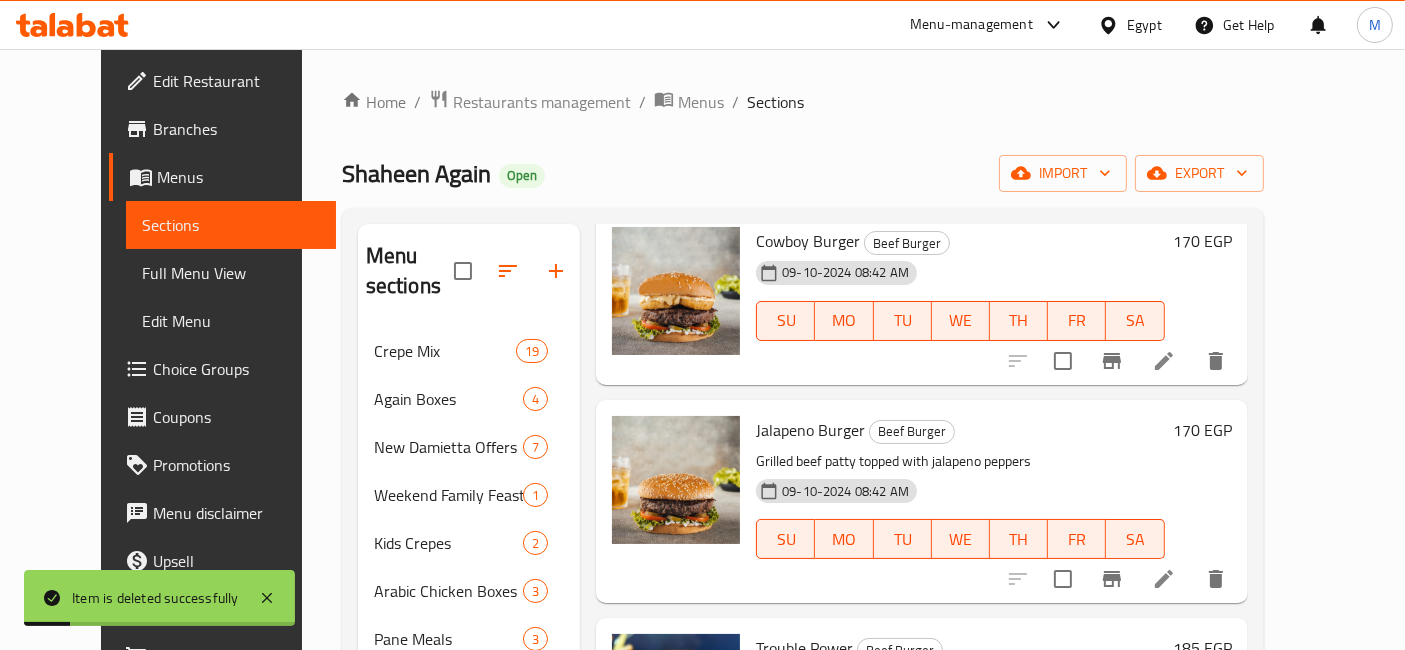 scroll, scrollTop: 514, scrollLeft: 0, axis: vertical 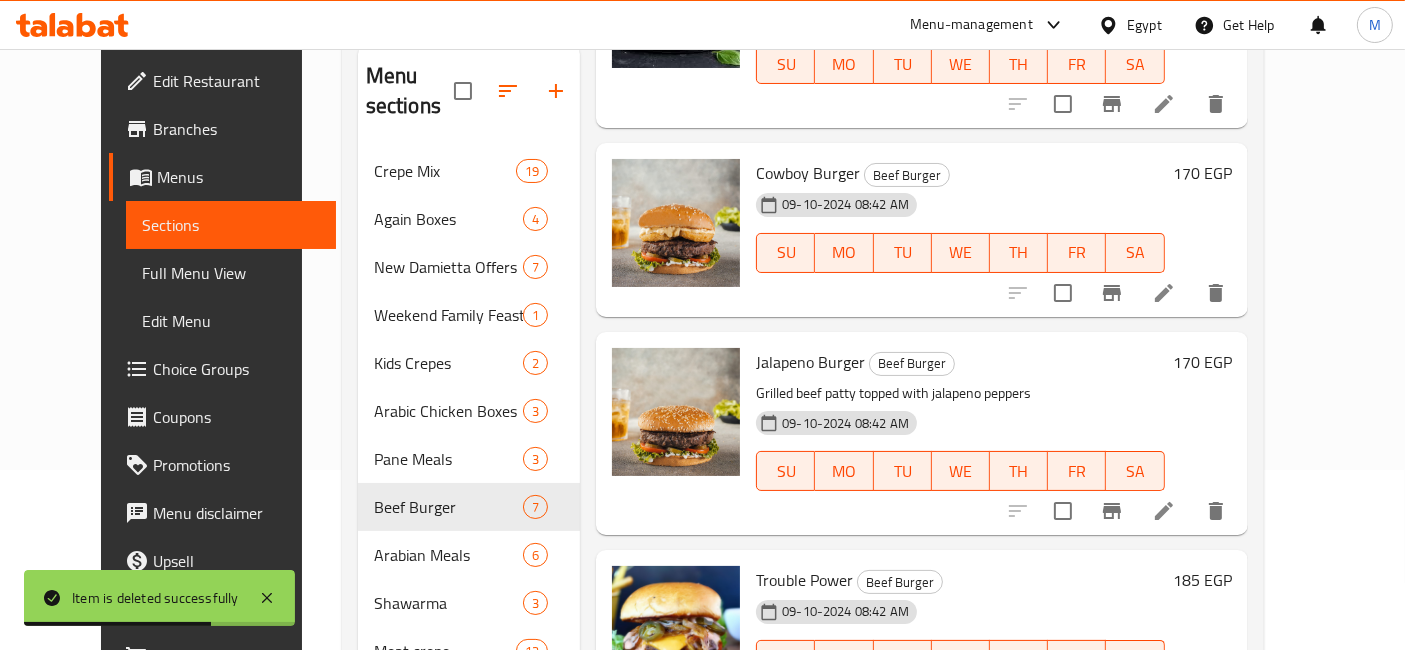 click on "170   EGP" at bounding box center [1202, 173] 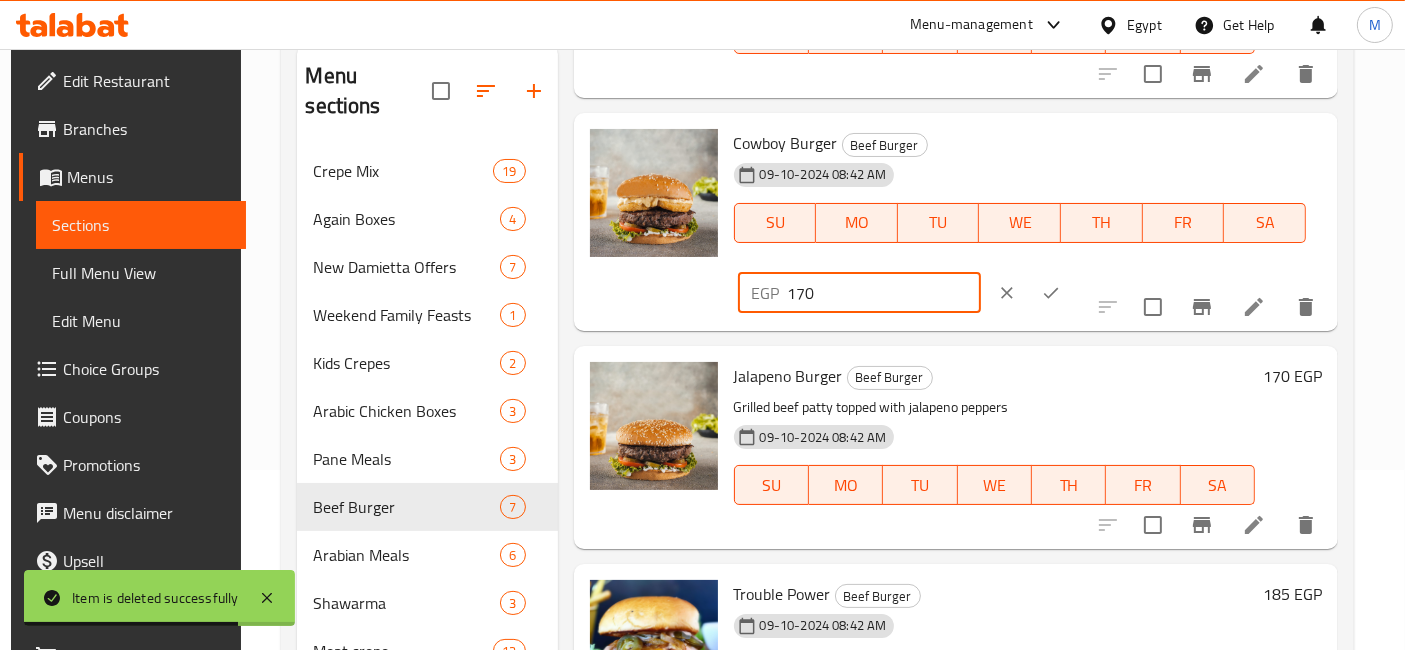 drag, startPoint x: 1081, startPoint y: 161, endPoint x: 1023, endPoint y: 157, distance: 58.137768 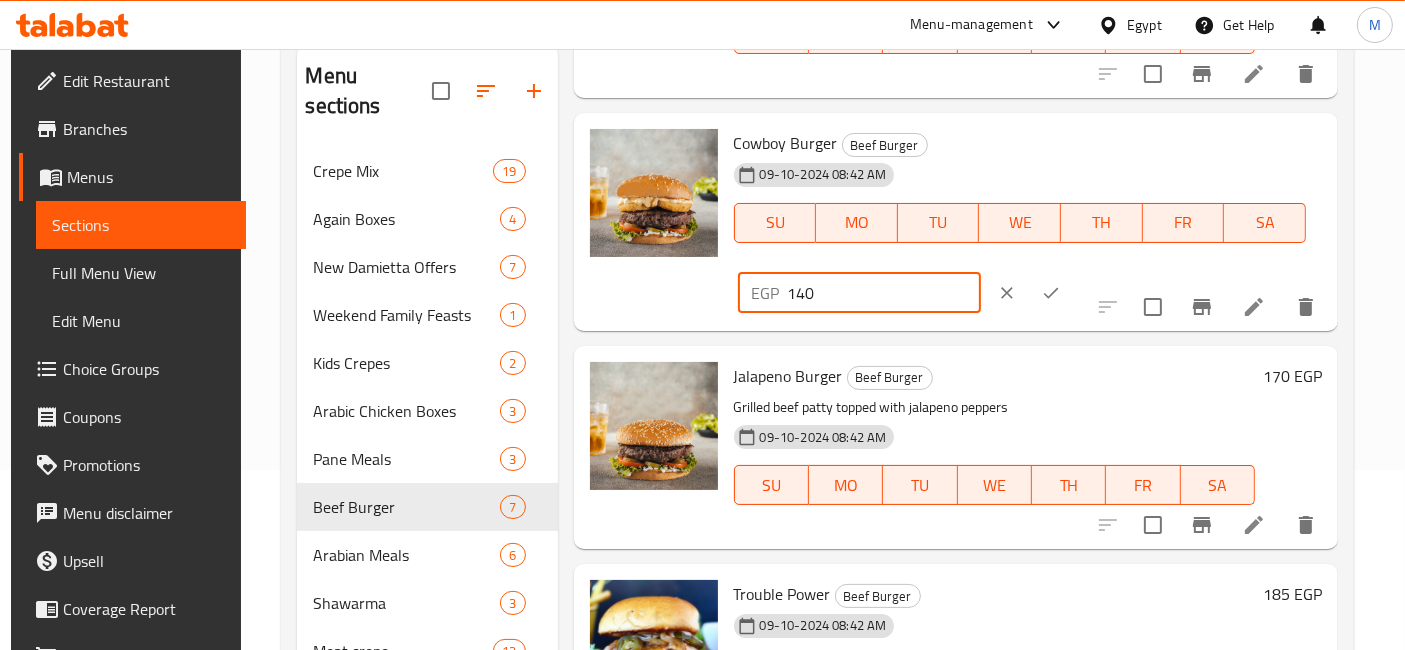 type on "140" 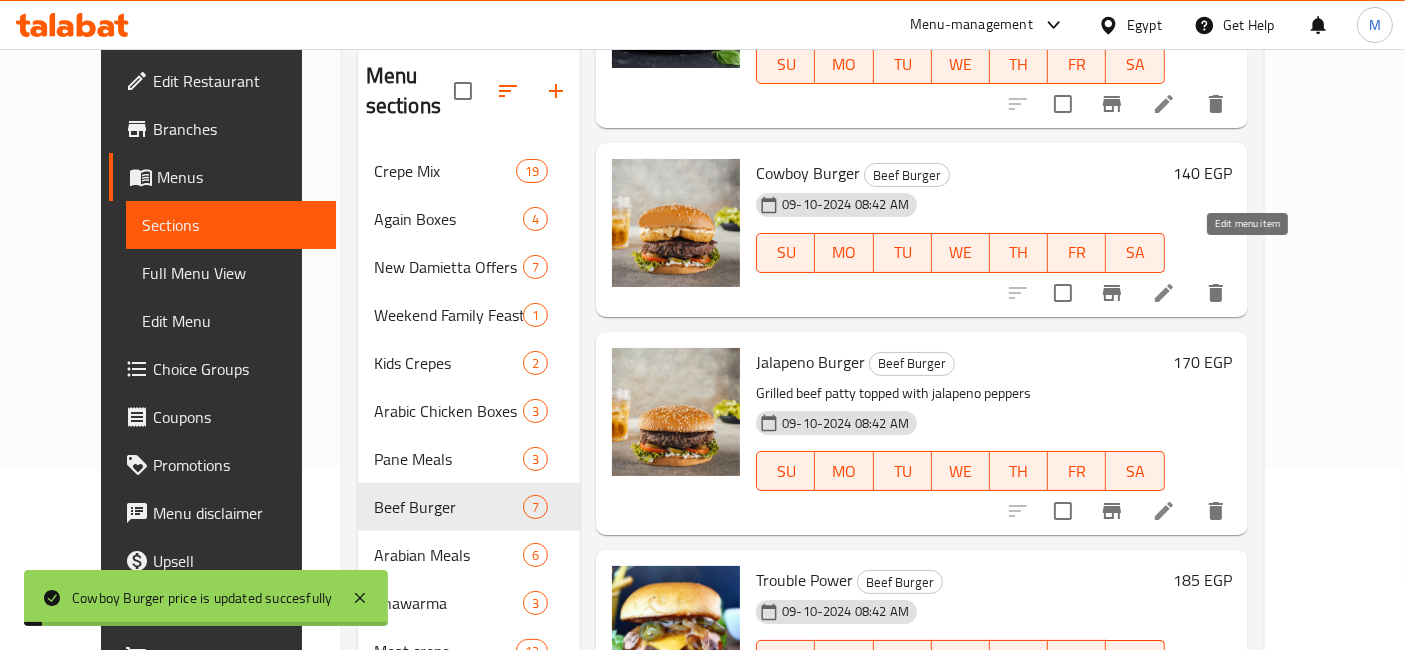 click 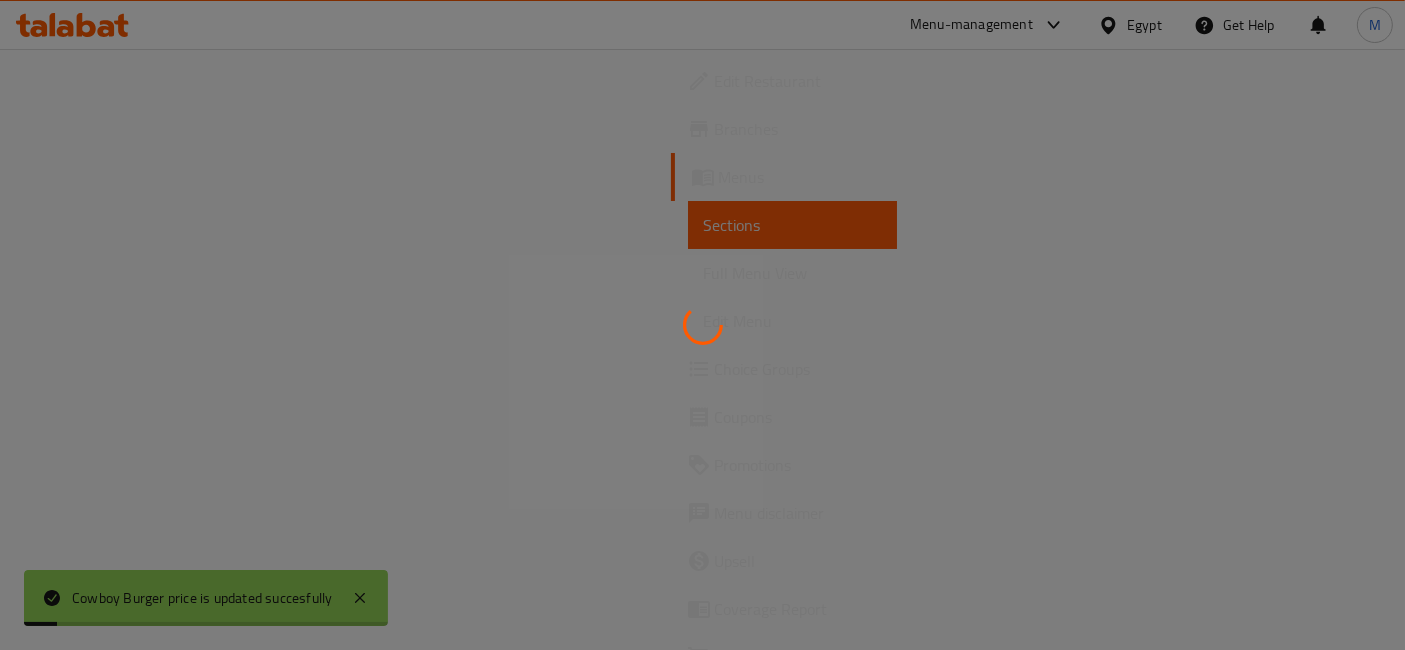 scroll, scrollTop: 0, scrollLeft: 0, axis: both 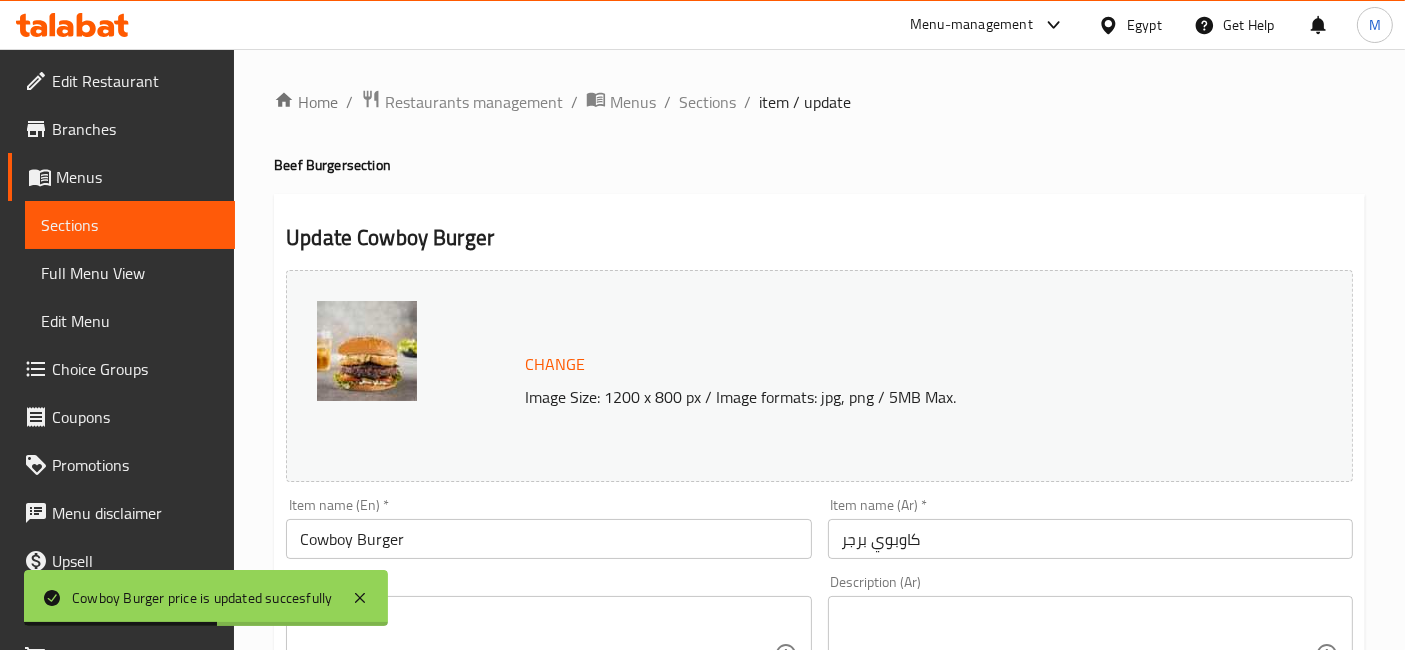click on "Cowboy Burger" at bounding box center (548, 539) 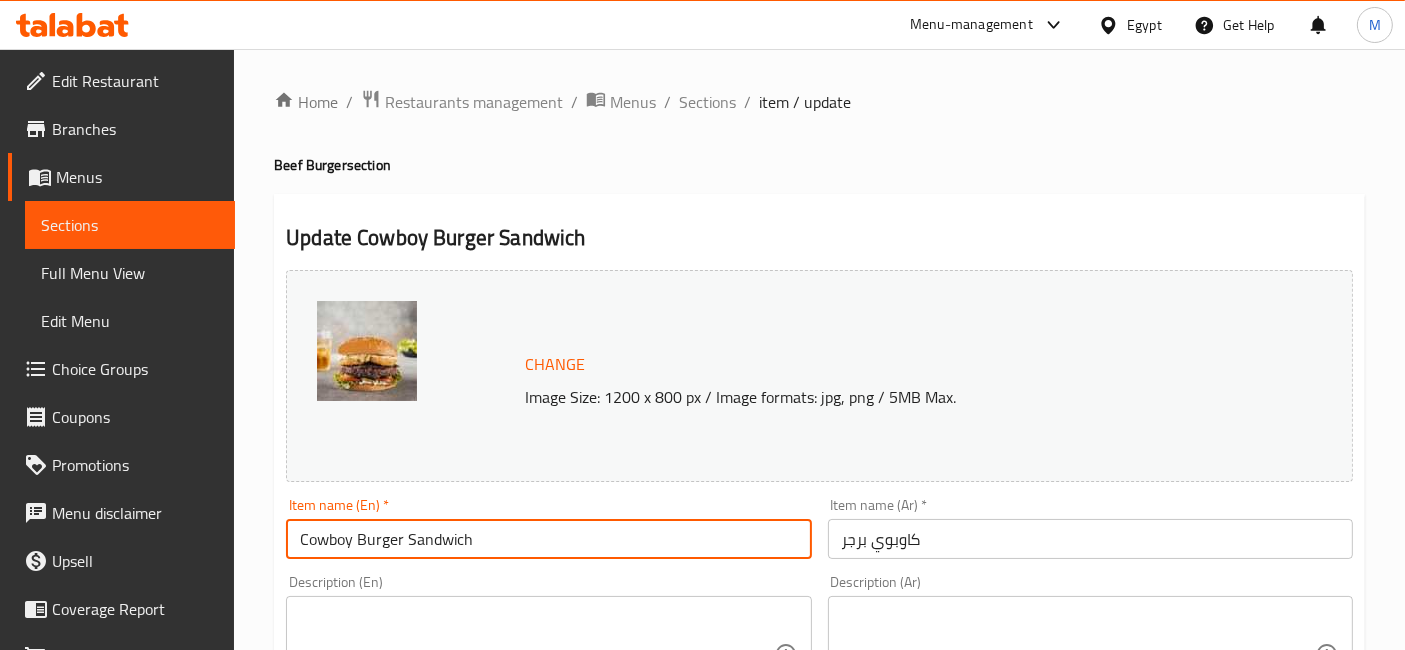 type on "Cowboy Burger Sandwich" 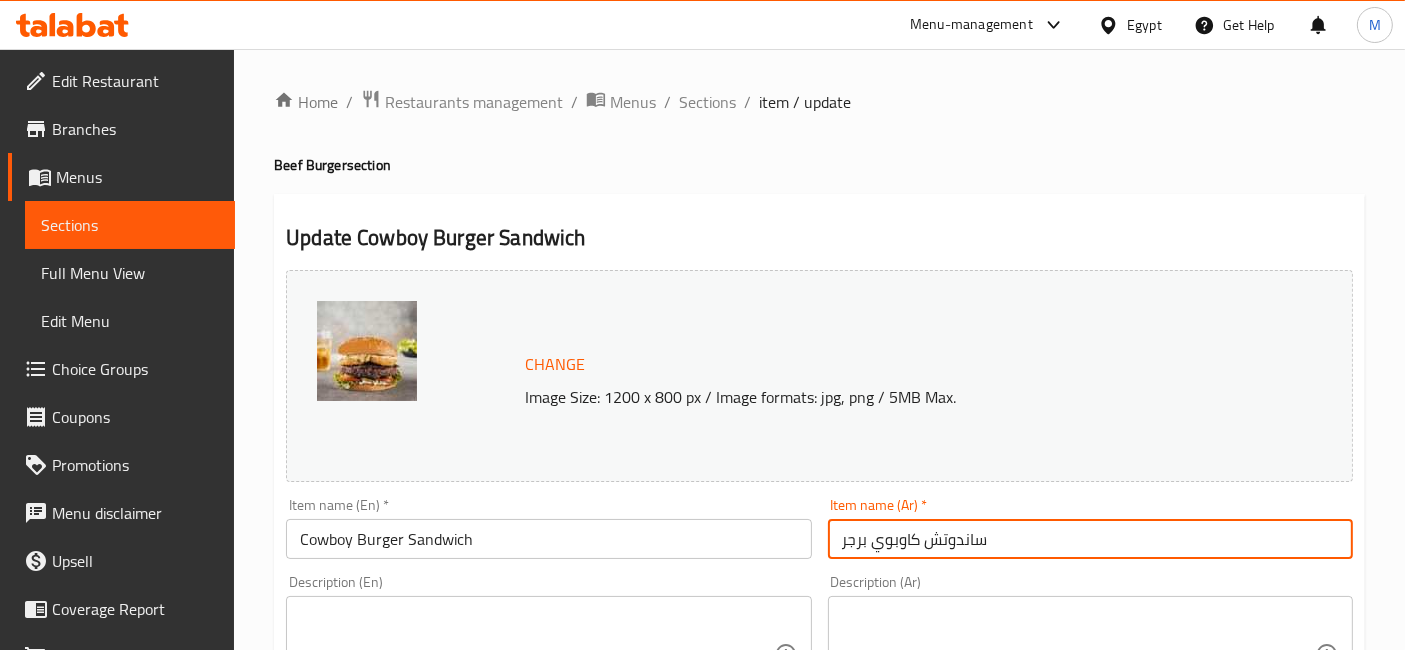 type on "ساندوتش كاوبوي برجر" 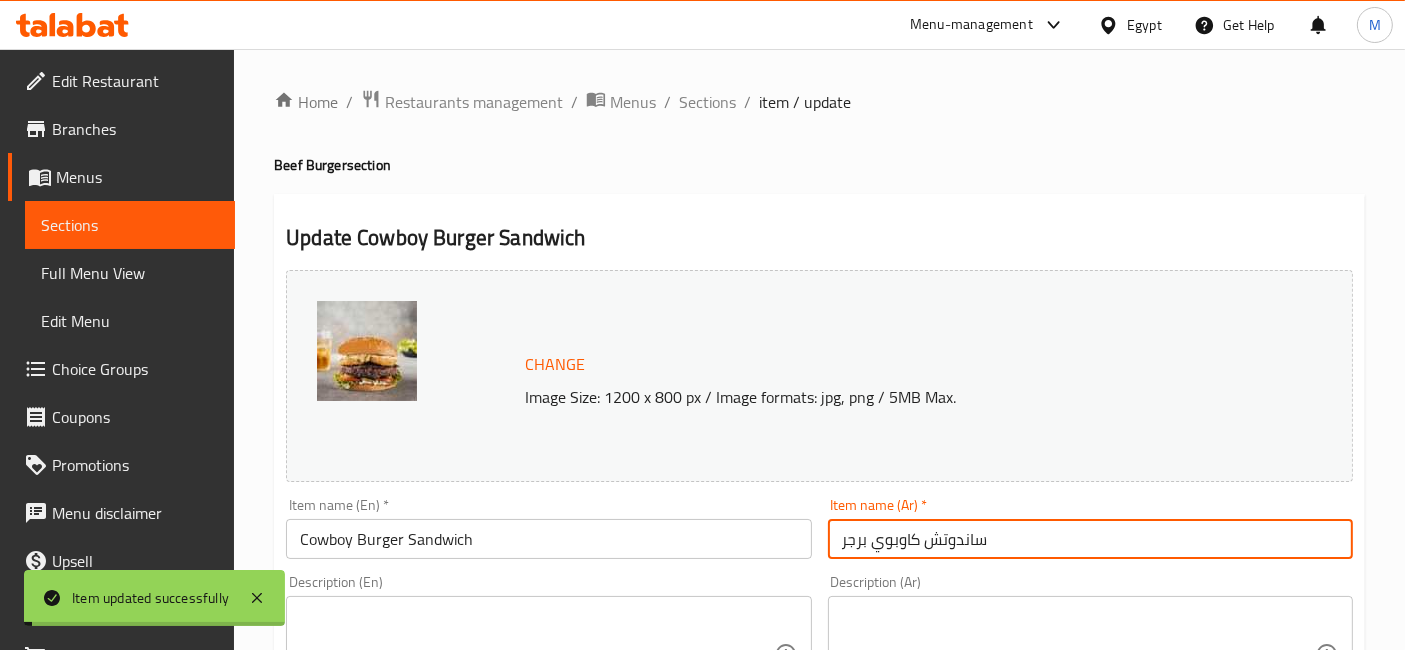 click on "Sections" at bounding box center [707, 102] 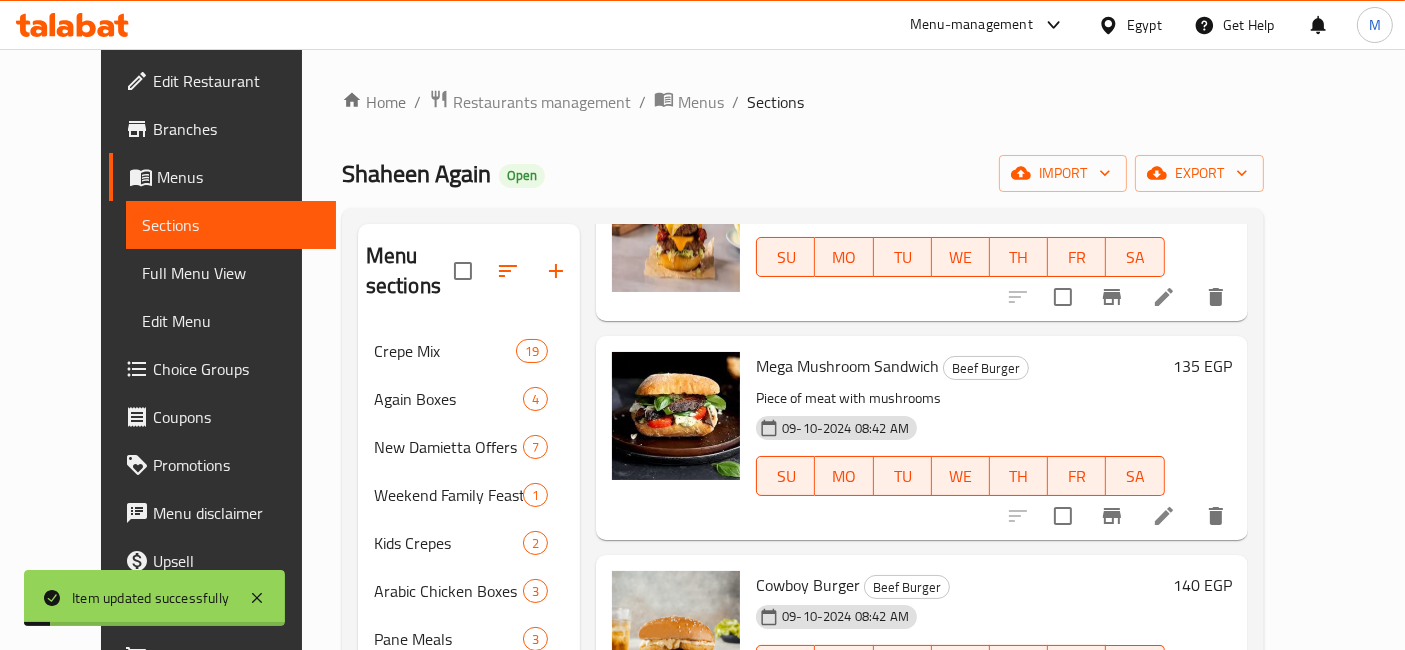 scroll, scrollTop: 333, scrollLeft: 0, axis: vertical 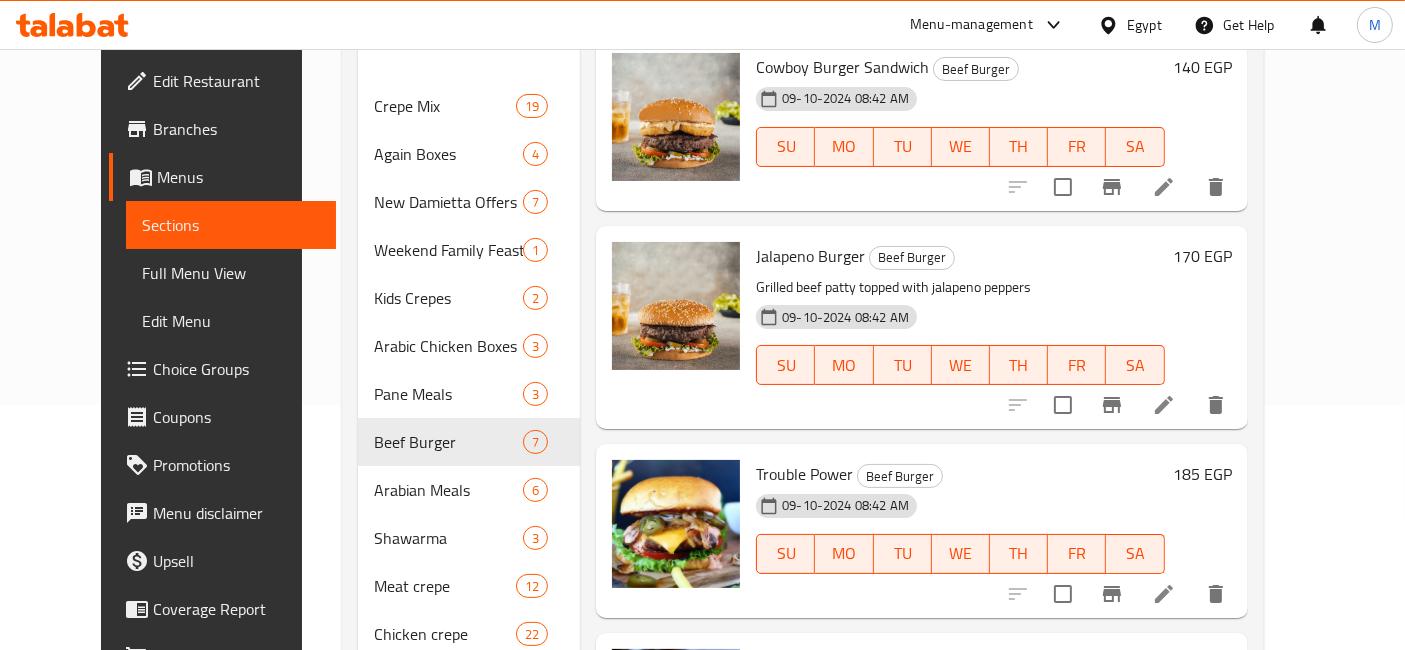 click on "170   EGP" at bounding box center (1202, 256) 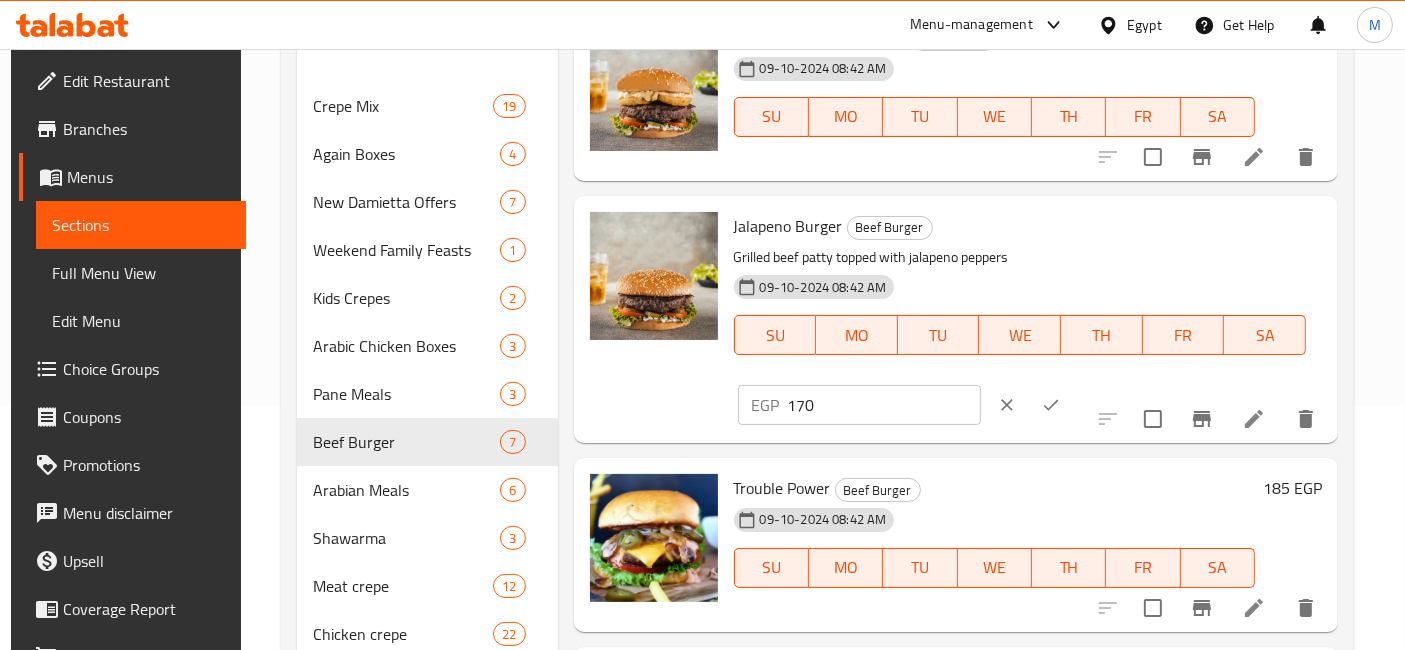 click on "170" at bounding box center (884, 405) 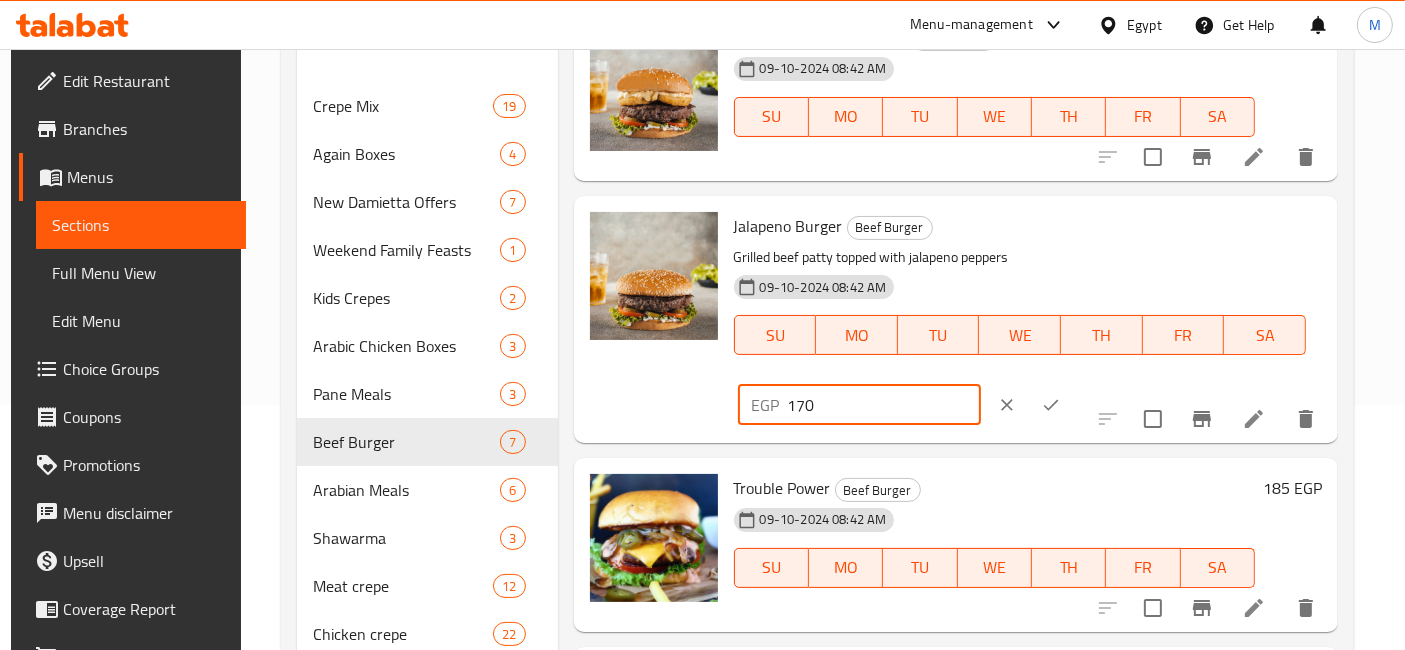 click on "170" at bounding box center (884, 405) 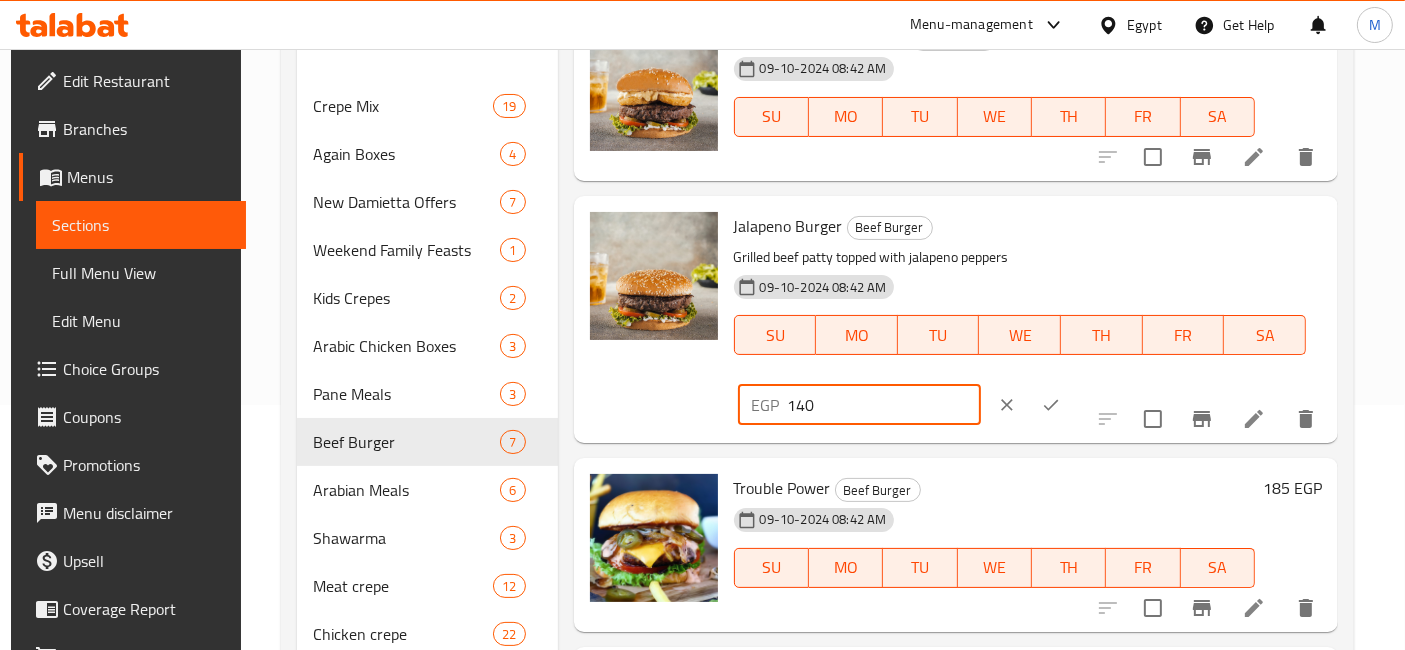 type on "140" 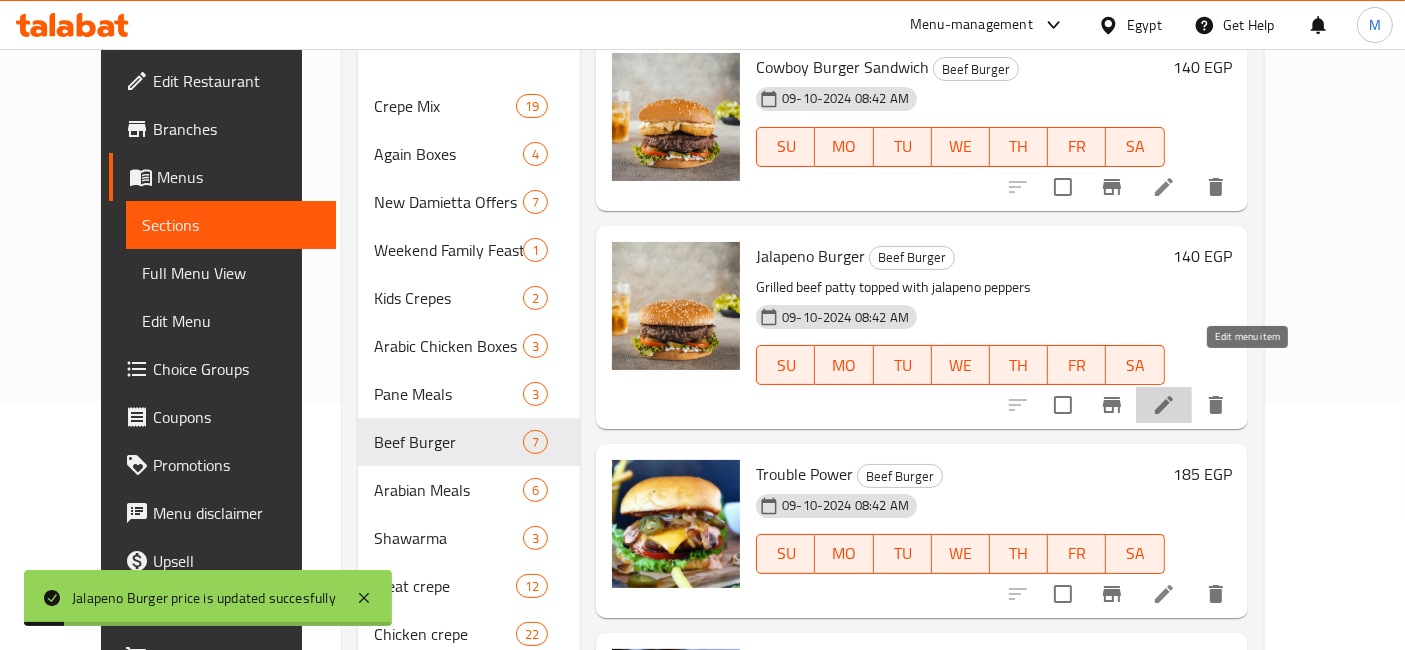 click 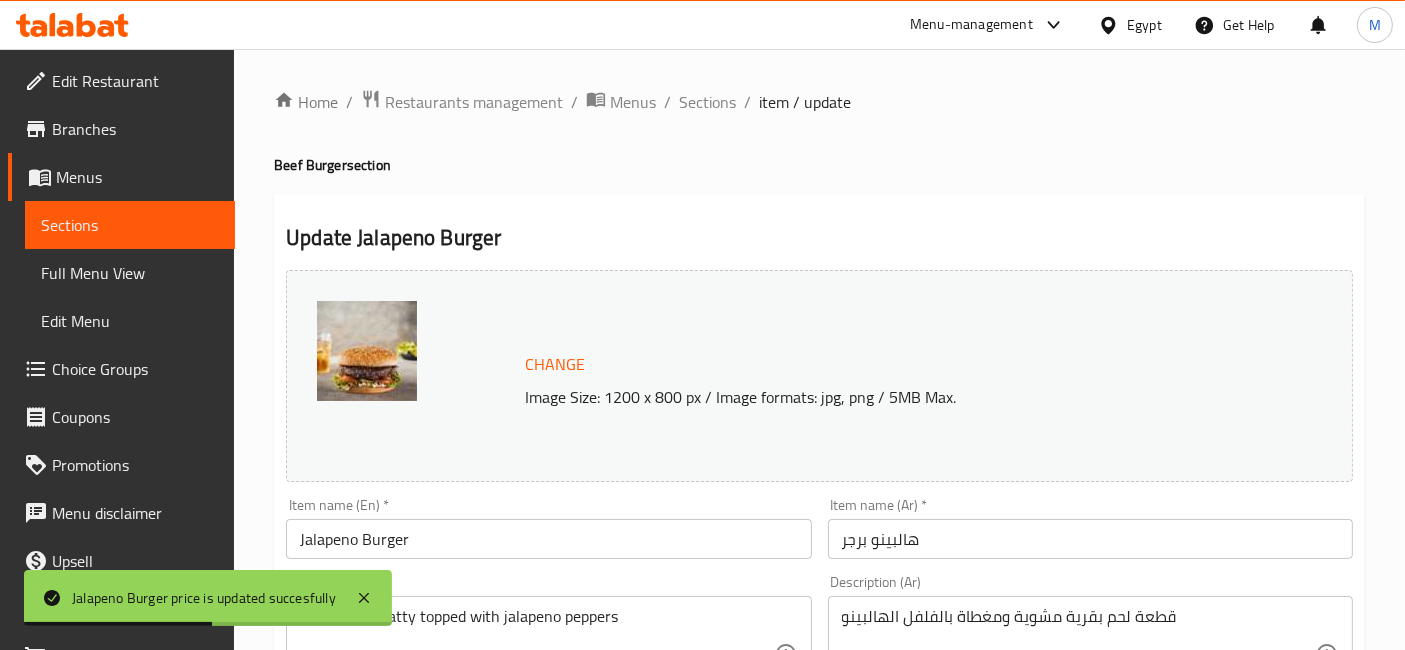 click on "هالبينو برجر" at bounding box center (1090, 539) 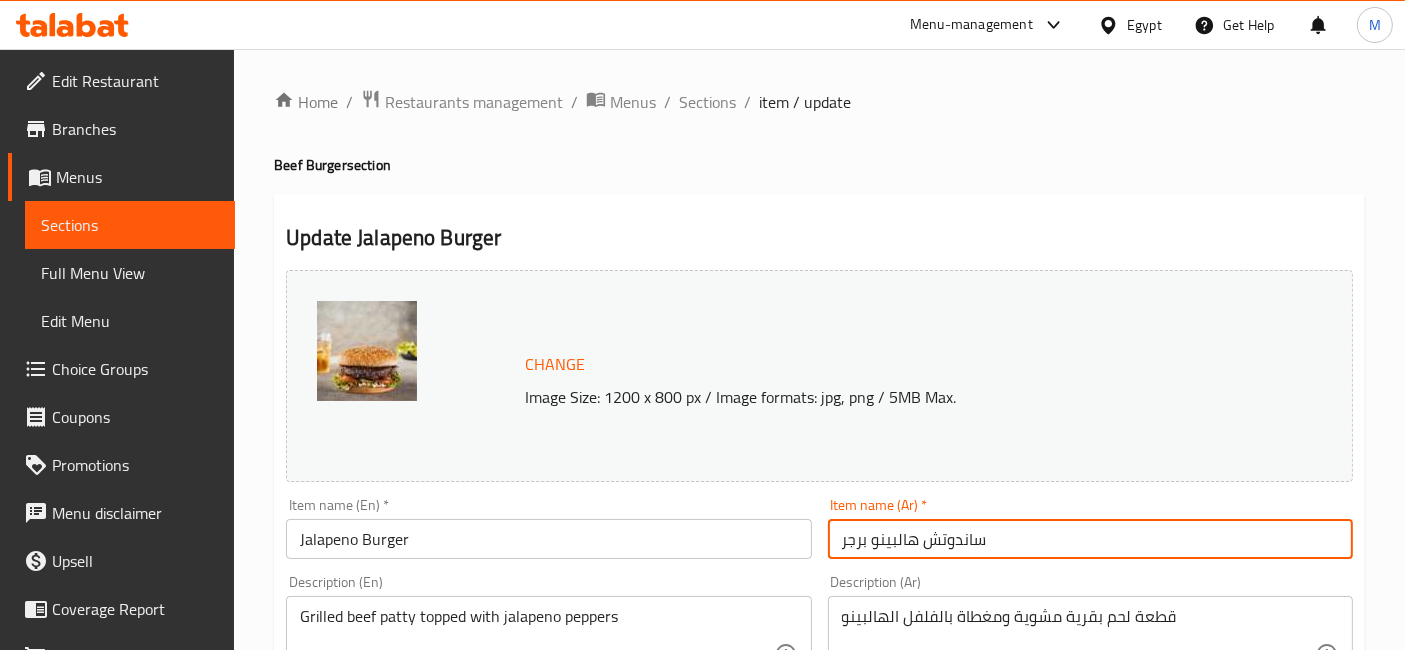 type on "ساندوتش هالبينو برجر" 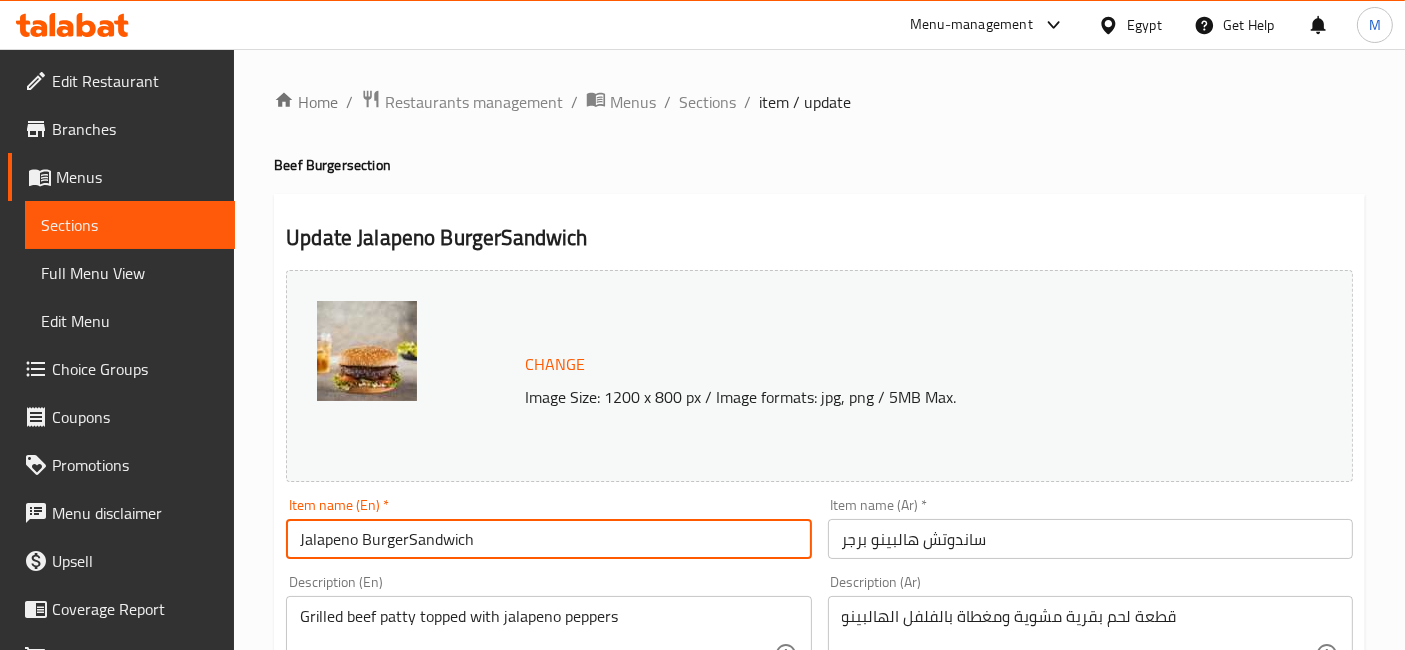 click on "Jalapeno BurgerSandwich" at bounding box center (548, 539) 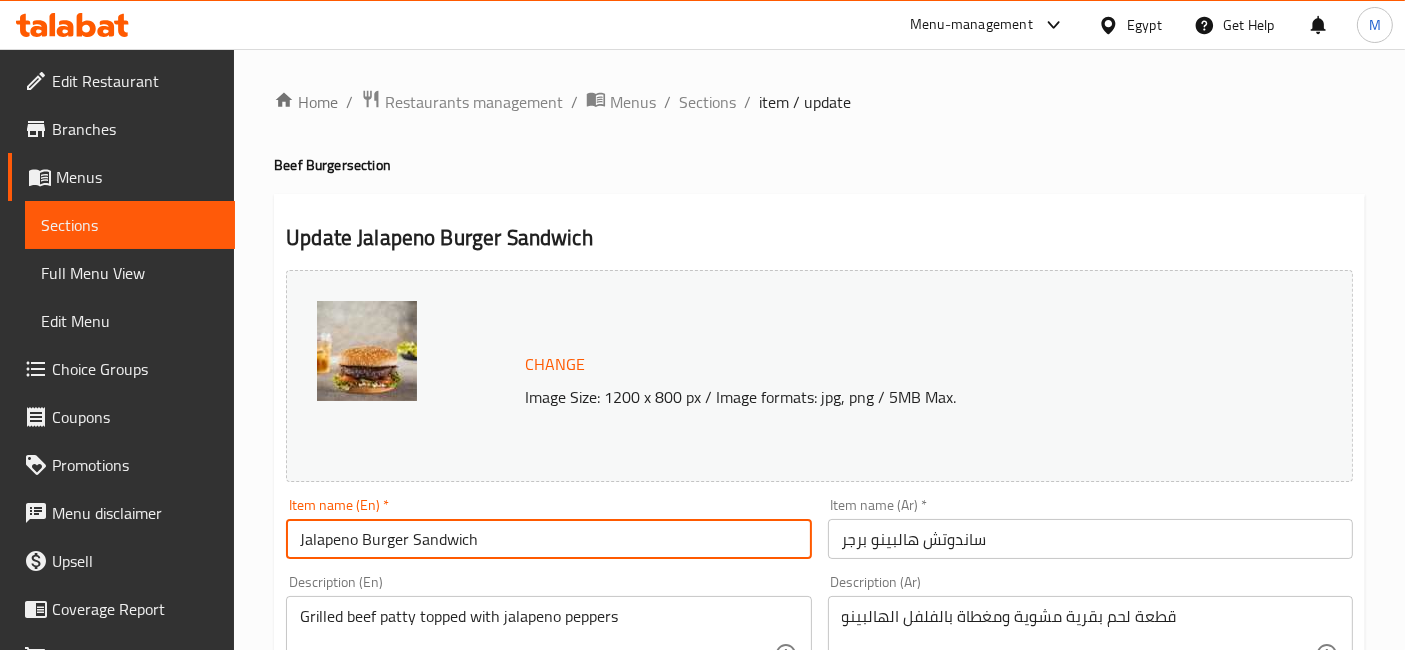 type on "Jalapeno Burger Sandwich" 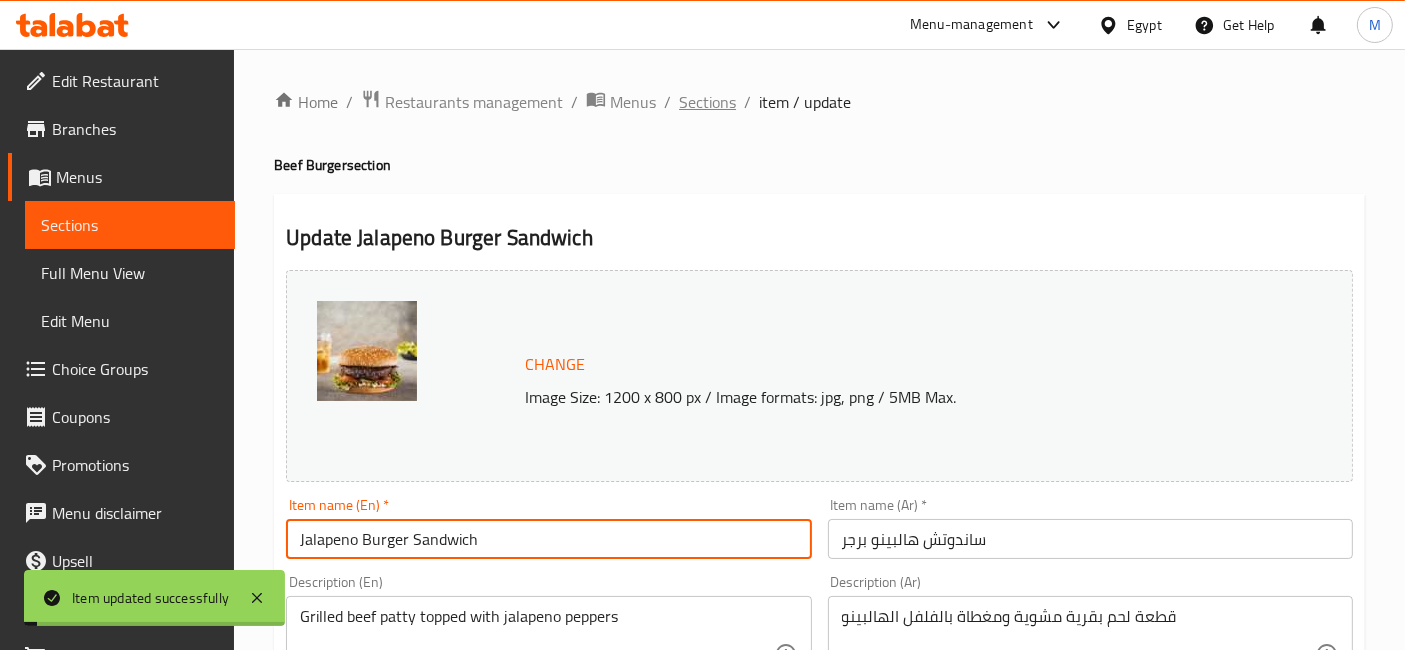 click on "Sections" at bounding box center [707, 102] 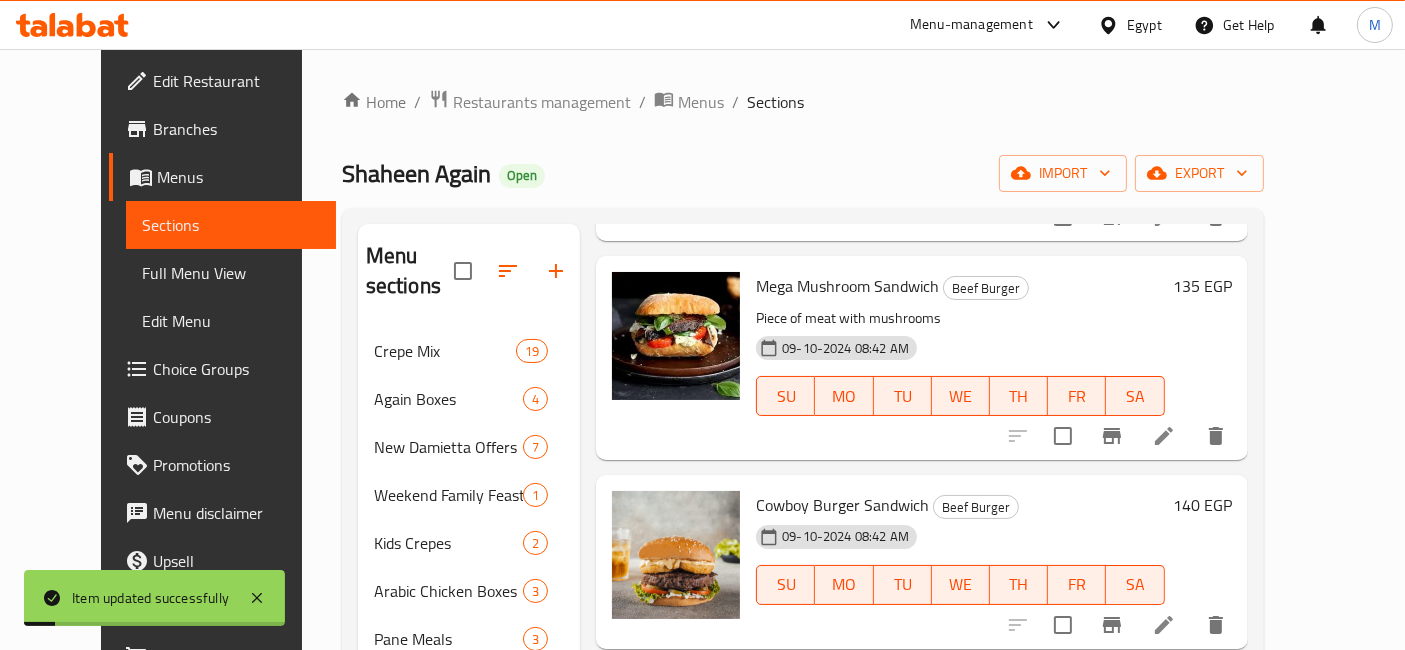 scroll, scrollTop: 514, scrollLeft: 0, axis: vertical 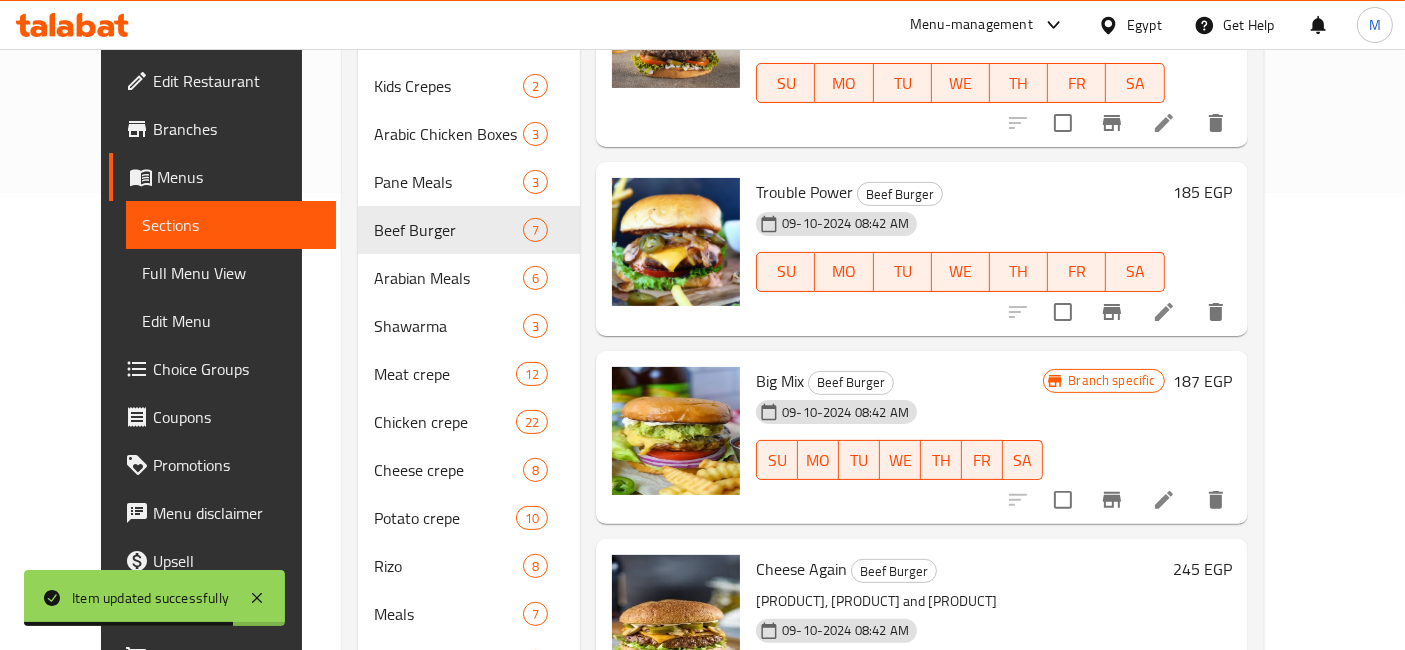 click 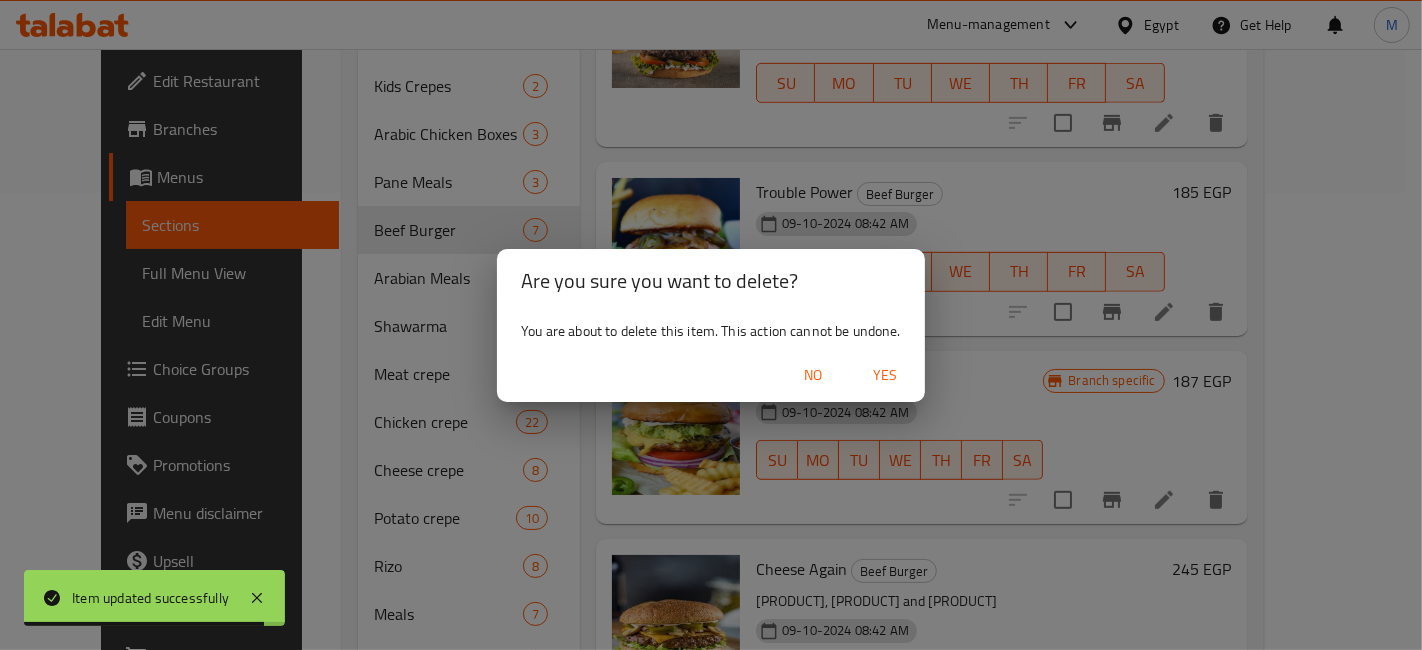 click on "Yes" at bounding box center (885, 375) 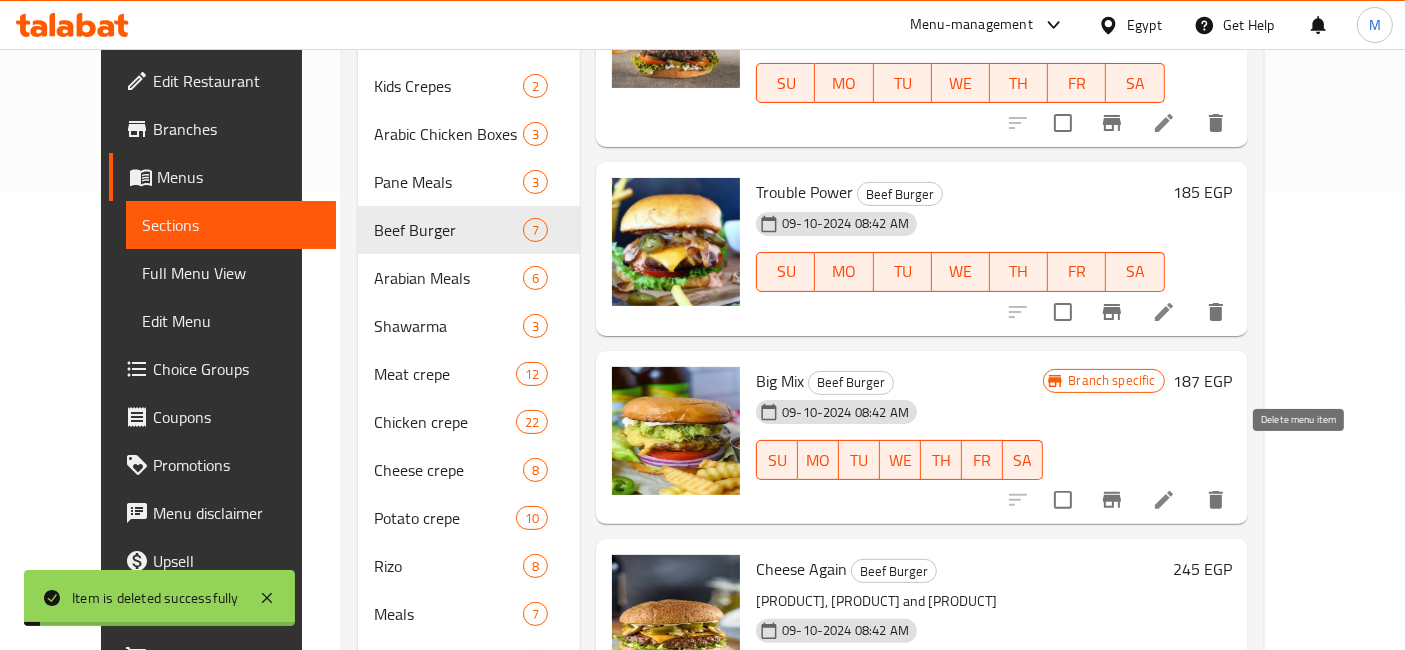 click 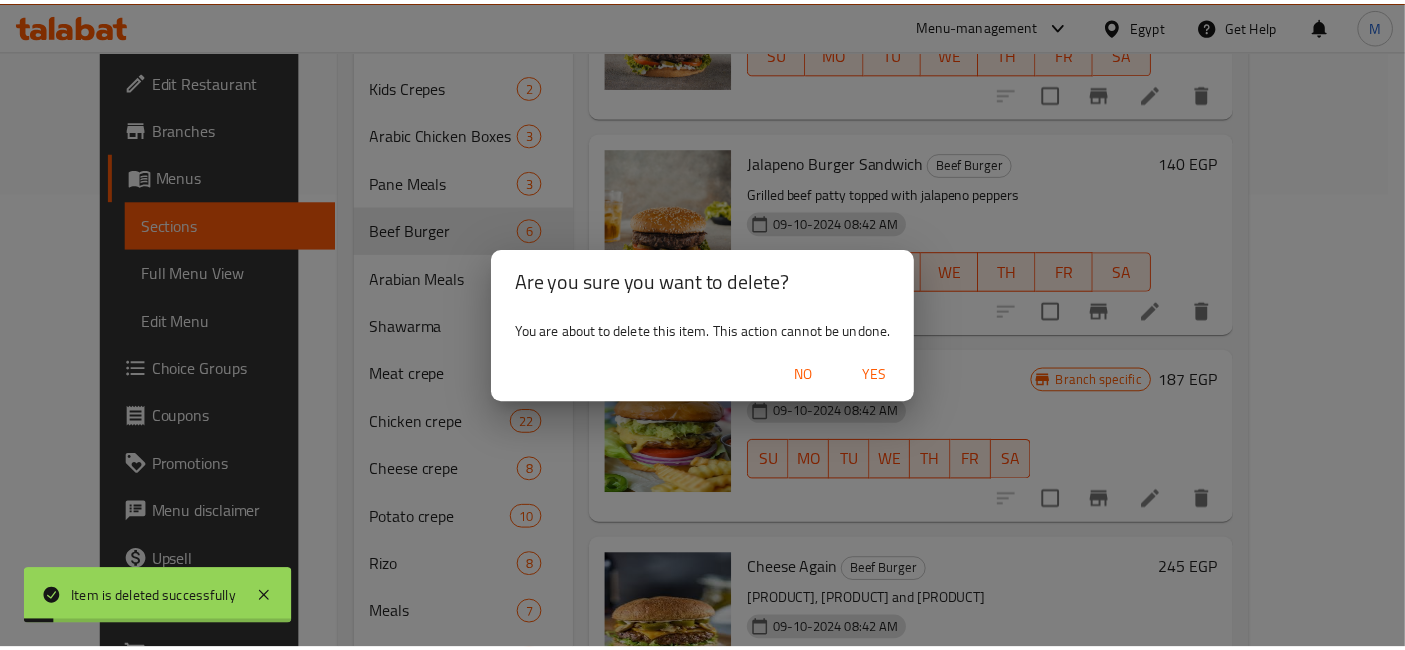 scroll, scrollTop: 325, scrollLeft: 0, axis: vertical 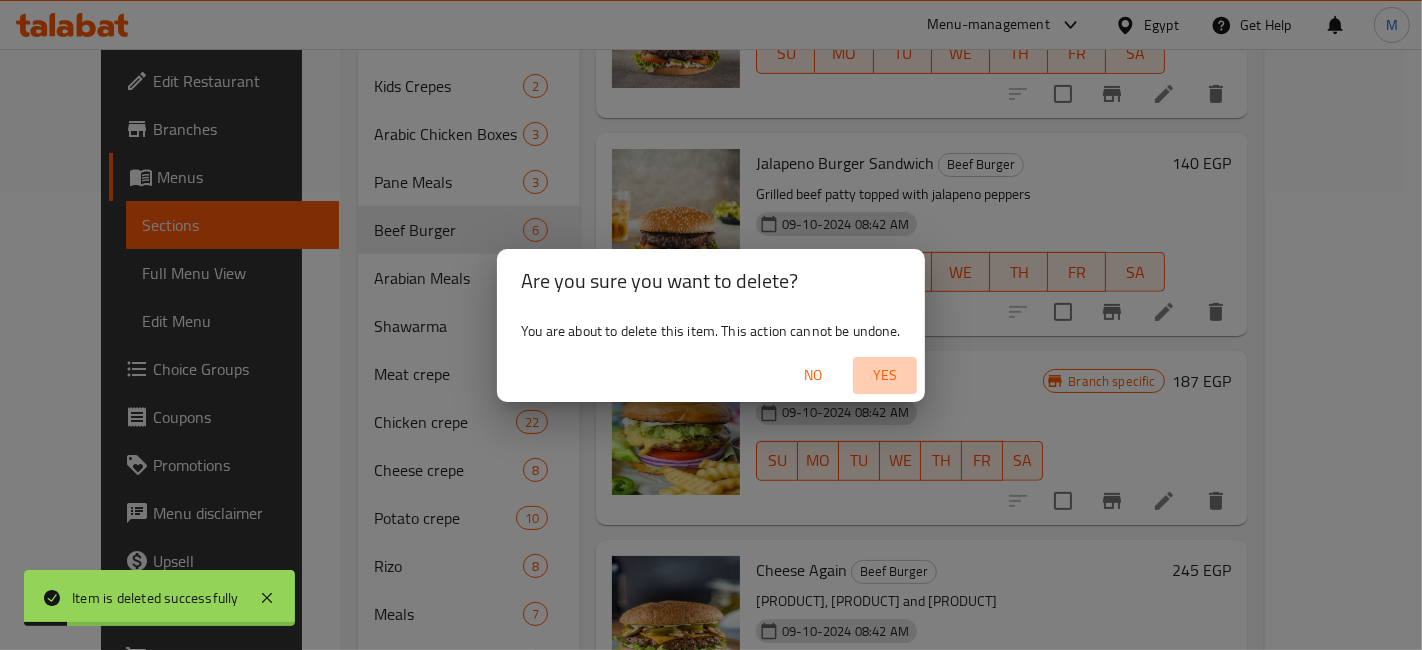 click on "Yes" at bounding box center [885, 375] 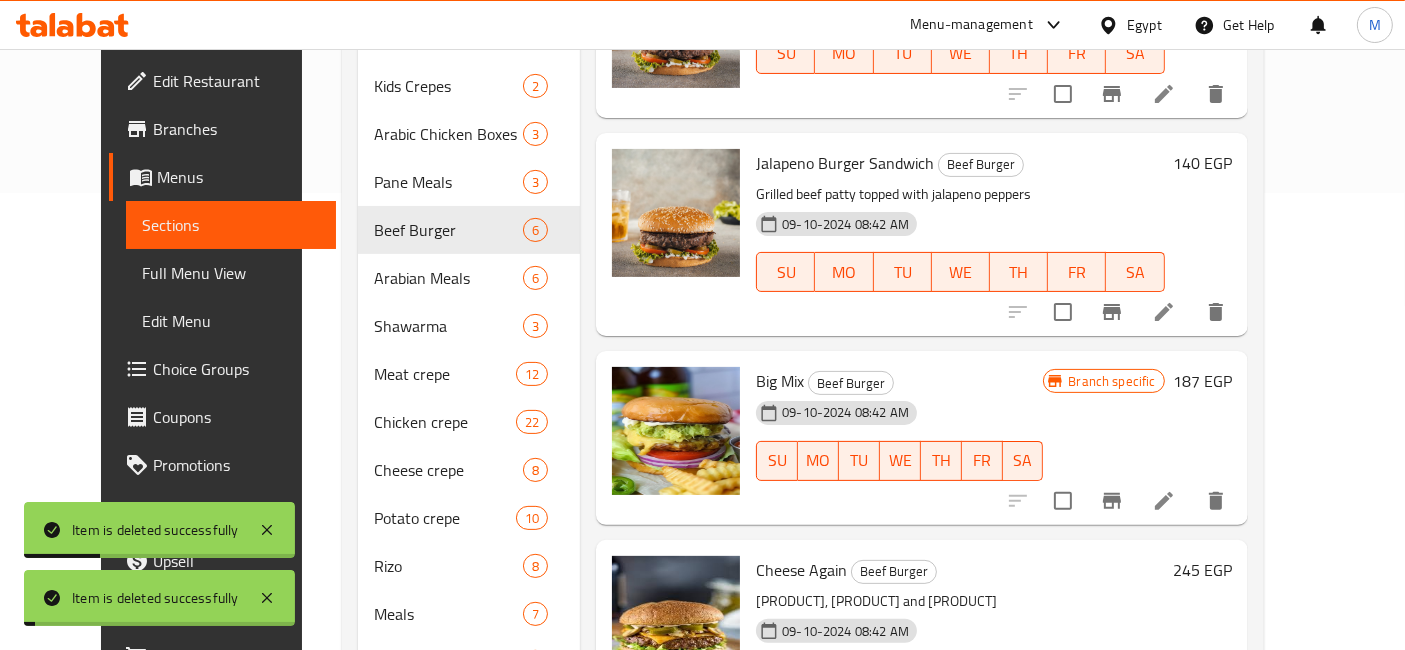 scroll, scrollTop: 548, scrollLeft: 0, axis: vertical 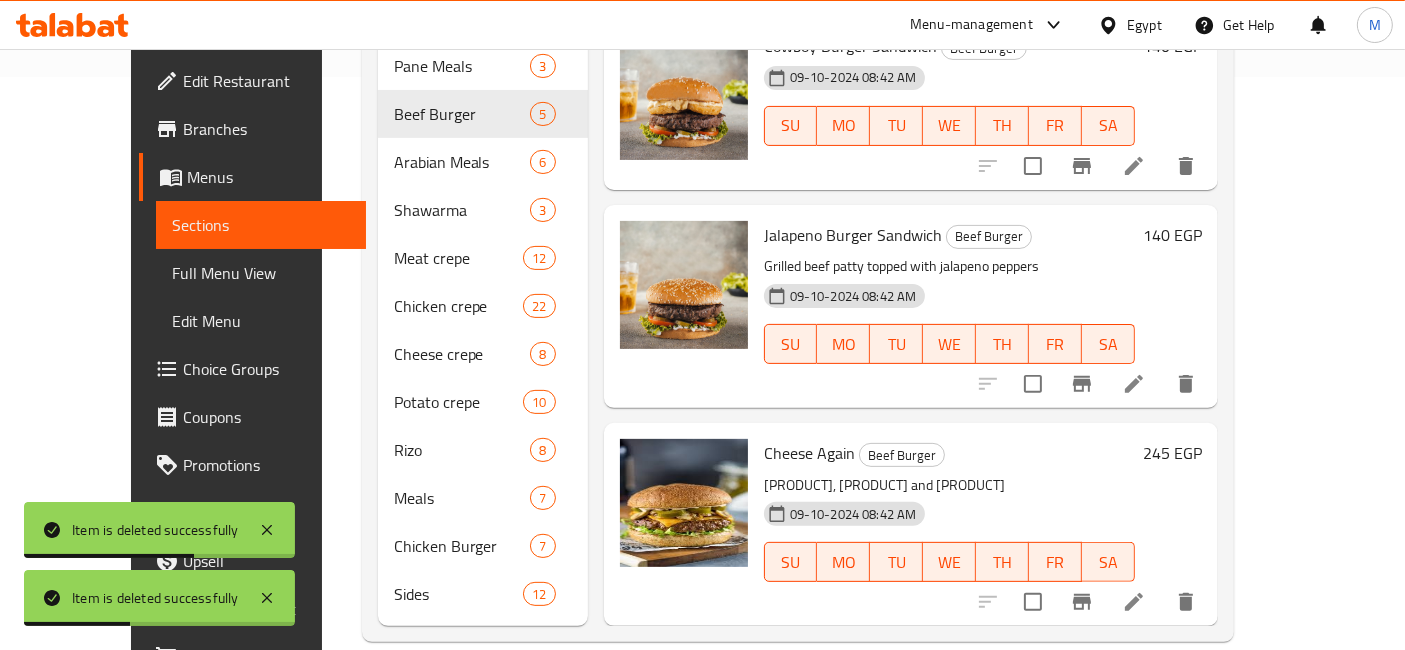 click at bounding box center (1134, 602) 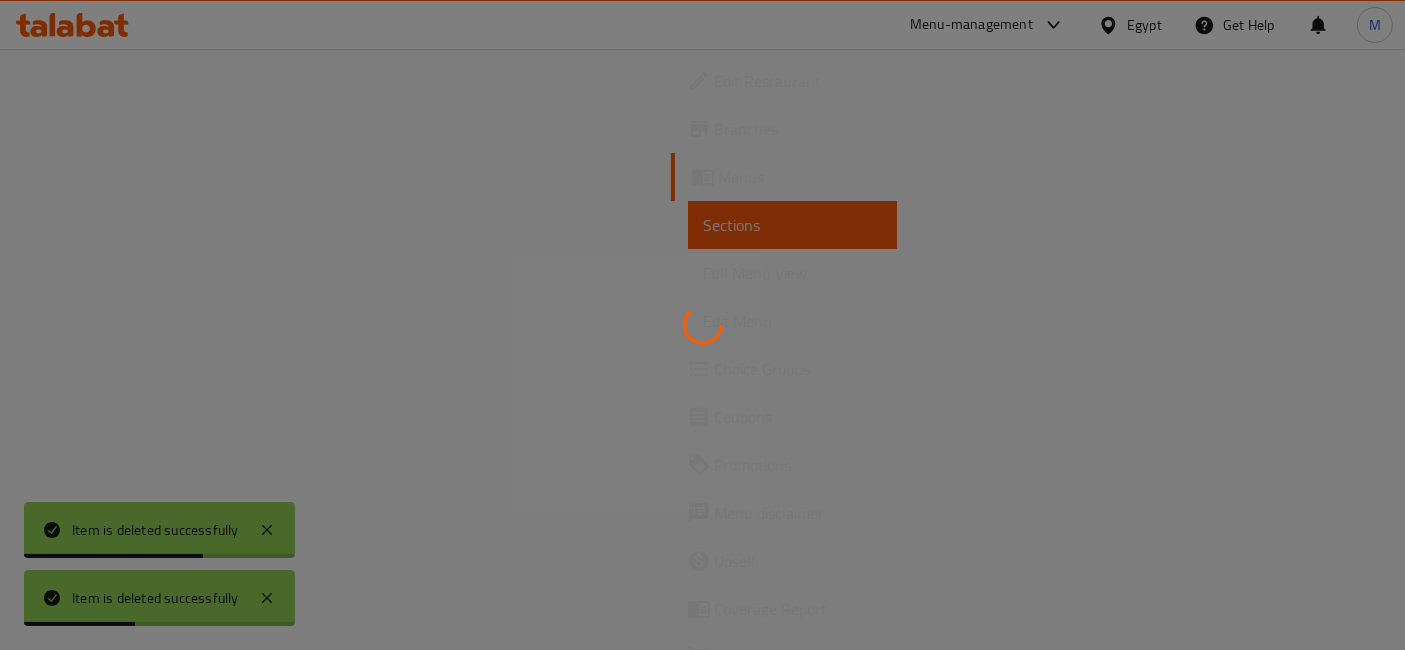 scroll, scrollTop: 0, scrollLeft: 0, axis: both 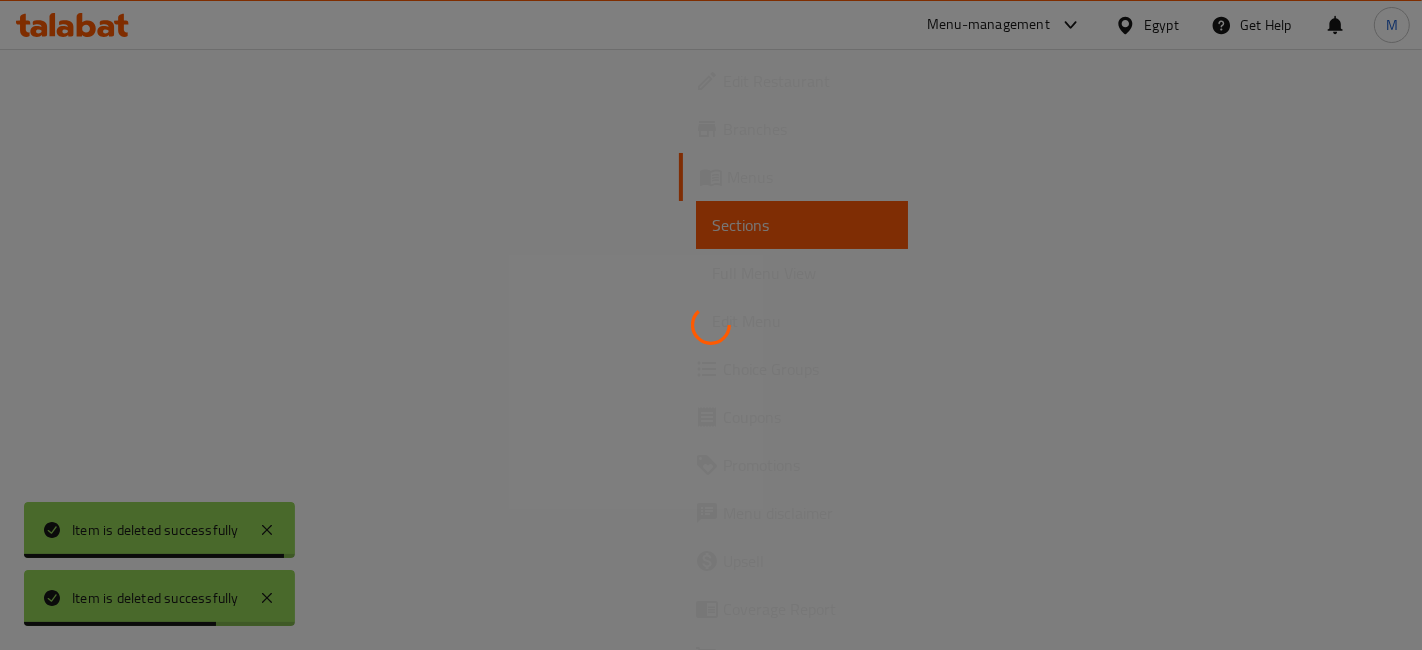 click at bounding box center (711, 325) 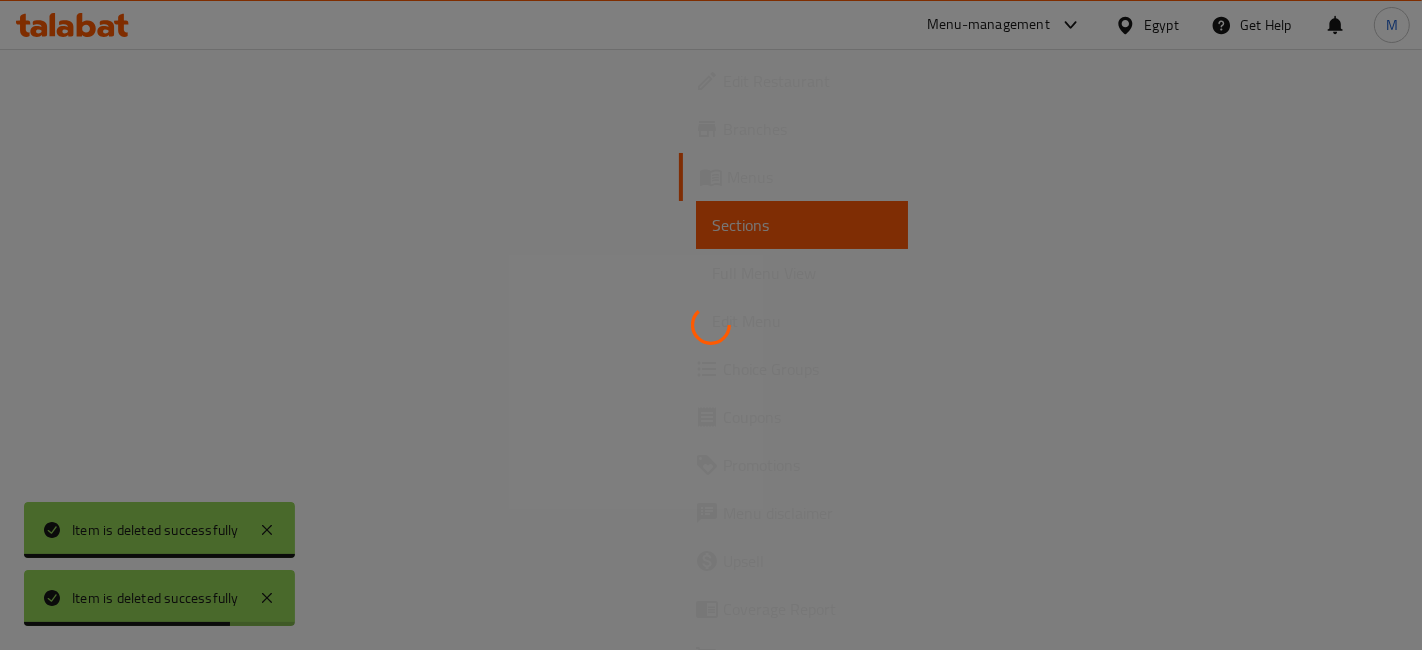 click at bounding box center [711, 325] 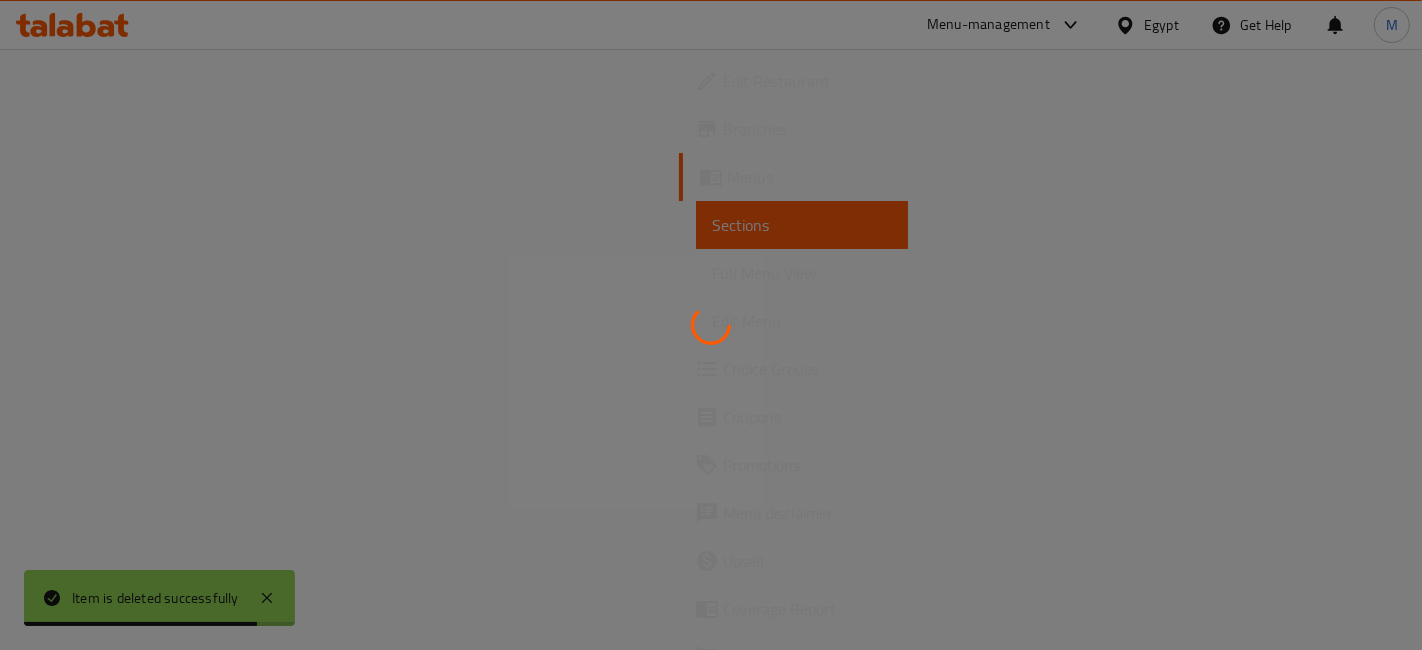 click at bounding box center [711, 325] 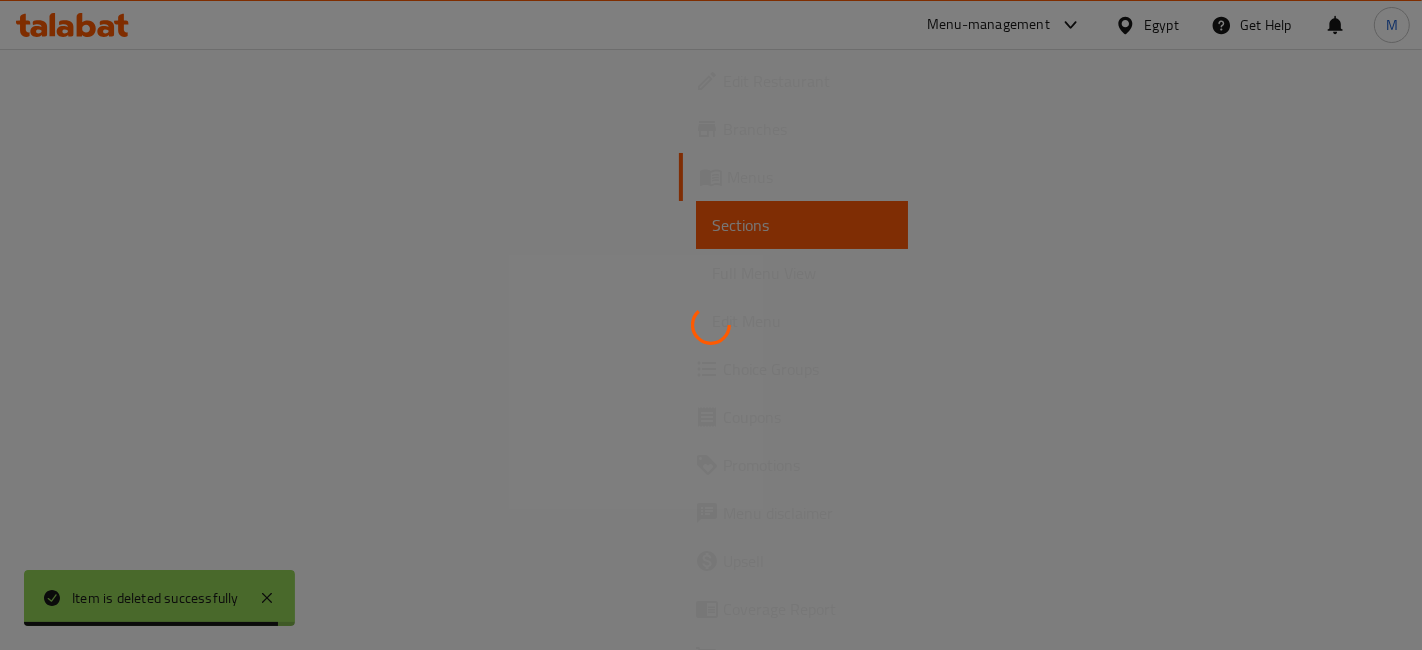 click at bounding box center (711, 325) 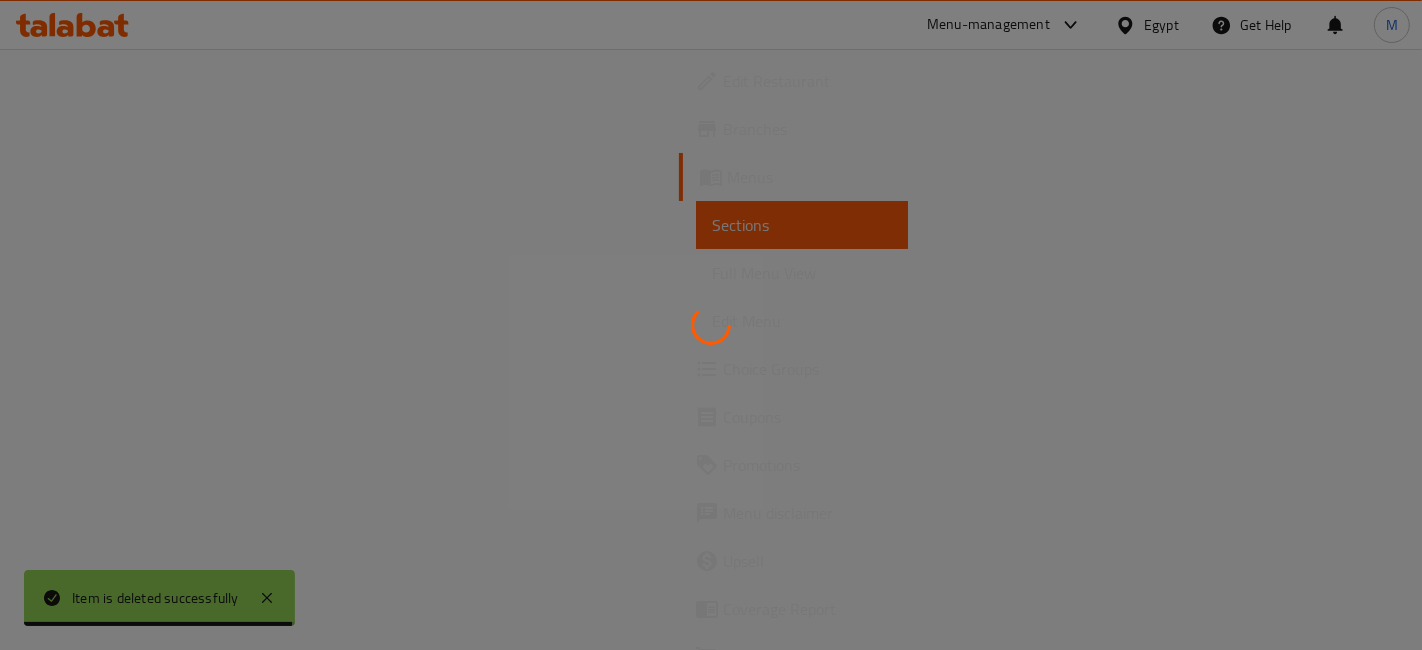 click at bounding box center (711, 325) 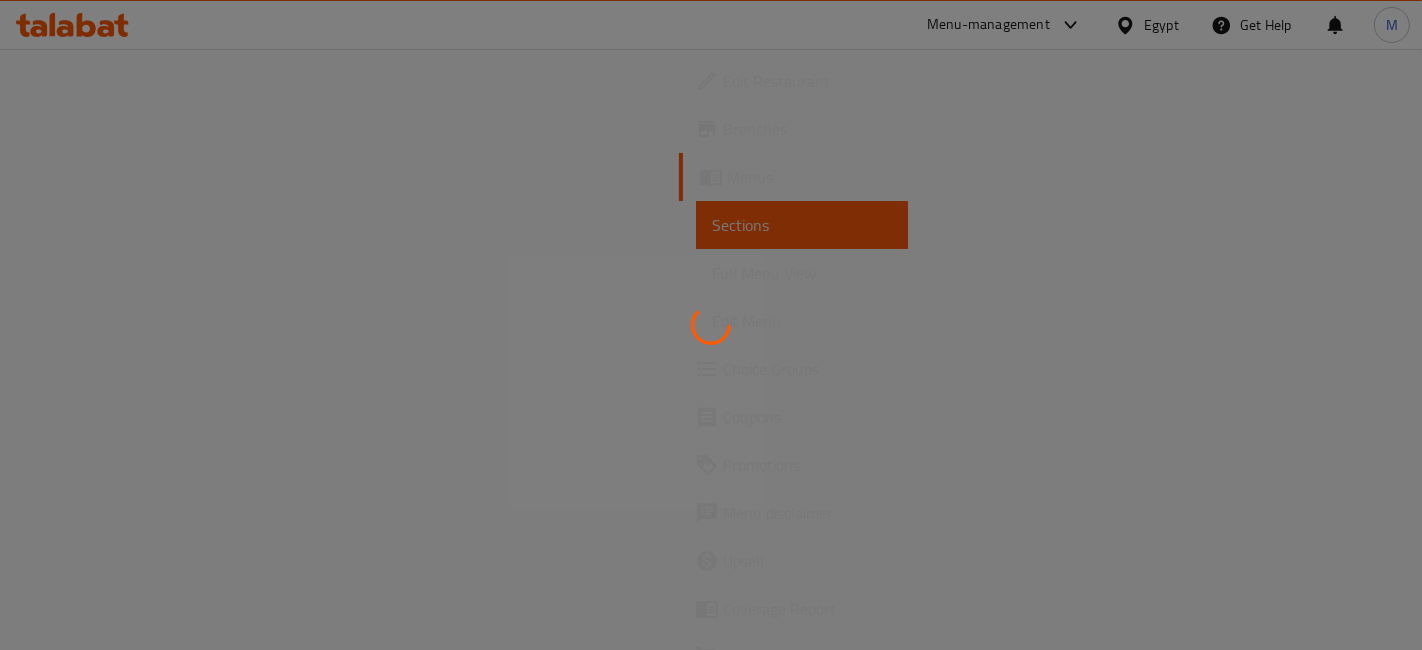 click at bounding box center (711, 325) 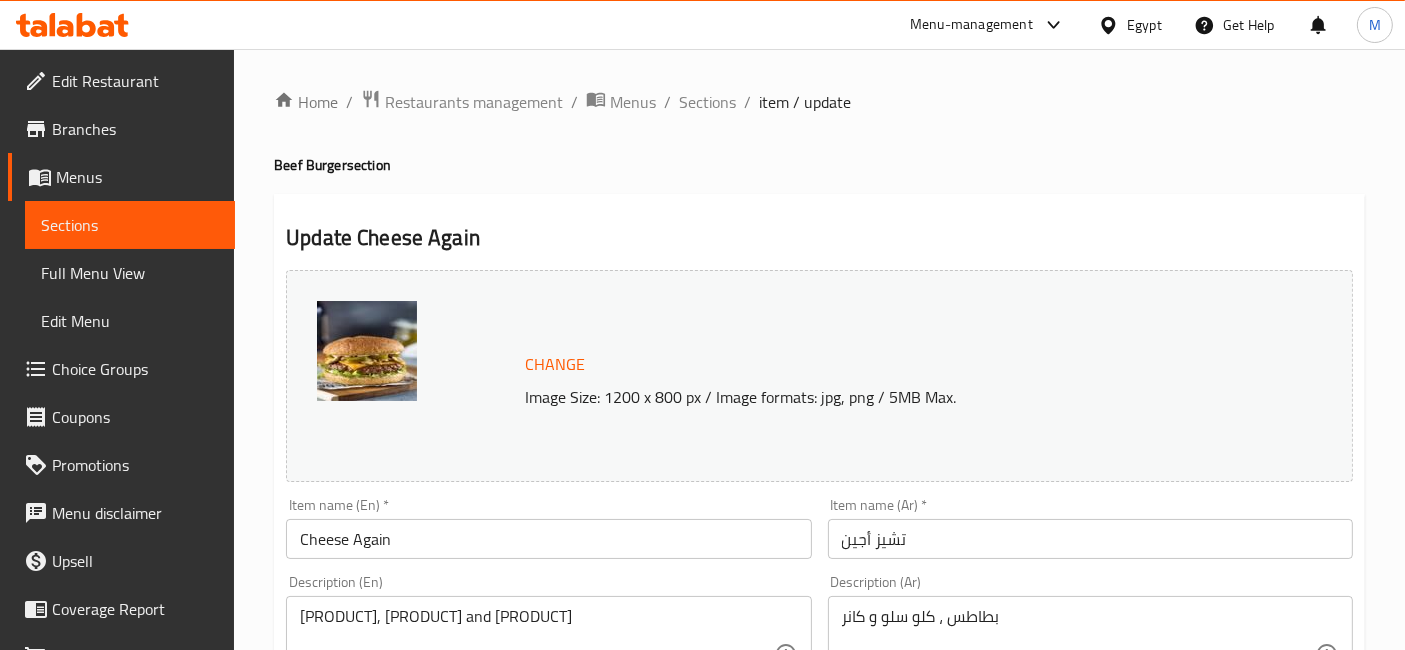 click on "تشيز أجين" at bounding box center (1090, 539) 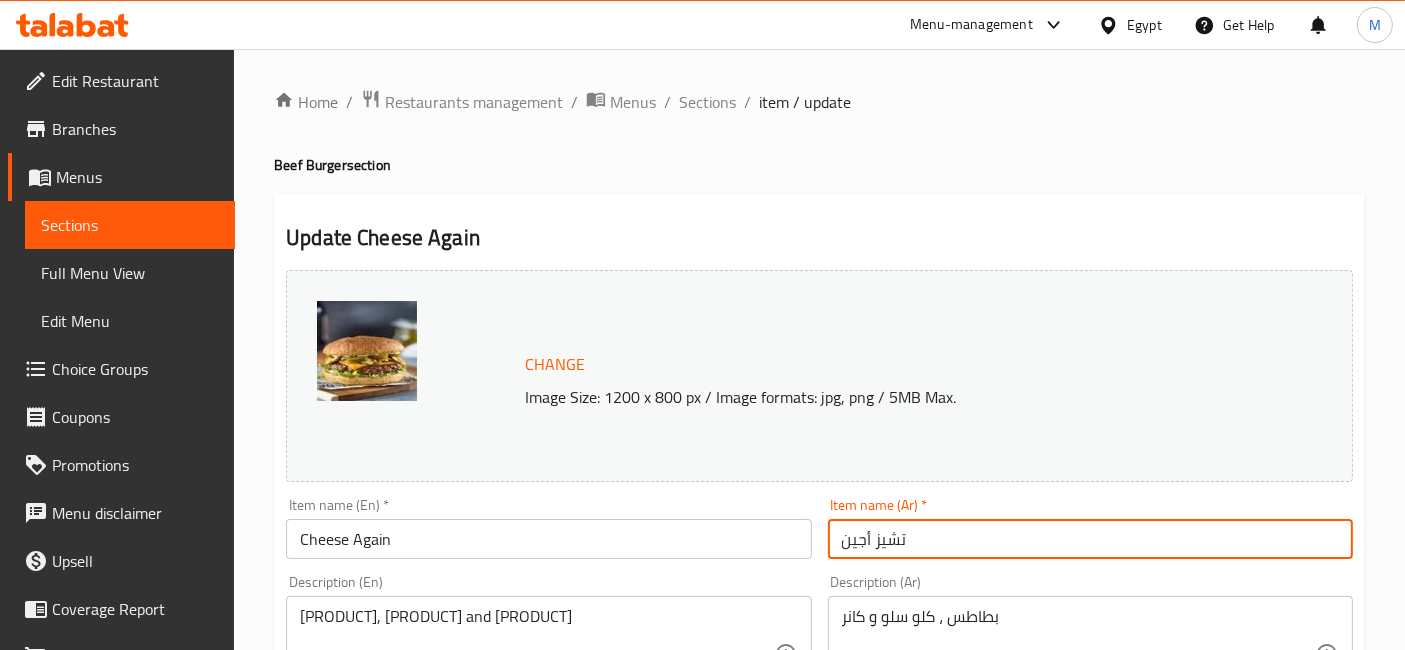 click on "تشيز أجين" at bounding box center [1090, 539] 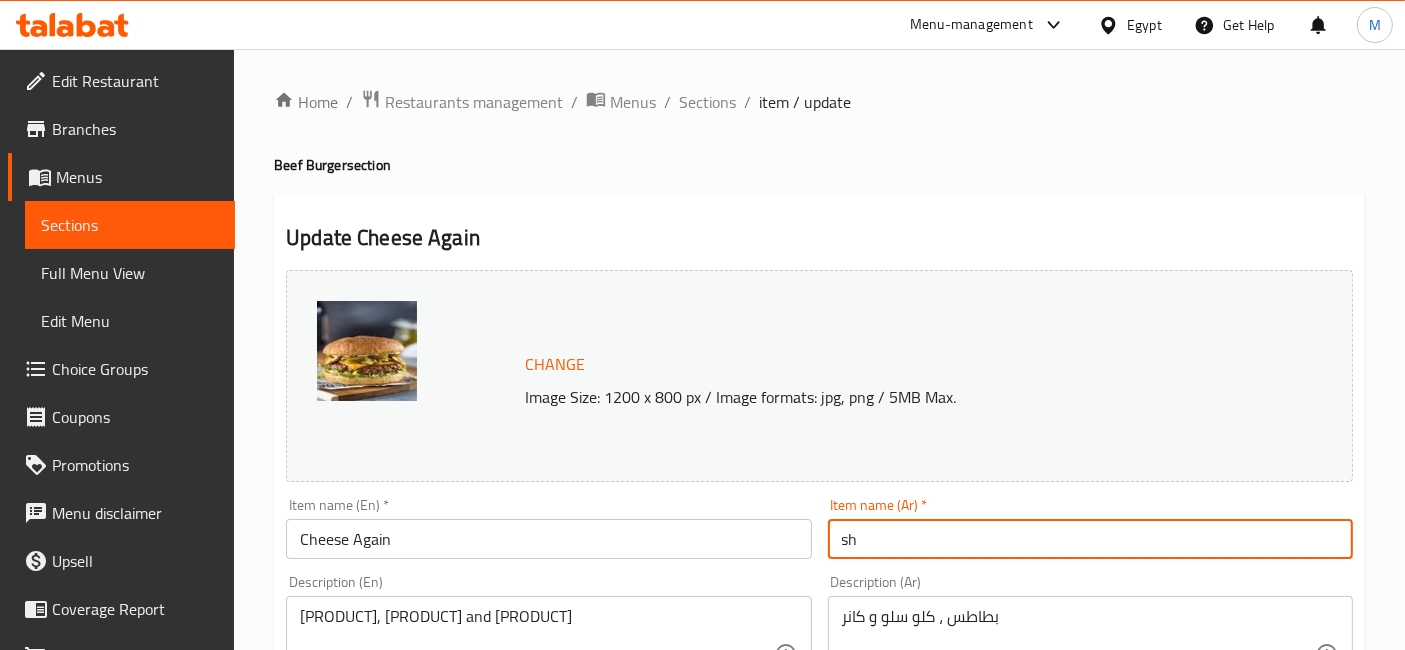 type on "s" 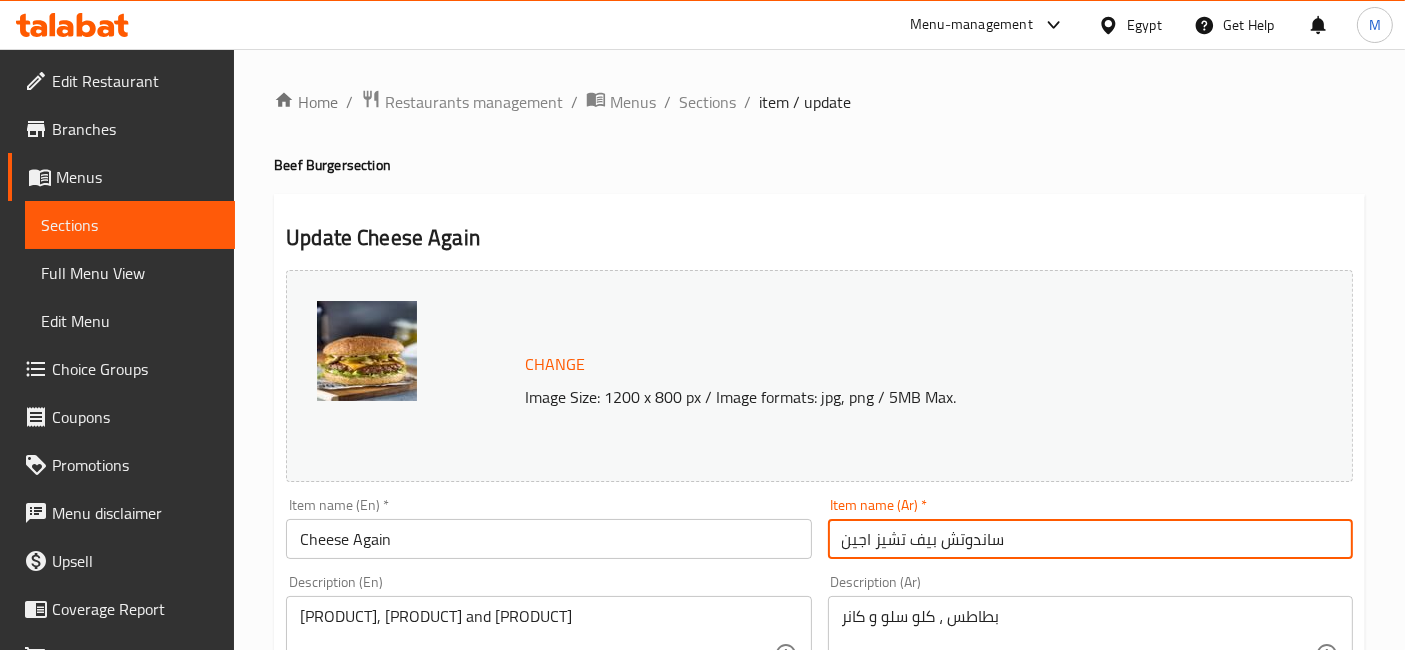 click on "ساندوتش بيف تشيز اجين" at bounding box center (1090, 539) 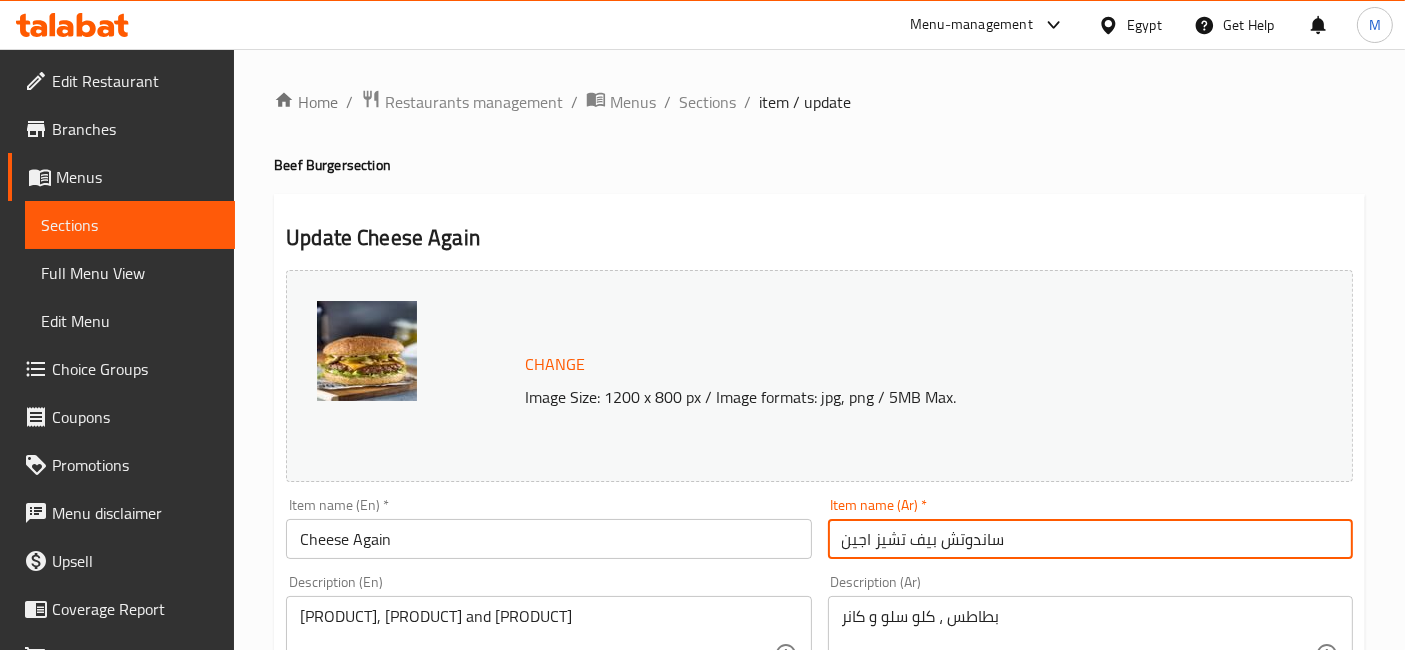 click on "ساندوتش بيف تشيز اجين" at bounding box center (1090, 539) 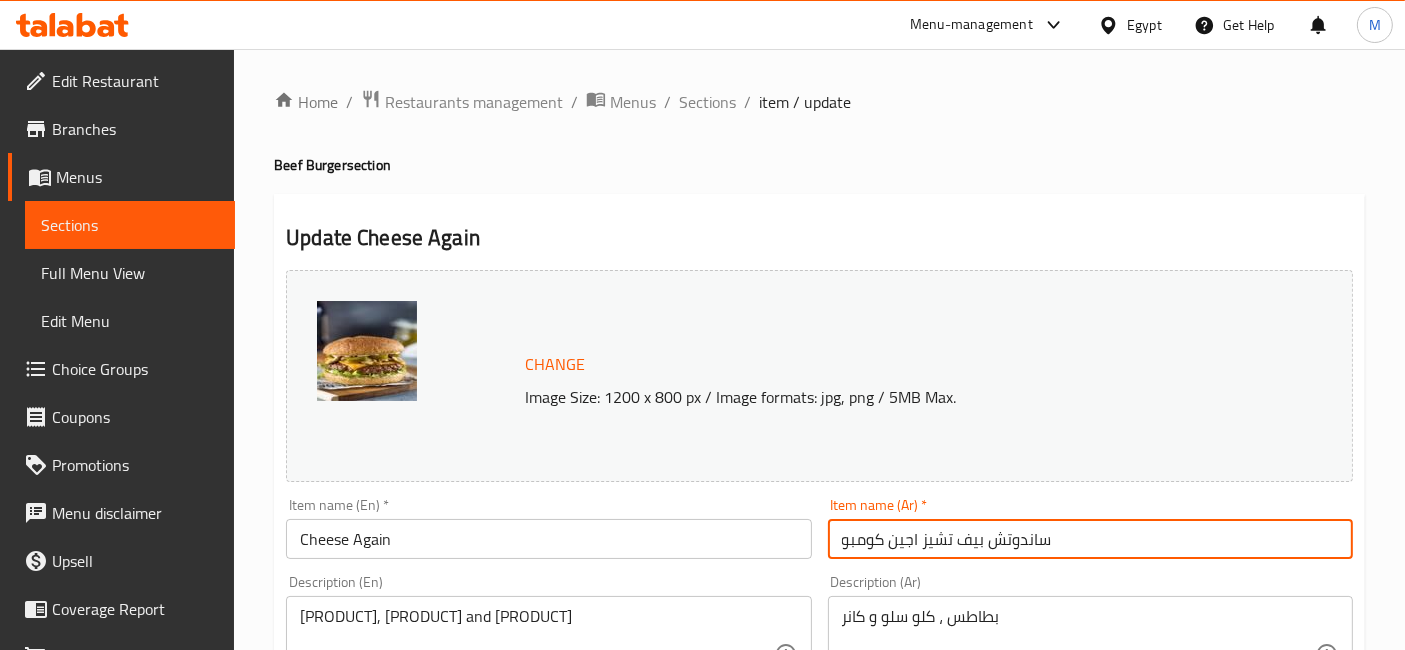 click on "ساندوتش بيف تشيز اجين كومبو" at bounding box center [1090, 539] 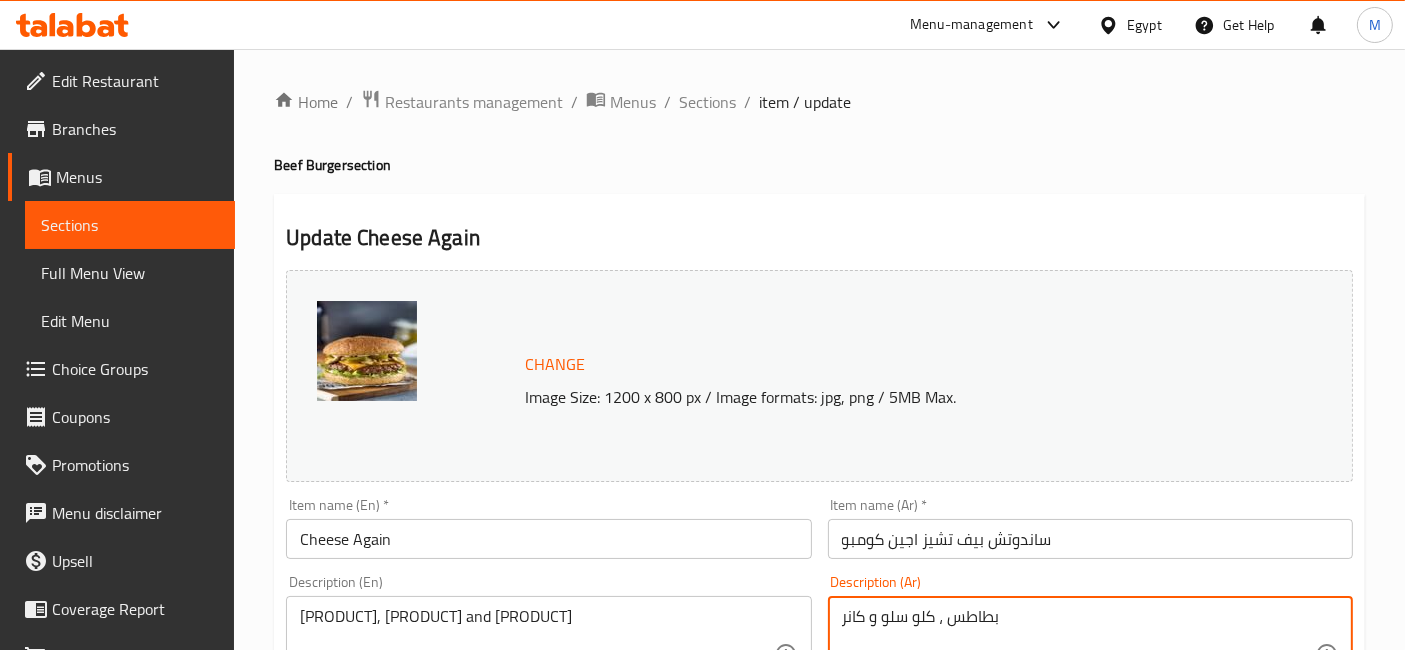 click on "بطاطس ، كلو سلو و كانر" at bounding box center [1078, 654] 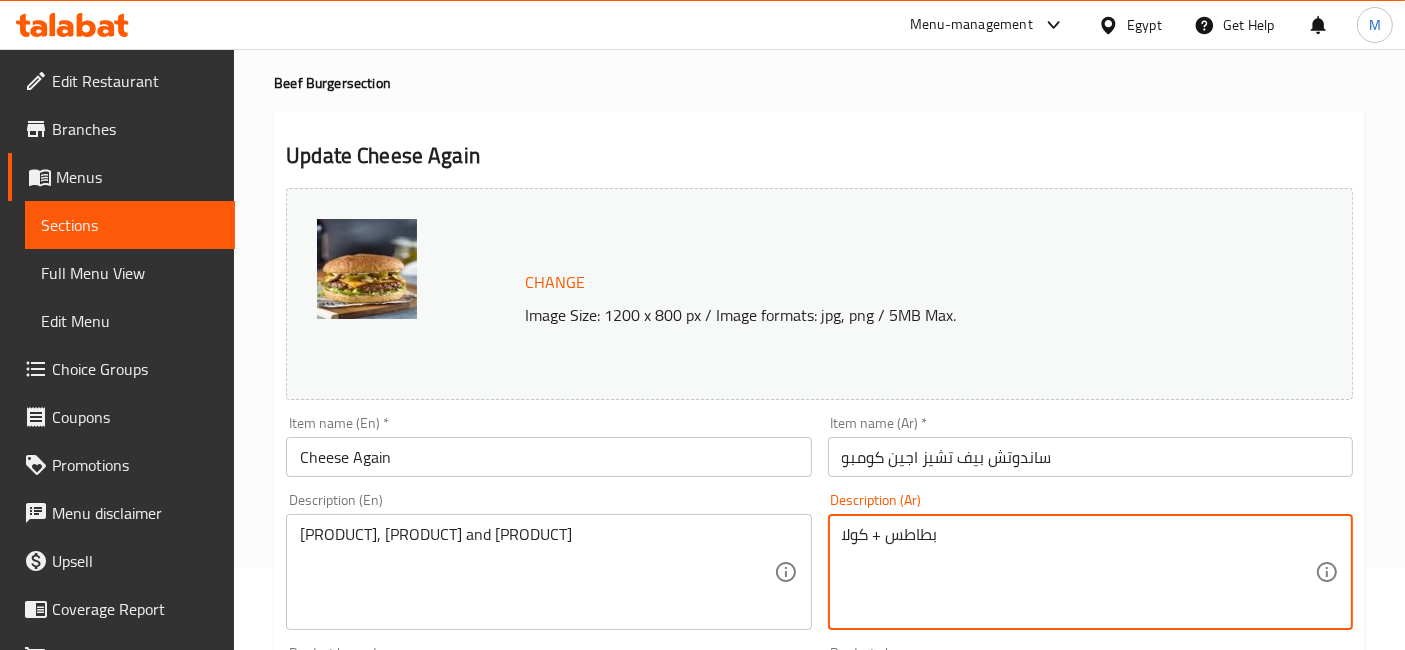 scroll, scrollTop: 111, scrollLeft: 0, axis: vertical 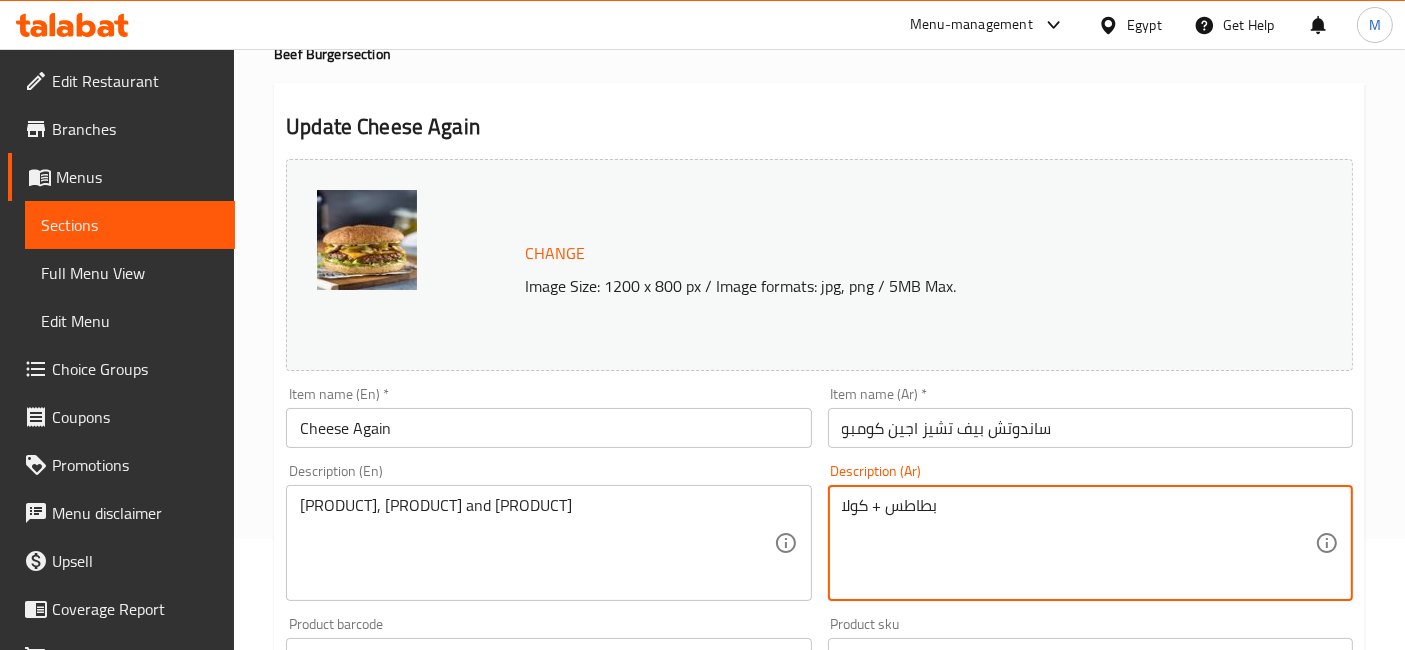 type on "بطاطس + كولا" 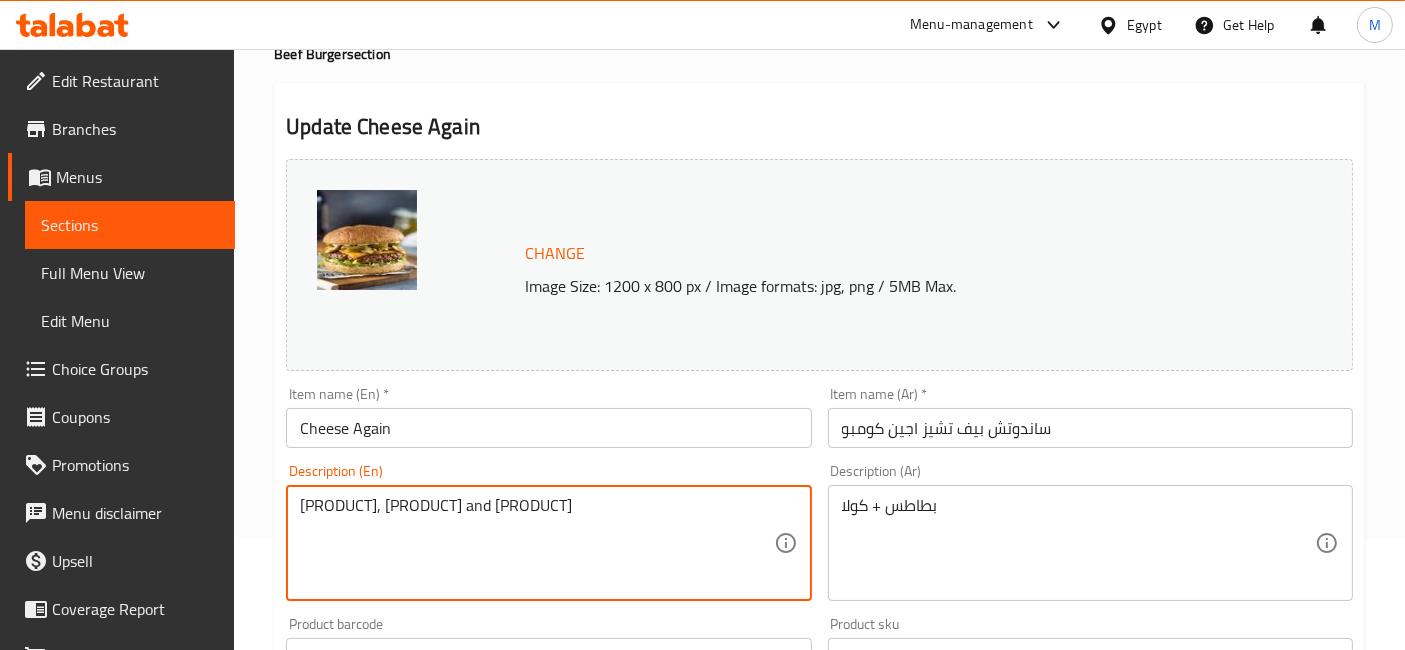 click on "[PRODUCT], [PRODUCT] and [PRODUCT]" at bounding box center [536, 543] 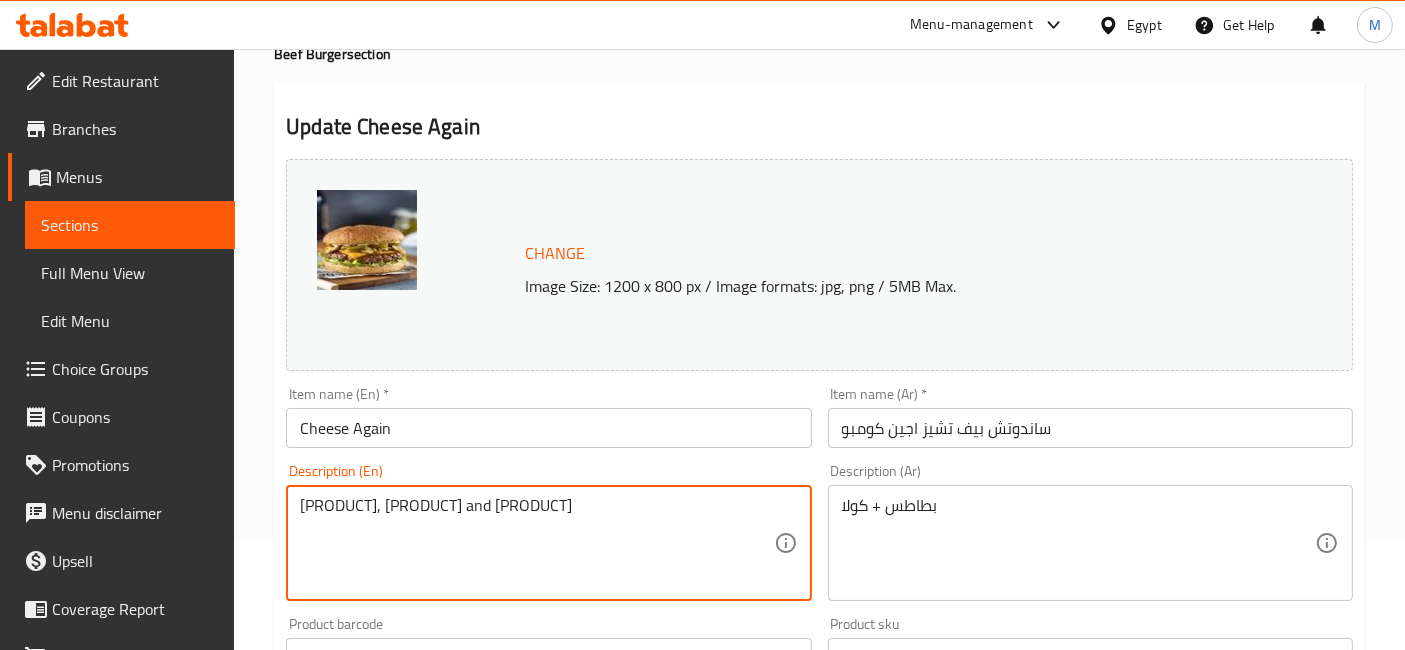 click on "[PRODUCT], [PRODUCT] and [PRODUCT]" at bounding box center (536, 543) 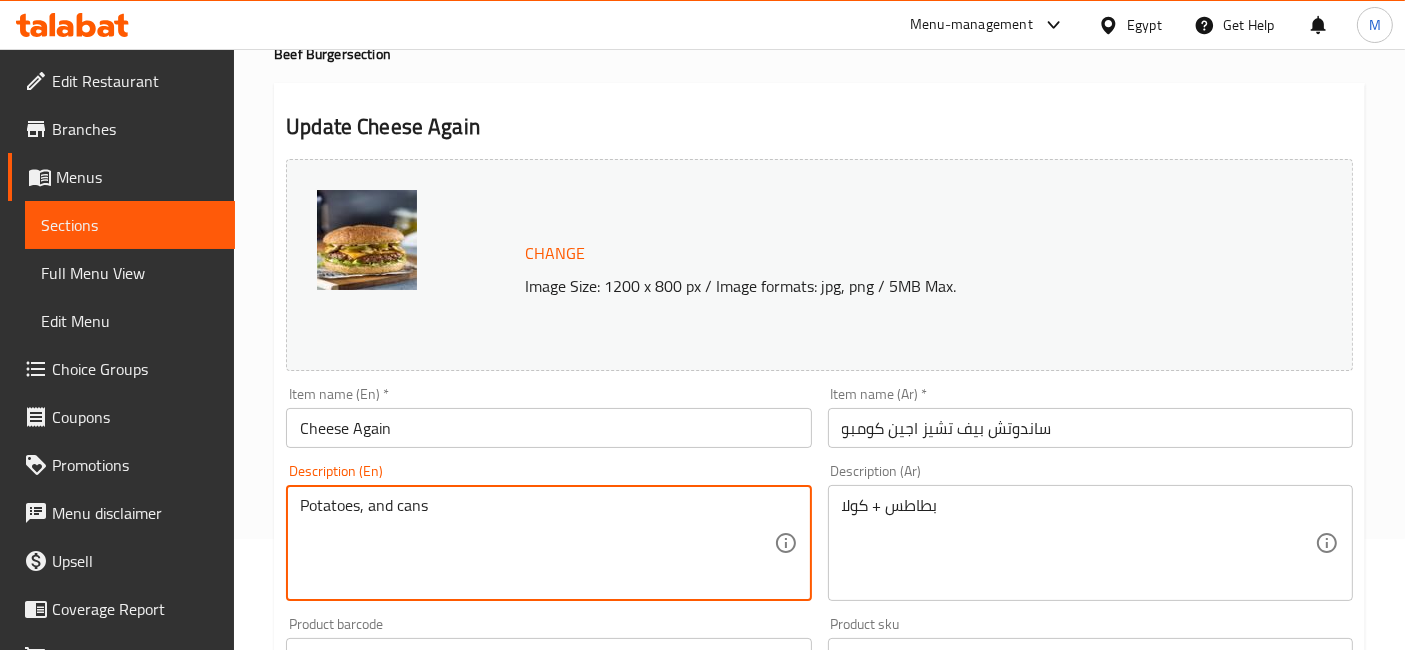 type on "Potatoes, and cans" 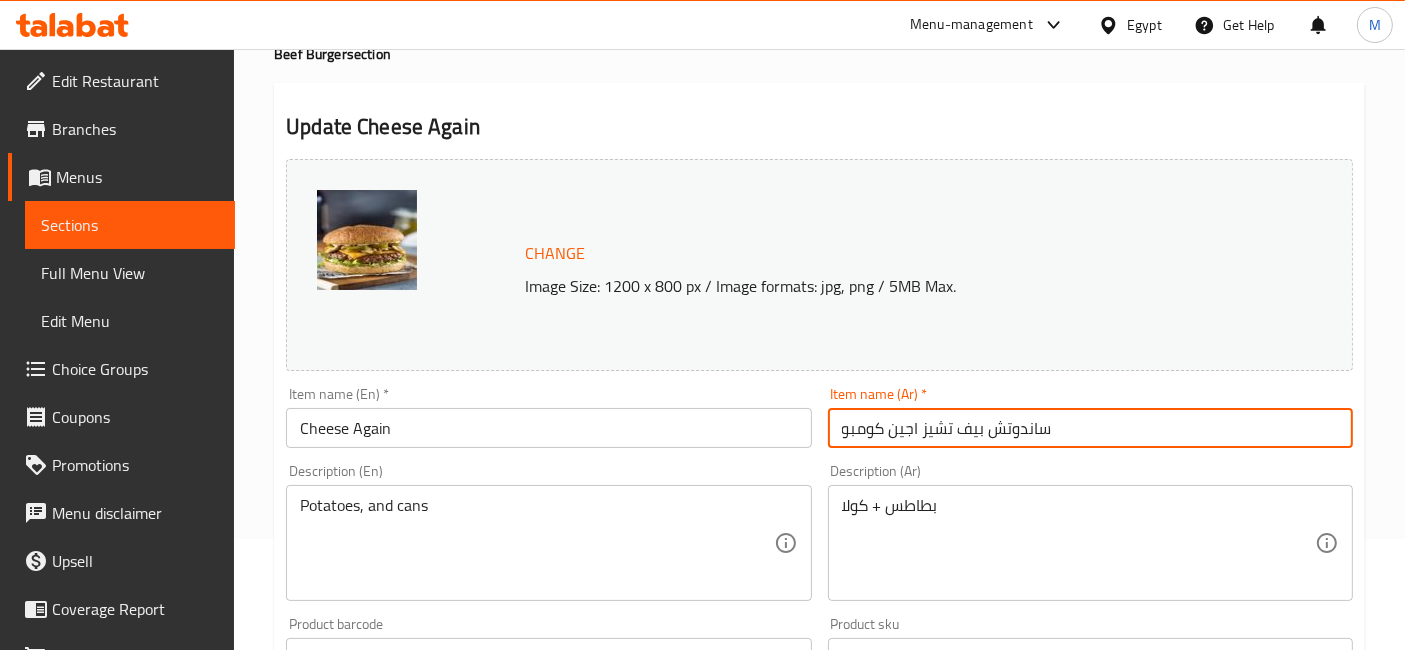 click on "ساندوتش بيف تشيز اجين كومبو" at bounding box center [1090, 428] 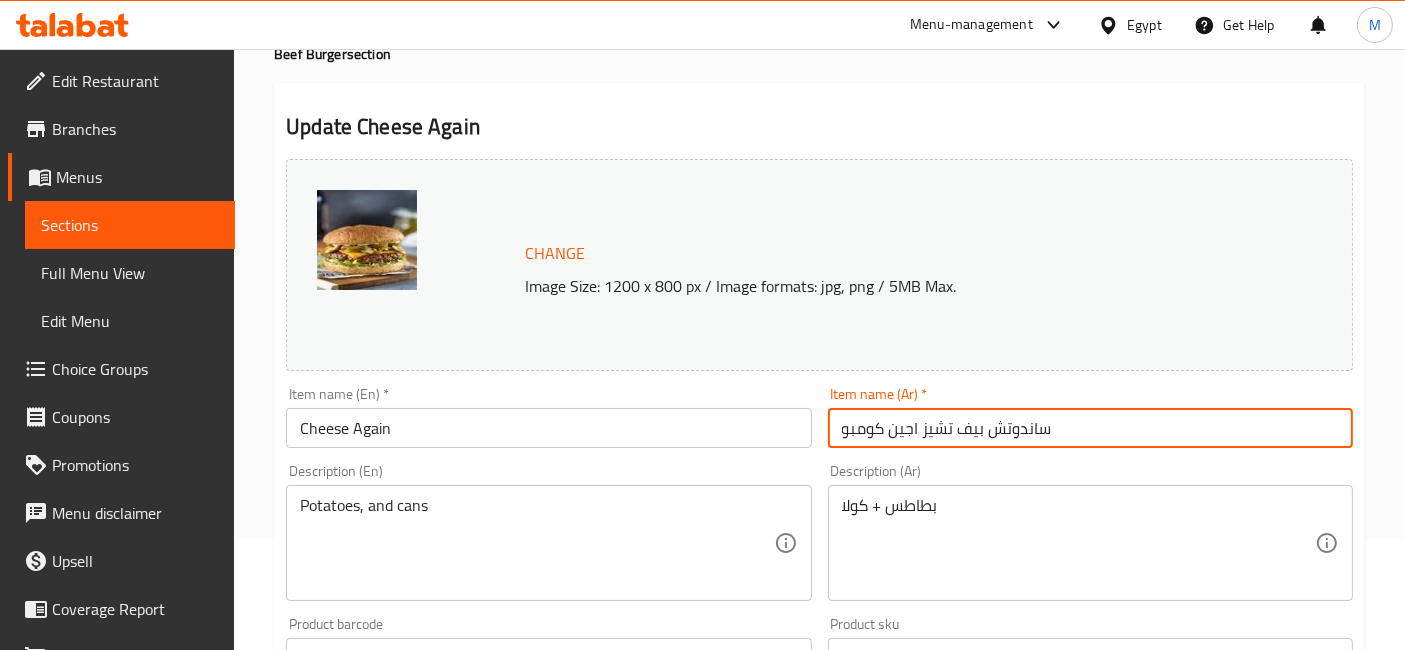 click on "Cheese Again" at bounding box center (548, 428) 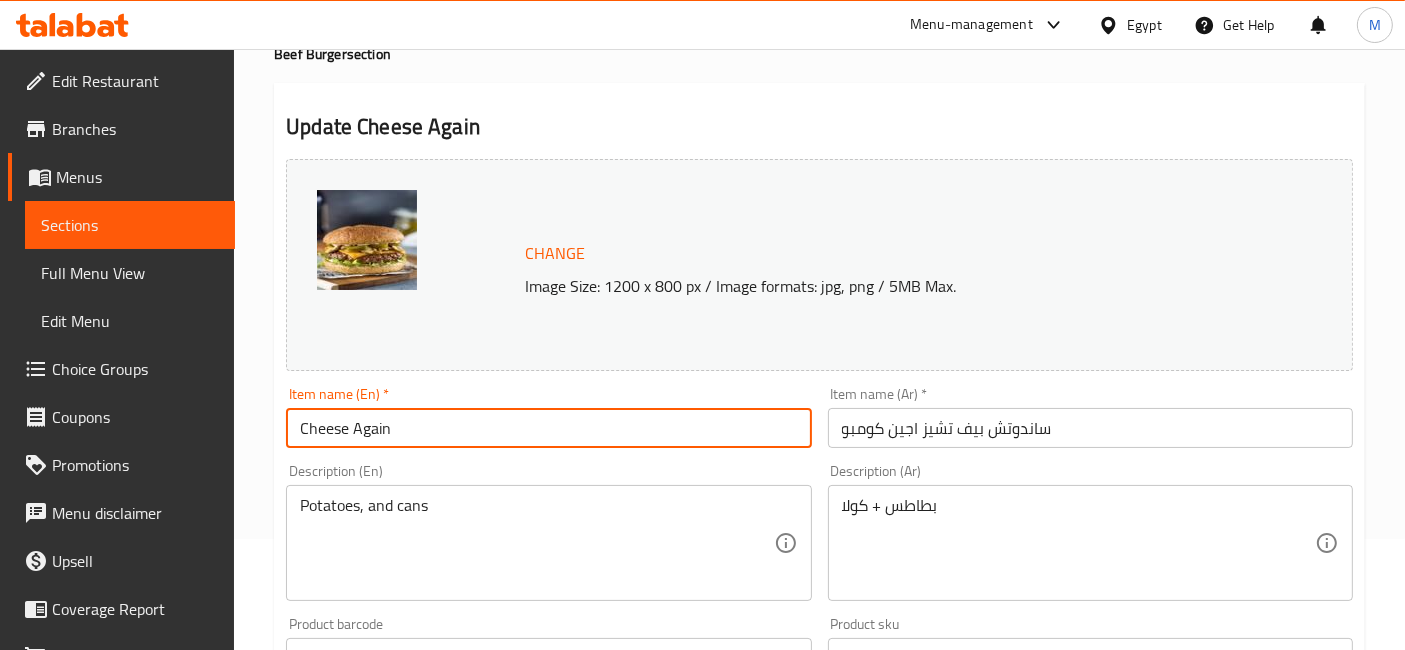 click on "Cheese Again" at bounding box center [548, 428] 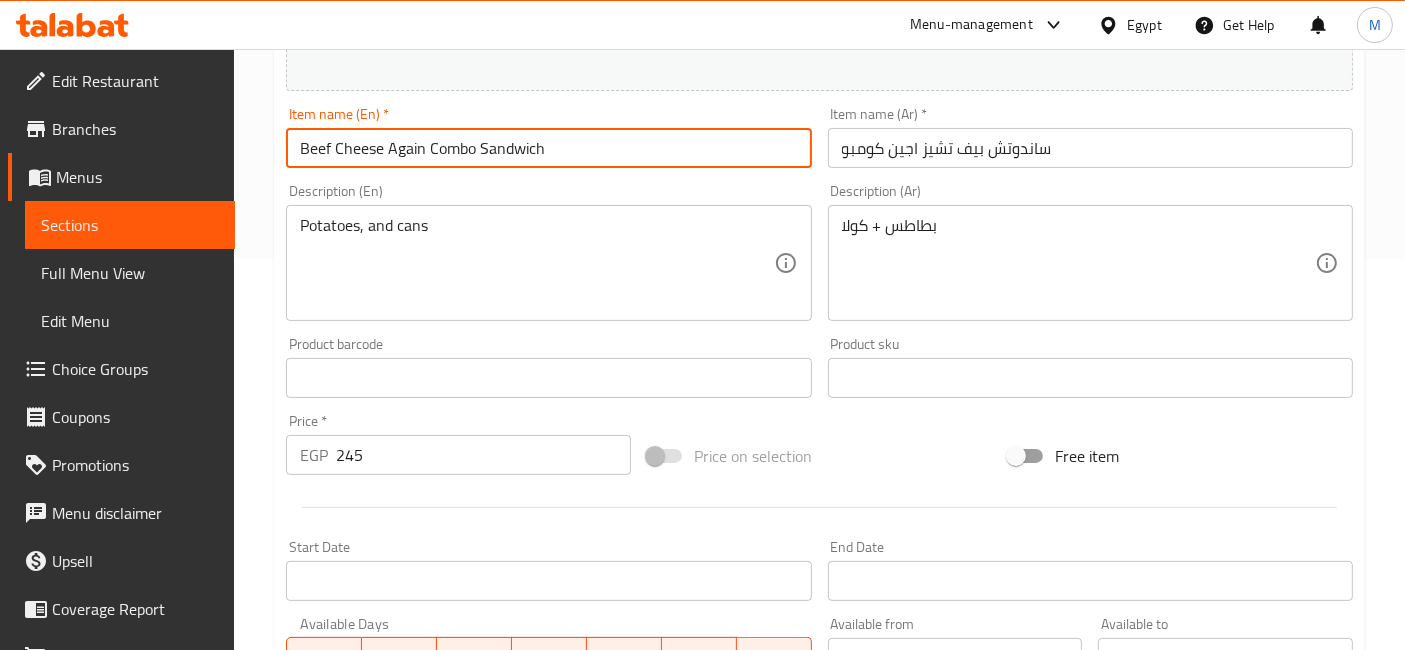 scroll, scrollTop: 222, scrollLeft: 0, axis: vertical 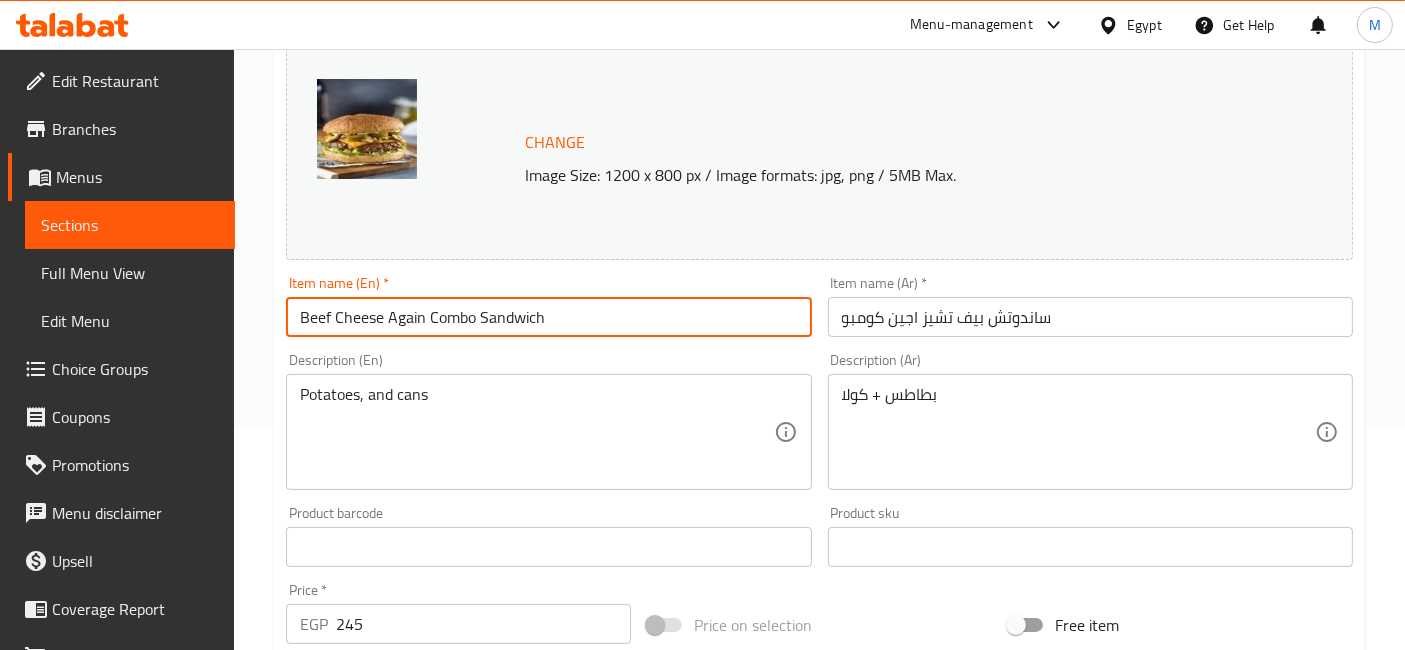 type on "Beef Cheese Again Combo Sandwich" 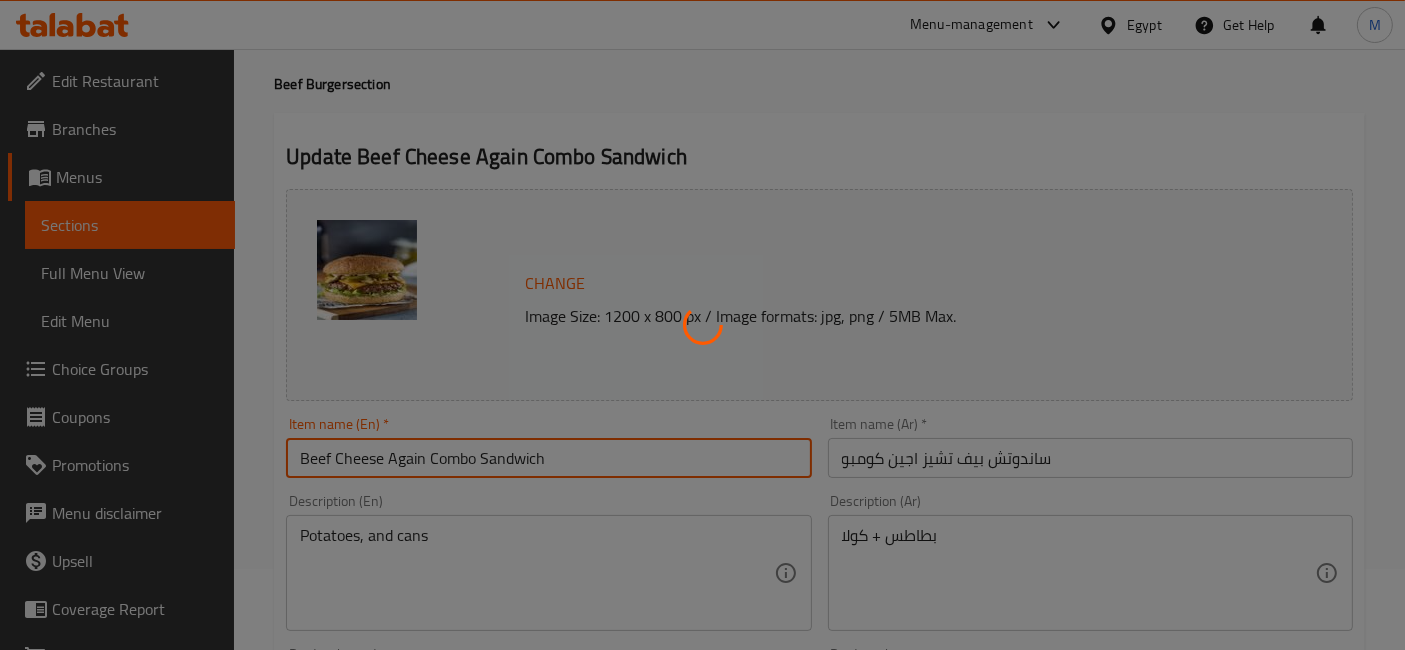 scroll, scrollTop: 0, scrollLeft: 0, axis: both 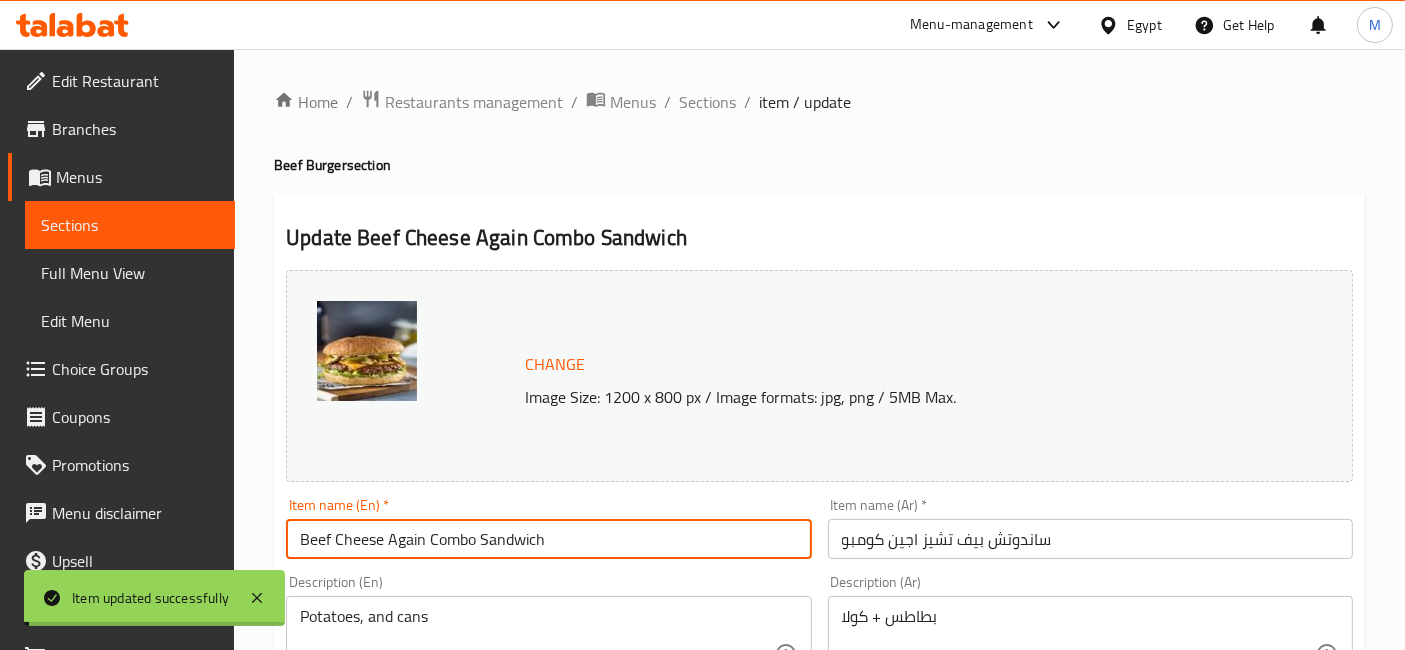 click on "Sections" at bounding box center (707, 102) 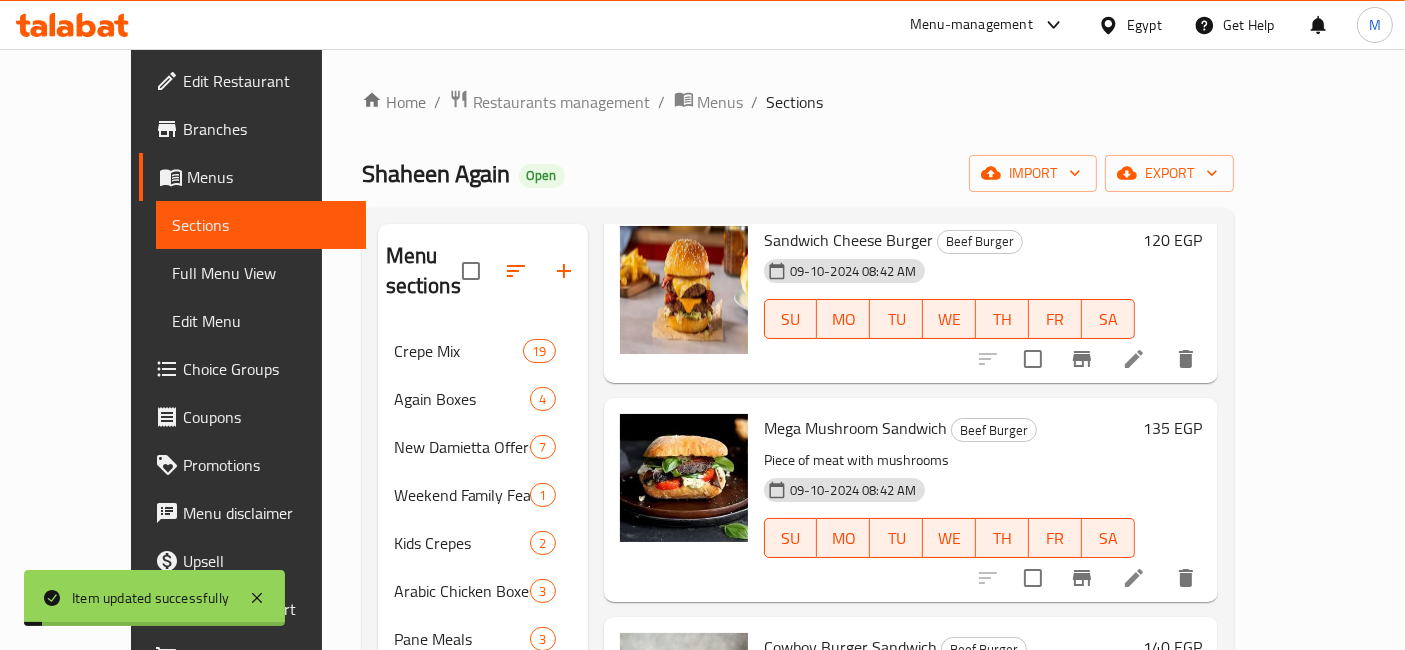 scroll, scrollTop: 137, scrollLeft: 0, axis: vertical 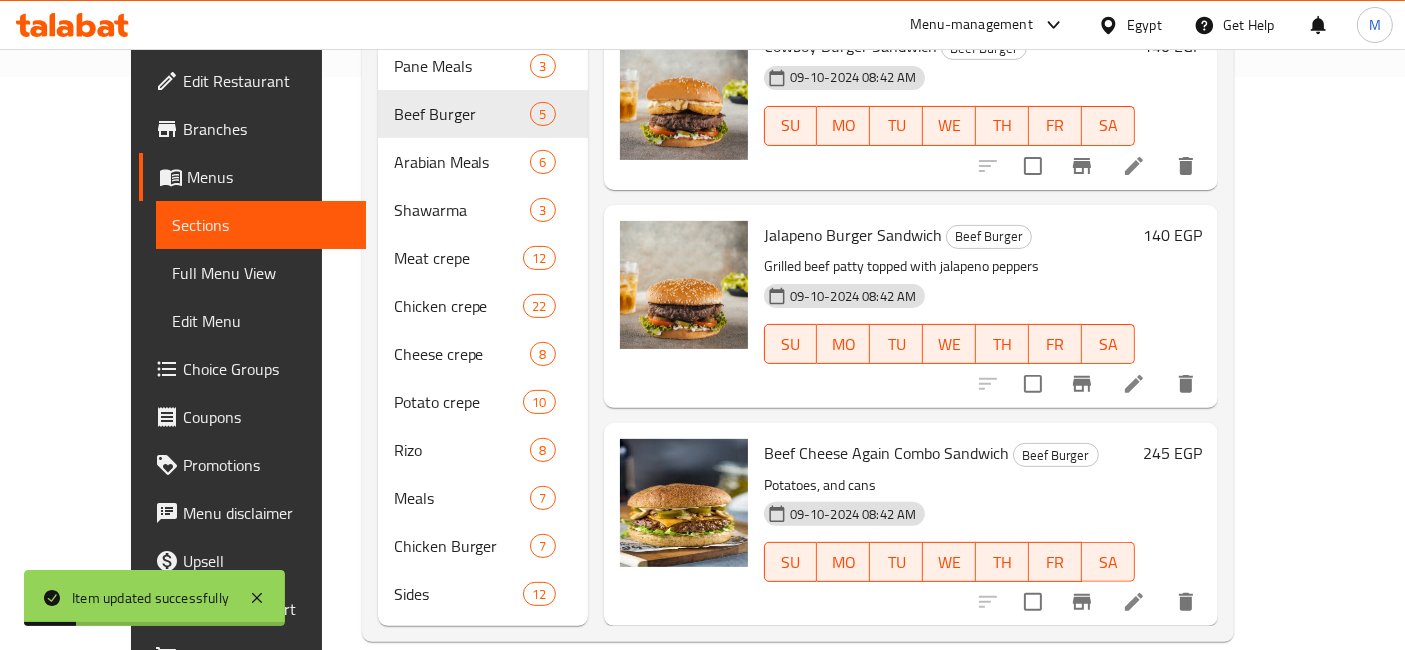 click on "[PRICE]   EGP" at bounding box center (1172, 453) 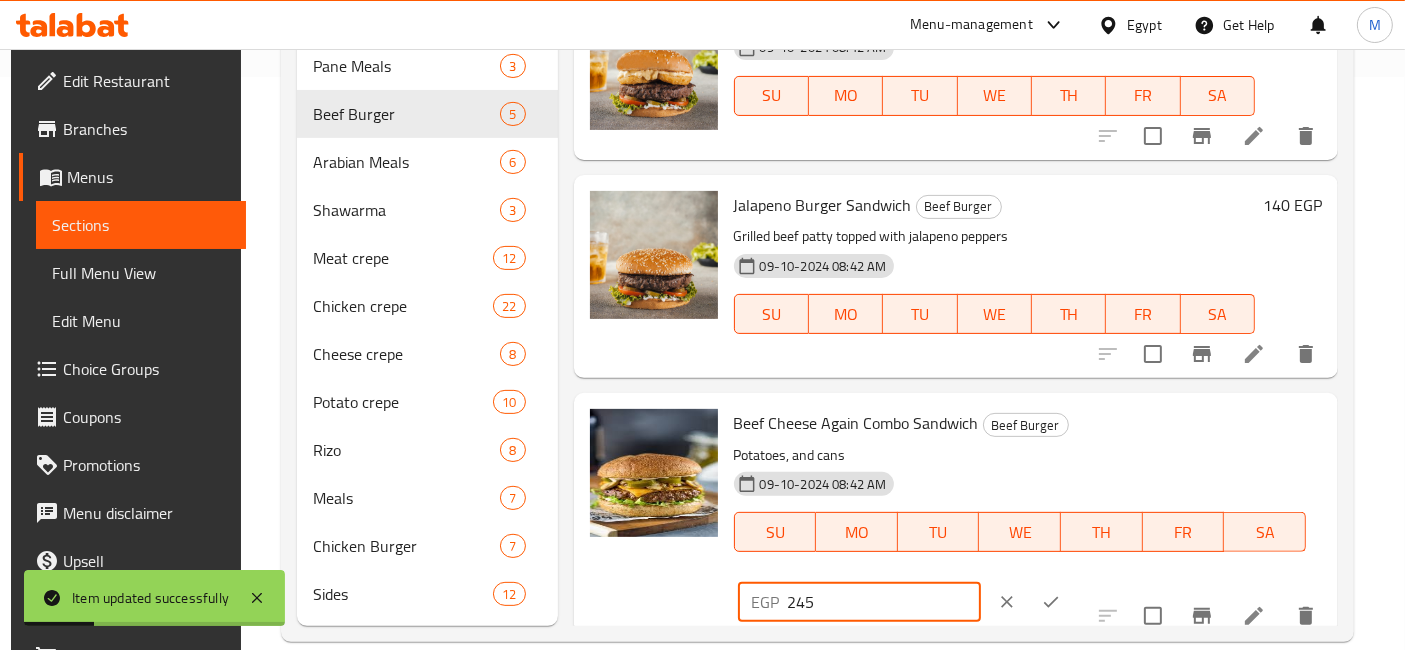 click on "245" at bounding box center (884, 602) 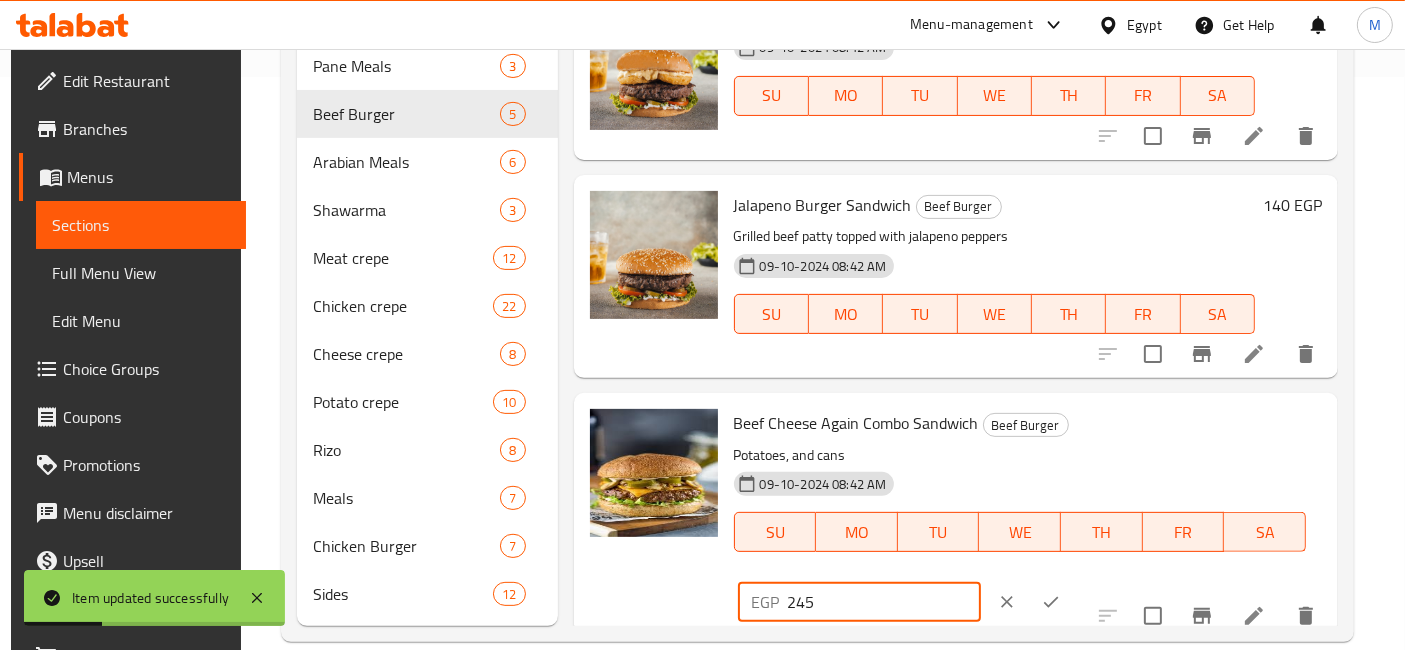 click on "245" at bounding box center (884, 602) 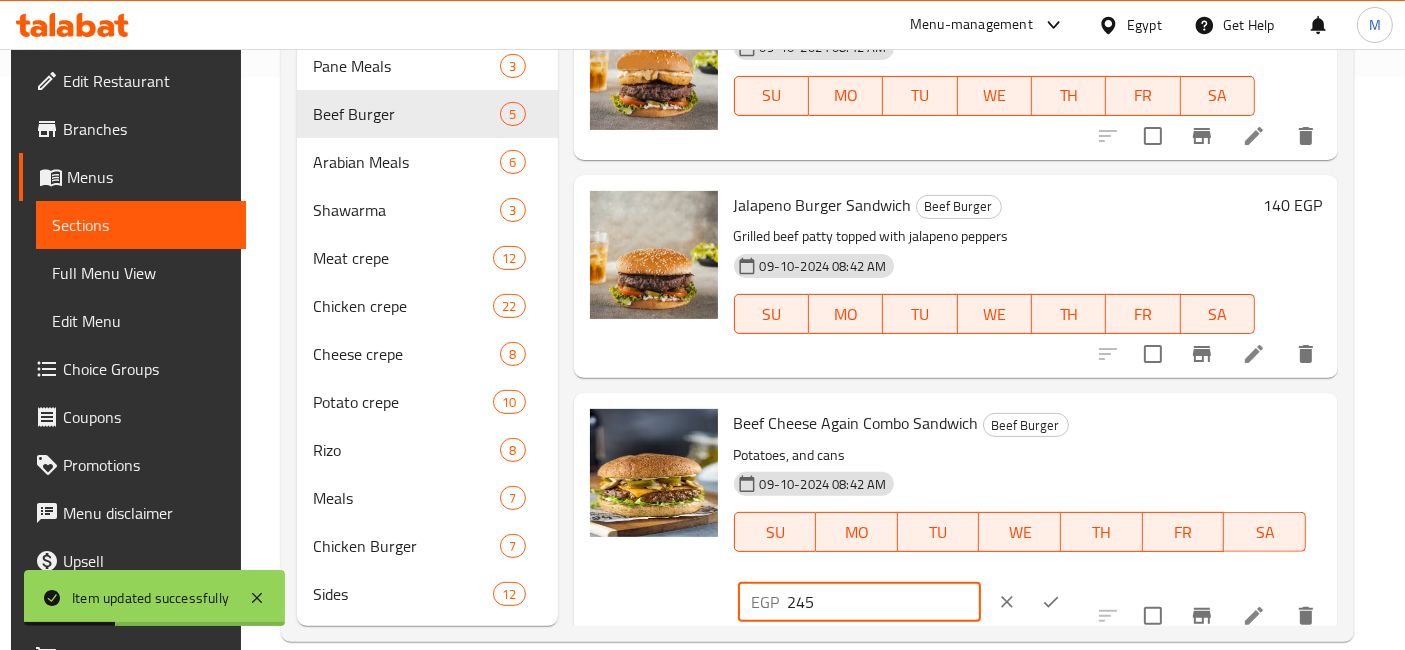 click on "245" at bounding box center [884, 602] 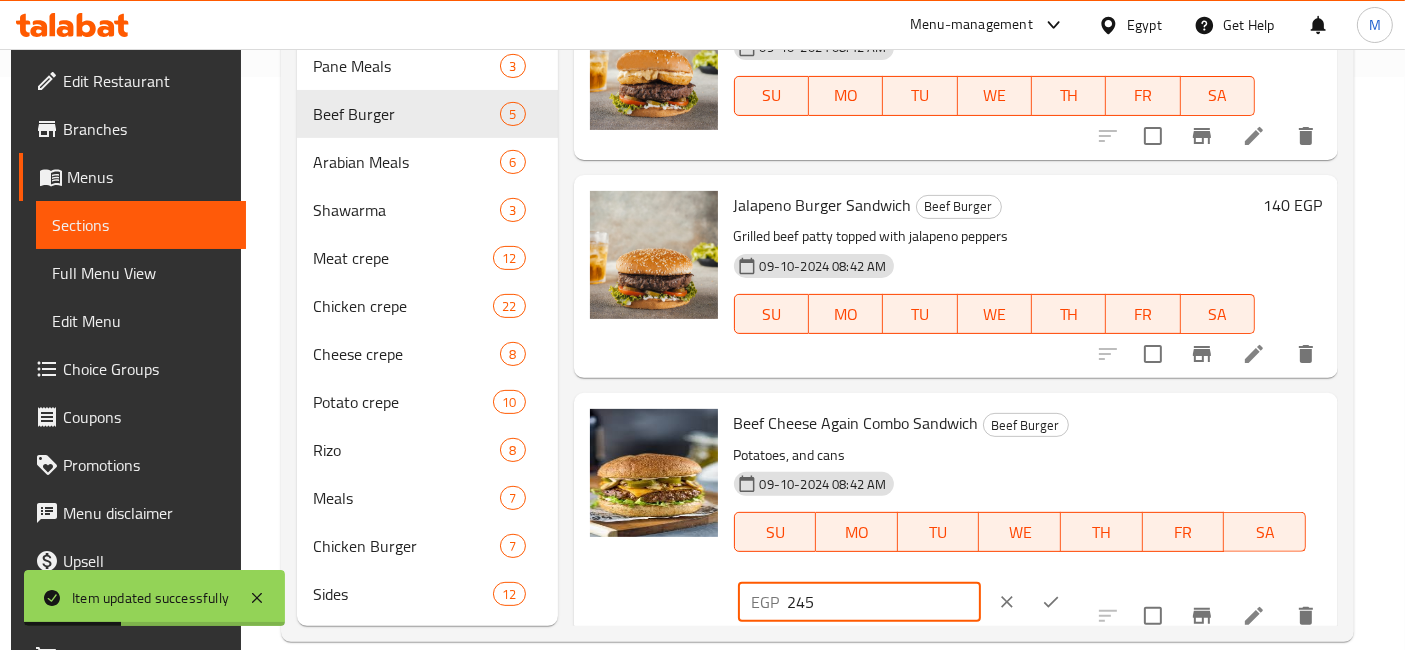 click on "245" at bounding box center (884, 602) 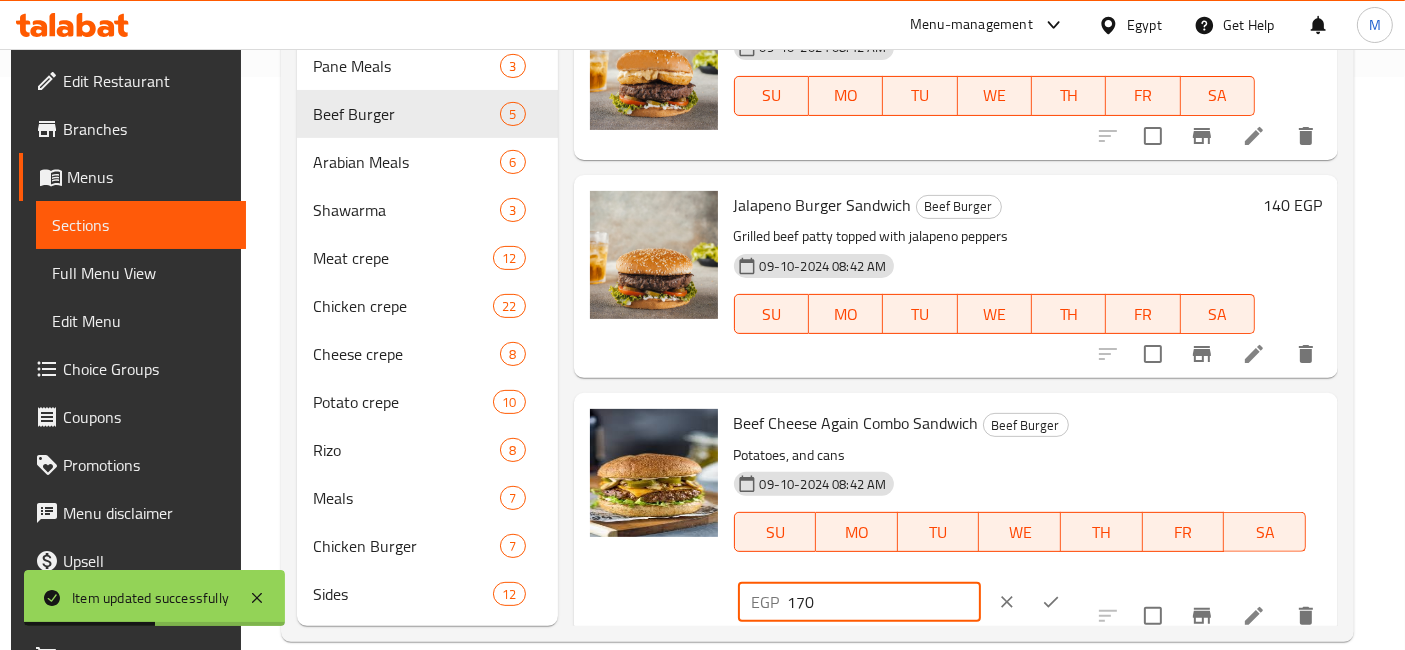 type on "170" 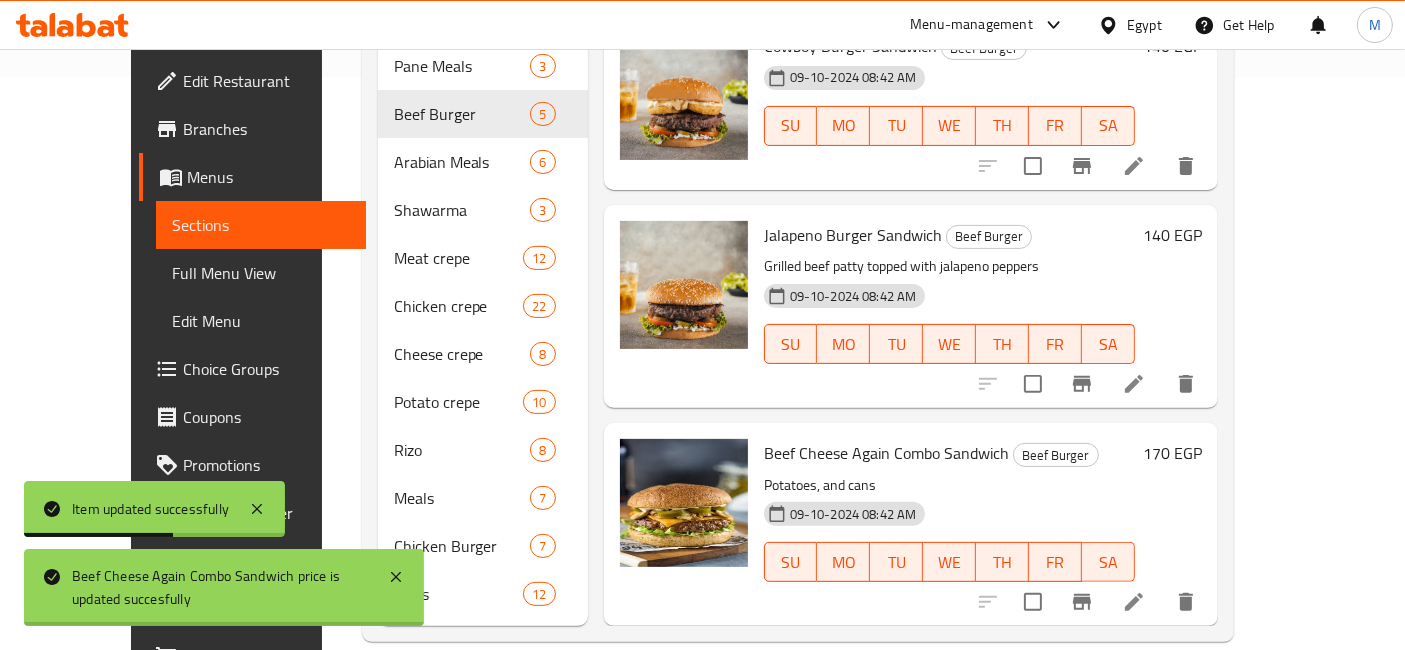 scroll, scrollTop: 137, scrollLeft: 0, axis: vertical 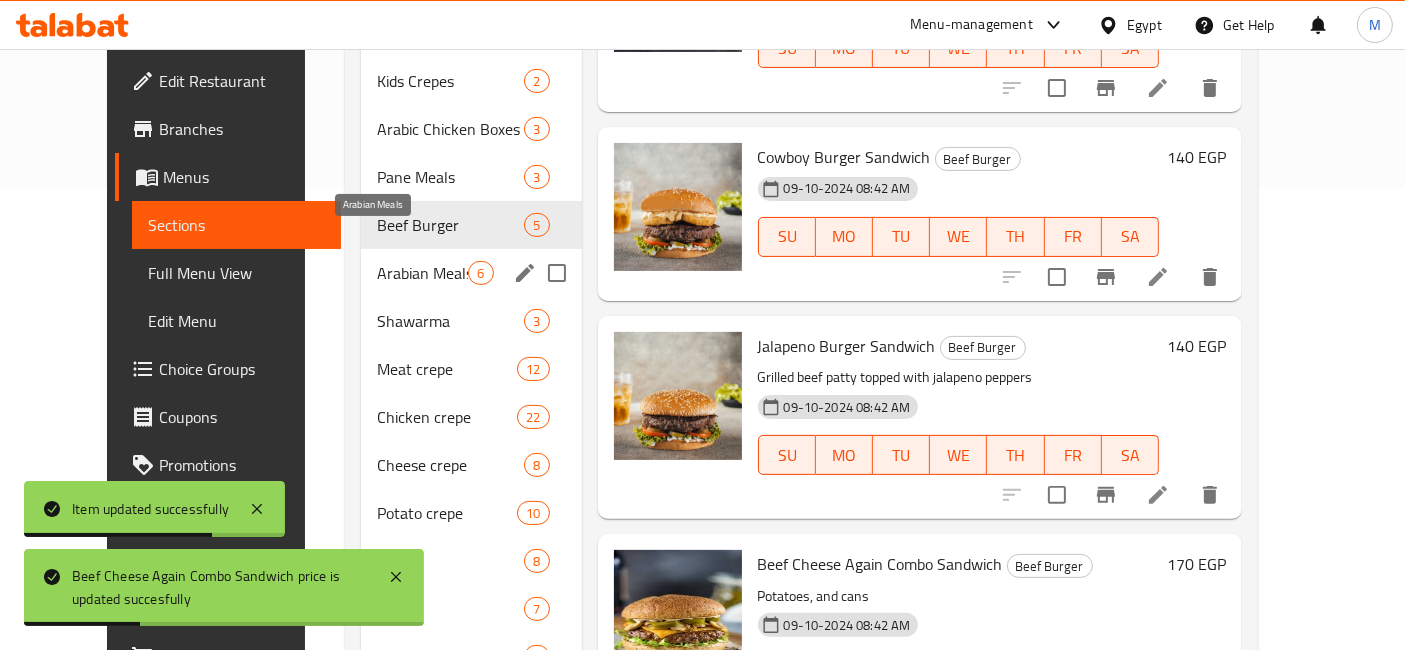 click on "Arabian Meals" at bounding box center [422, 273] 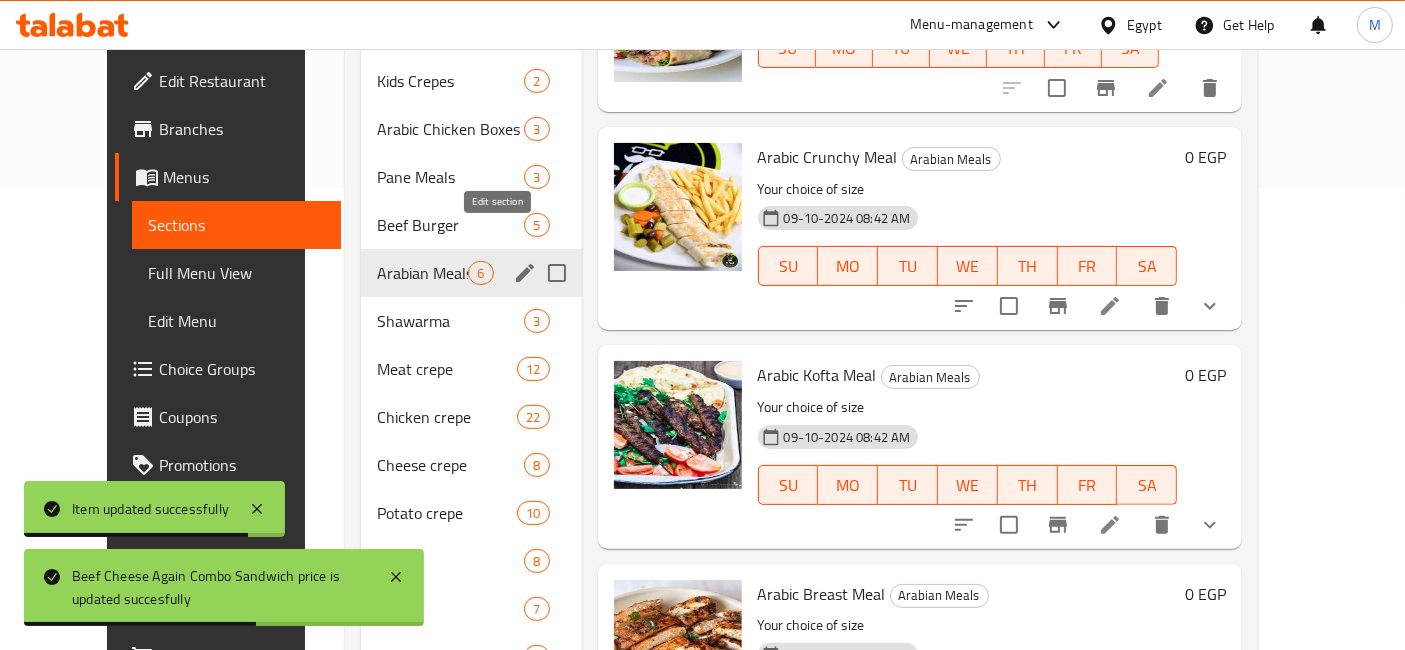 click 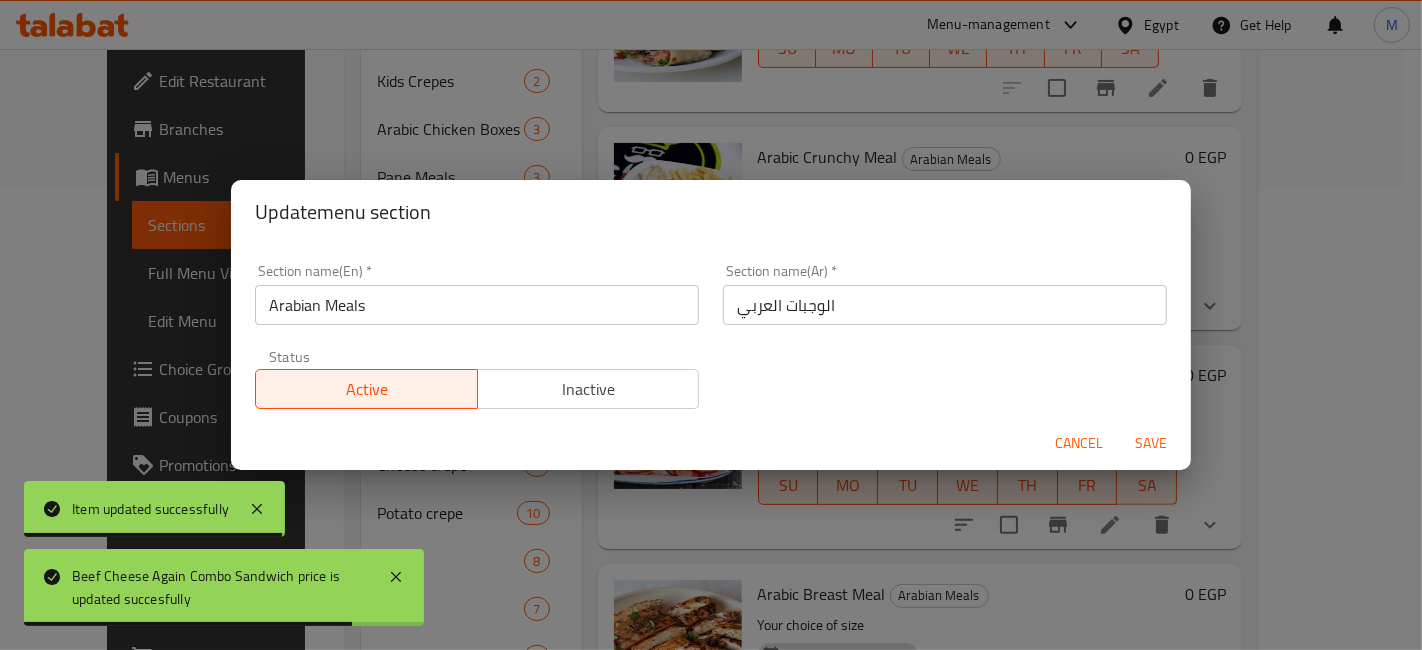 type 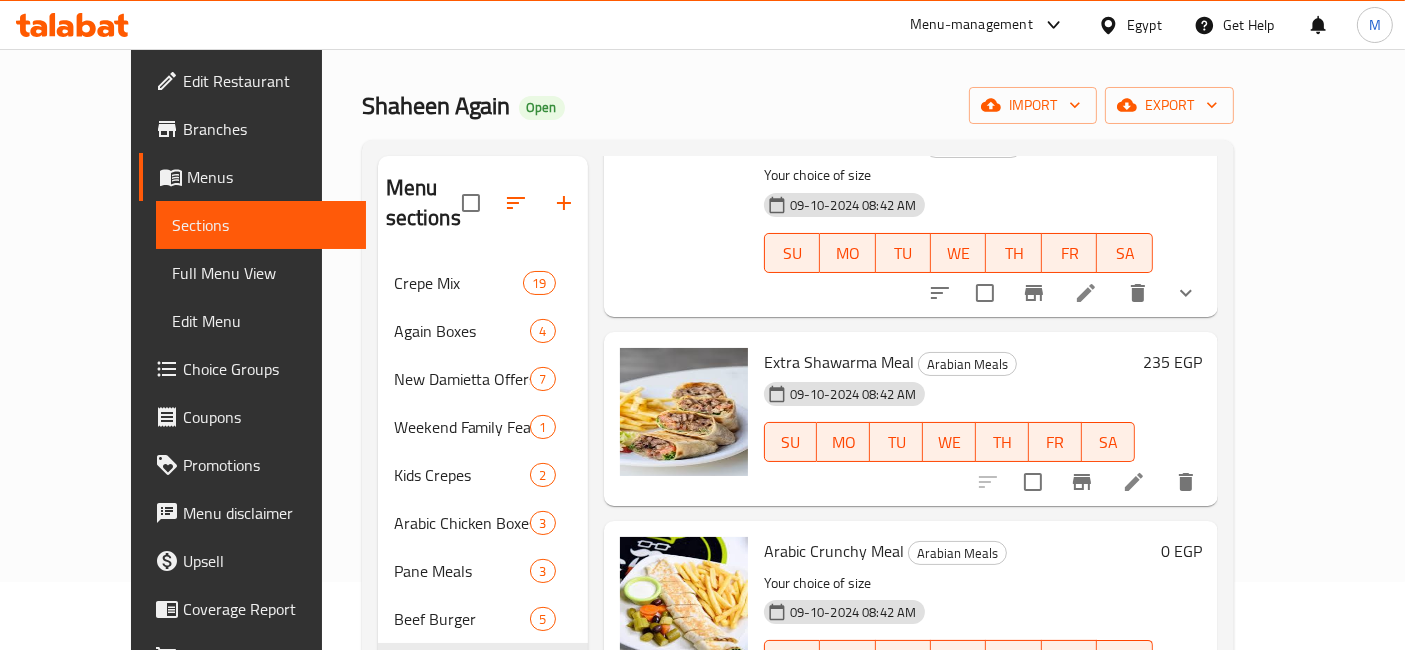 scroll, scrollTop: 0, scrollLeft: 0, axis: both 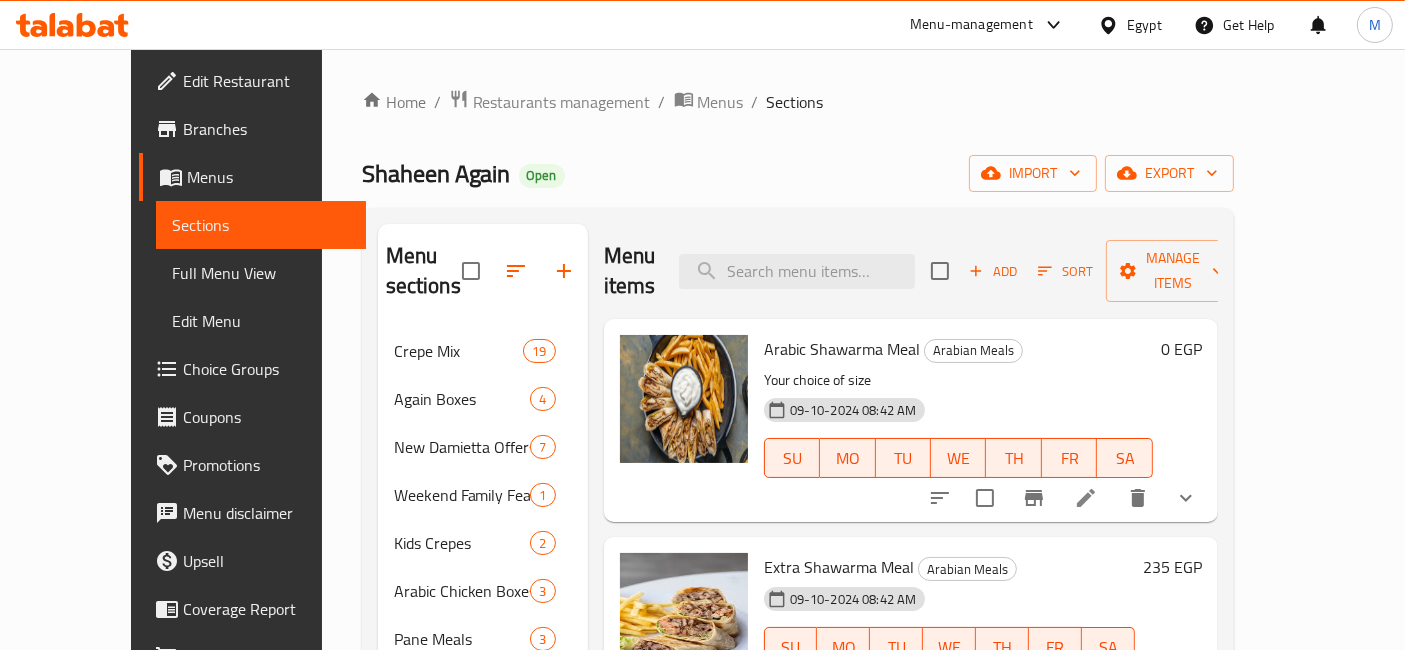 click at bounding box center (1186, 498) 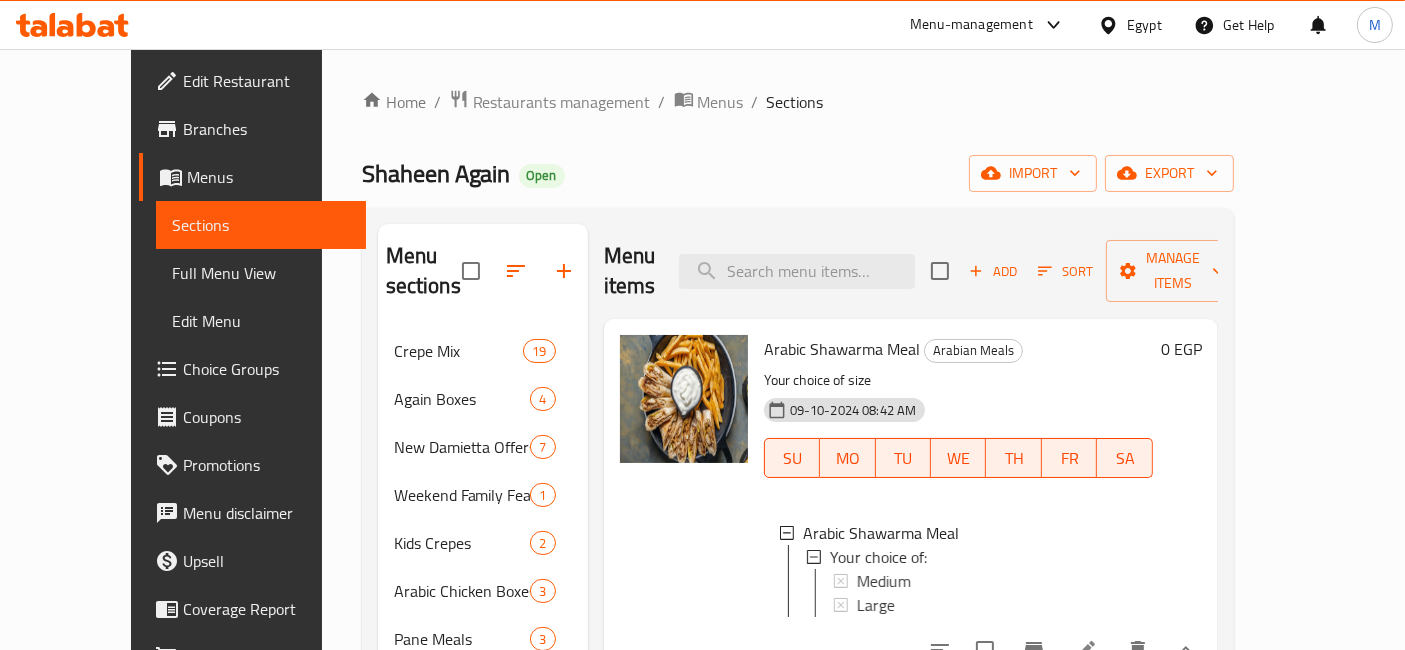 scroll, scrollTop: 2, scrollLeft: 0, axis: vertical 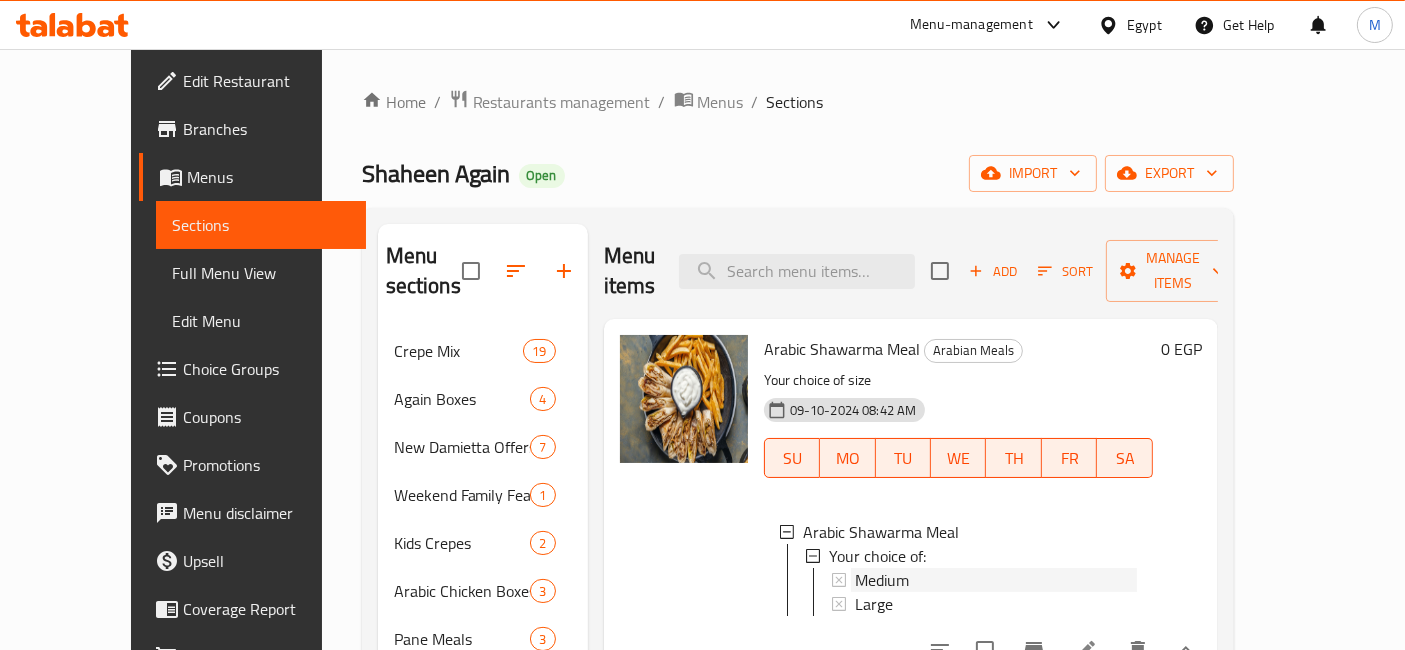 click on "Medium" at bounding box center [996, 580] 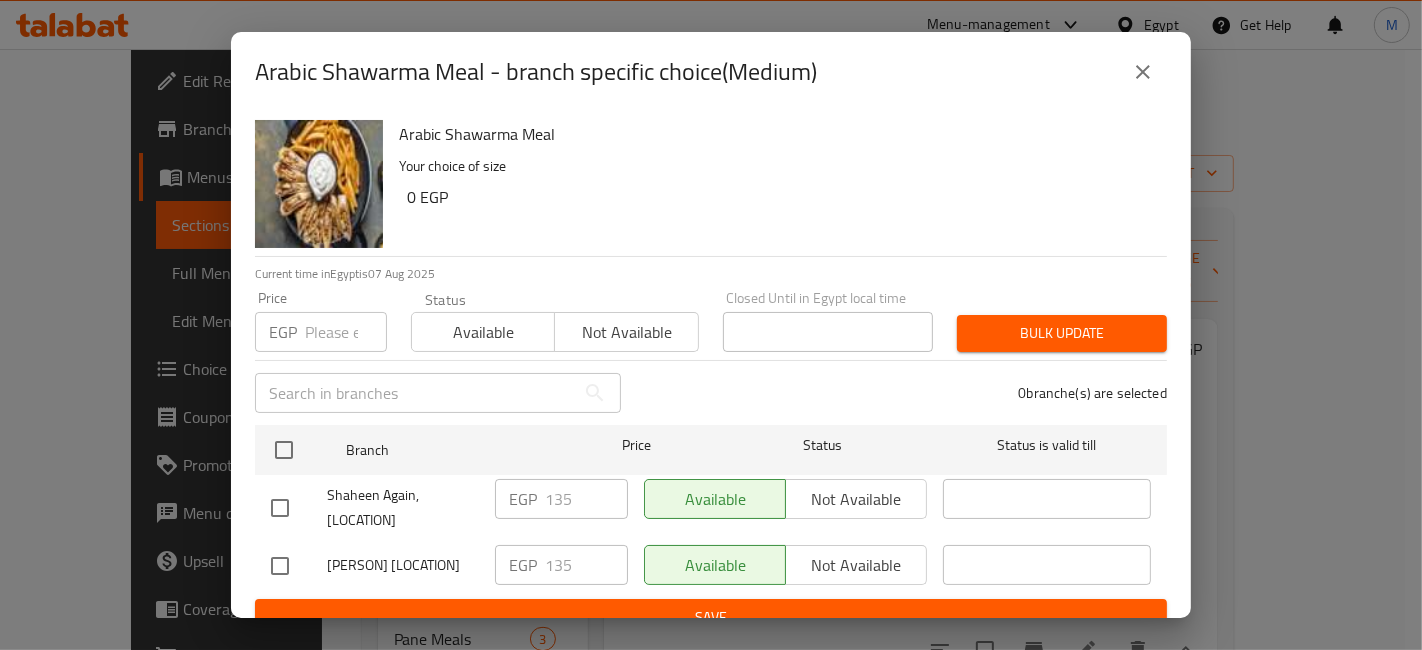 type 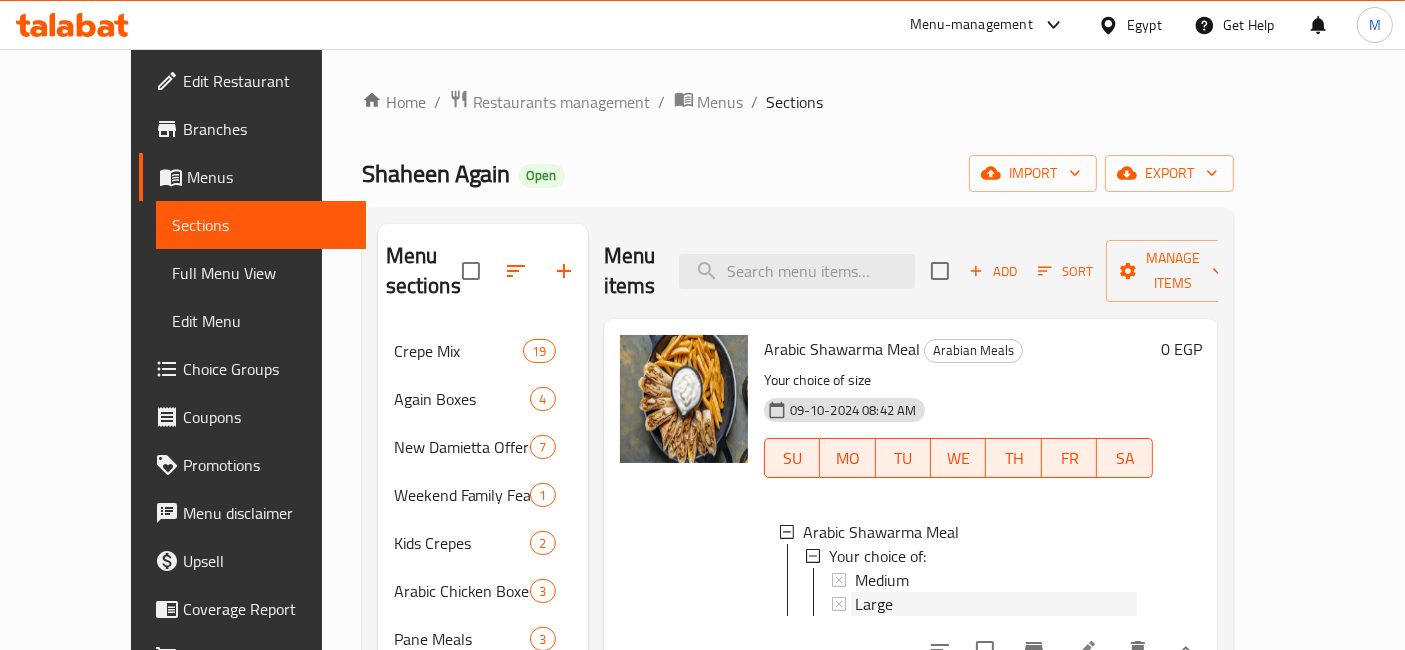 click on "Large" at bounding box center [996, 604] 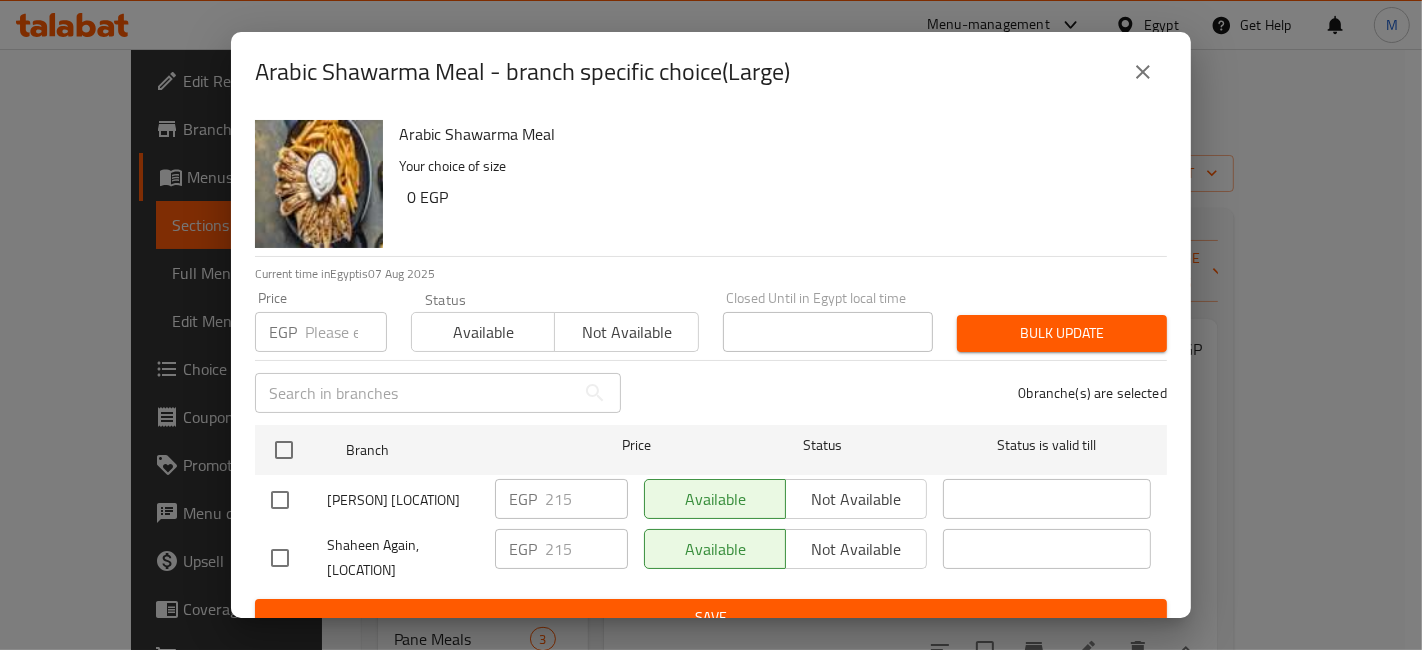 type 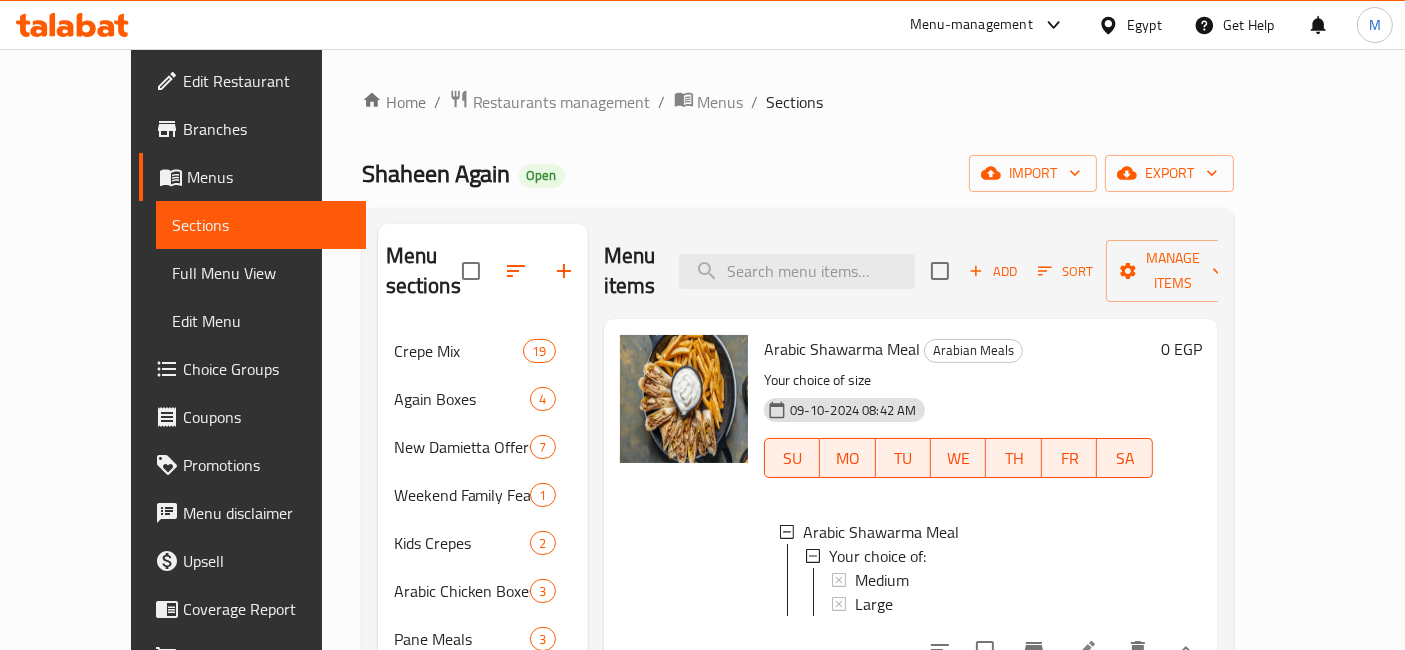 click on "Large" at bounding box center (996, 604) 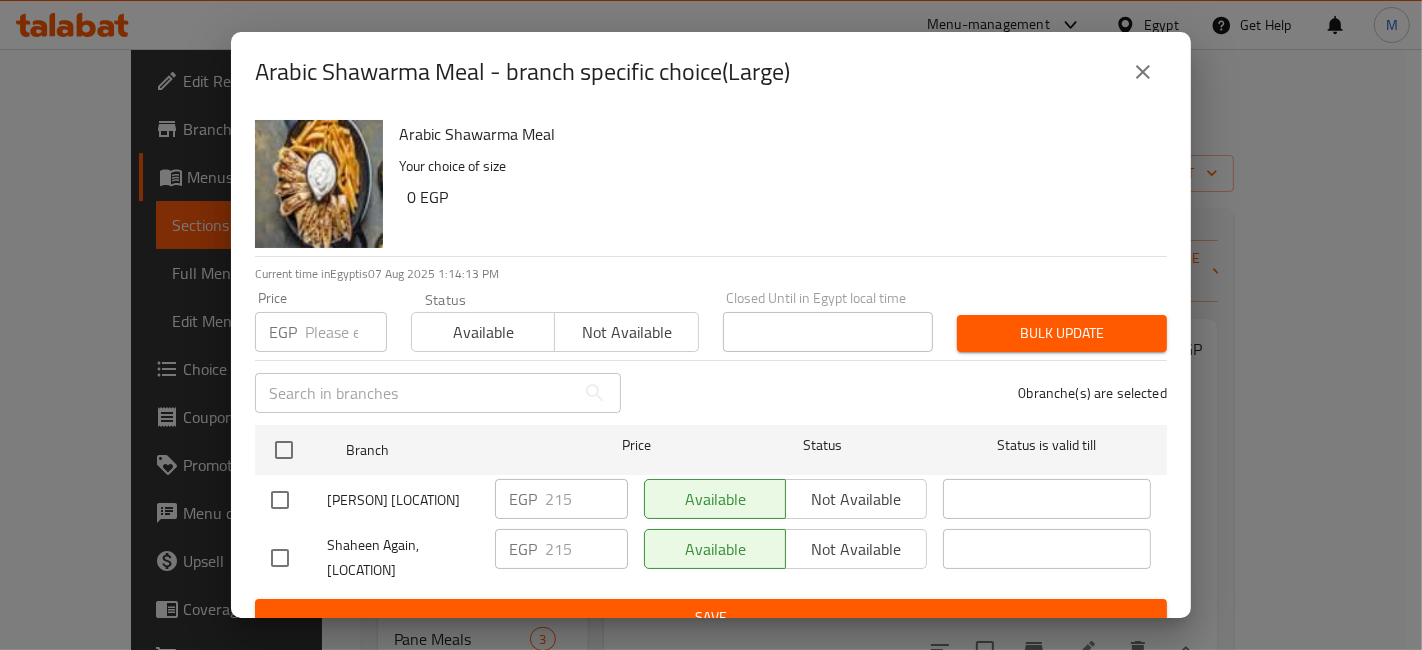 click 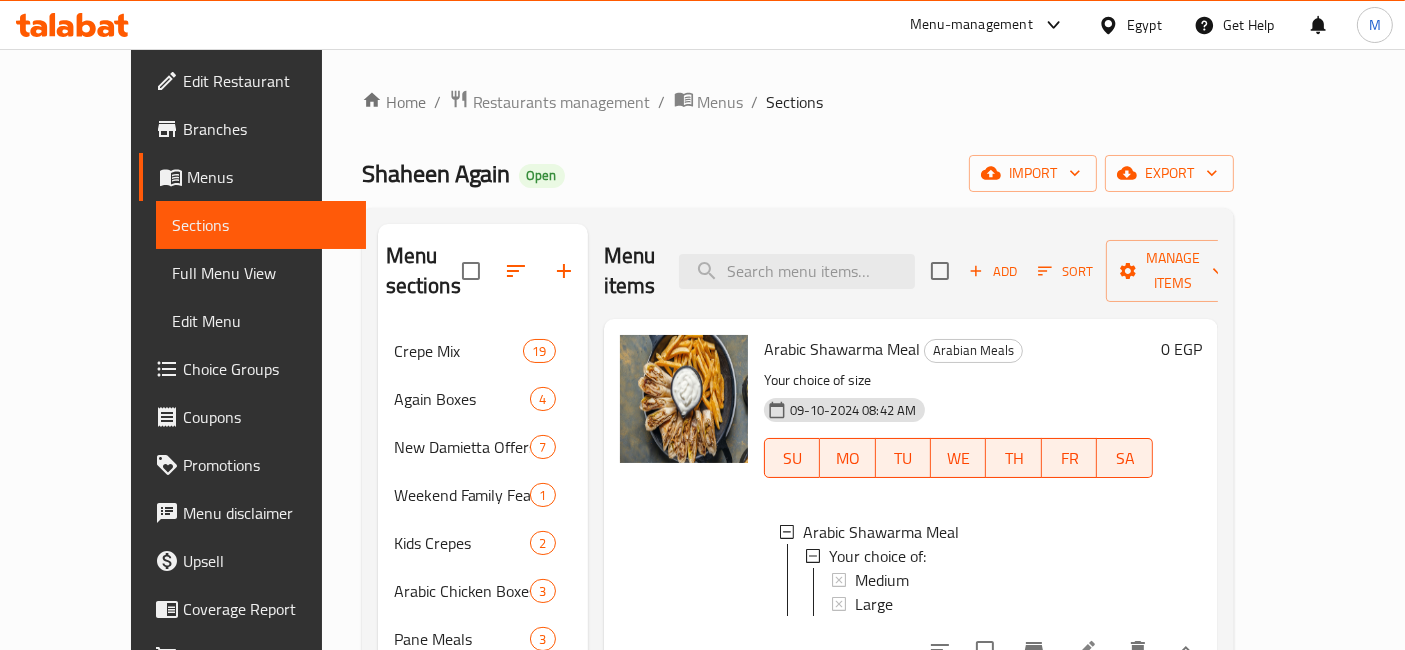 click at bounding box center [1186, 650] 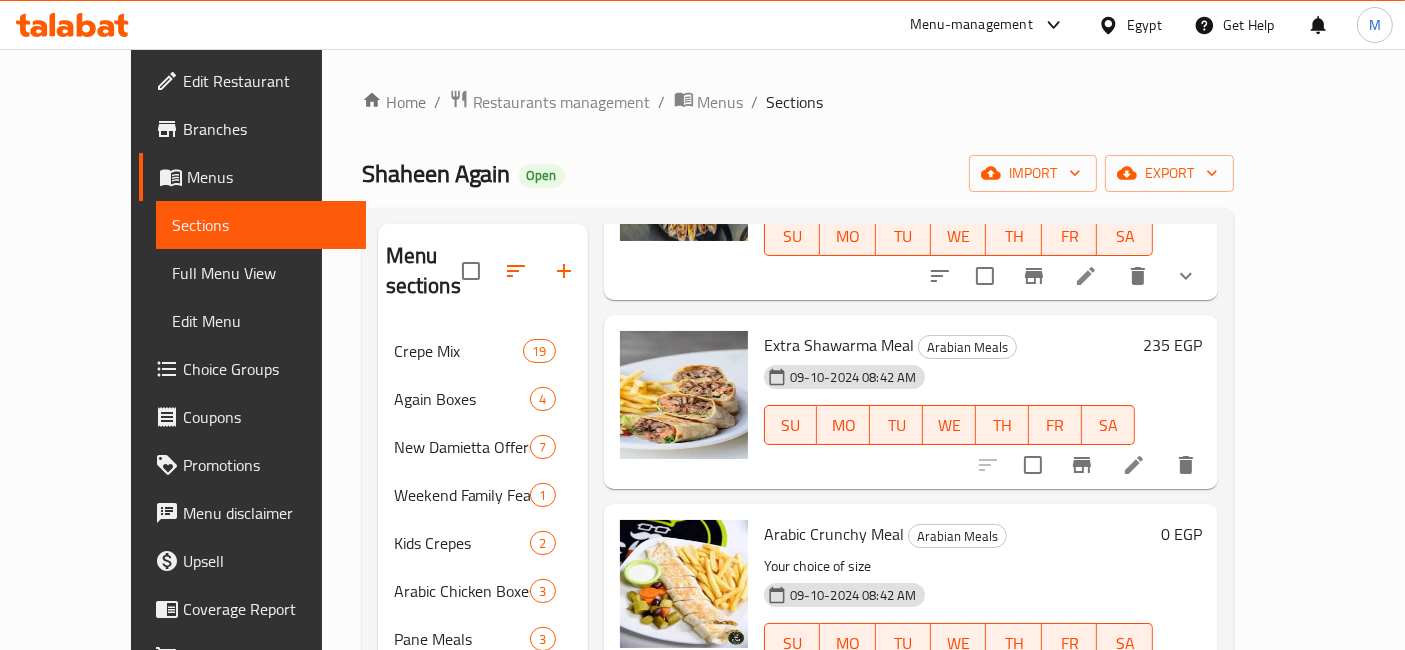 scroll, scrollTop: 0, scrollLeft: 0, axis: both 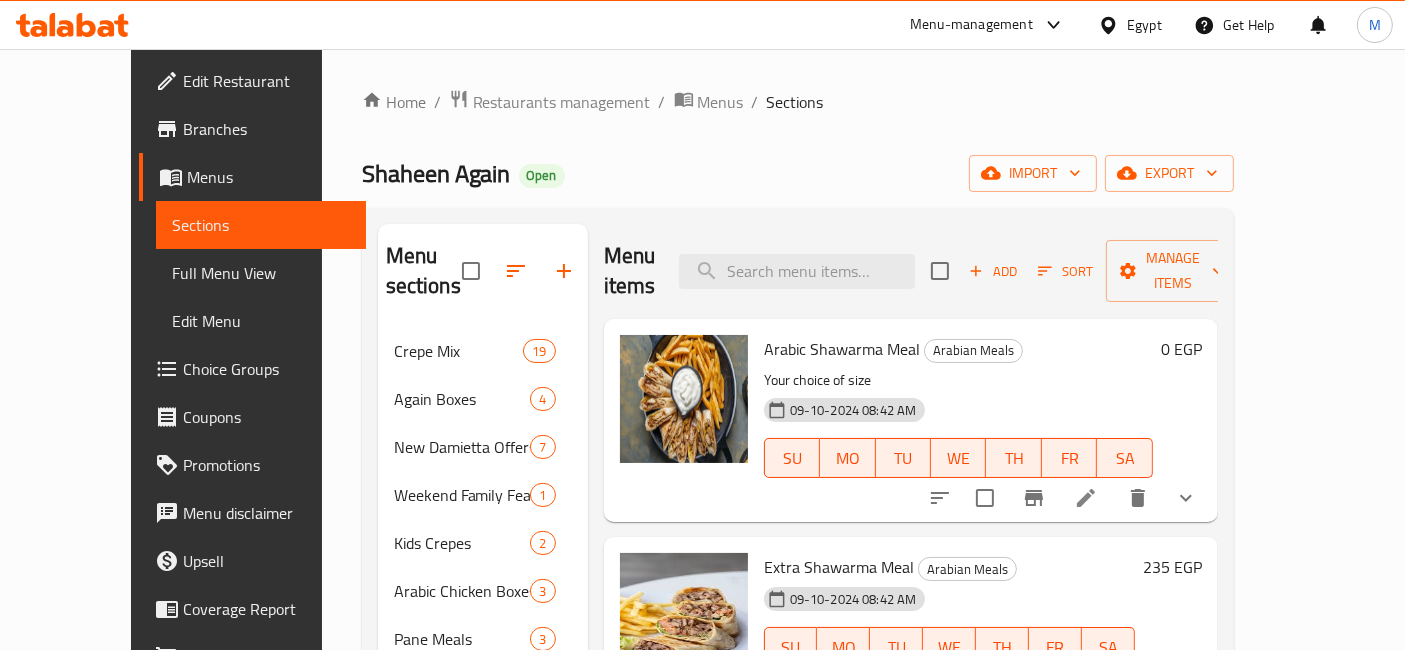 click 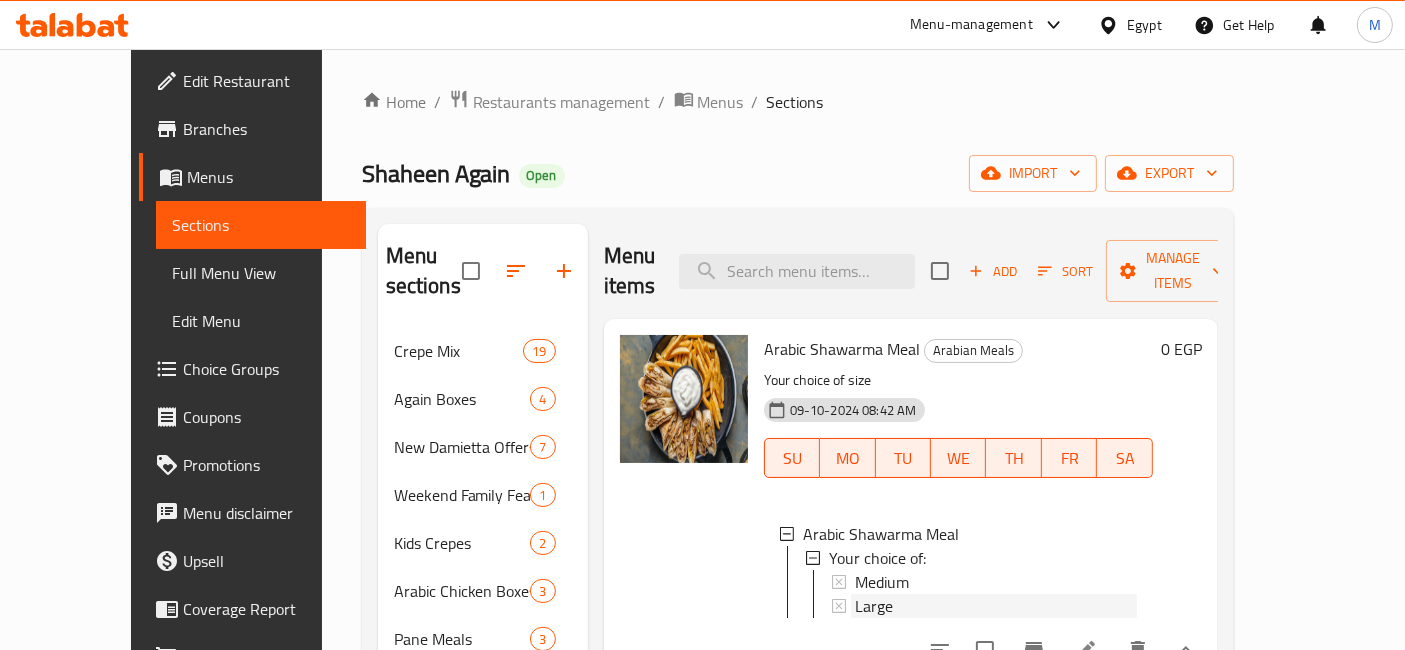 click on "Large" at bounding box center [996, 606] 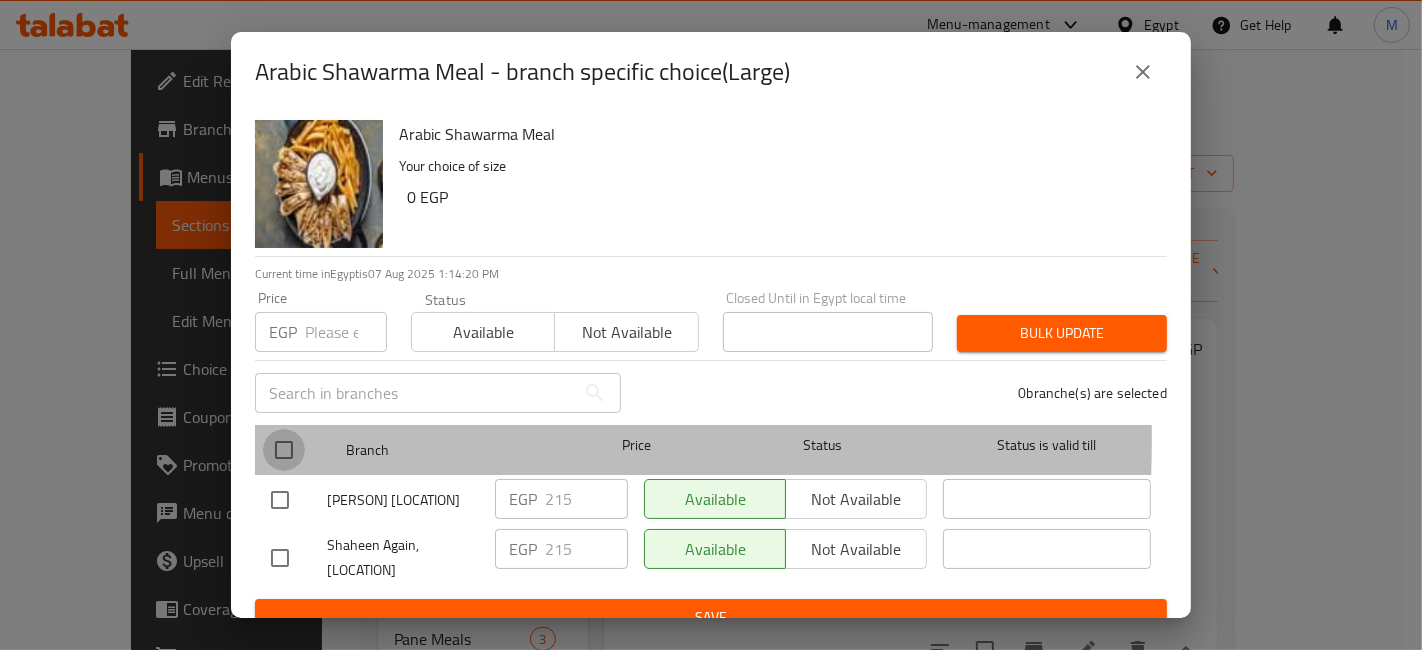 click at bounding box center (284, 450) 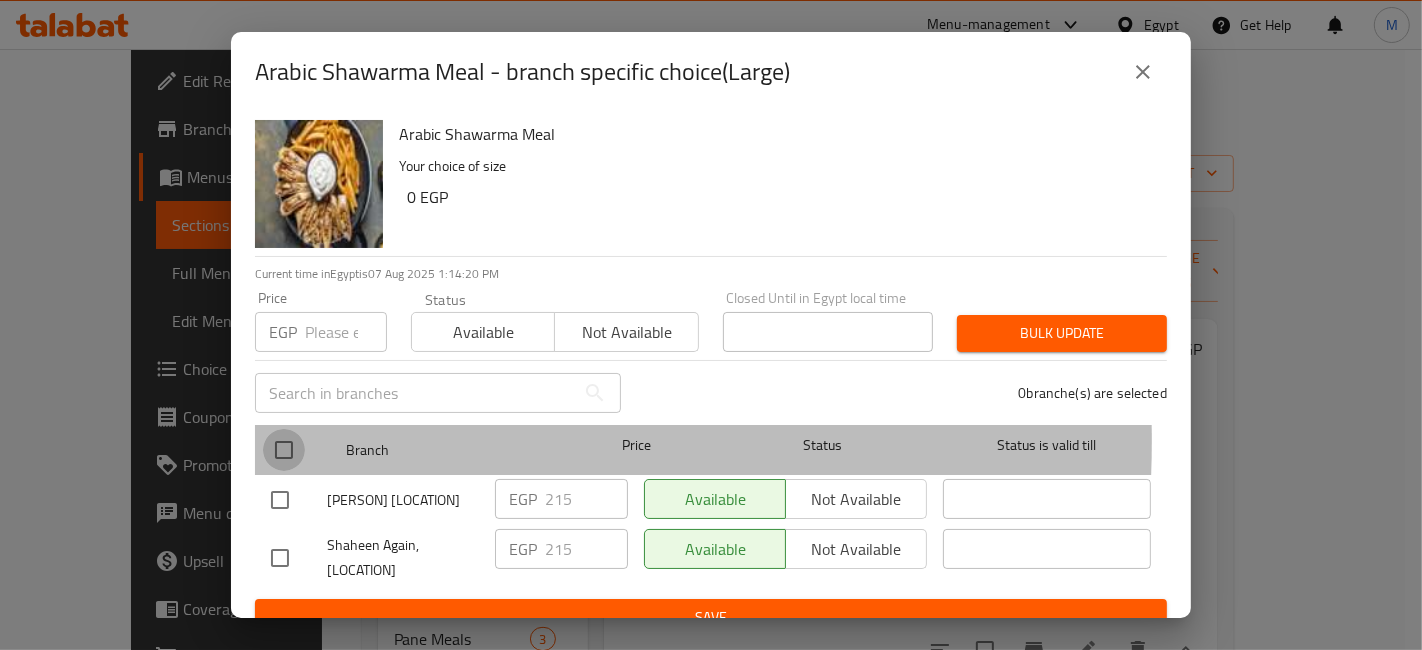 checkbox on "true" 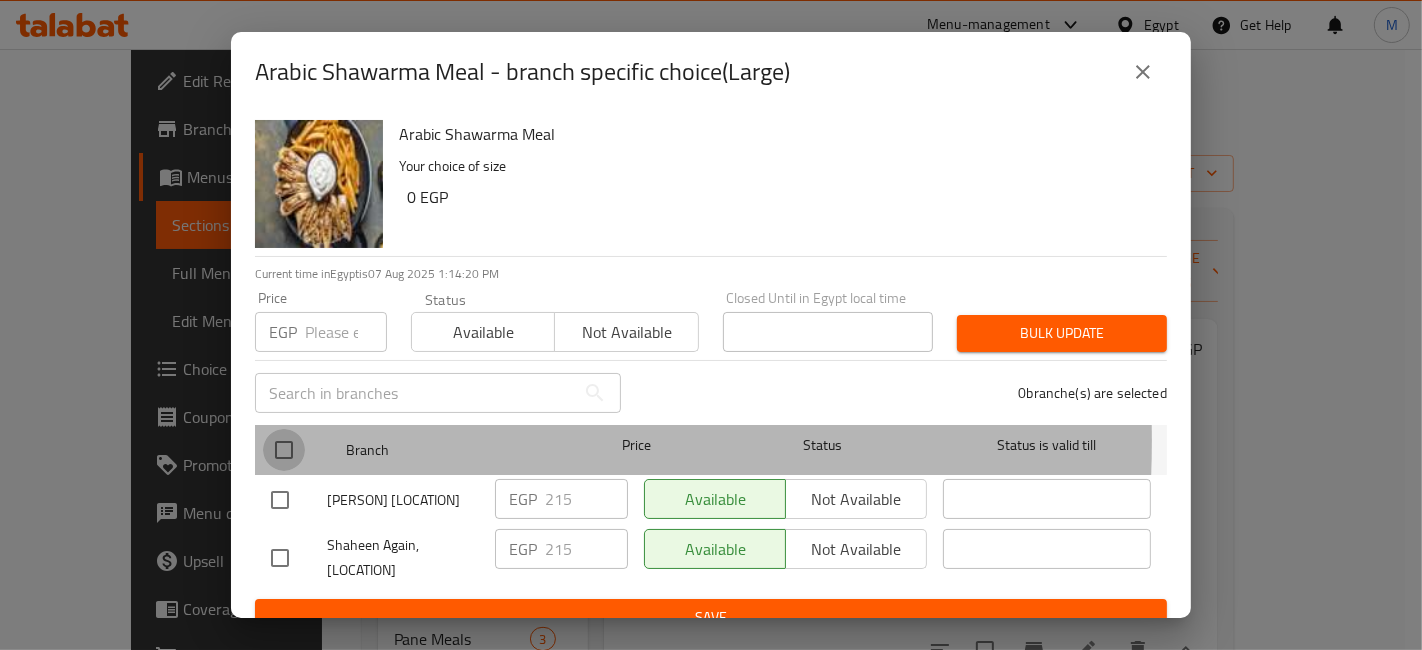 checkbox on "true" 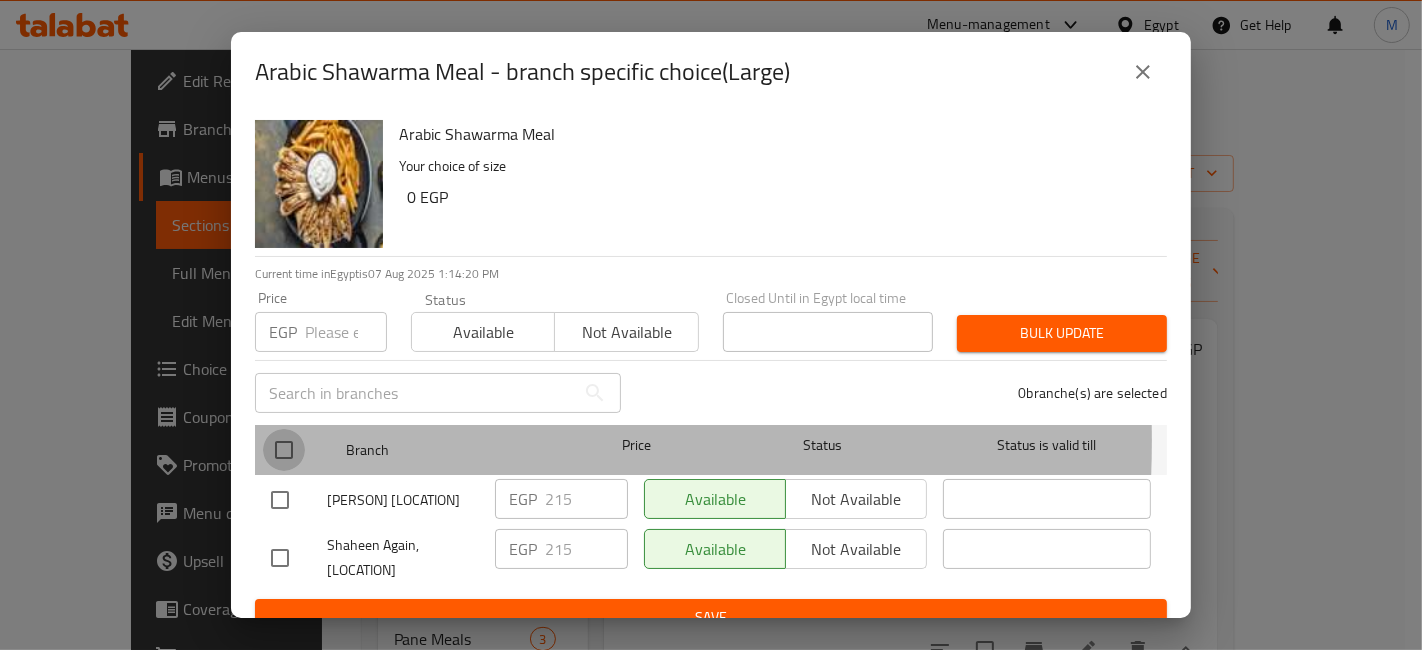 checkbox on "true" 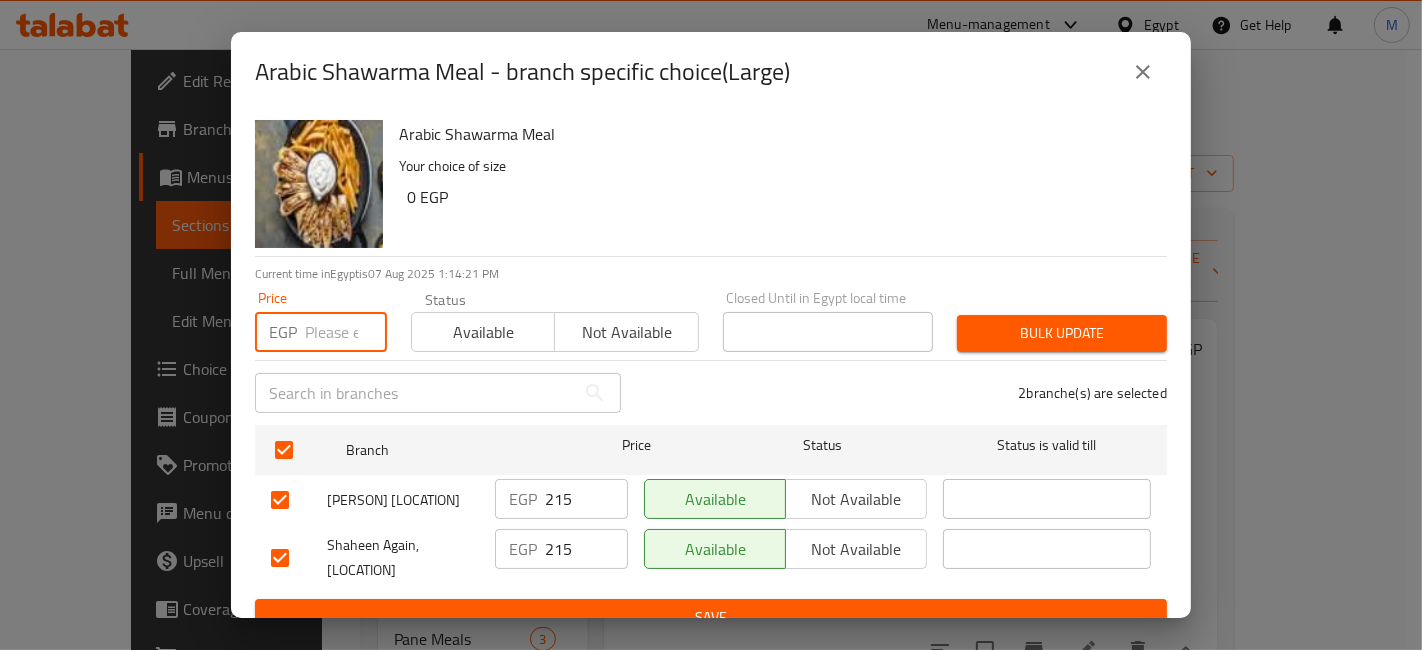 click at bounding box center (346, 332) 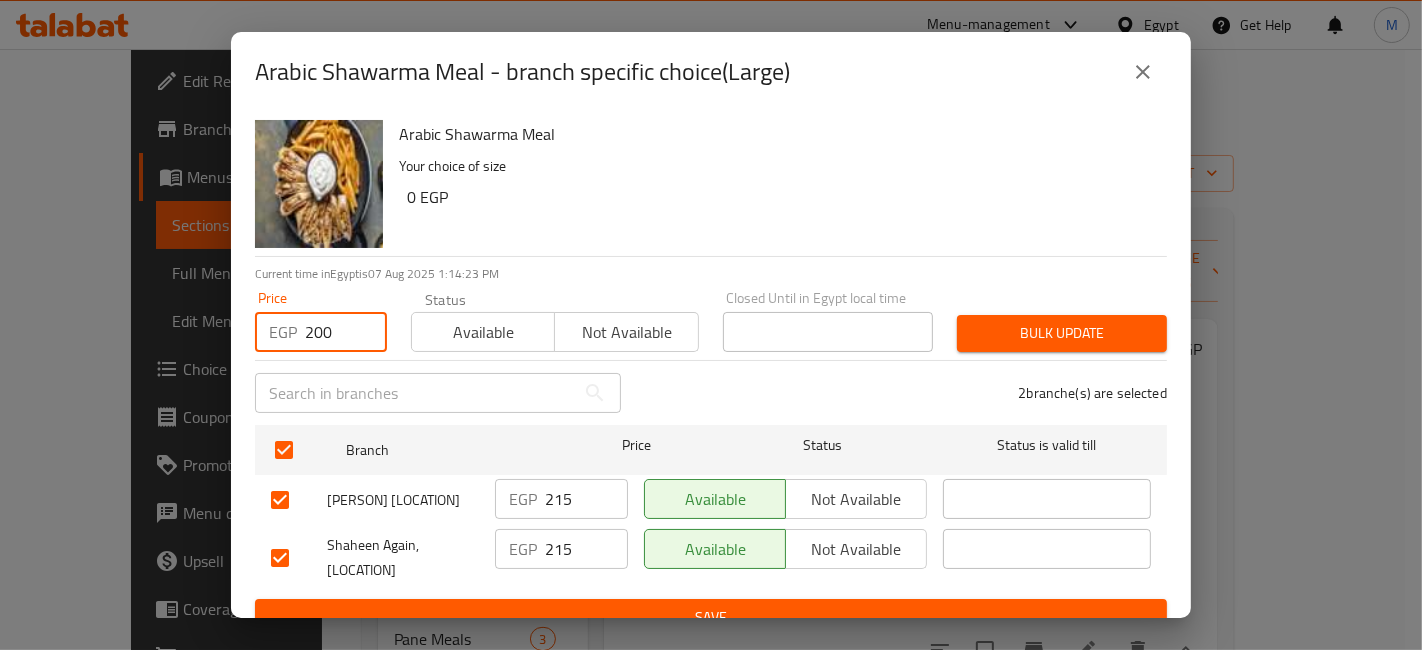 type on "200" 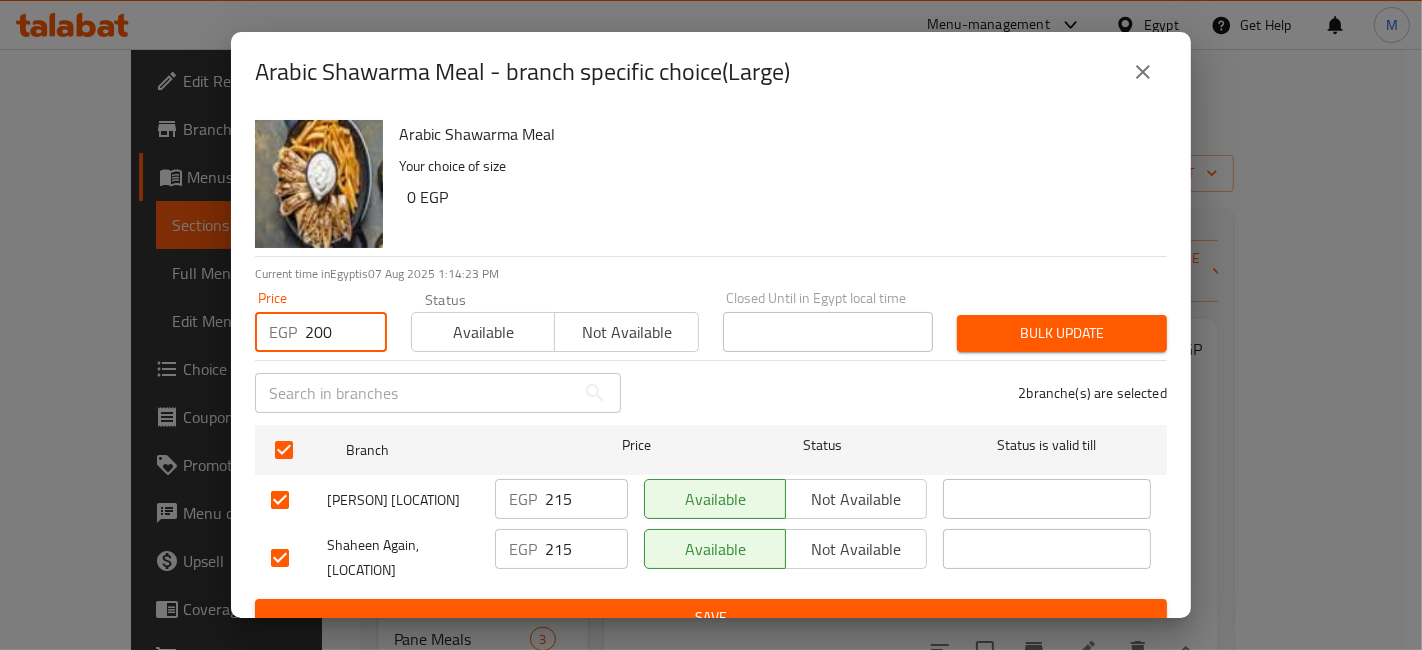 click on "Bulk update" at bounding box center [1062, 333] 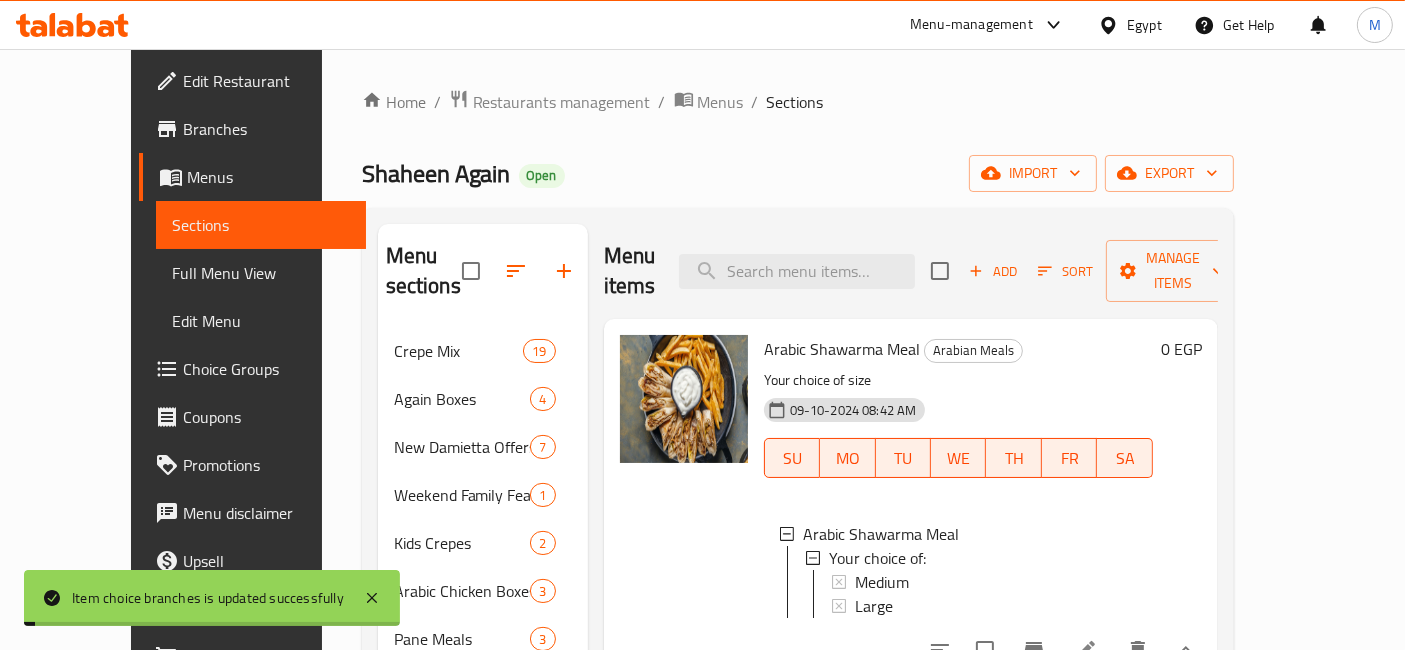 click 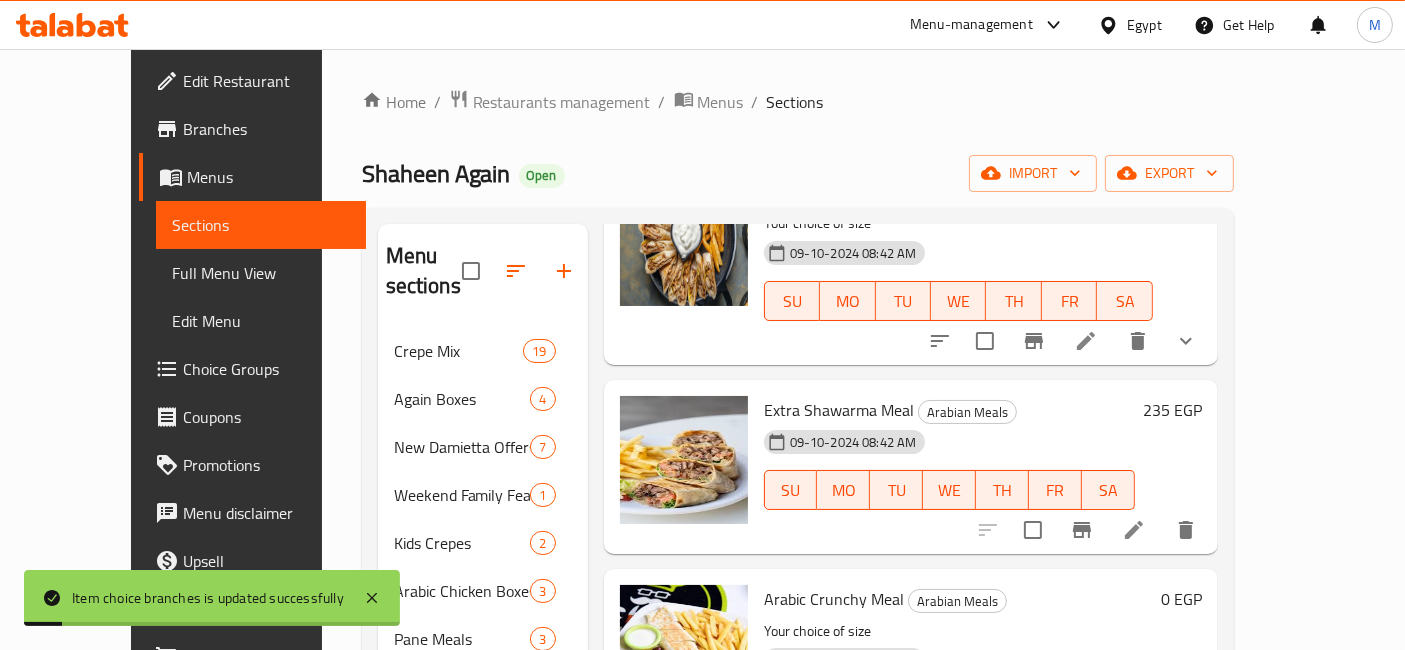 scroll, scrollTop: 222, scrollLeft: 0, axis: vertical 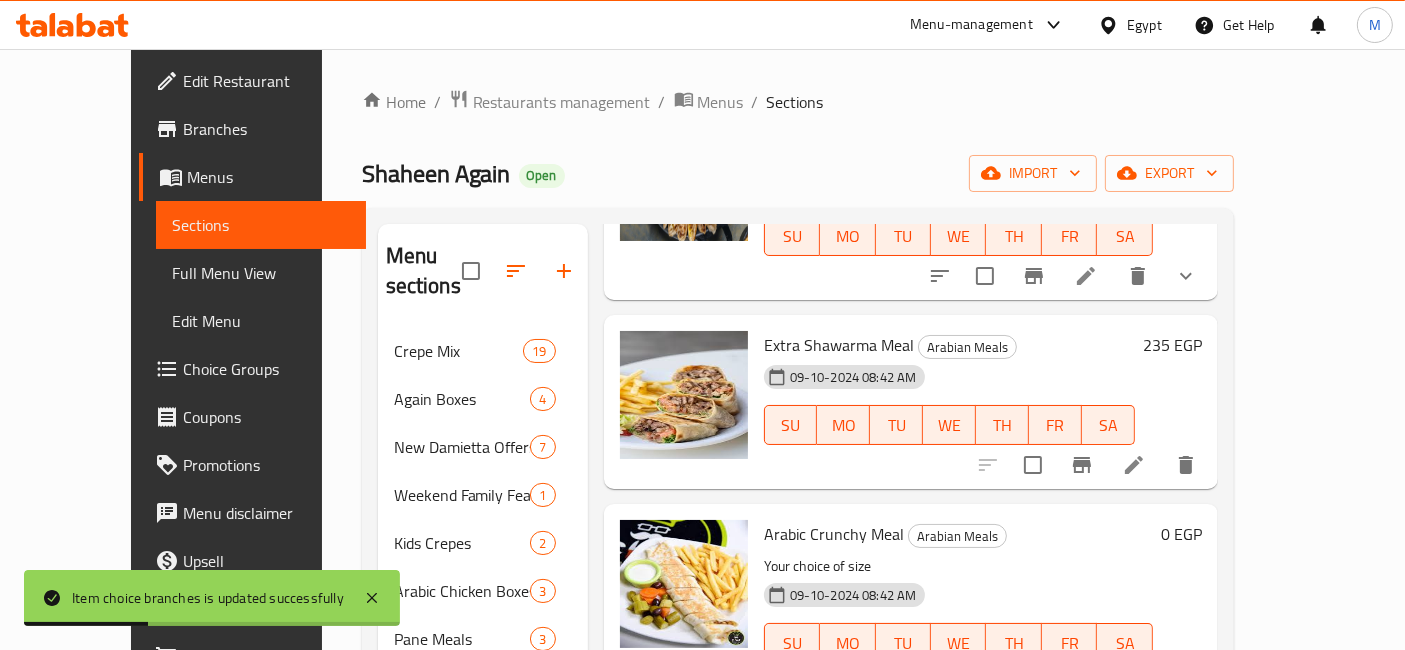 click on "[PRICE] [CURRENCY]" at bounding box center [1172, 345] 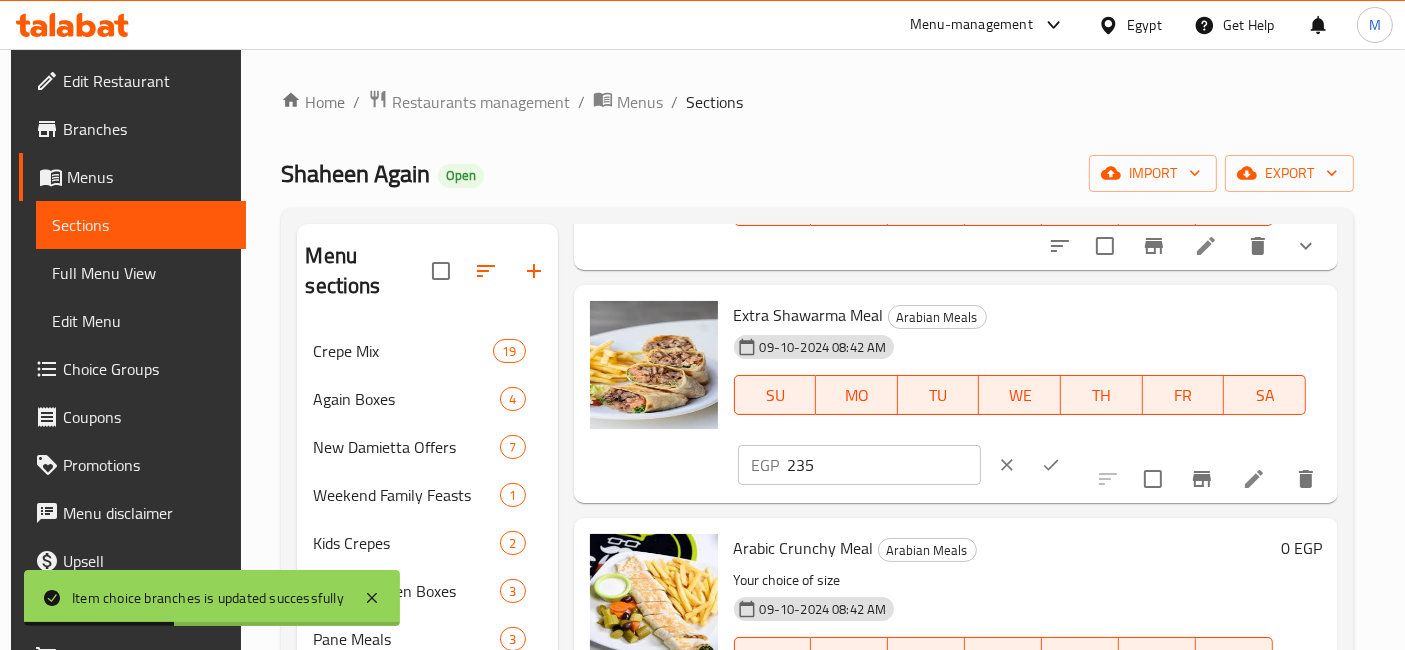 click 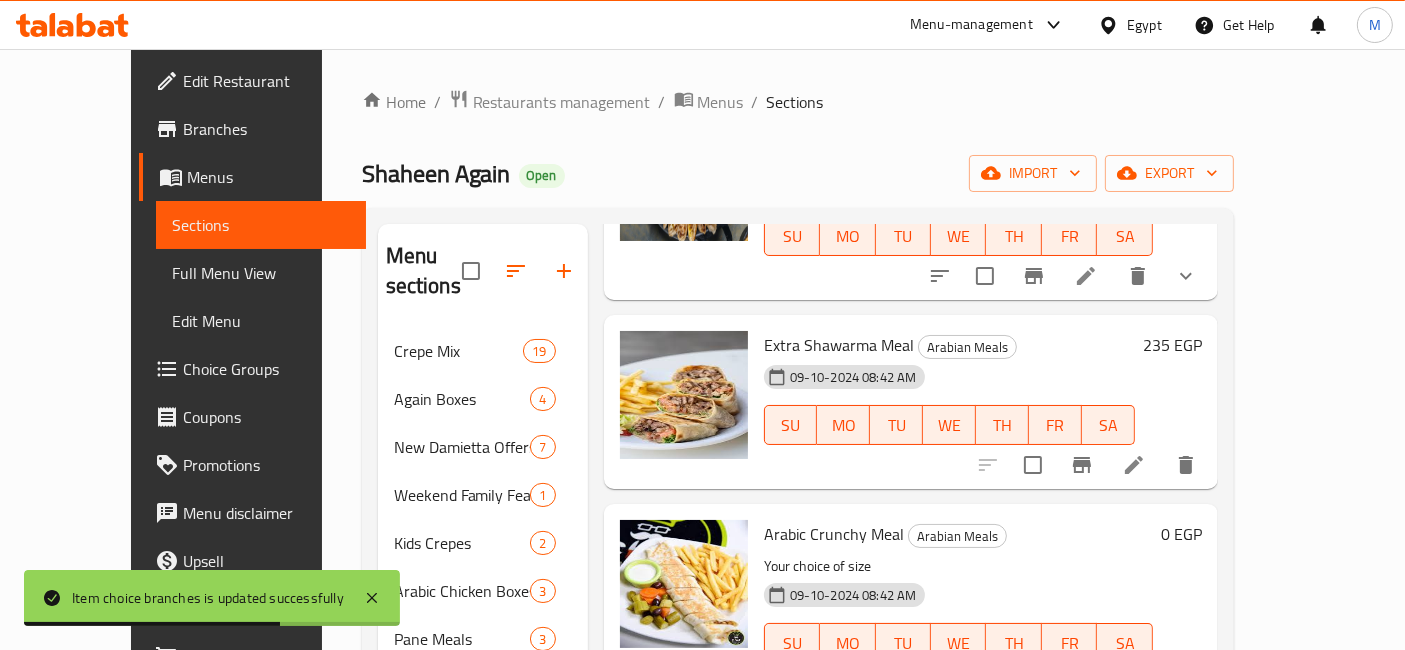 click on "[PRICE] [CURRENCY]" at bounding box center (1172, 345) 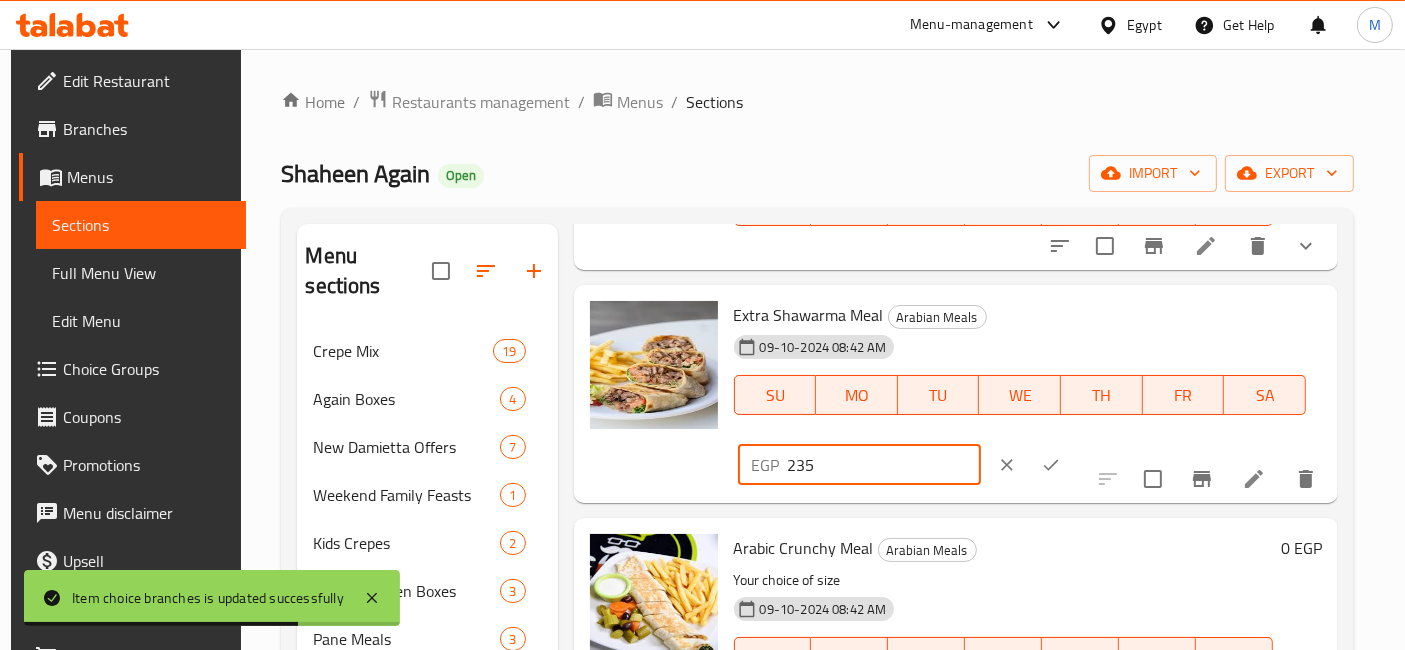 drag, startPoint x: 1080, startPoint y: 315, endPoint x: 877, endPoint y: 315, distance: 203 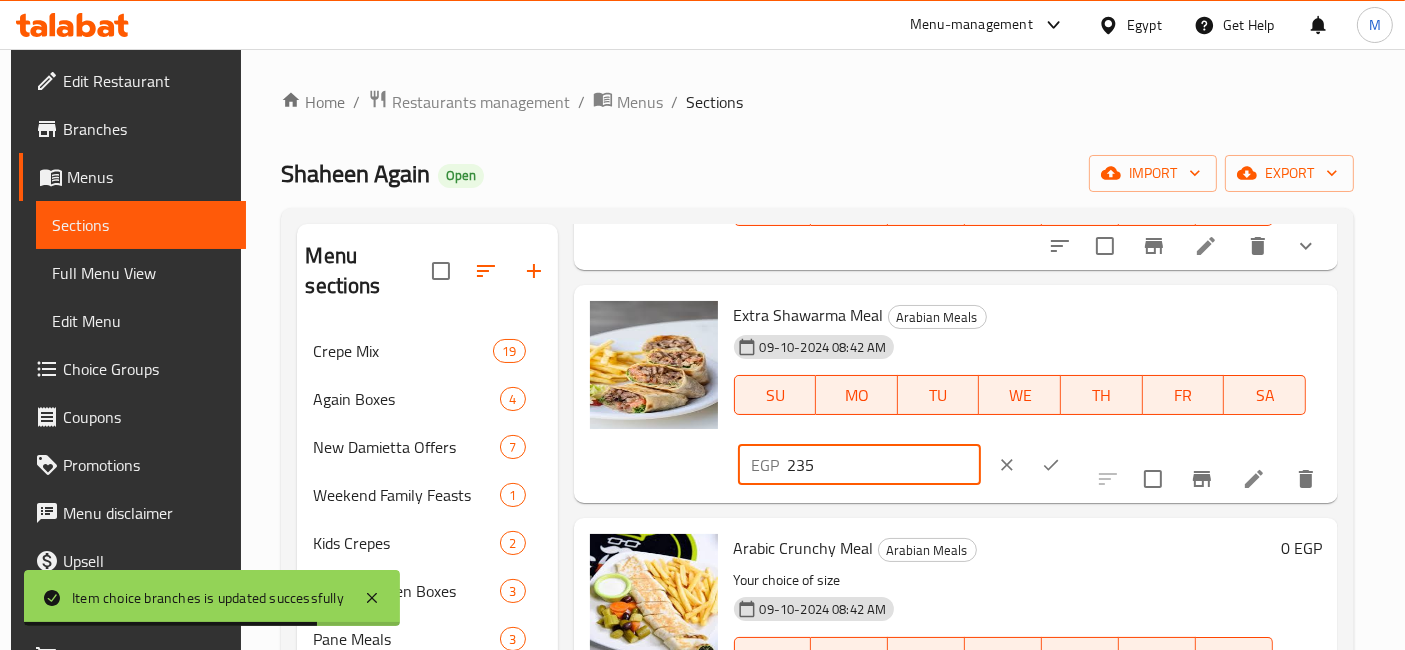 type on "1" 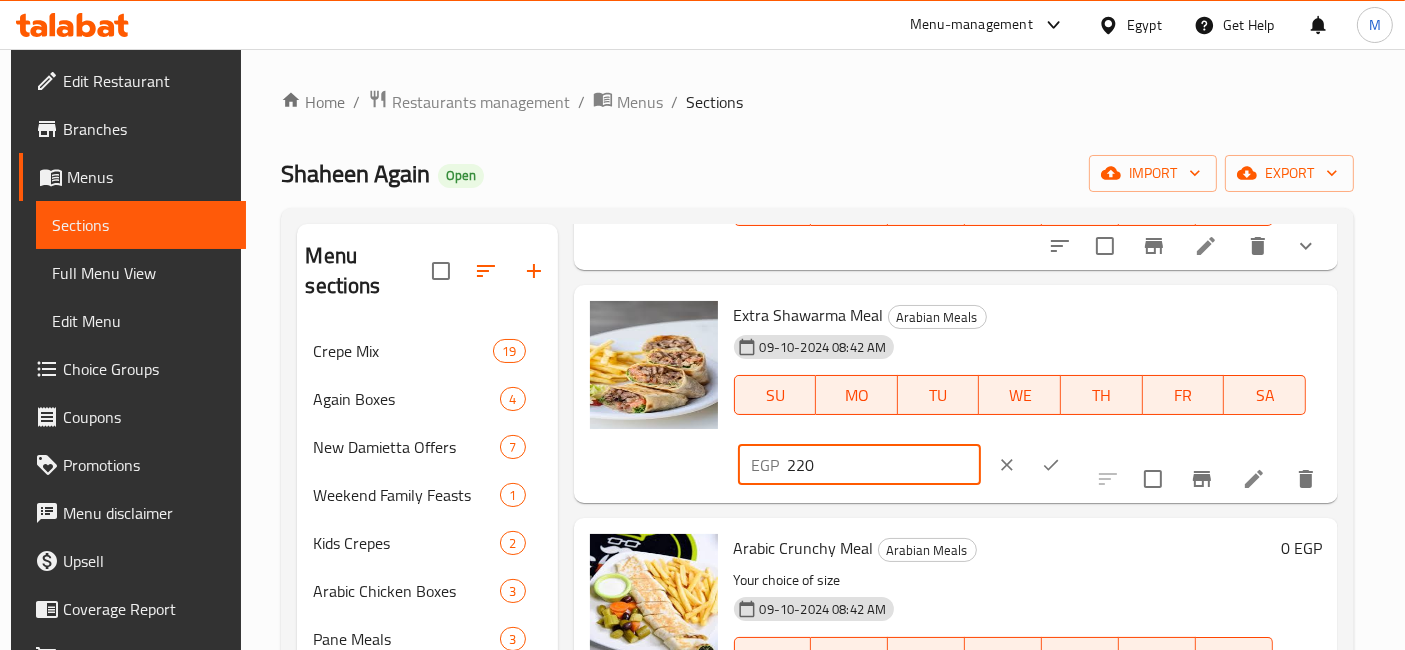 type on "220" 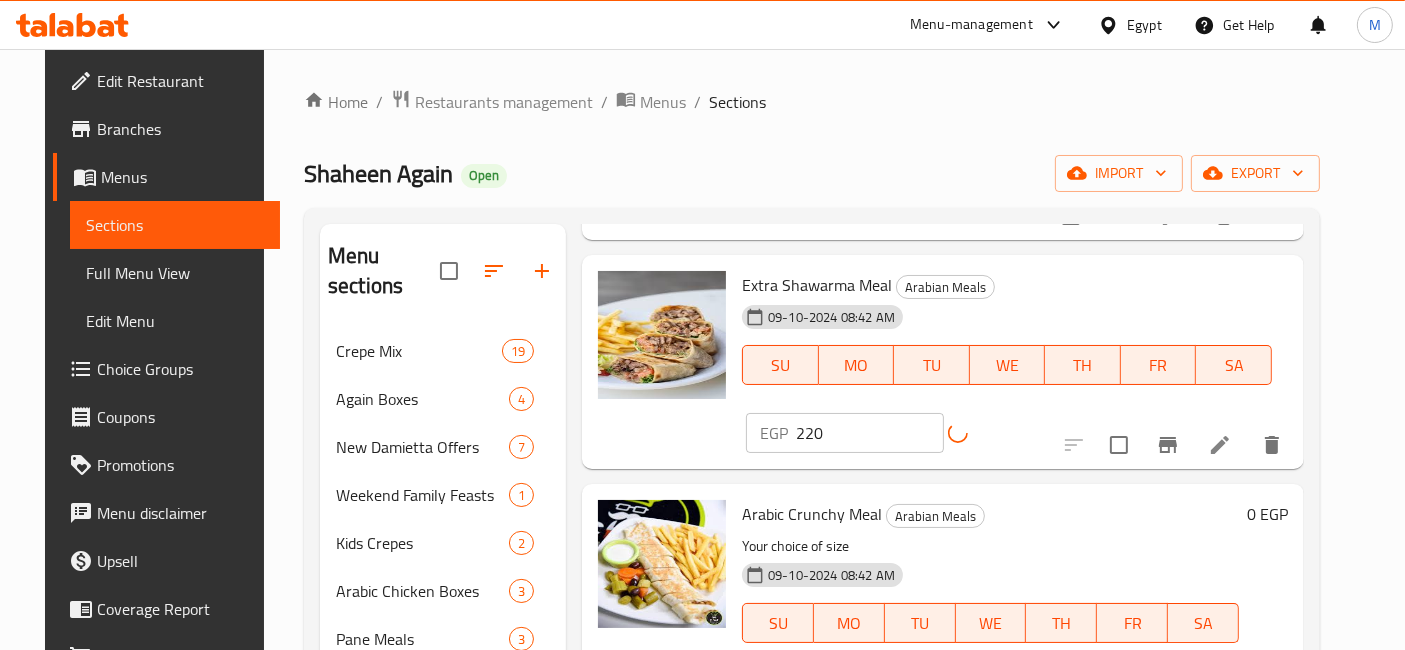 scroll, scrollTop: 333, scrollLeft: 0, axis: vertical 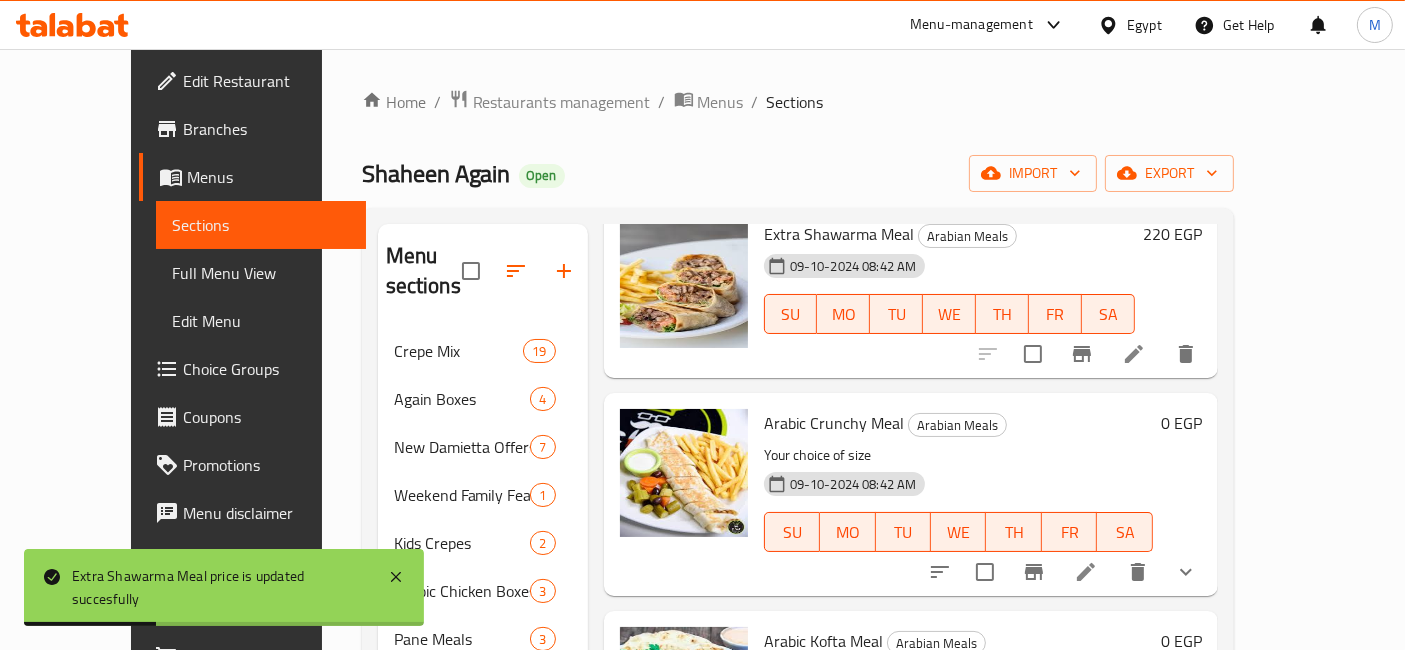 click 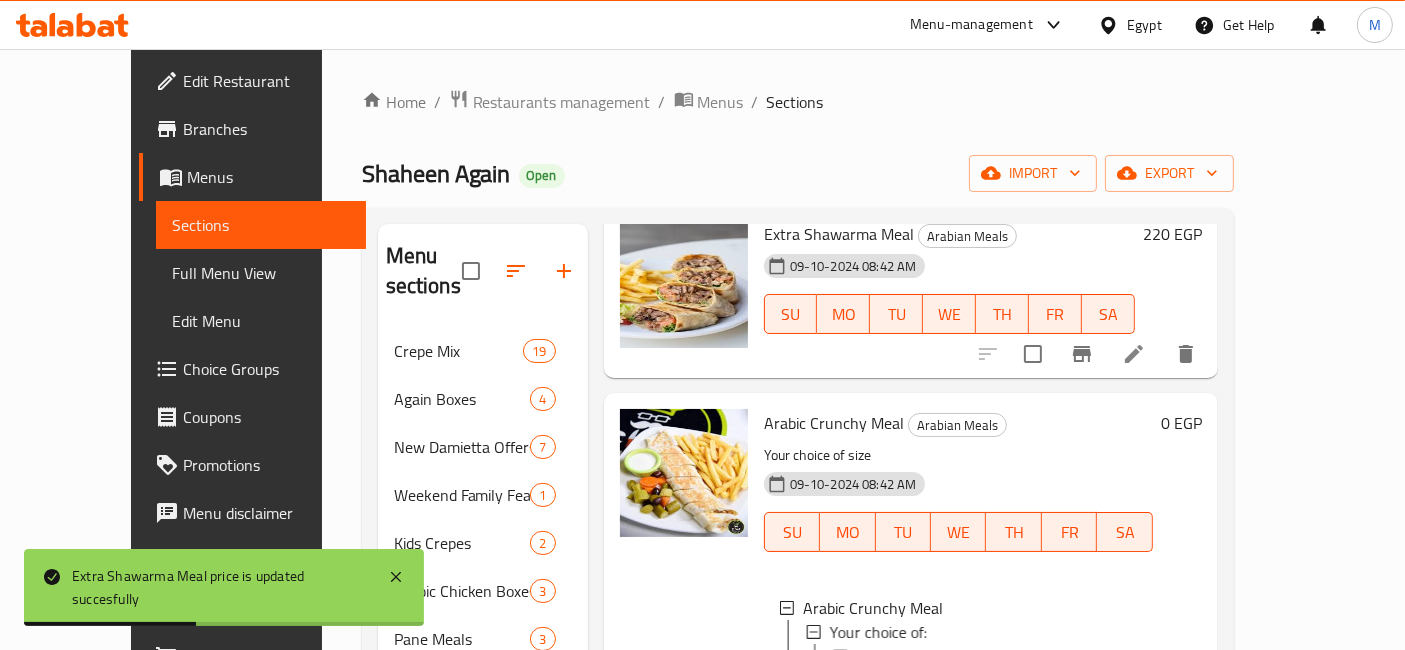 scroll, scrollTop: 444, scrollLeft: 0, axis: vertical 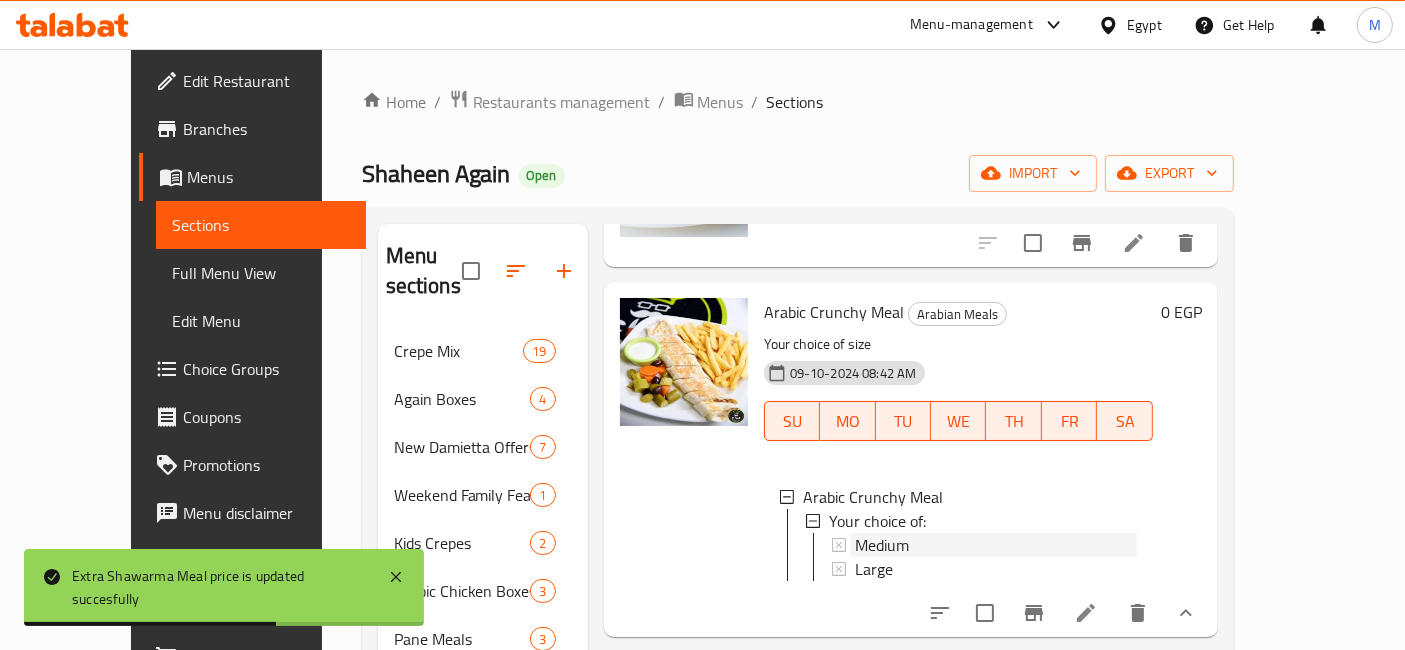 click on "Medium" at bounding box center [882, 545] 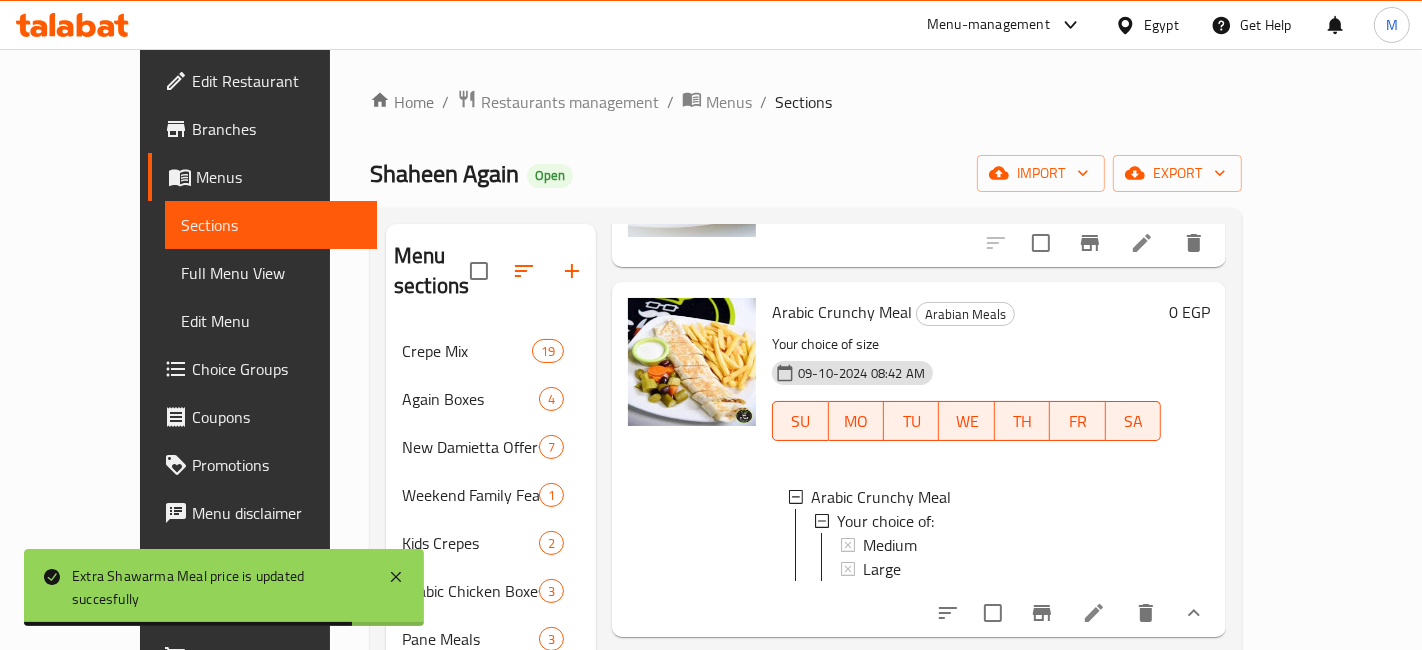 type 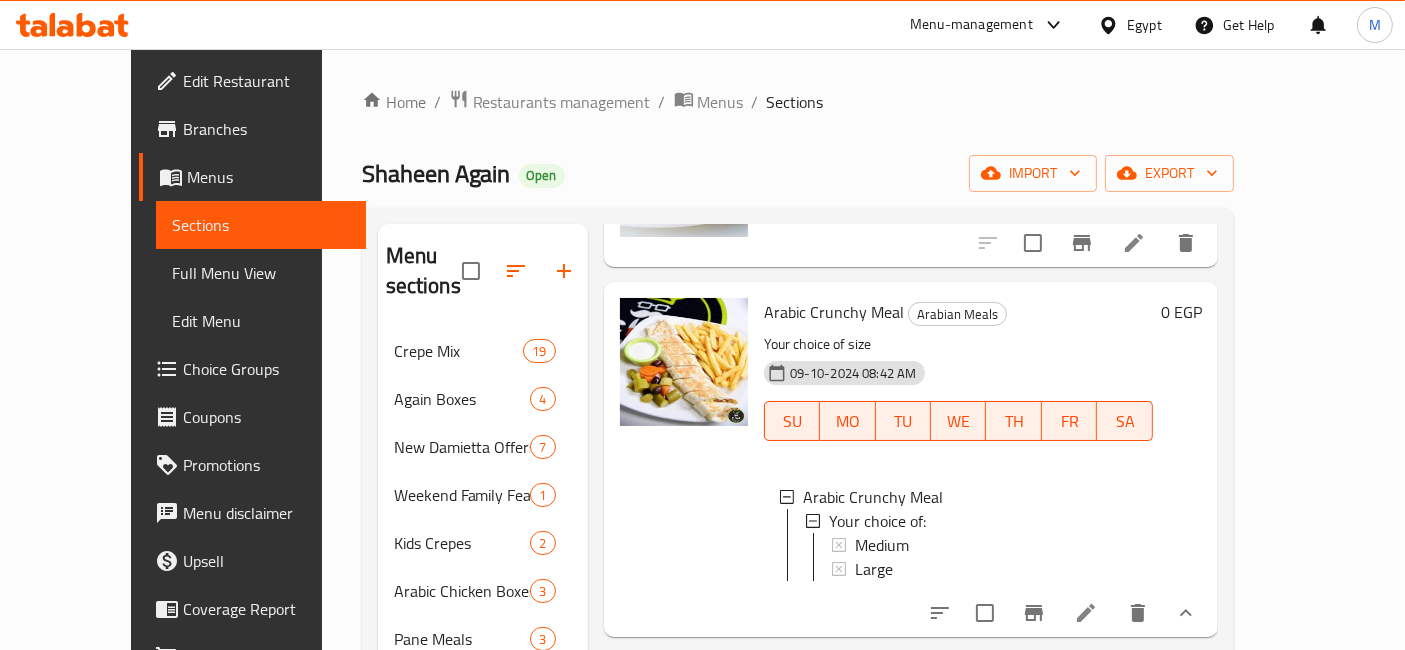 click 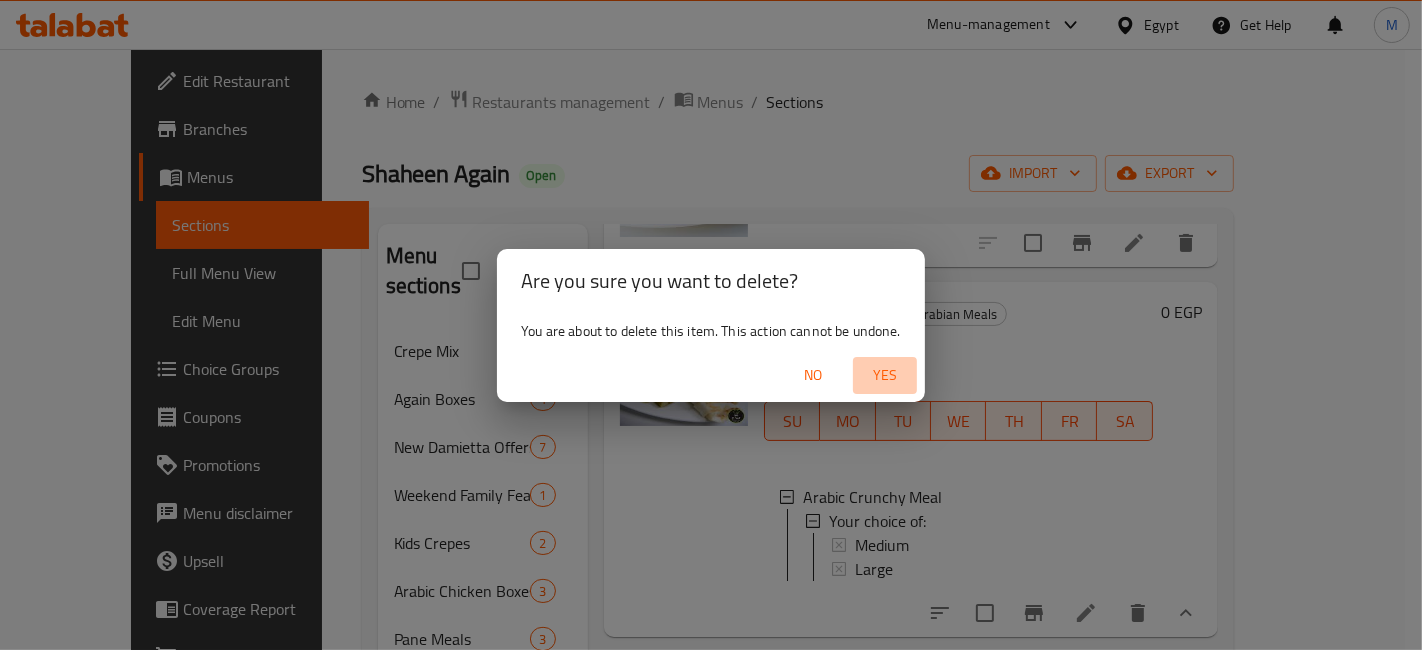 click on "Yes" at bounding box center (885, 375) 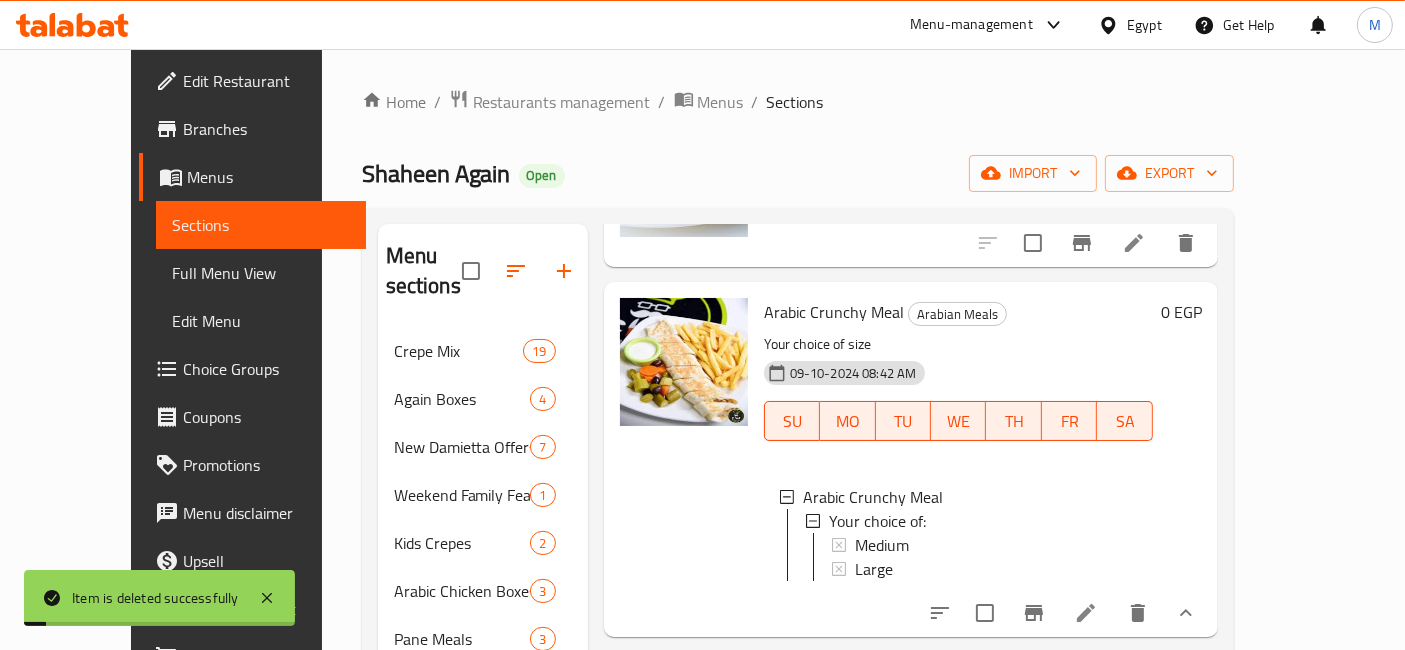 click on "Medium" at bounding box center (882, 545) 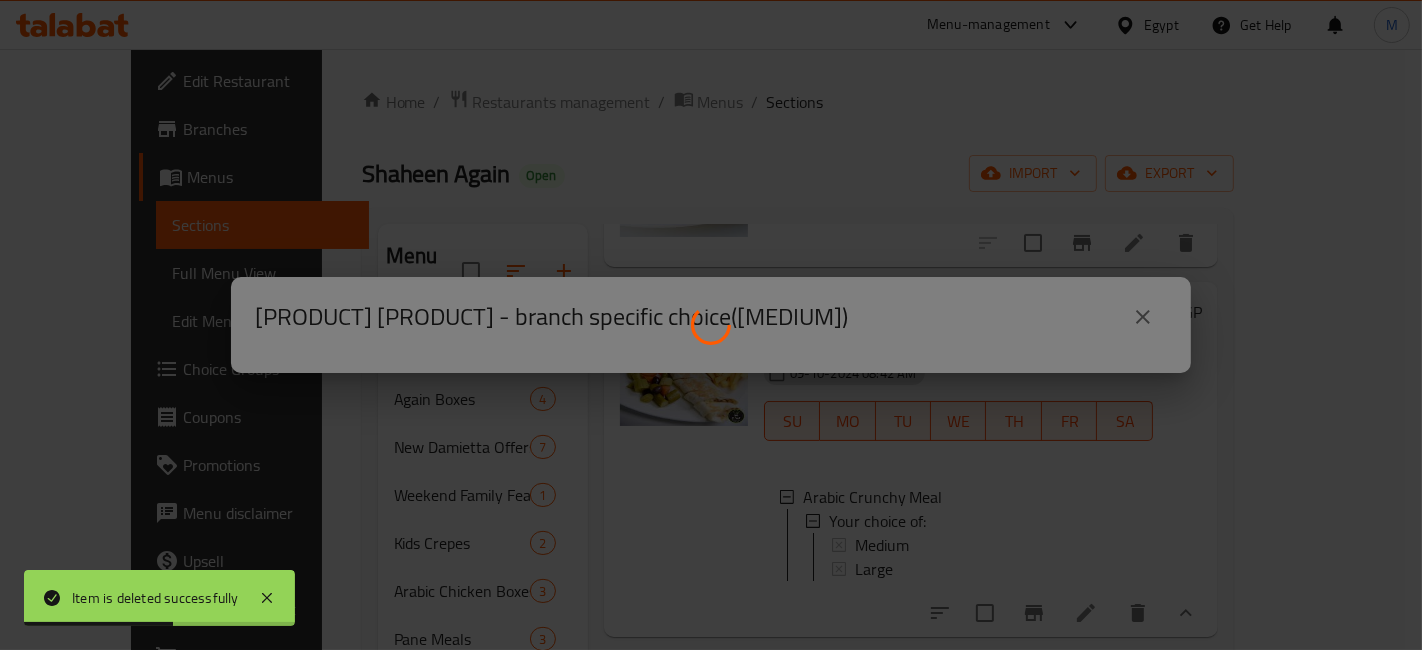 click at bounding box center (711, 325) 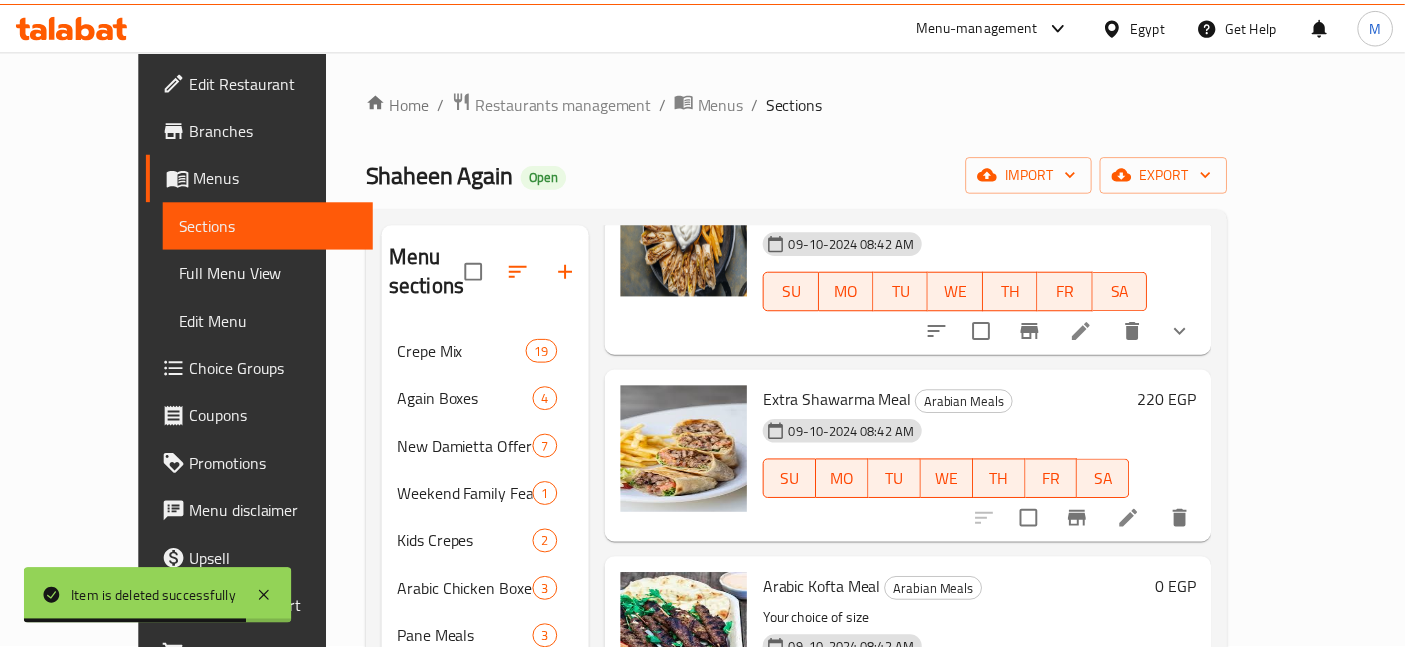 scroll, scrollTop: 167, scrollLeft: 0, axis: vertical 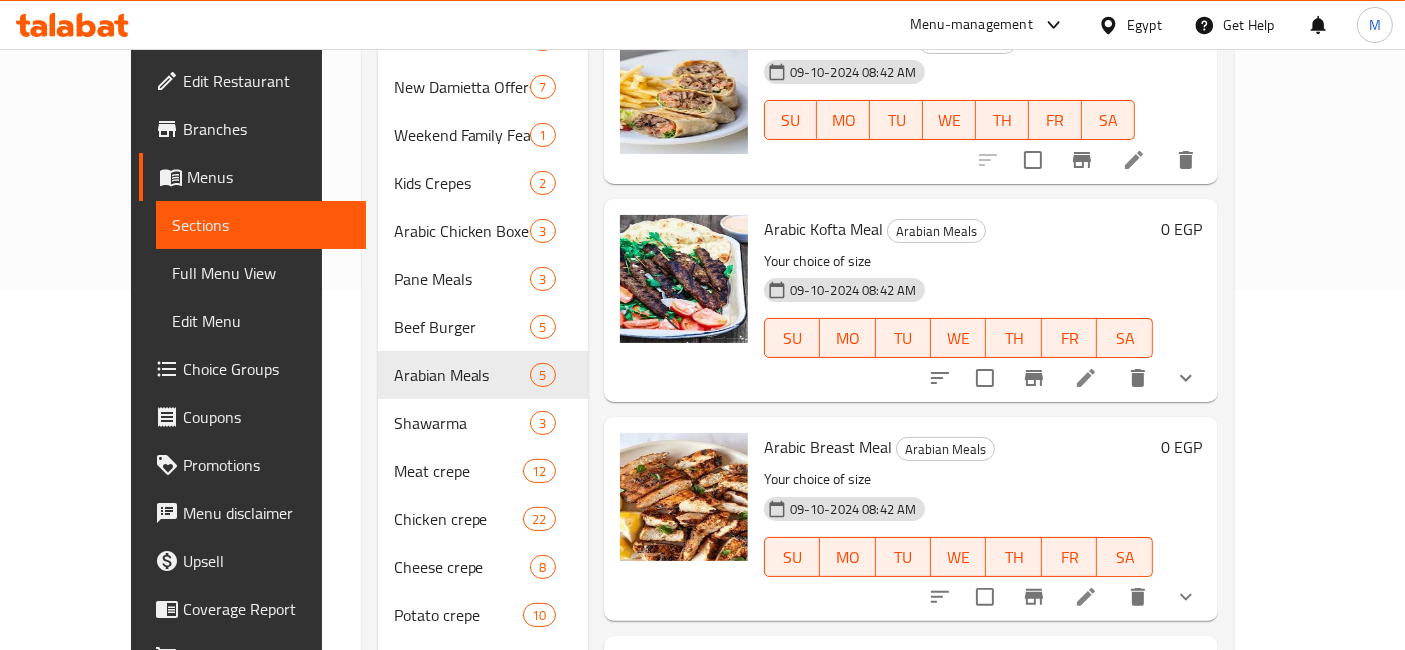 click at bounding box center [1186, 378] 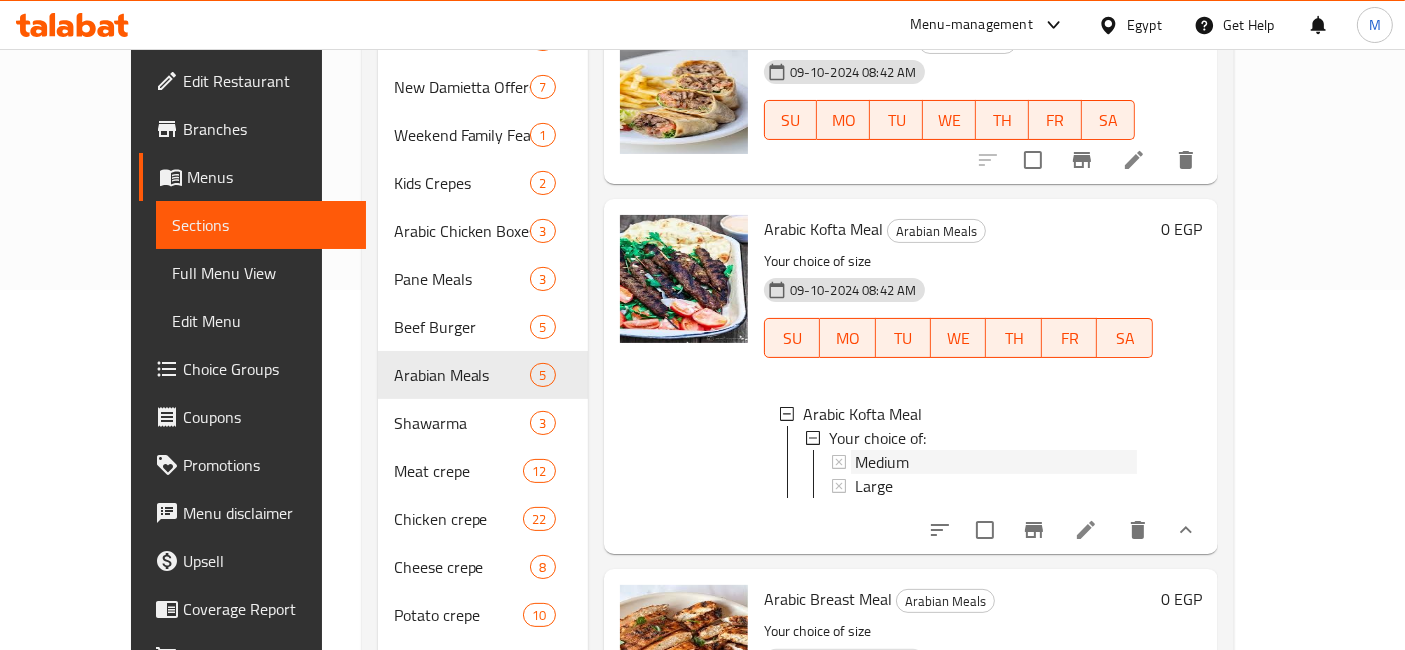 click on "Medium" at bounding box center [996, 462] 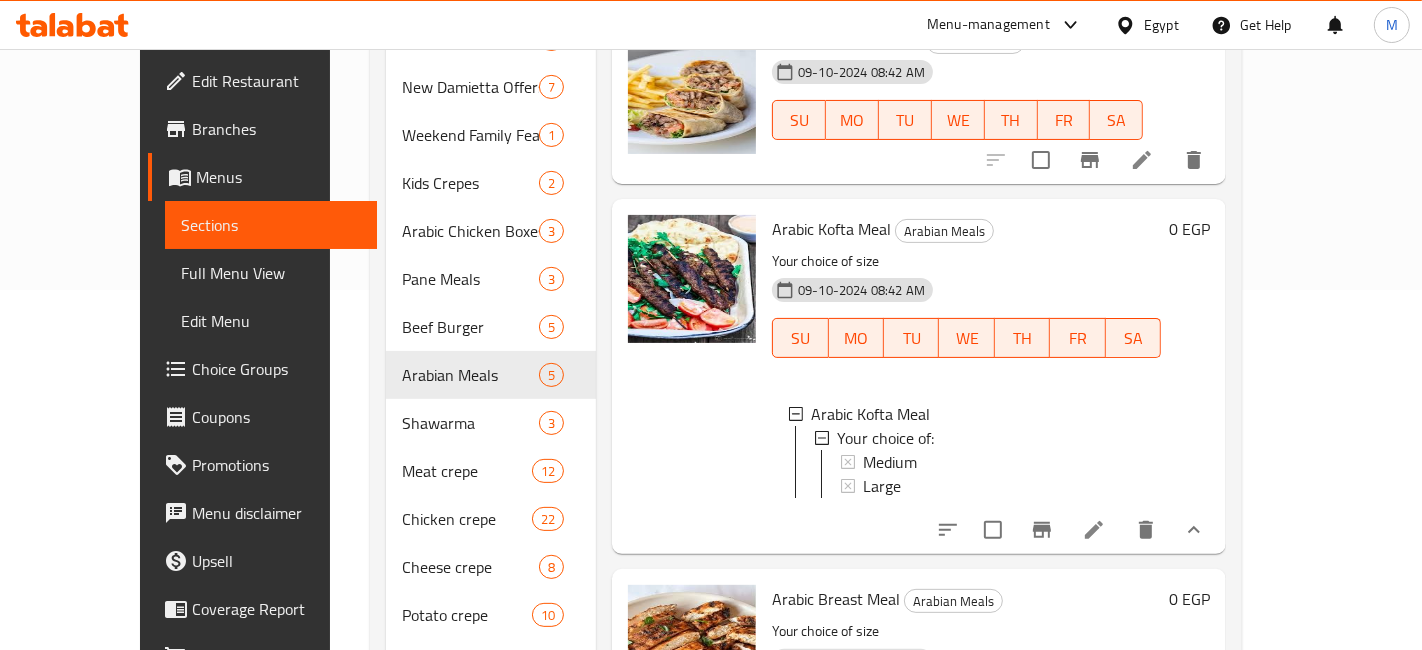 type 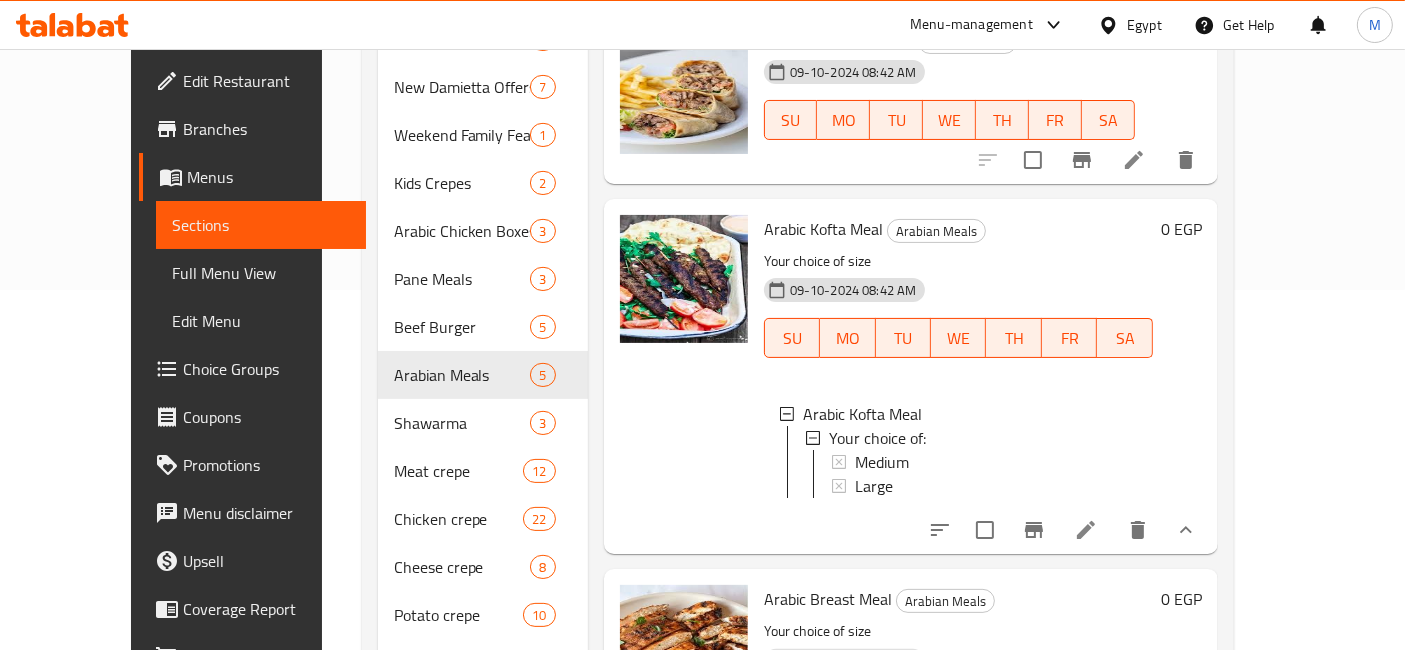 click 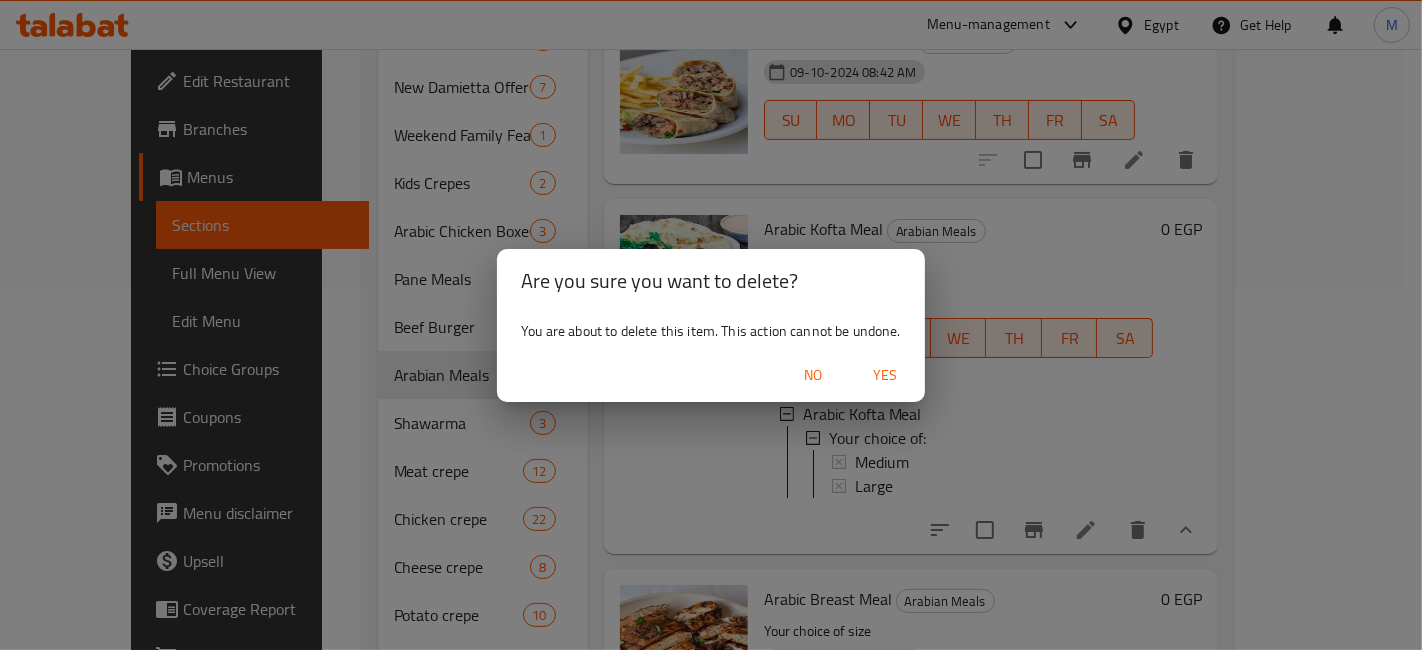 click on "Yes" at bounding box center (885, 375) 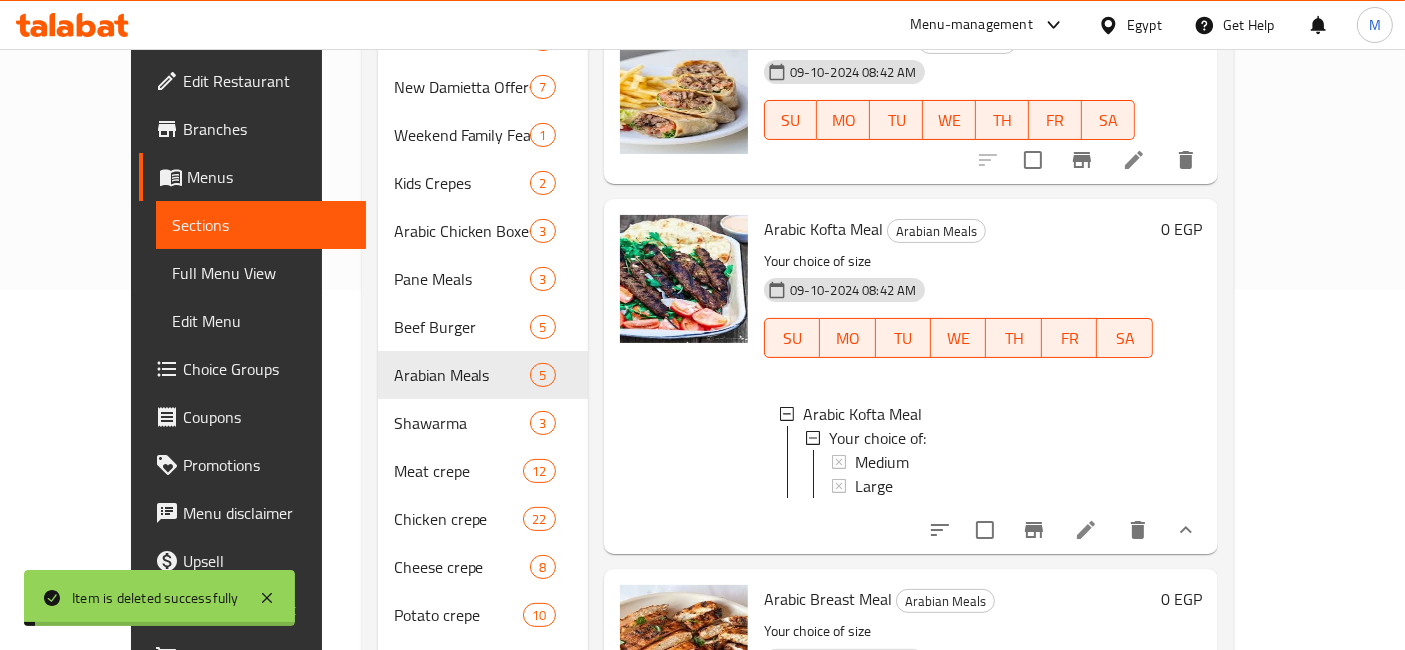 scroll, scrollTop: 2, scrollLeft: 0, axis: vertical 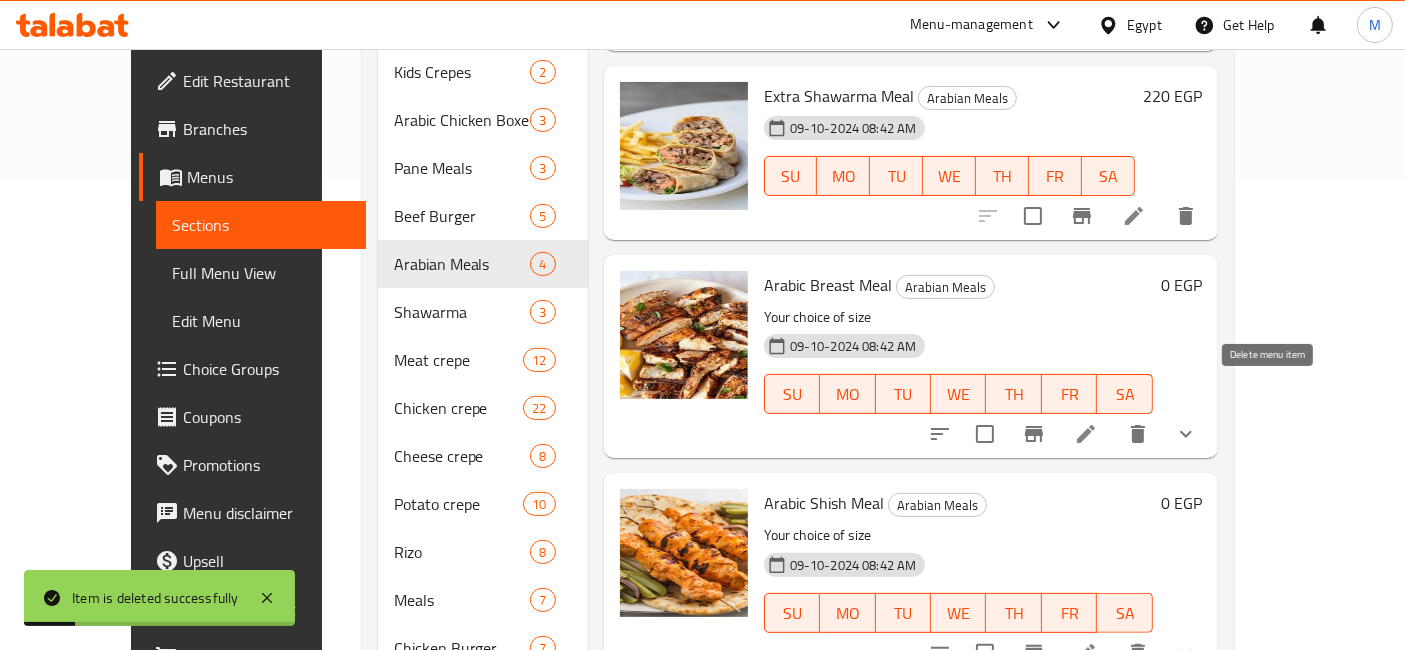 click 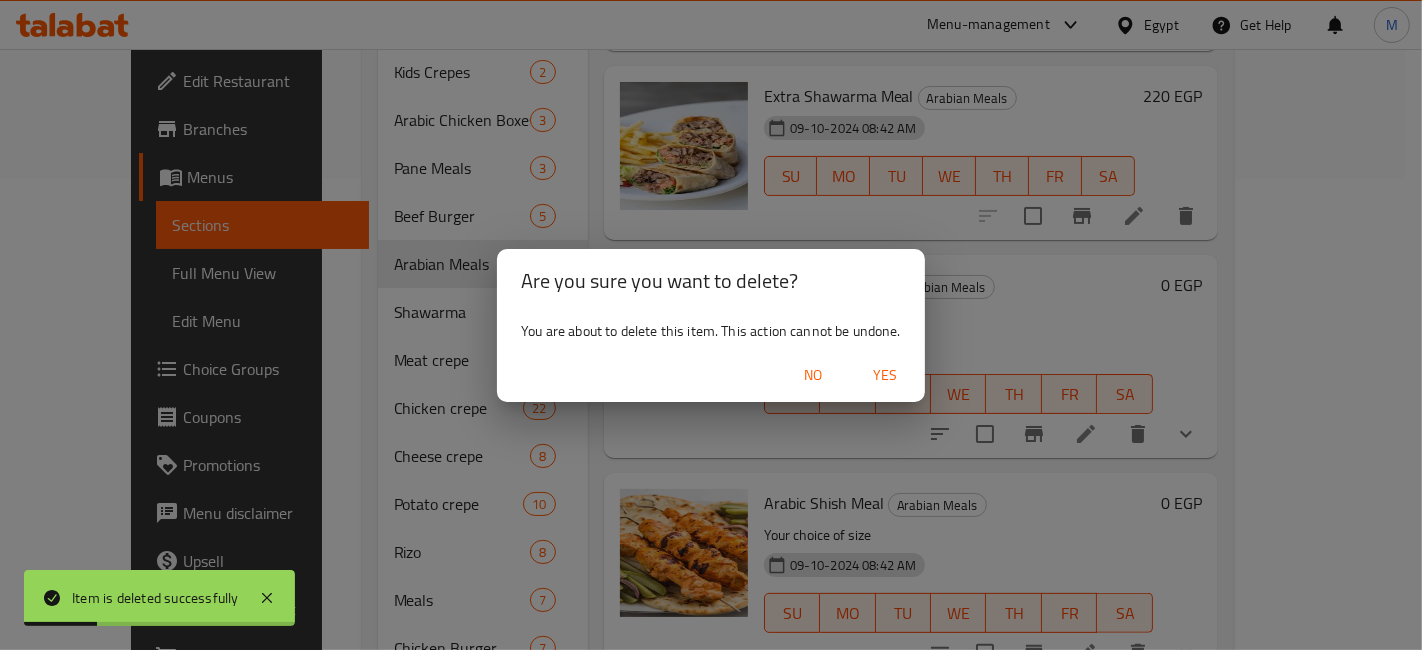 click on "Yes" at bounding box center [885, 375] 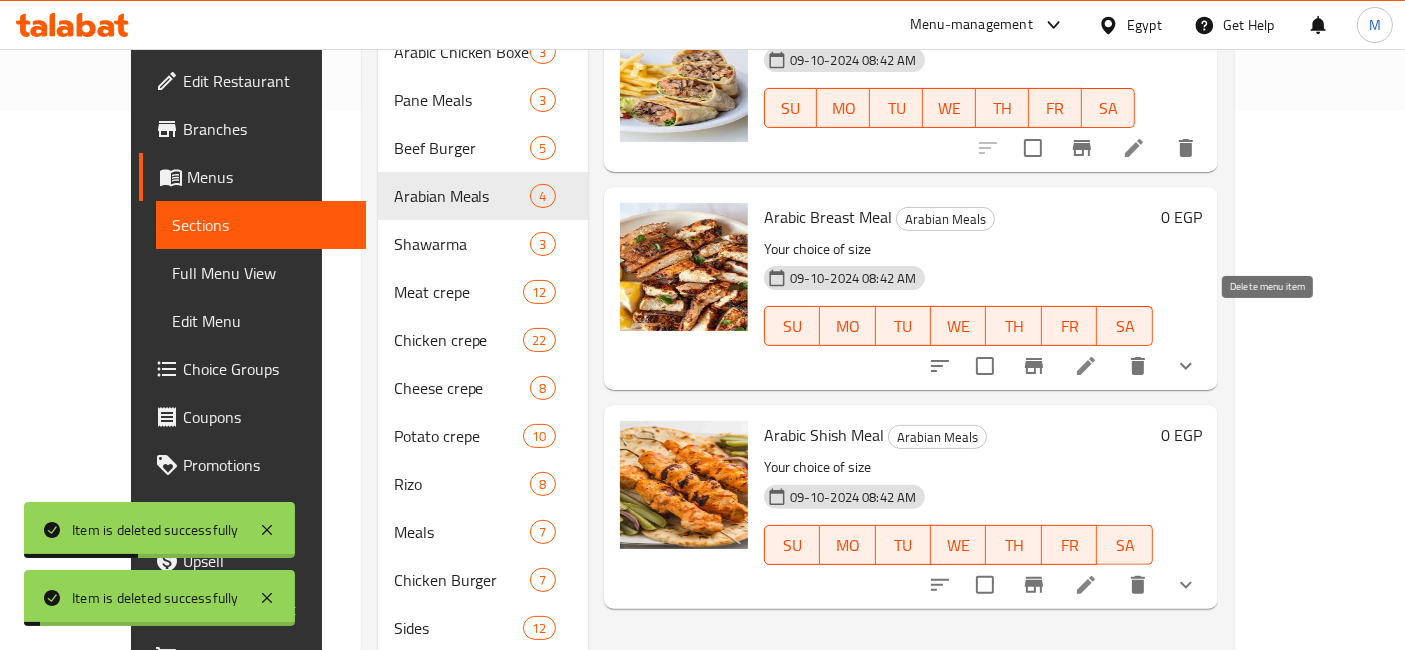 scroll, scrollTop: 573, scrollLeft: 0, axis: vertical 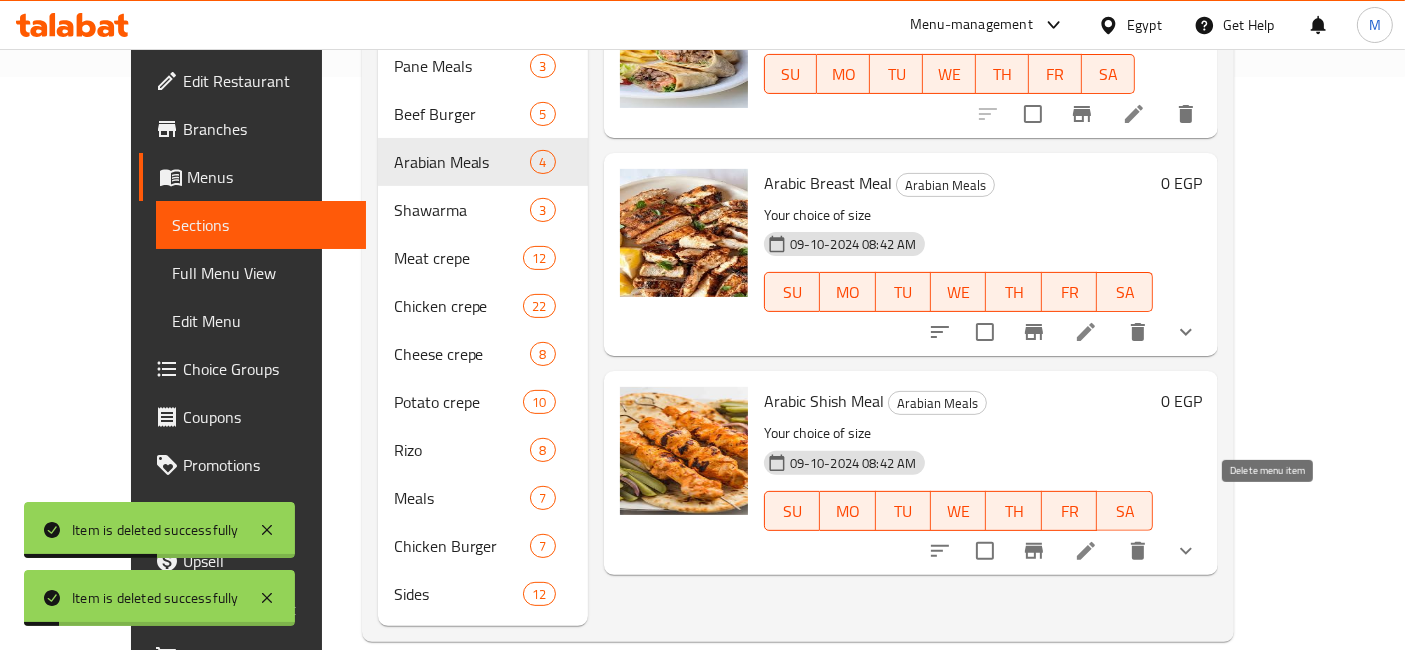 click at bounding box center [1138, 551] 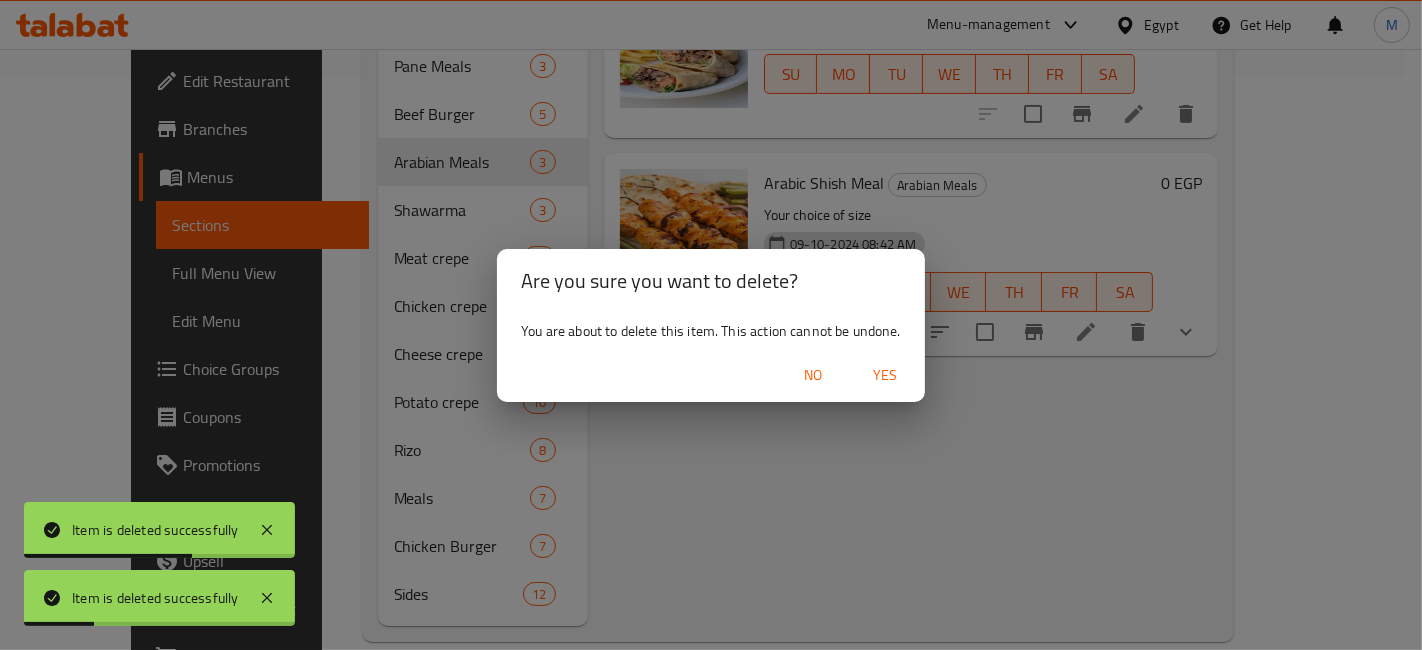 click on "Yes" at bounding box center (885, 375) 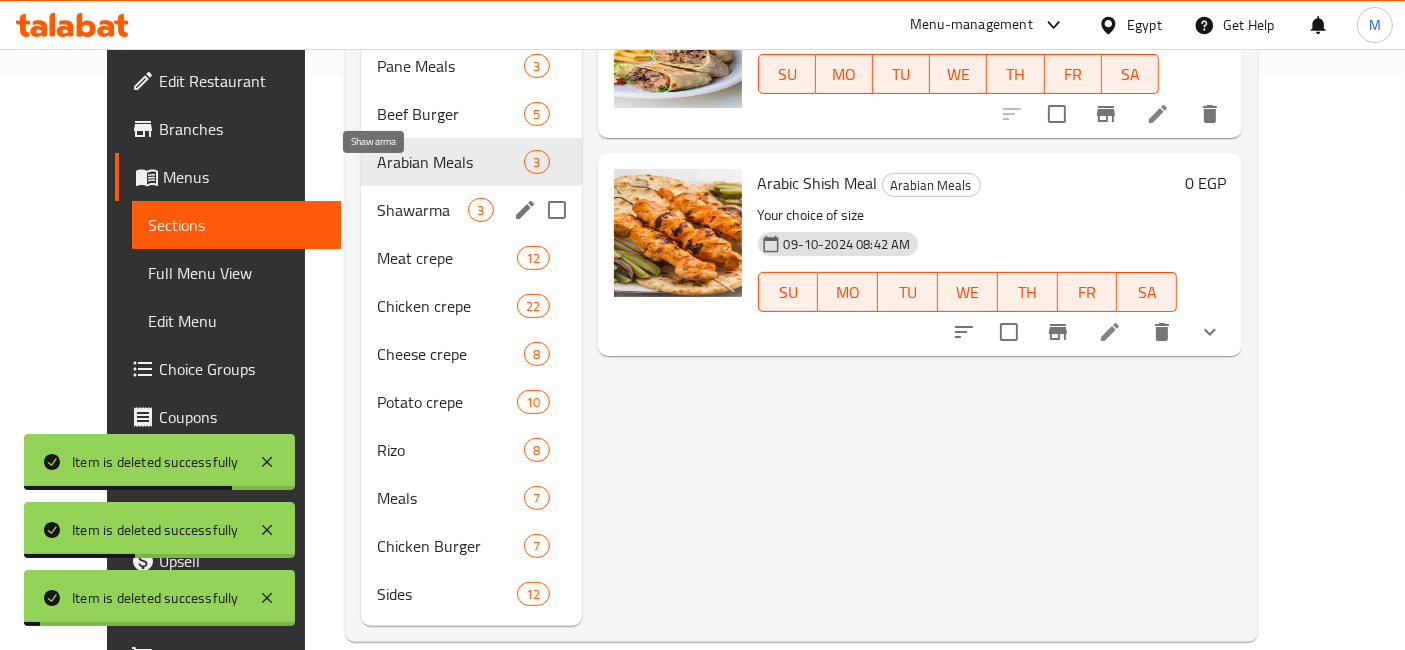 click on "Shawarma" at bounding box center [422, 210] 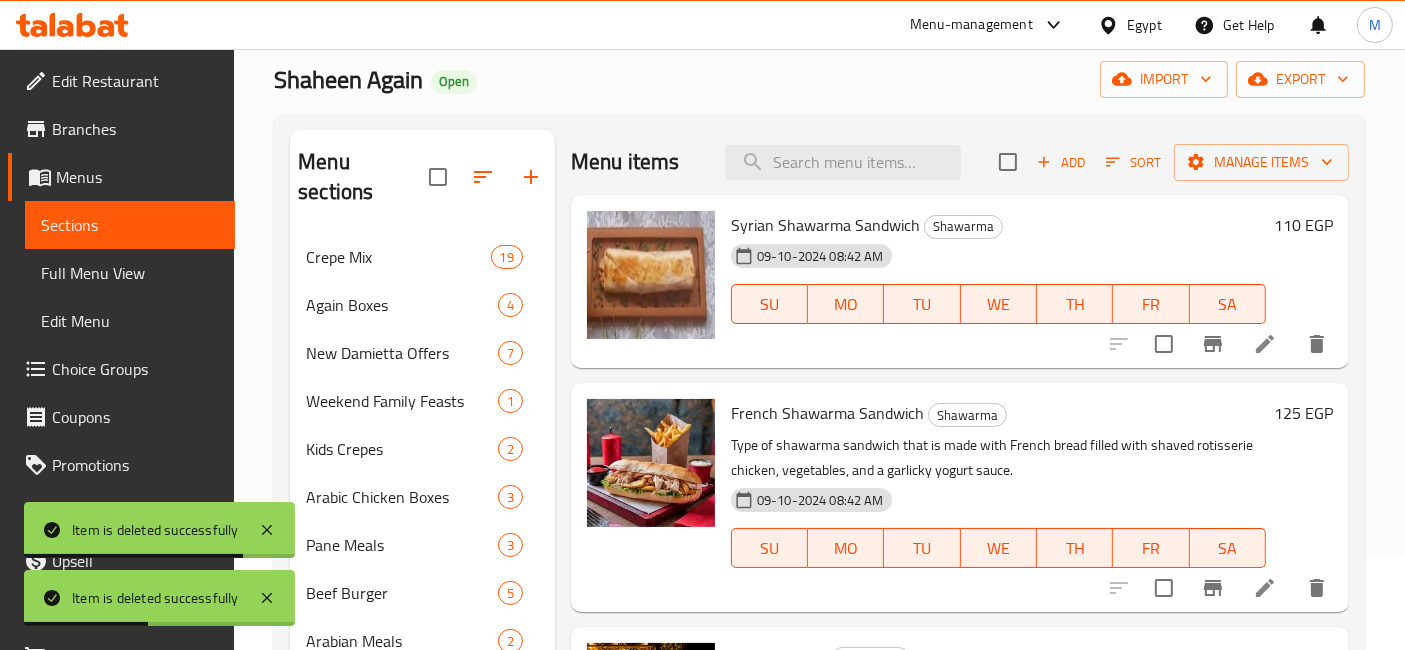 scroll, scrollTop: 128, scrollLeft: 0, axis: vertical 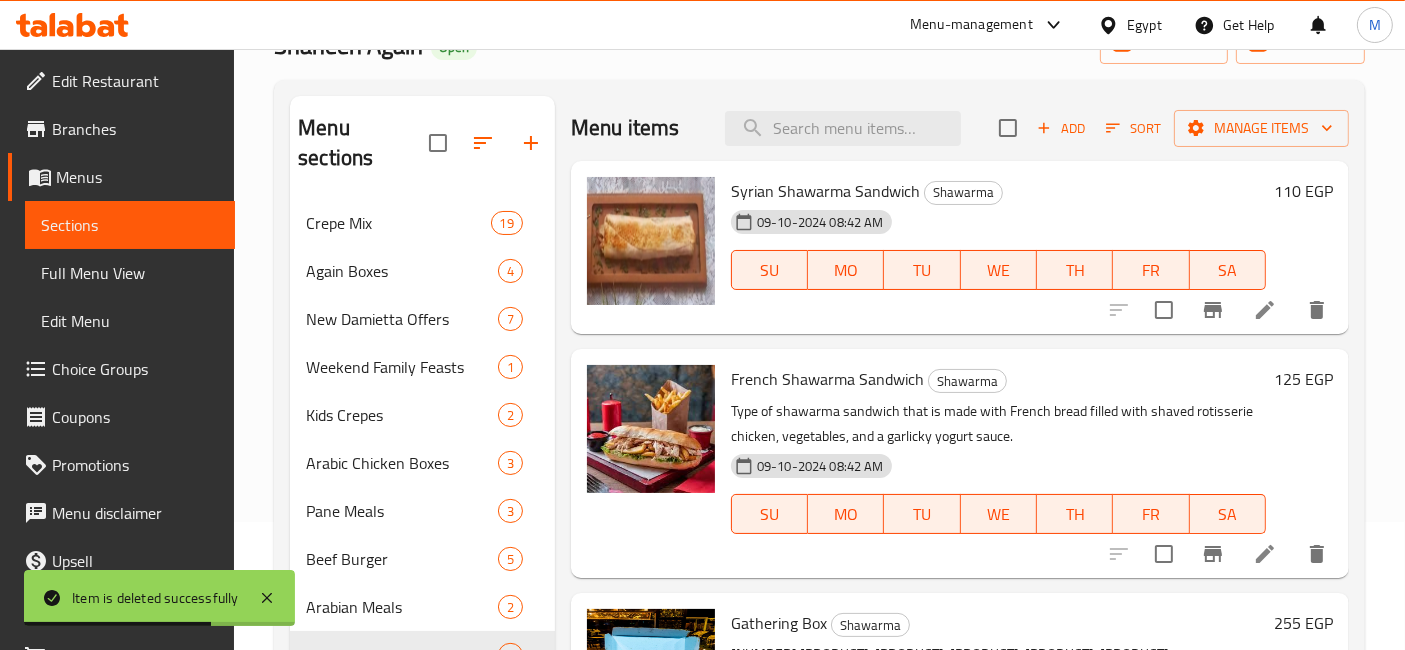click on "110   EGP" at bounding box center (1303, 191) 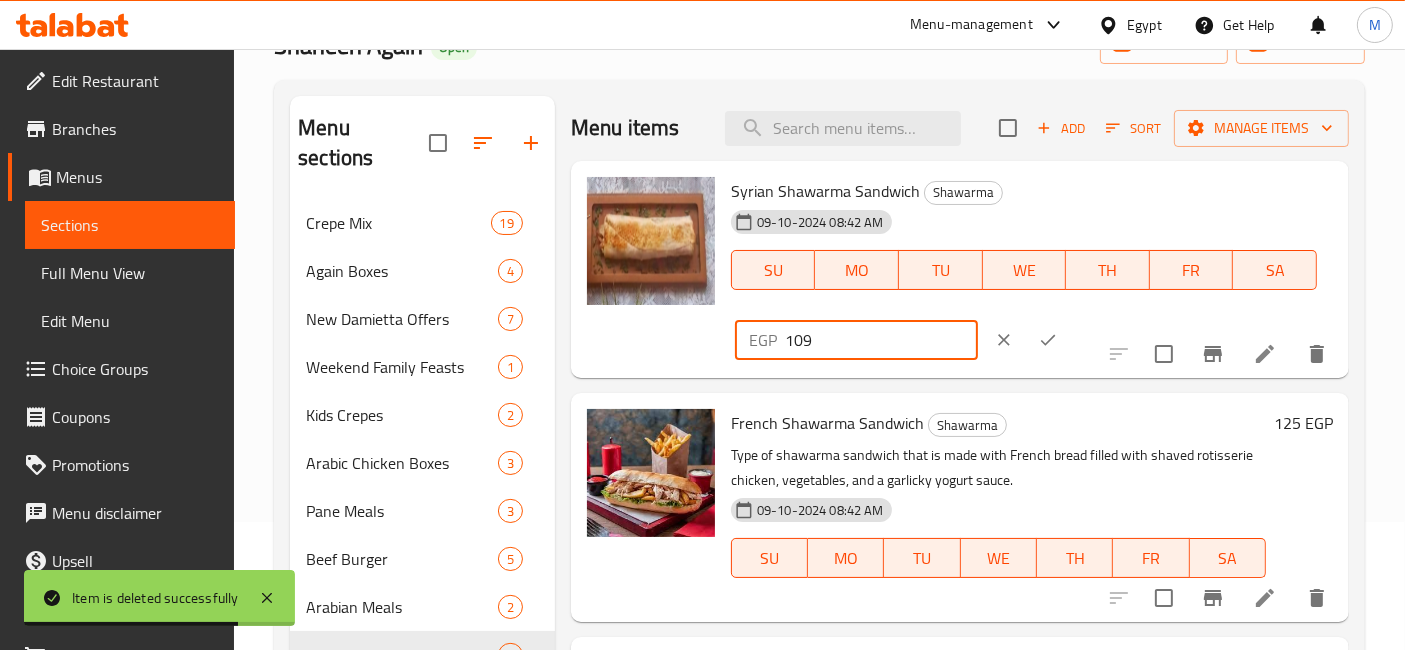 click on "109" at bounding box center (881, 340) 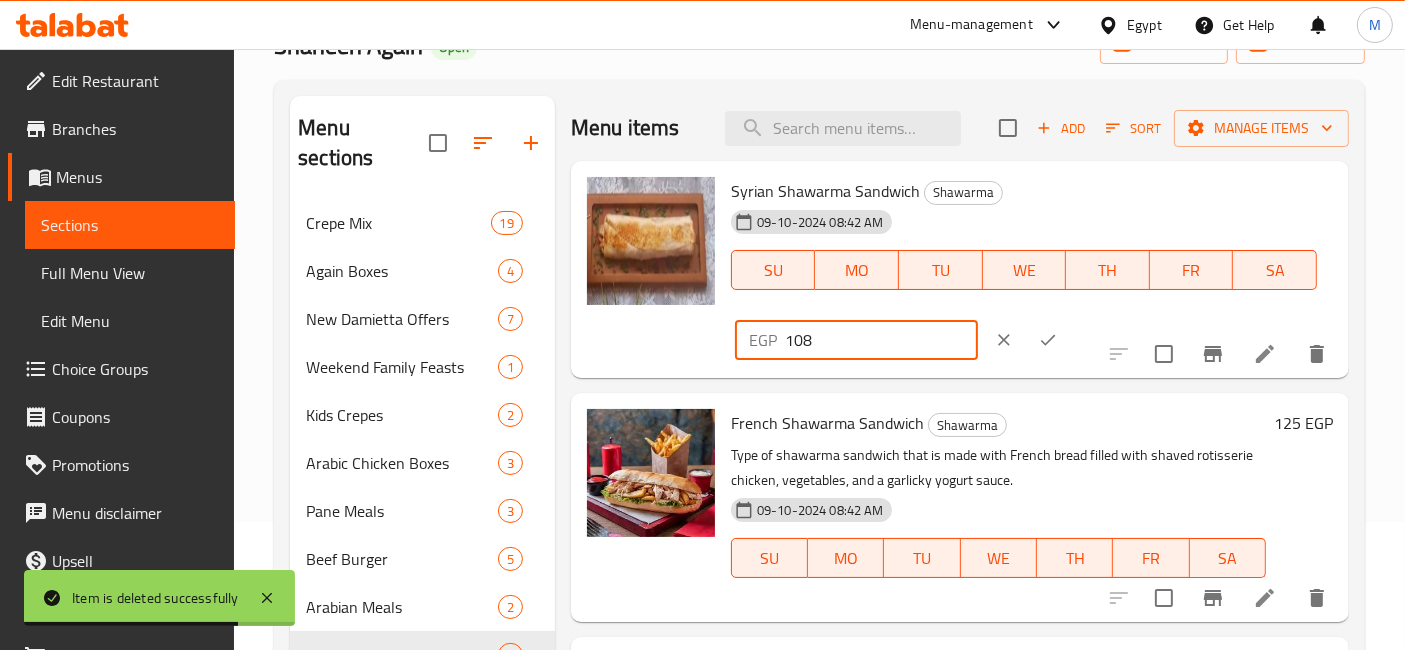 click on "108" at bounding box center (881, 340) 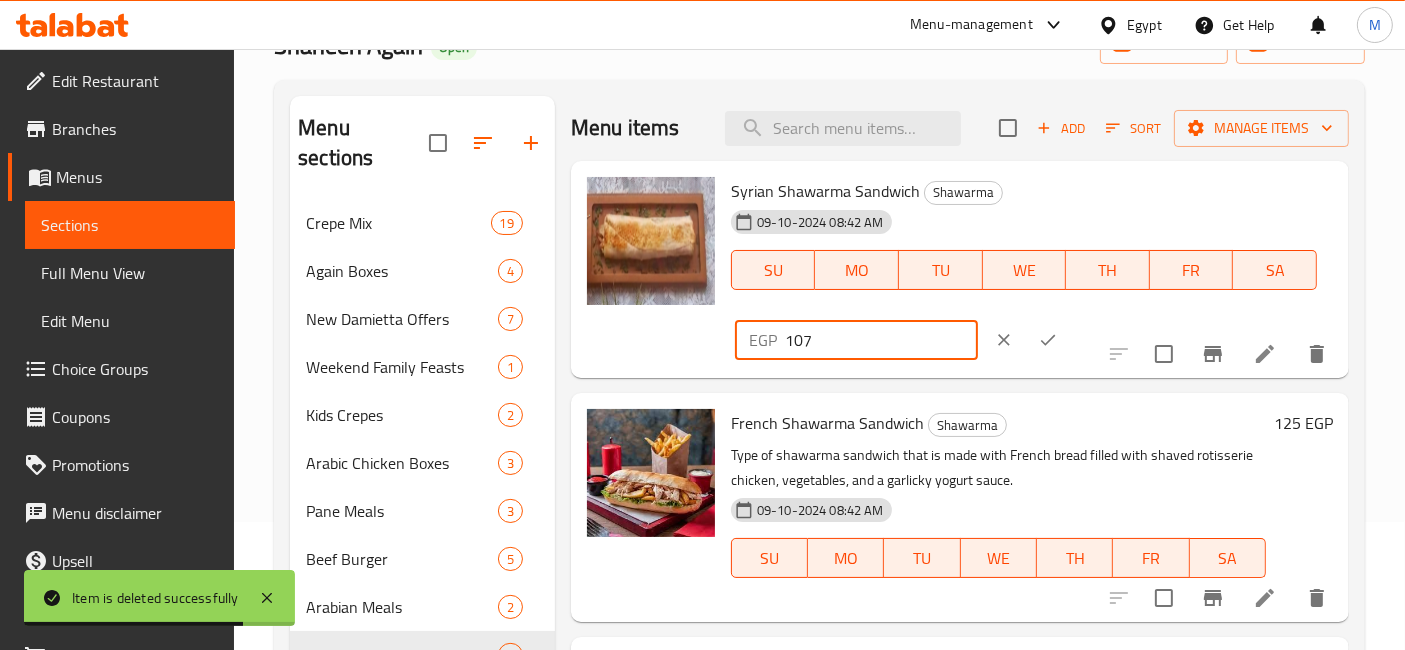 click on "107" at bounding box center (881, 340) 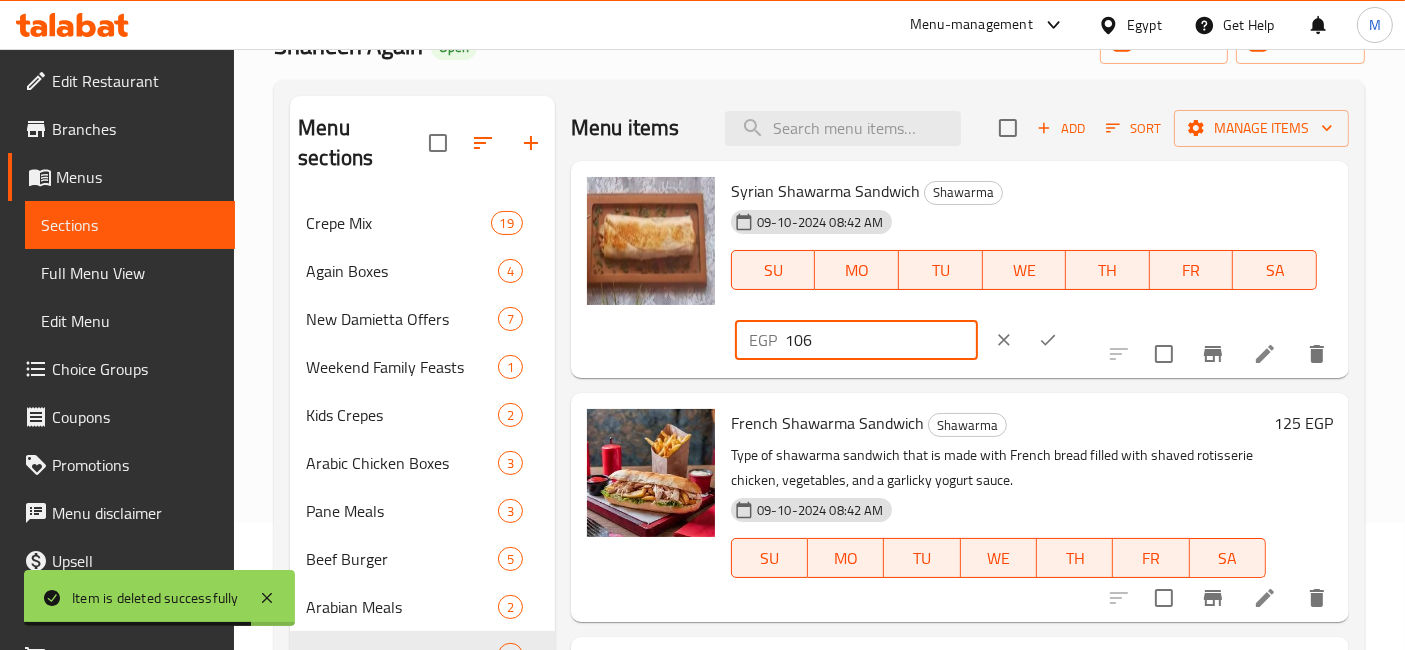 click on "106" at bounding box center [881, 340] 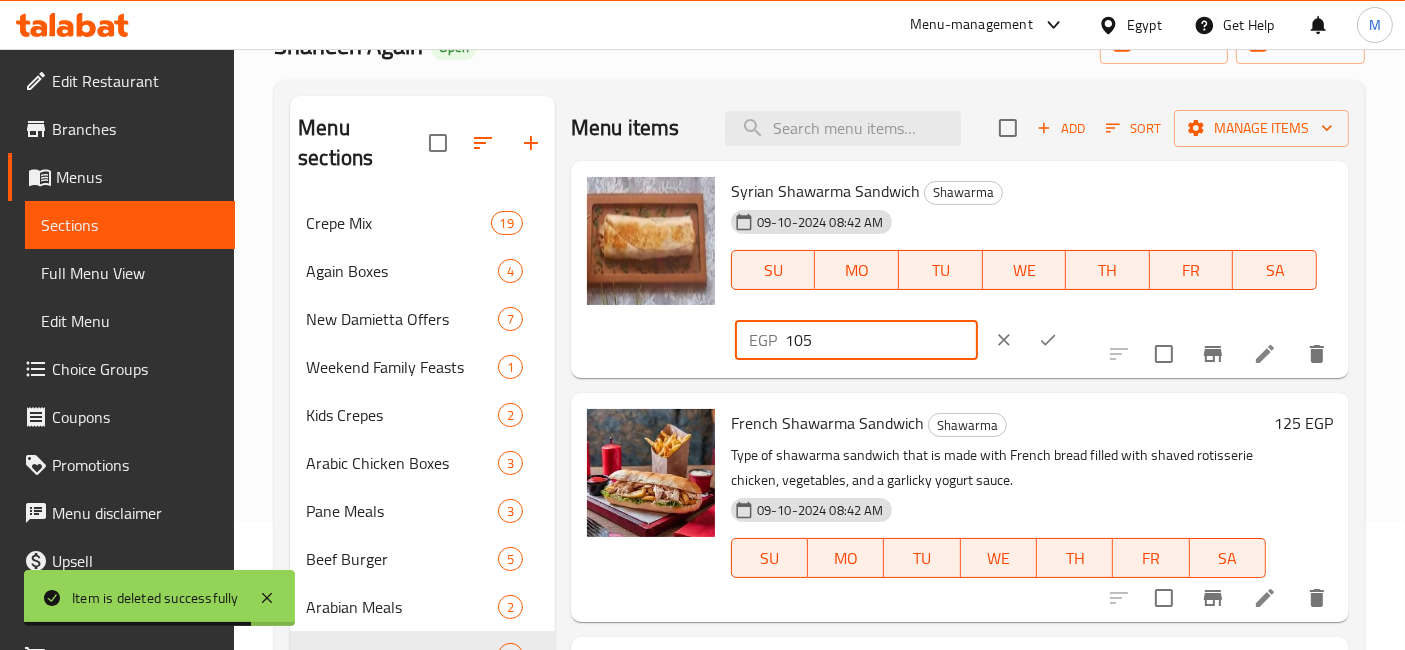 click on "105" at bounding box center [881, 340] 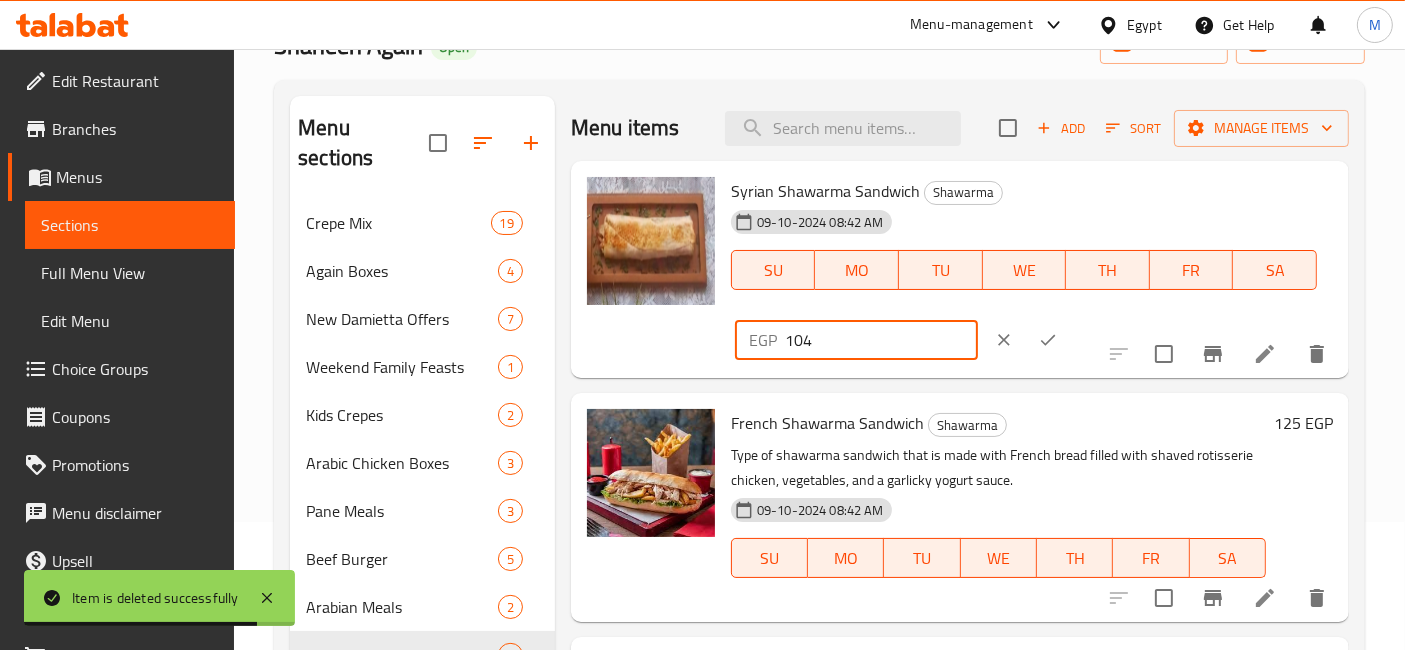 click on "104" at bounding box center [881, 340] 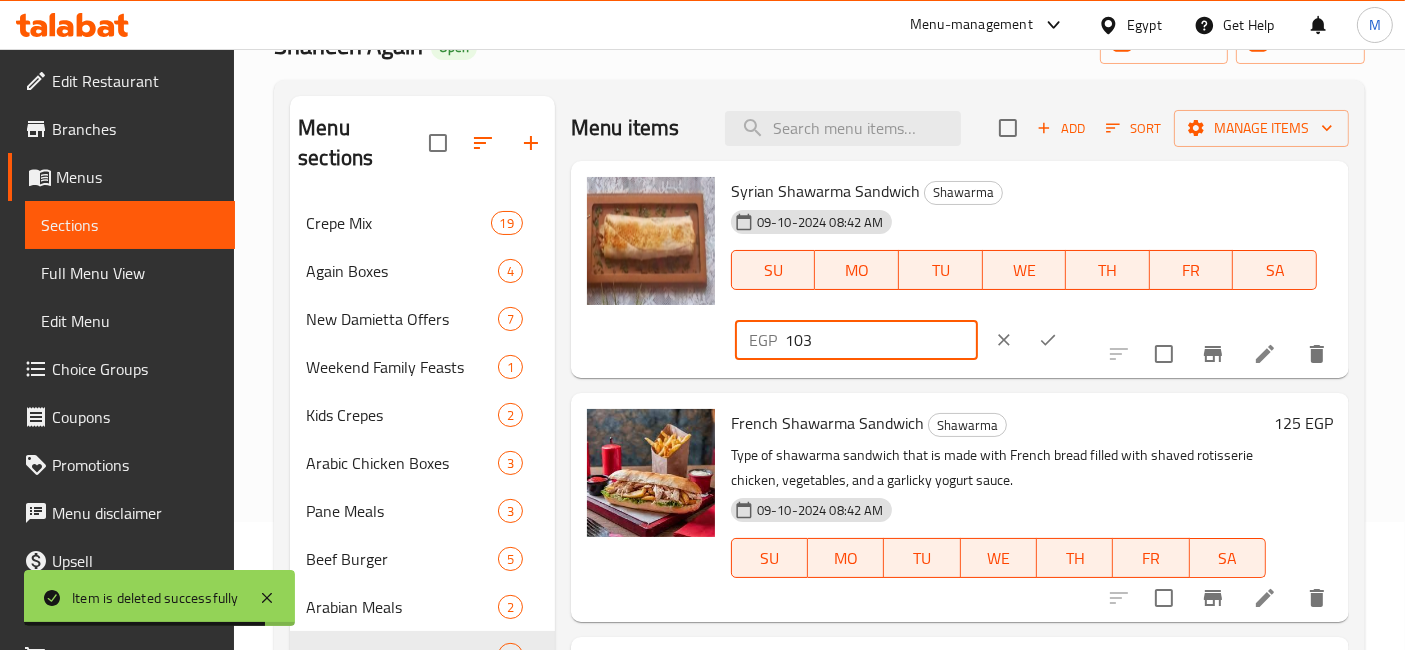 click on "103" at bounding box center (881, 340) 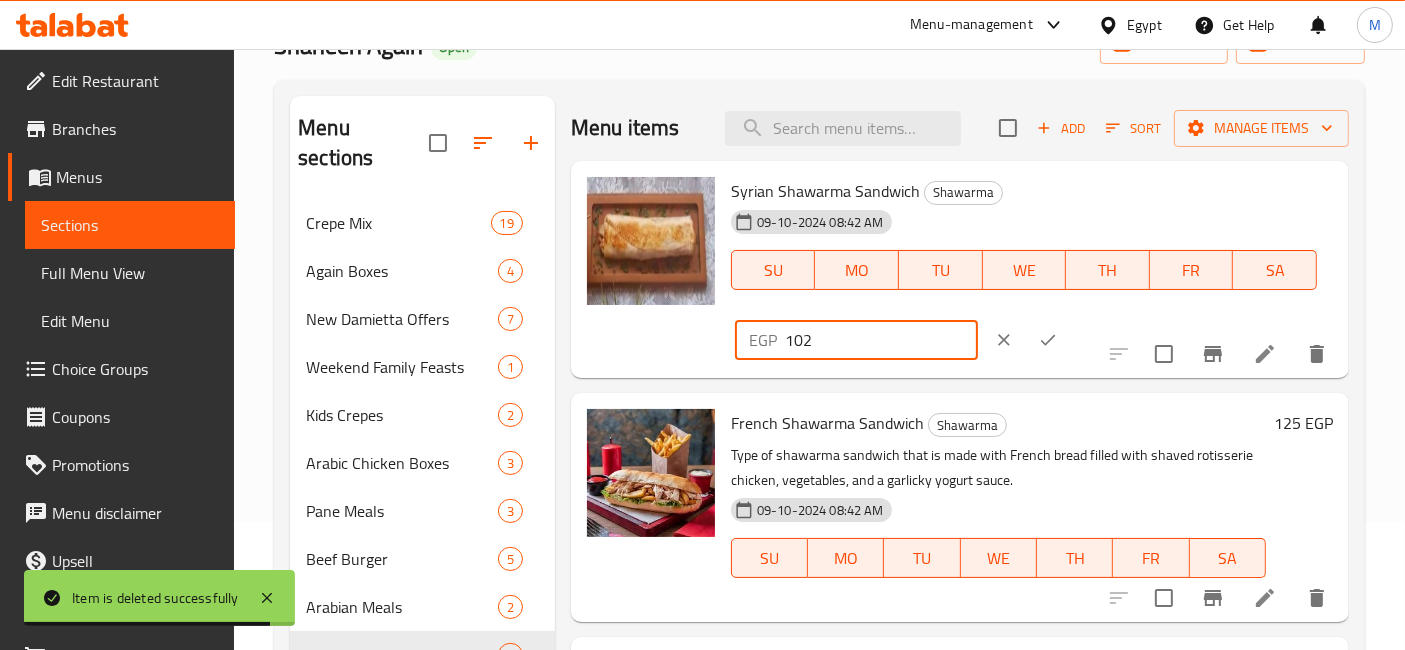 click on "102" at bounding box center (881, 340) 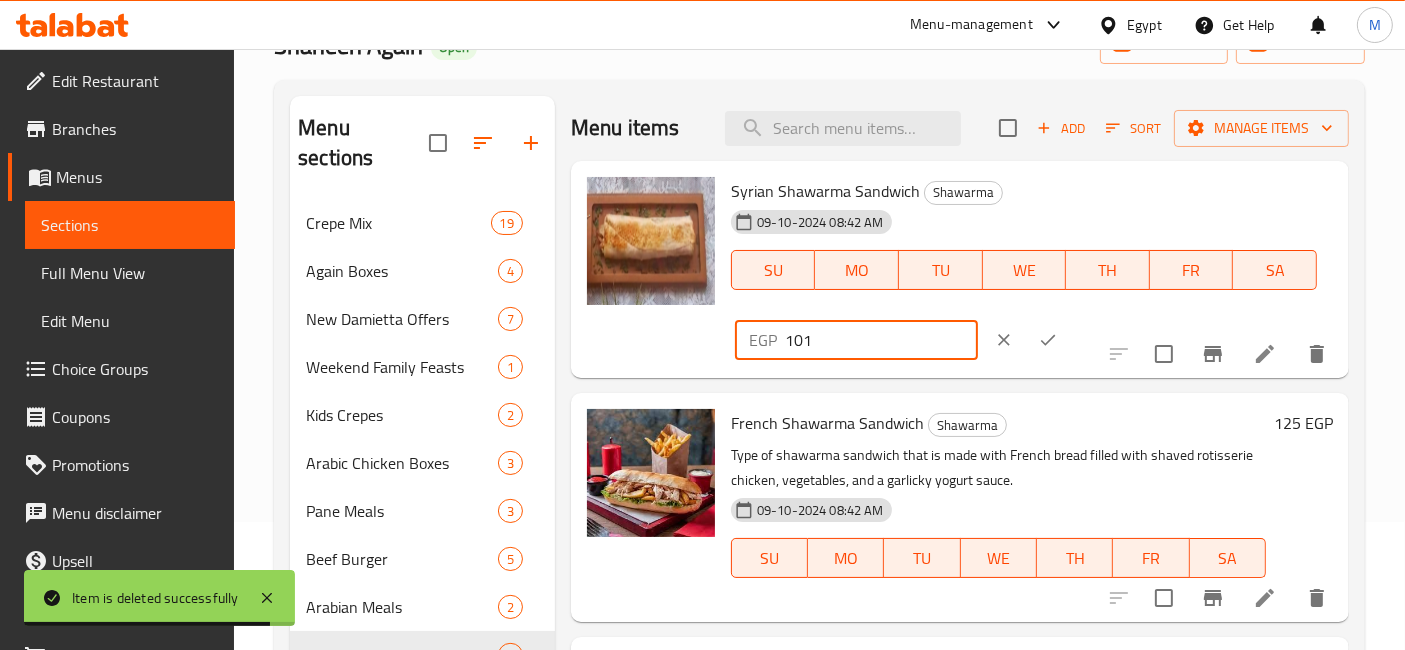 click on "101" at bounding box center (881, 340) 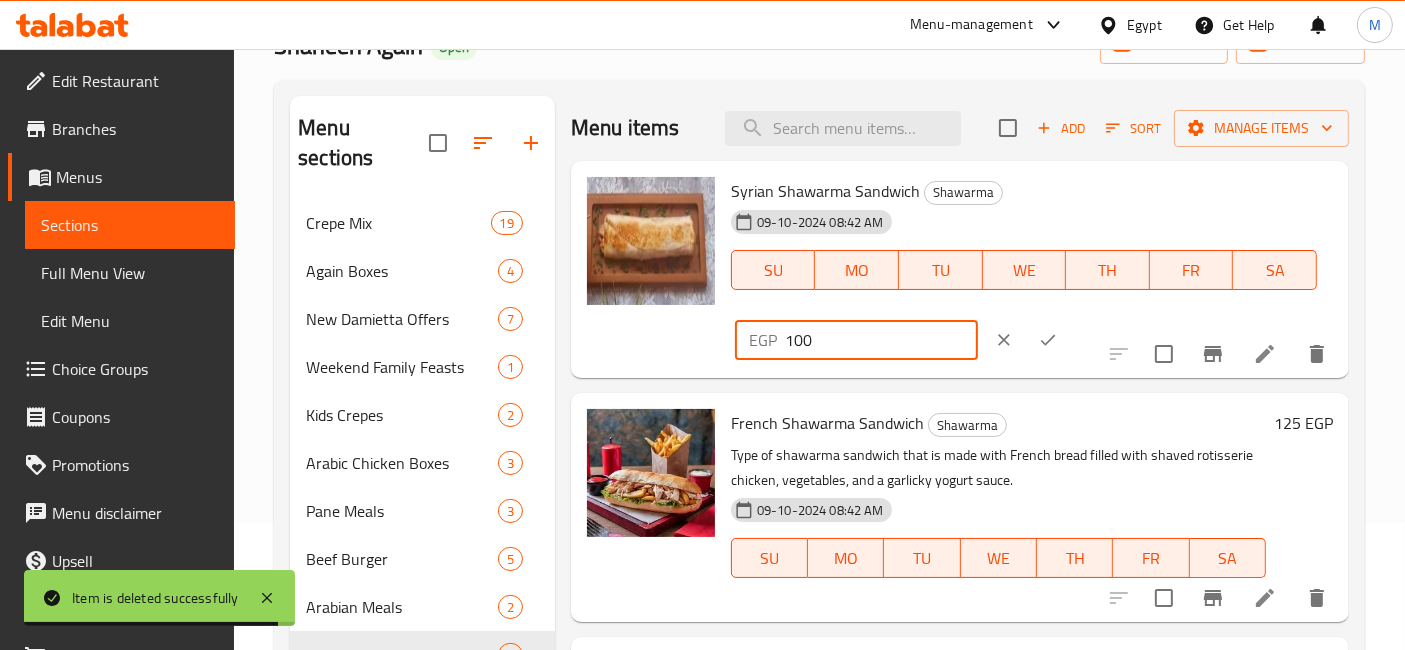 type on "100" 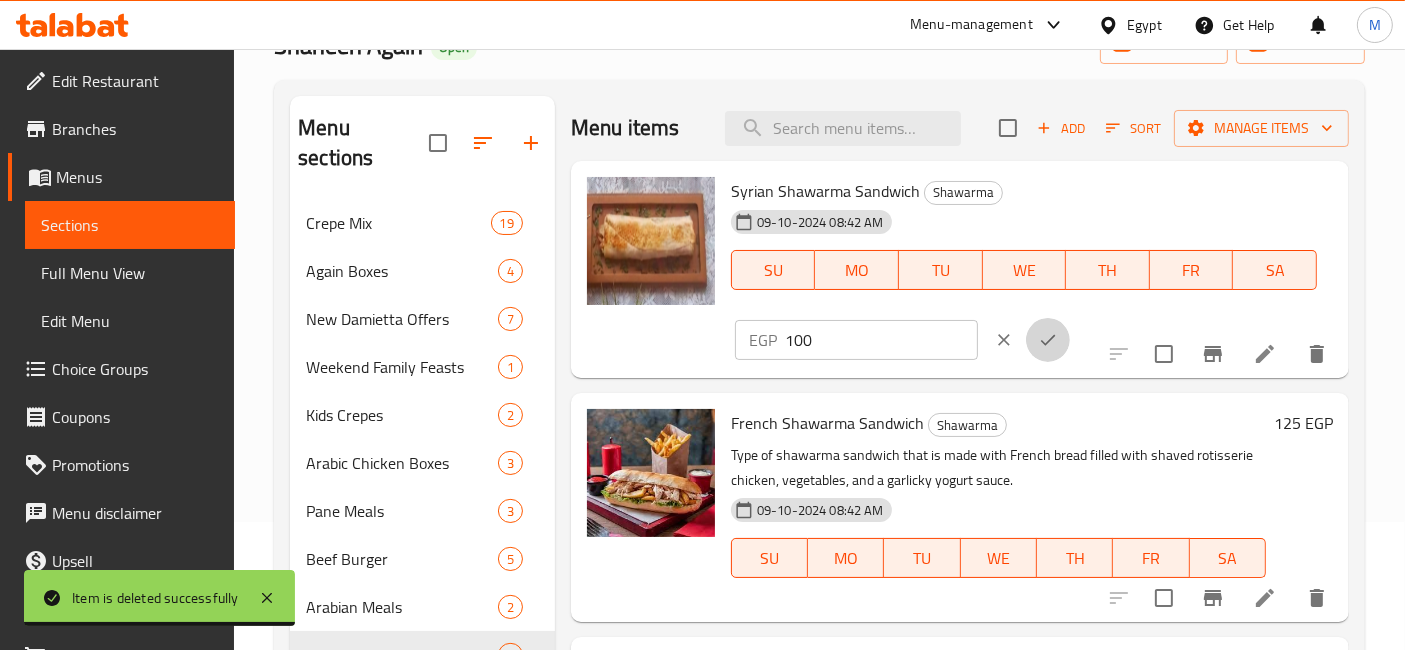 click 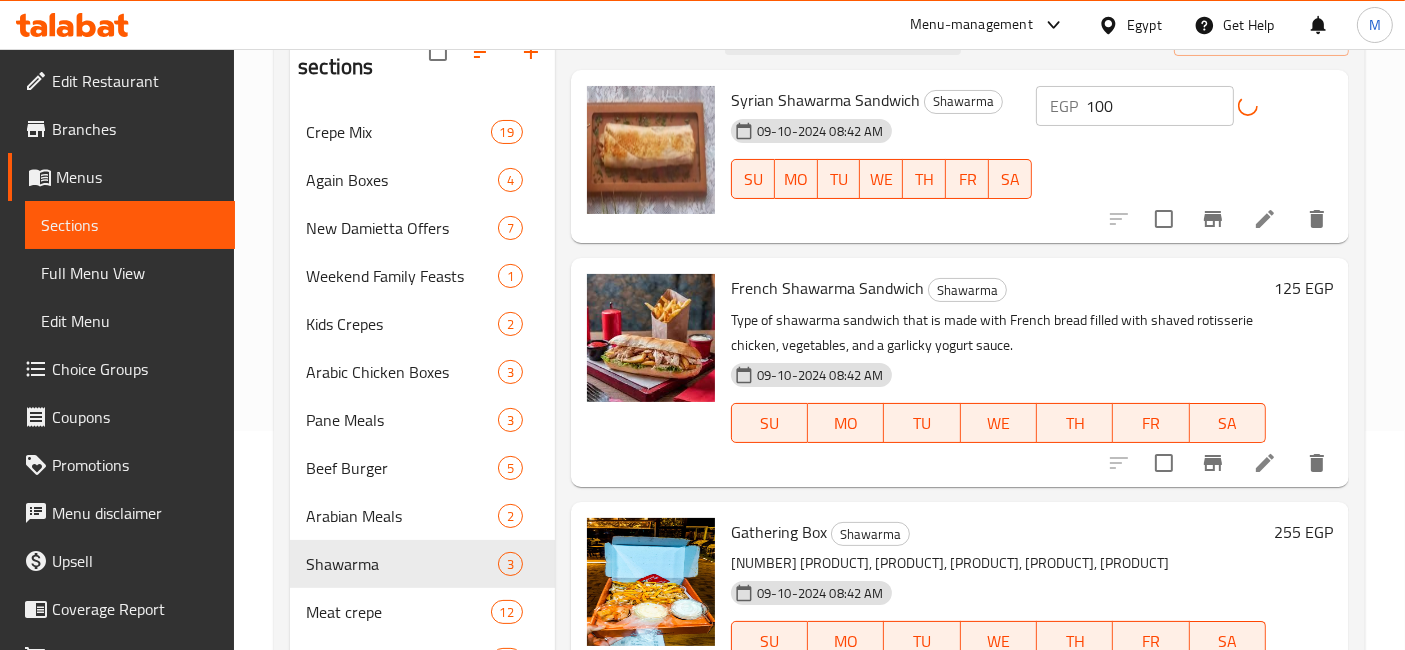 scroll, scrollTop: 240, scrollLeft: 0, axis: vertical 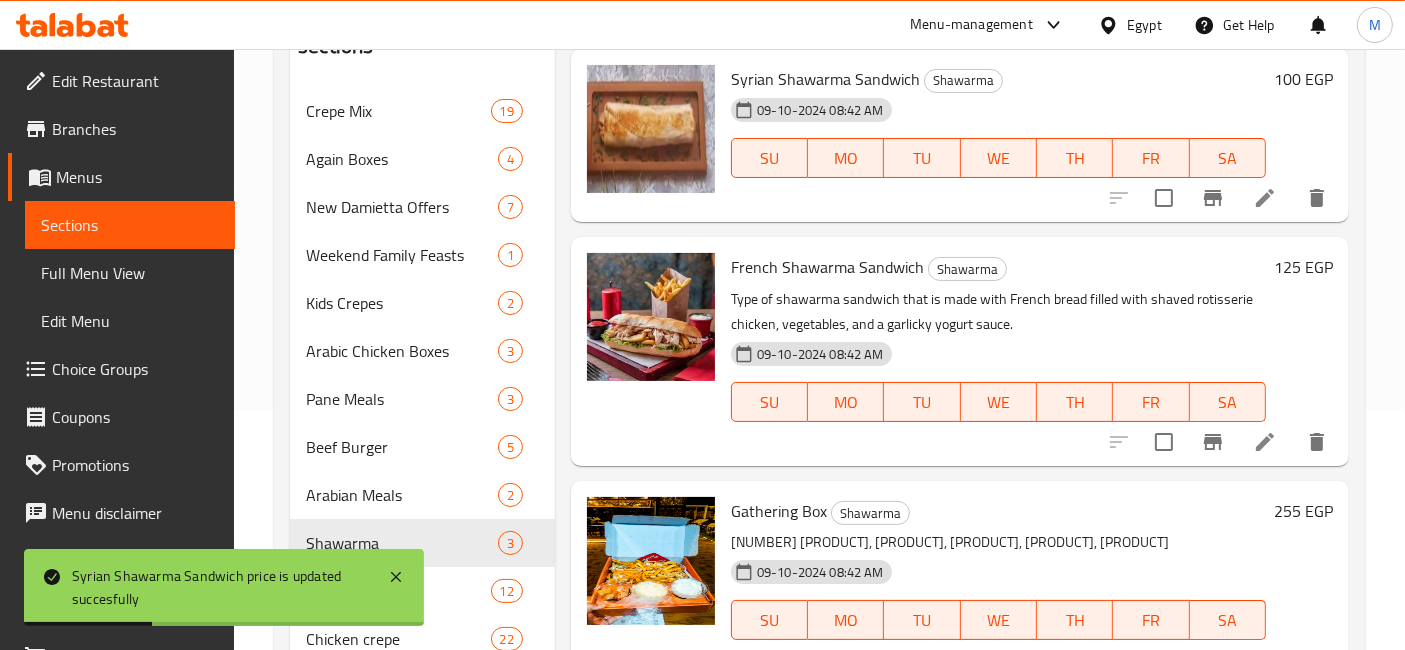 click on "125   EGP" at bounding box center (1303, 267) 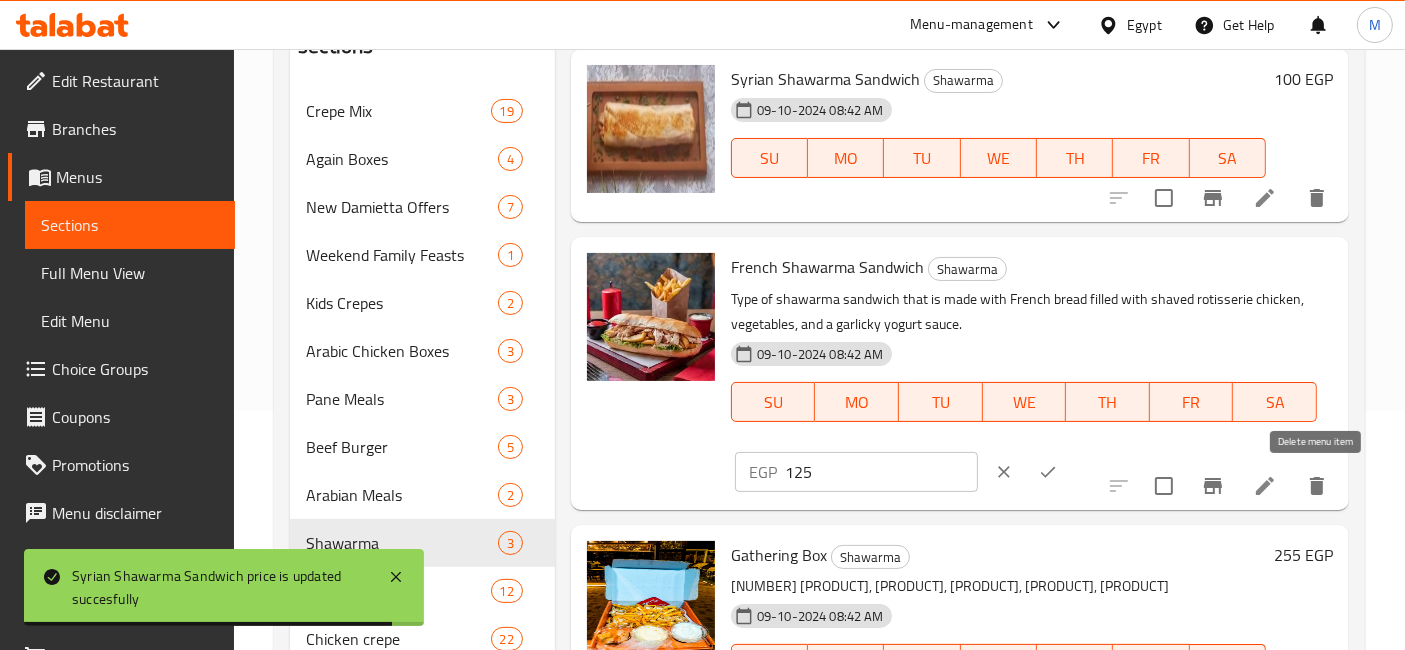 click 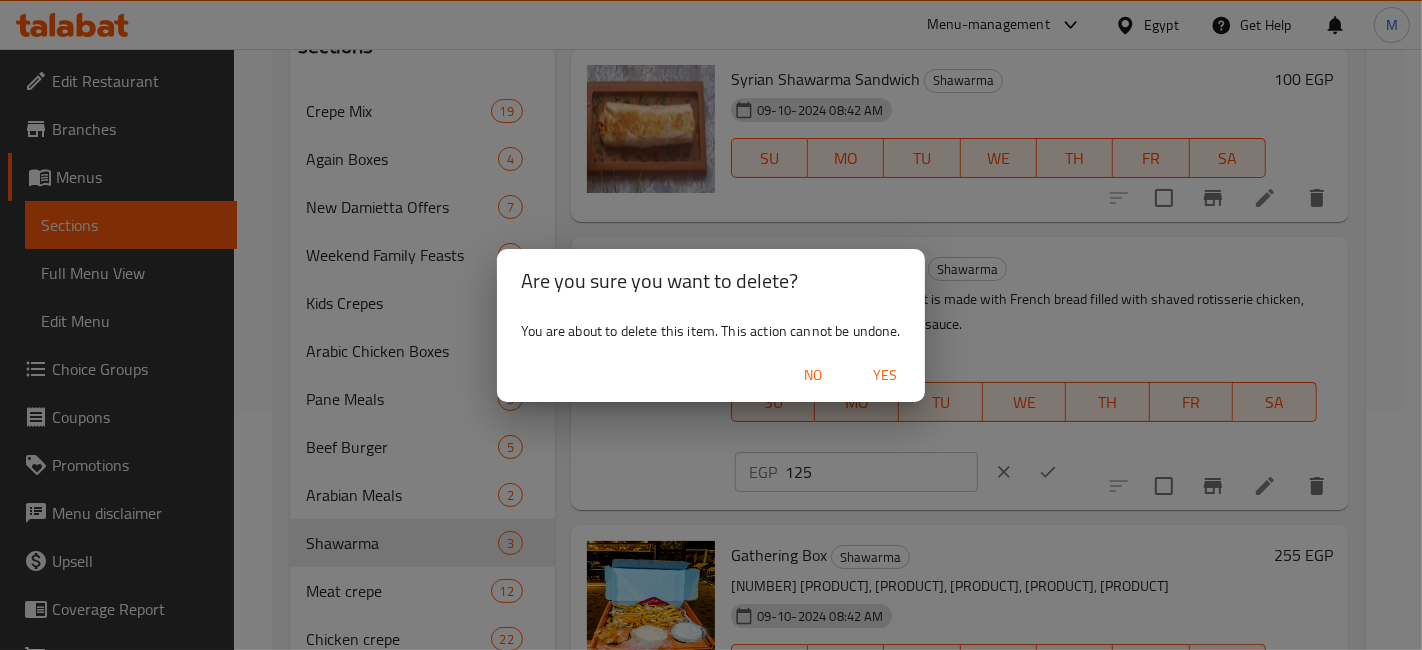 click on "Yes" at bounding box center [885, 375] 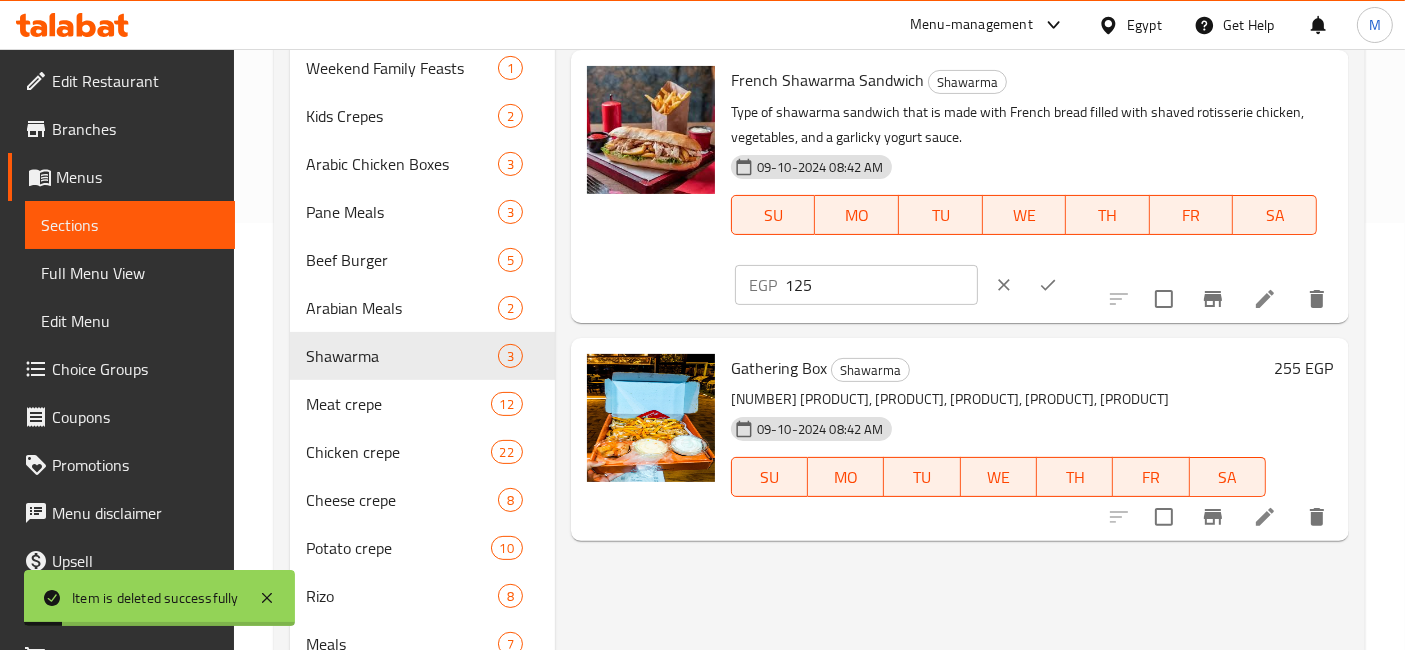 scroll, scrollTop: 462, scrollLeft: 0, axis: vertical 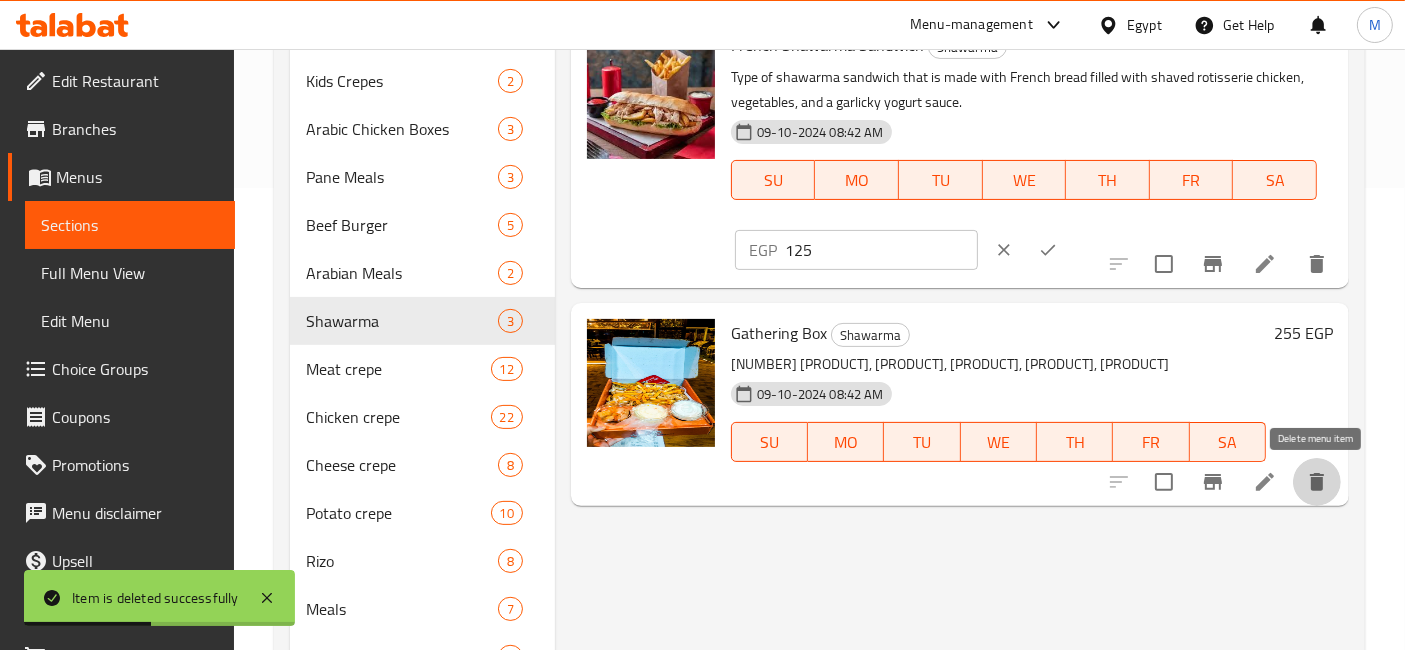 click 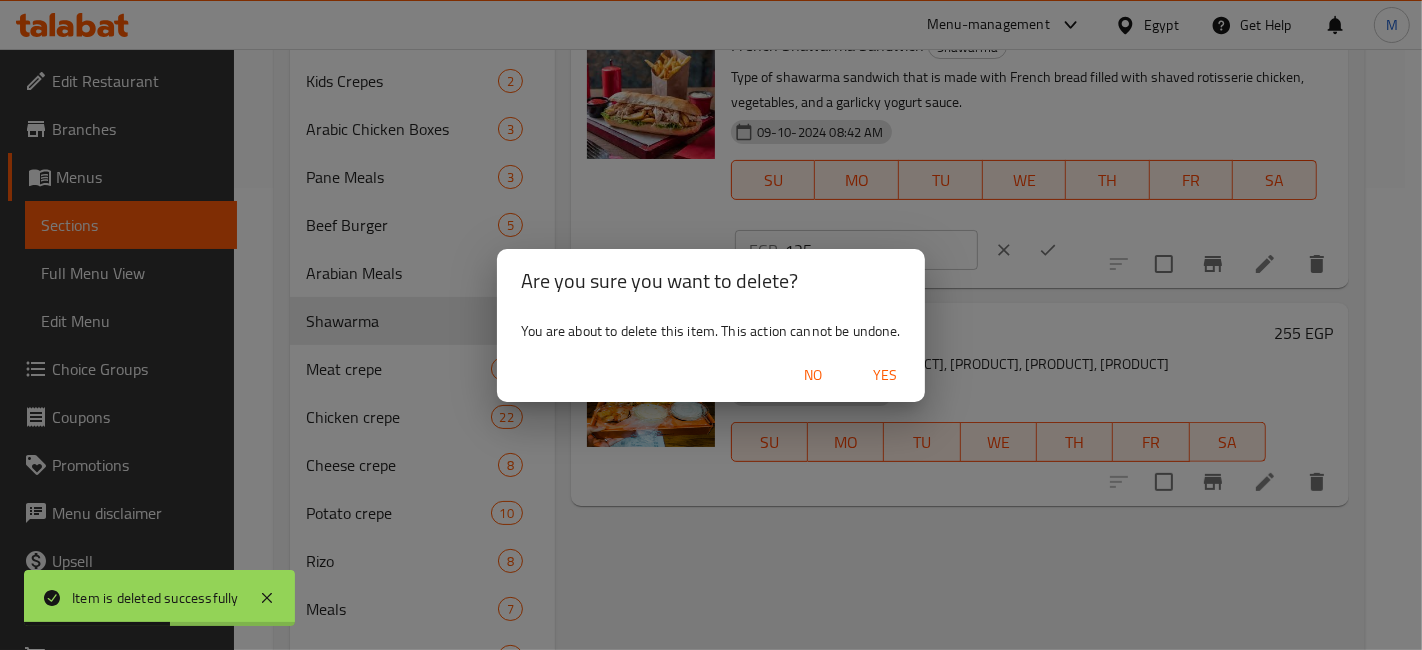 click on "Yes" at bounding box center [885, 375] 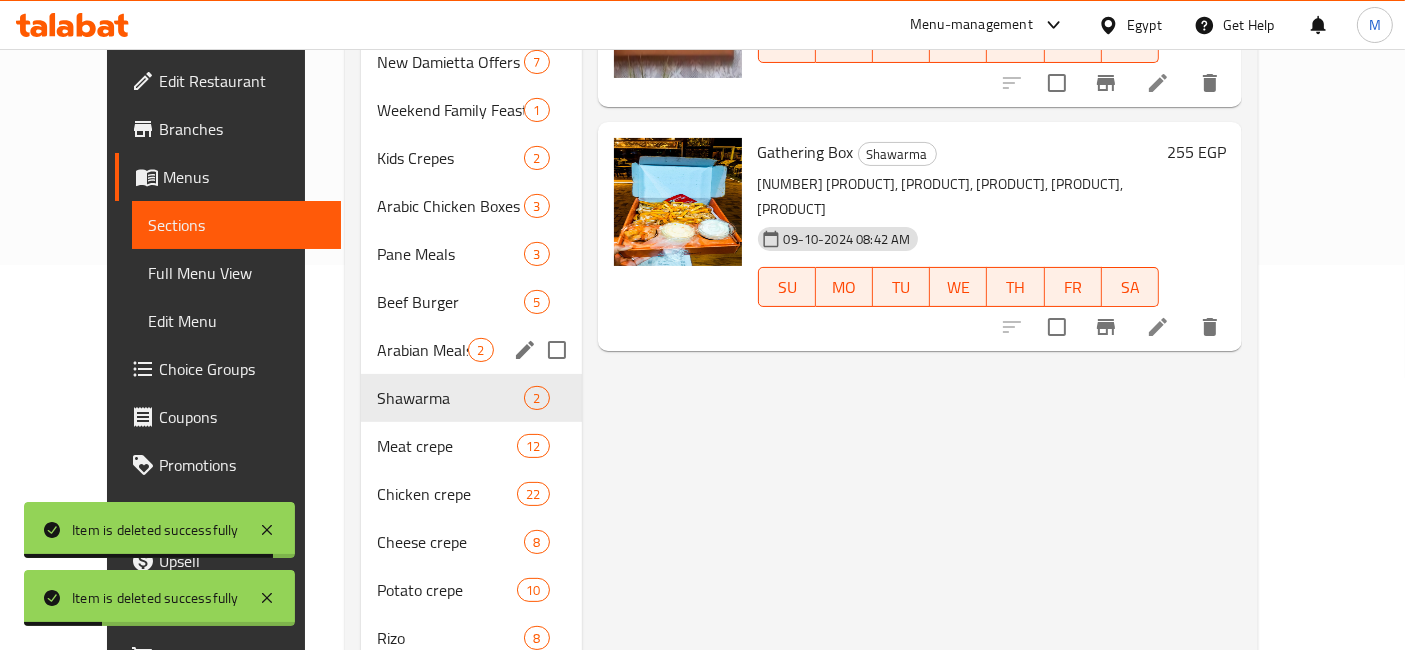 scroll, scrollTop: 351, scrollLeft: 0, axis: vertical 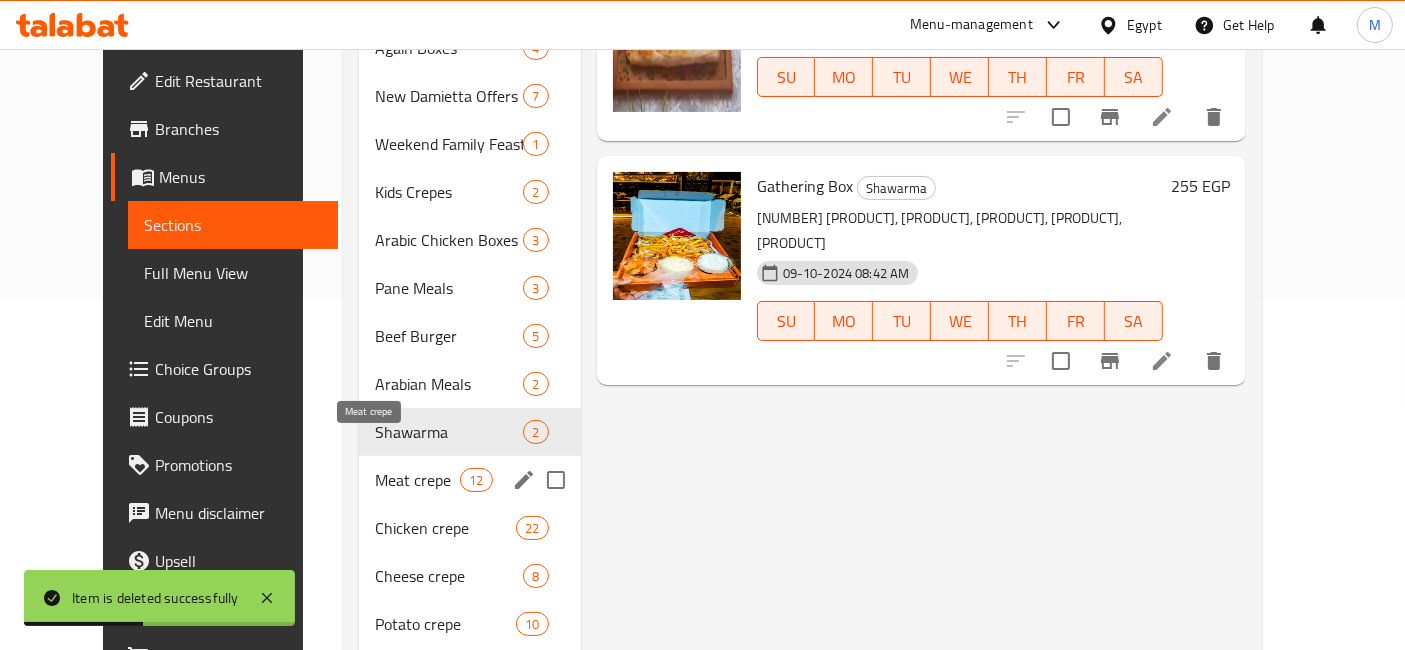 click on "Meat crepe" at bounding box center [417, 480] 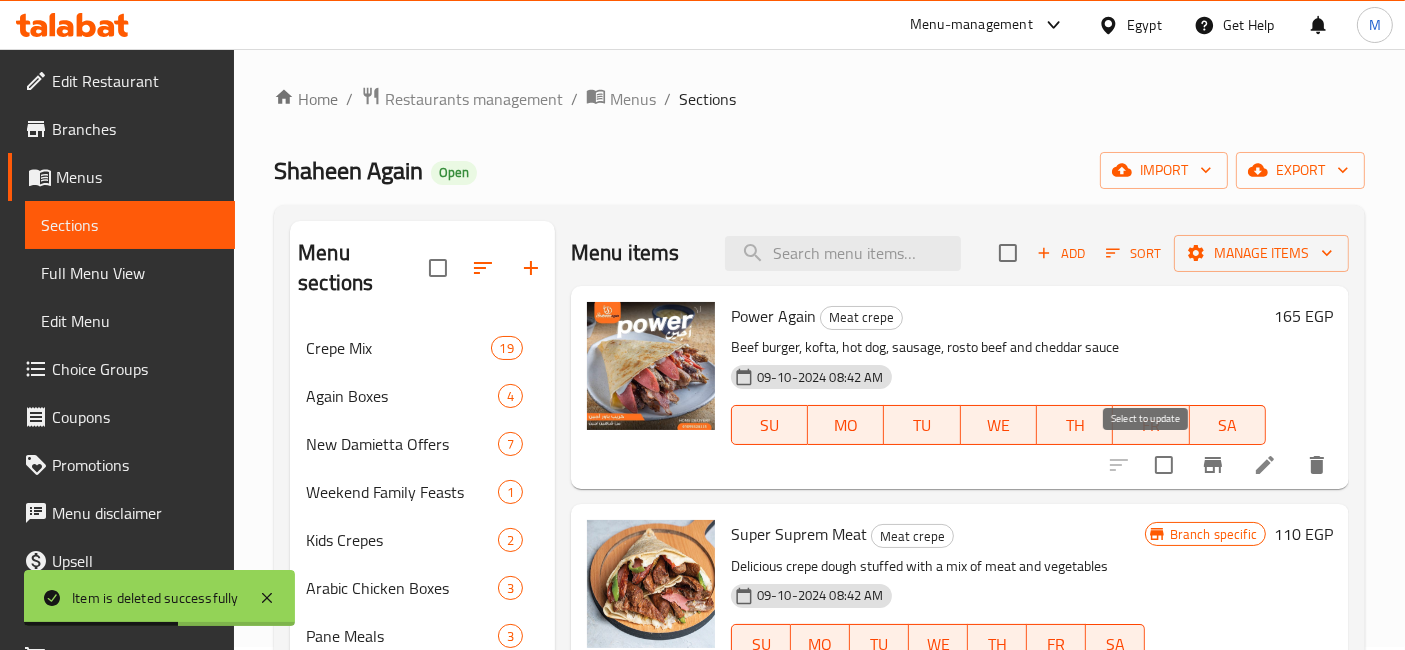 scroll, scrollTop: 0, scrollLeft: 0, axis: both 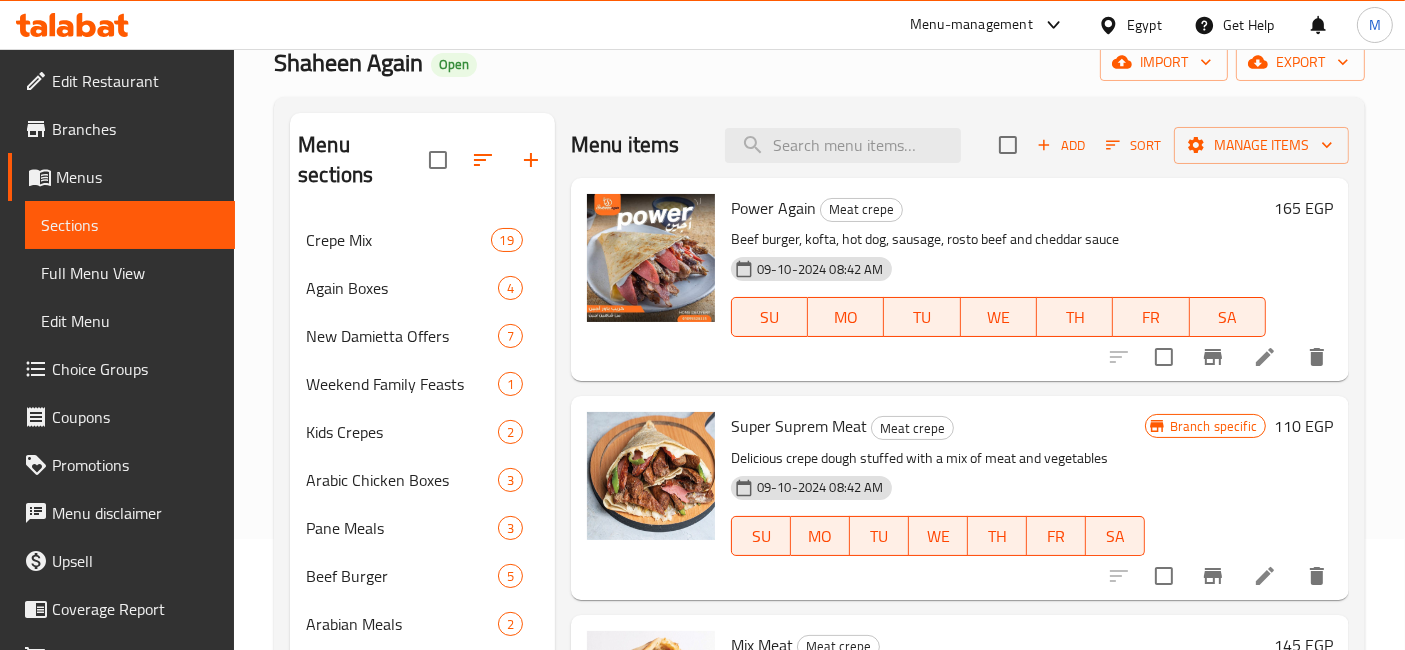 click on "165   EGP" at bounding box center (1303, 208) 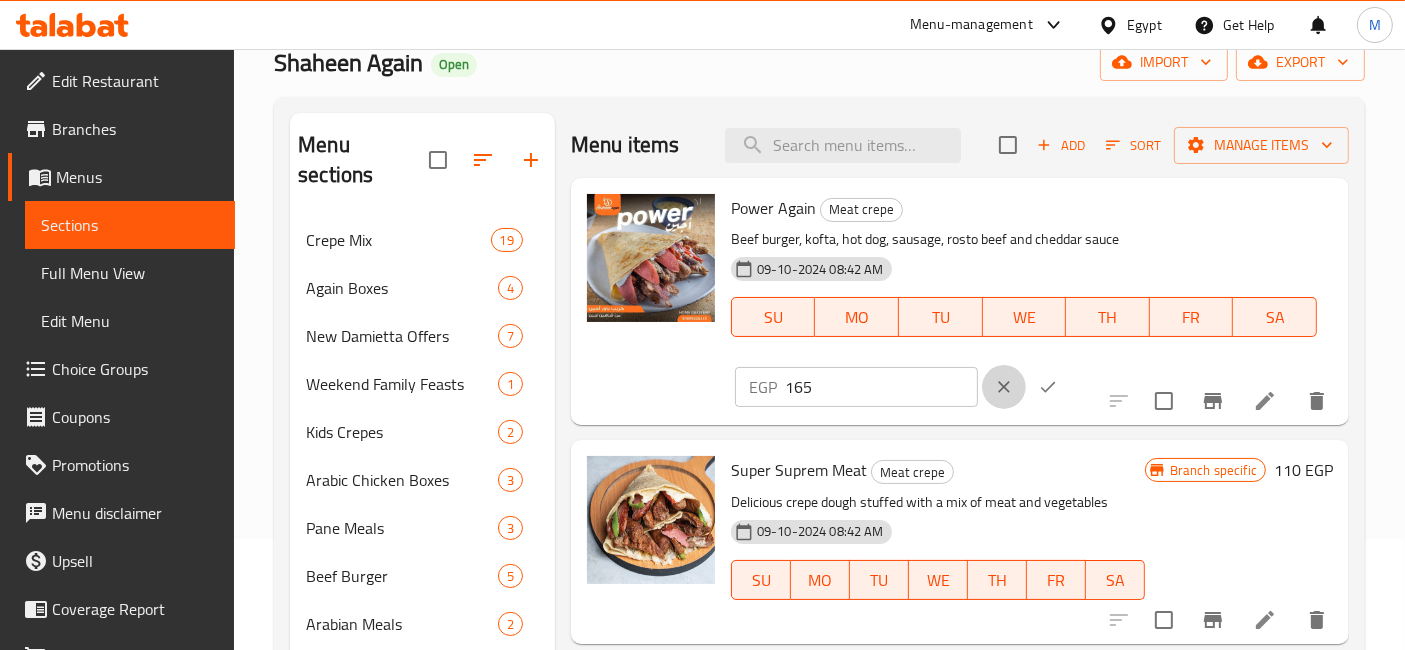 click 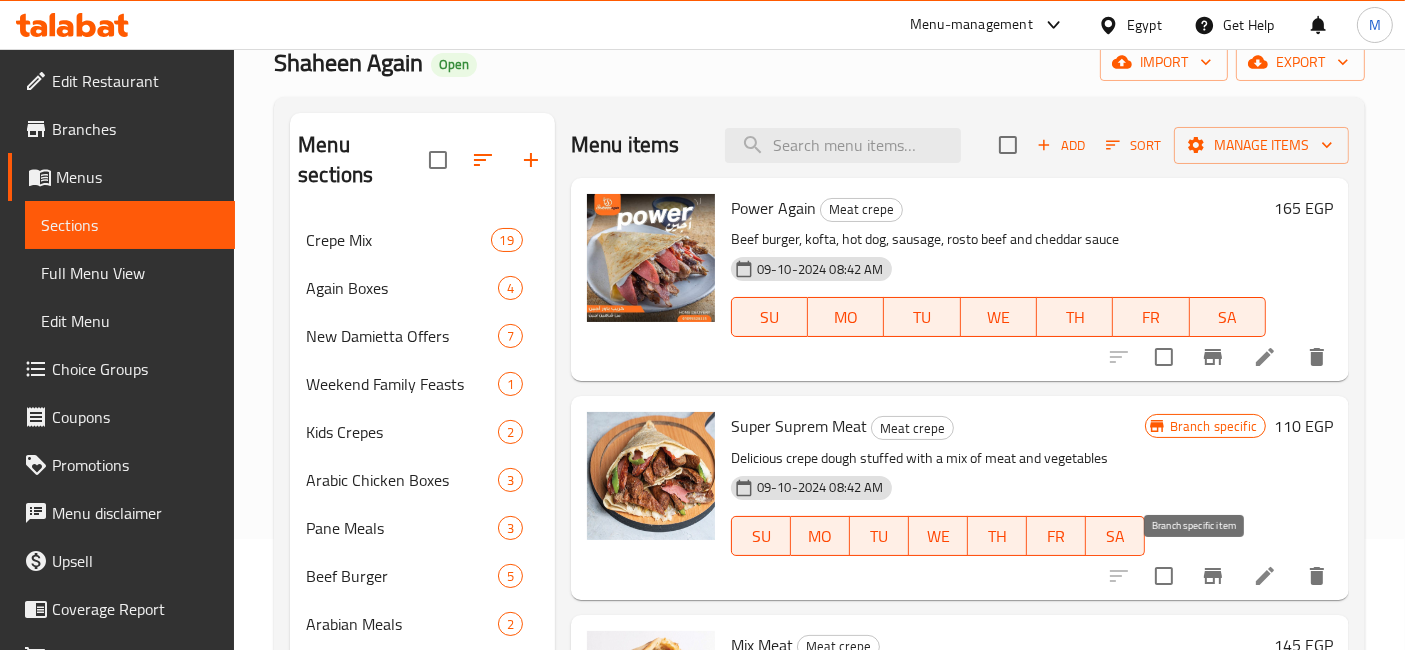 click 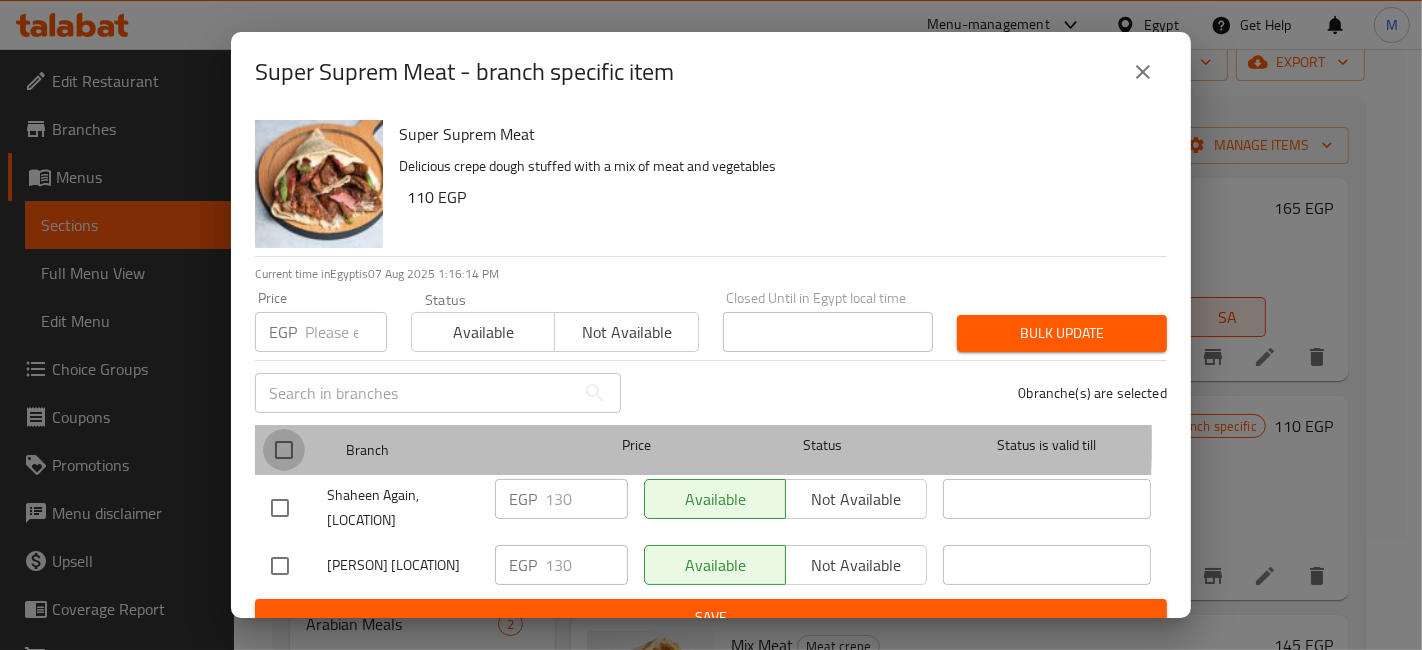 click at bounding box center [284, 450] 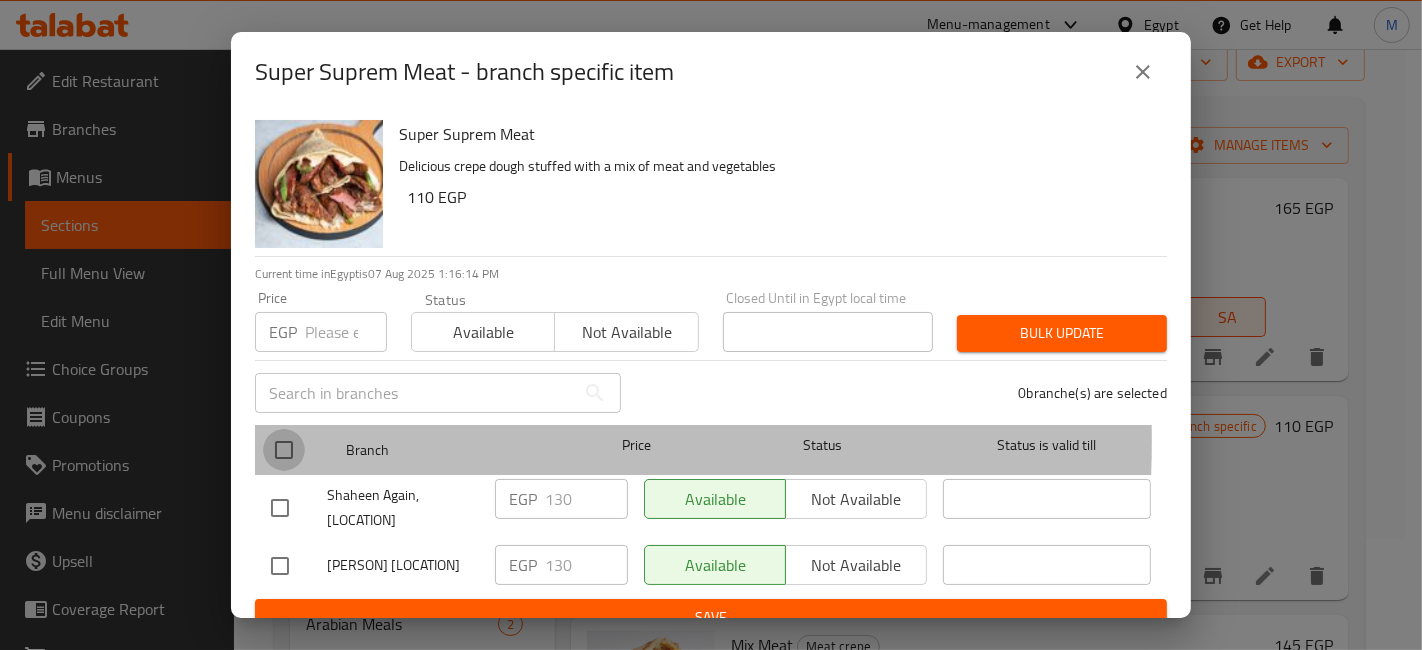 checkbox on "true" 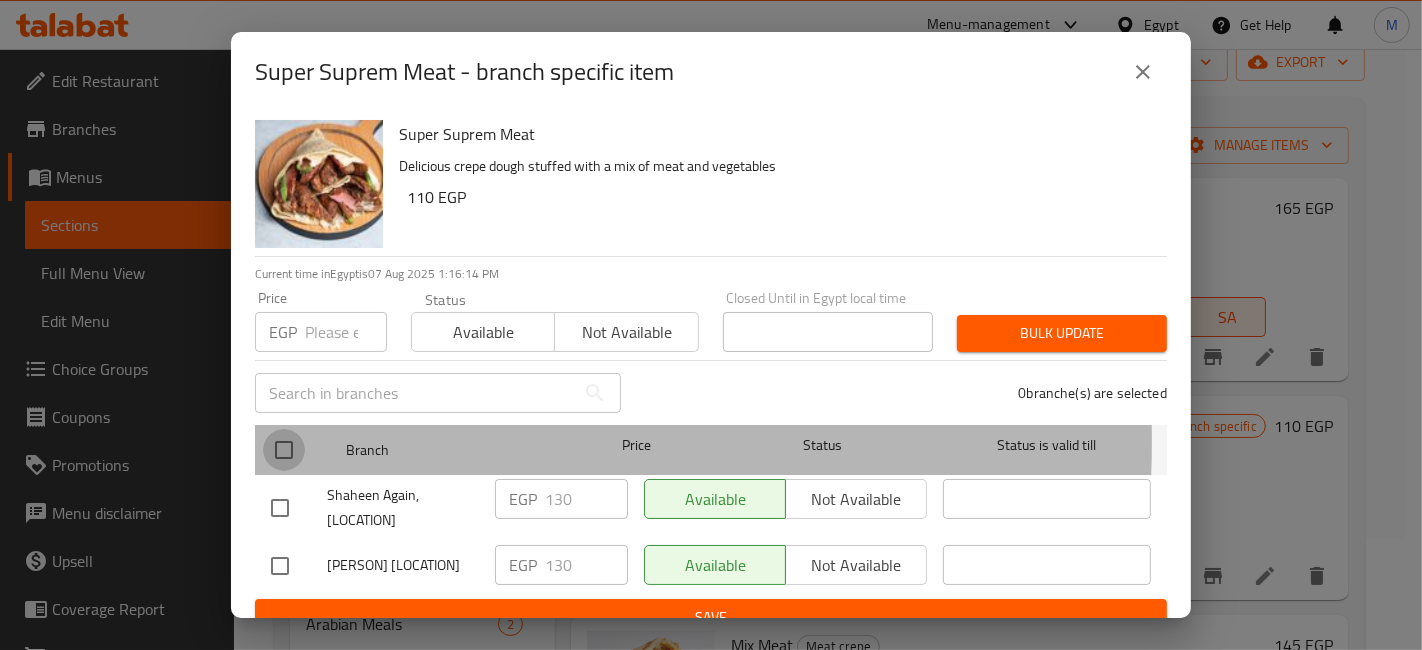 checkbox on "true" 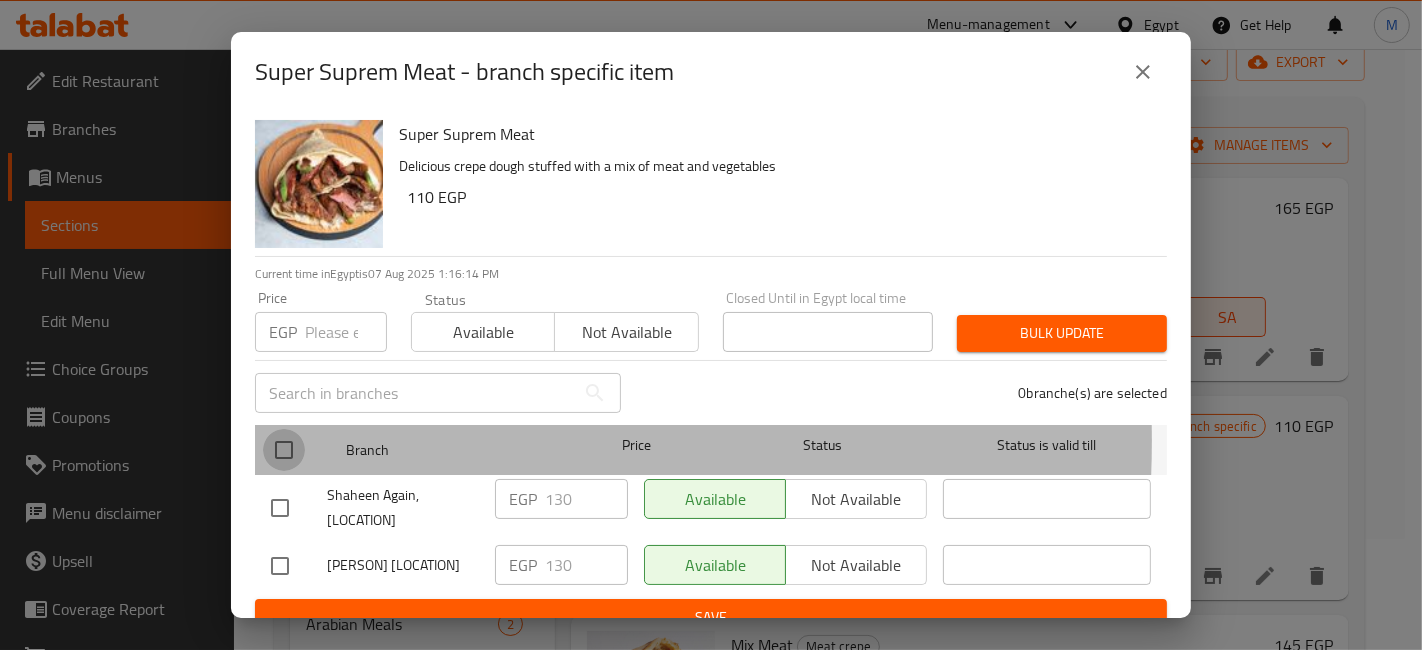 checkbox on "true" 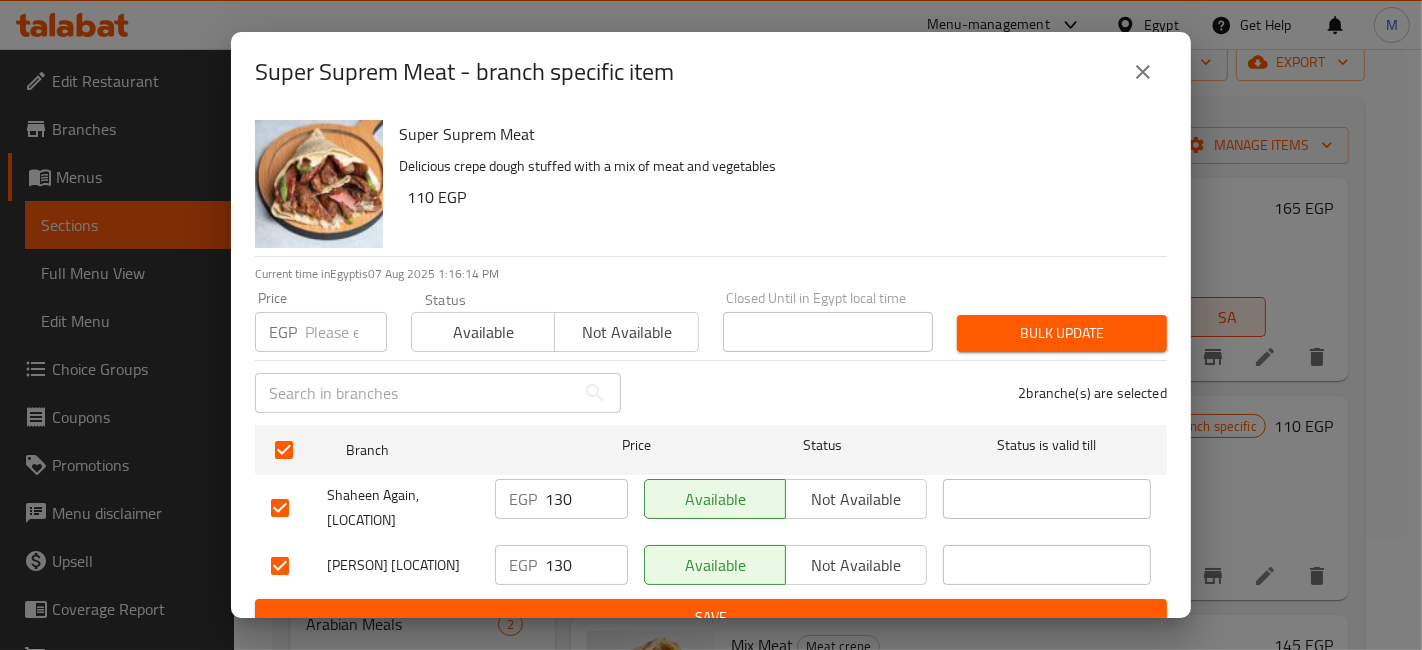 click at bounding box center (346, 332) 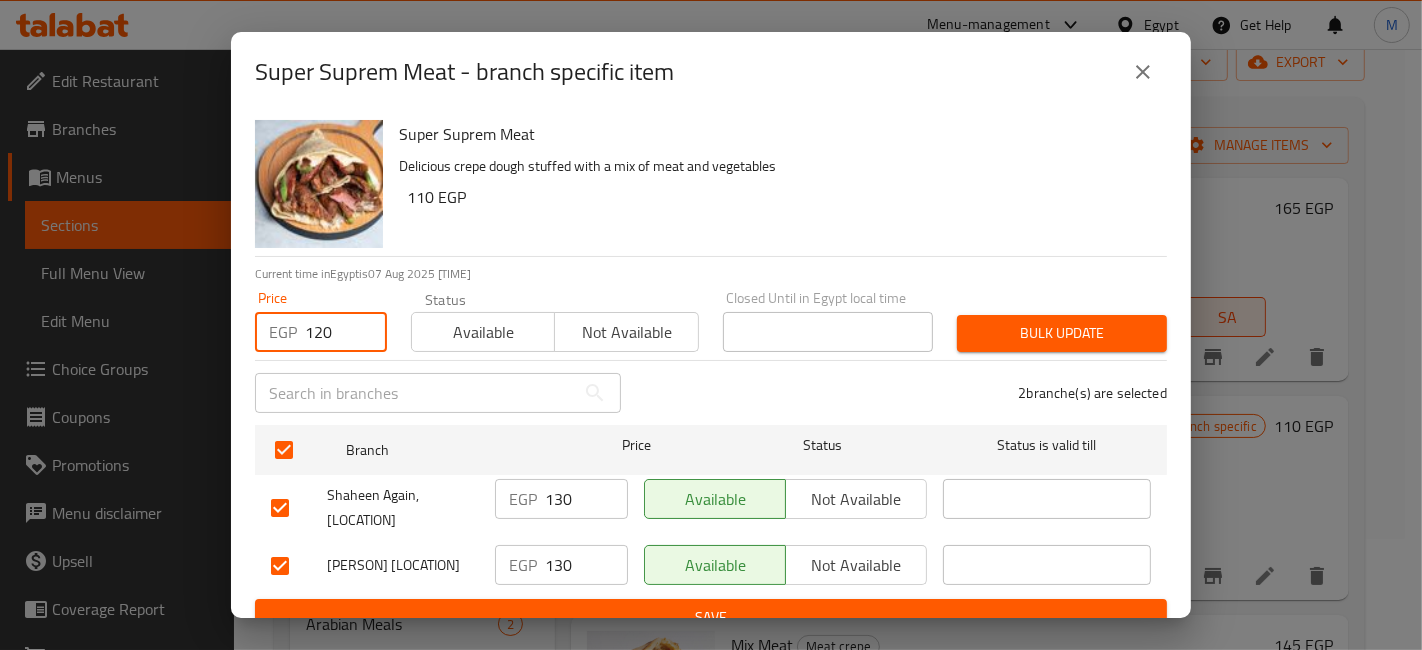 type on "120" 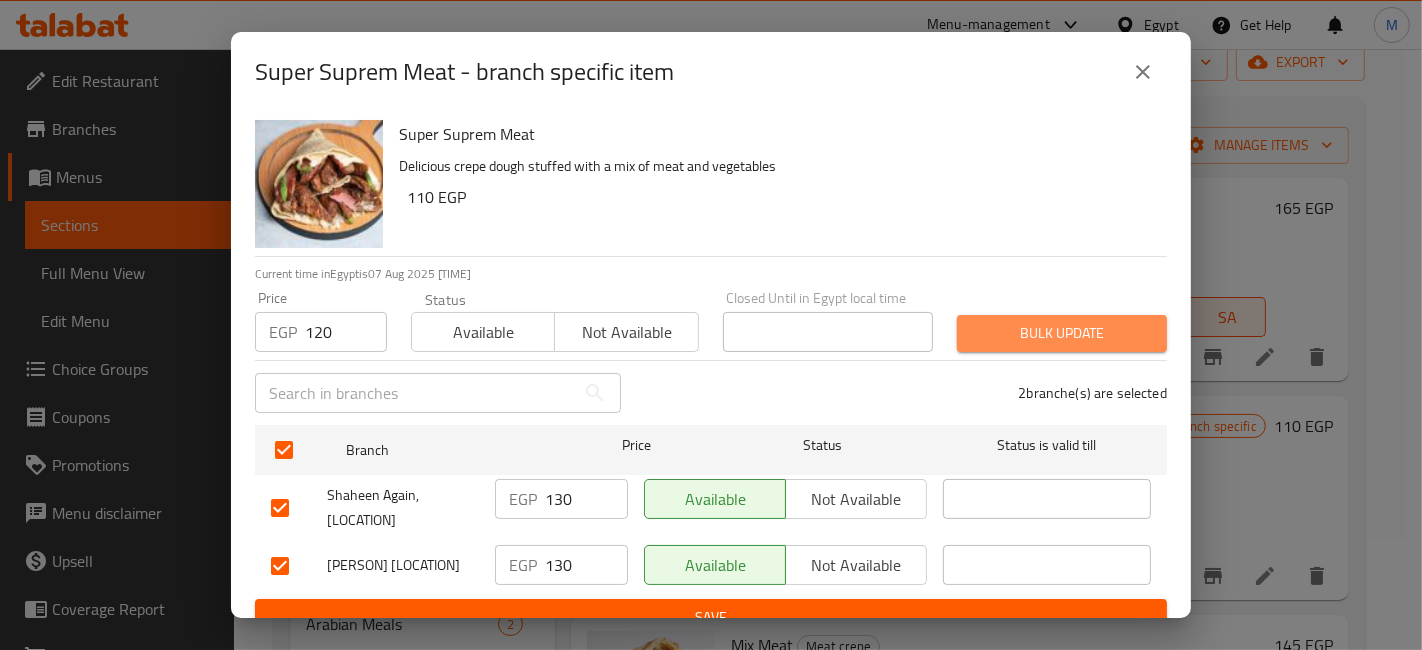 click on "Bulk update" at bounding box center (1062, 333) 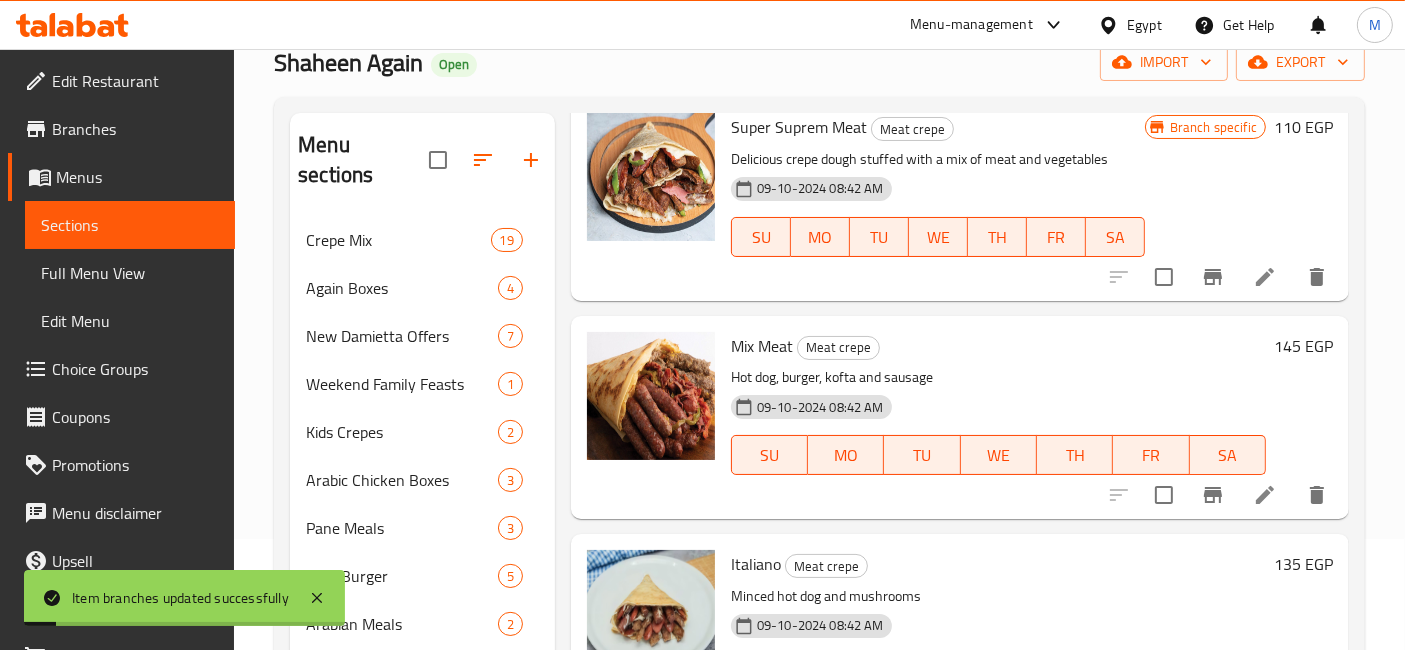 scroll, scrollTop: 333, scrollLeft: 0, axis: vertical 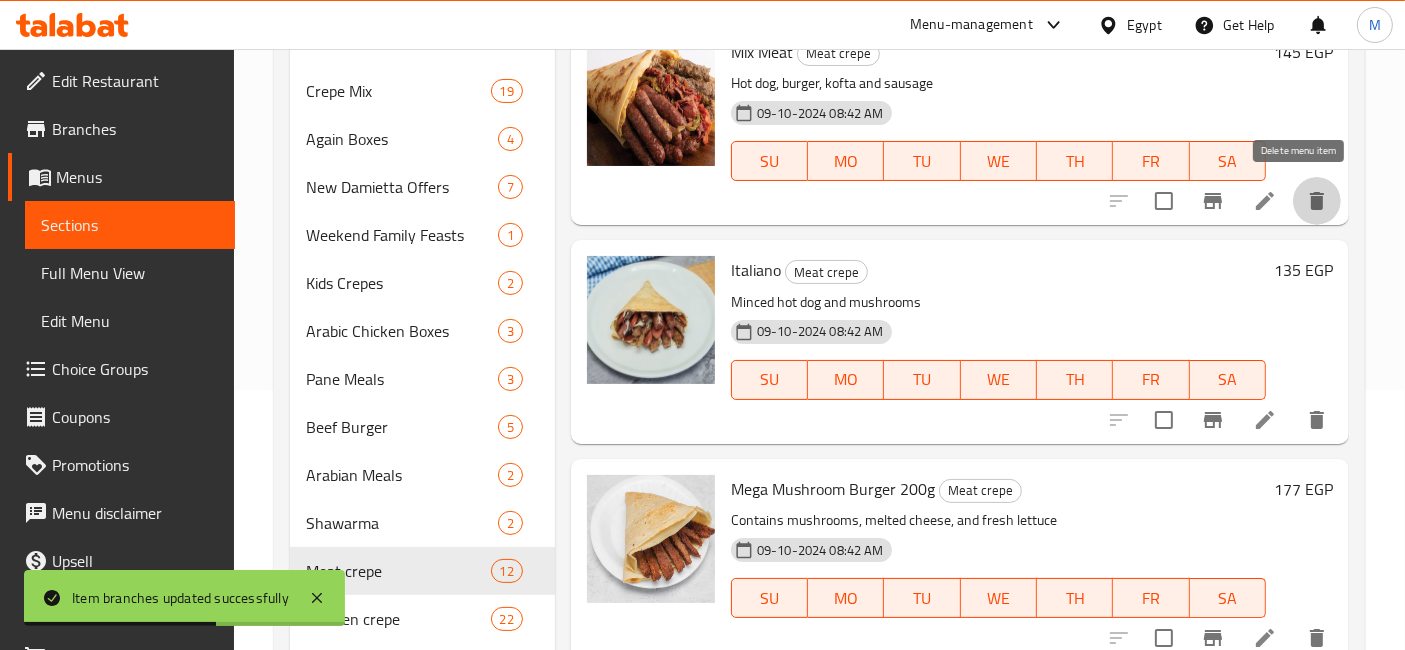 click 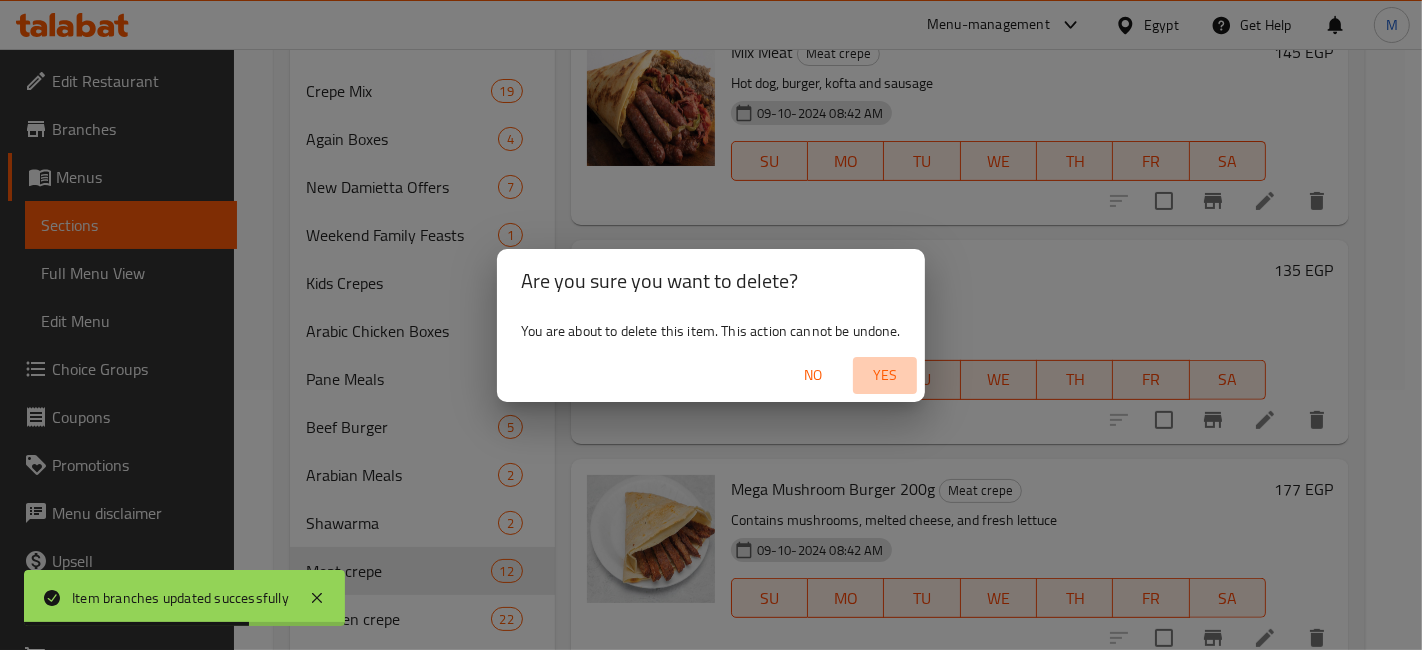 click on "Yes" at bounding box center [885, 375] 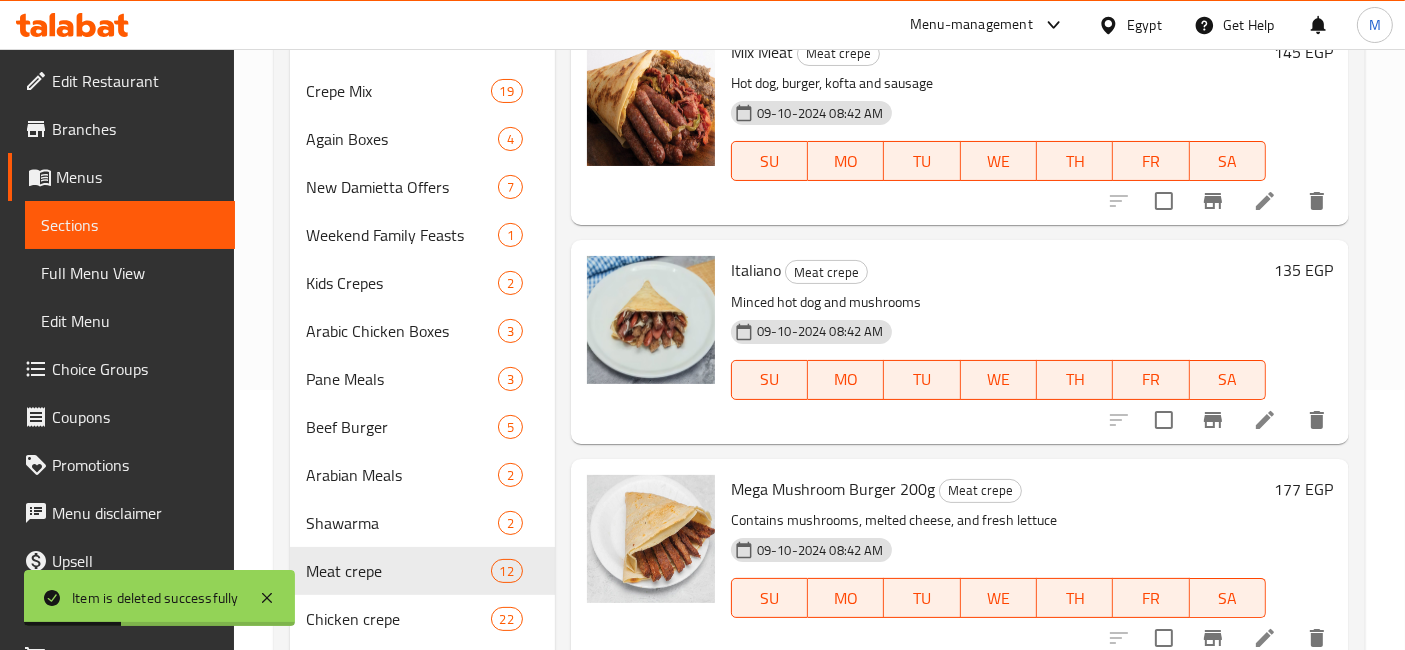 click on "135   EGP" at bounding box center (1303, 270) 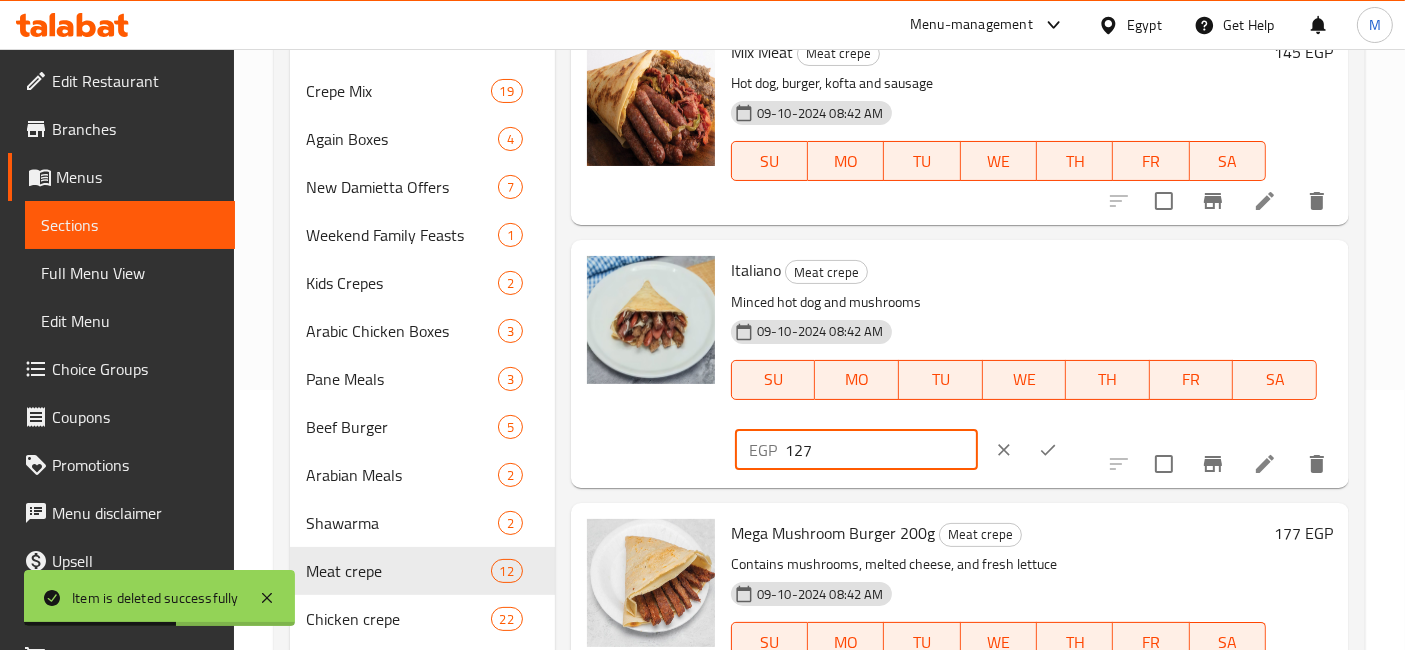 click on "127" at bounding box center (881, 450) 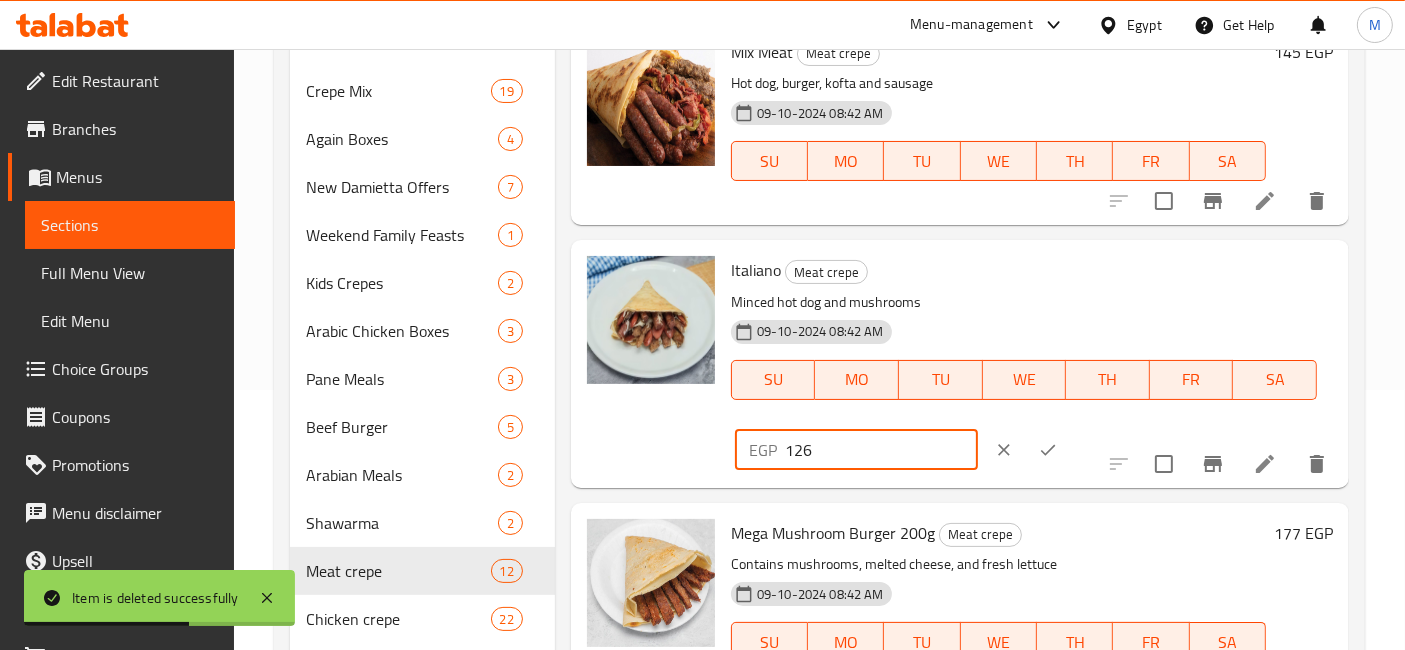 click on "126" at bounding box center [881, 450] 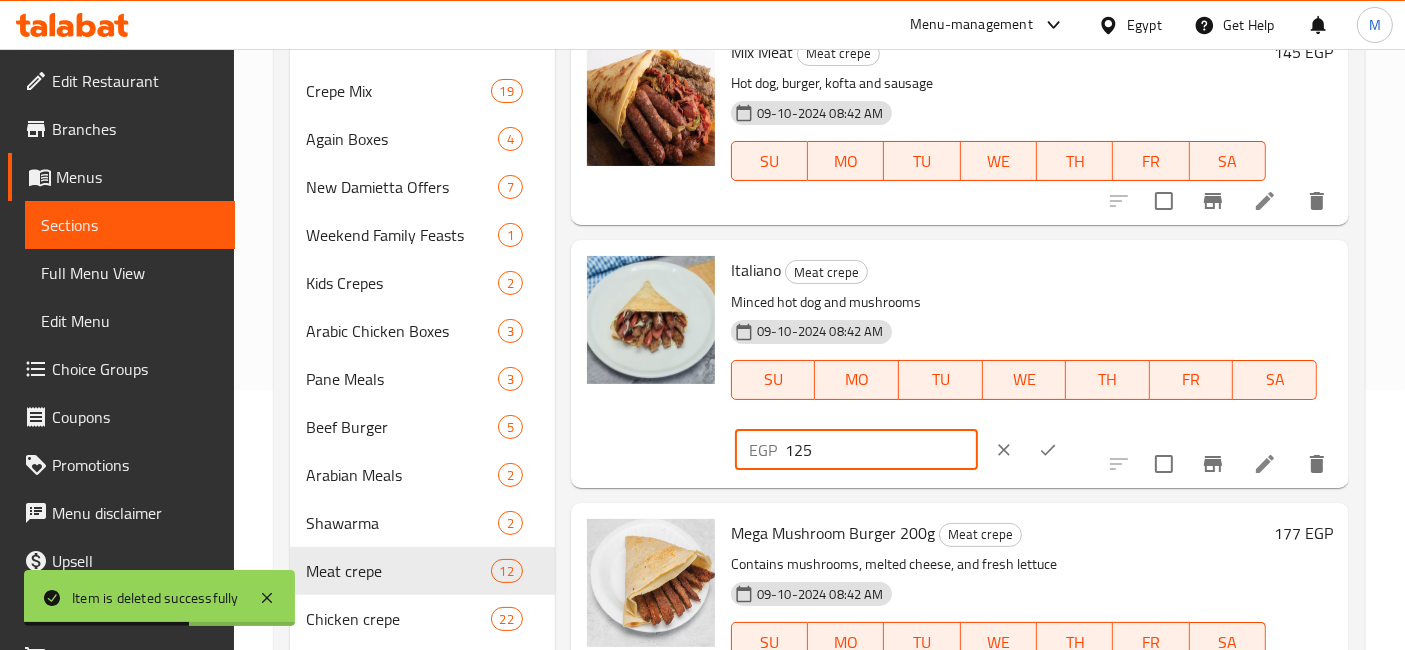 click on "125" at bounding box center [881, 450] 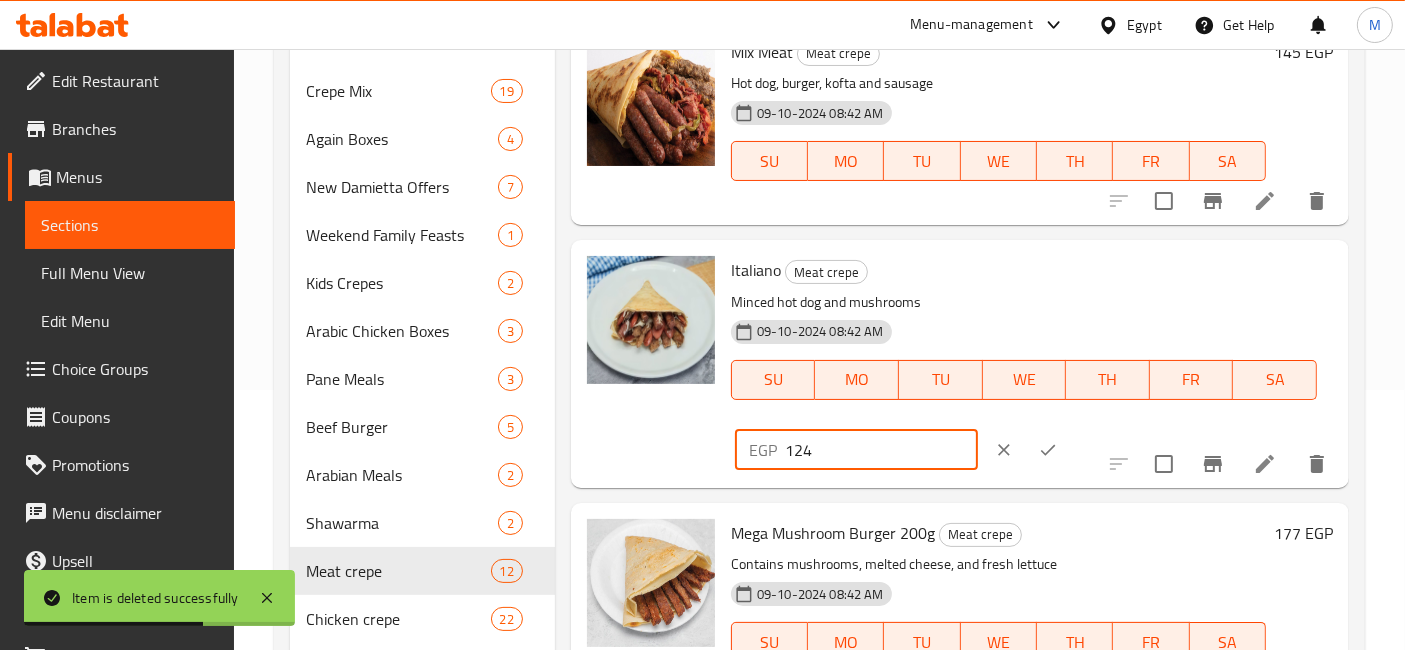 click on "124" at bounding box center [881, 450] 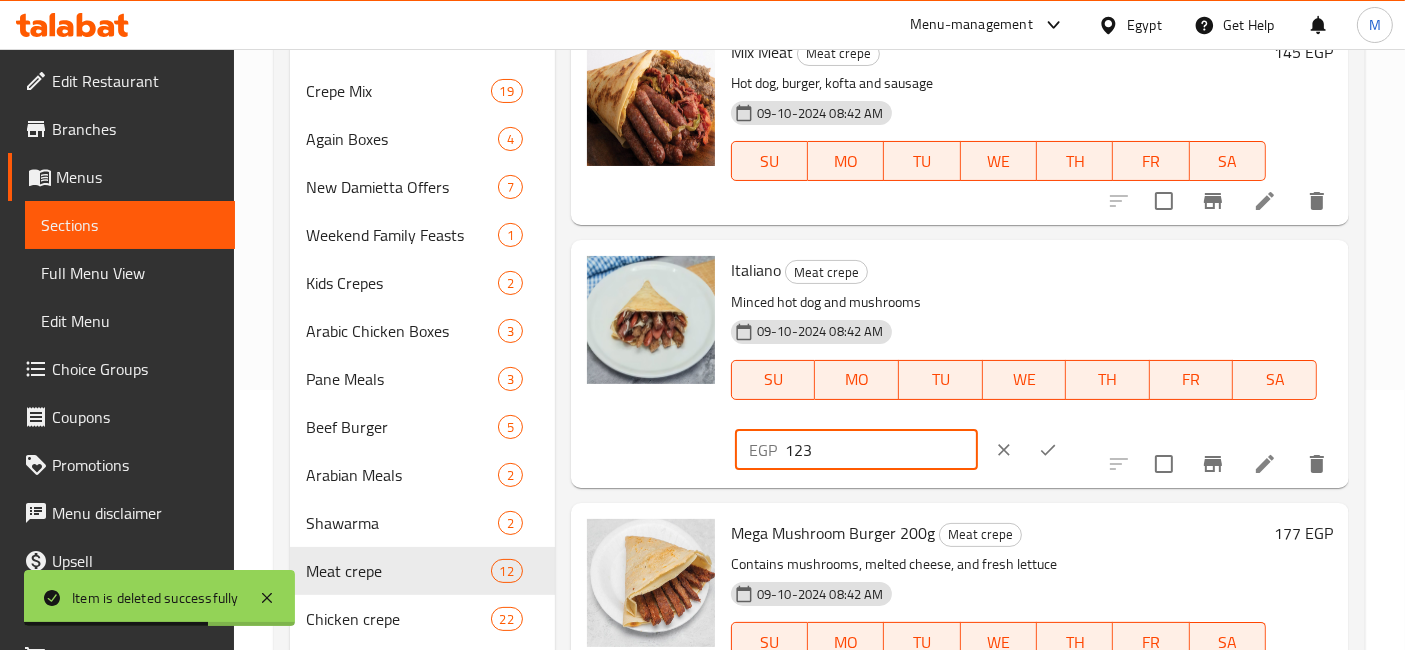 click on "123" at bounding box center (881, 450) 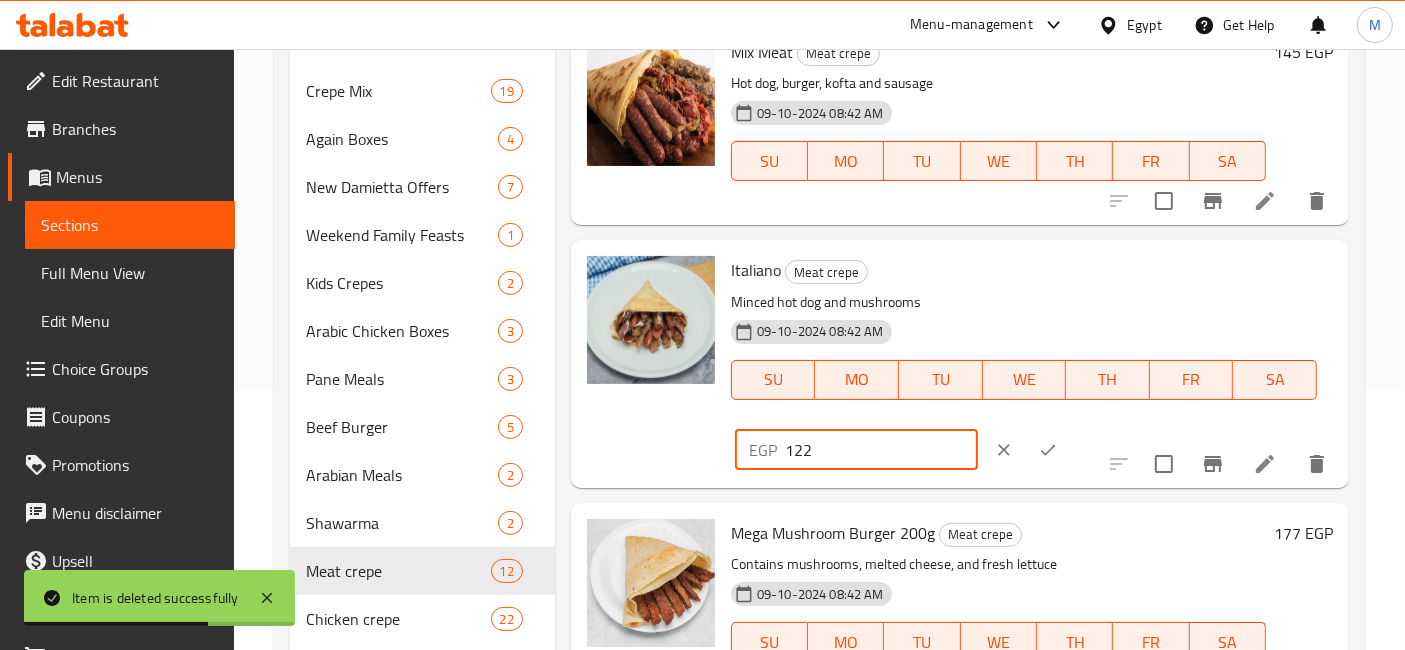 click on "122" at bounding box center [881, 450] 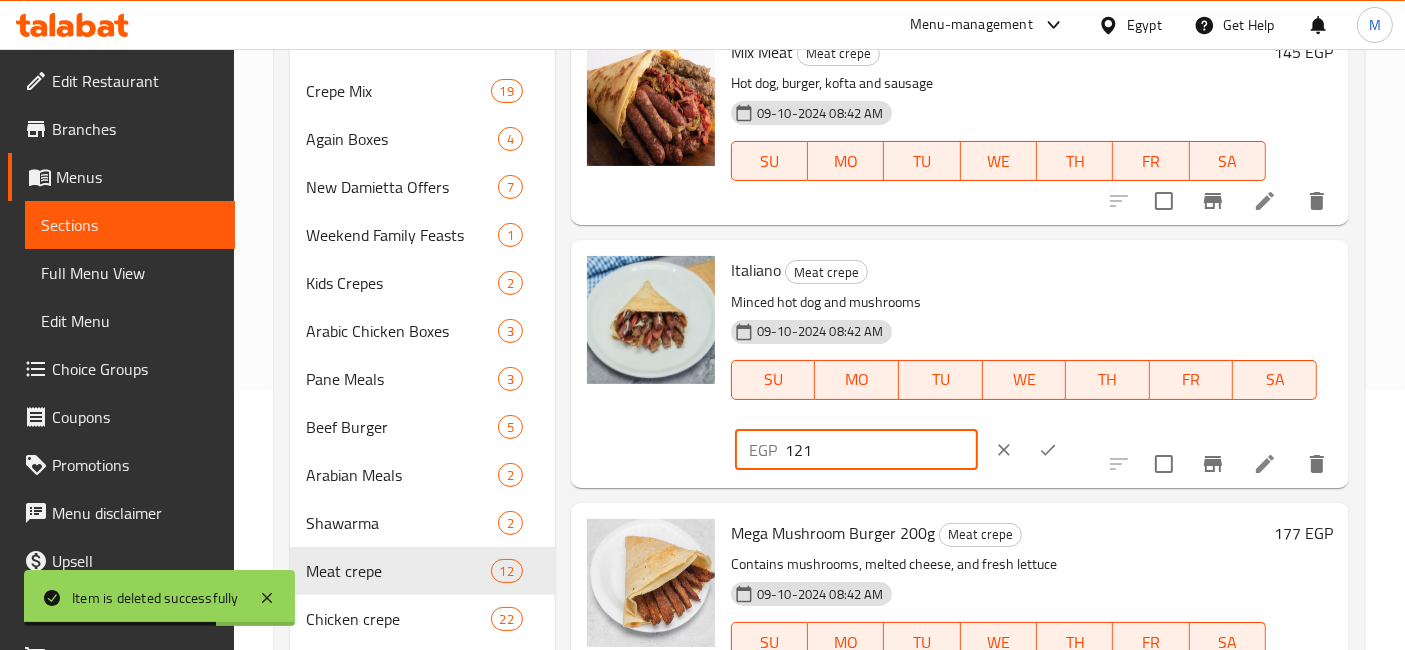 click on "121" at bounding box center [881, 450] 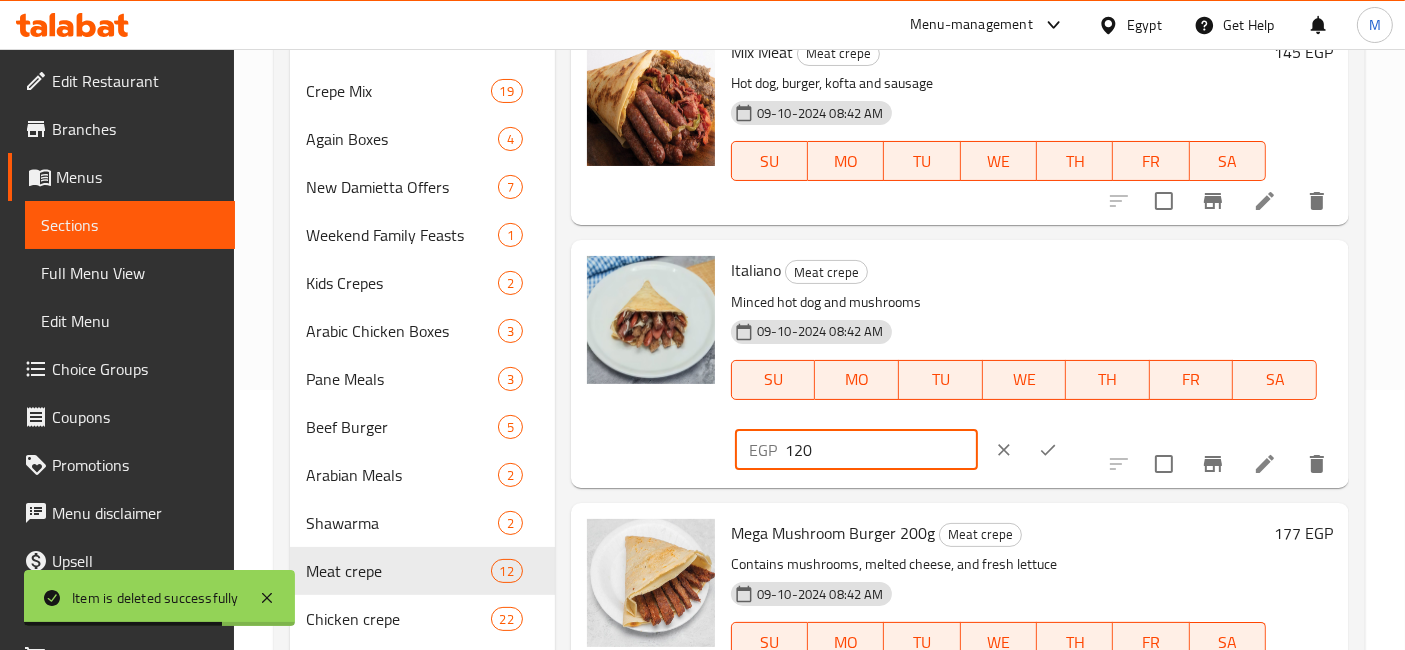type on "120" 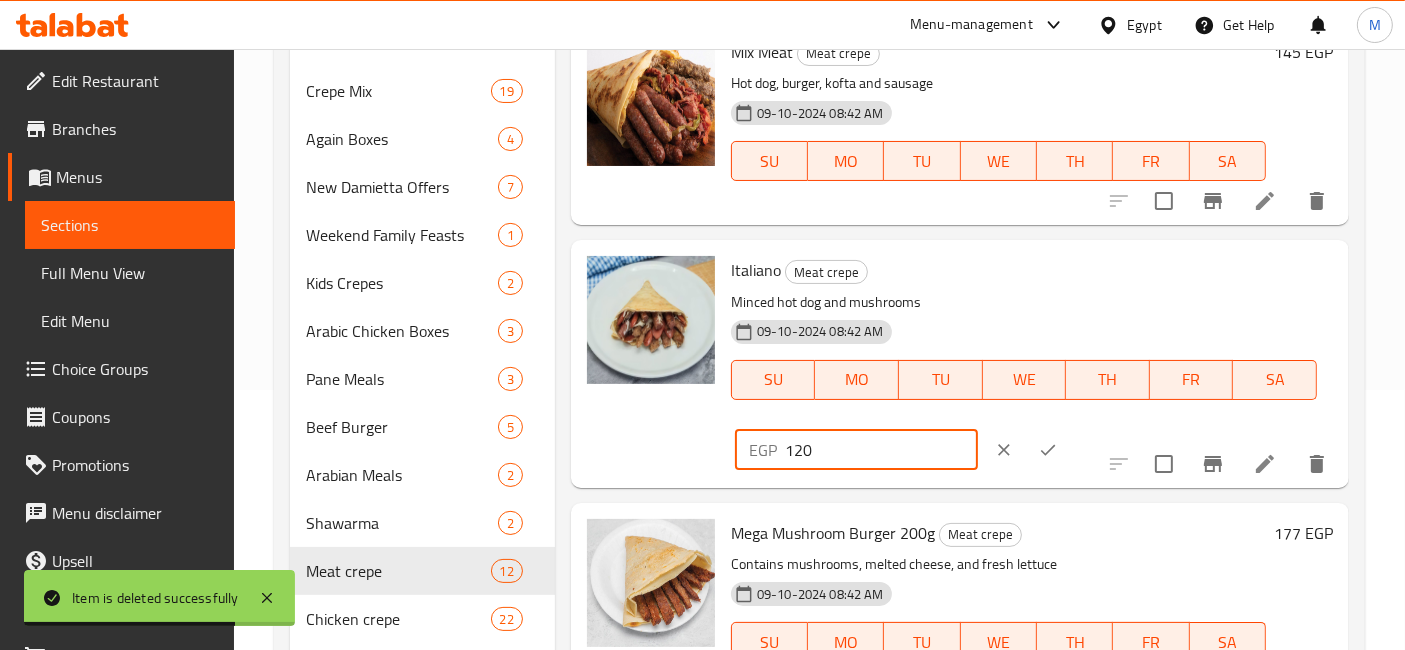 click 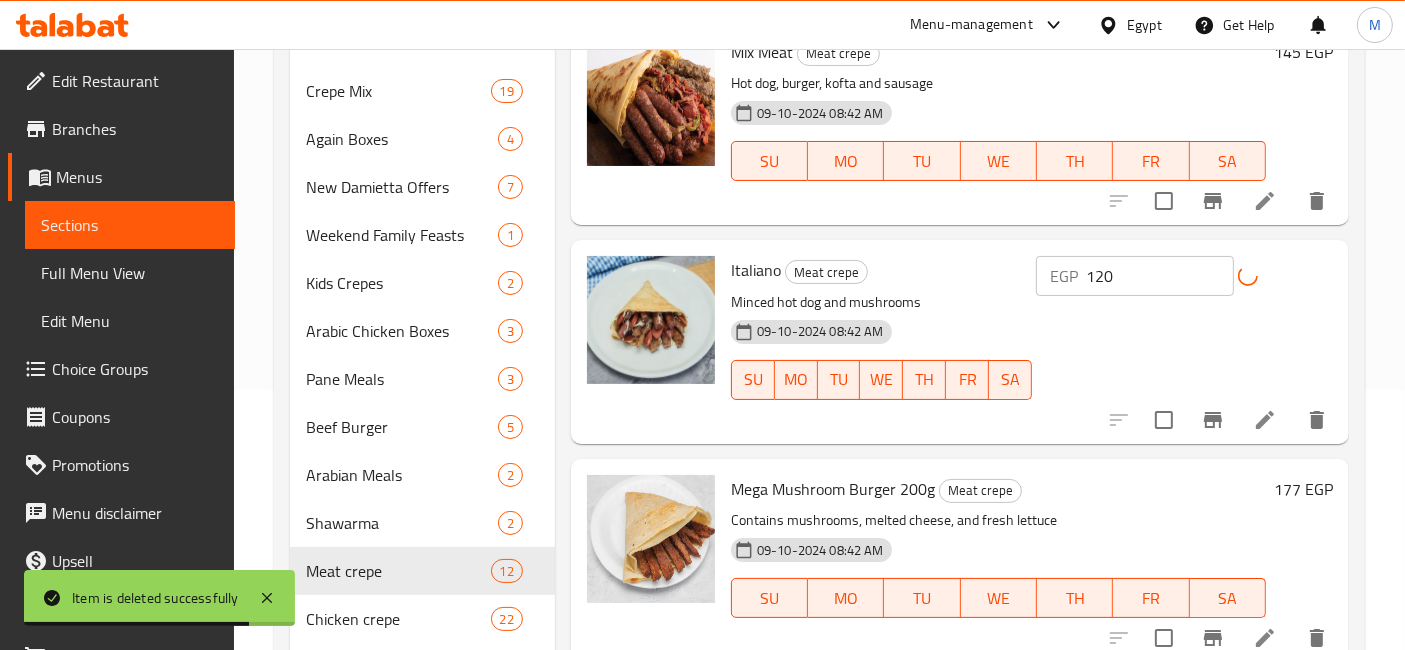 scroll, scrollTop: 666, scrollLeft: 0, axis: vertical 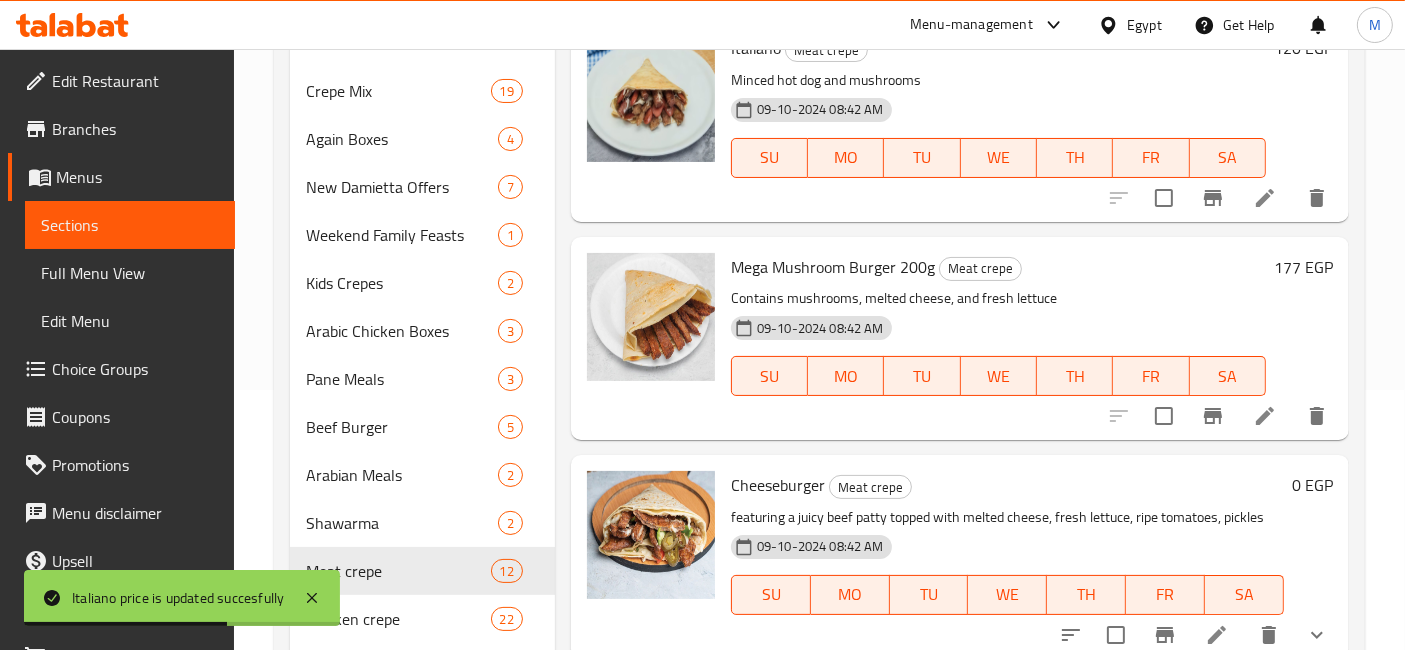 click on "[PRICE]   EGP" at bounding box center [1303, 267] 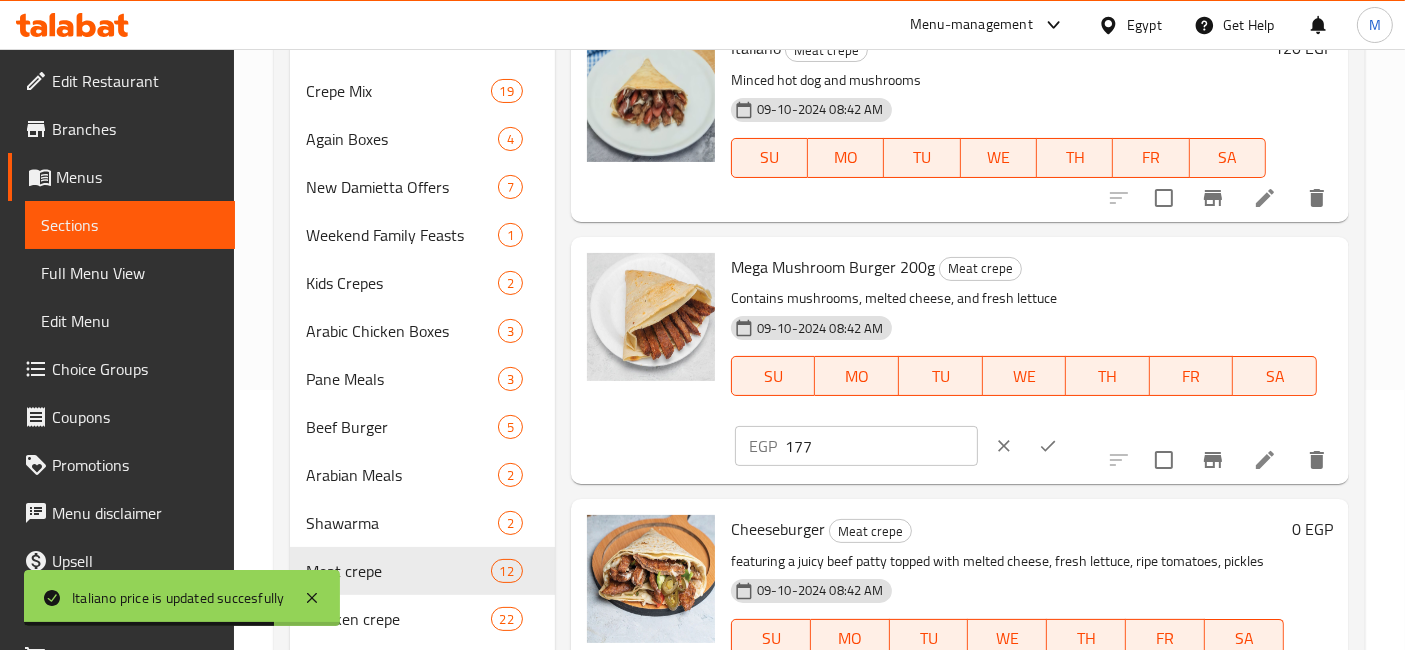 click 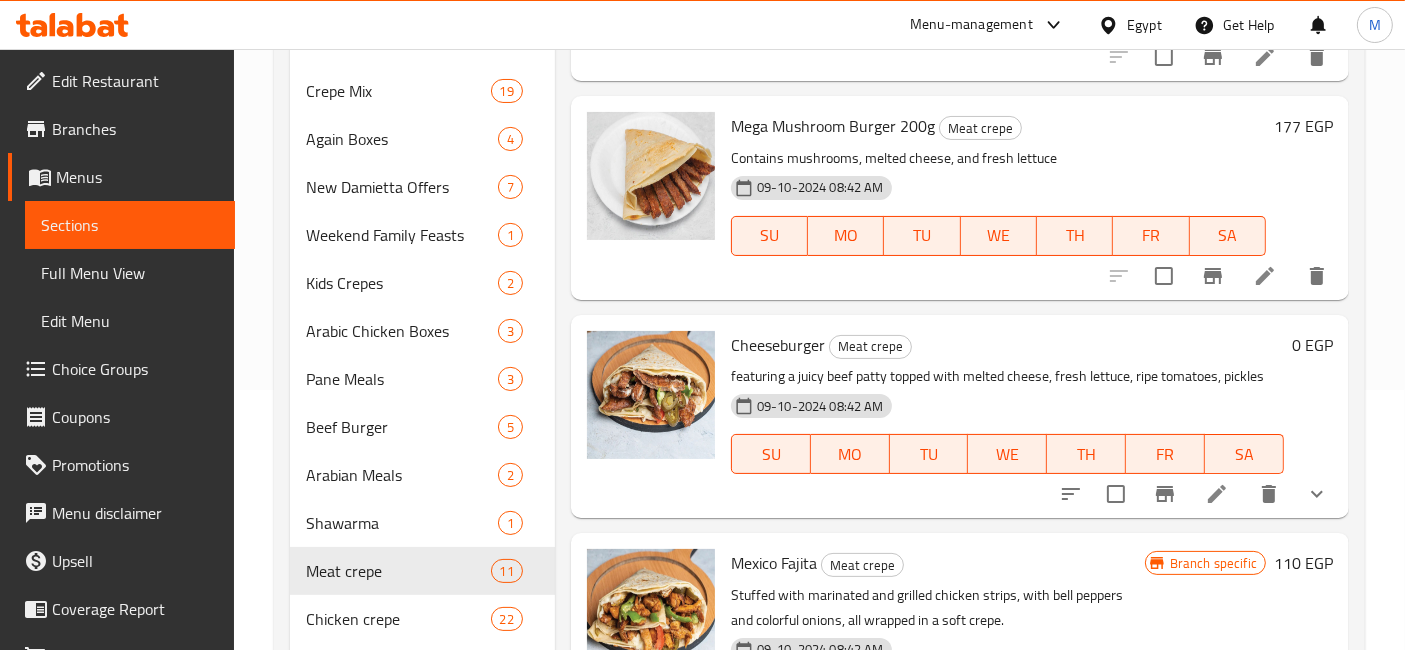 scroll, scrollTop: 555, scrollLeft: 0, axis: vertical 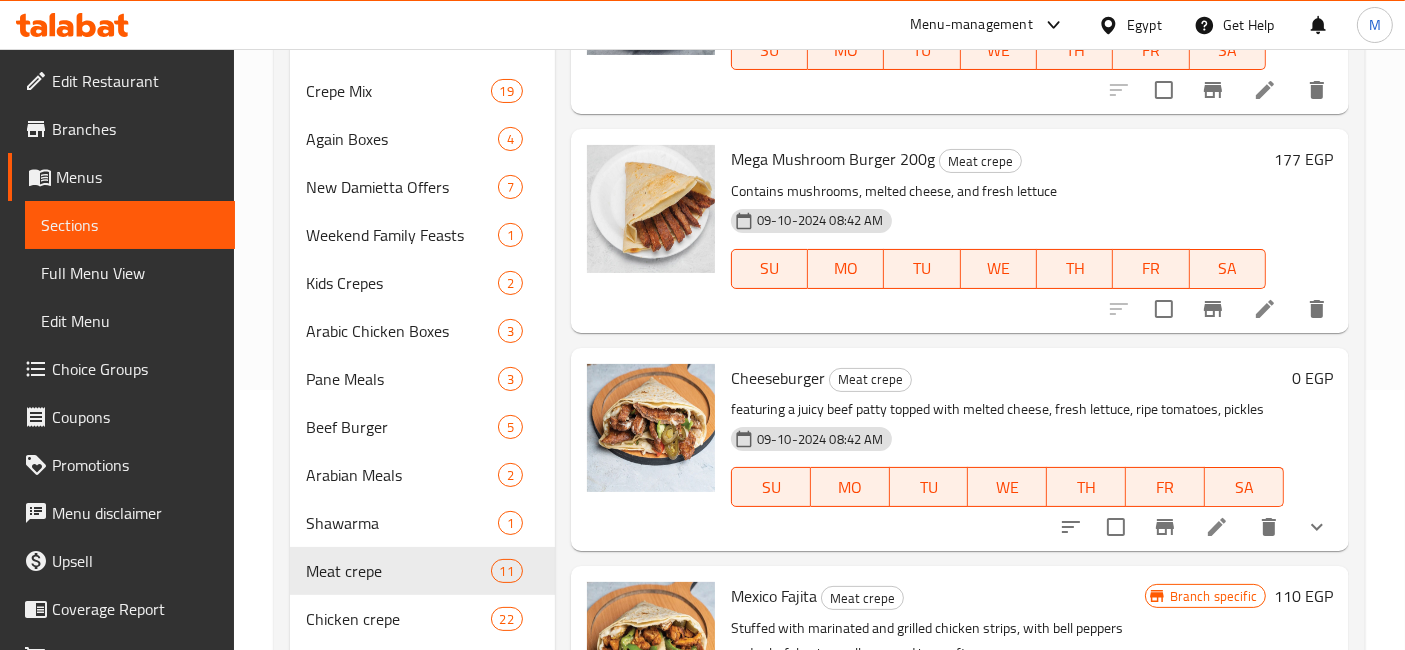 click on "[PRICE]   EGP" at bounding box center (1303, 159) 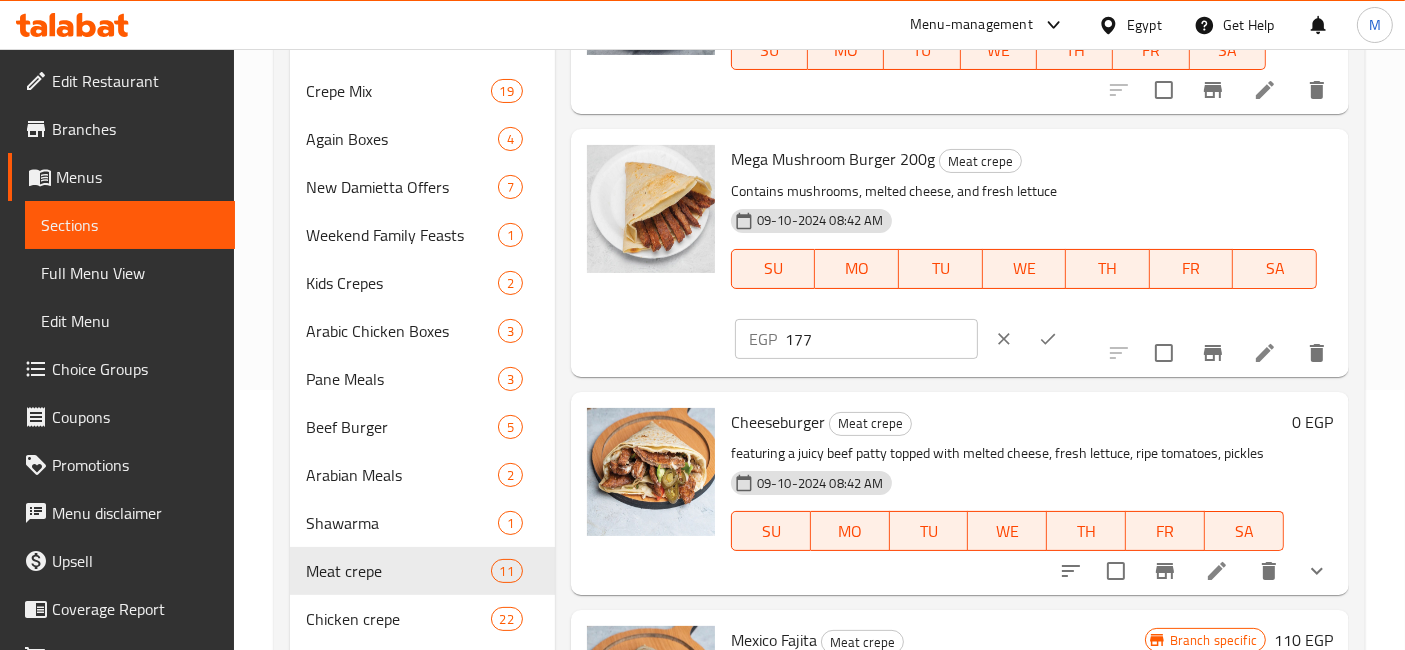 drag, startPoint x: 1107, startPoint y: 173, endPoint x: 790, endPoint y: 169, distance: 317.02524 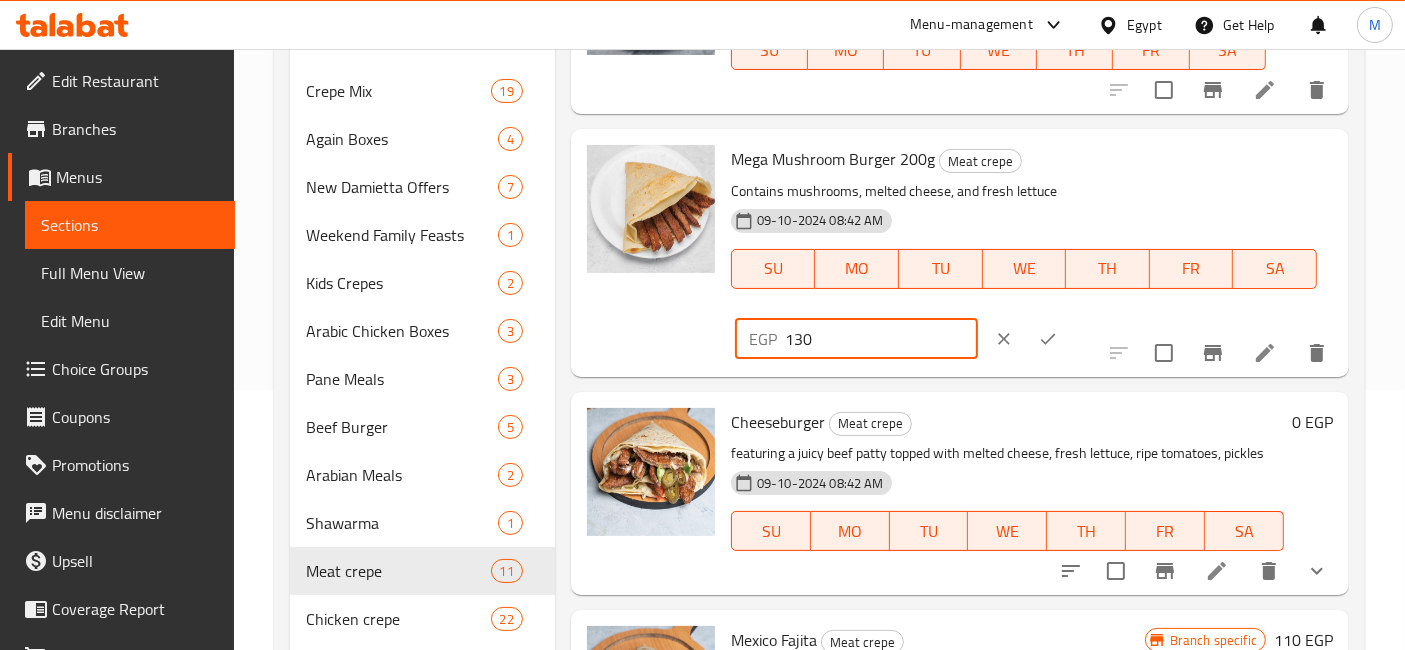 type on "130" 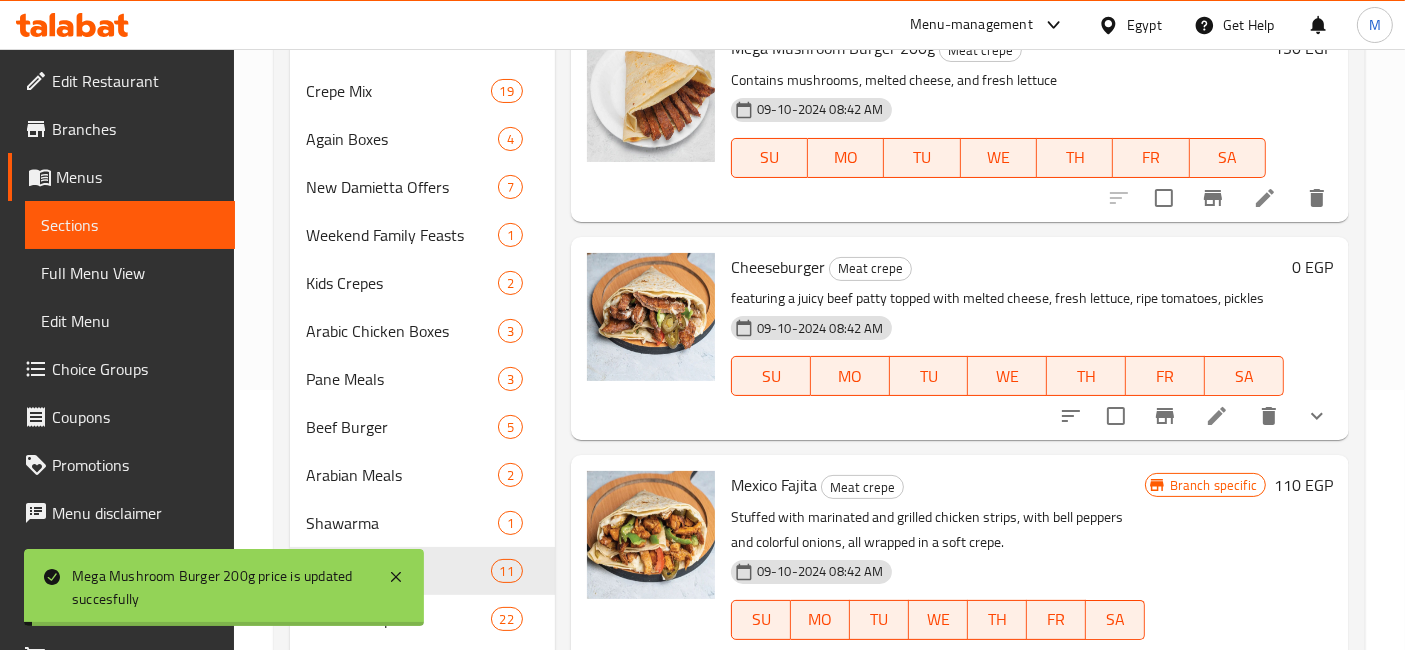 click at bounding box center [1317, 416] 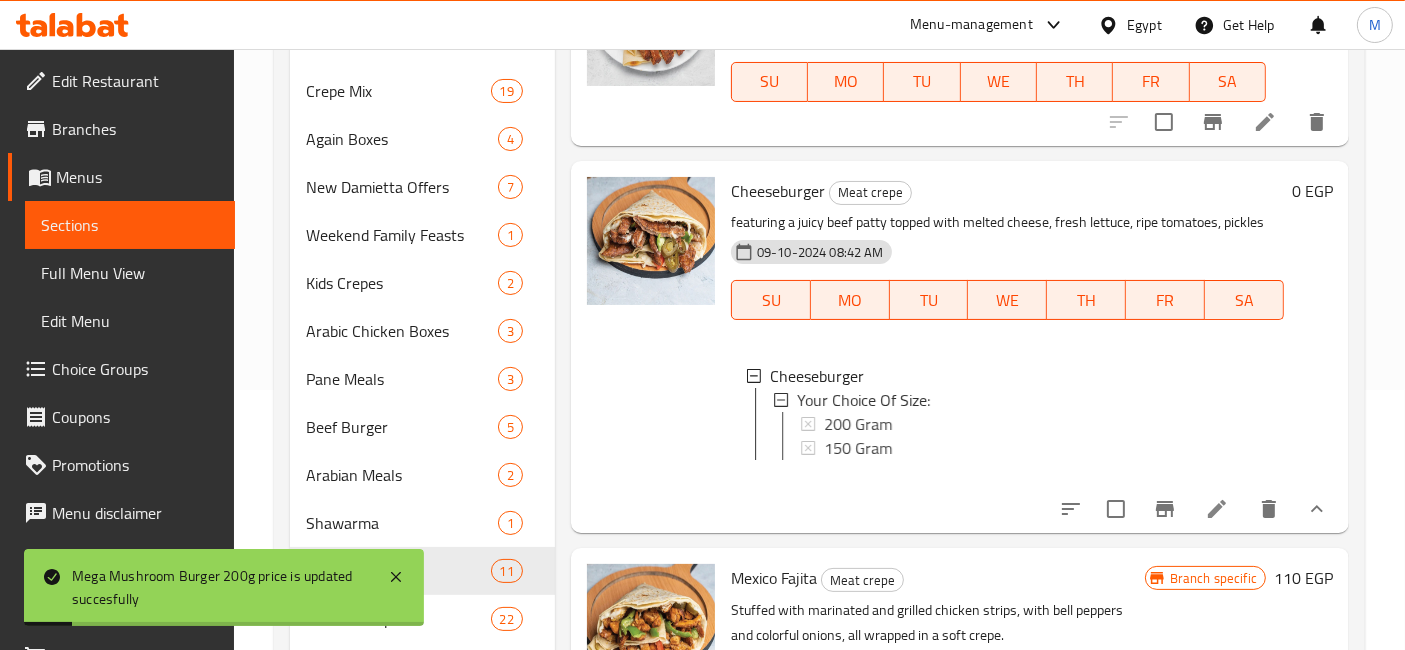scroll, scrollTop: 777, scrollLeft: 0, axis: vertical 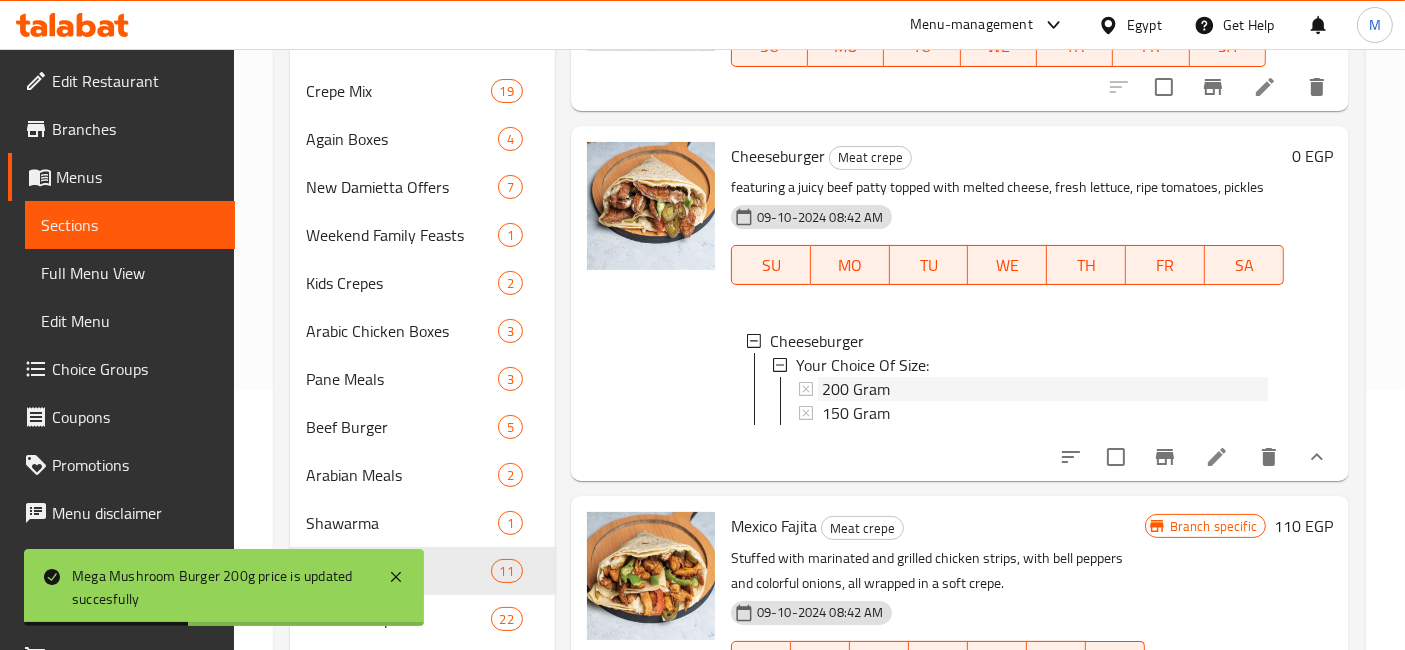 click on "200 Gram" at bounding box center (856, 389) 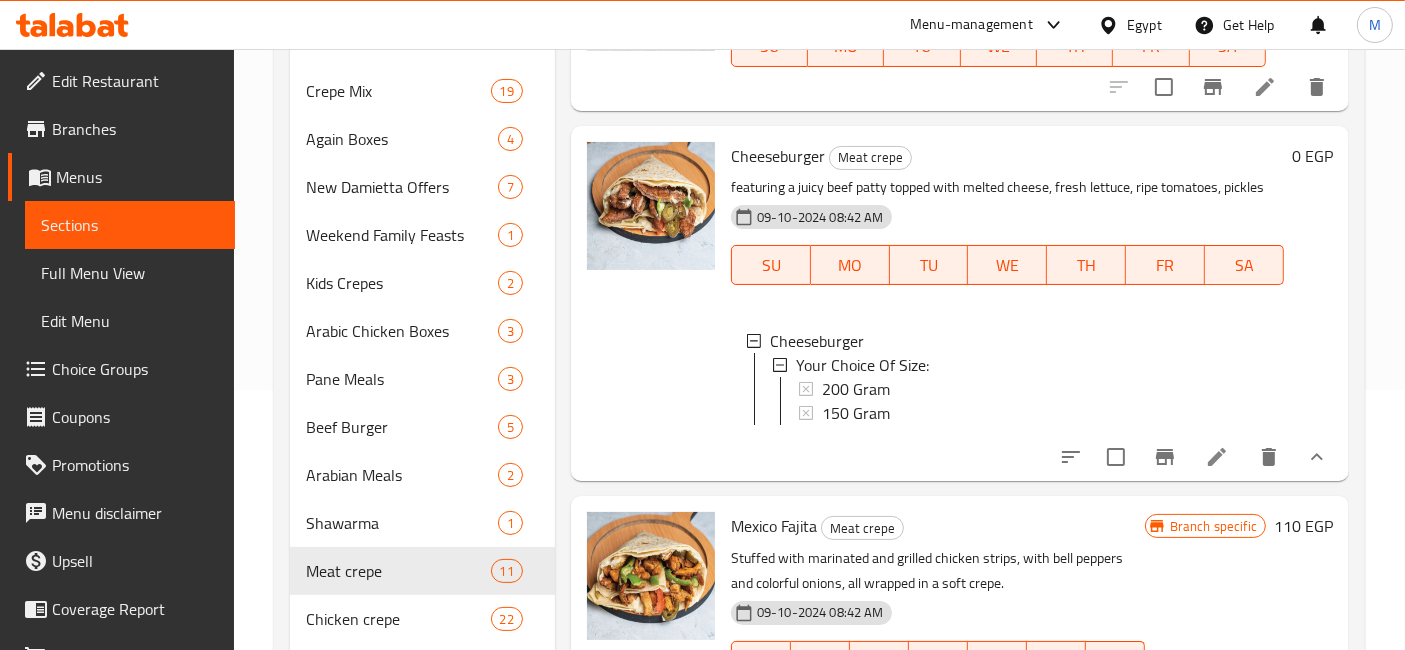 type 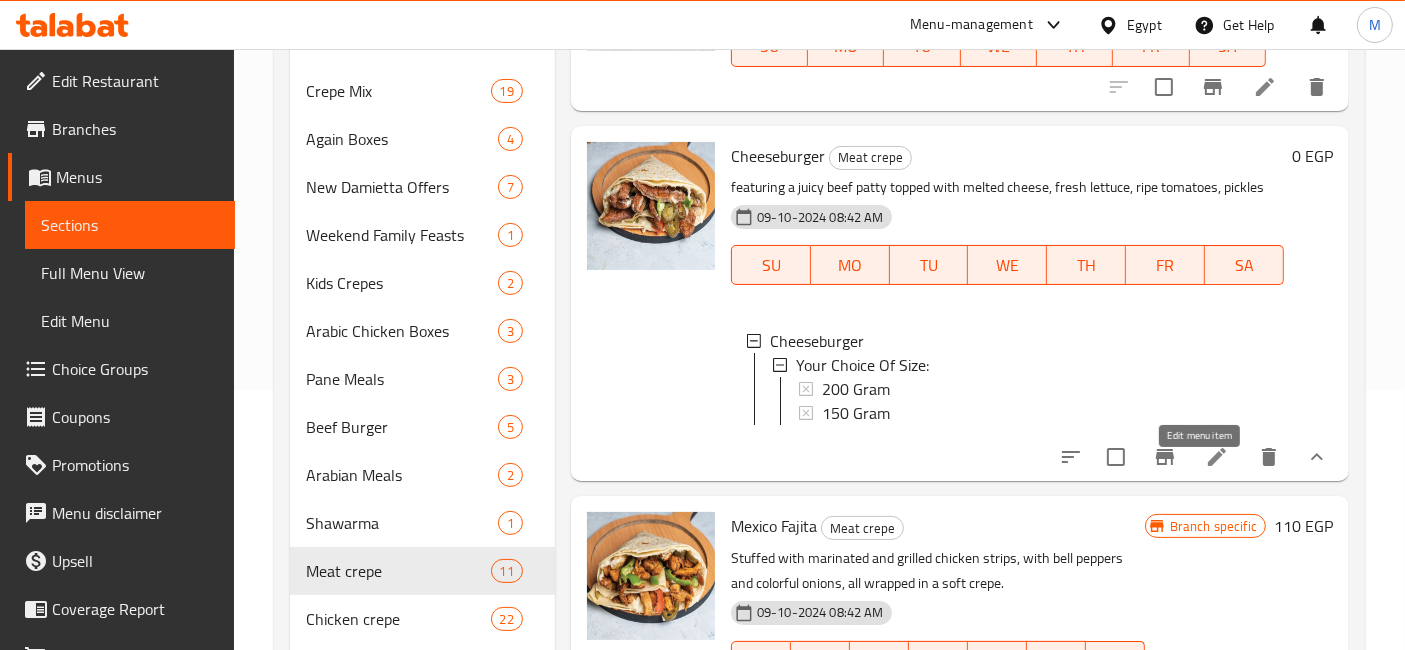 click 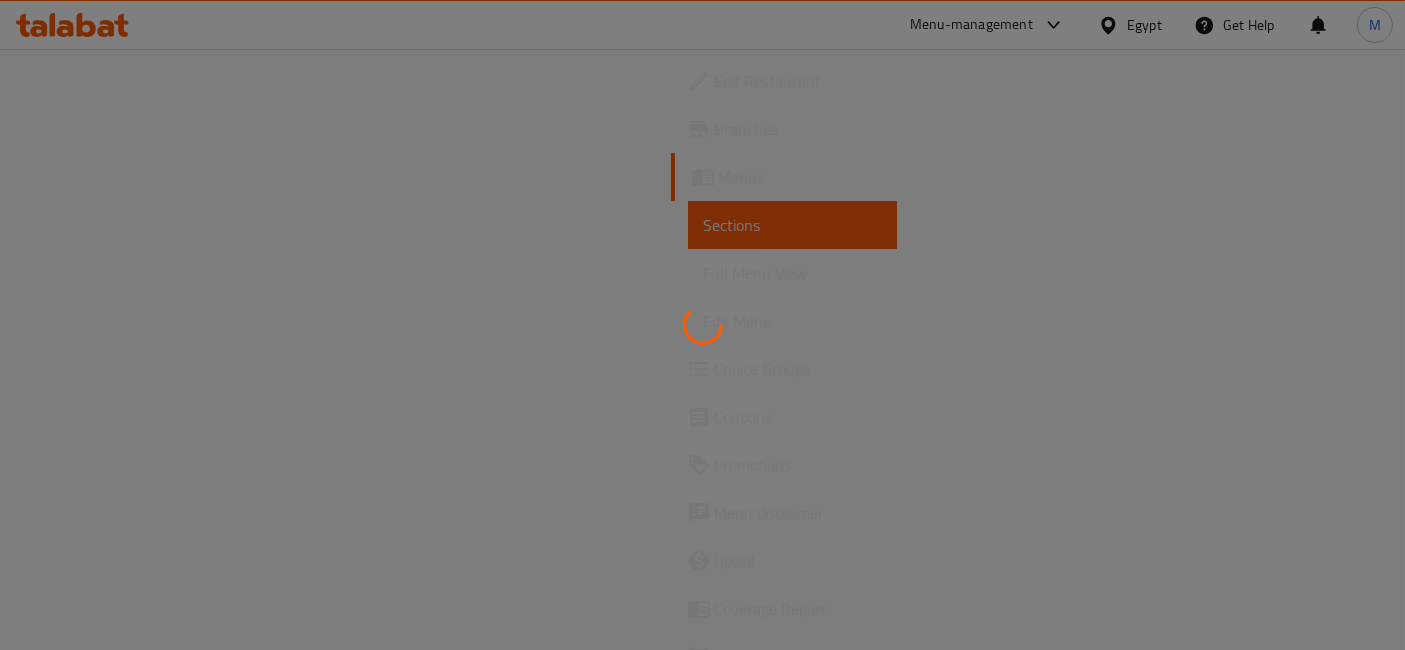 scroll, scrollTop: 0, scrollLeft: 0, axis: both 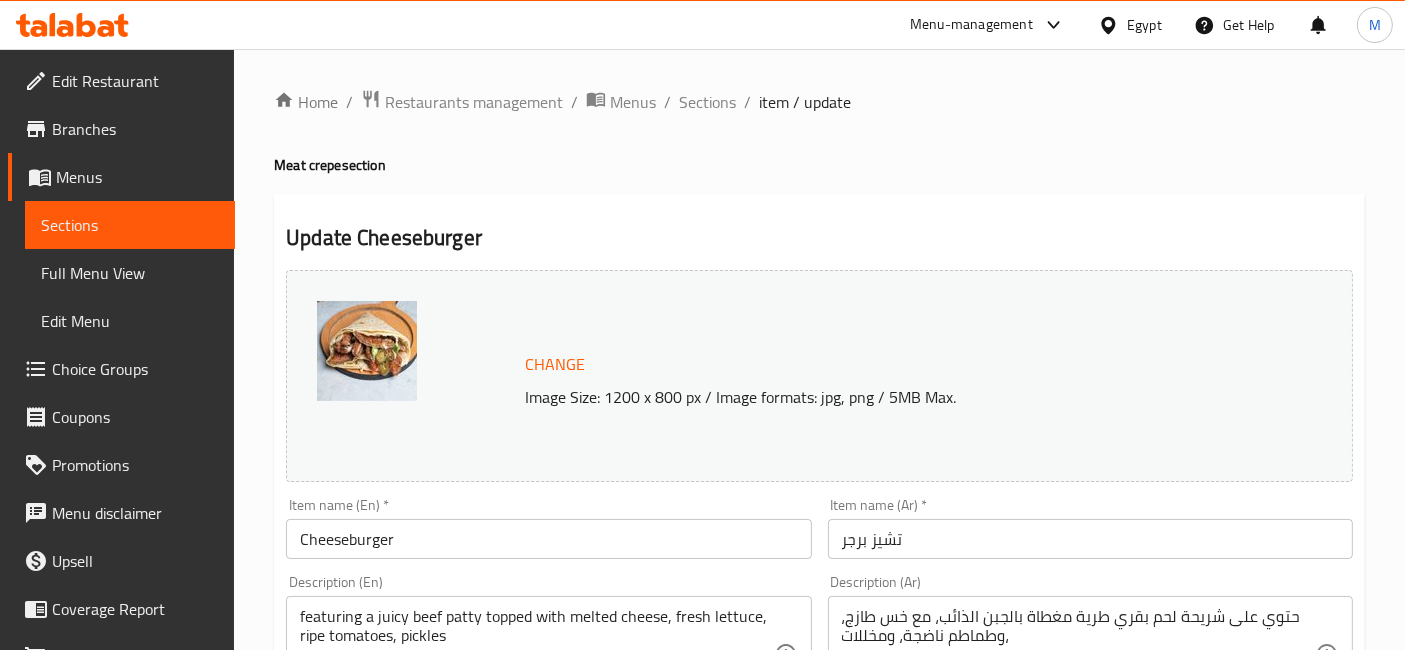 click on "Cheeseburger" at bounding box center [548, 539] 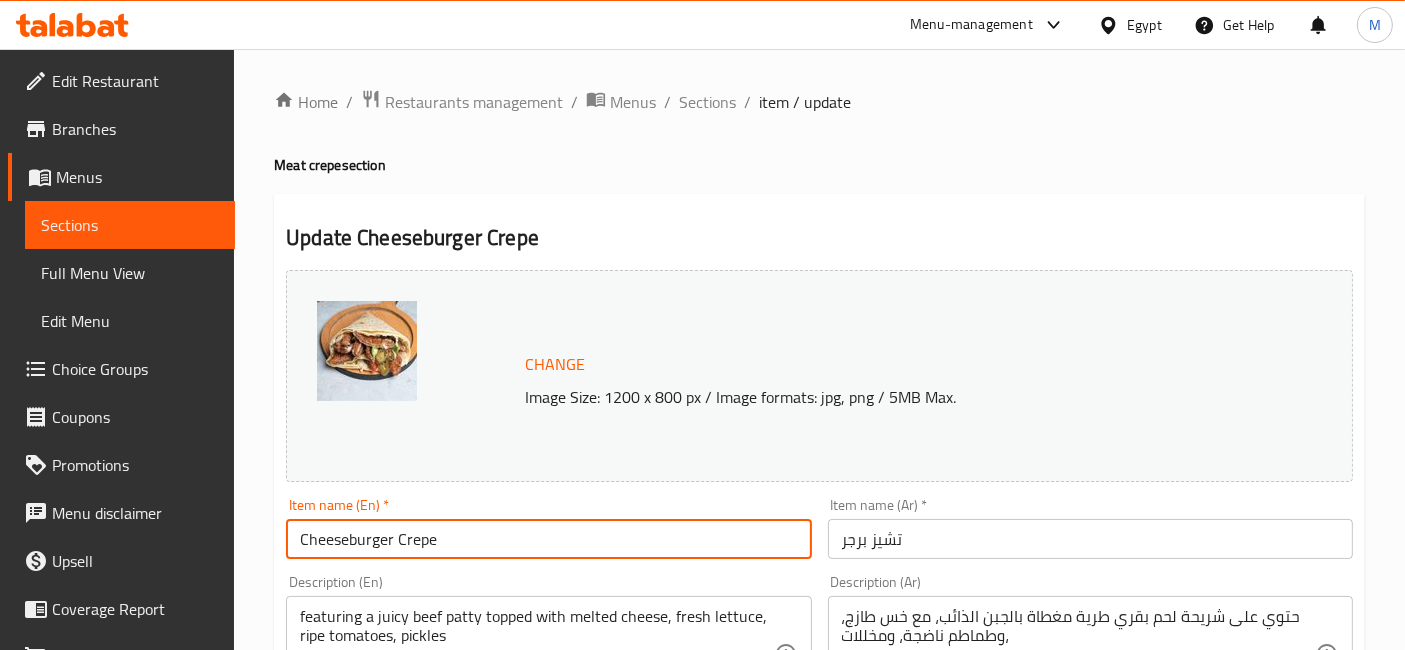type on "Cheeseburger Crepe" 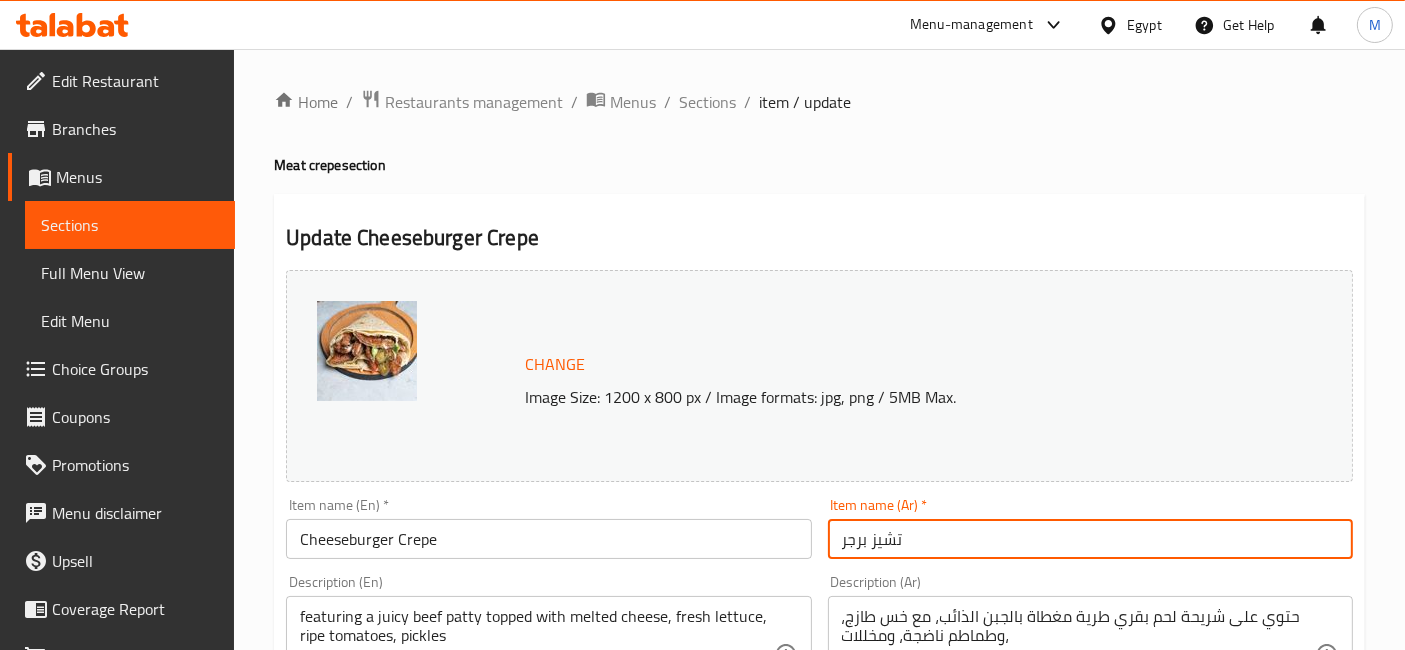 drag, startPoint x: 841, startPoint y: 546, endPoint x: 1245, endPoint y: 381, distance: 436.39548 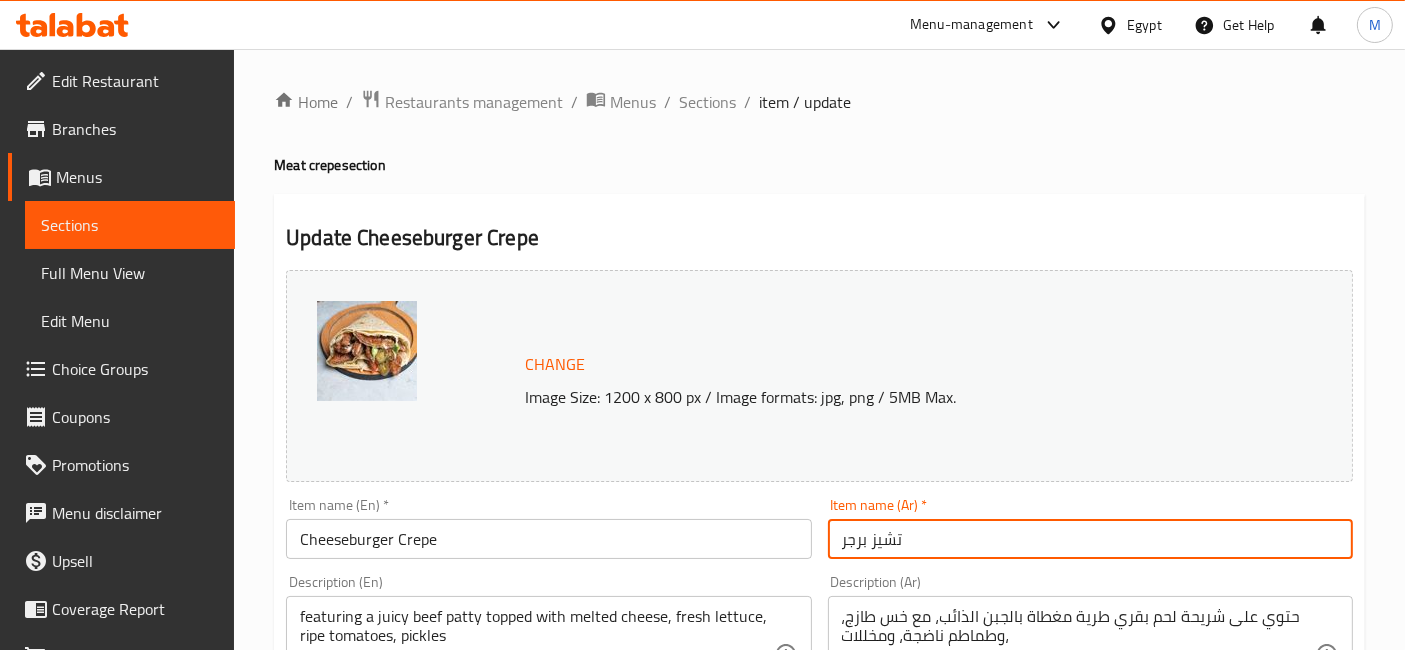 click on "تشيز برجر" at bounding box center (1090, 539) 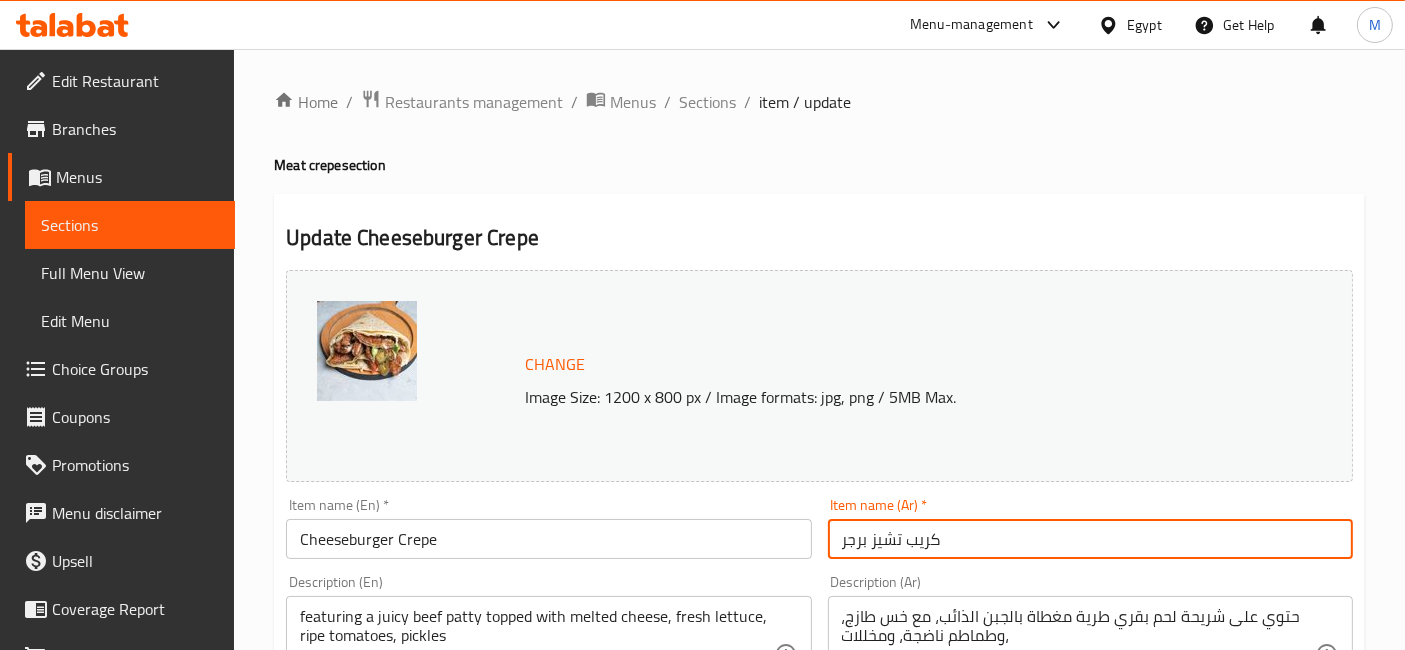 type on "كريب تشيز برجر" 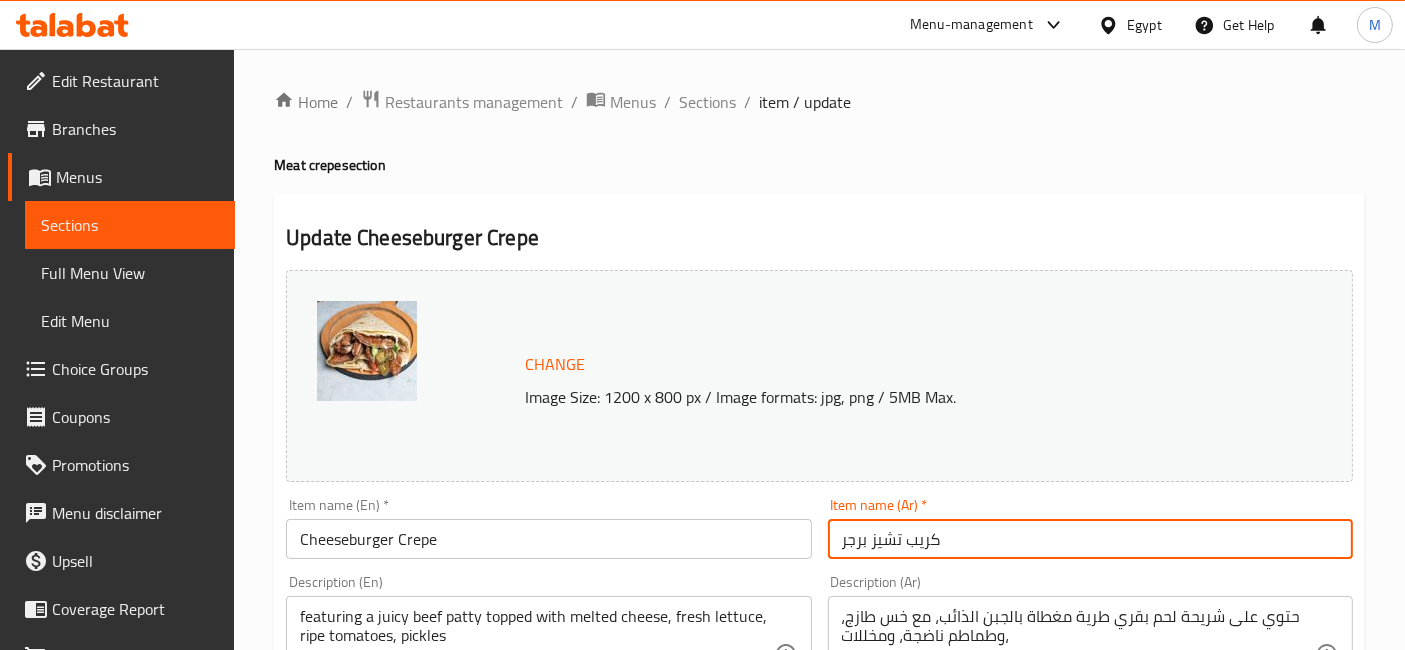 click on "Update" at bounding box center [413, 1400] 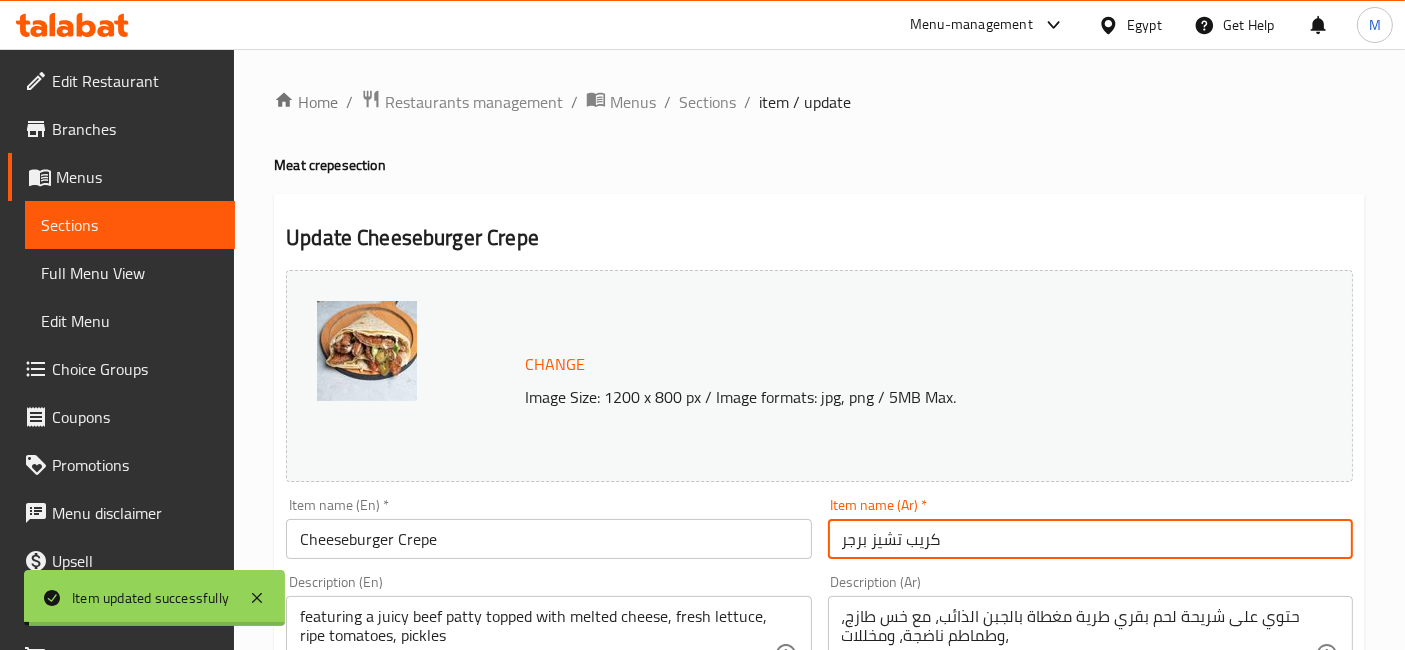 click on "Sections" at bounding box center [707, 102] 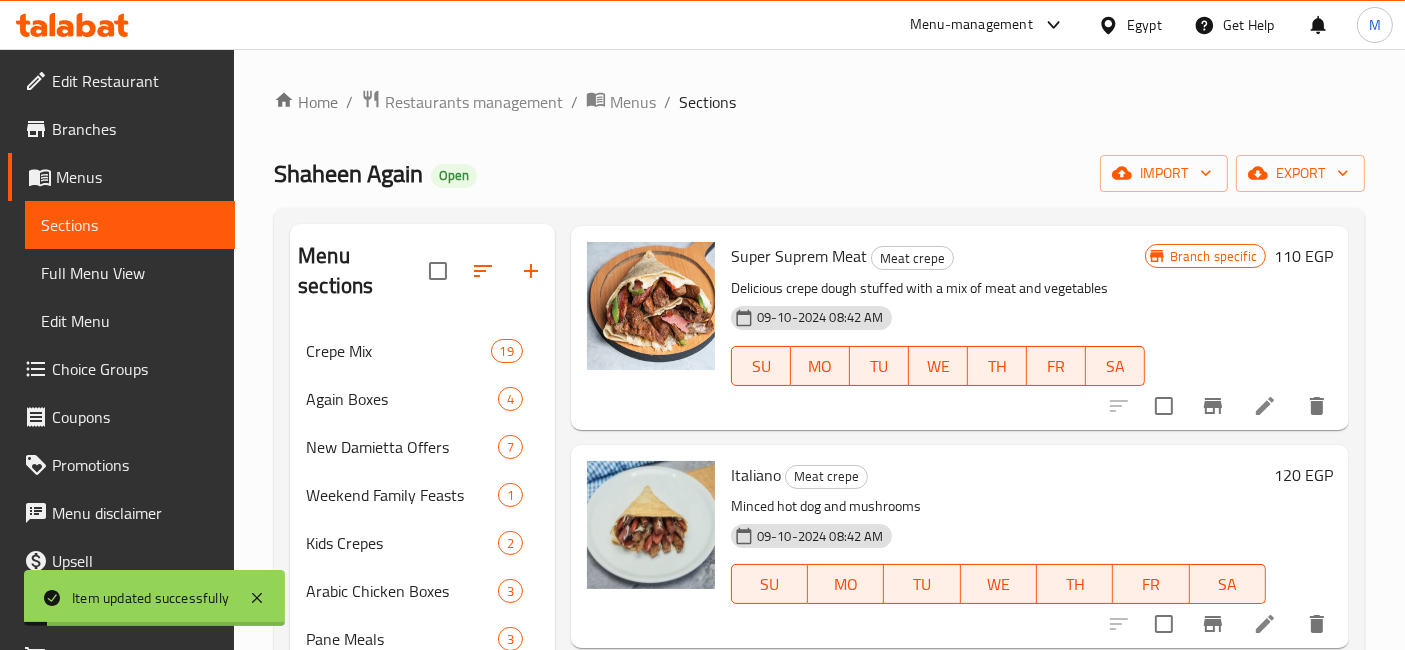 scroll, scrollTop: 555, scrollLeft: 0, axis: vertical 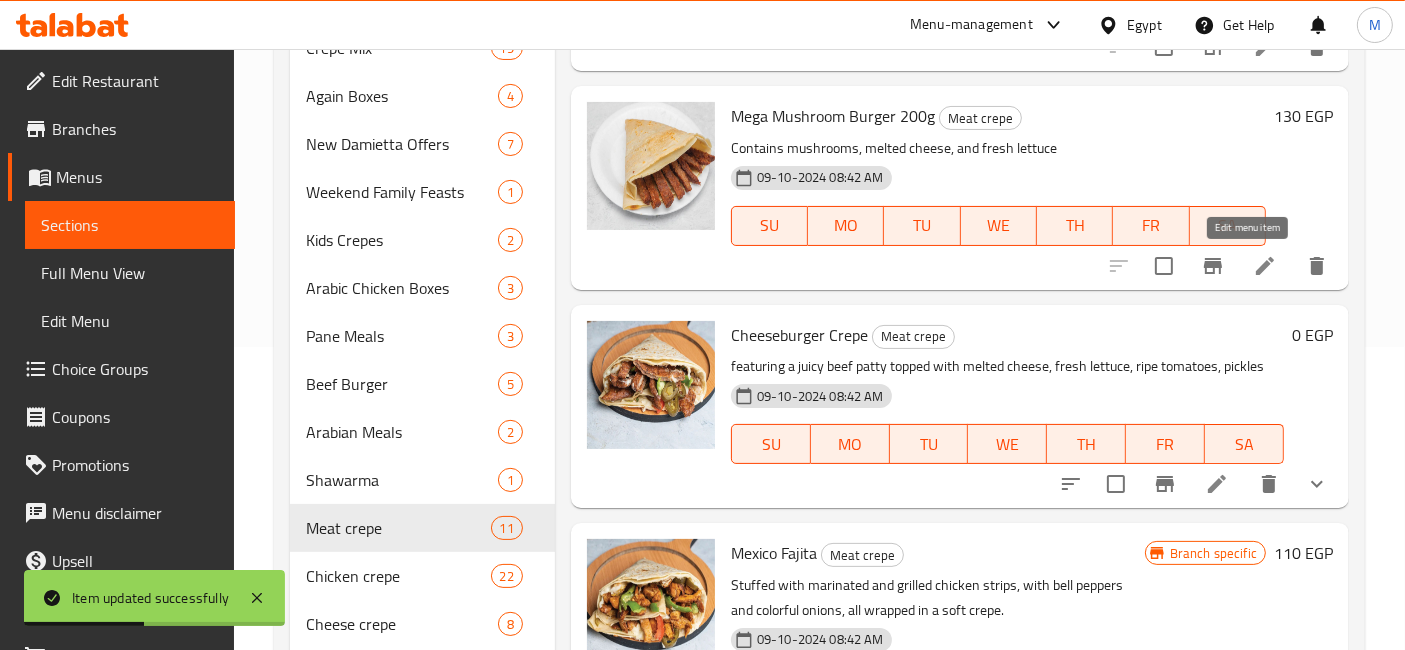 click 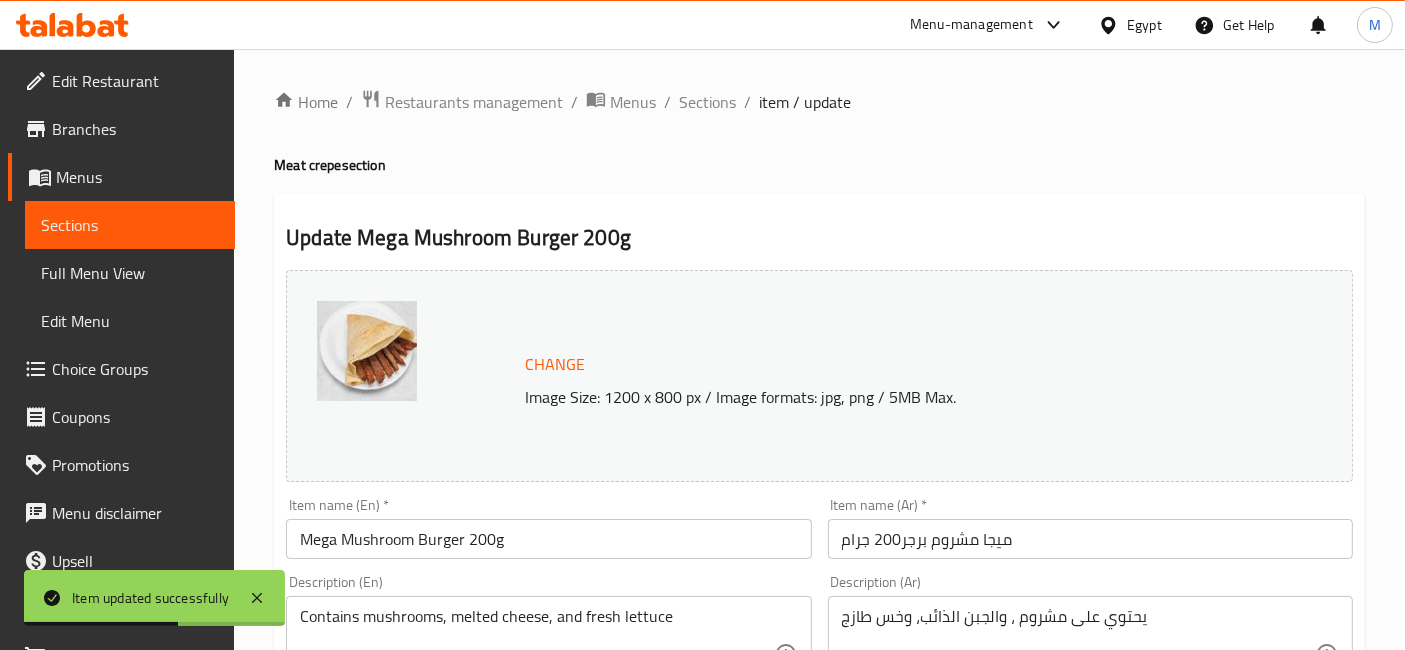 click on "Mega Mushroom Burger 200g" at bounding box center [548, 539] 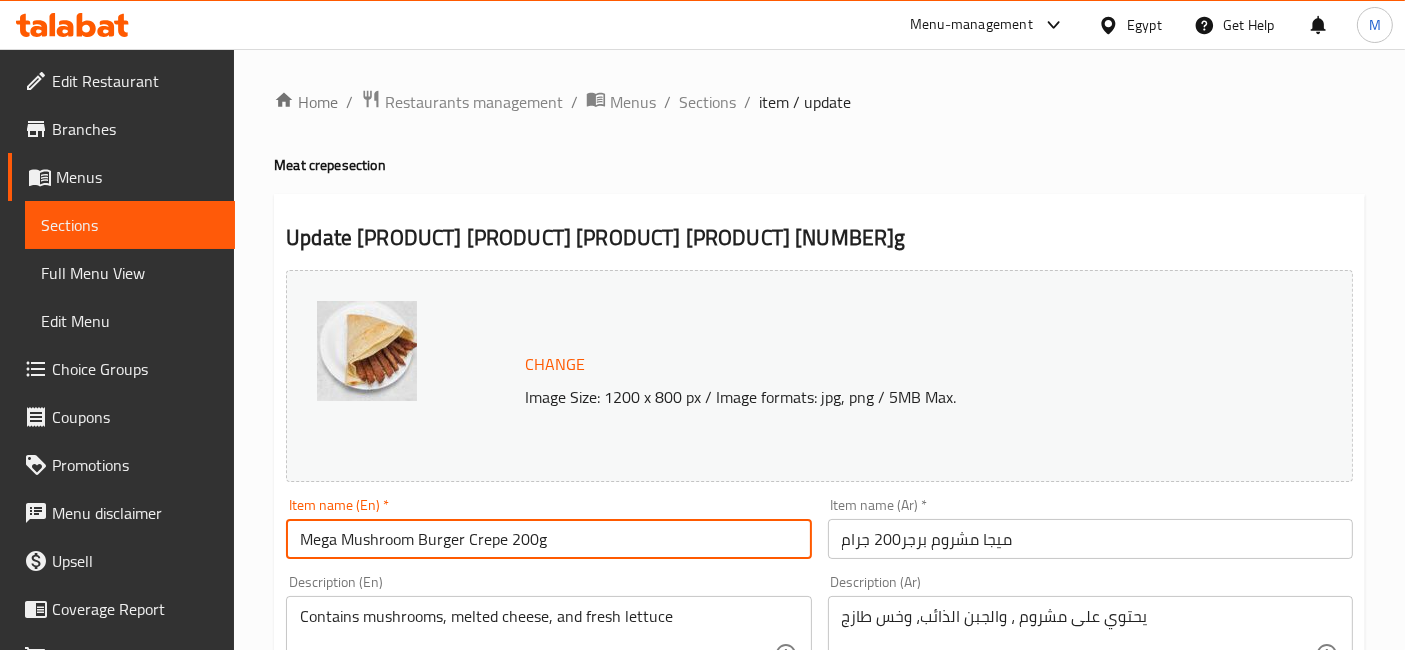 type on "Mega Mushroom Burger Crepe 200g" 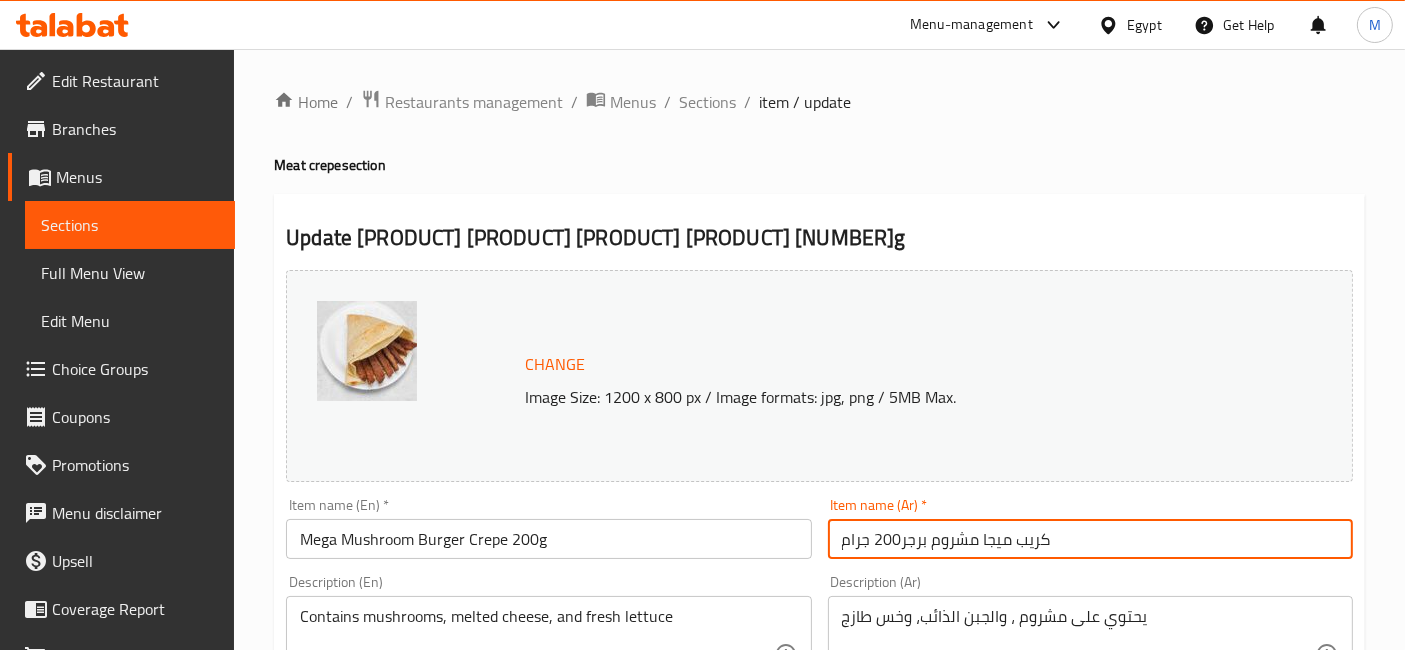 type on "كريب ميجا مشروم برجر200 جرام" 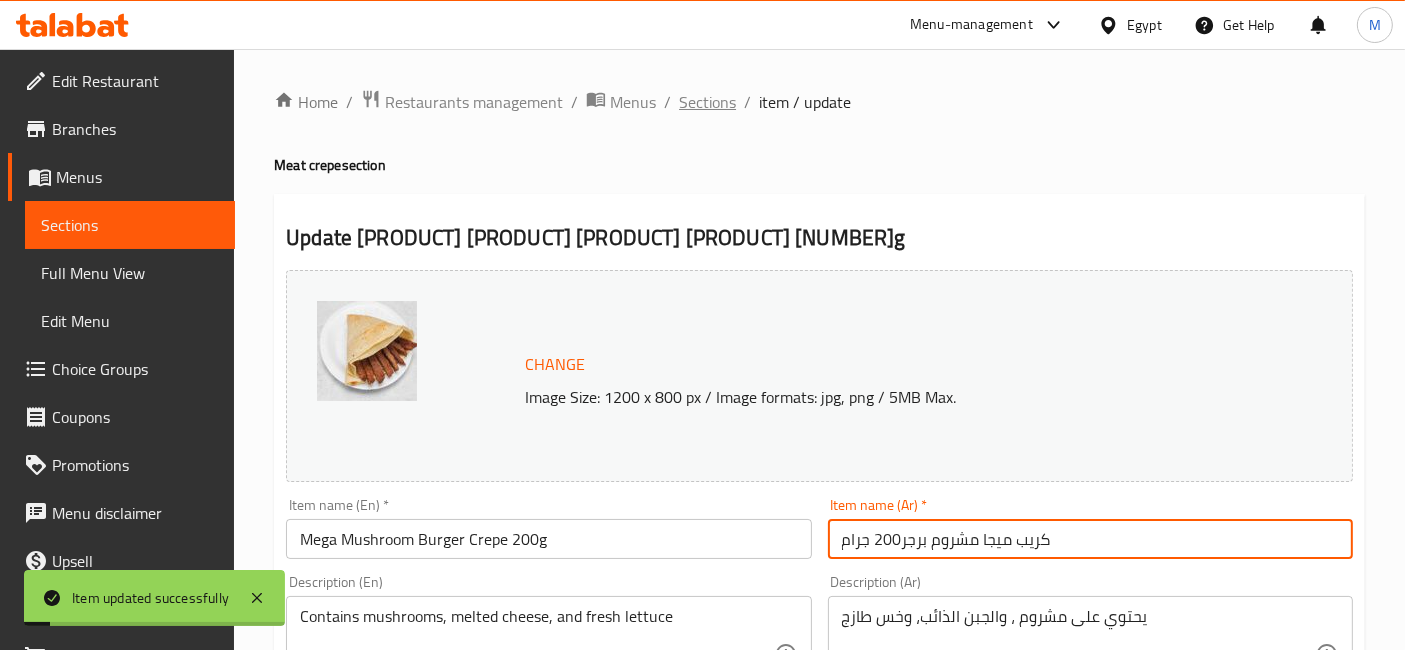 click on "Sections" at bounding box center [707, 102] 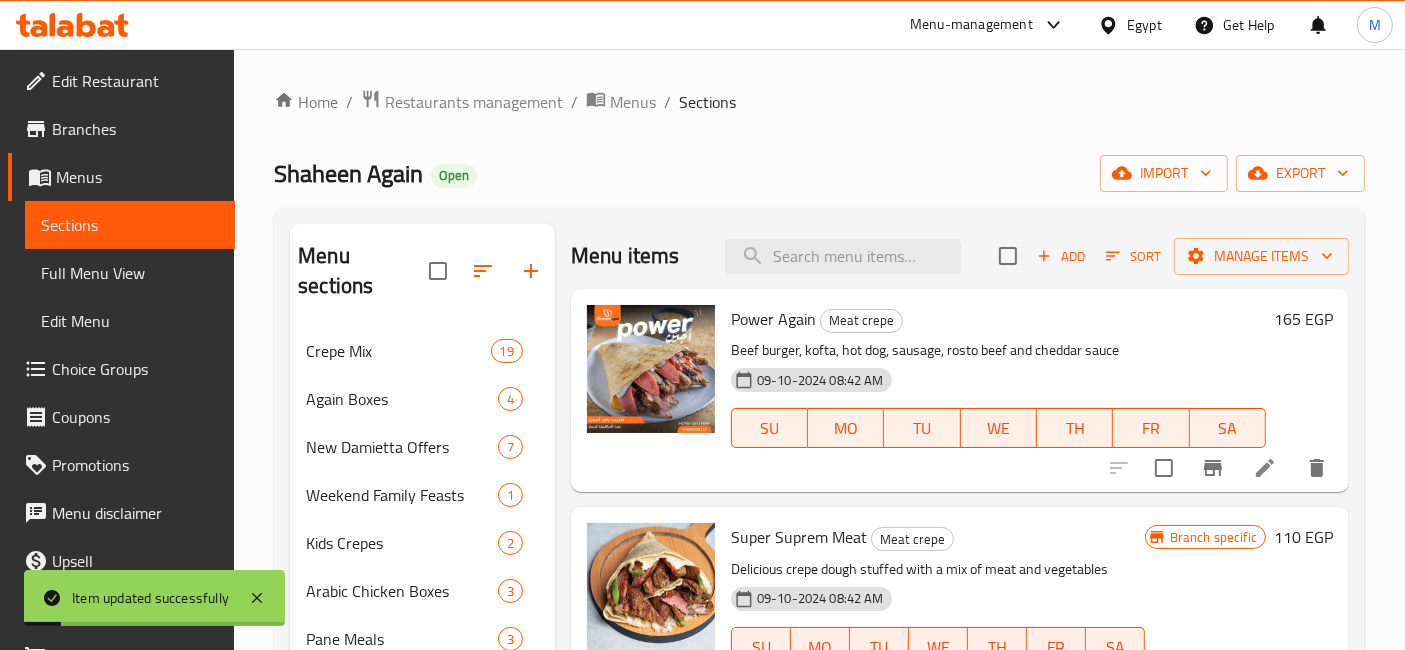 scroll, scrollTop: 573, scrollLeft: 0, axis: vertical 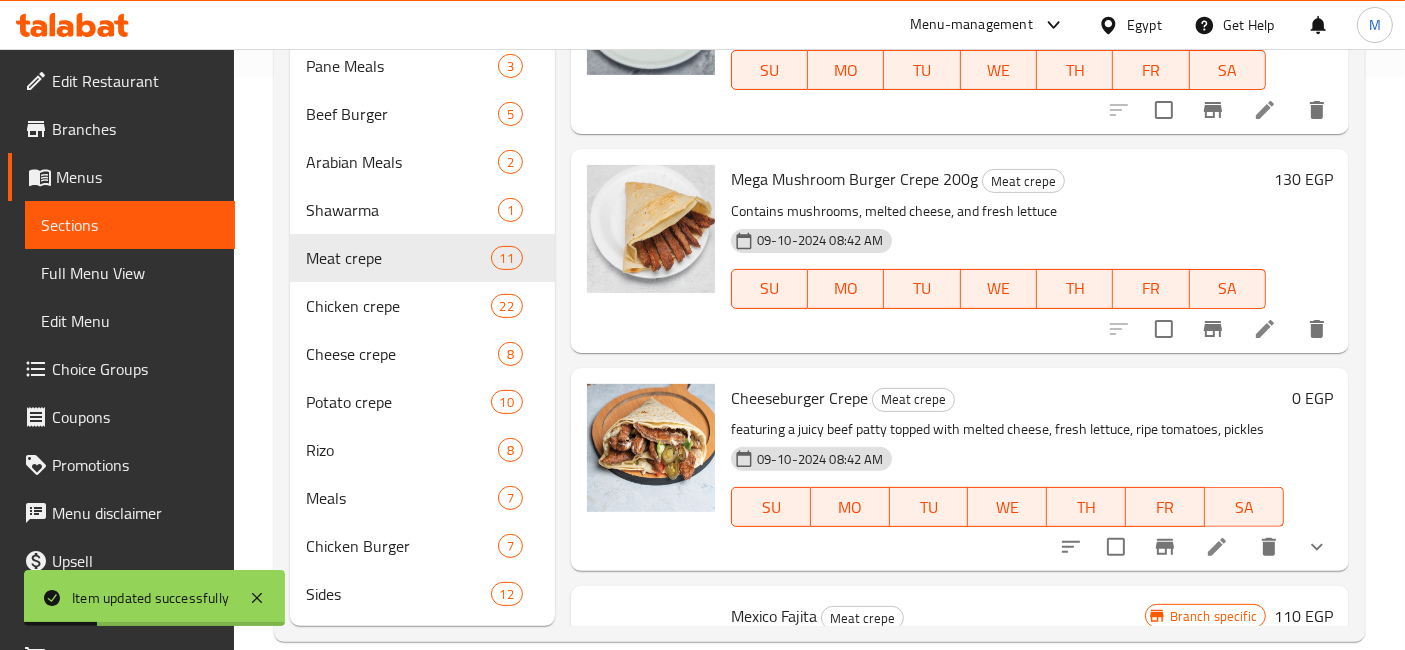 click at bounding box center (1217, 547) 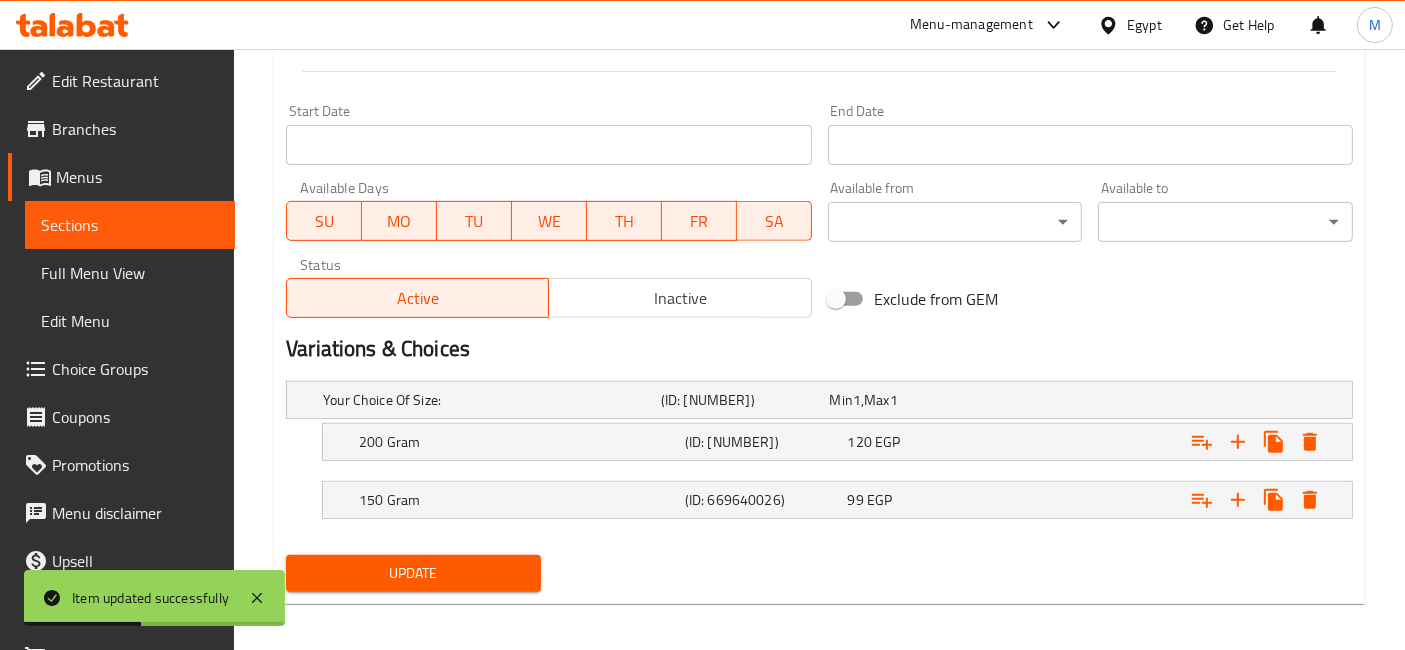 scroll, scrollTop: 722, scrollLeft: 0, axis: vertical 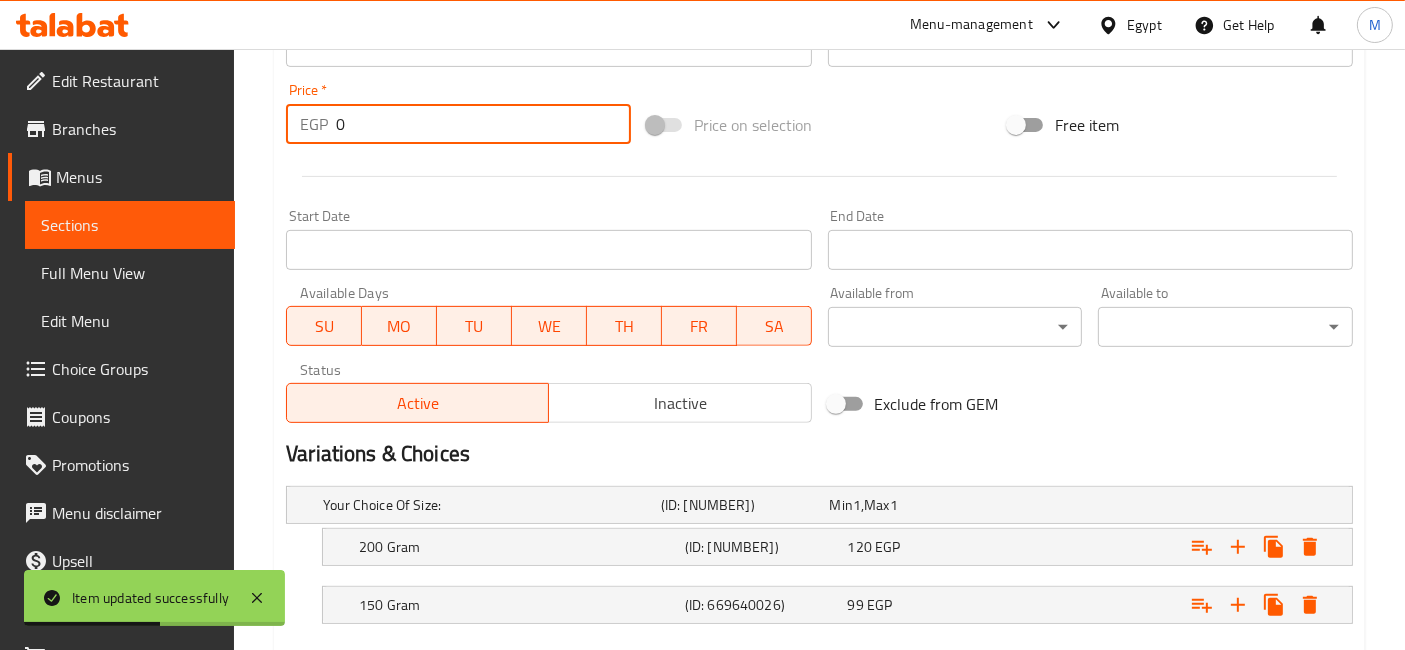 drag, startPoint x: 389, startPoint y: 144, endPoint x: 293, endPoint y: 124, distance: 98.0612 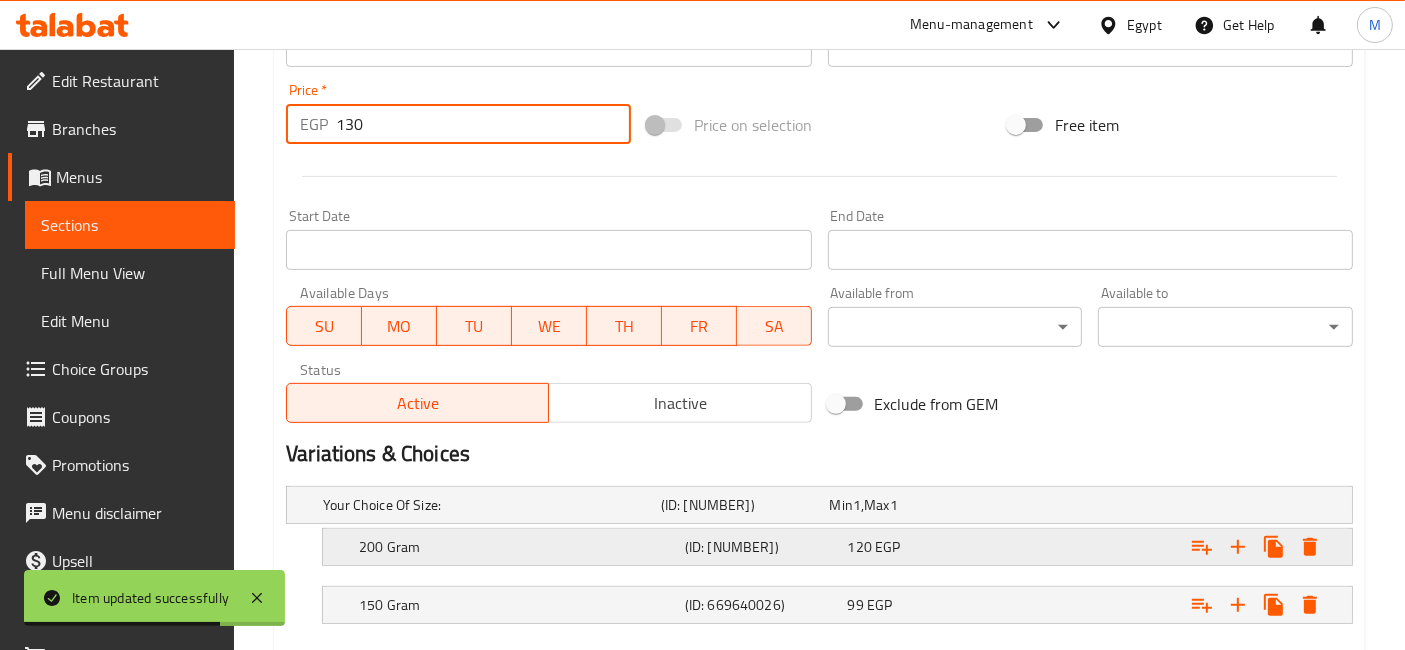 type on "130" 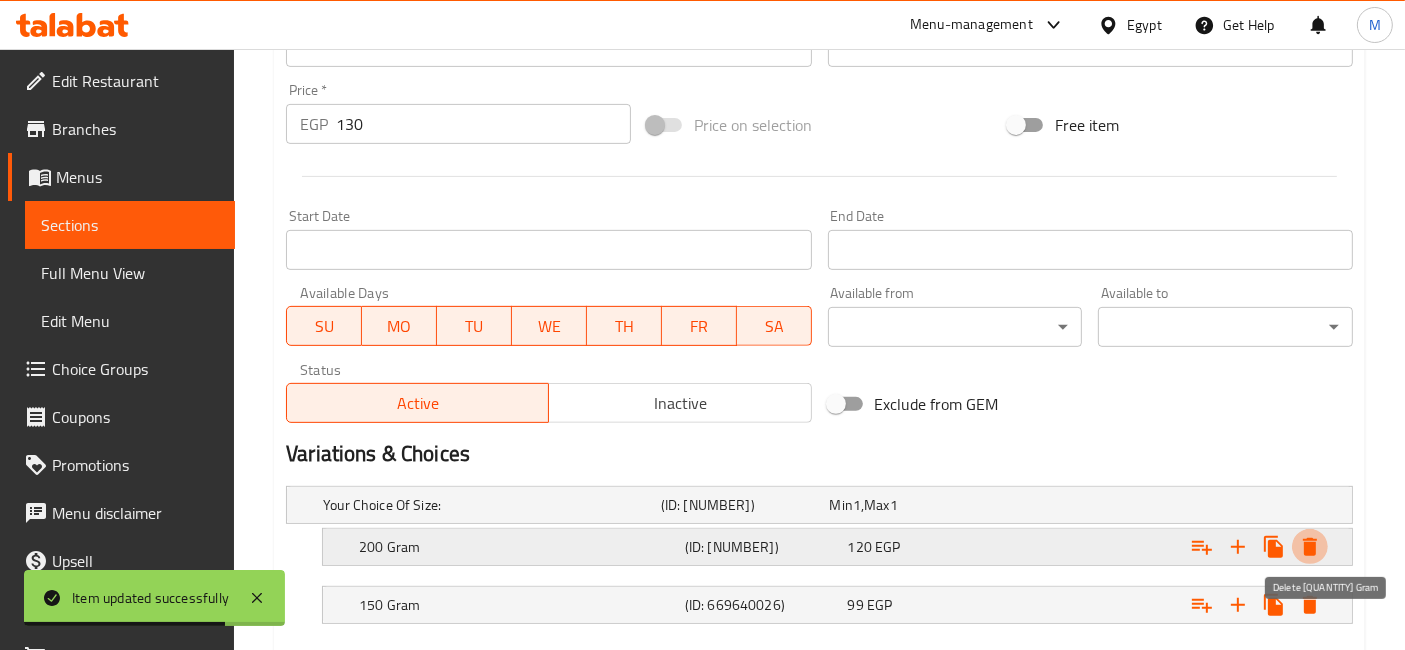 click 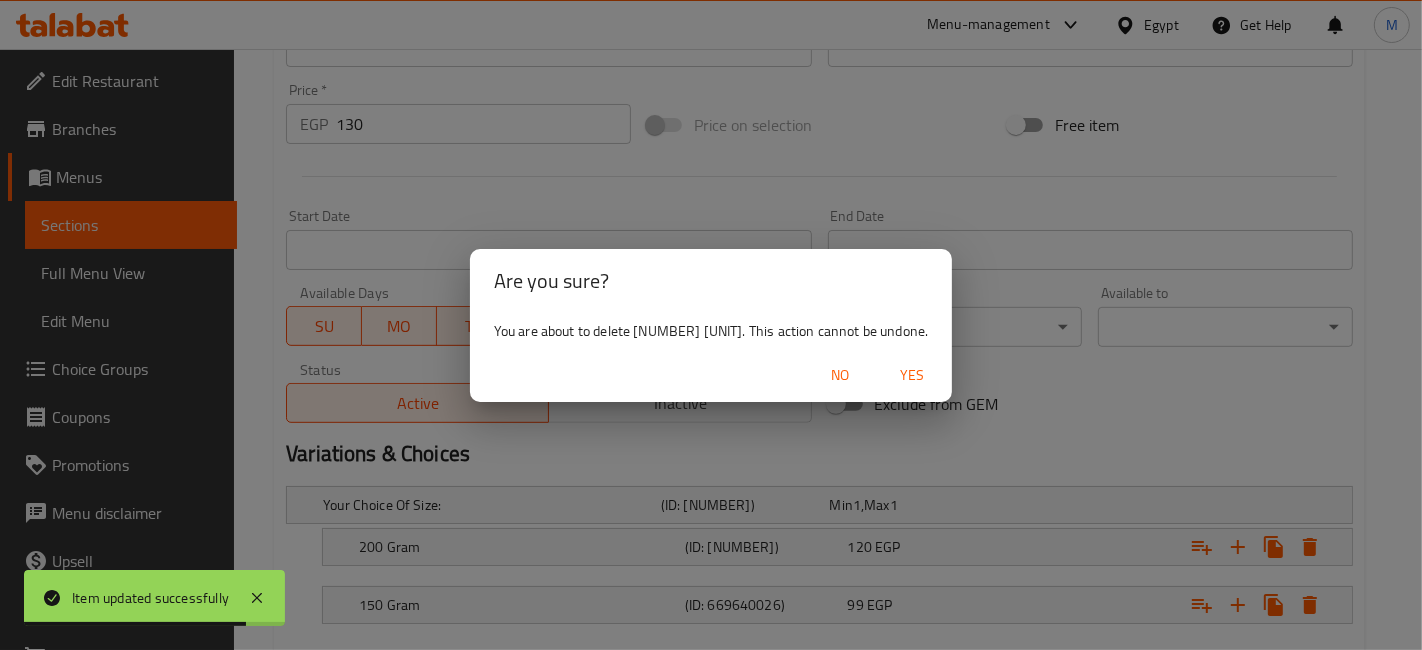 drag, startPoint x: 902, startPoint y: 388, endPoint x: 900, endPoint y: 373, distance: 15.132746 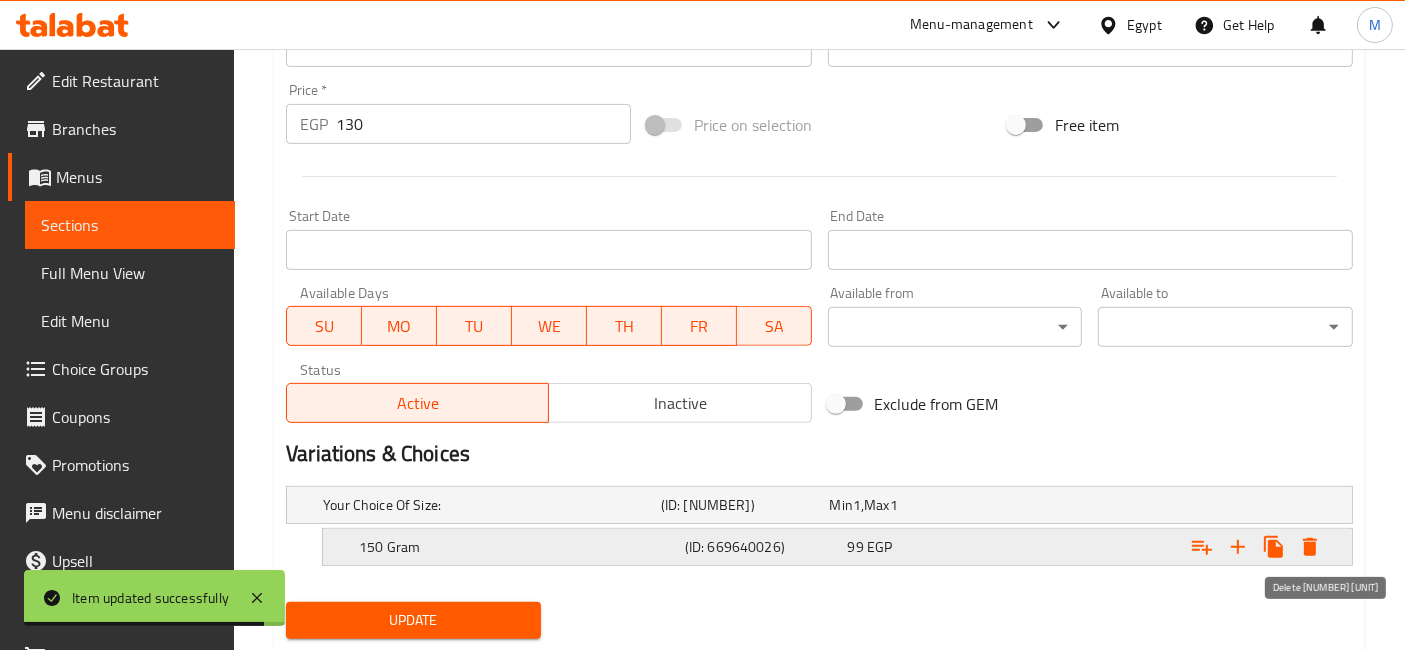 click 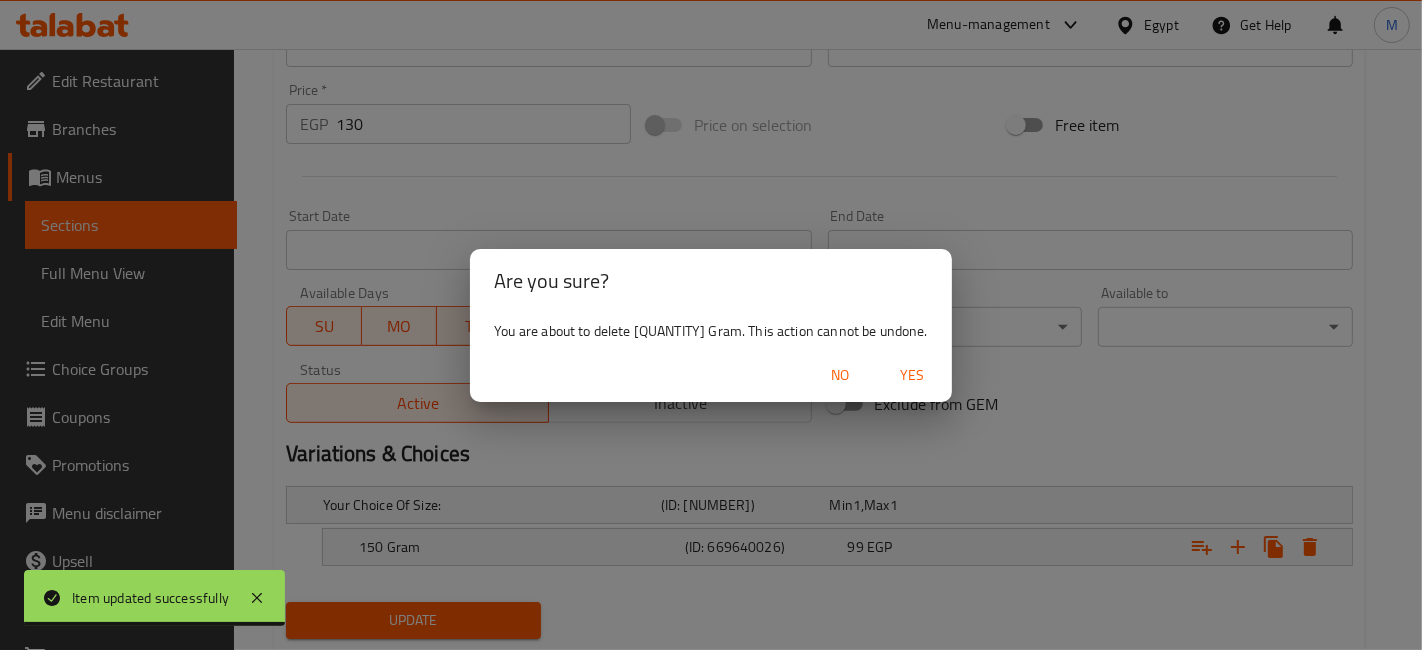 drag, startPoint x: 905, startPoint y: 379, endPoint x: 826, endPoint y: 358, distance: 81.7435 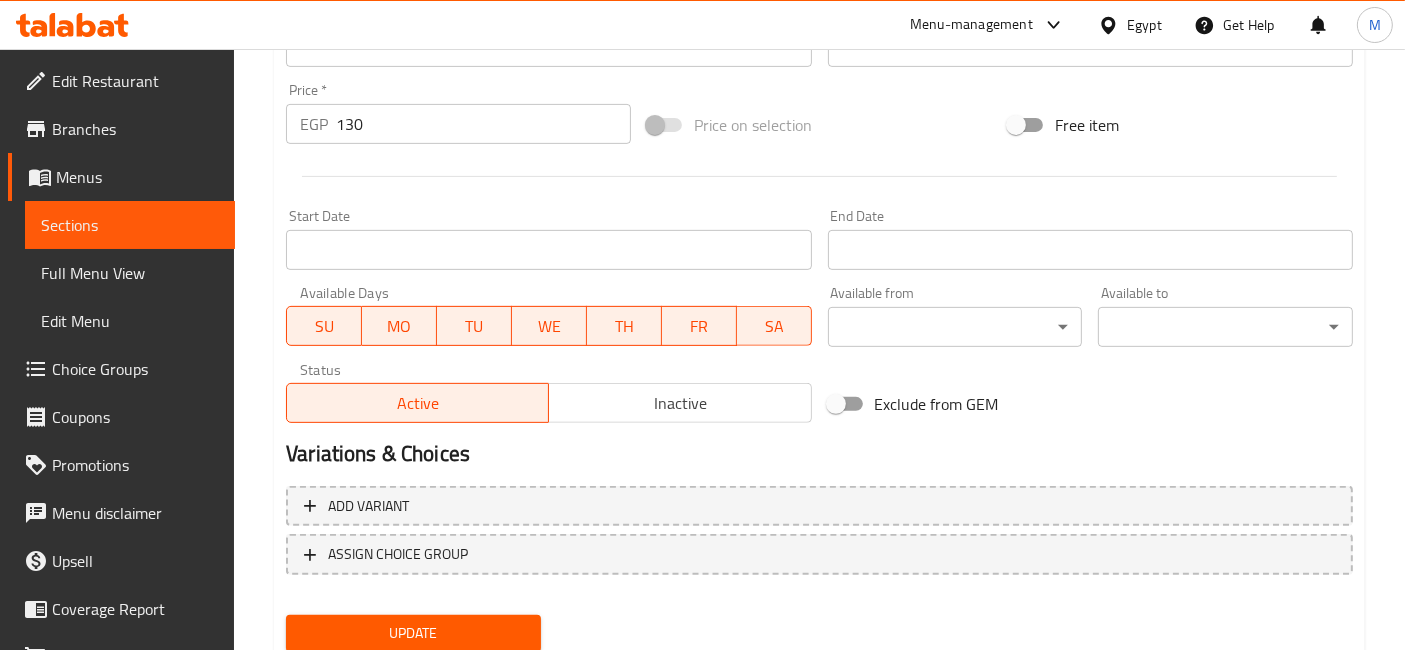 click on "130" at bounding box center [483, 124] 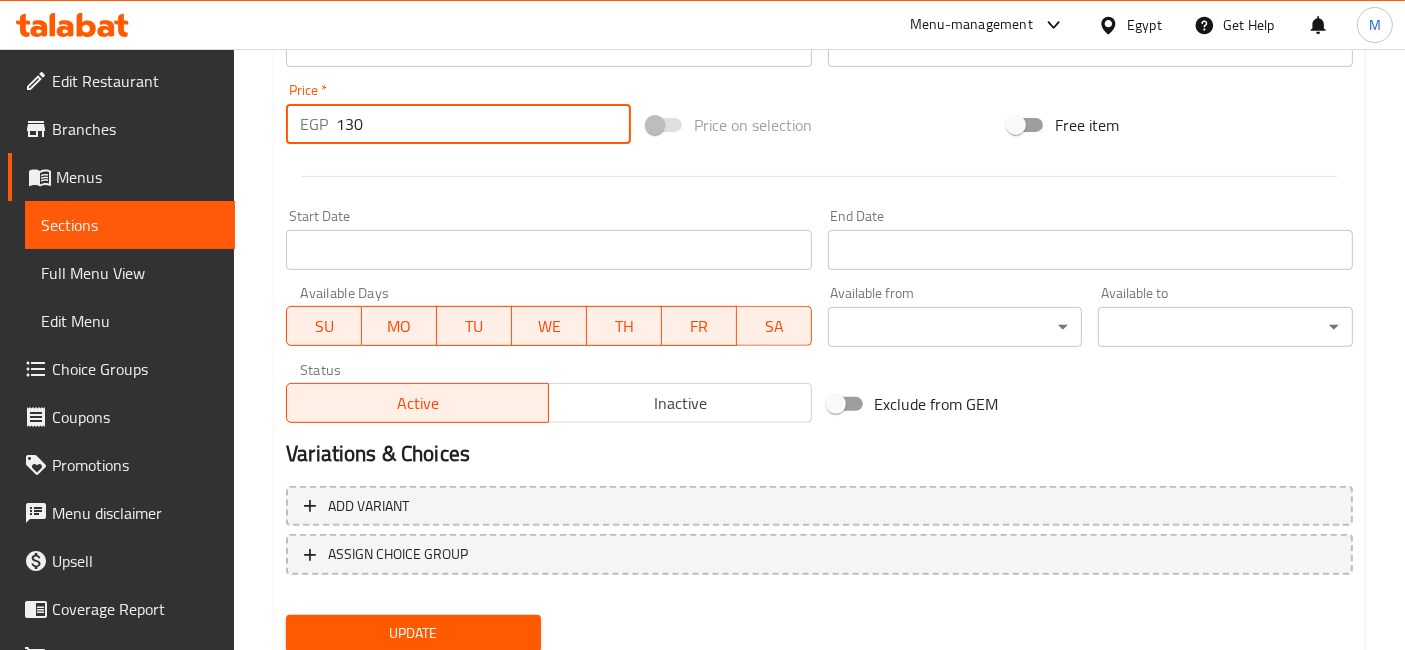 click on "Update" at bounding box center (413, 633) 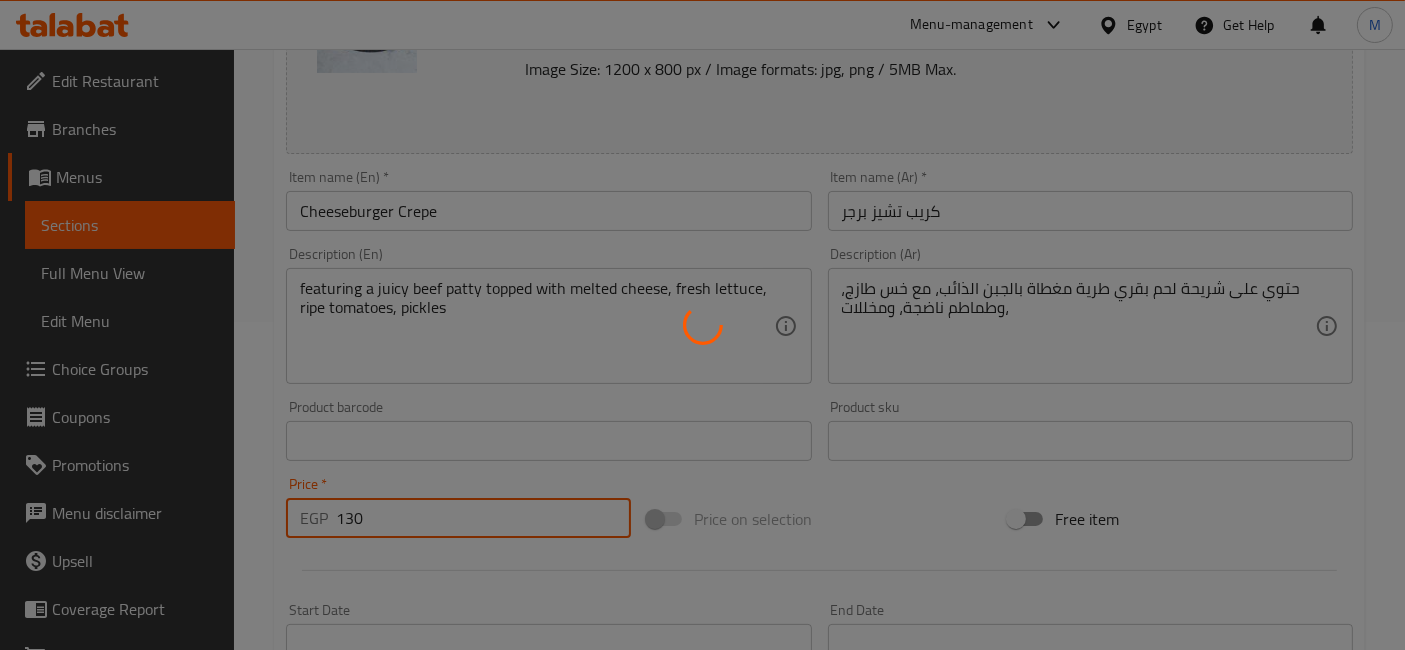 scroll, scrollTop: 0, scrollLeft: 0, axis: both 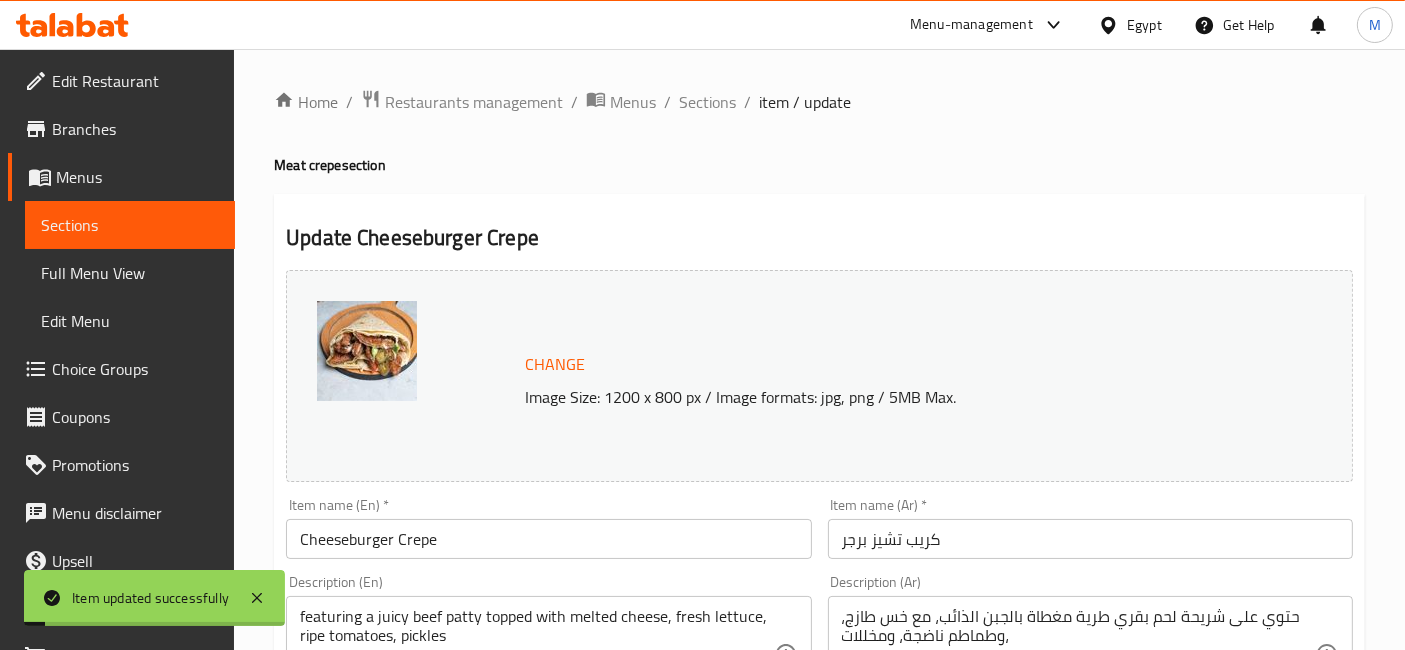 click on "Sections" at bounding box center [707, 102] 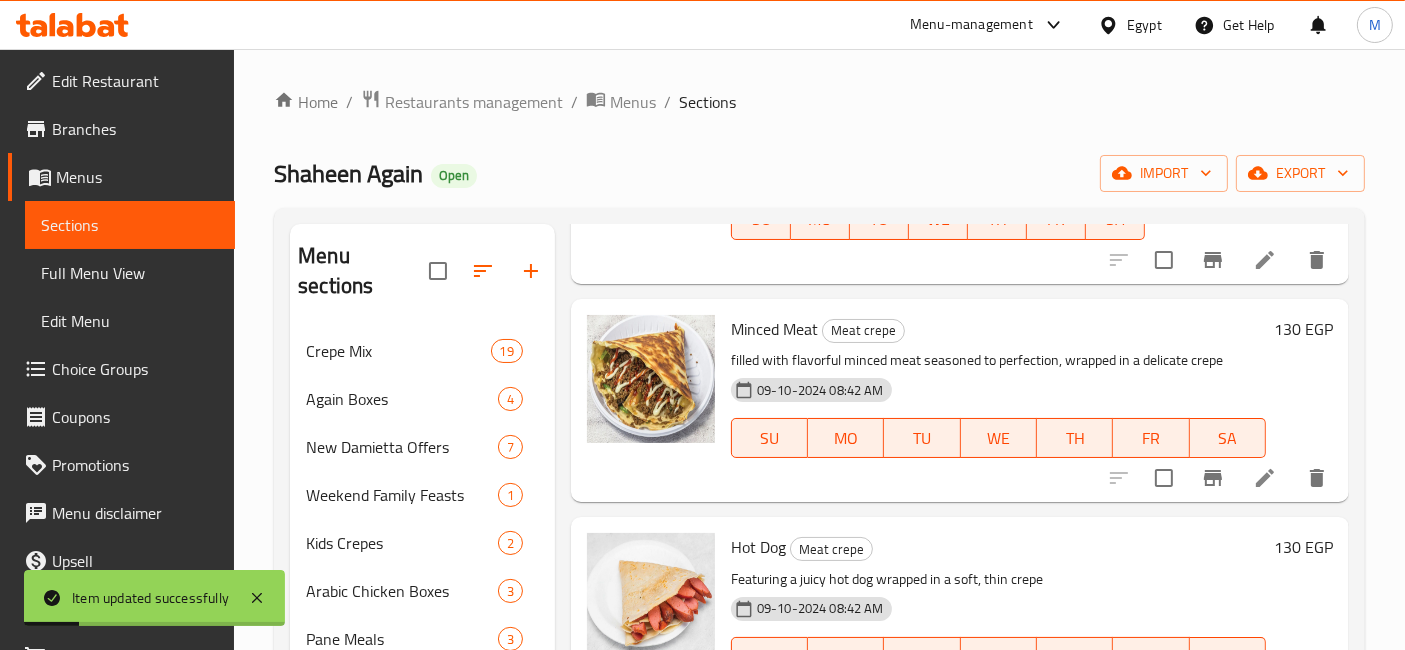 scroll, scrollTop: 1333, scrollLeft: 0, axis: vertical 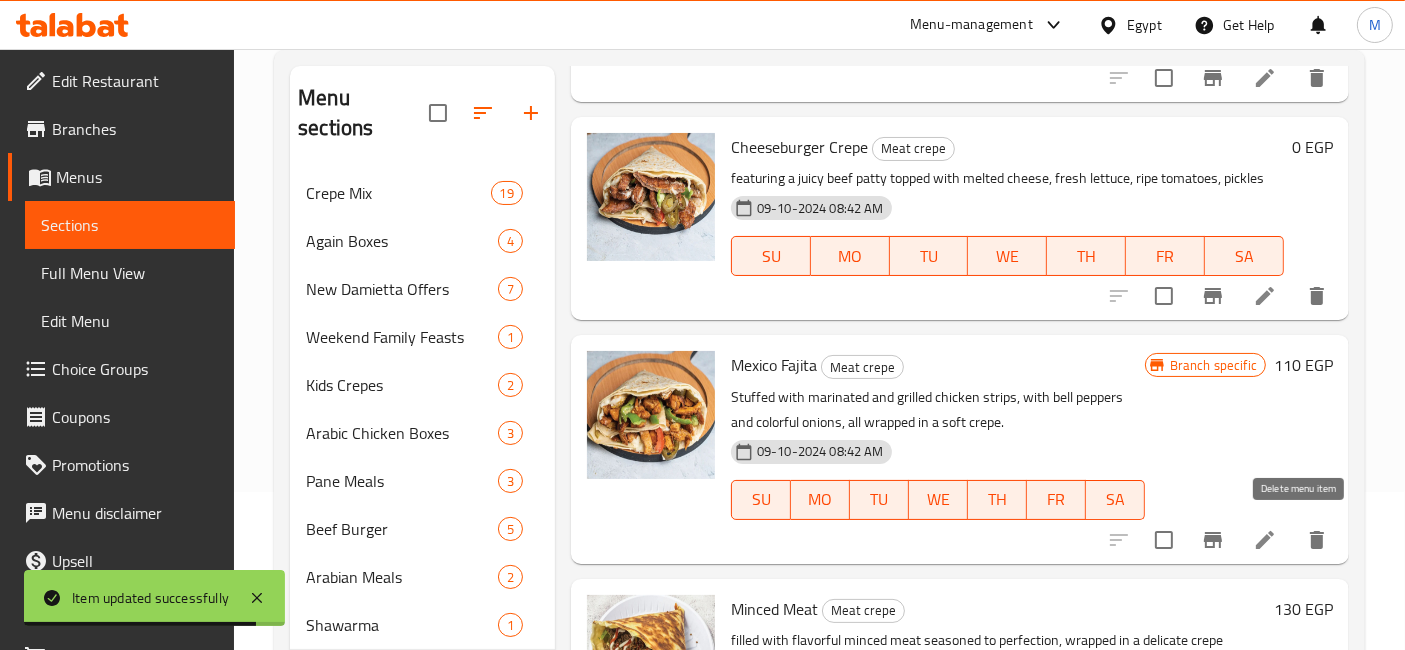click at bounding box center (1317, 540) 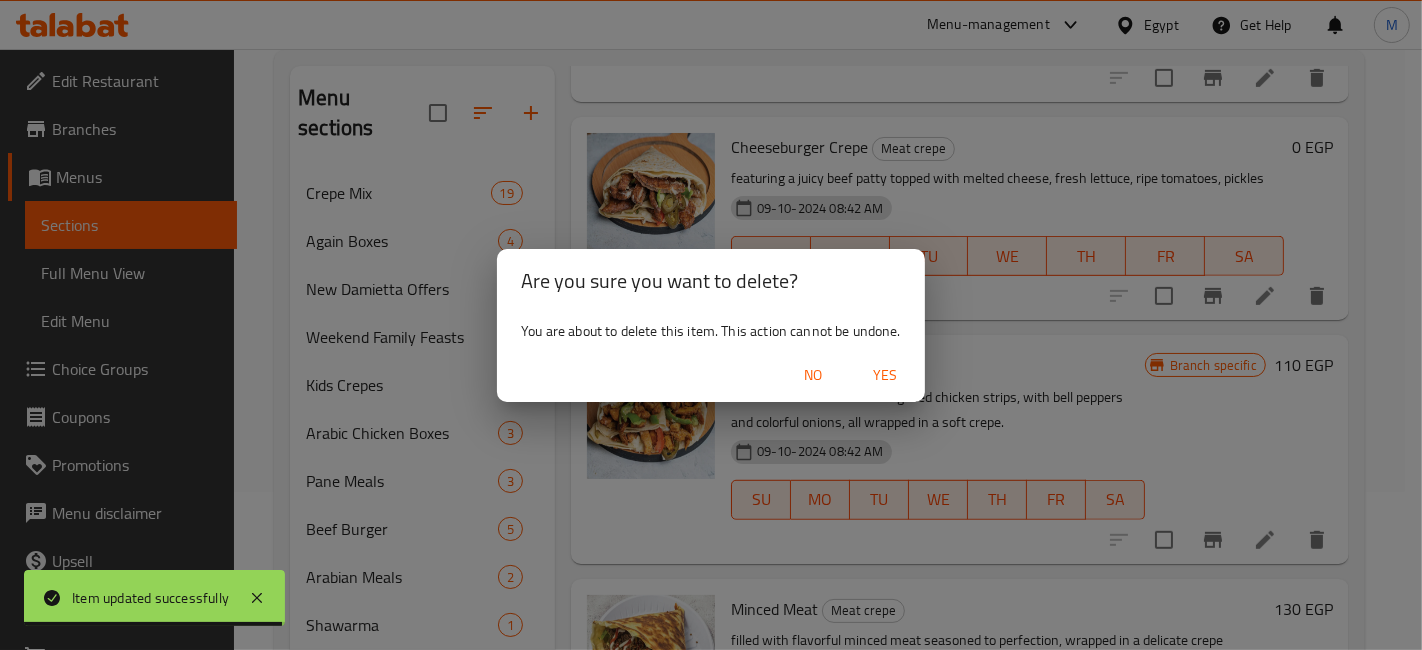 click on "Yes" at bounding box center [885, 375] 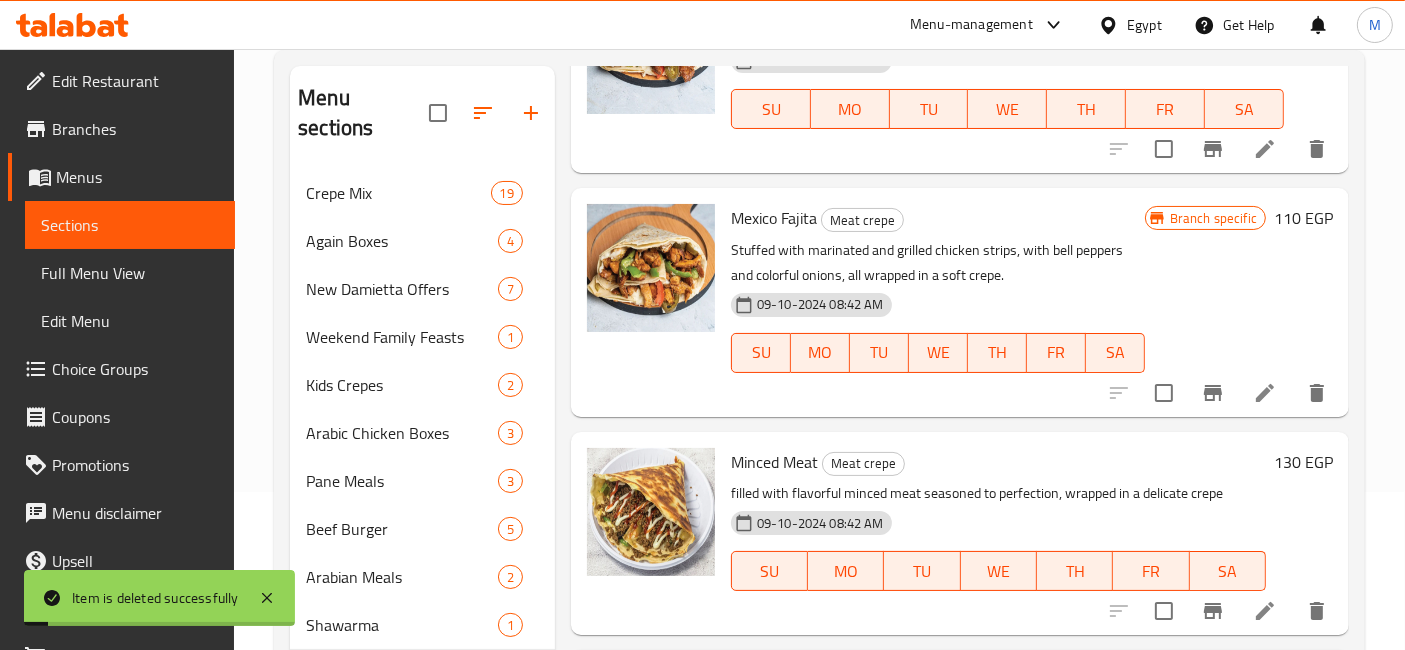 scroll, scrollTop: 1111, scrollLeft: 0, axis: vertical 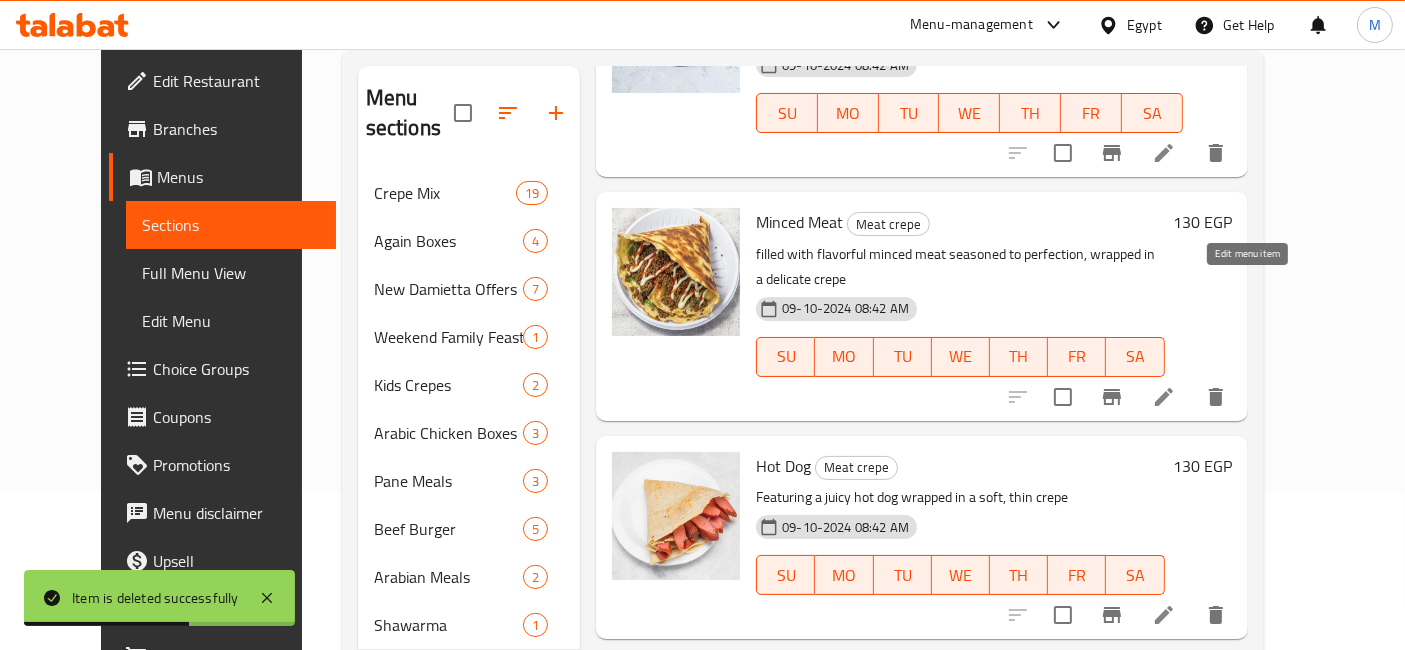 click 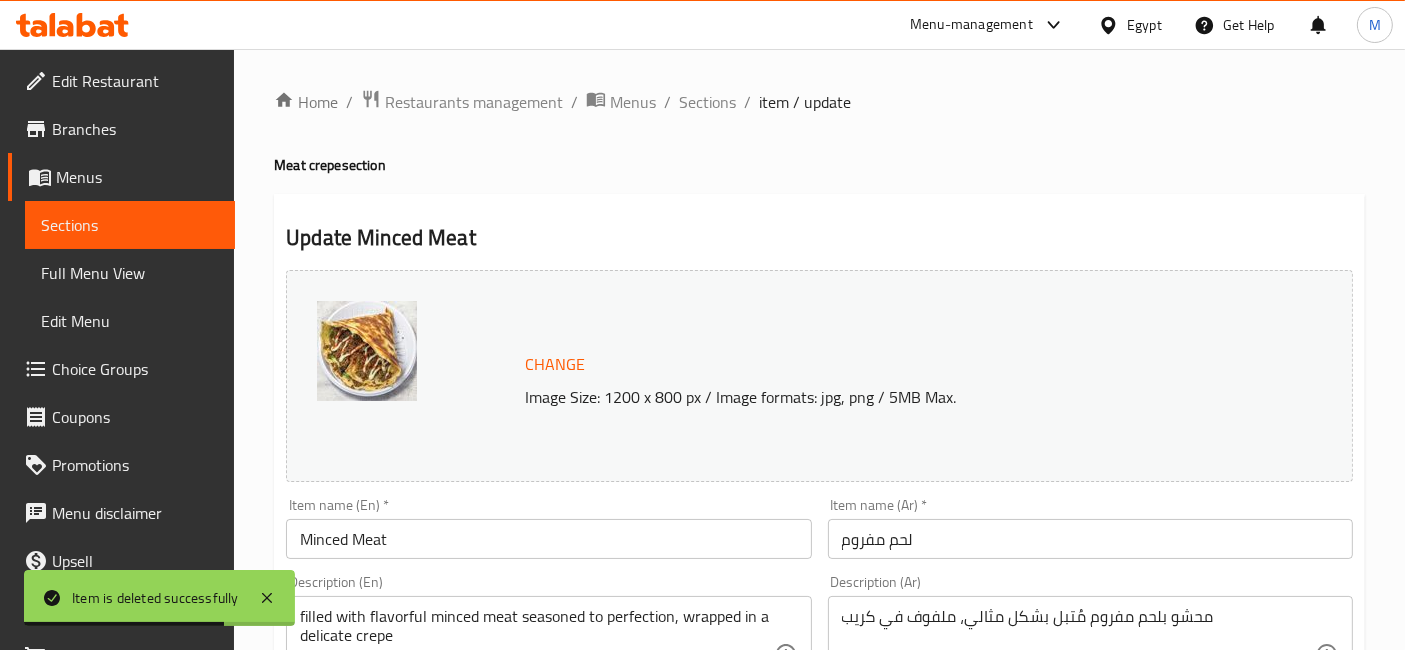 click on "Minced Meat" at bounding box center (548, 539) 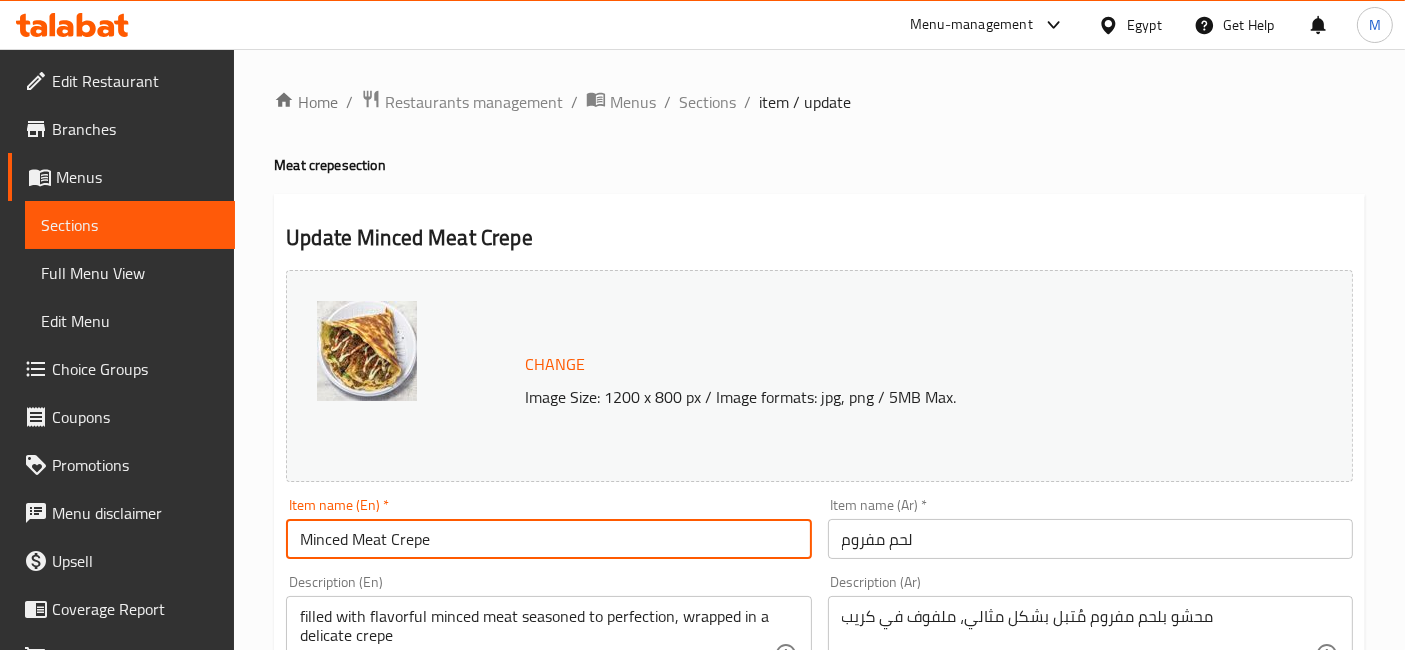 type on "Minced Meat Crepe" 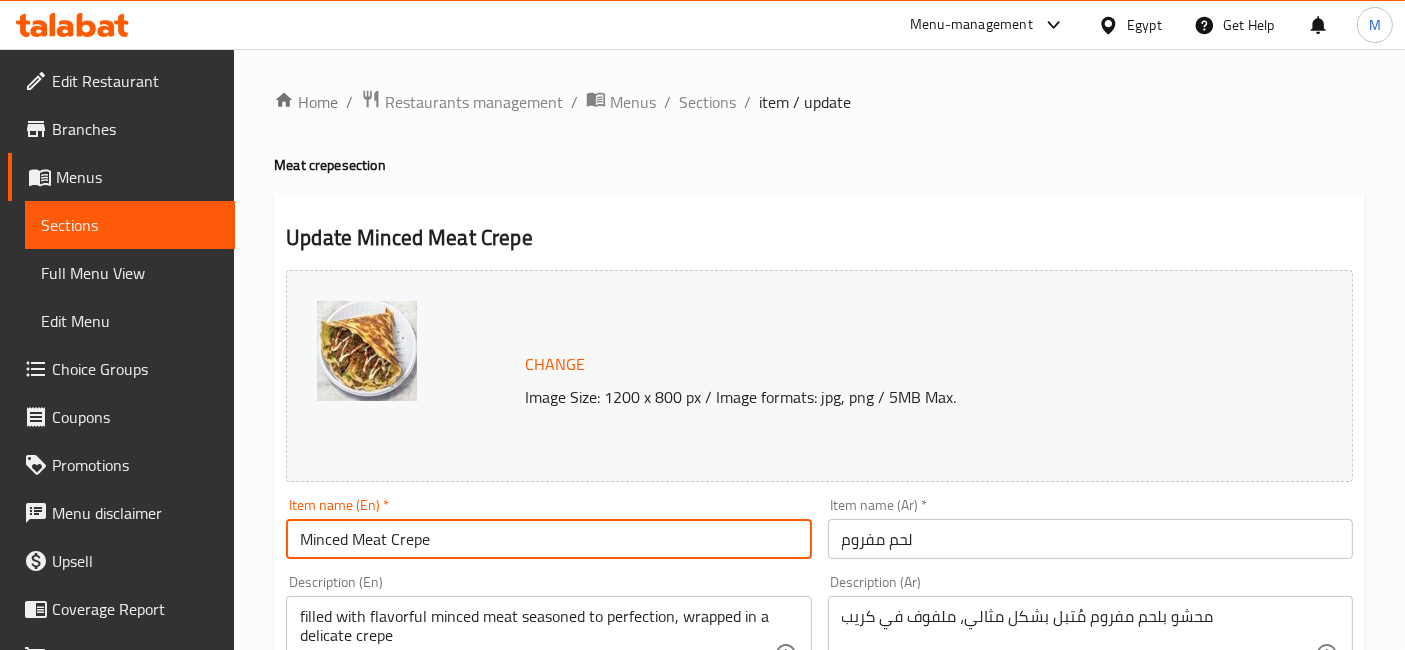 drag, startPoint x: 842, startPoint y: 549, endPoint x: 1100, endPoint y: 460, distance: 272.9194 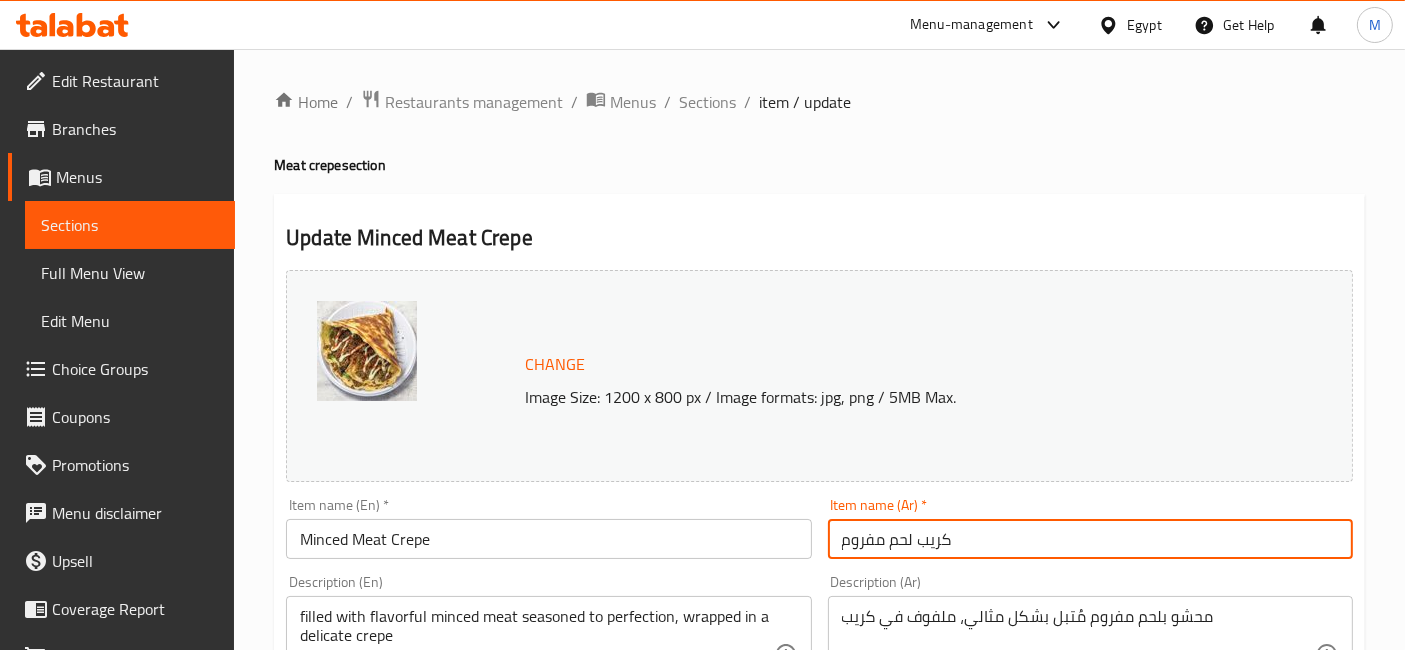 type on "كريب لحم مفروم" 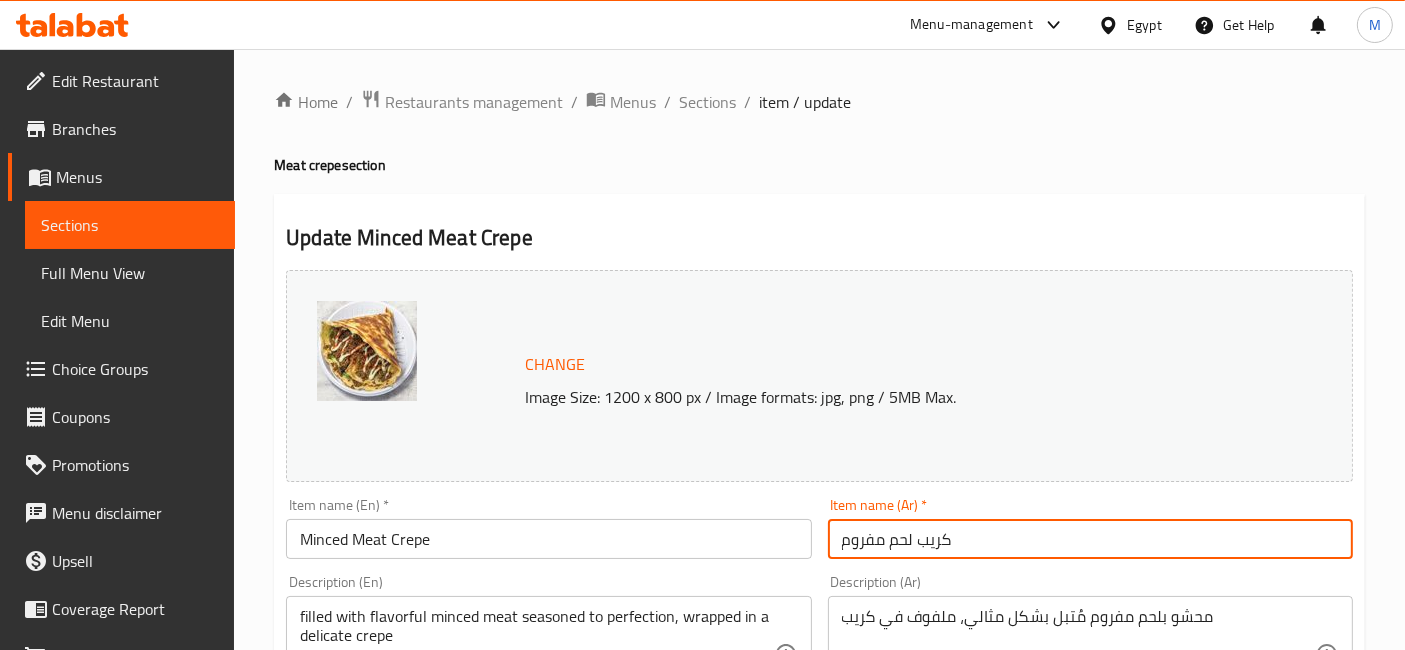 click on "Update" at bounding box center [413, 1355] 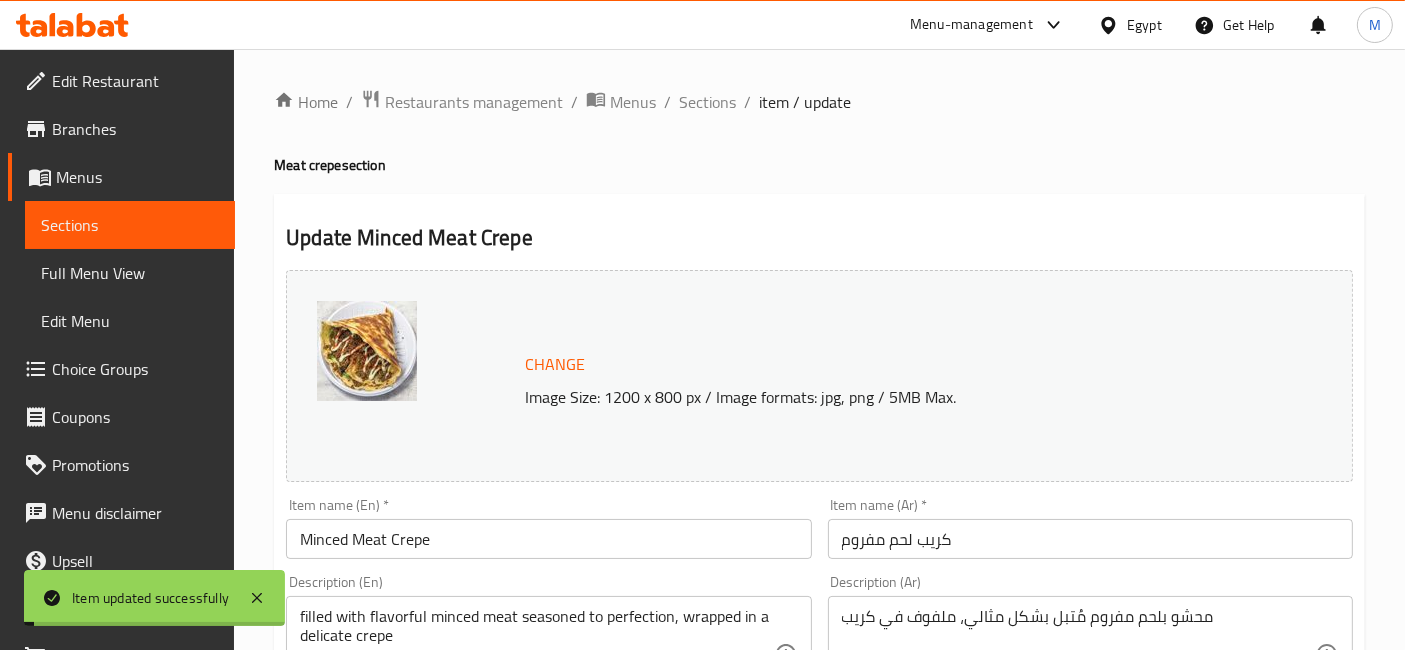 click on "Sections" at bounding box center (707, 102) 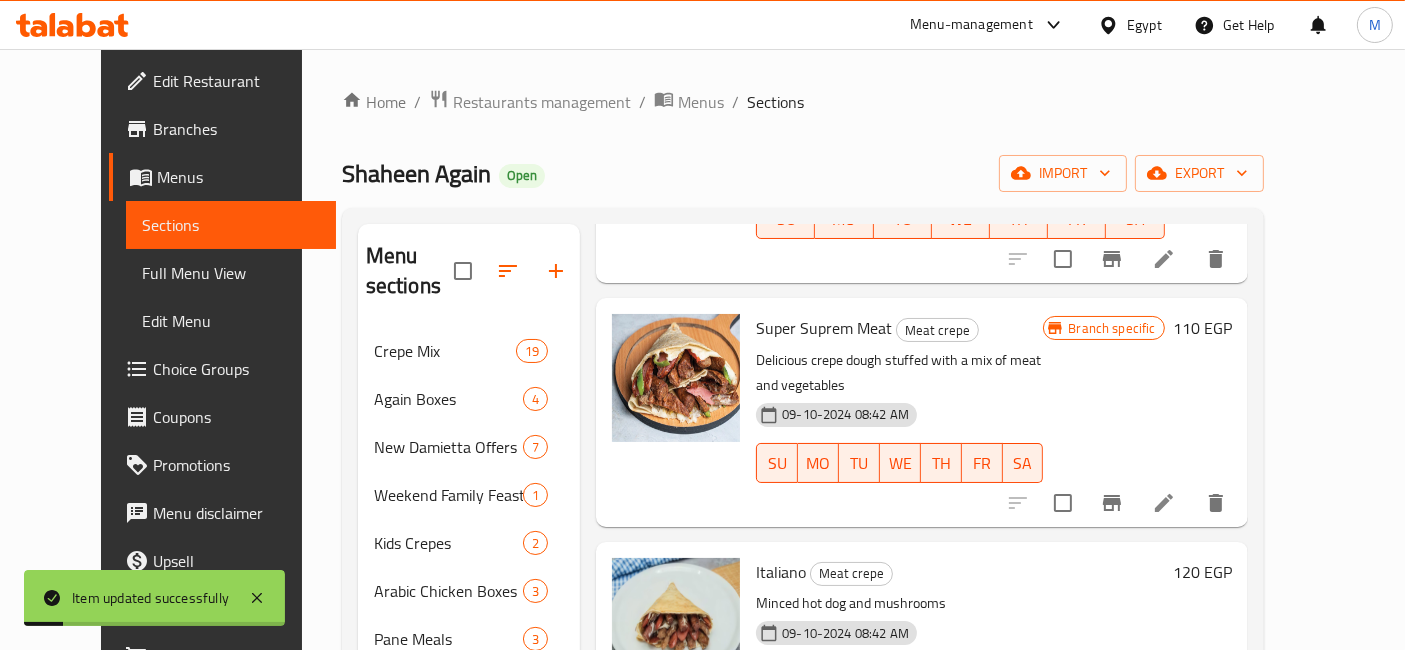 scroll, scrollTop: 666, scrollLeft: 0, axis: vertical 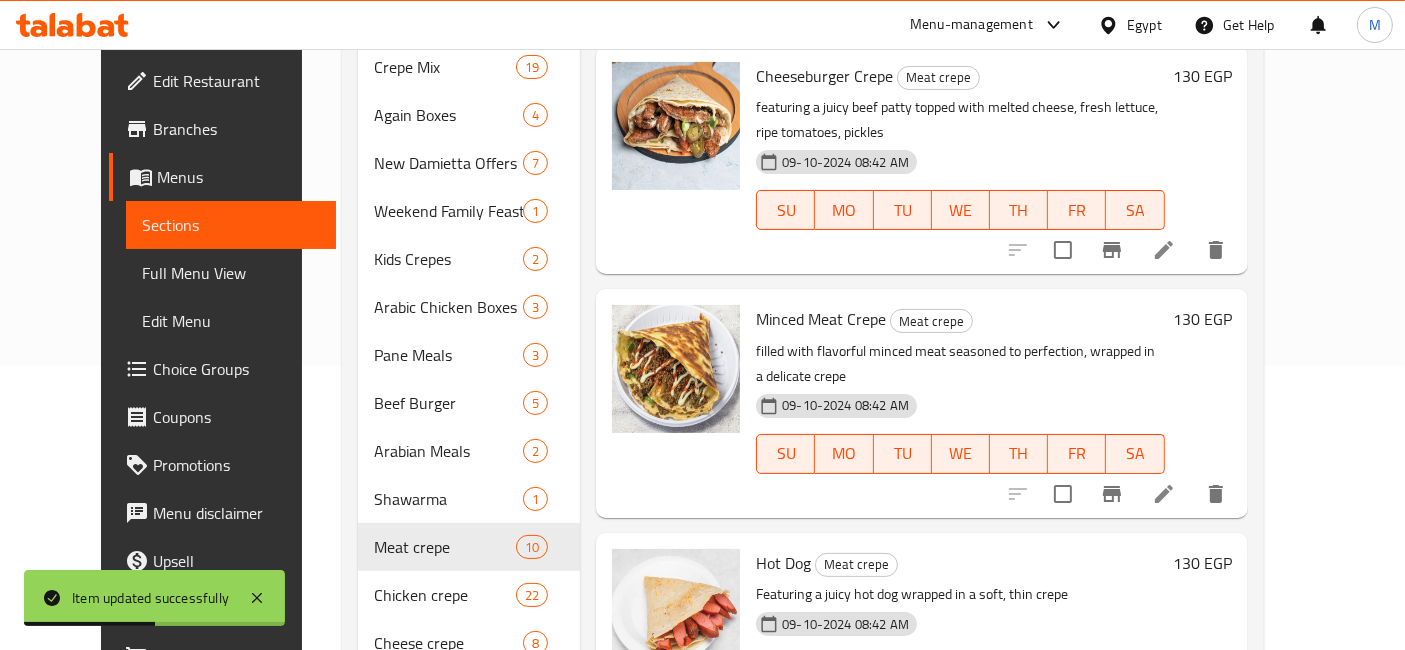 click on "130   EGP" at bounding box center [1202, 319] 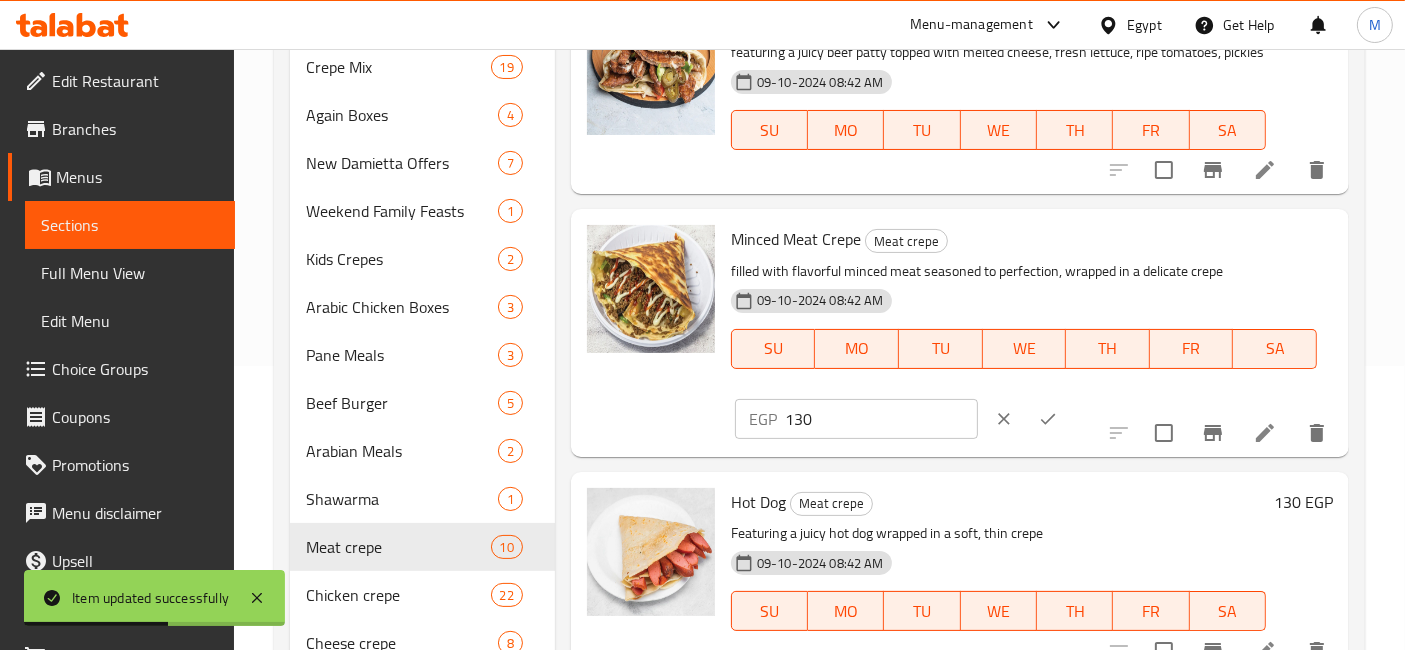 drag, startPoint x: 1004, startPoint y: 275, endPoint x: 957, endPoint y: 275, distance: 47 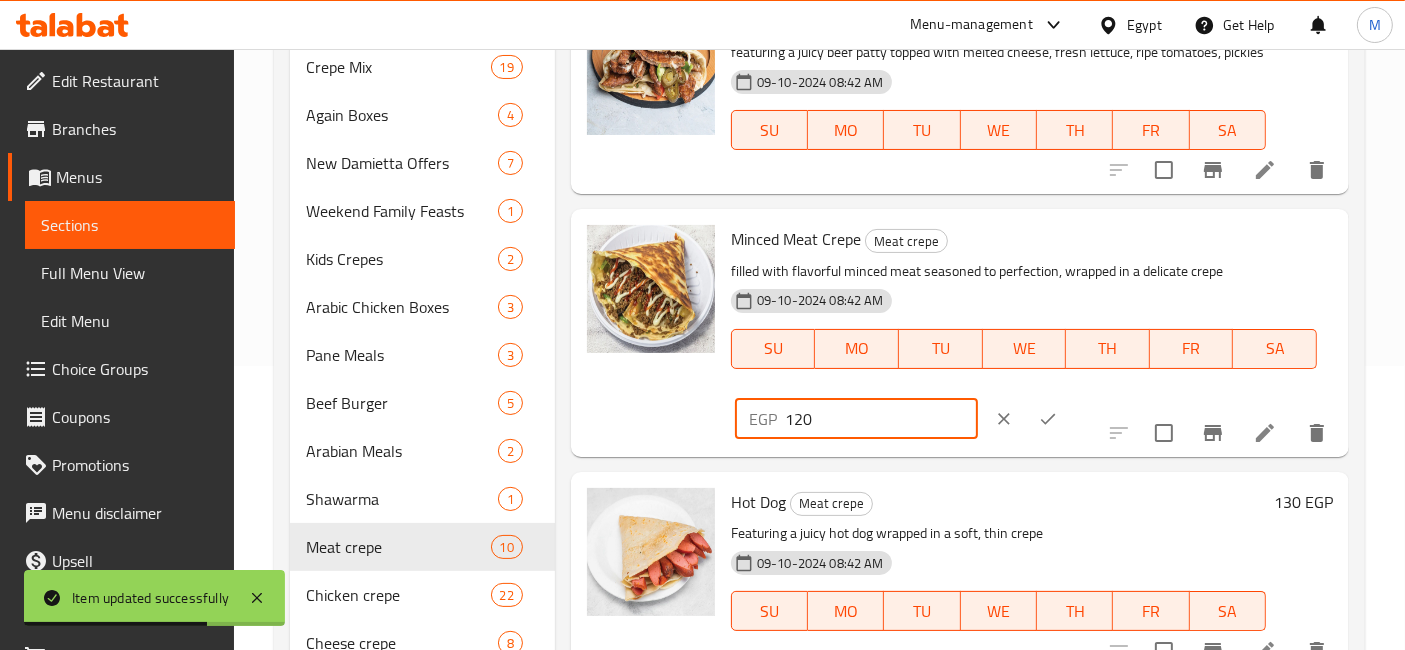 type on "120" 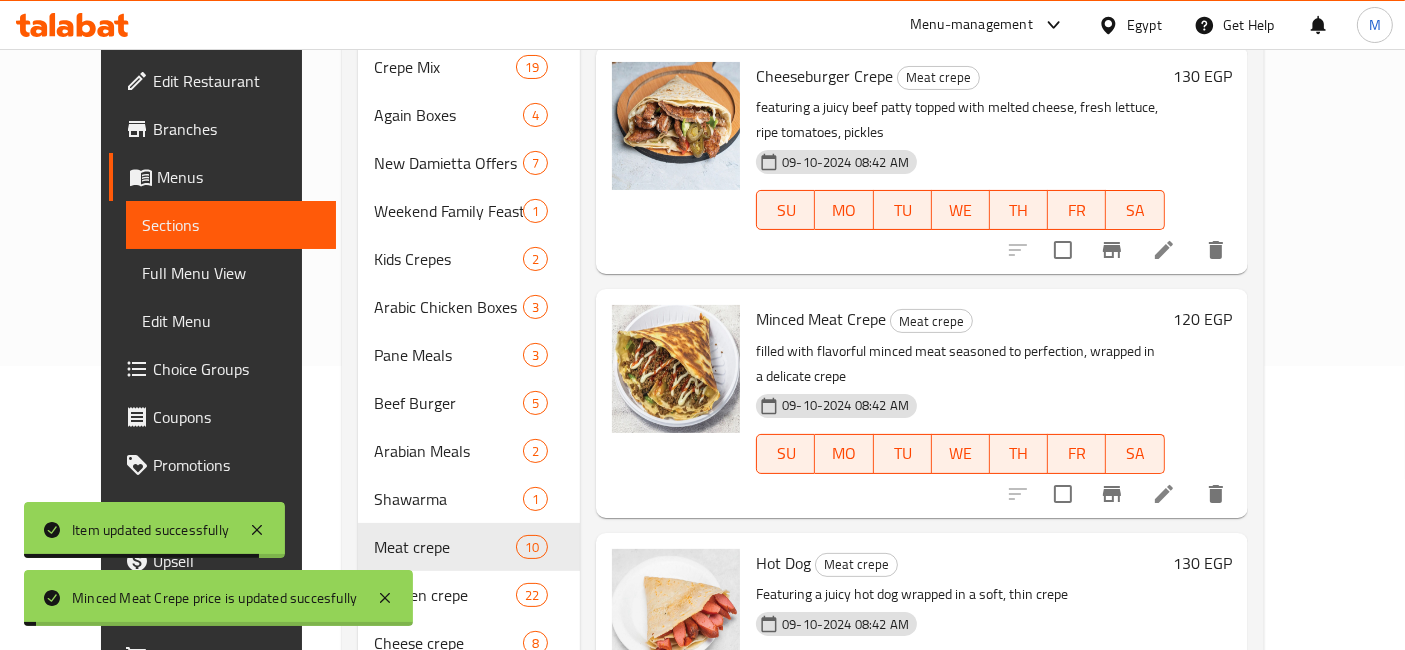 scroll, scrollTop: 380, scrollLeft: 0, axis: vertical 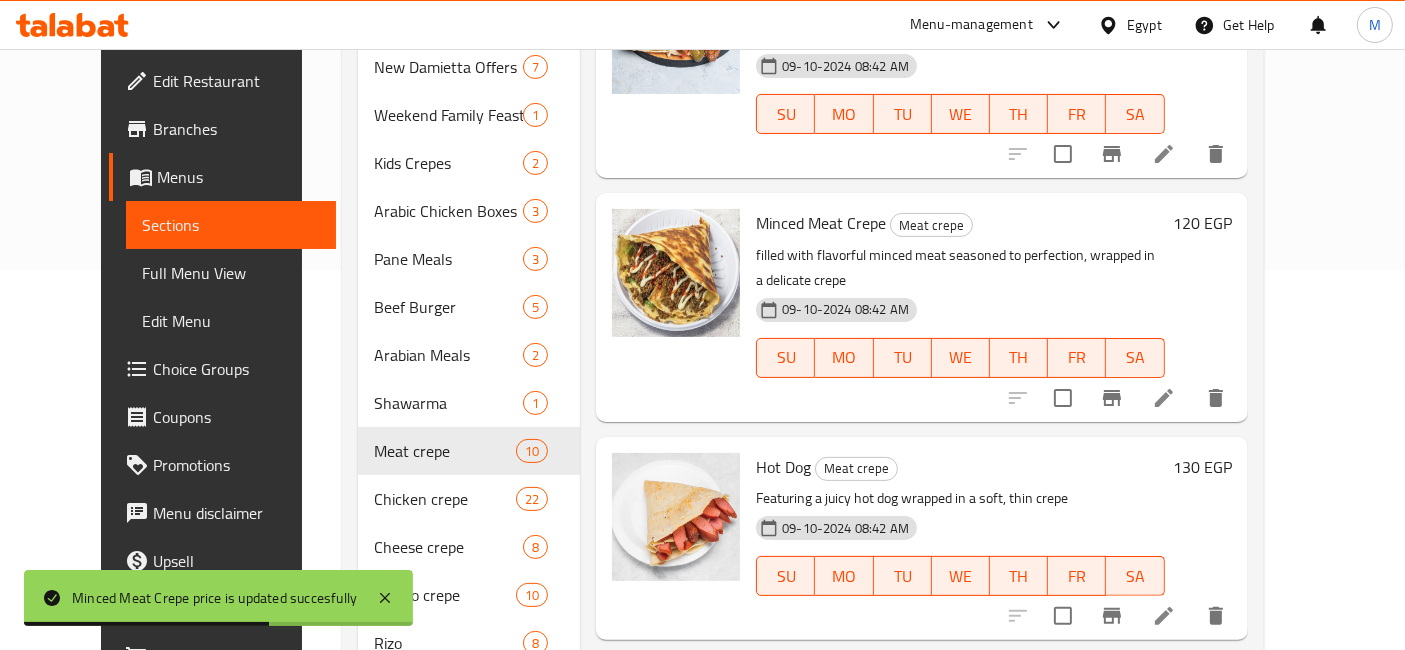 click on "130   EGP" at bounding box center [1202, 467] 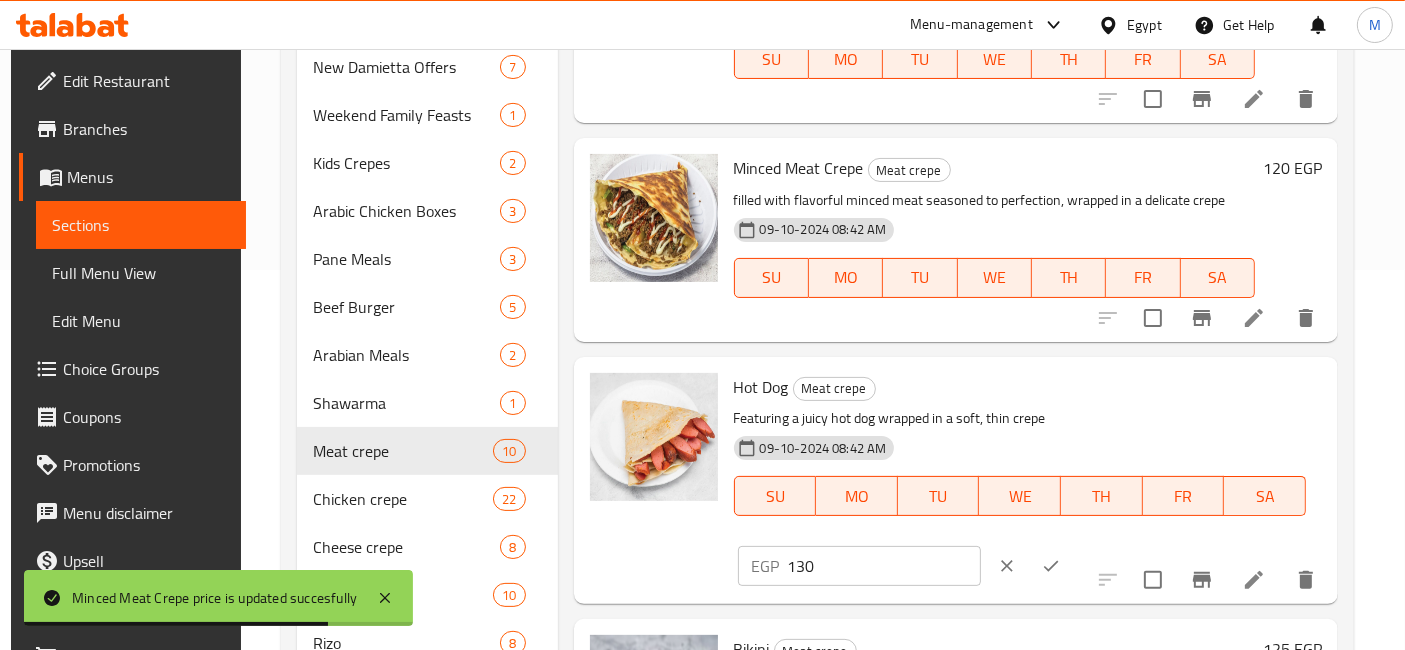 click on "130" at bounding box center [884, 566] 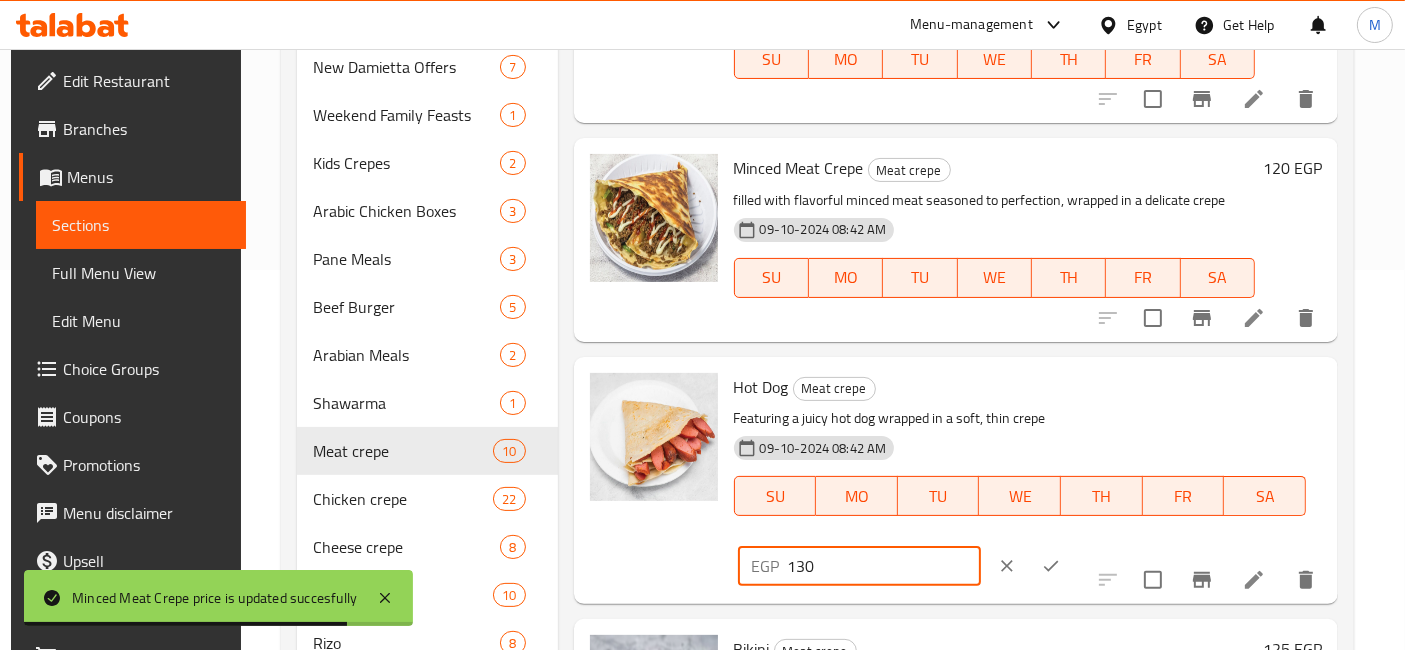 click on "130" at bounding box center [884, 566] 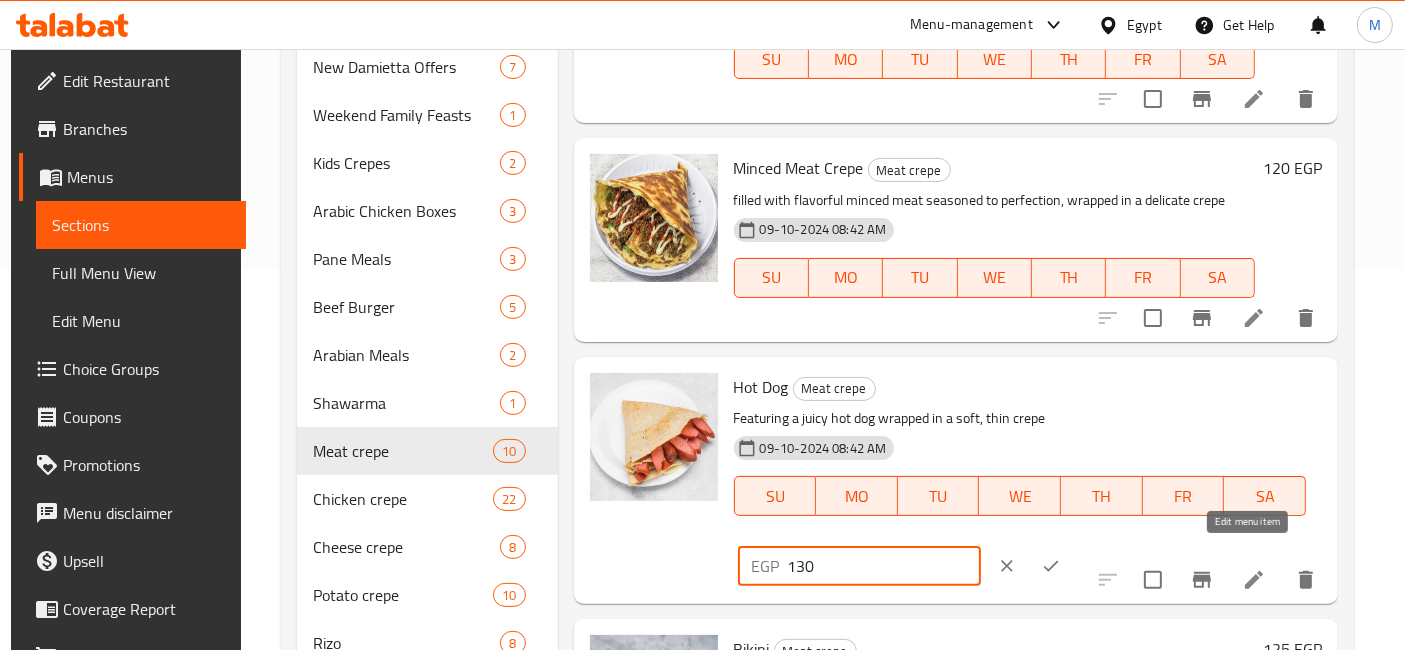 click 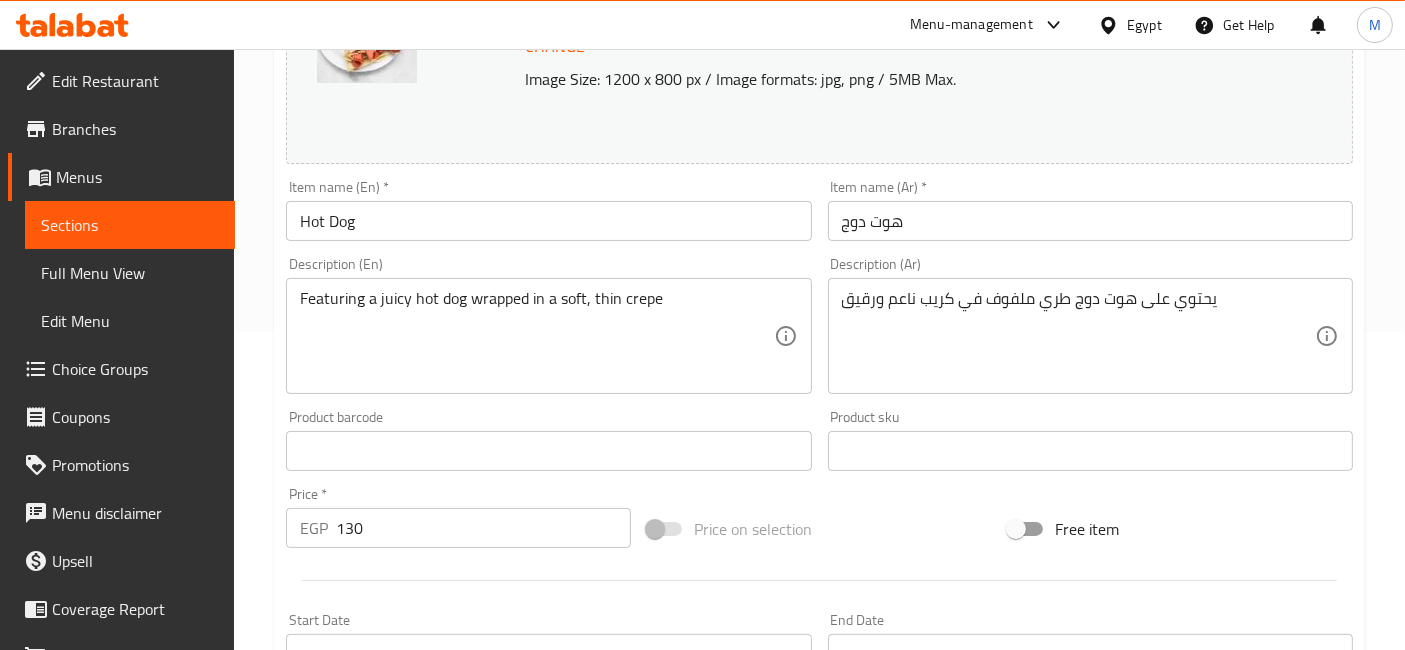 scroll, scrollTop: 444, scrollLeft: 0, axis: vertical 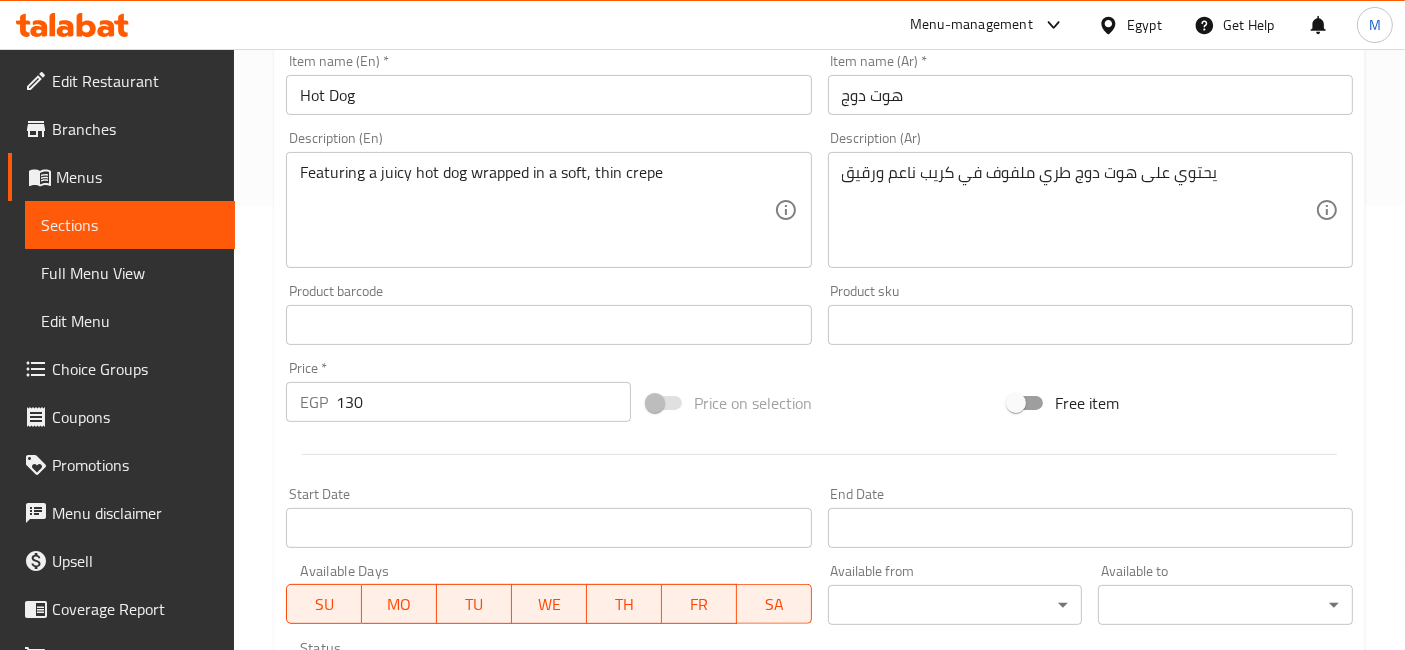 click on "Hot Dog" at bounding box center [548, 95] 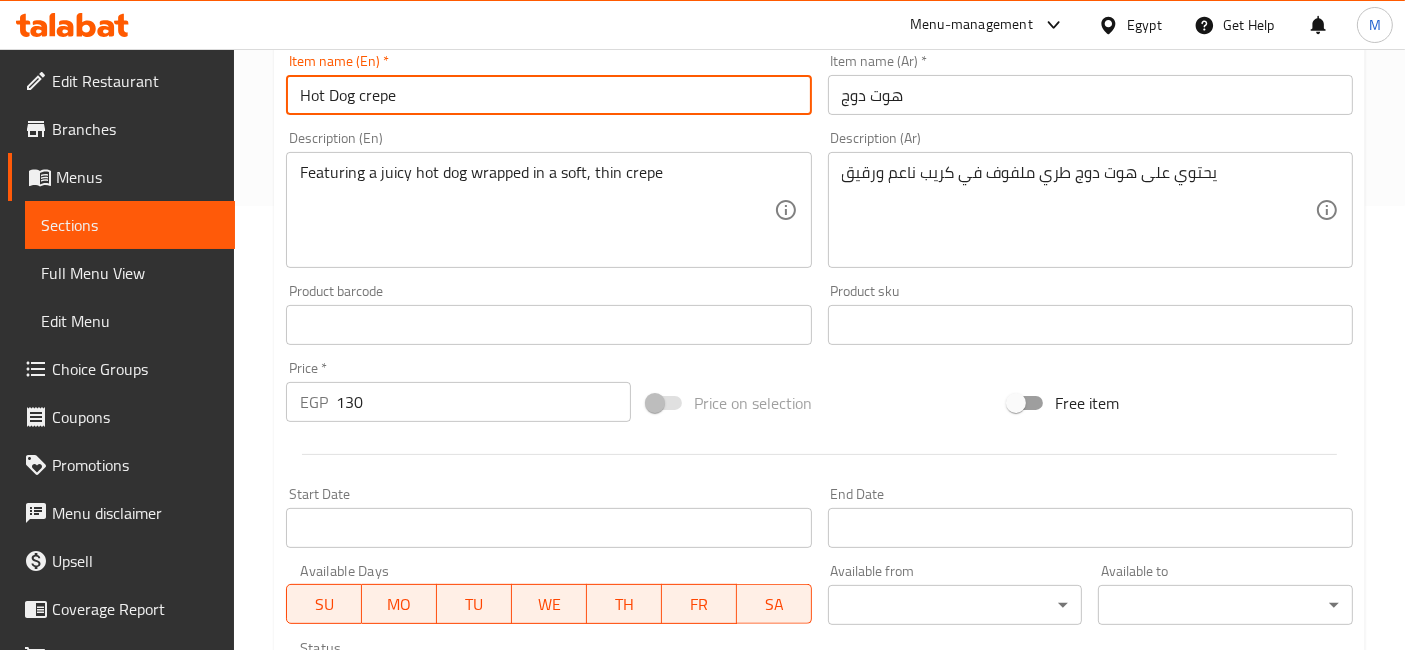 type on "Hot Dog crepe" 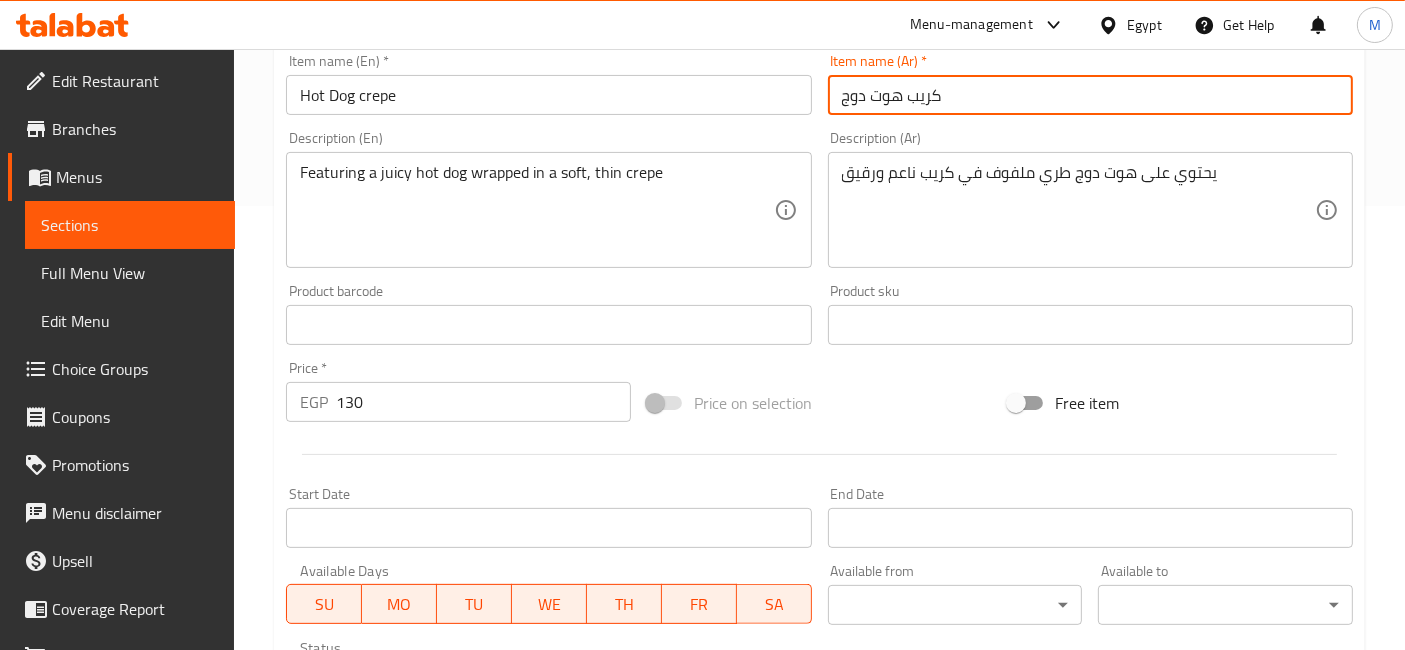 type on "كريب هوت دوج" 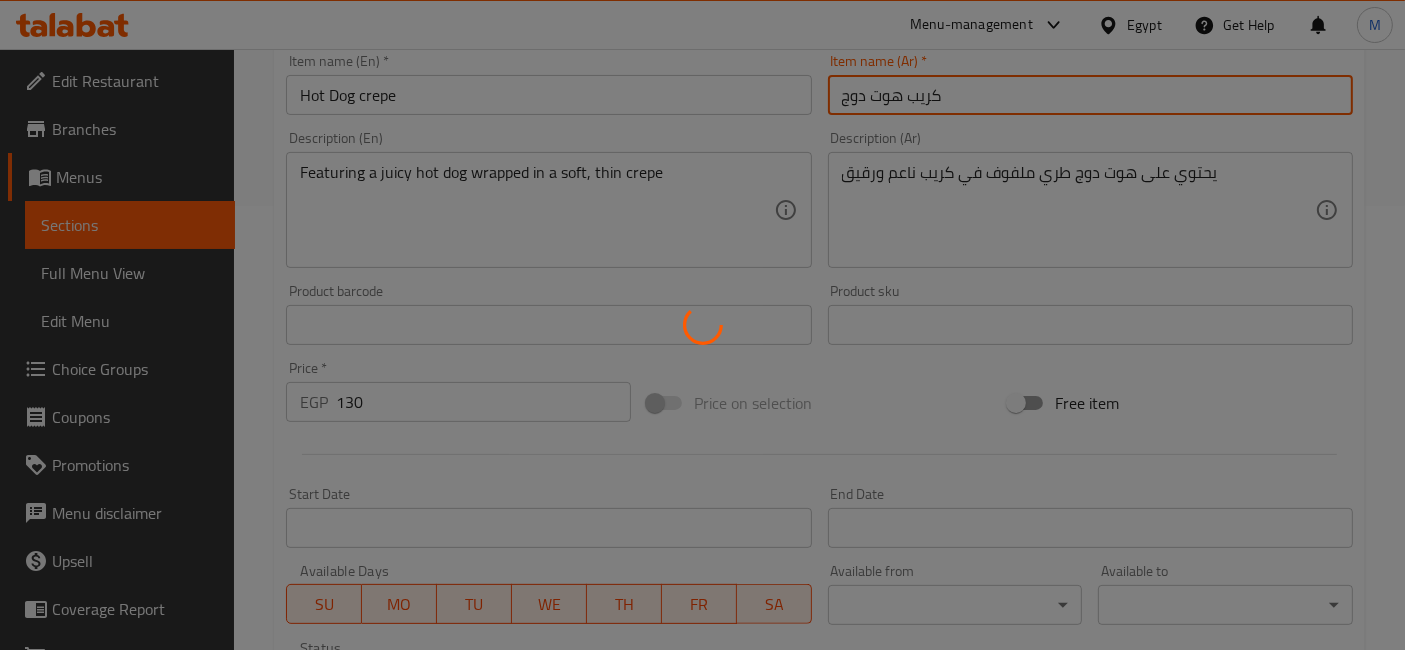 click at bounding box center [702, 325] 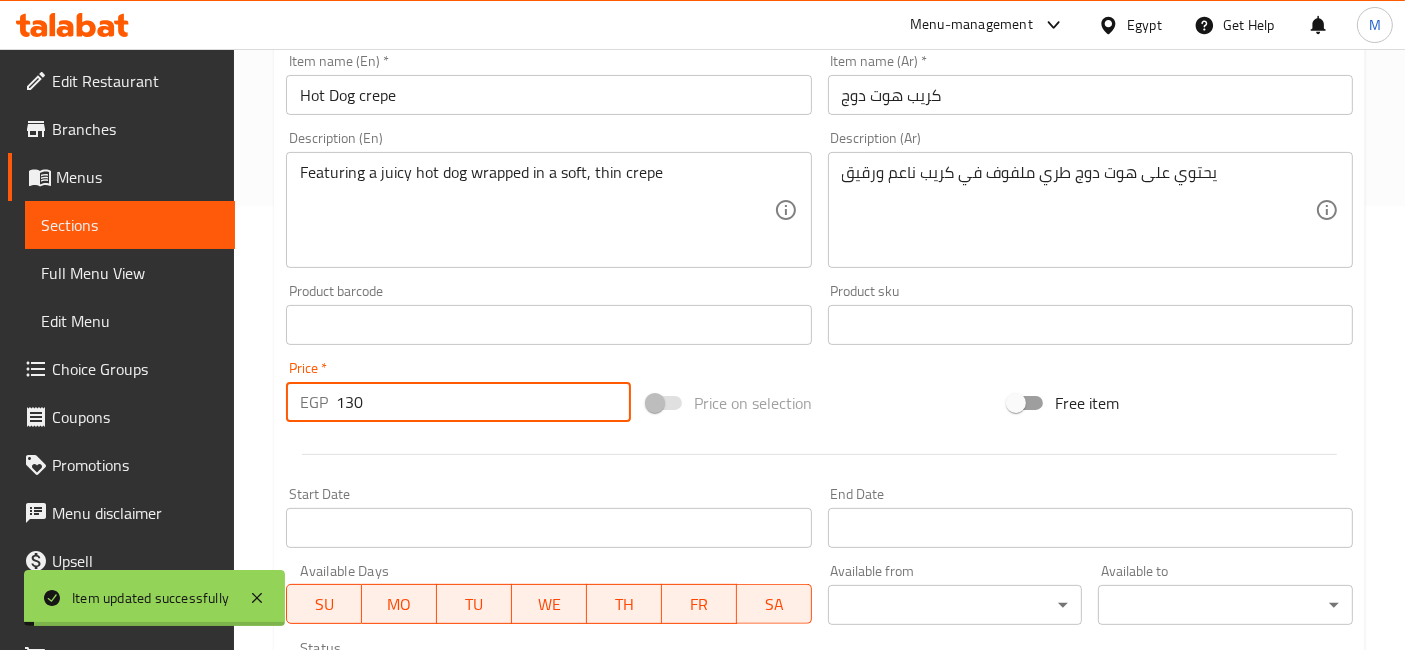 click on "130" at bounding box center (483, 402) 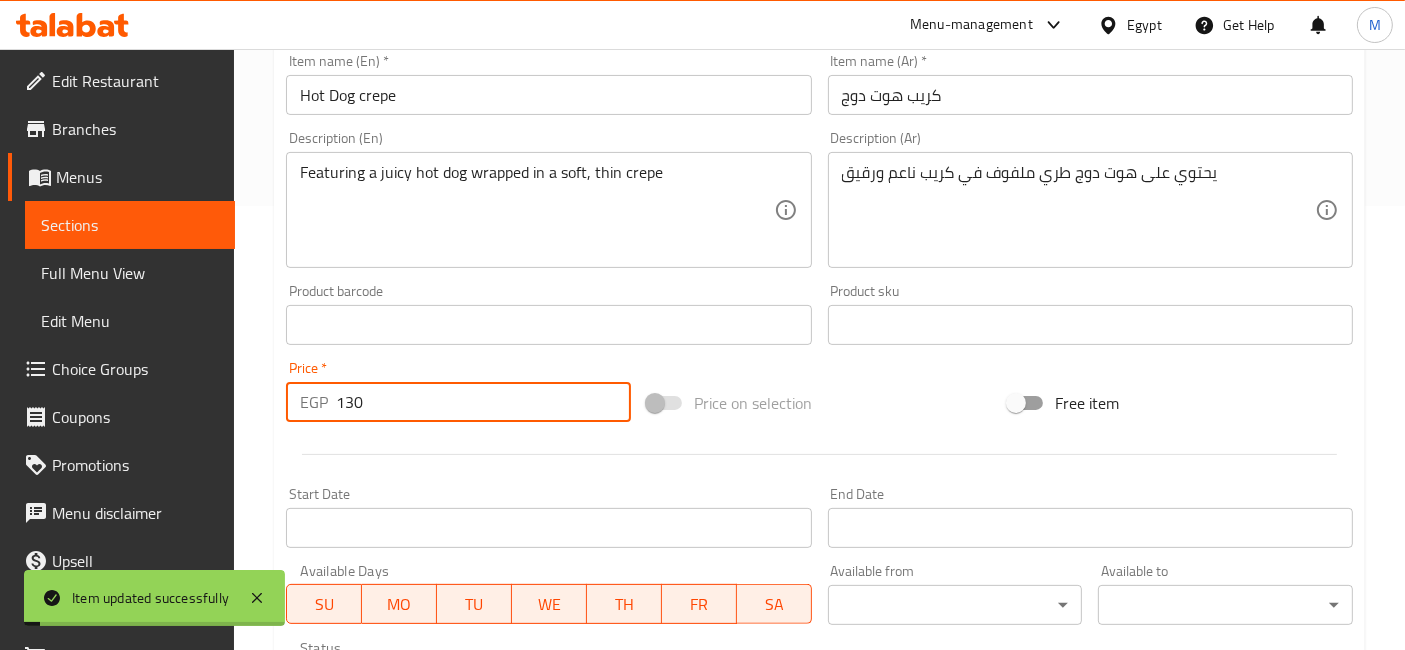 click on "130" at bounding box center (483, 402) 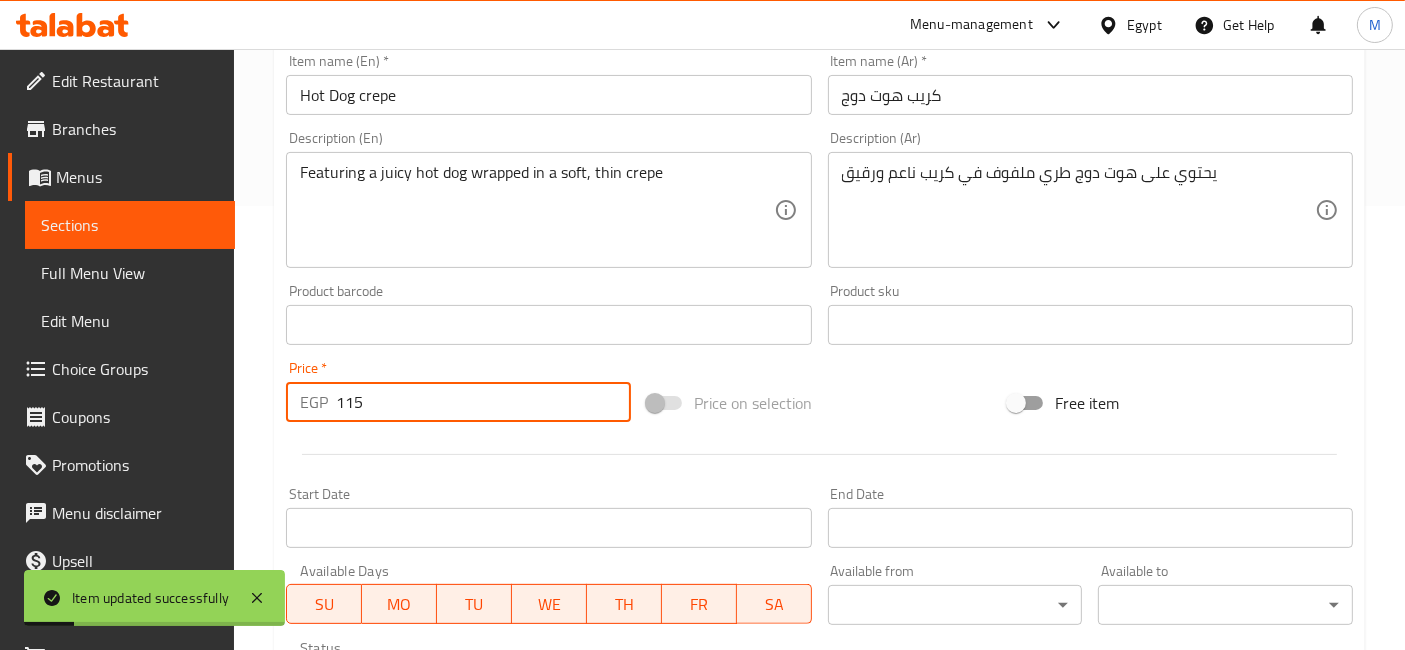 type on "115" 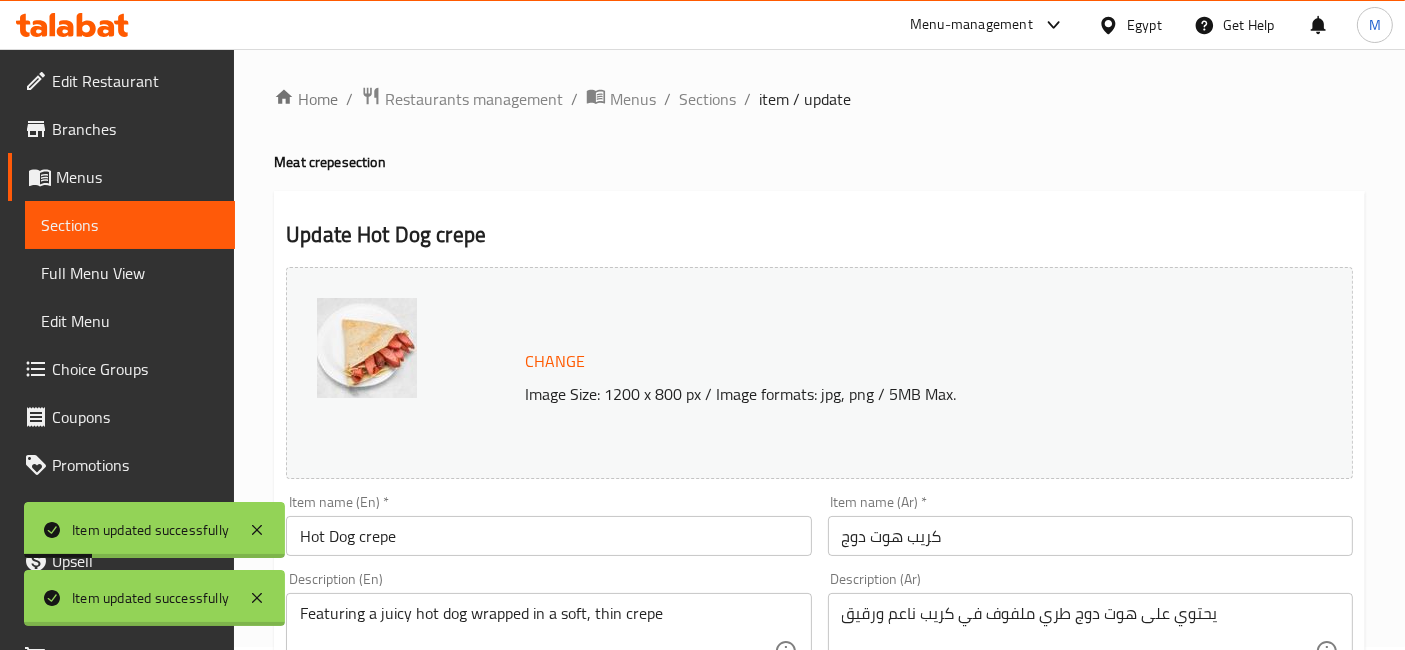 scroll, scrollTop: 0, scrollLeft: 0, axis: both 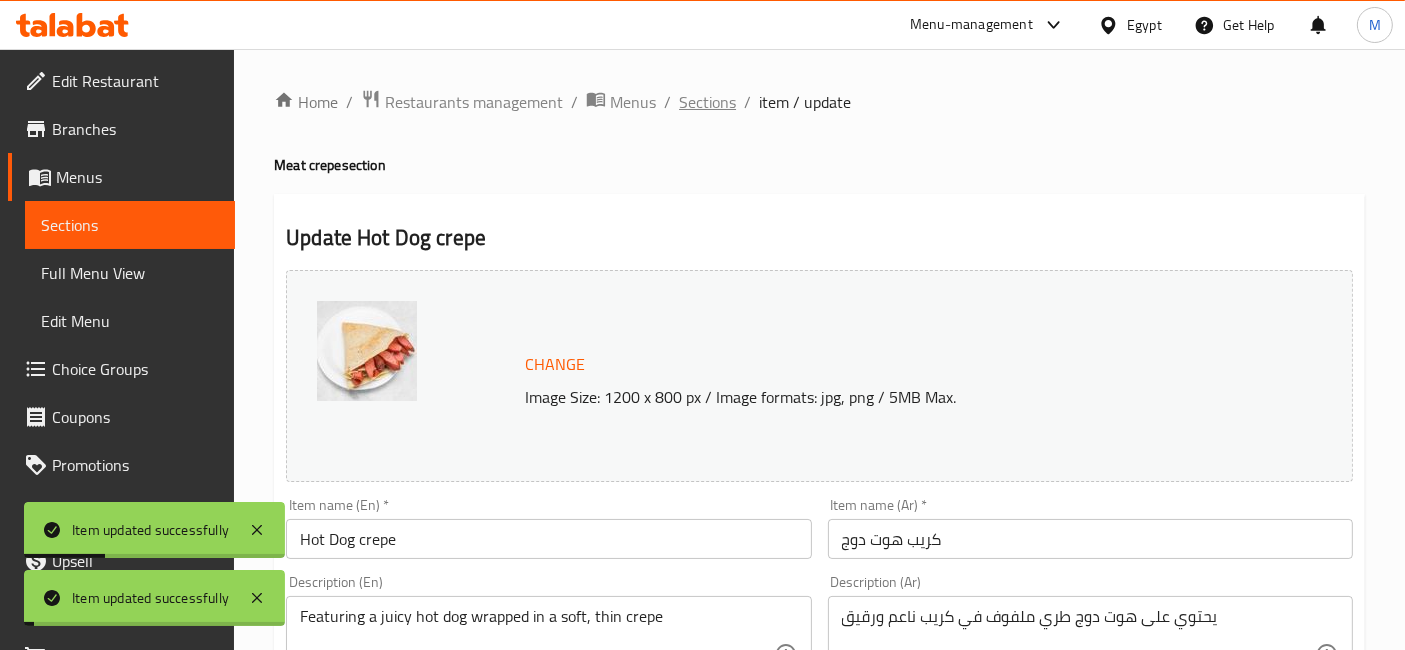 click on "Sections" at bounding box center (707, 102) 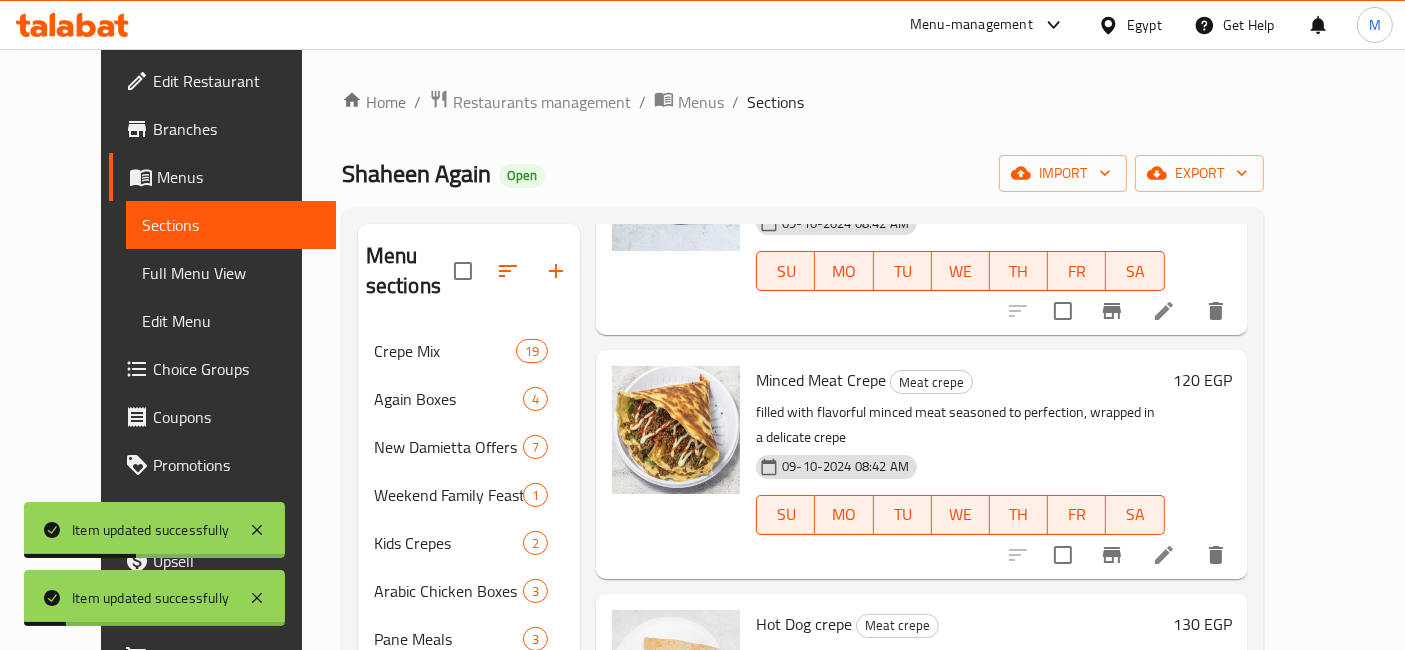 scroll, scrollTop: 1284, scrollLeft: 0, axis: vertical 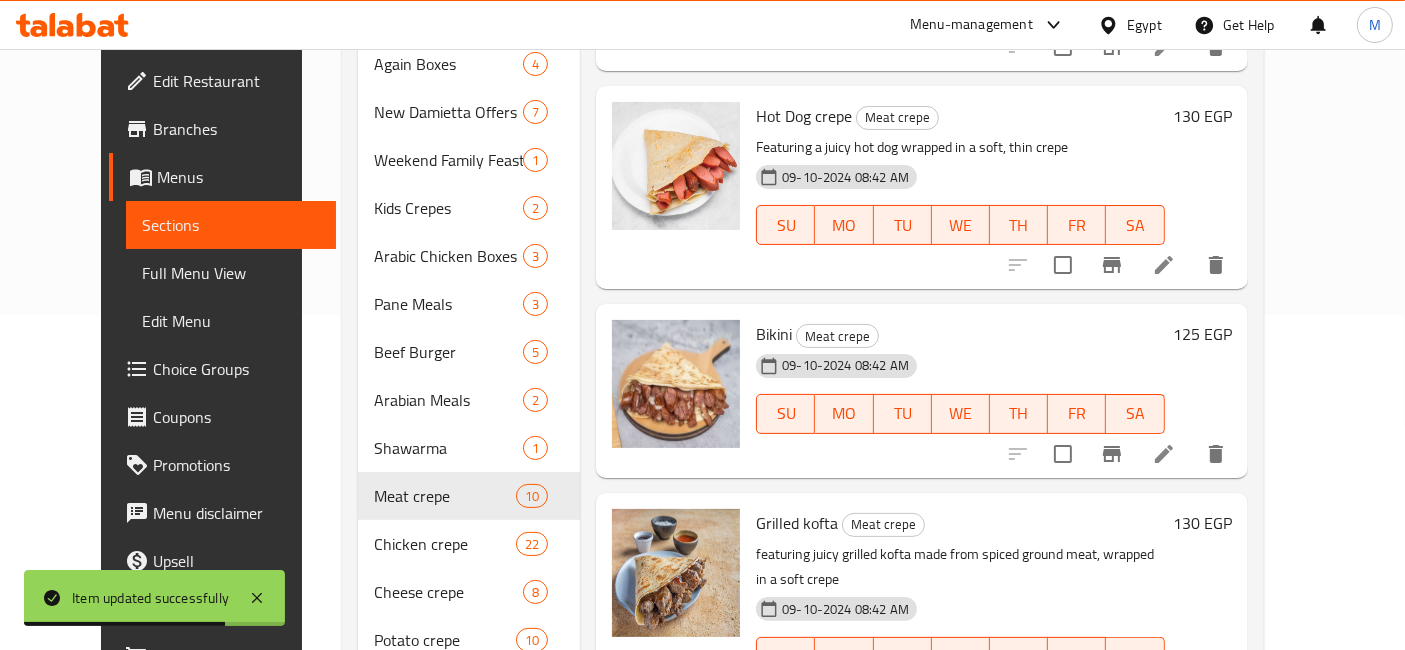 click on "125   EGP" at bounding box center (1202, 334) 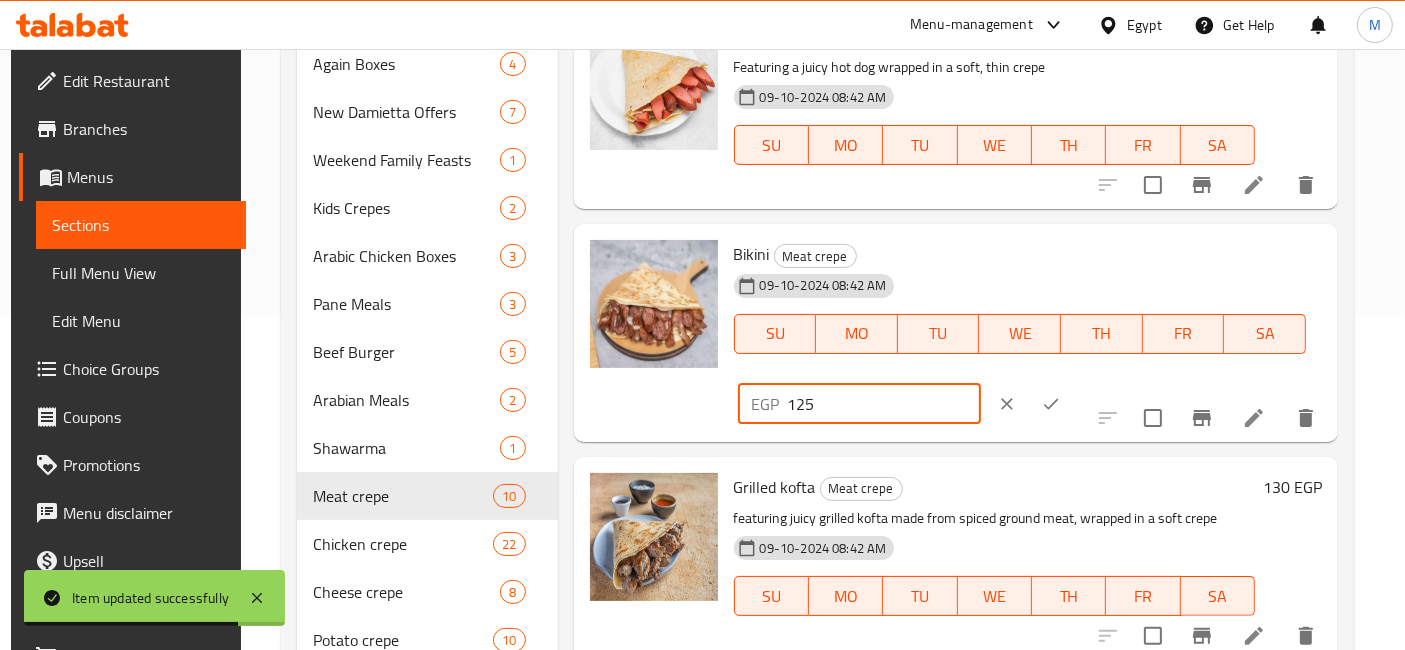 drag, startPoint x: 1091, startPoint y: 278, endPoint x: 944, endPoint y: 256, distance: 148.63715 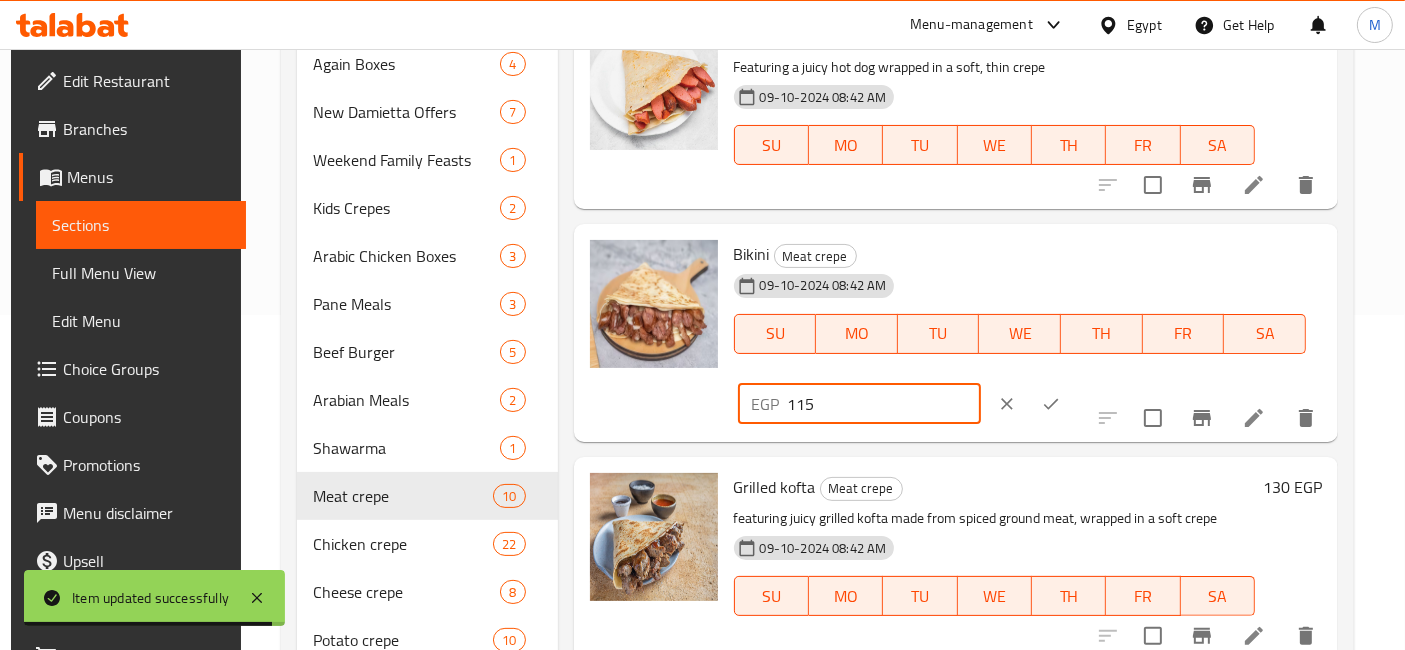 type on "115" 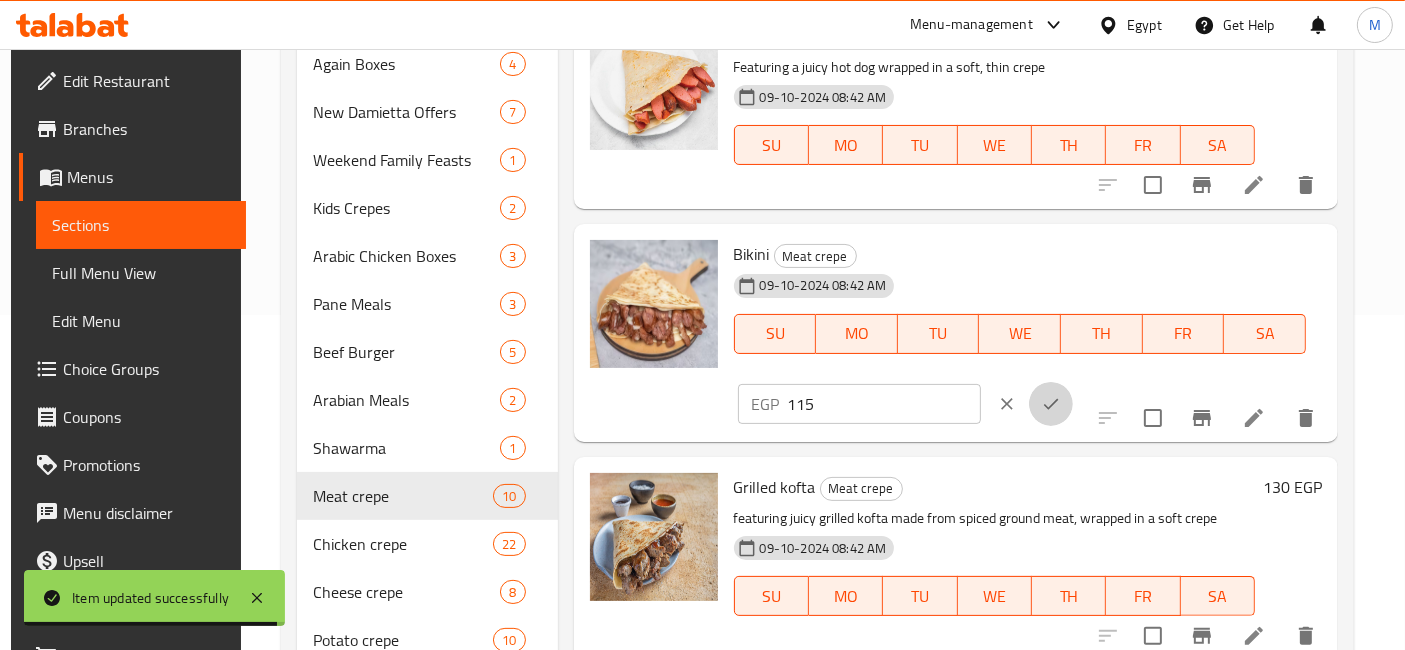 click 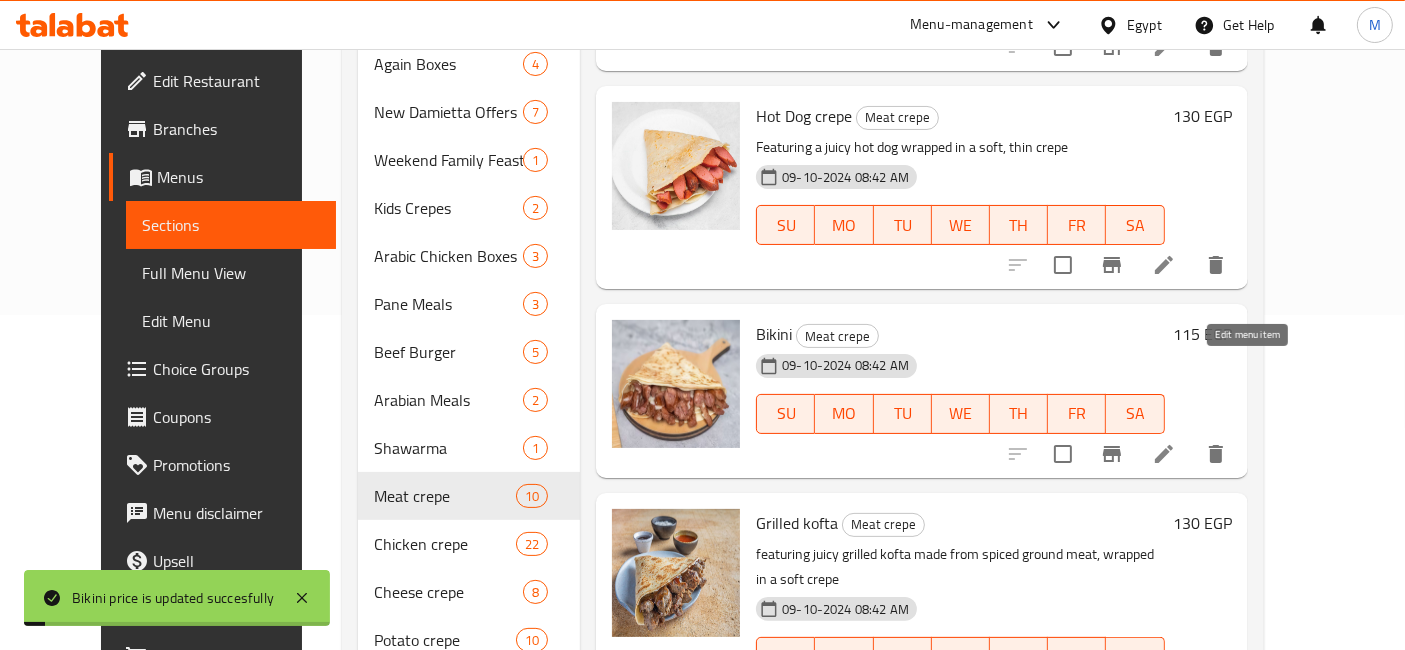 click 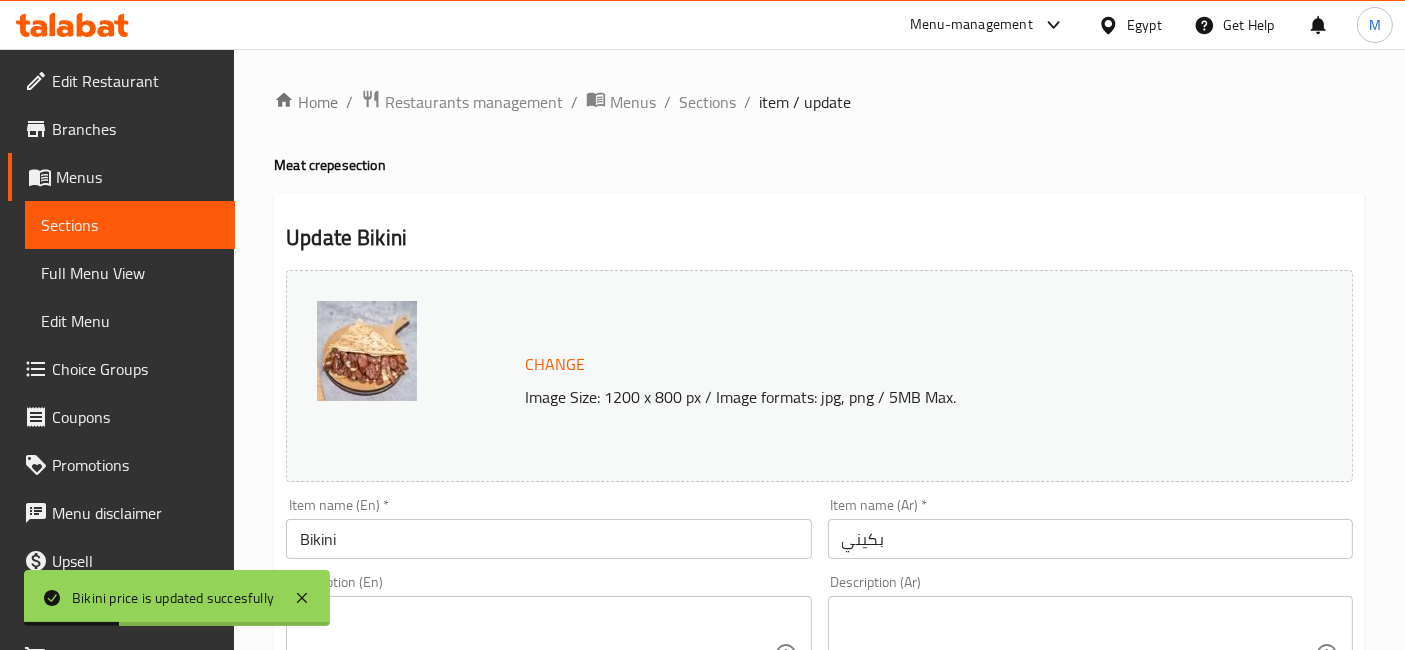click on "Bikini" at bounding box center [548, 539] 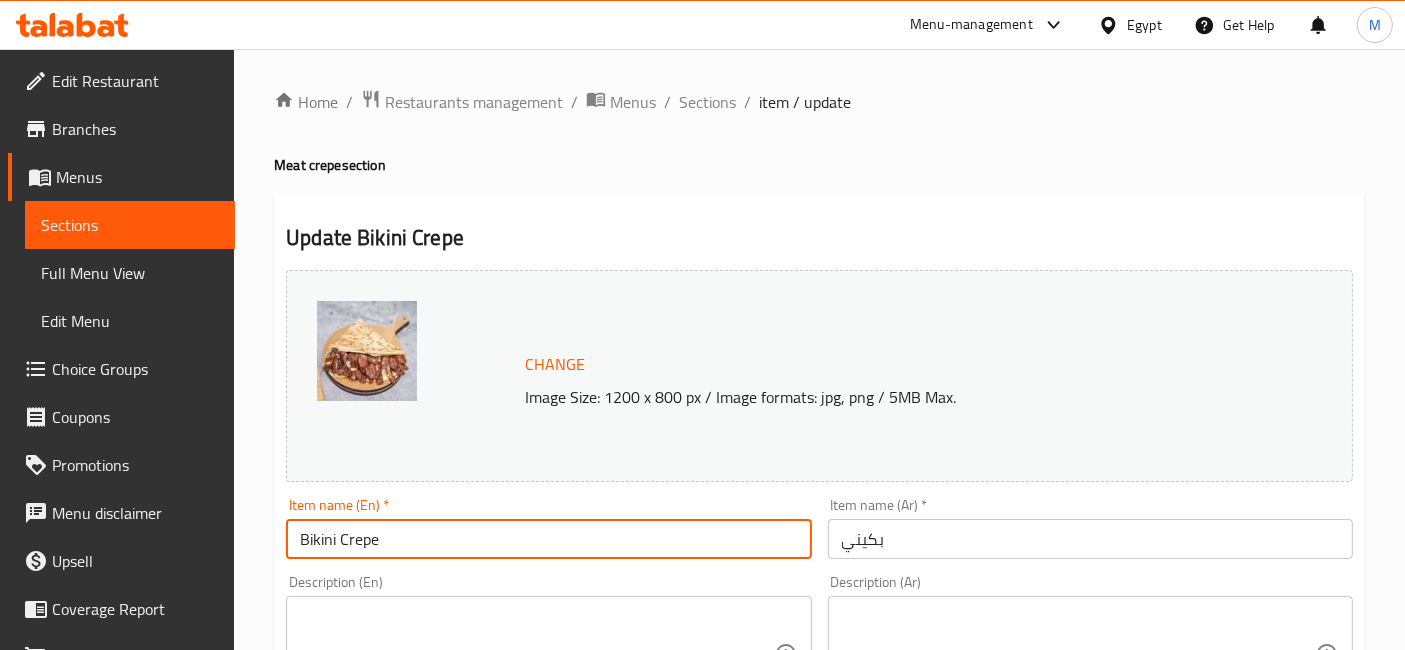 type on "Bikini Crepe" 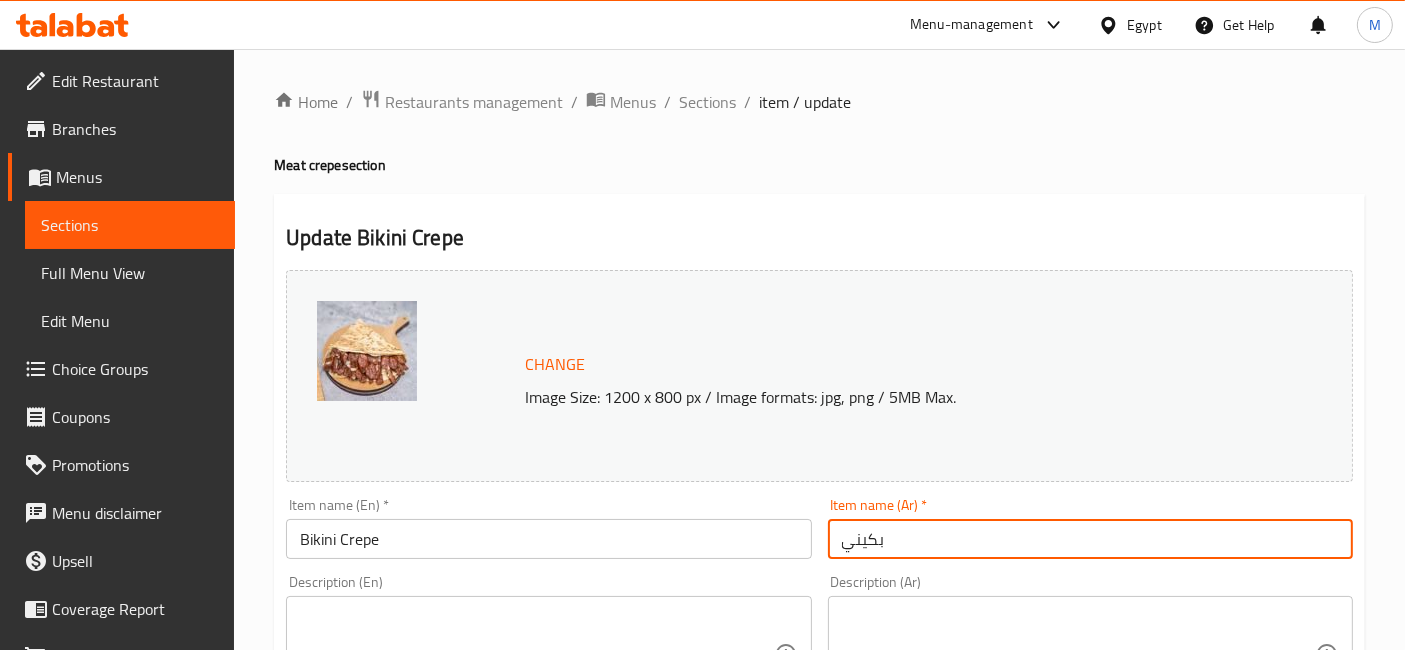 click on "بكيني" at bounding box center [1090, 539] 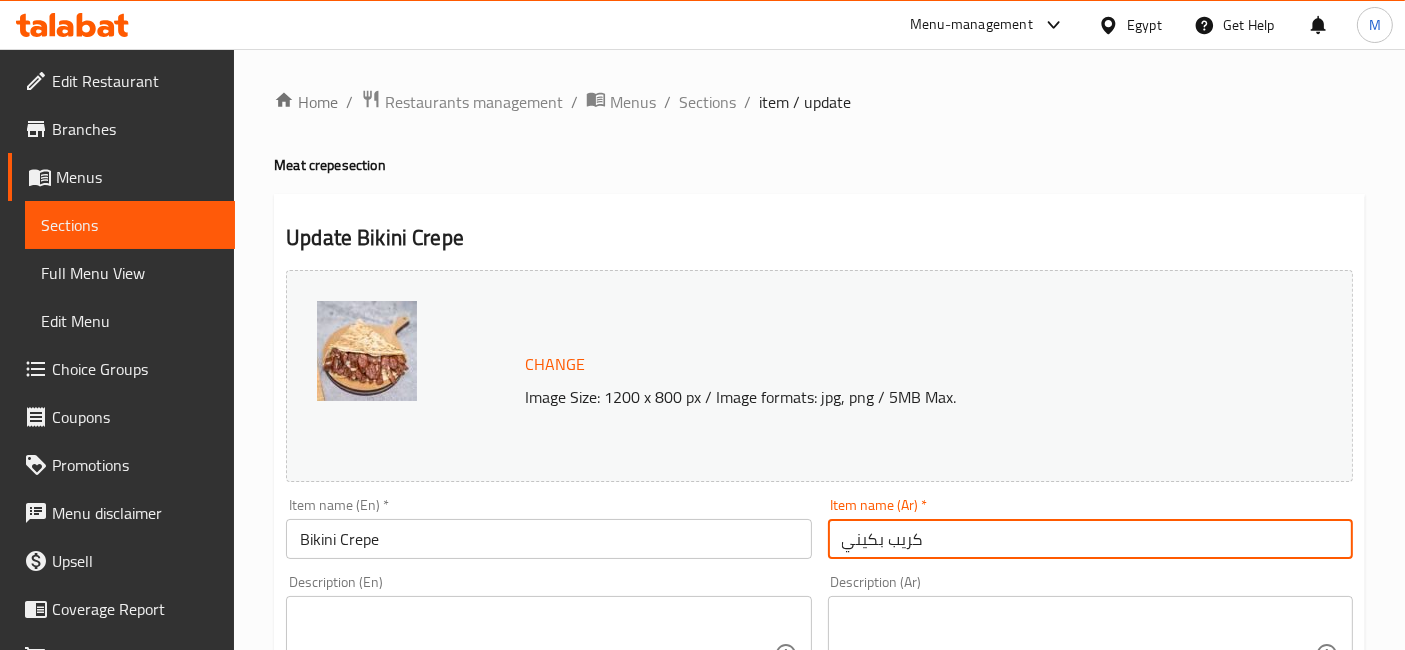 type on "كريب بكيني" 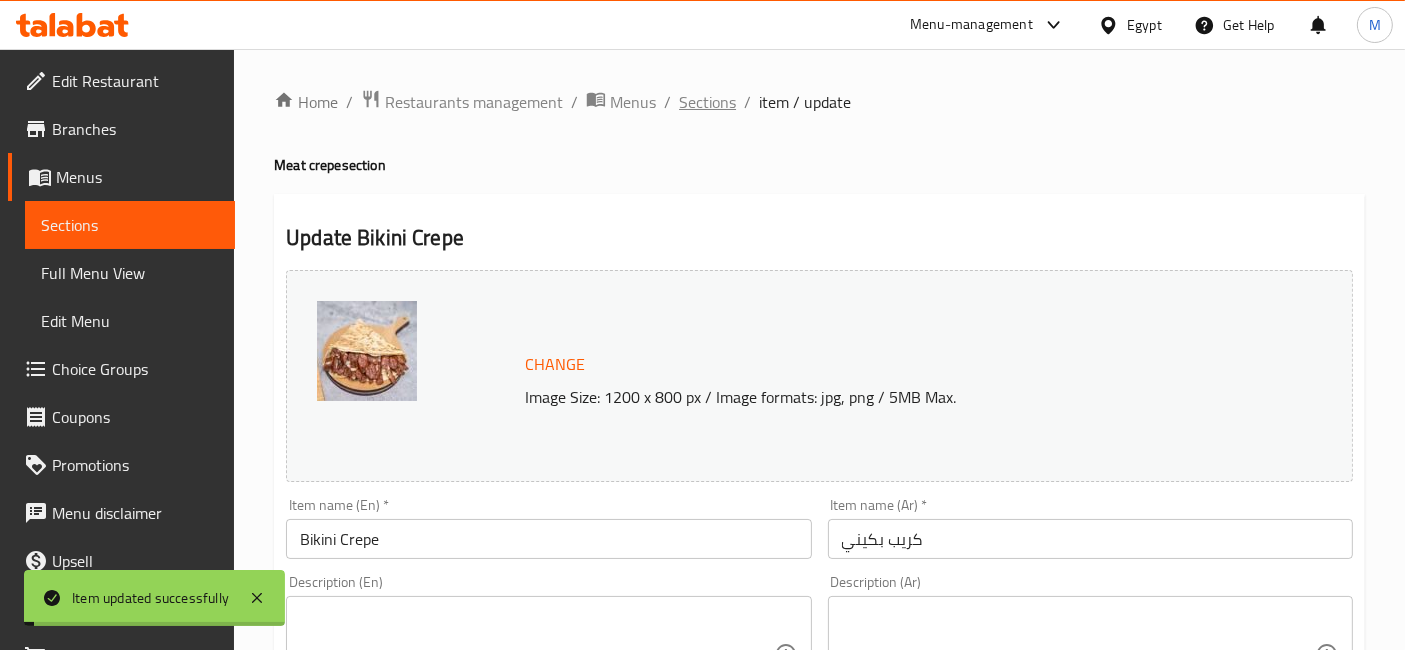 click on "Sections" at bounding box center (707, 102) 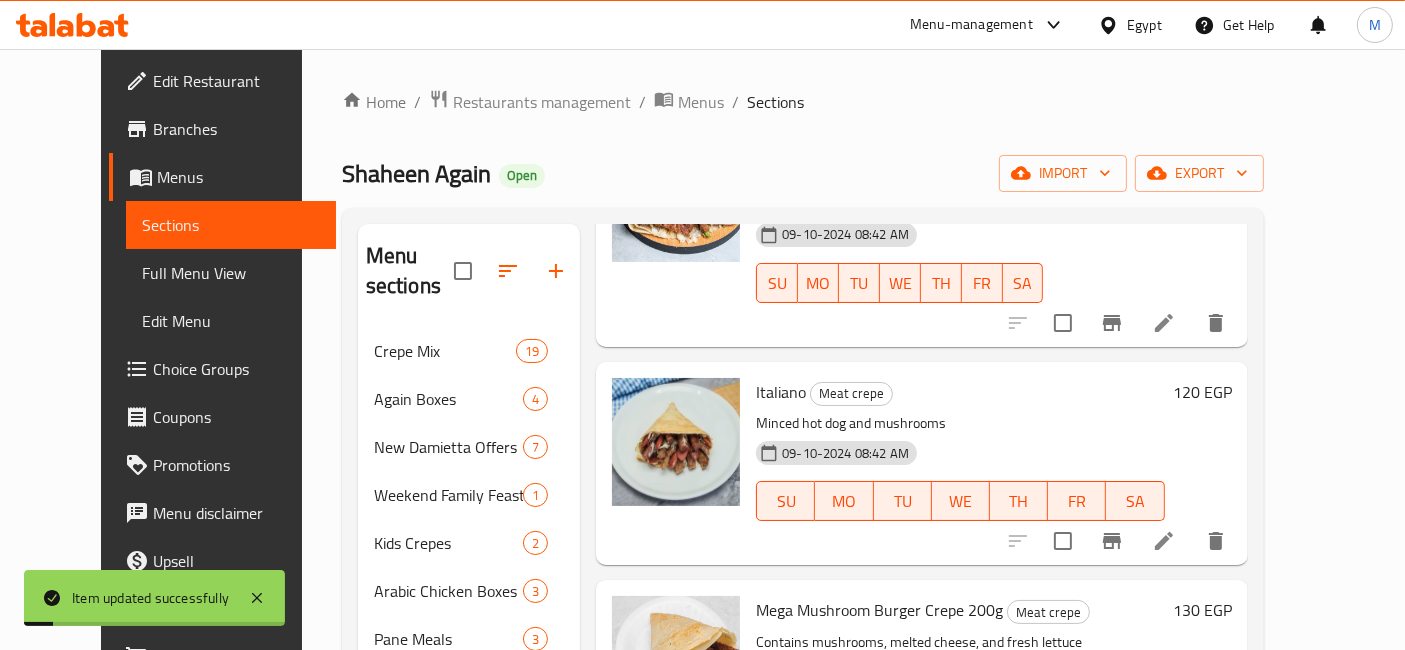 scroll, scrollTop: 777, scrollLeft: 0, axis: vertical 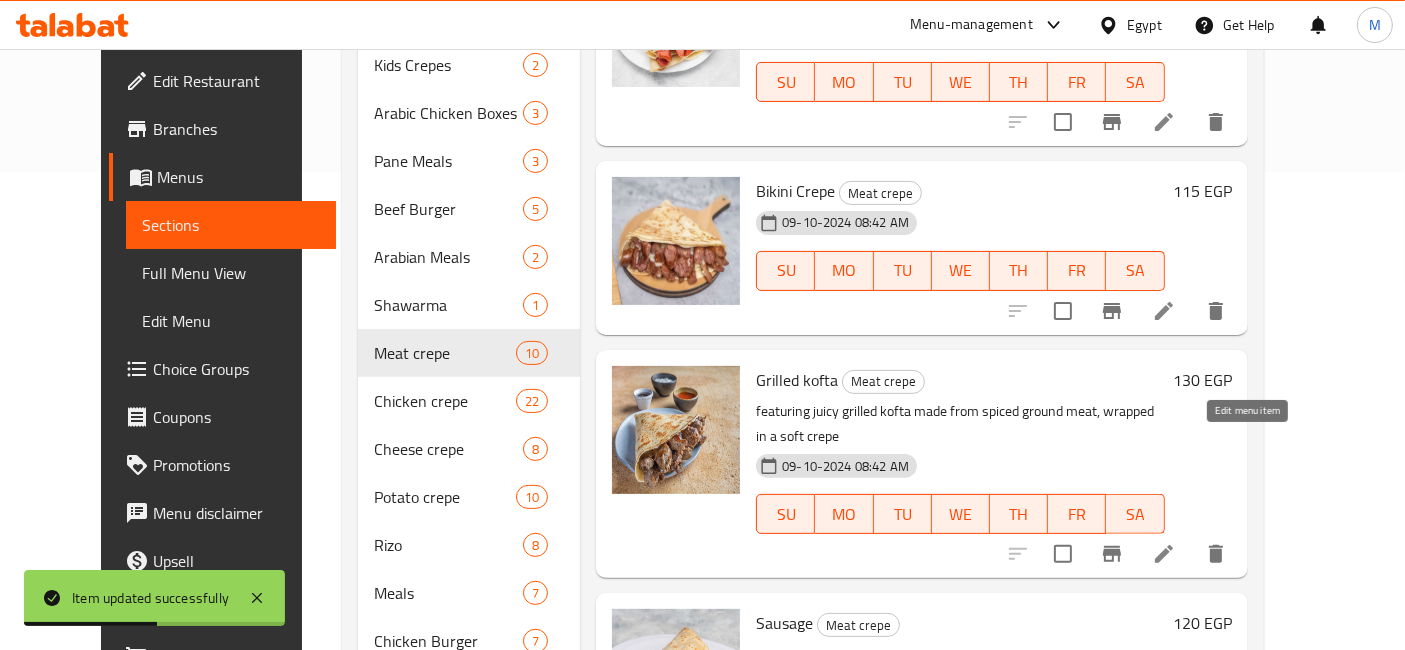 click 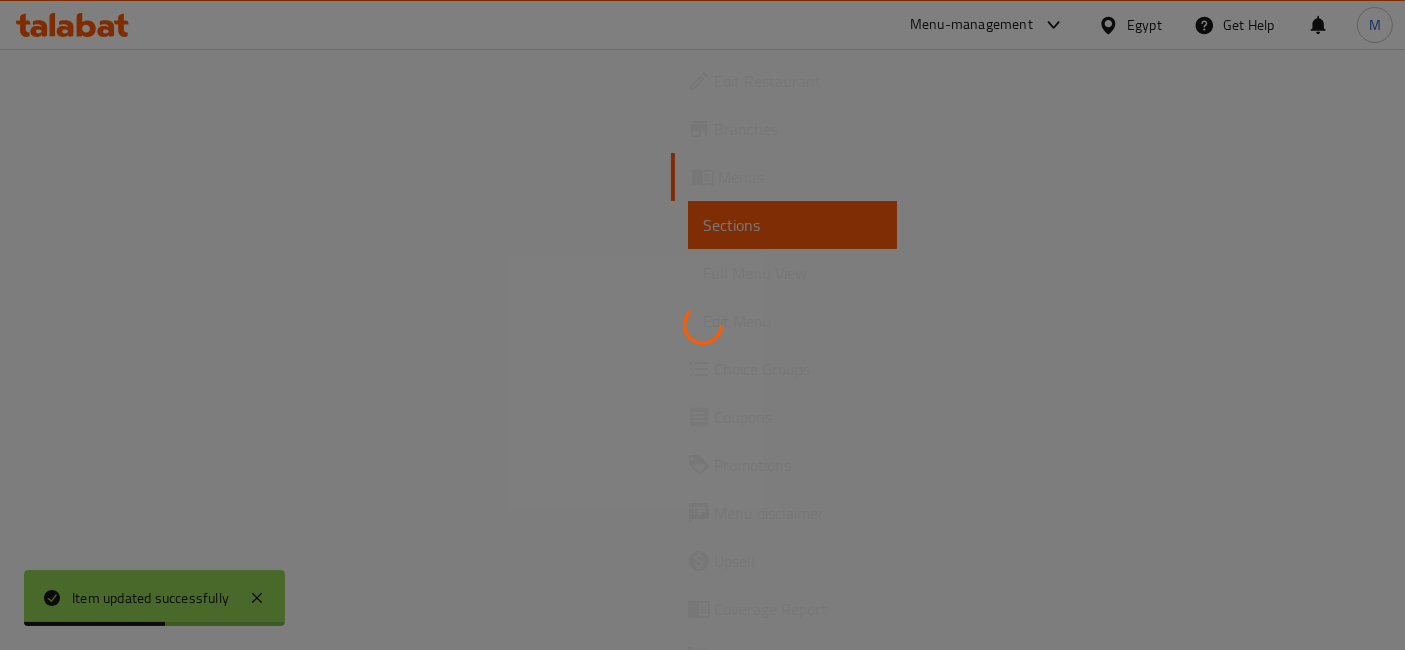 scroll, scrollTop: 0, scrollLeft: 0, axis: both 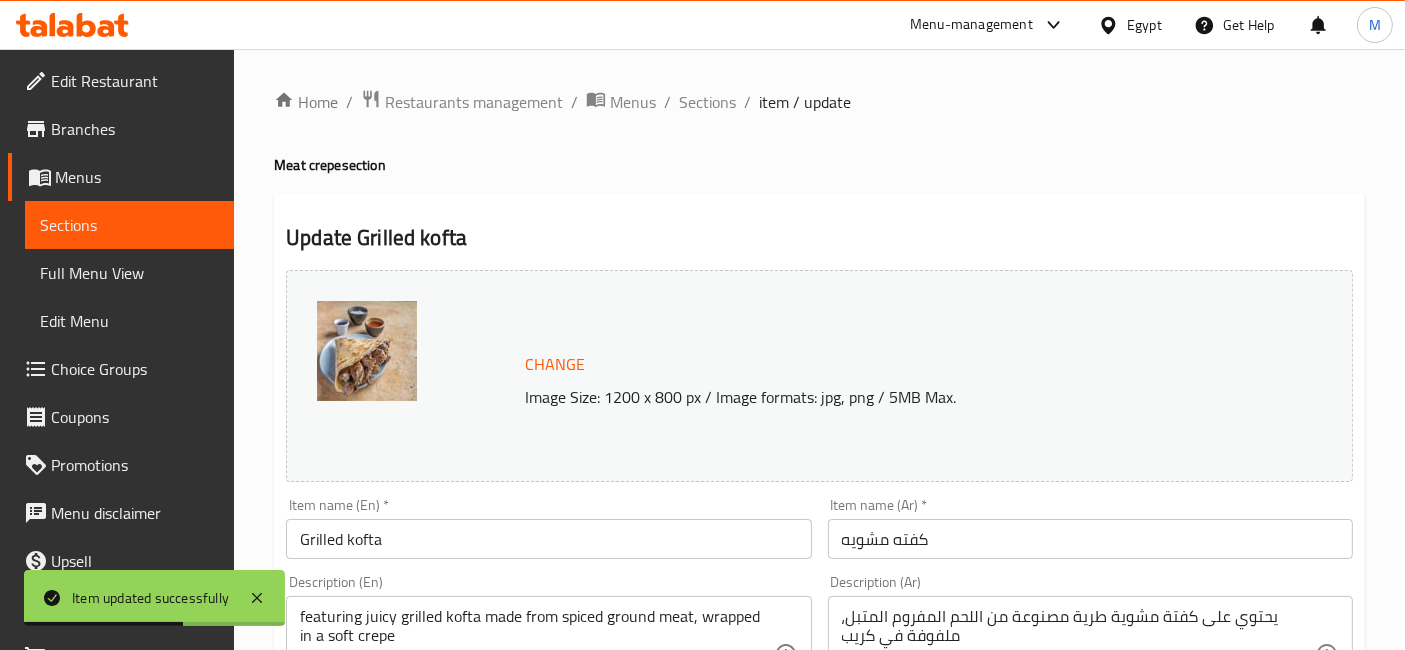 click on "Grilled kofta" at bounding box center (548, 539) 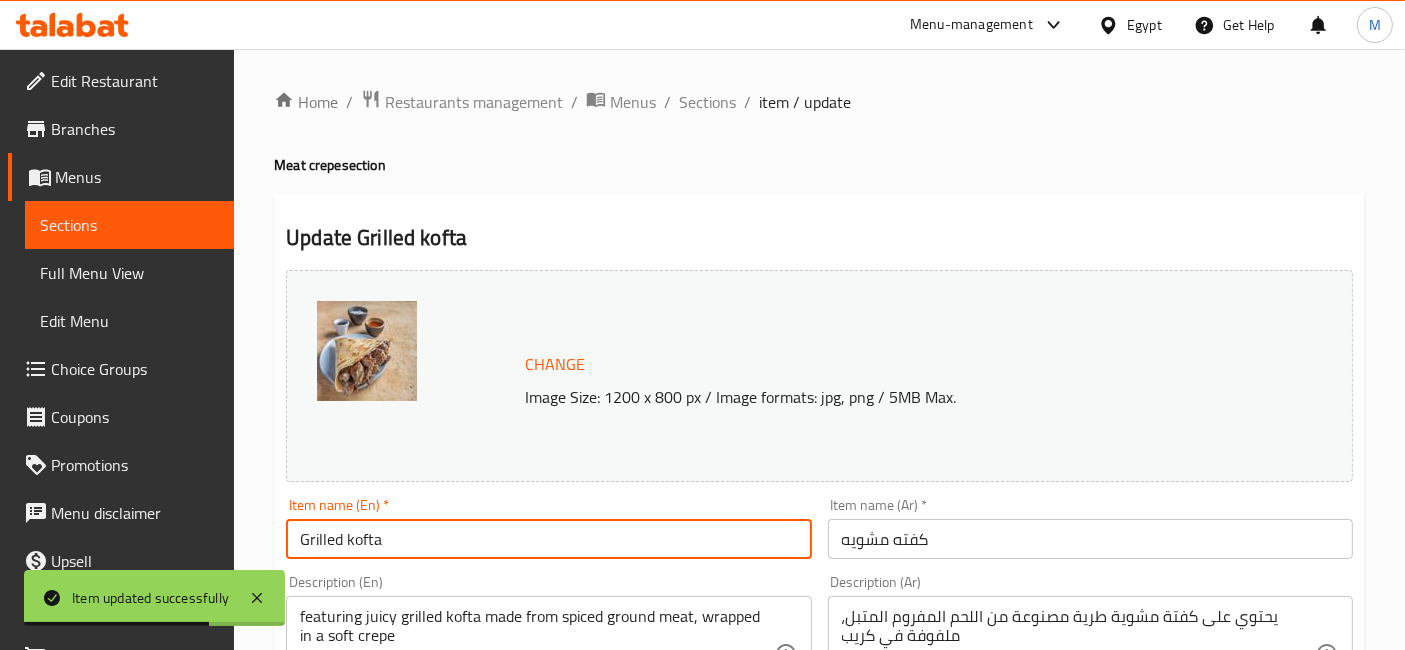 type on "Grilled kofta" 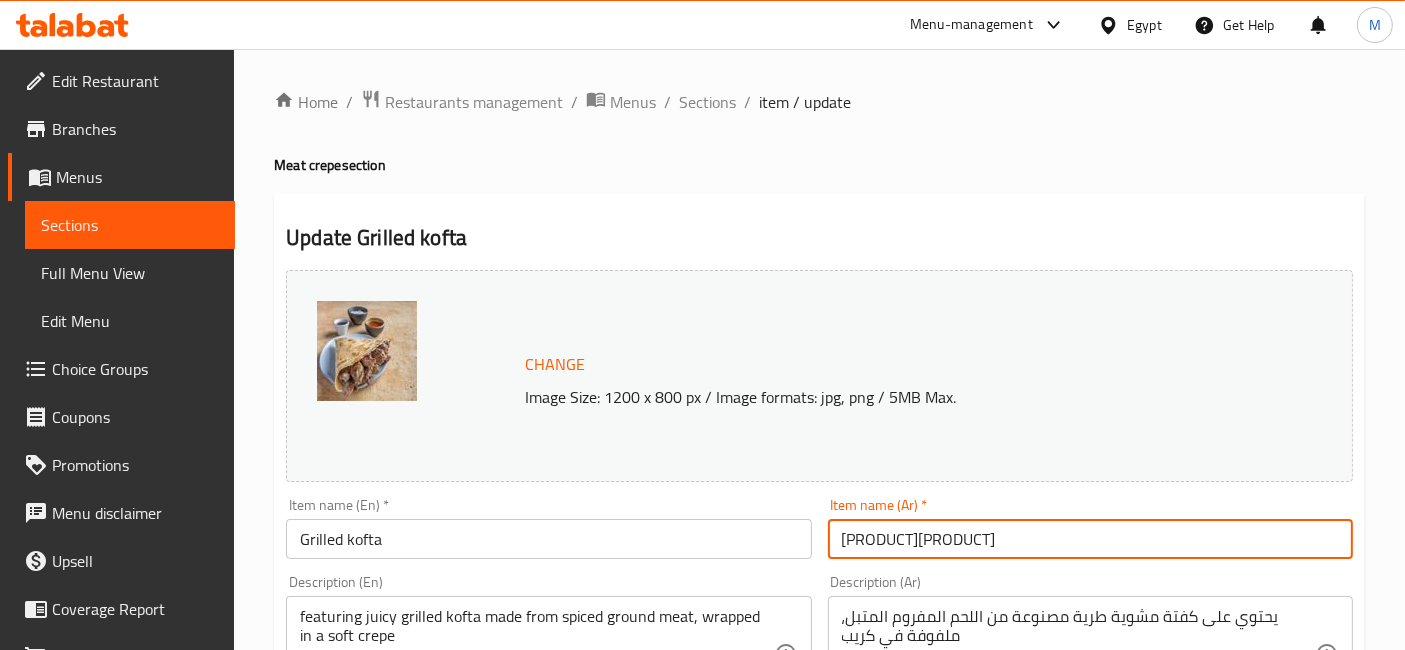 click on "[PRODUCT][PRODUCT]" at bounding box center [1090, 539] 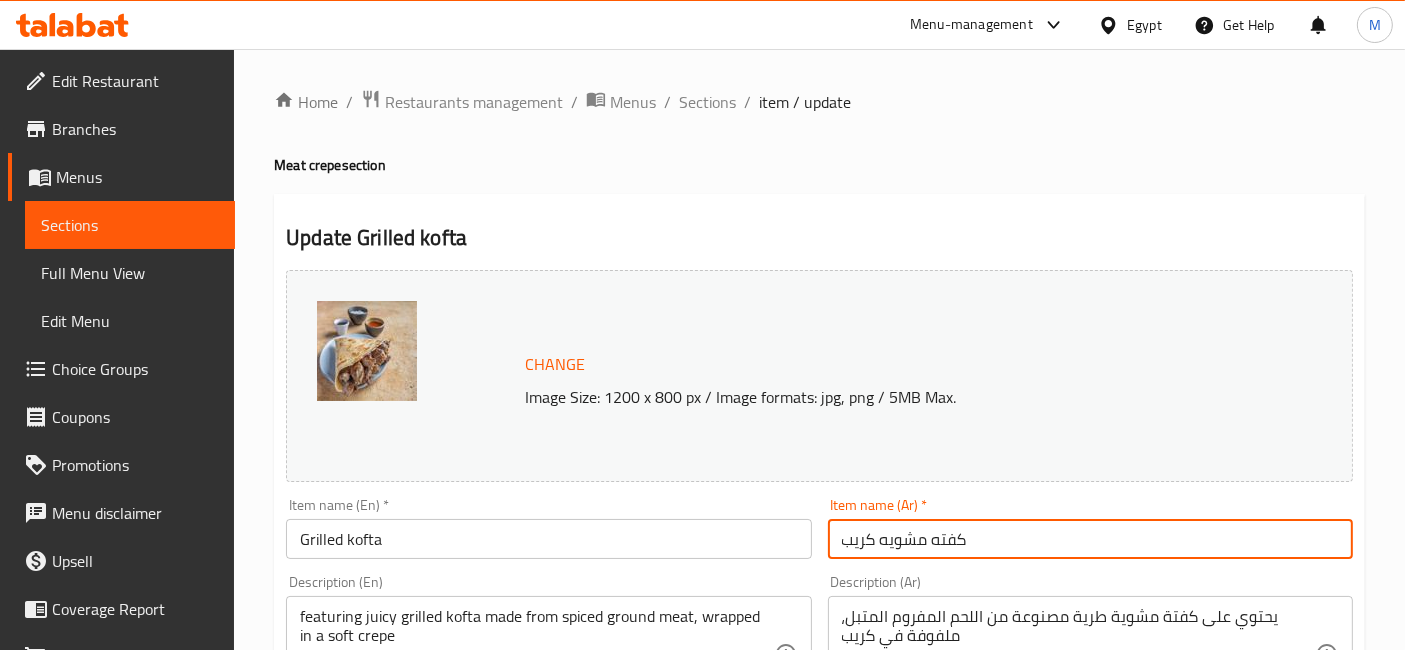 type on "كفته مشويه كريب" 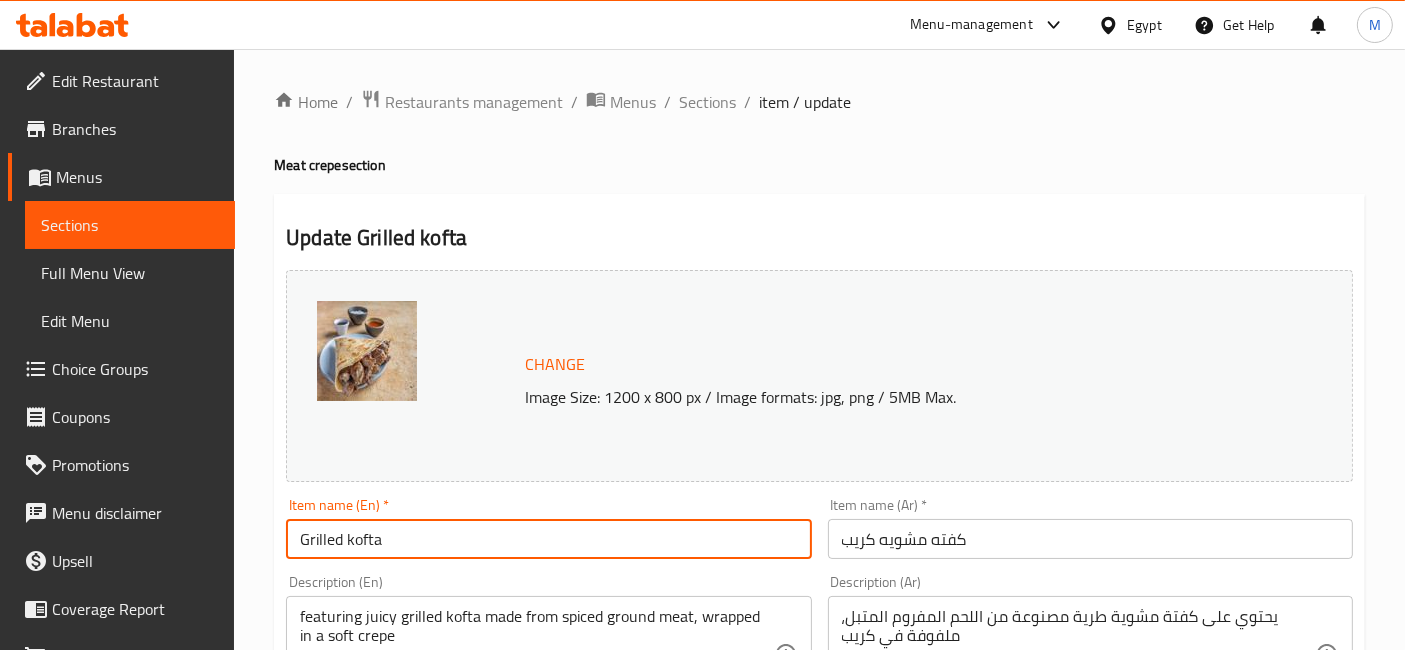 click on "Grilled kofta" at bounding box center [548, 539] 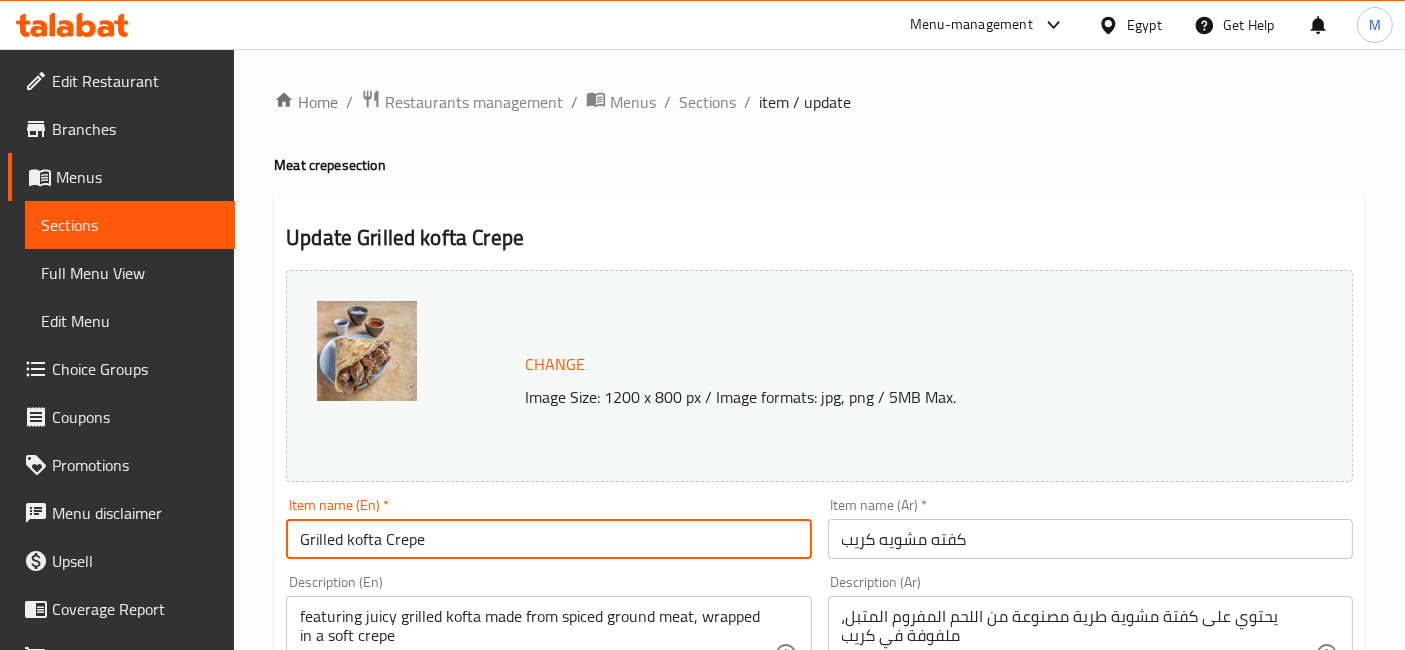 type on "Grilled kofta Crepe" 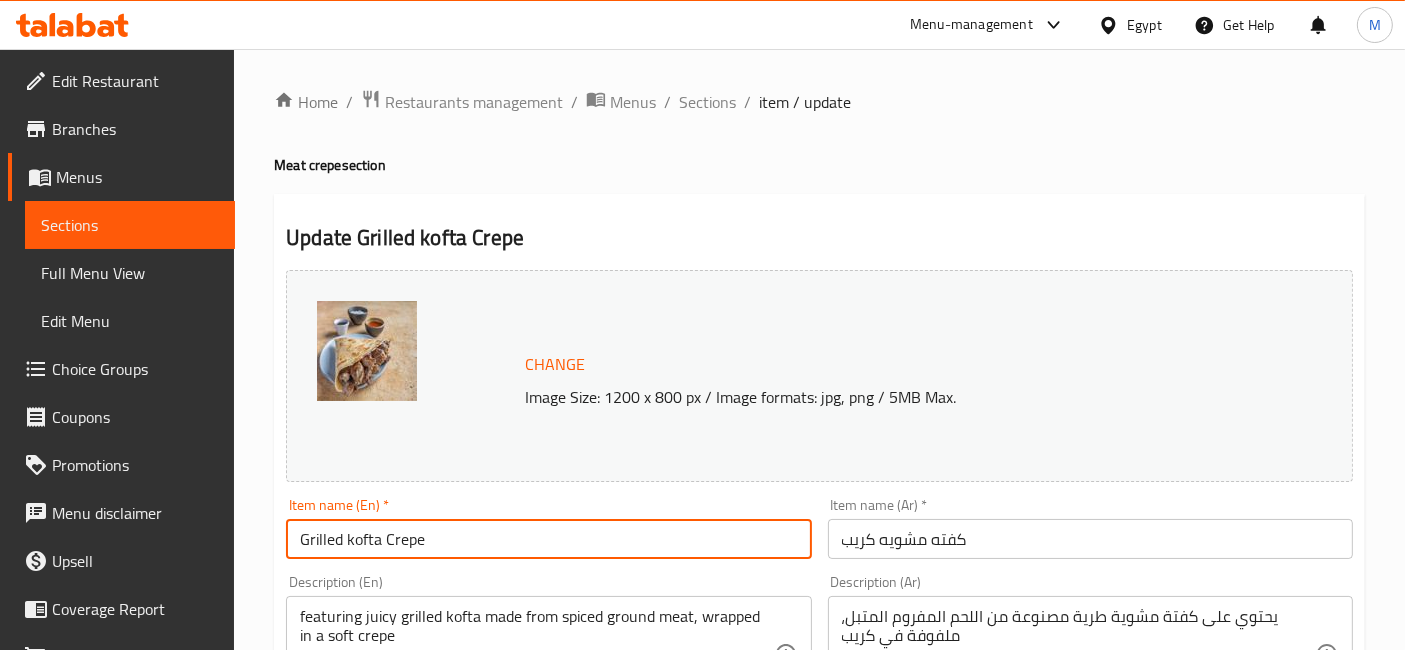 click on "Update" at bounding box center [413, 1355] 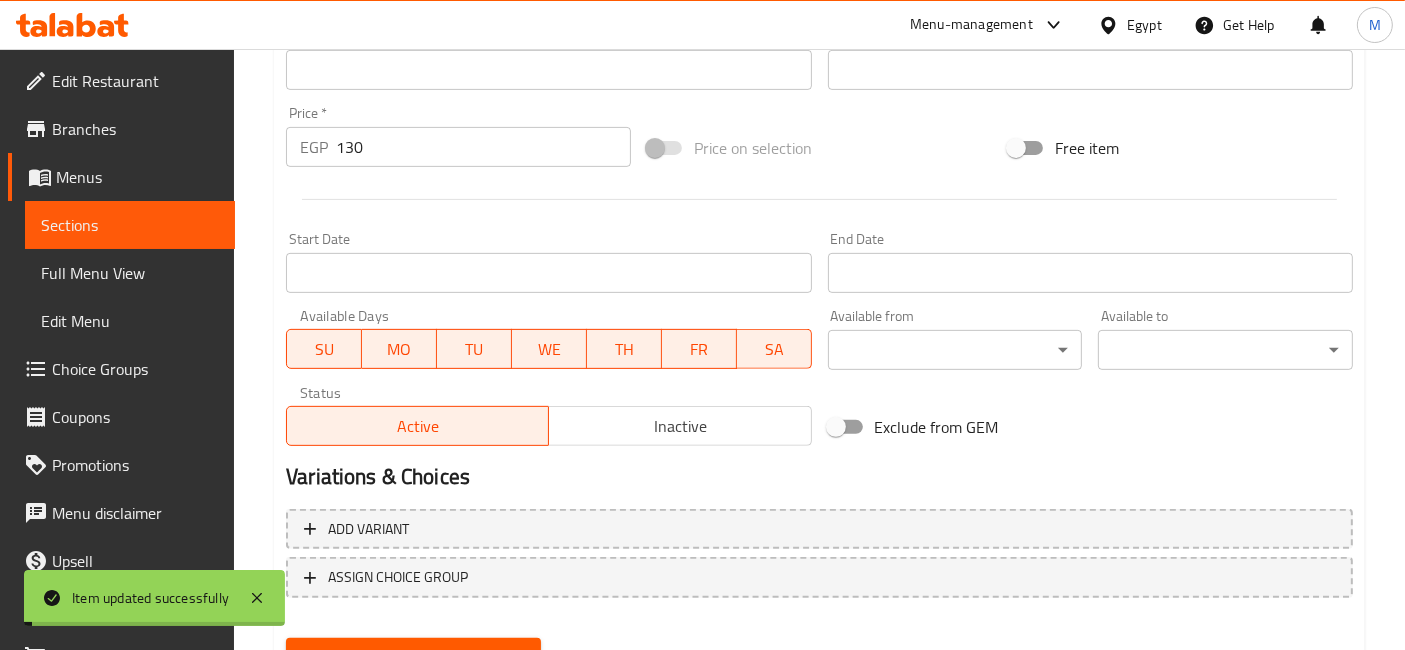 scroll, scrollTop: 777, scrollLeft: 0, axis: vertical 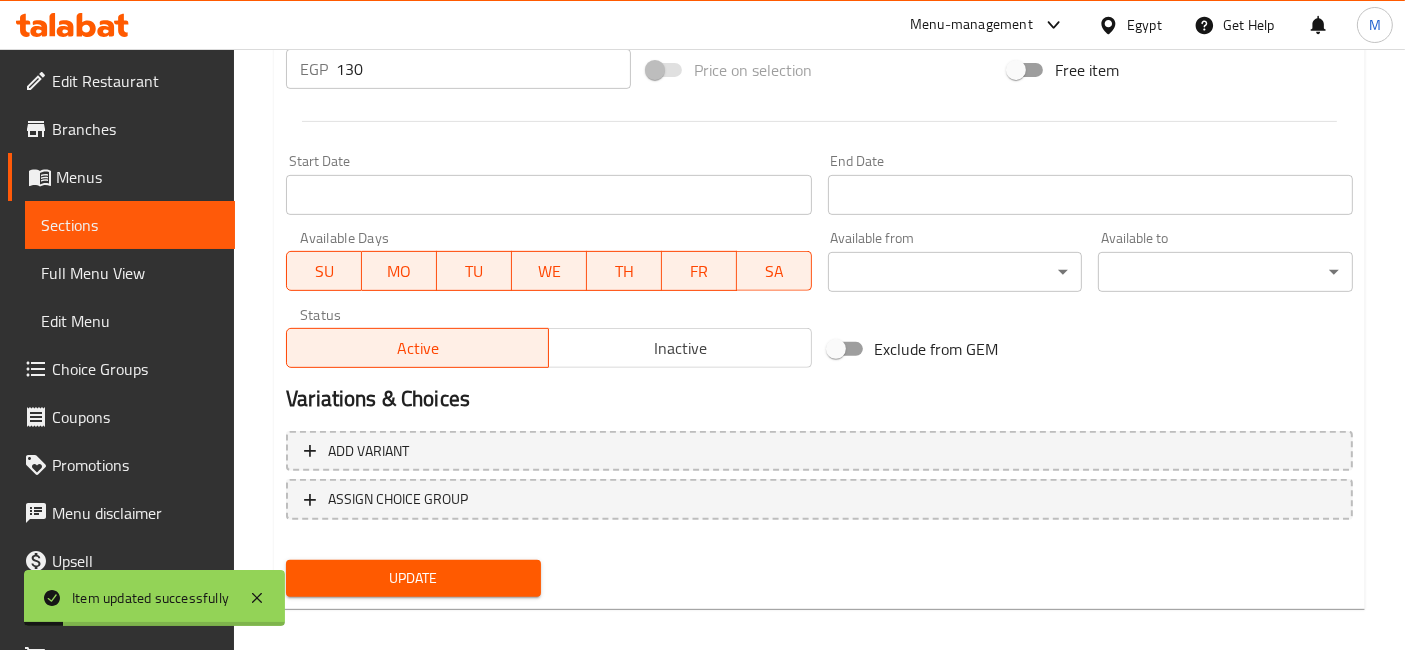 click on "130" at bounding box center (483, 69) 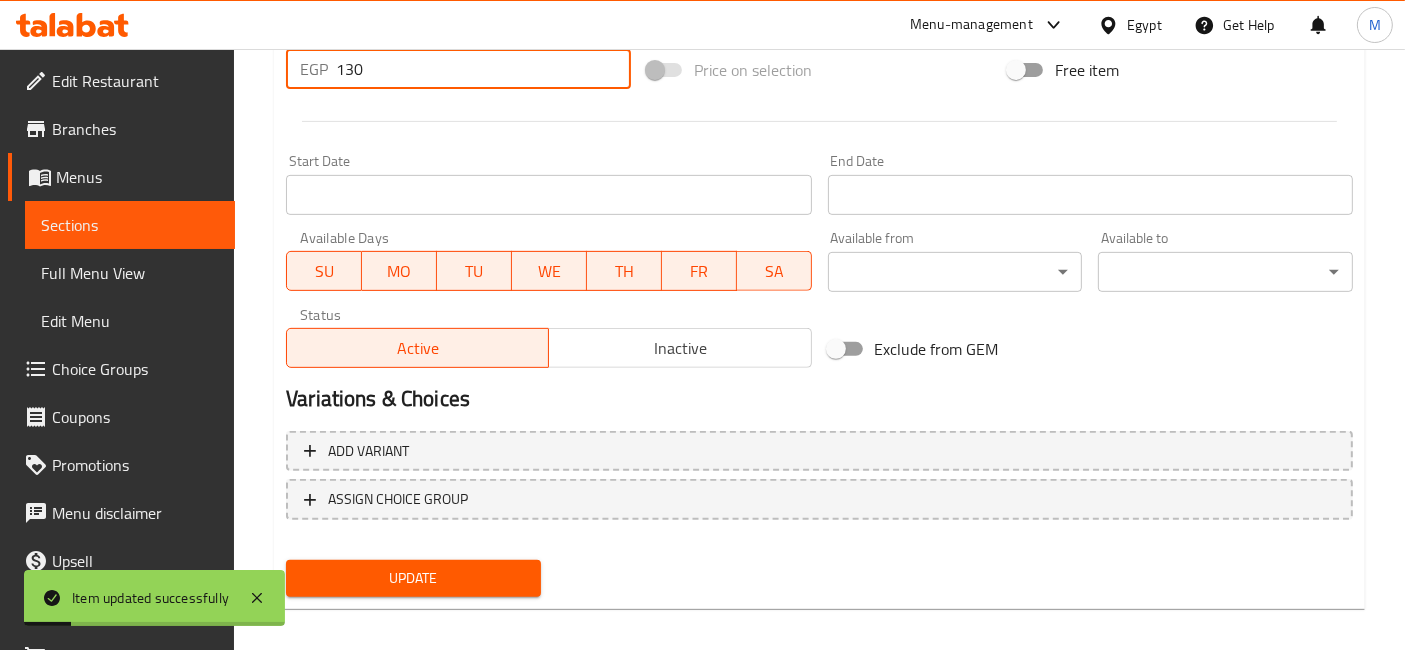 click on "130" at bounding box center [483, 69] 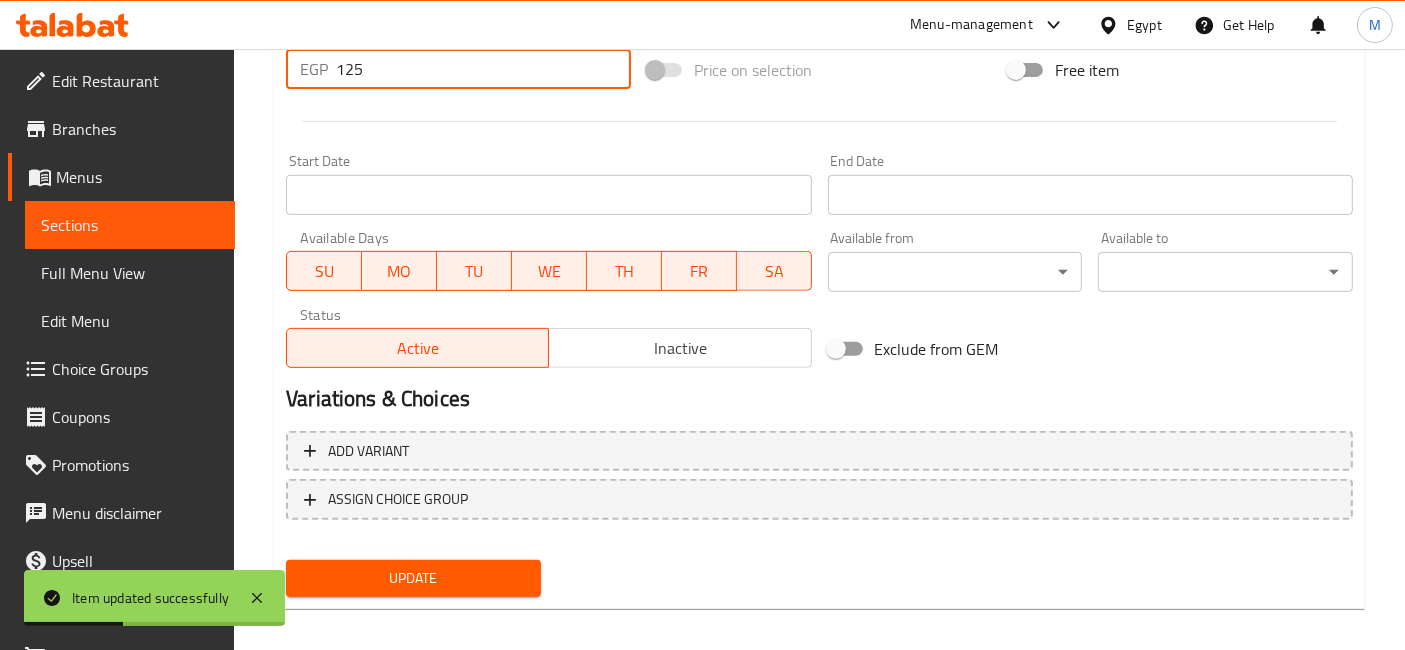 type on "125" 